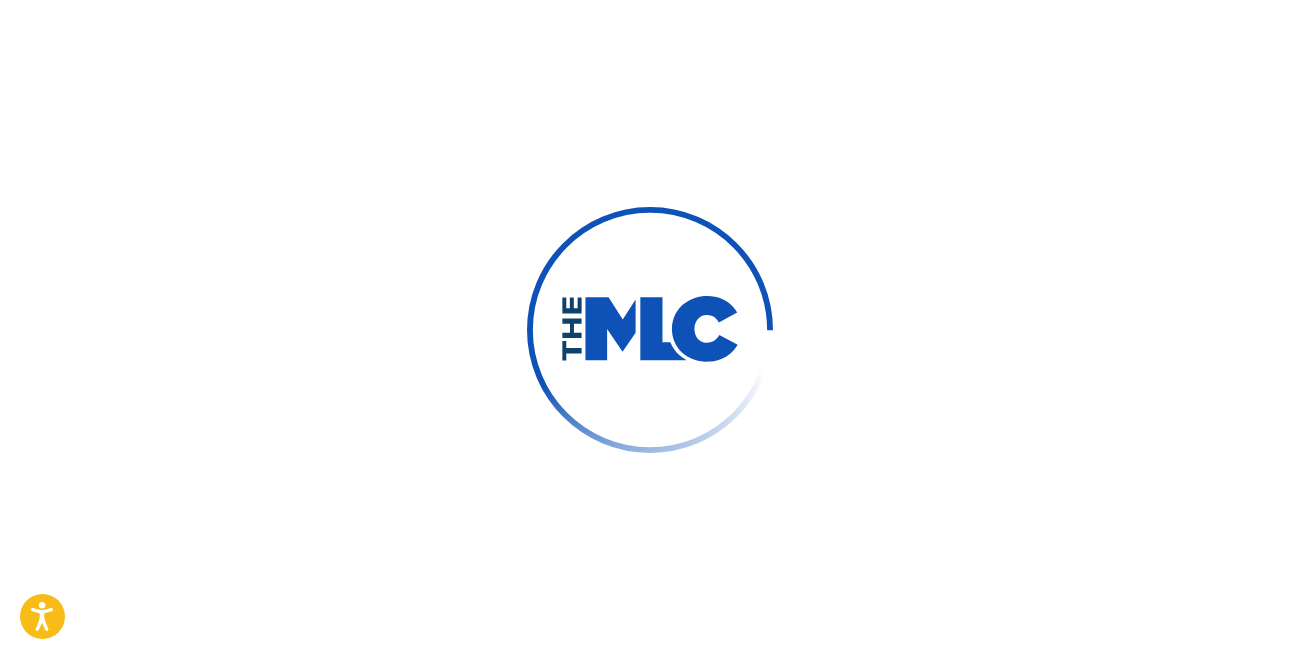 scroll, scrollTop: 0, scrollLeft: 0, axis: both 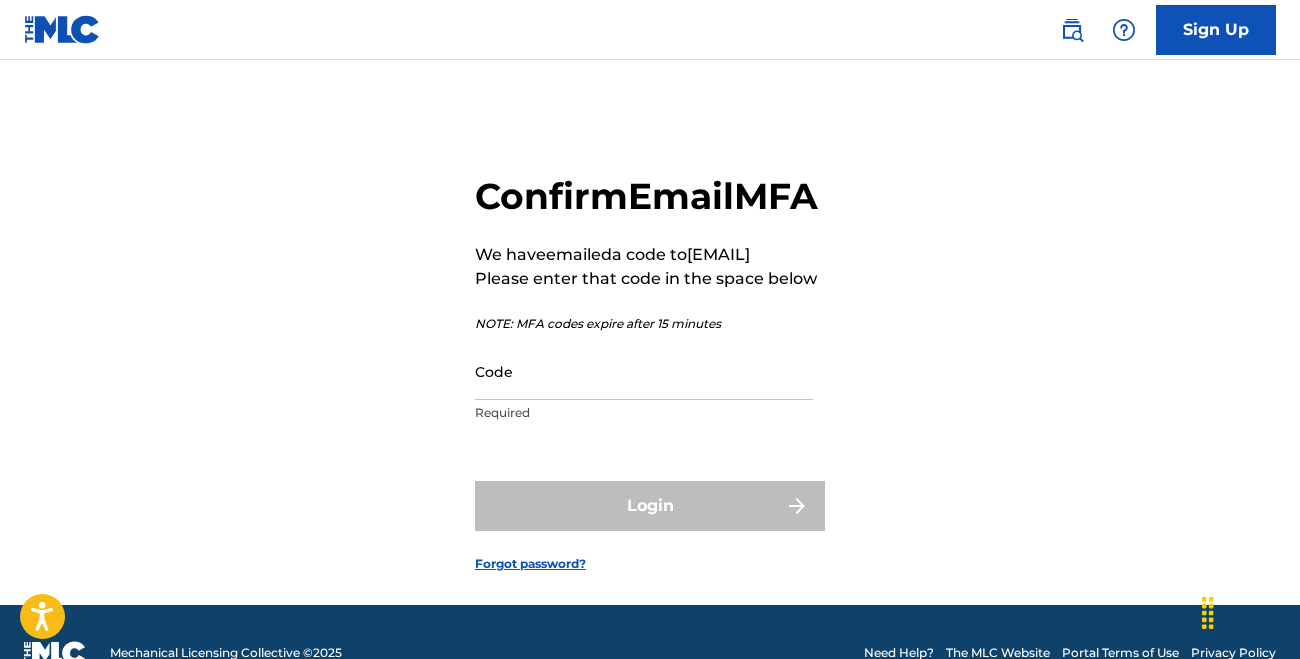 click on "Code" at bounding box center [644, 371] 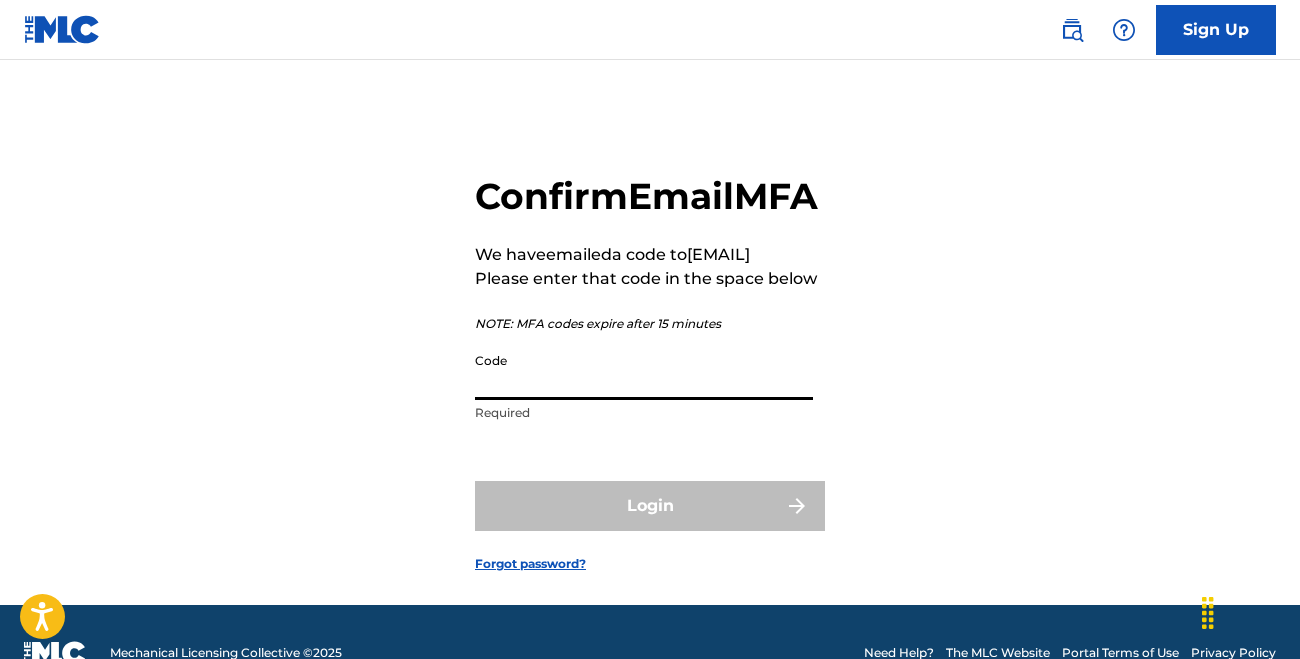 click on "Code" at bounding box center (644, 371) 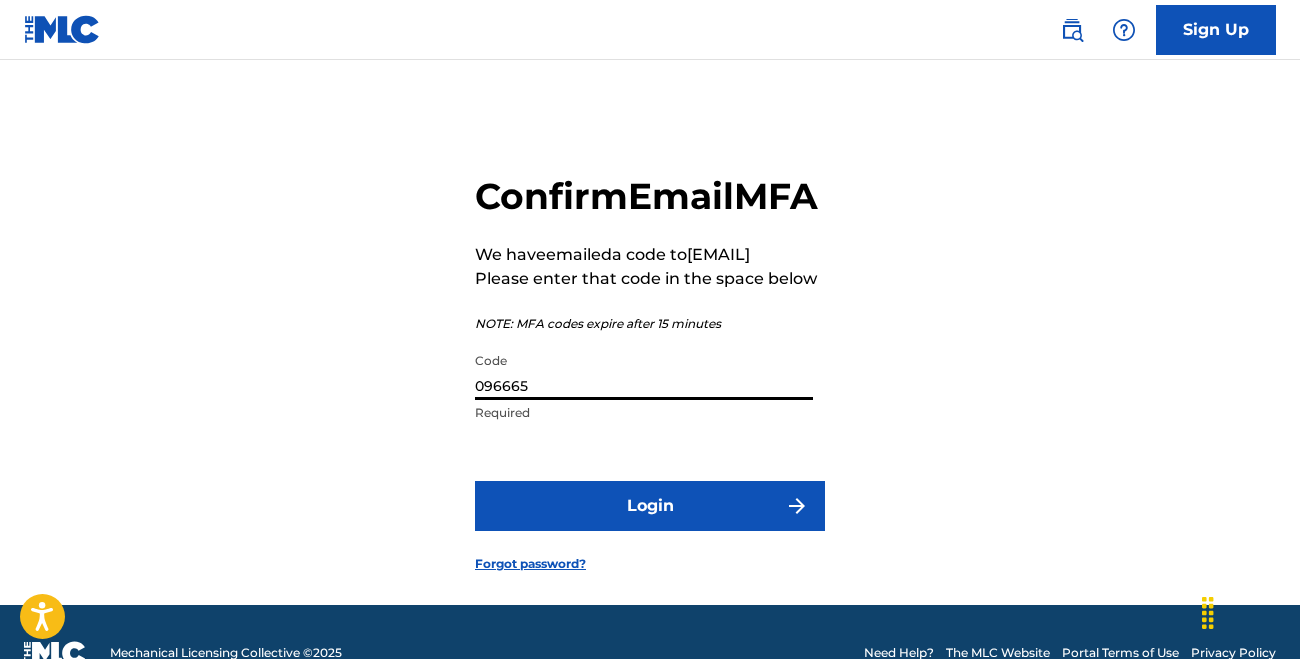 type on "096665" 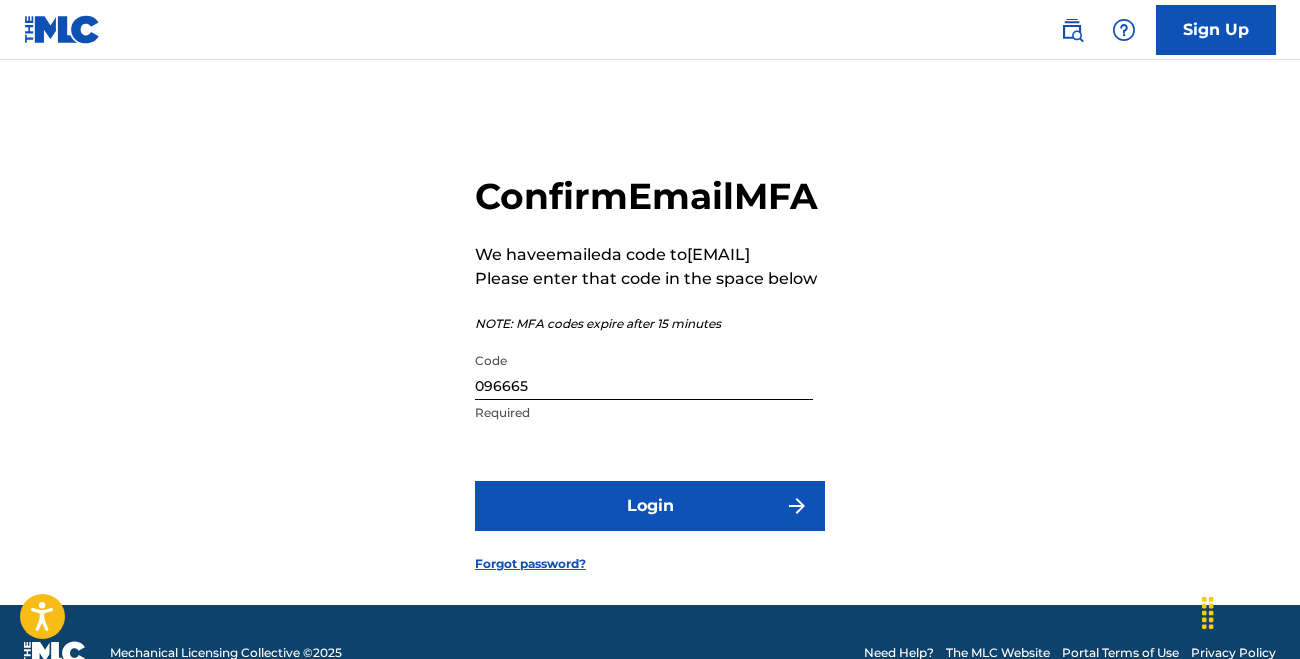 click on "Login" at bounding box center [650, 506] 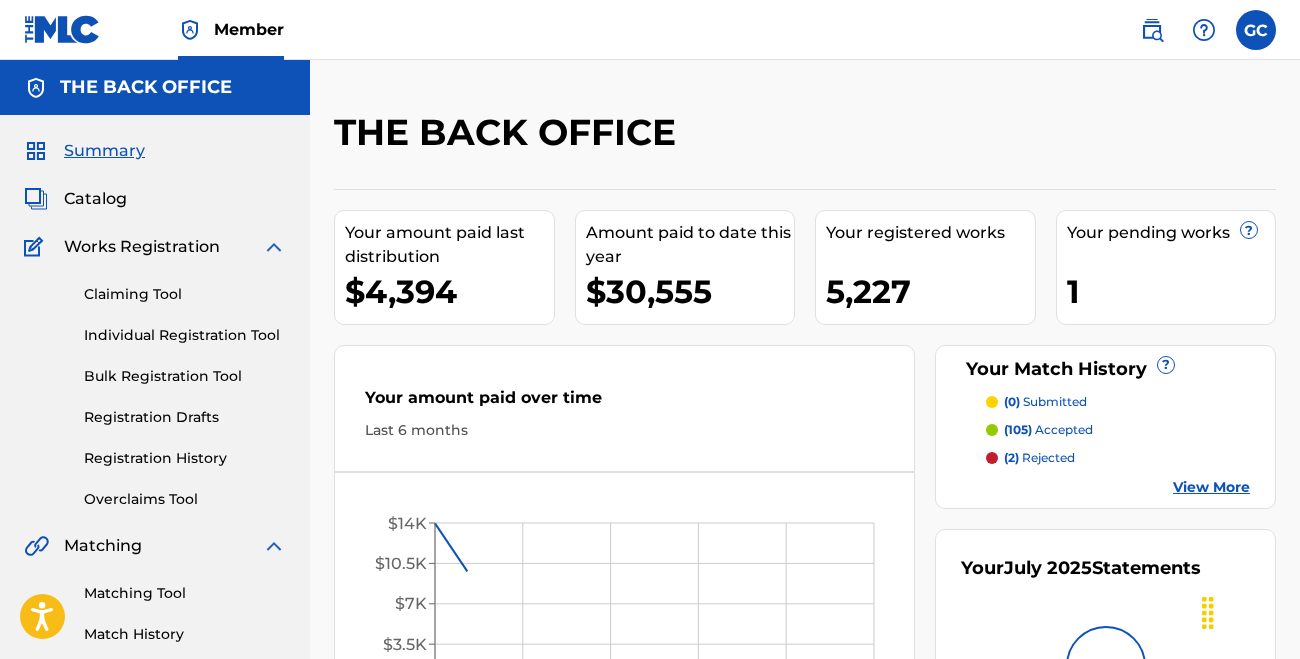 scroll, scrollTop: 0, scrollLeft: 0, axis: both 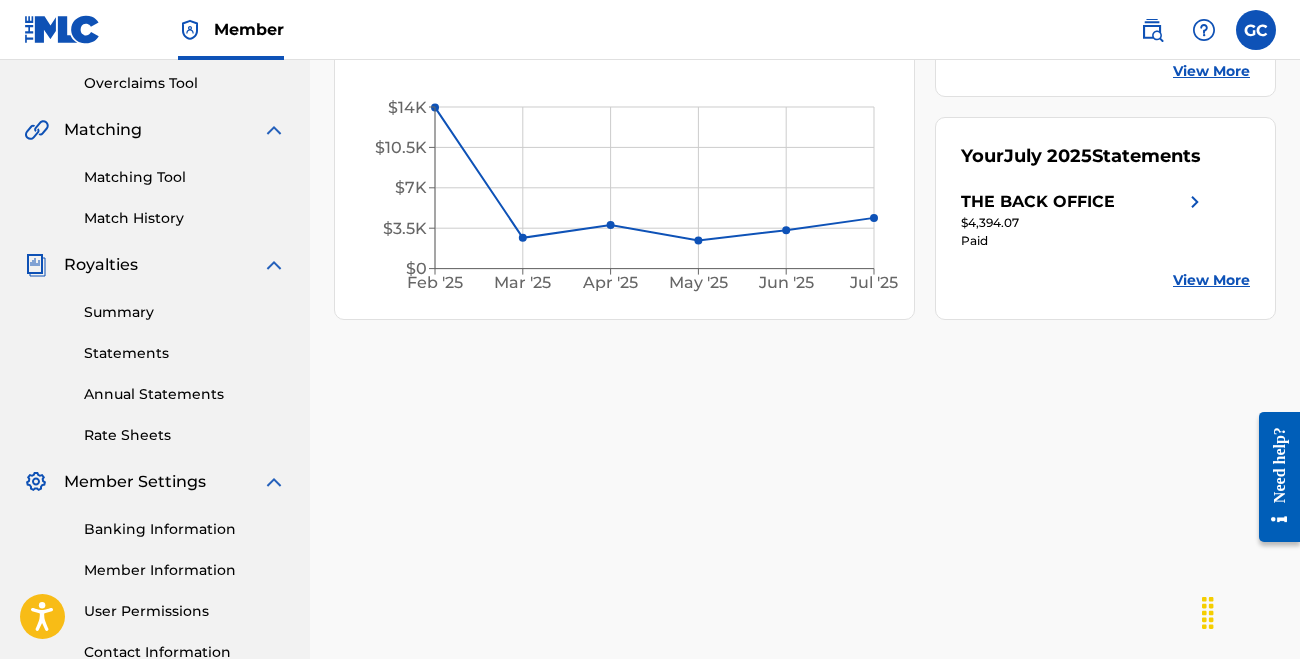 click on "Matching Tool" at bounding box center (185, 177) 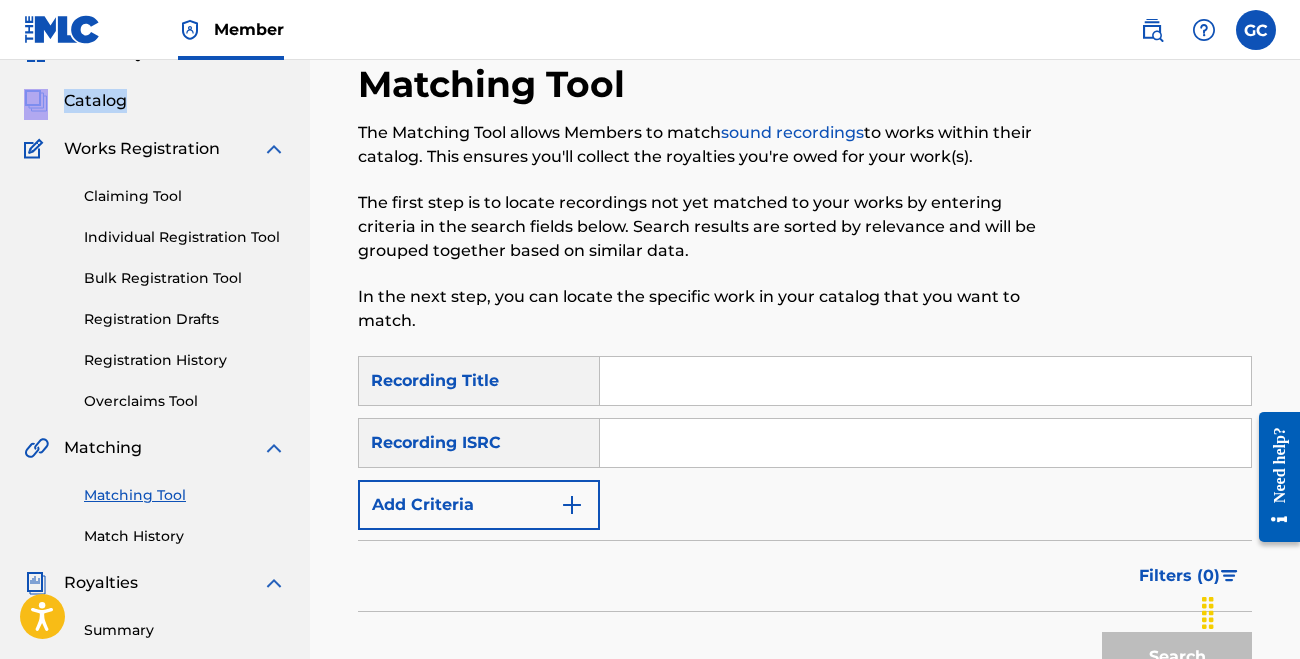 scroll, scrollTop: 121, scrollLeft: 0, axis: vertical 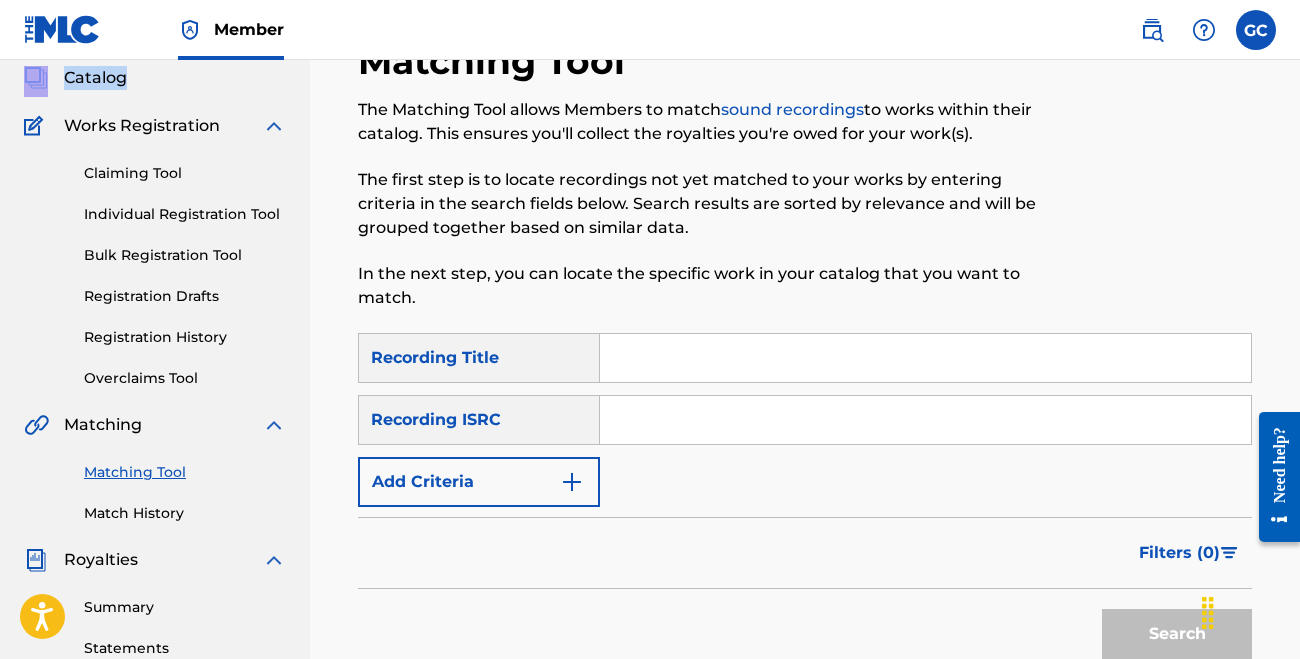 click on "Add Criteria" at bounding box center [479, 482] 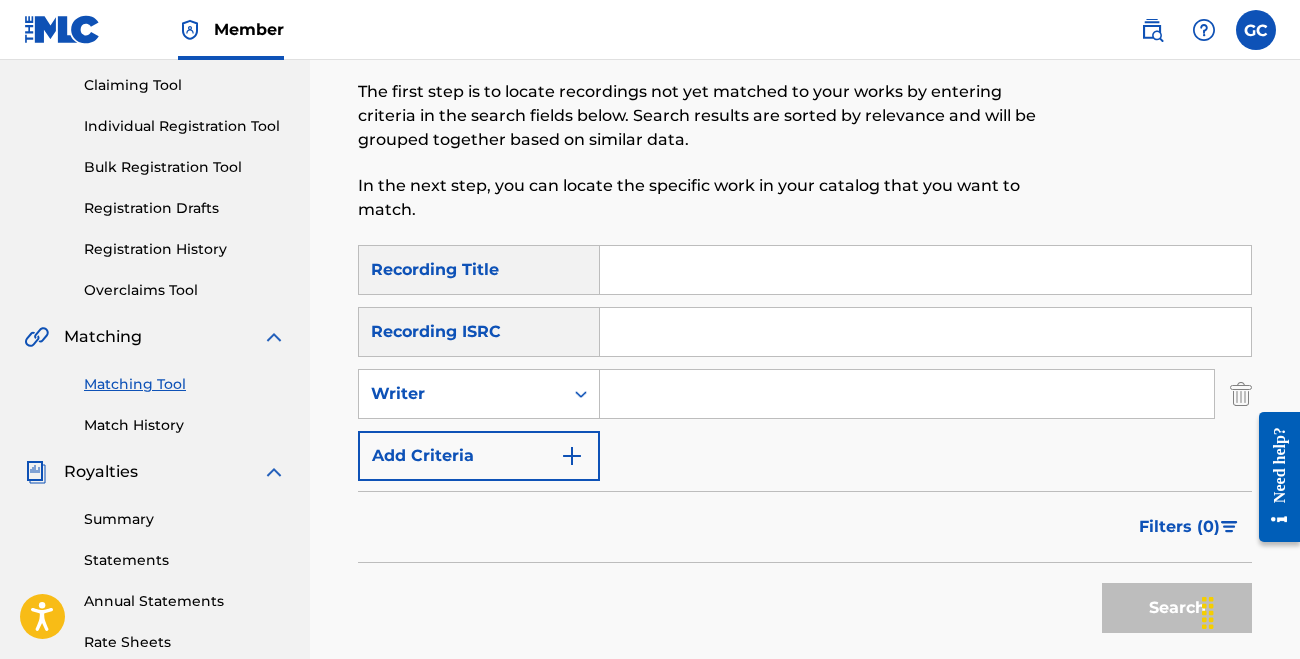 scroll, scrollTop: 229, scrollLeft: 0, axis: vertical 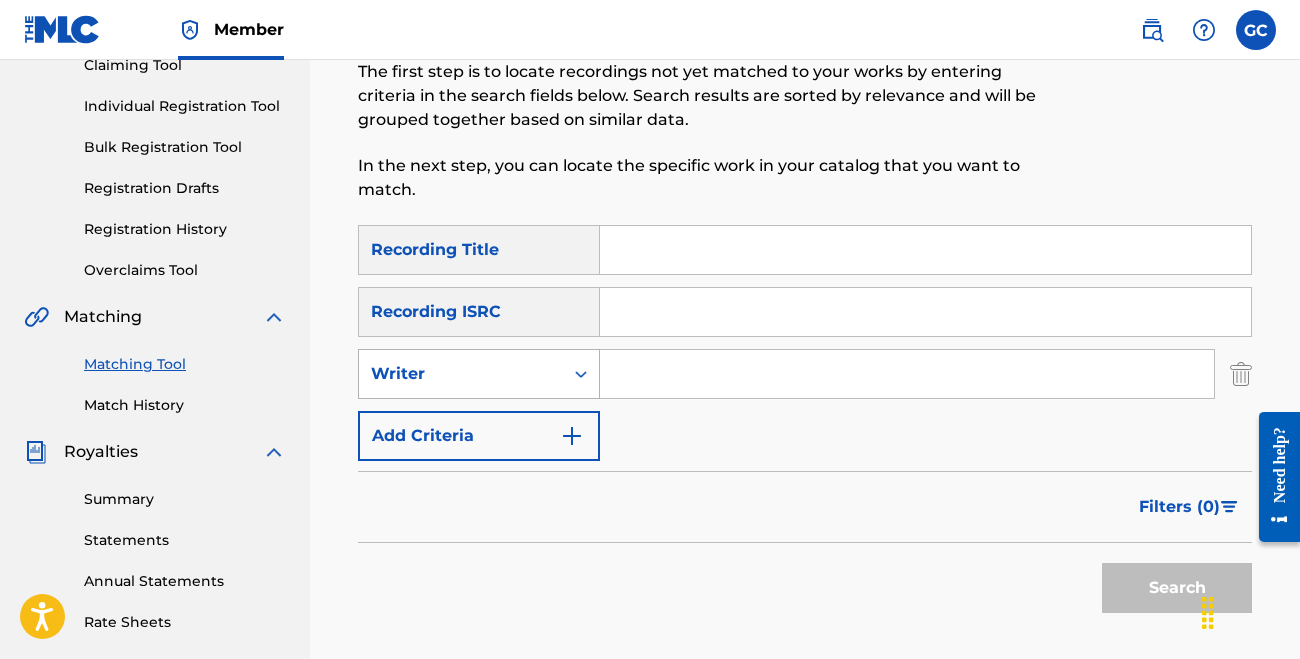 click at bounding box center [581, 374] 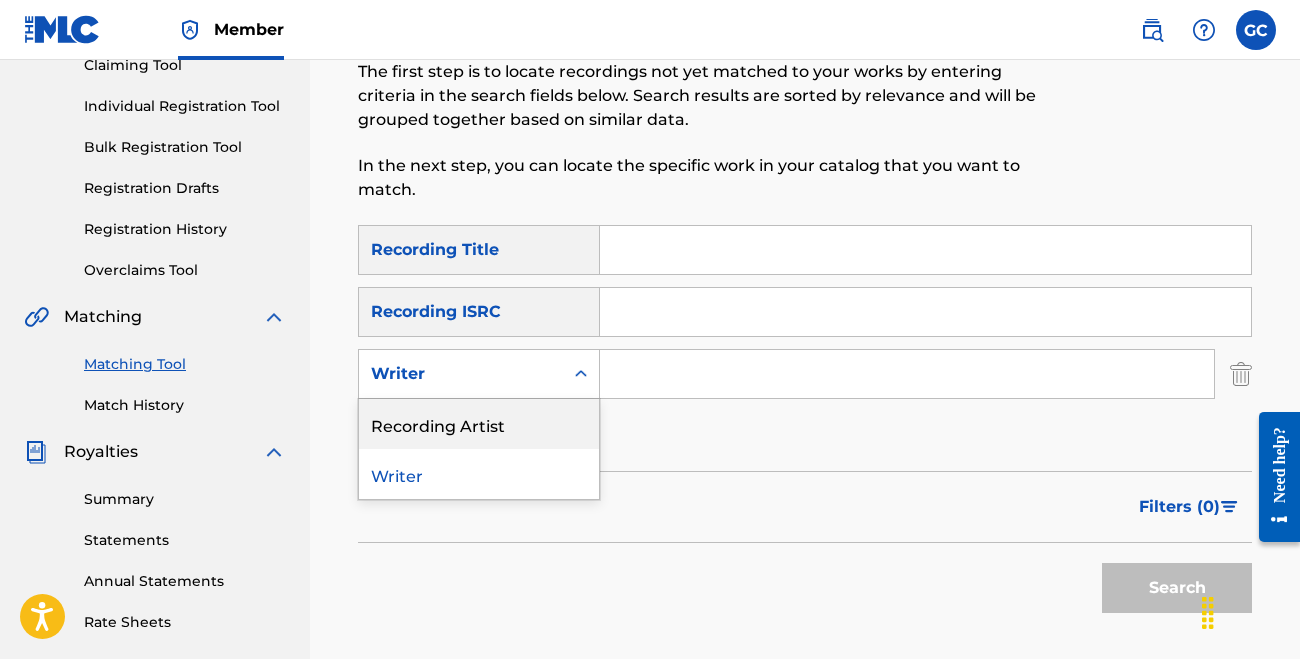 click on "Recording Artist" at bounding box center [479, 424] 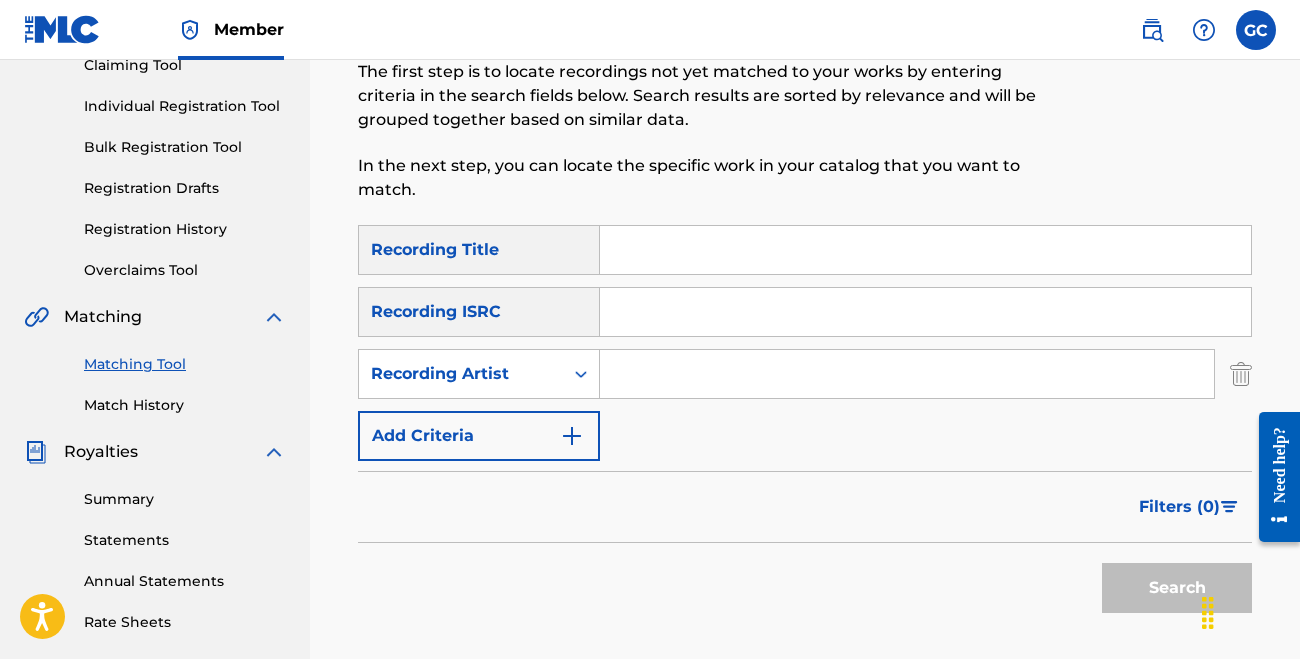 click at bounding box center (907, 374) 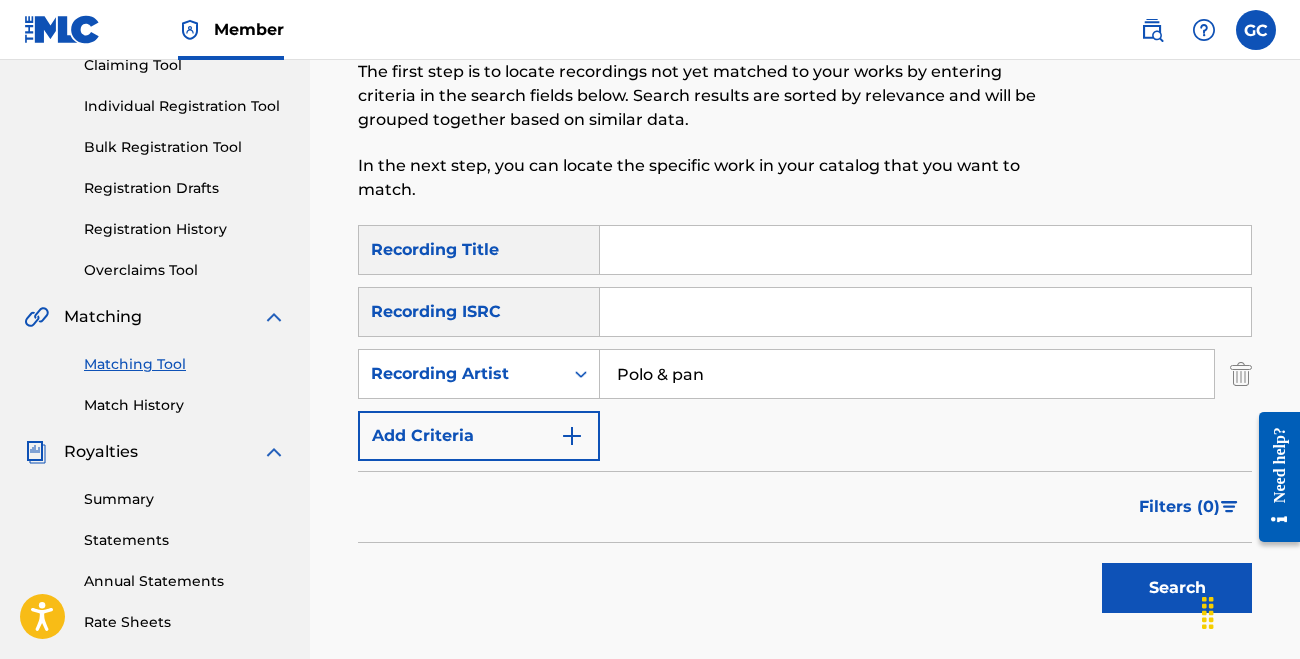 type on "Polo & pan" 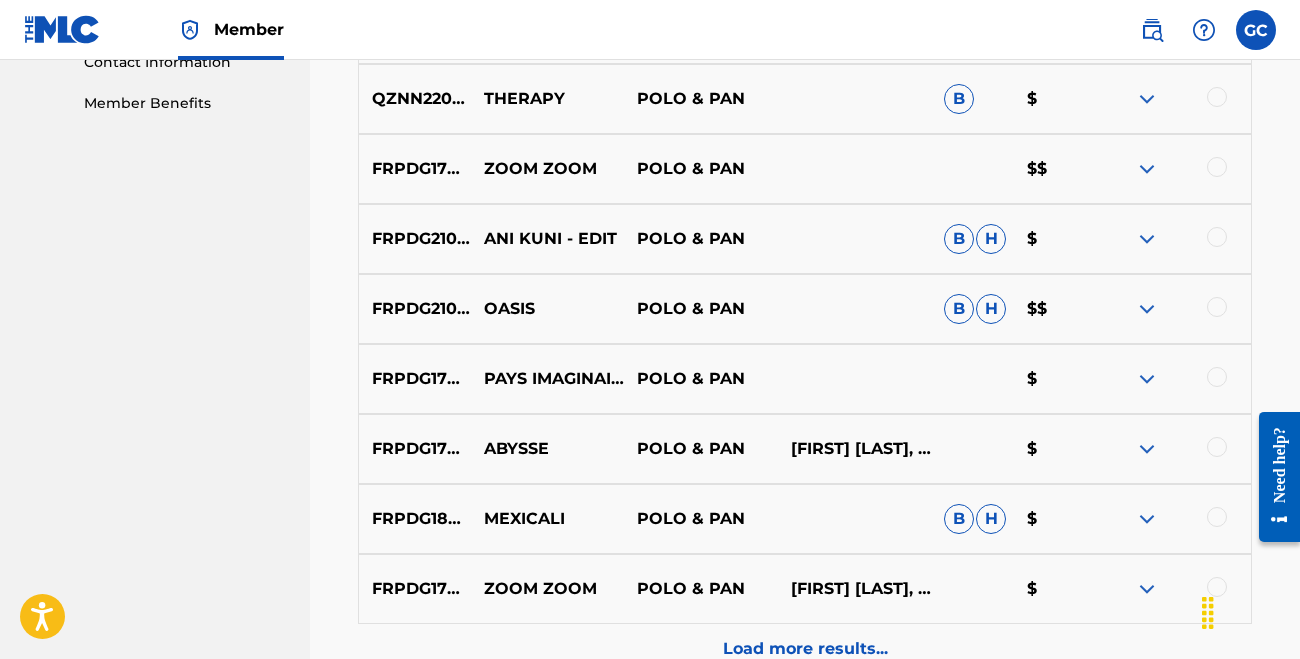scroll, scrollTop: 1009, scrollLeft: 0, axis: vertical 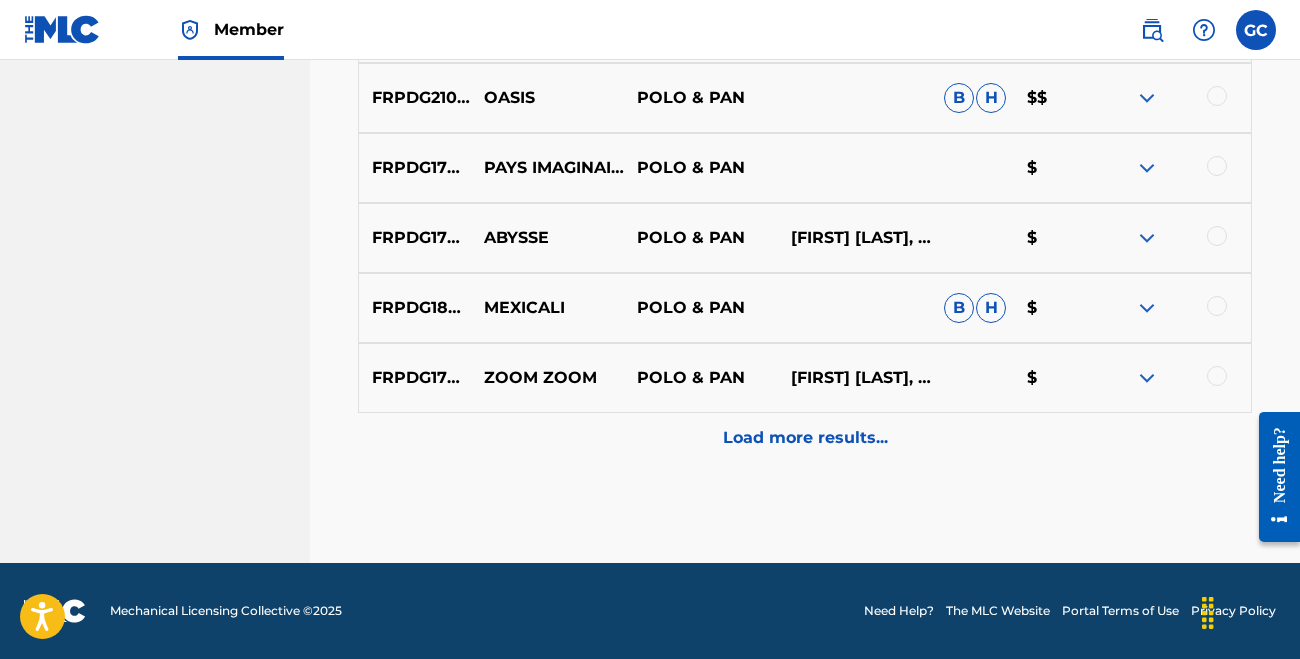 click on "Load more results..." at bounding box center [805, 438] 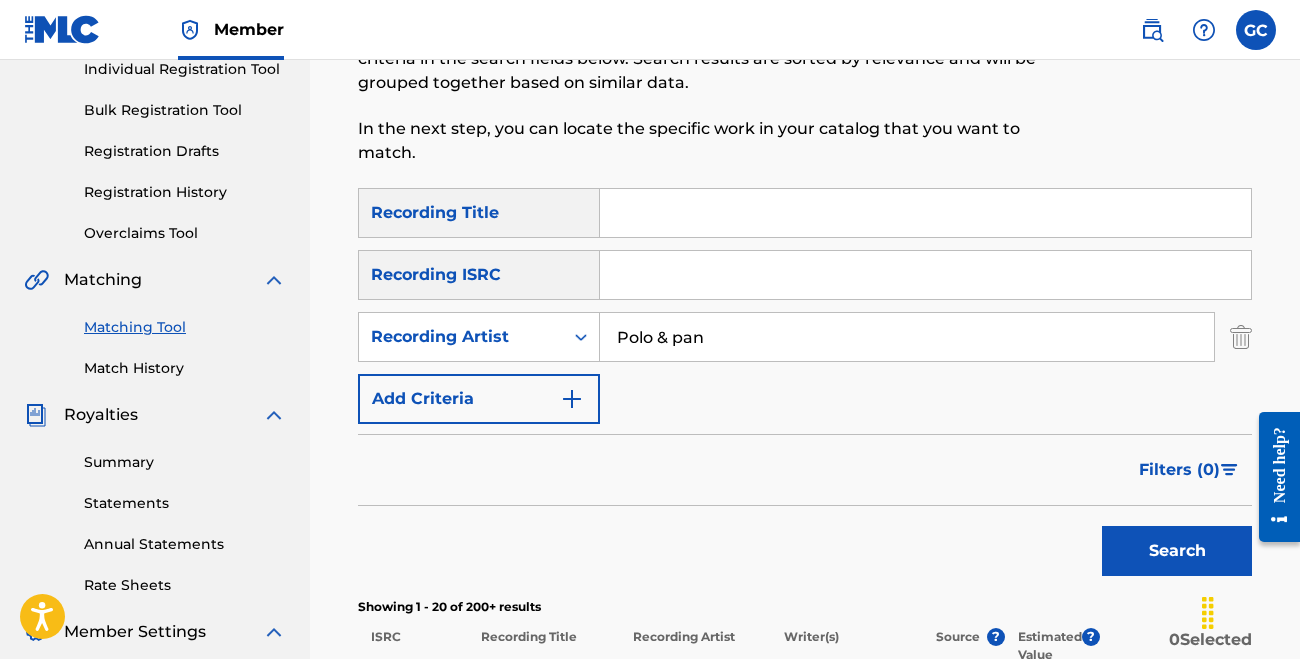 scroll, scrollTop: 133, scrollLeft: 0, axis: vertical 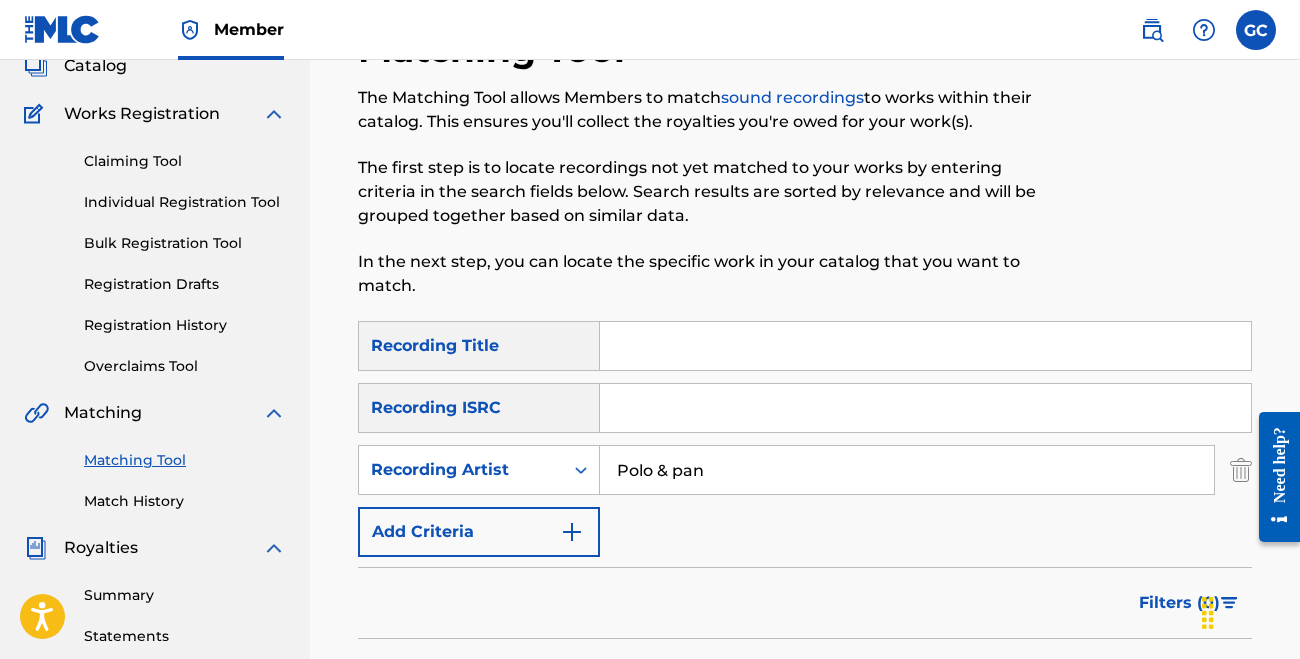 click at bounding box center [925, 346] 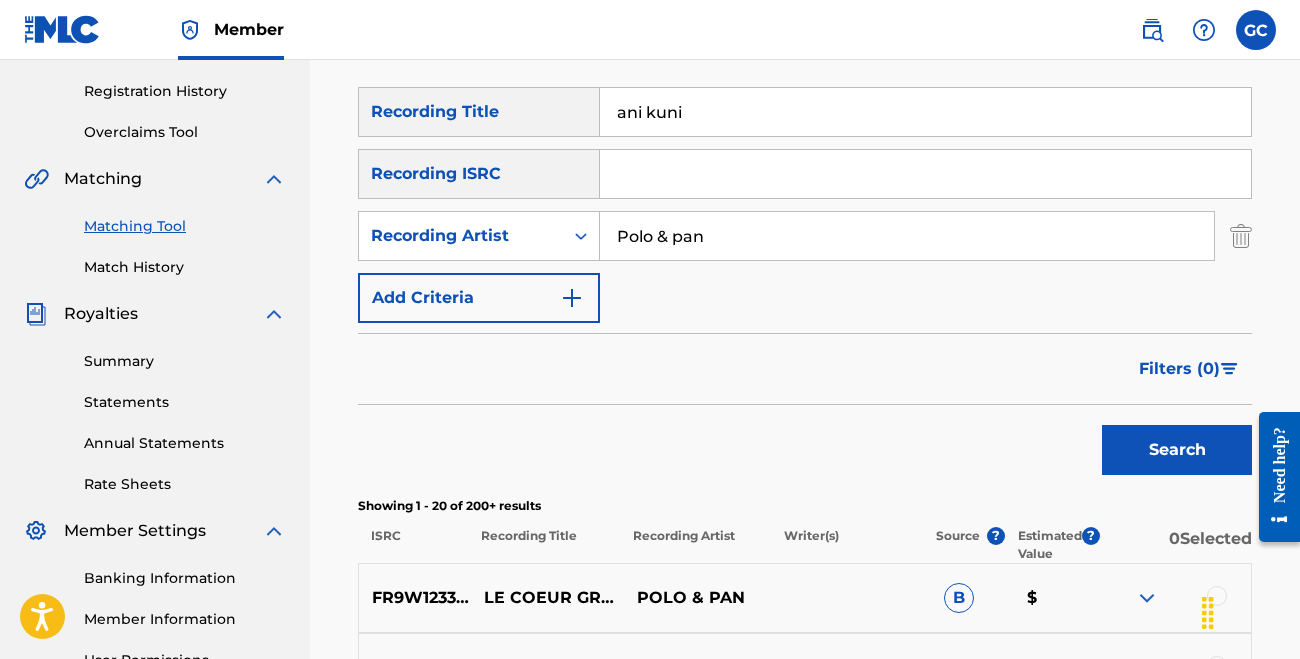 scroll, scrollTop: 405, scrollLeft: 0, axis: vertical 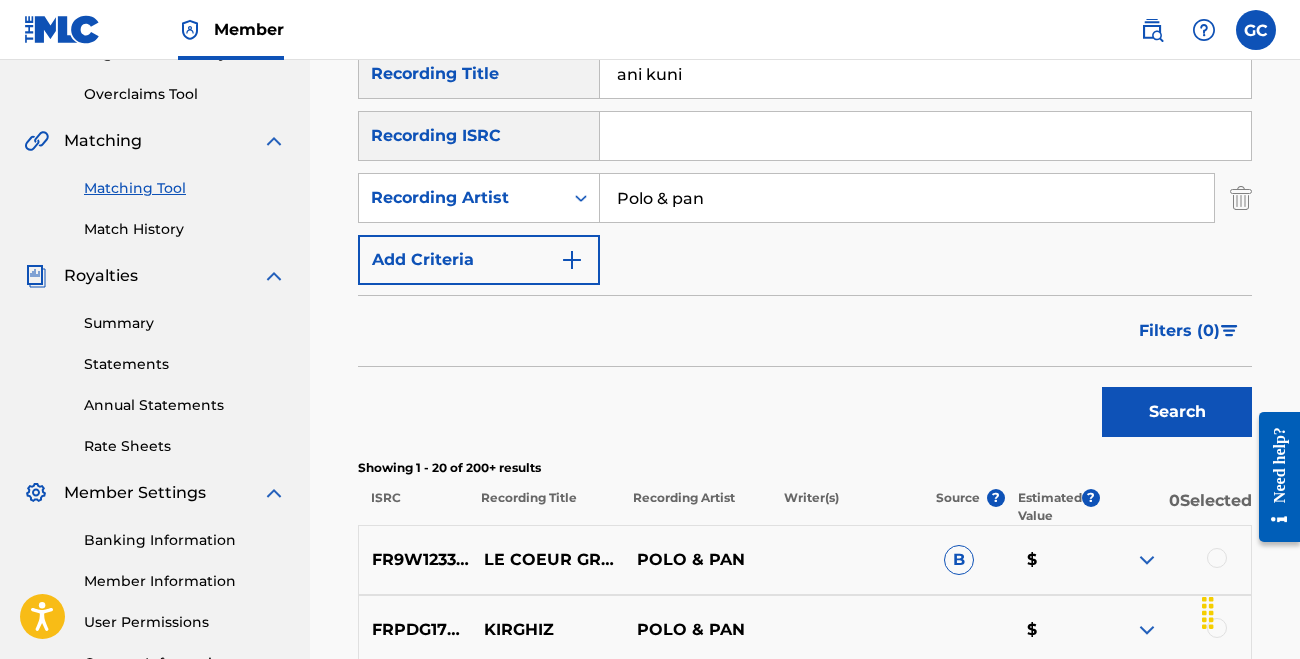 type on "ani kuni" 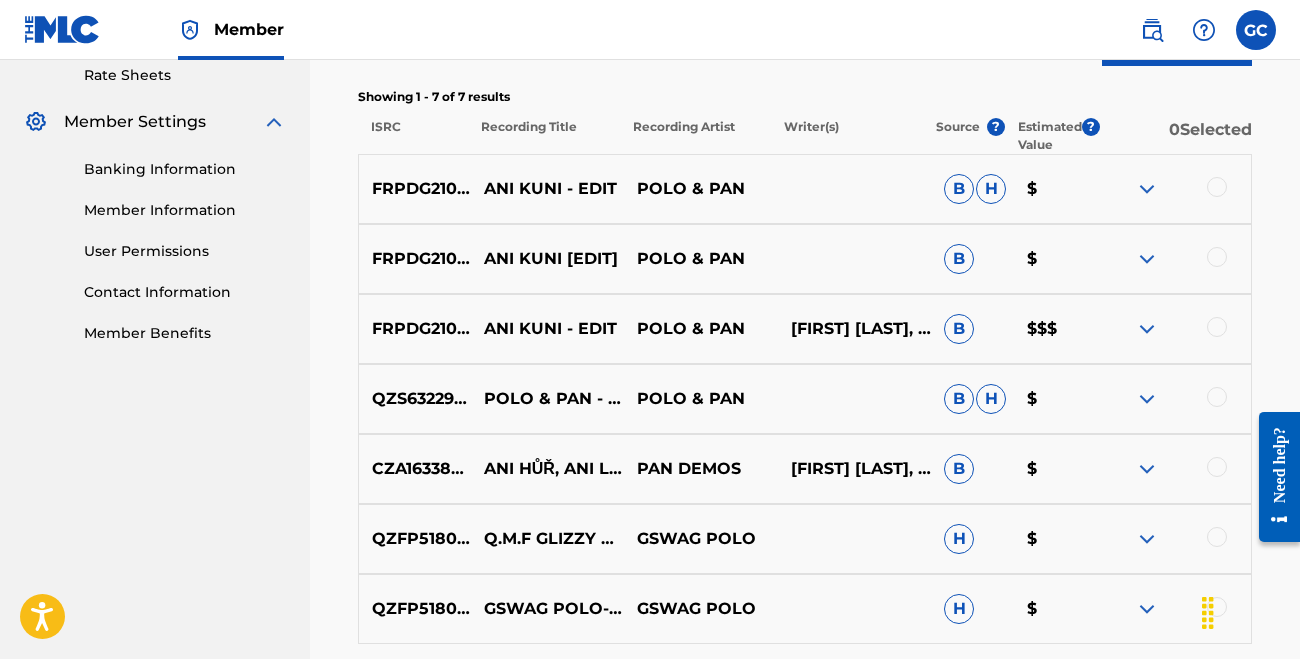 scroll, scrollTop: 760, scrollLeft: 0, axis: vertical 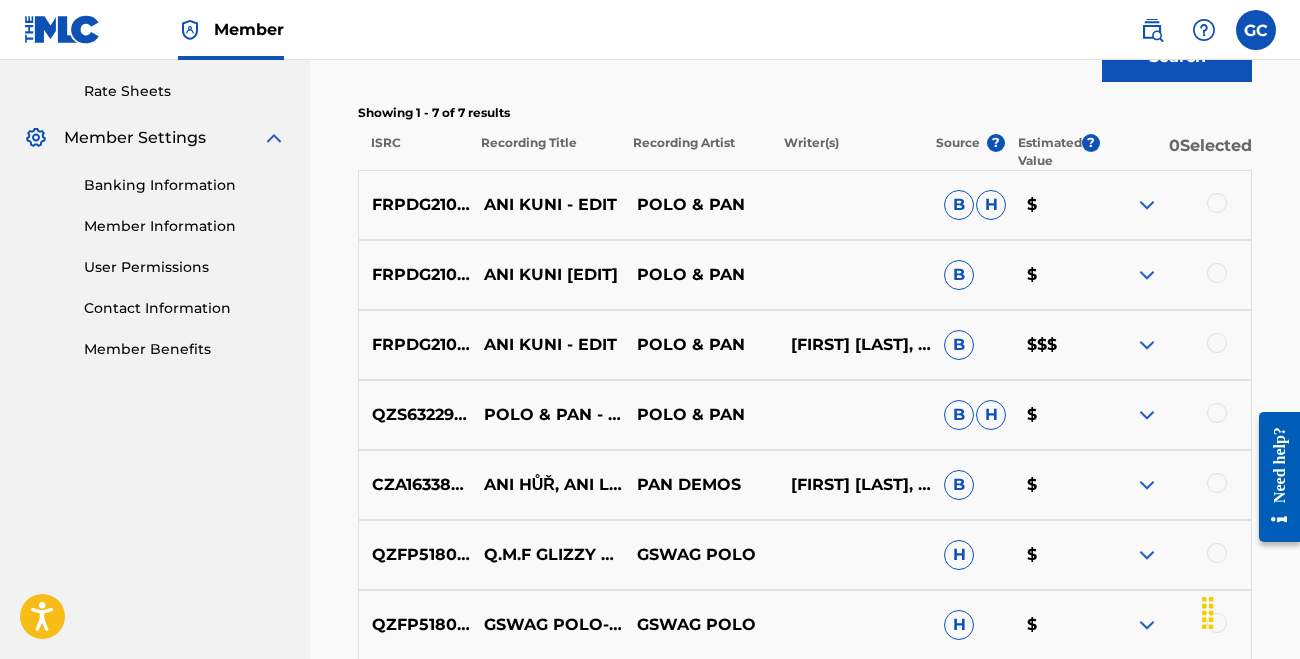 click at bounding box center (1217, 413) 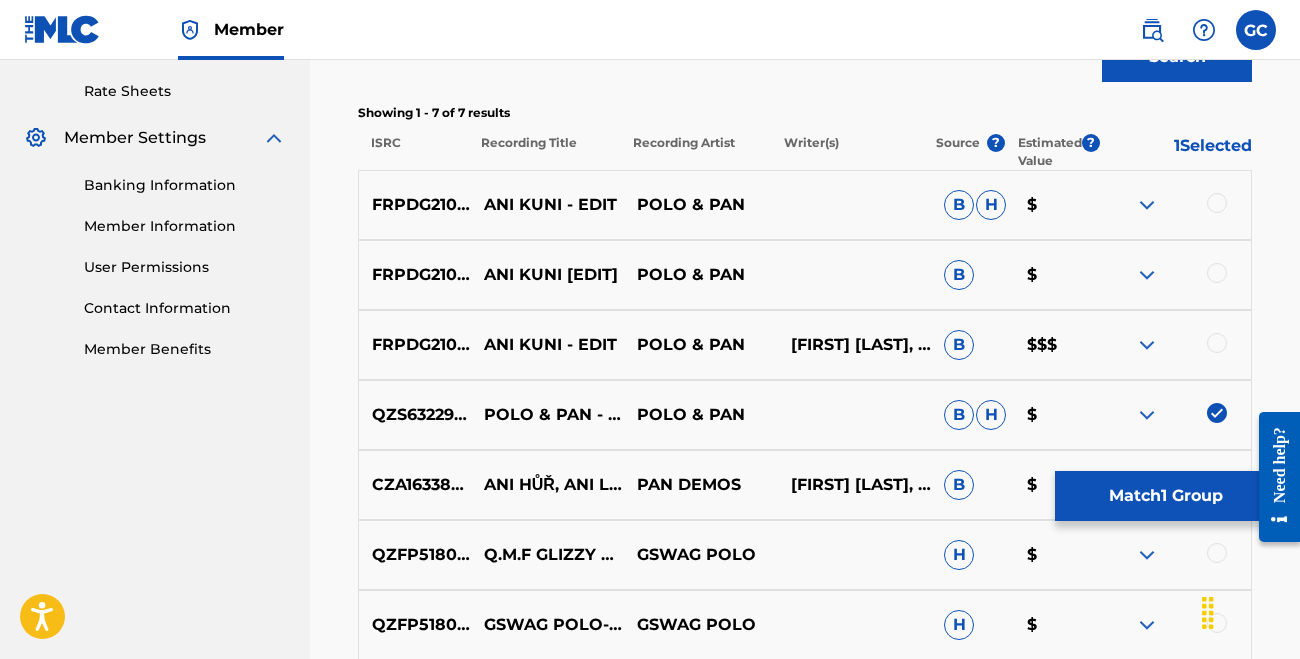 click at bounding box center (1217, 343) 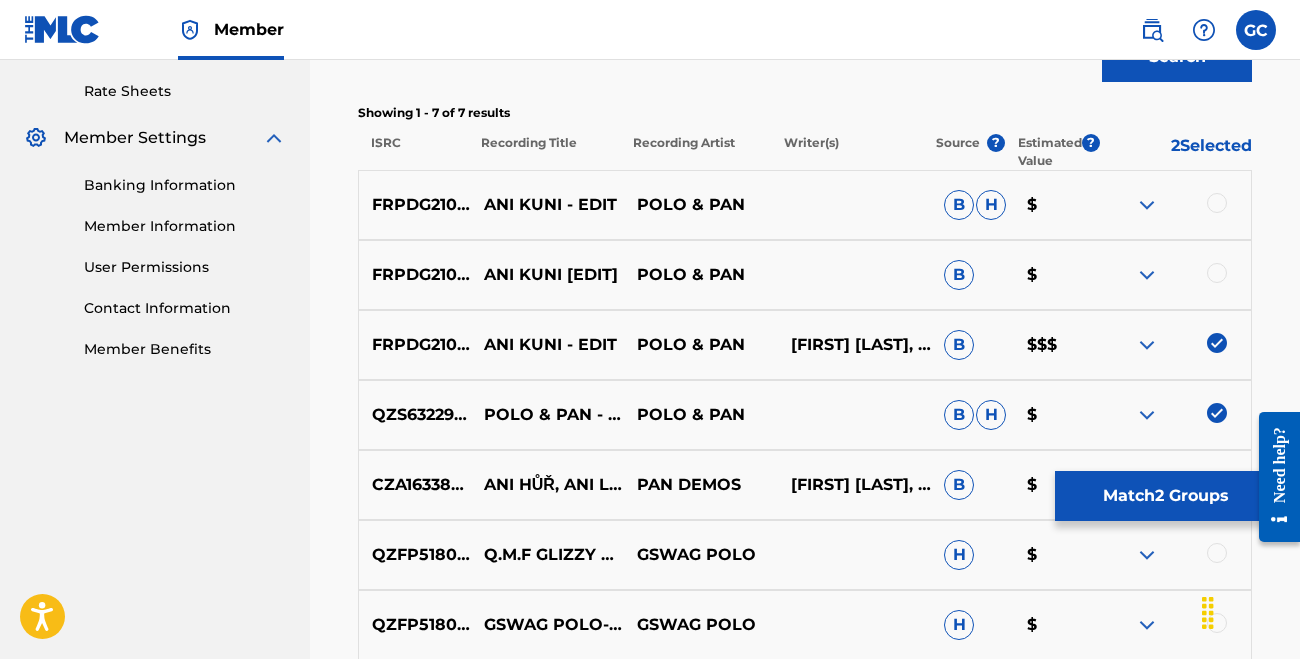 click on "FRPDG2100270 ANI KUNI [EDIT] POLO & PAN B $" at bounding box center [805, 275] 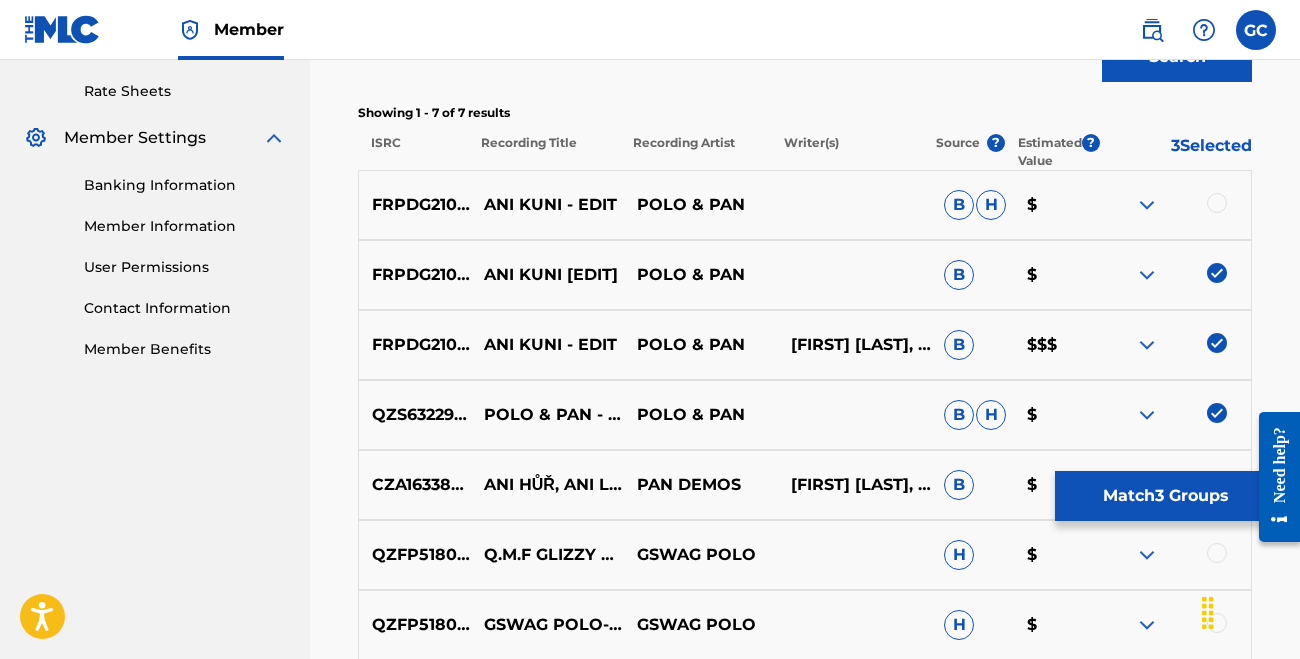 click at bounding box center [1174, 205] 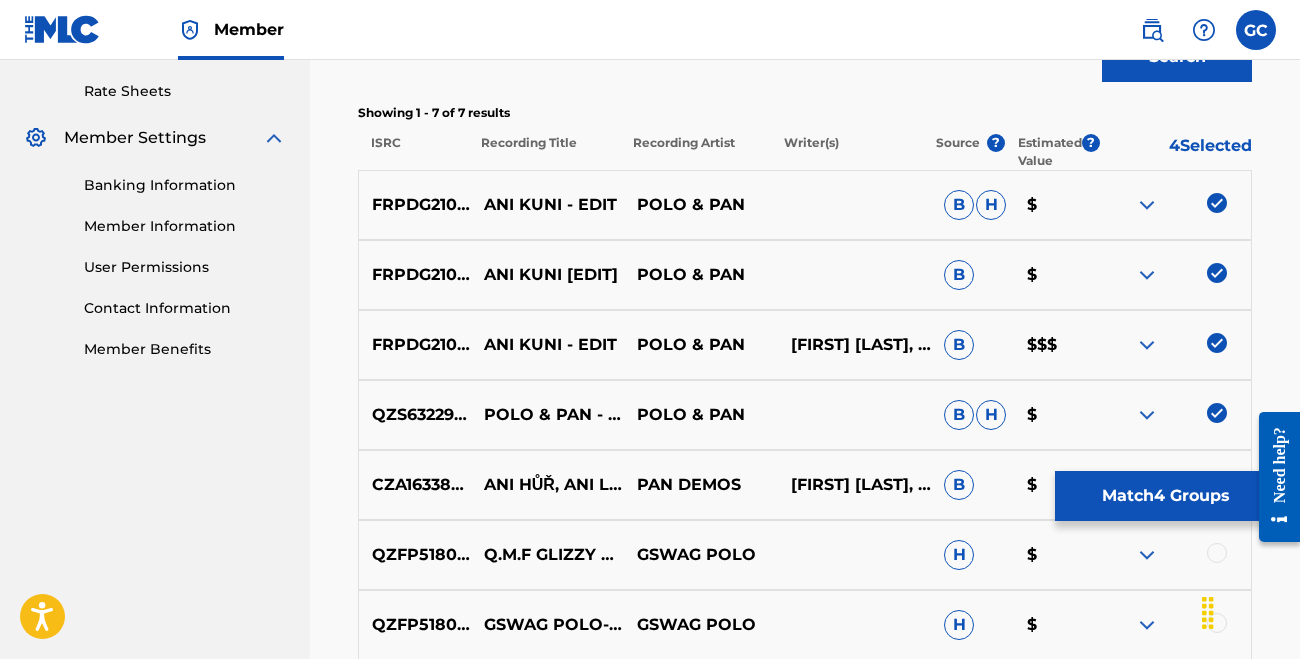 click on "Match  4 Groups" at bounding box center (1165, 496) 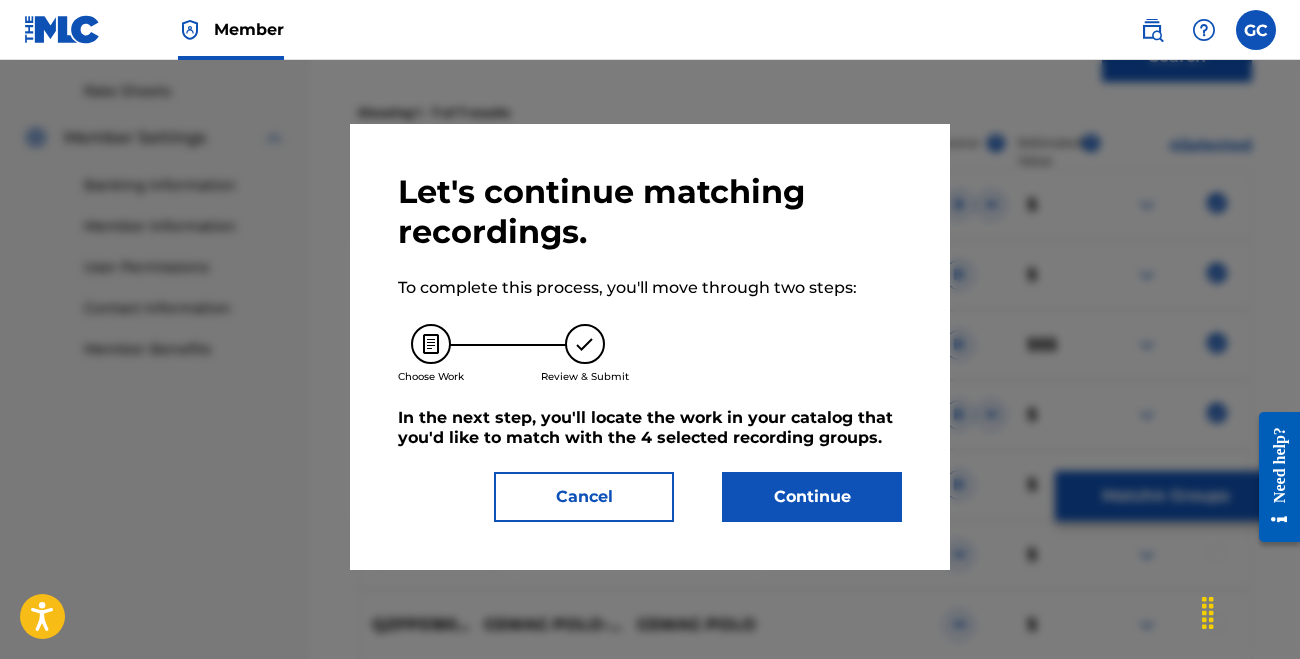 click on "Continue" at bounding box center (812, 497) 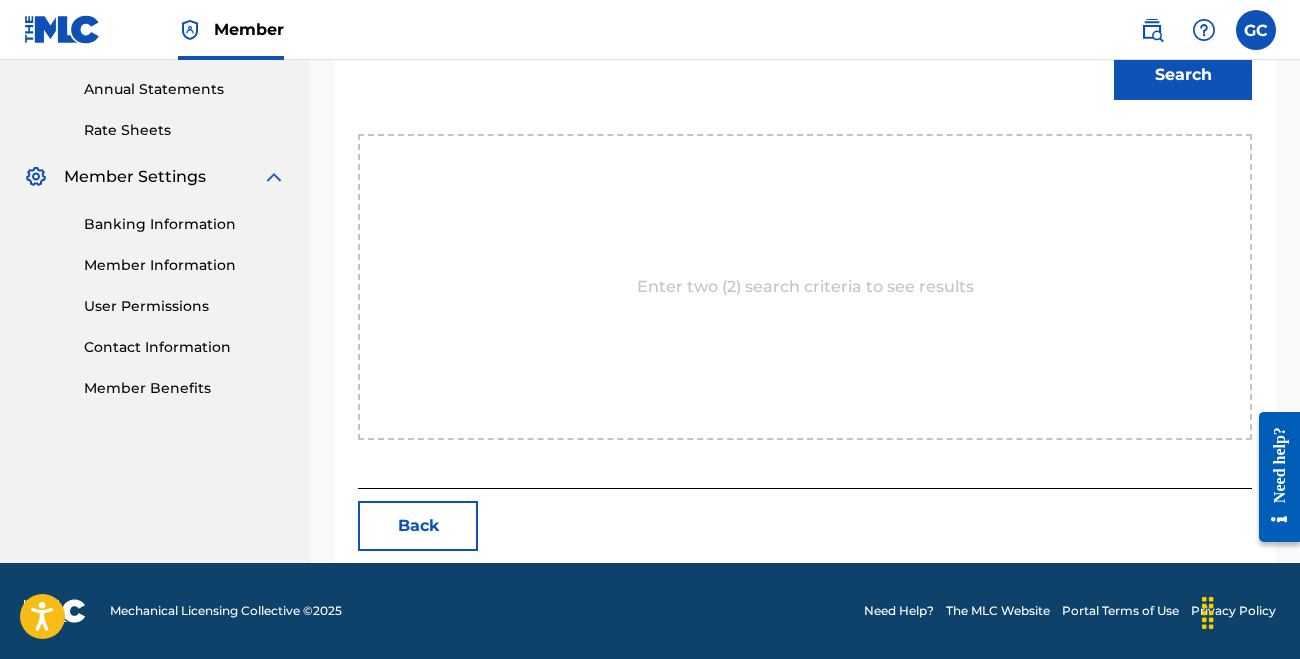scroll, scrollTop: 581, scrollLeft: 0, axis: vertical 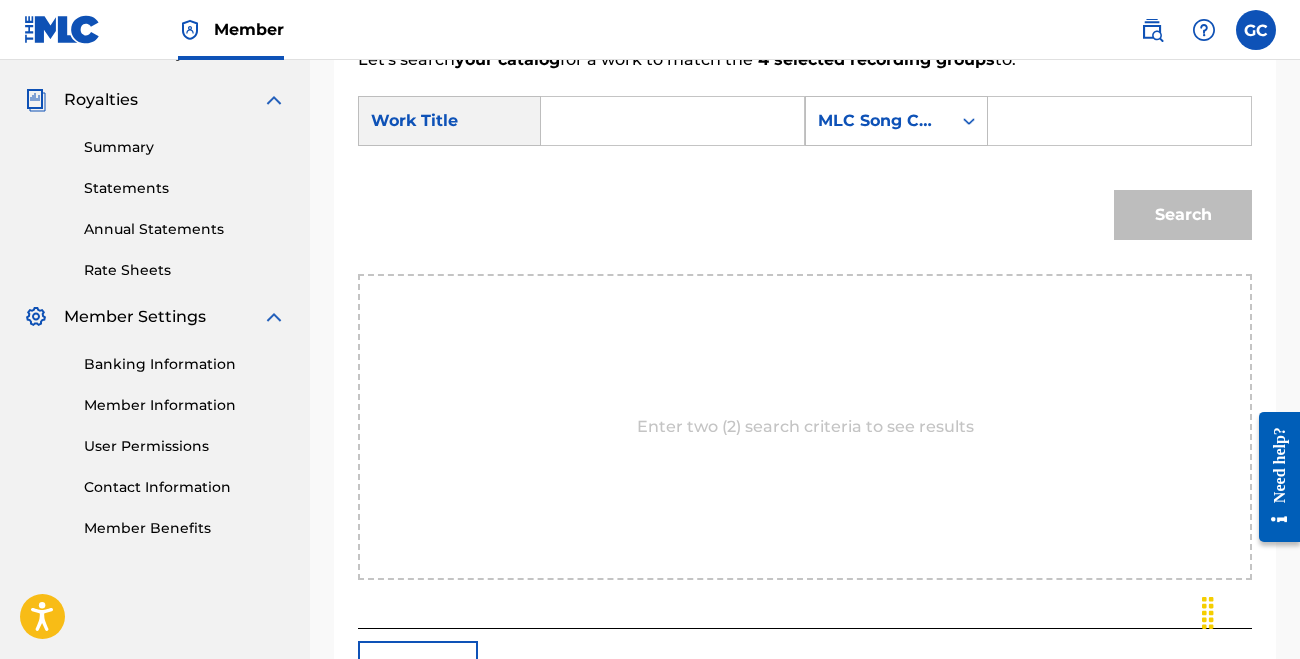 click at bounding box center [672, 121] 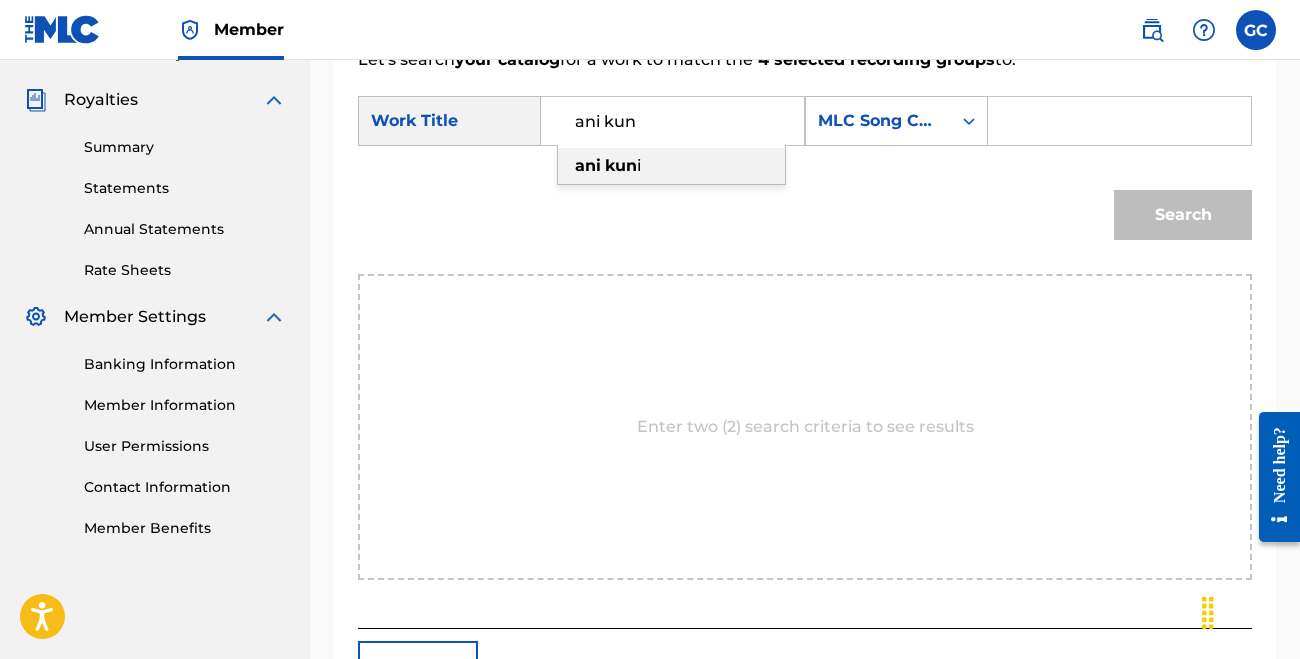click on "ani" at bounding box center [588, 165] 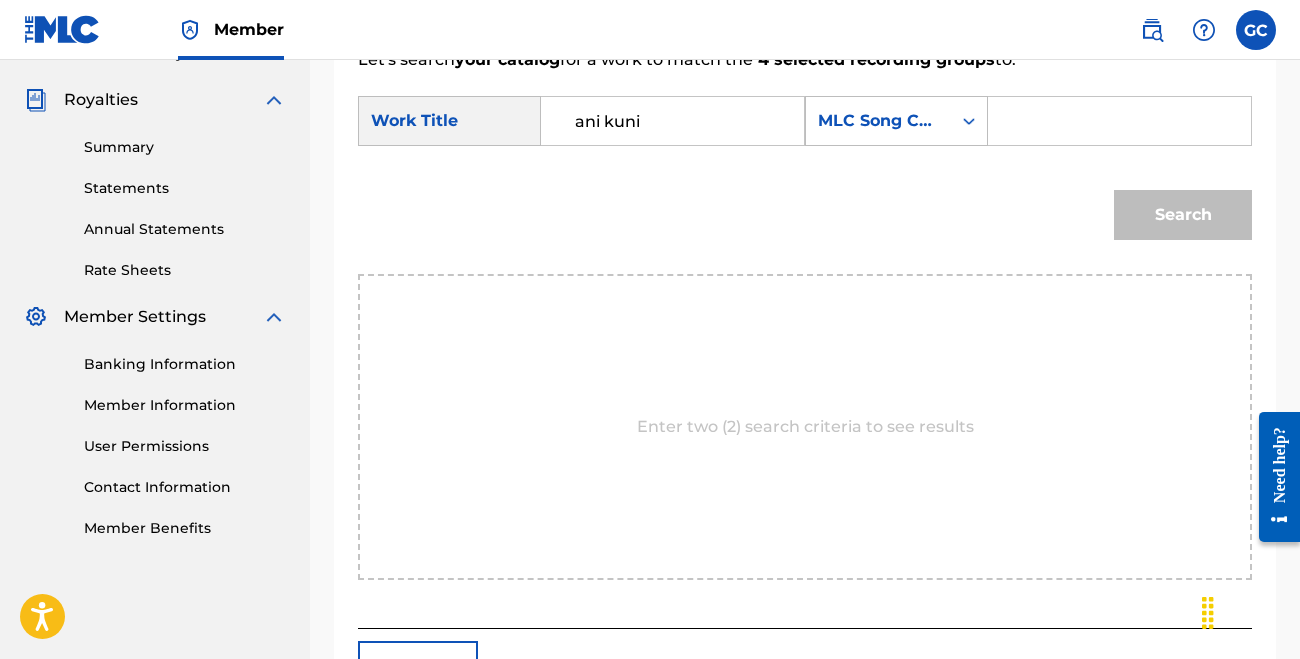 click at bounding box center [1119, 121] 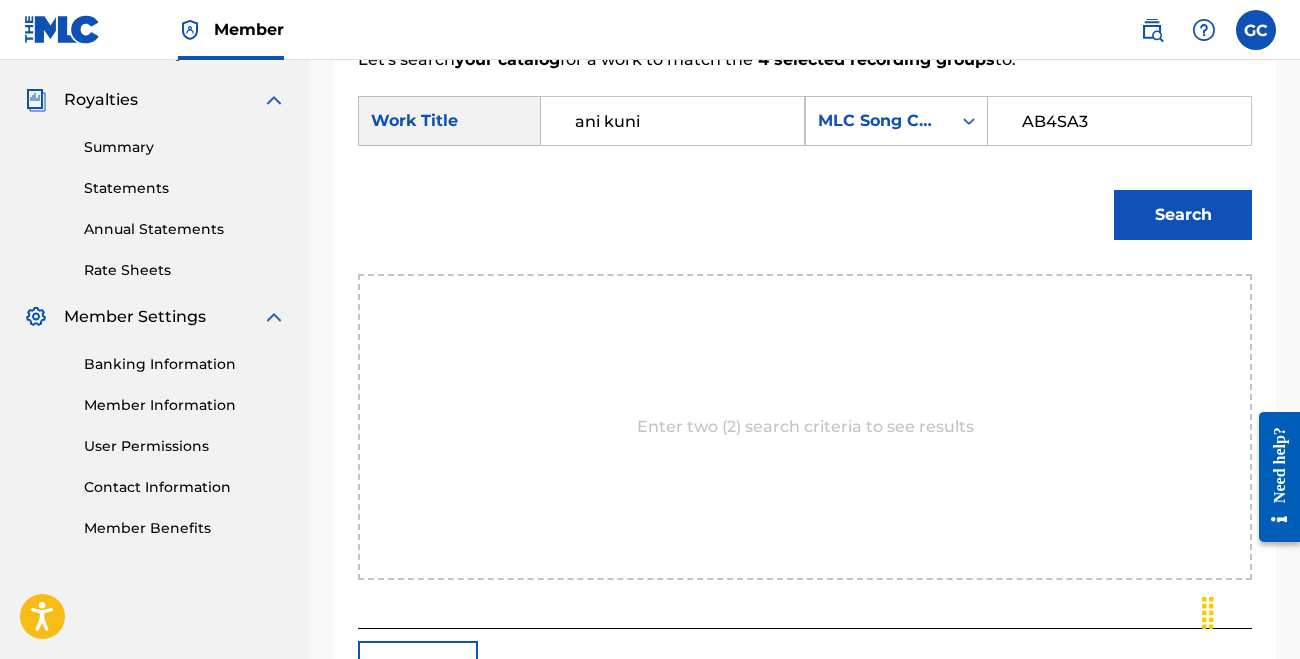type on "AB4SA3" 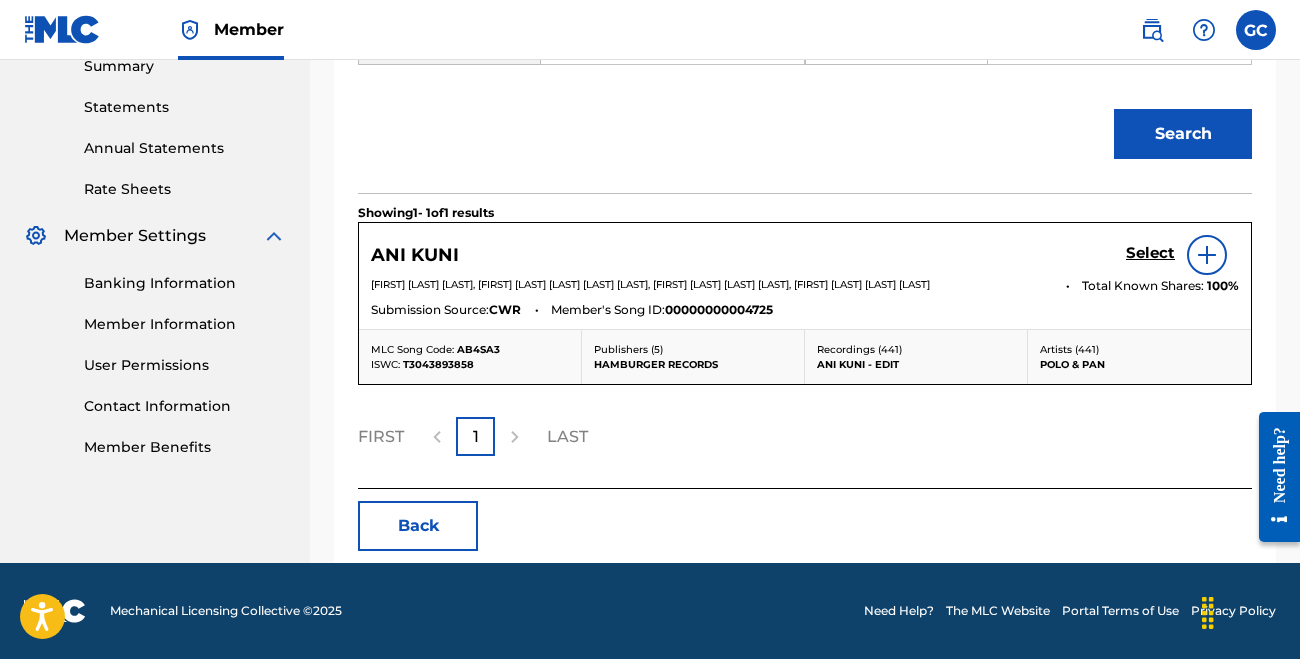 scroll, scrollTop: 665, scrollLeft: 0, axis: vertical 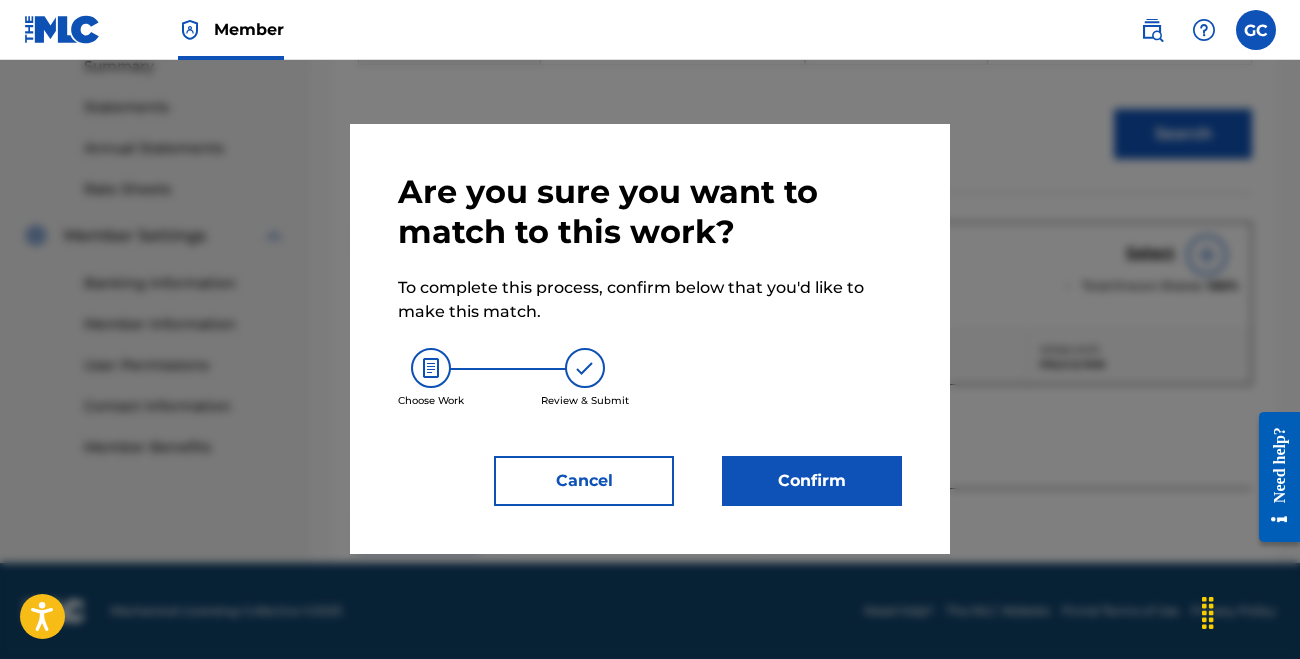 click on "Confirm" at bounding box center [812, 481] 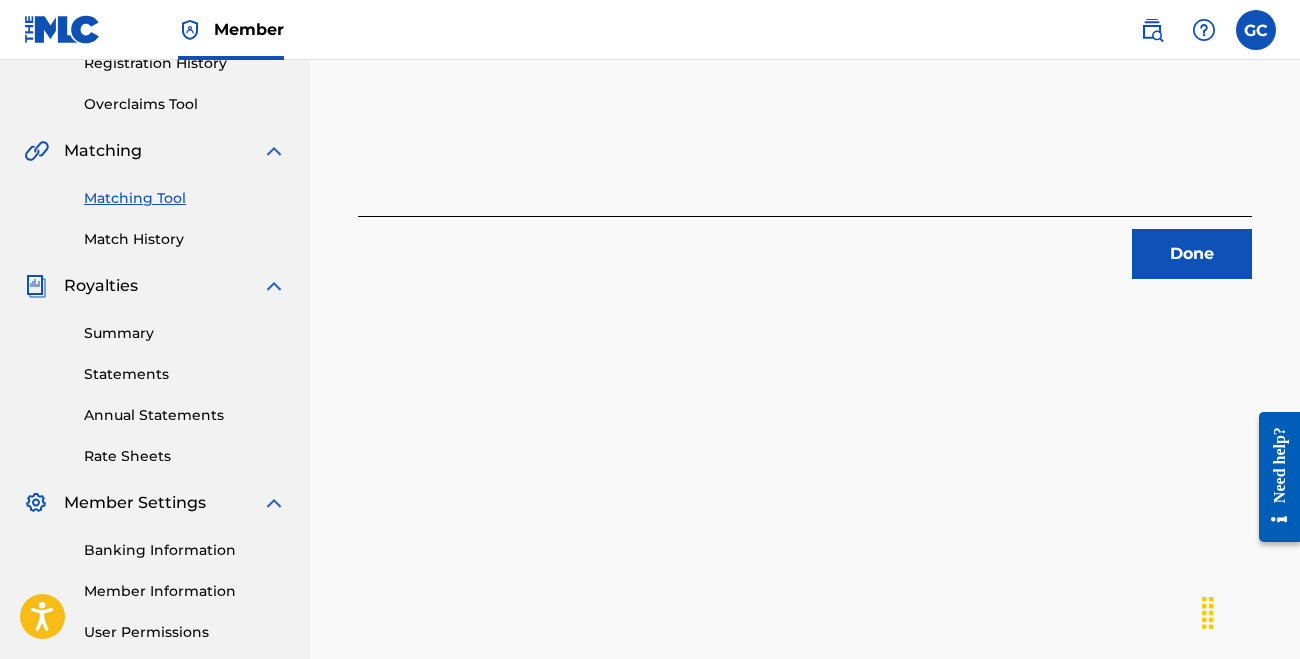 scroll, scrollTop: 322, scrollLeft: 0, axis: vertical 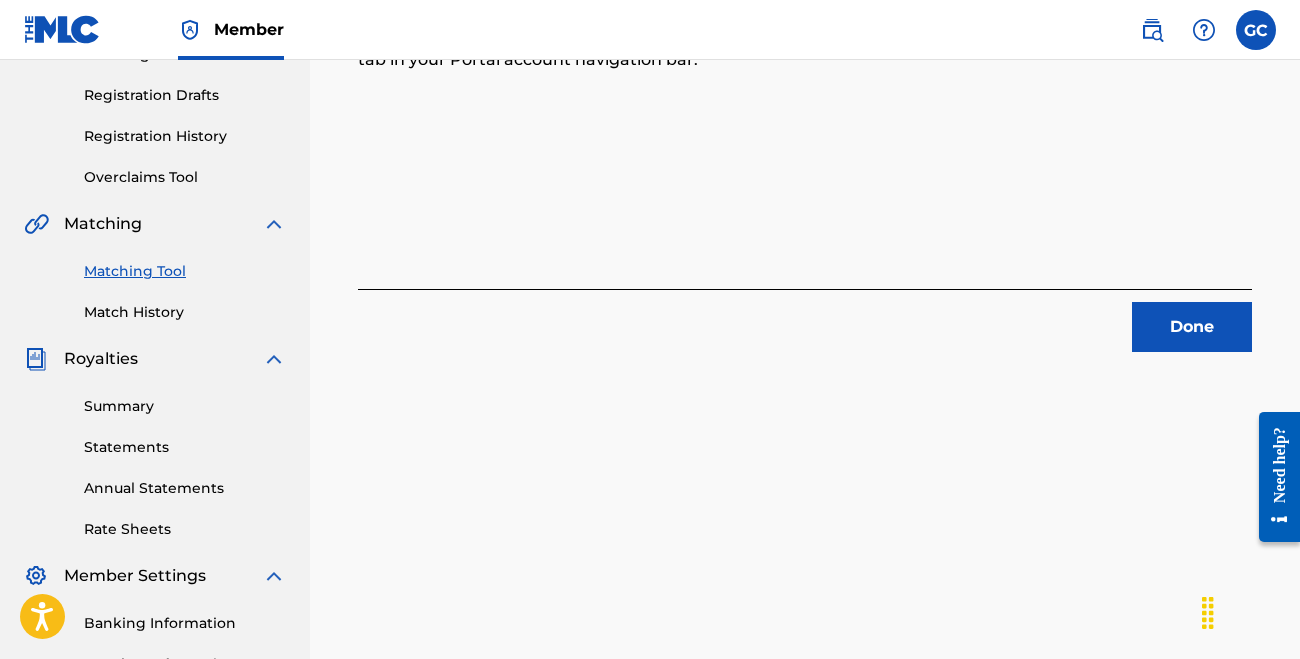click on "Done" at bounding box center [1192, 327] 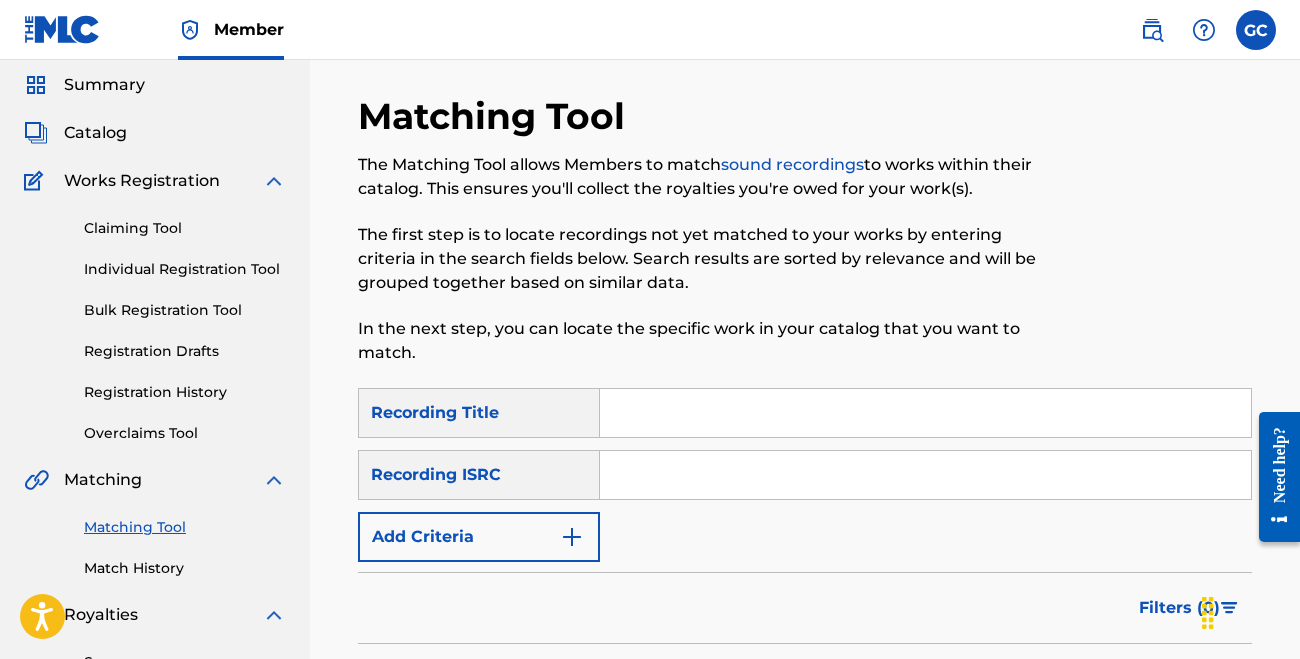 scroll, scrollTop: 67, scrollLeft: 0, axis: vertical 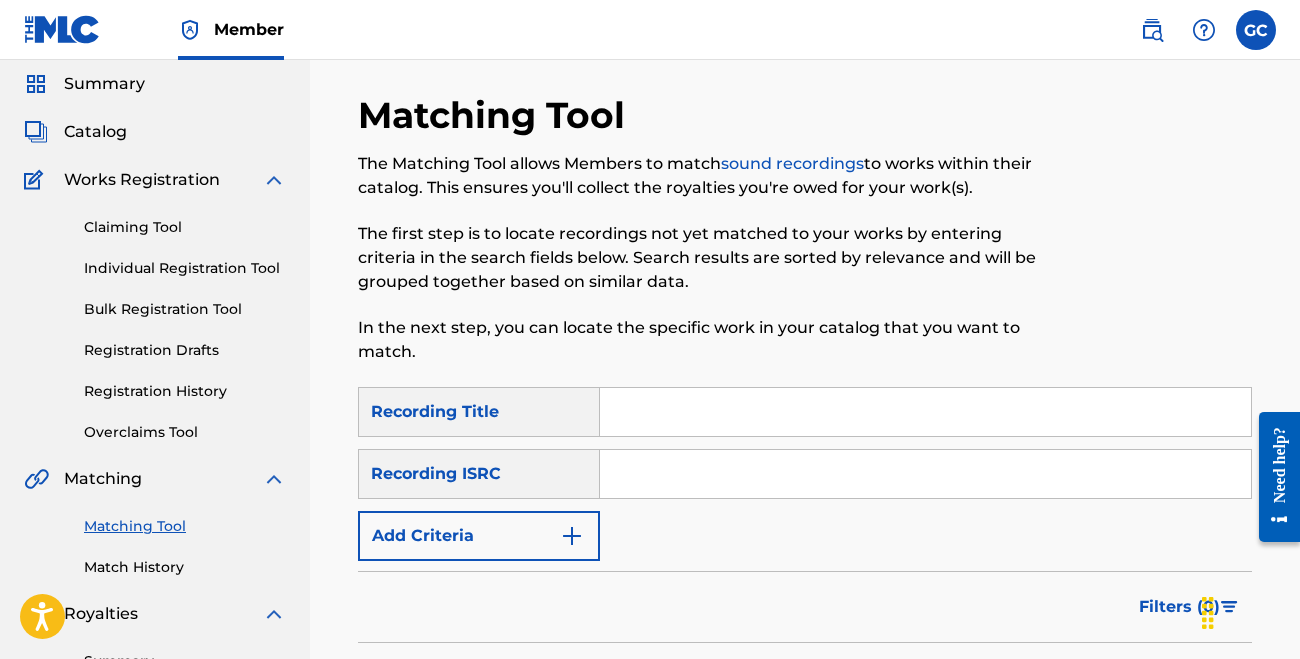 click on "sound recordings" at bounding box center (792, 163) 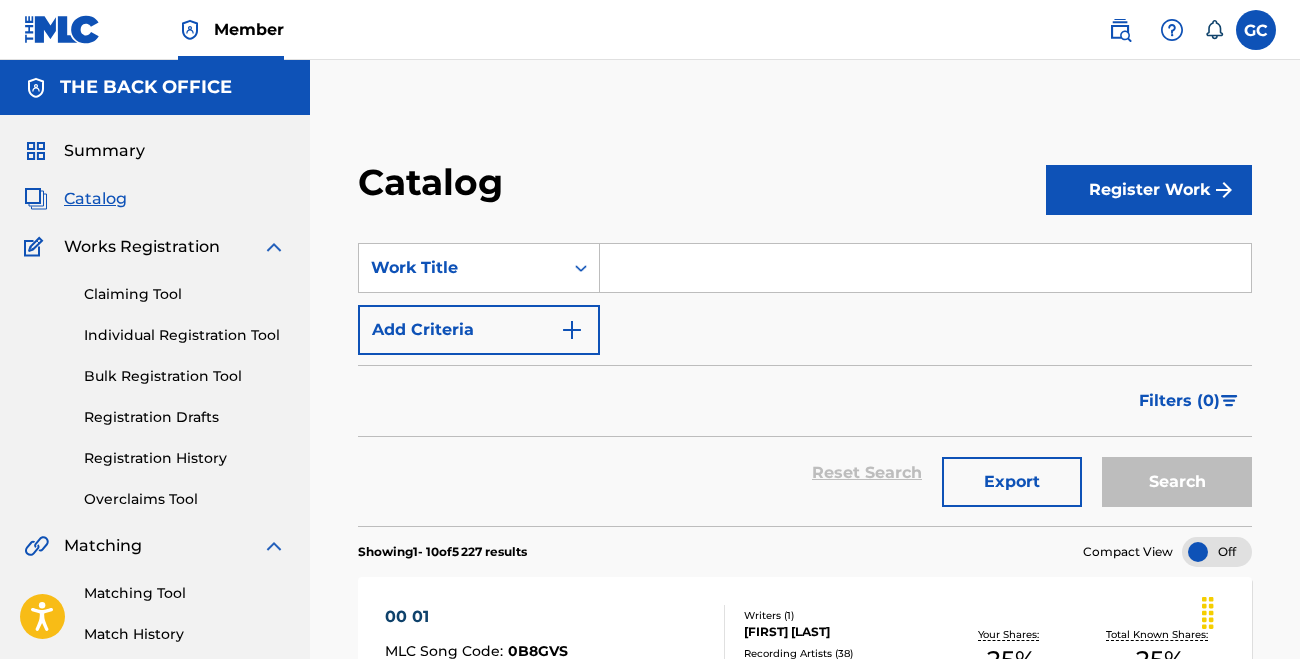 scroll, scrollTop: 0, scrollLeft: 0, axis: both 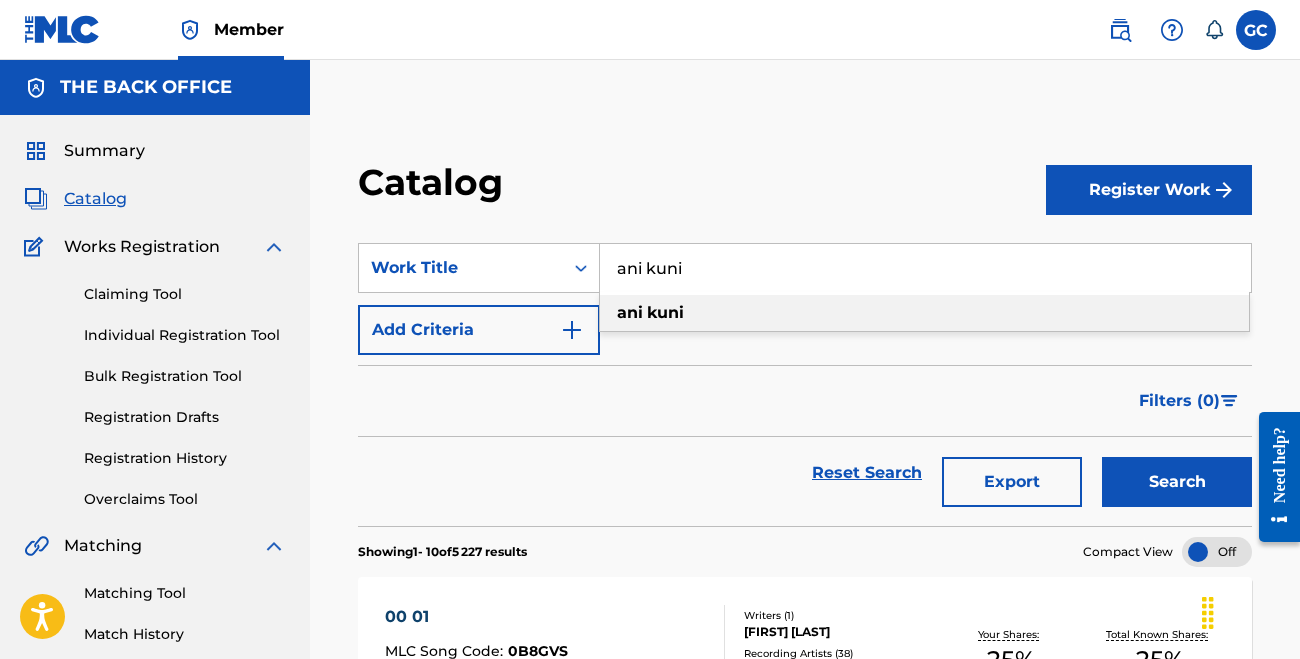 type on "ani kuni" 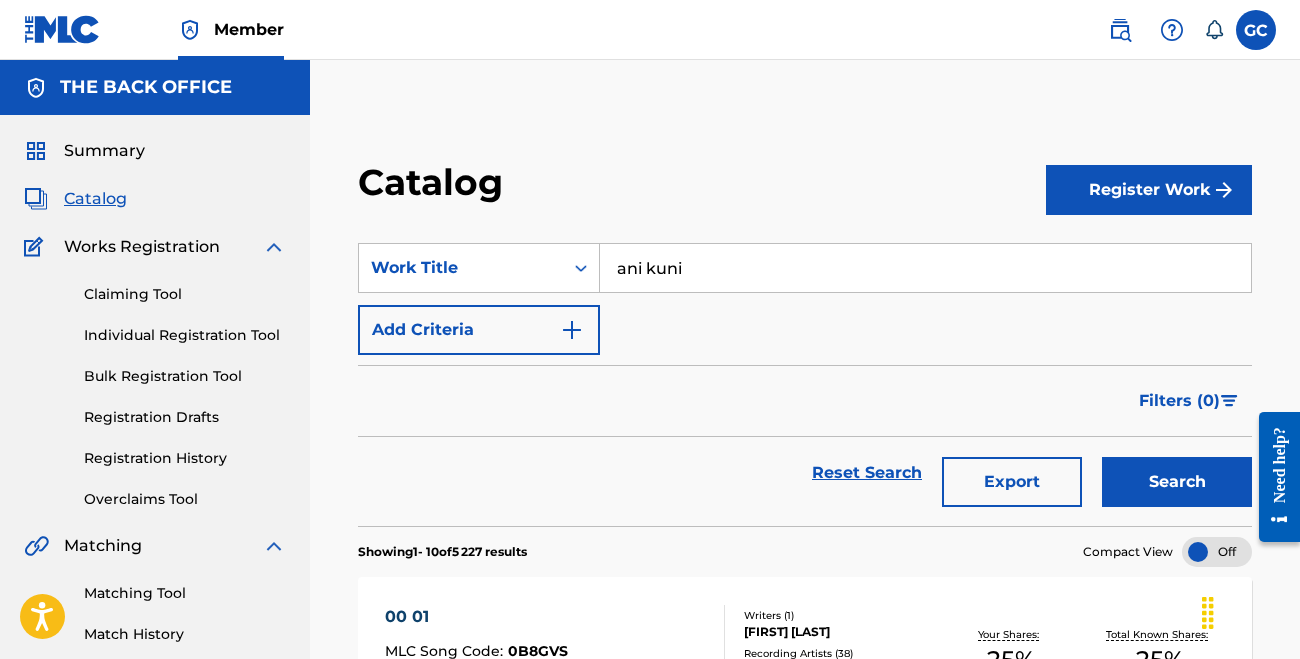 click on "Search" at bounding box center [1177, 482] 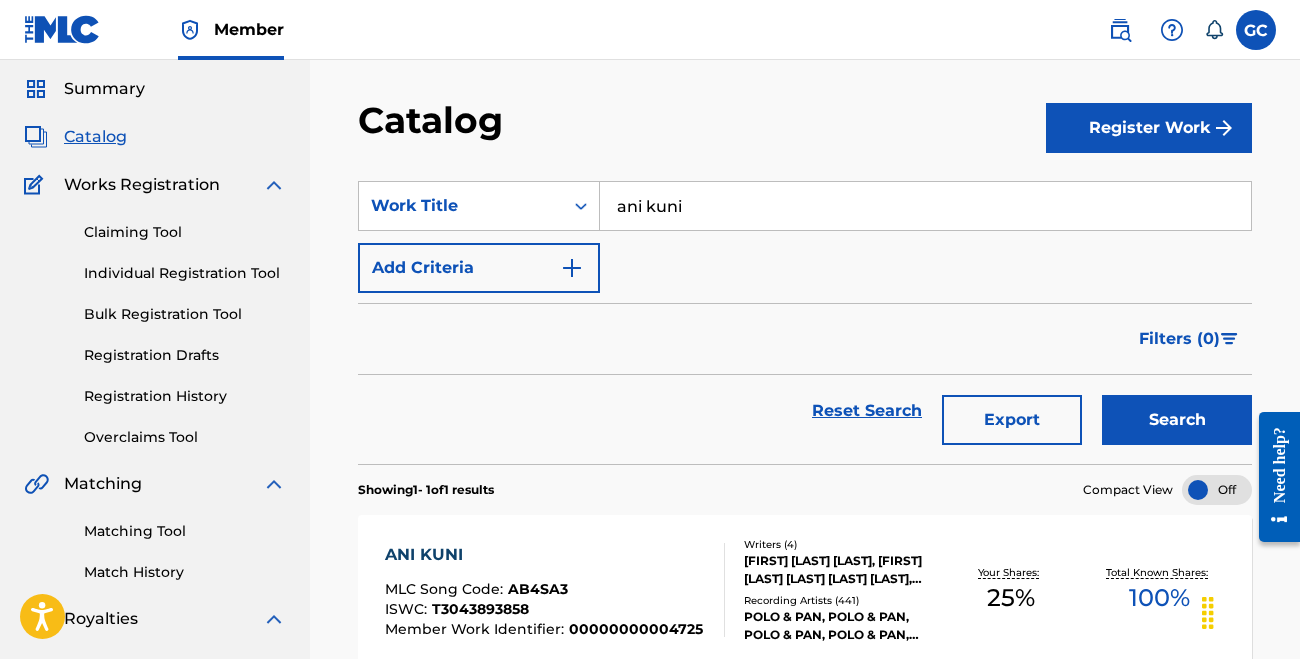 scroll, scrollTop: 75, scrollLeft: 0, axis: vertical 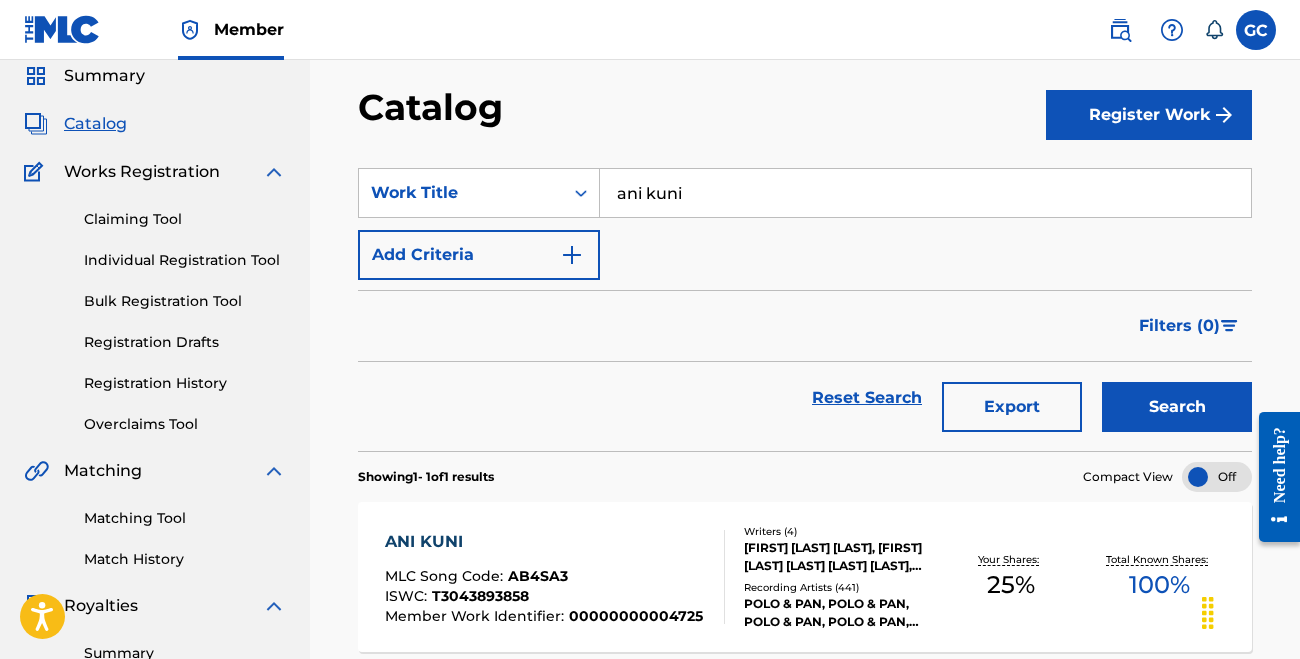 click on "MLC Song Code :" at bounding box center (446, 576) 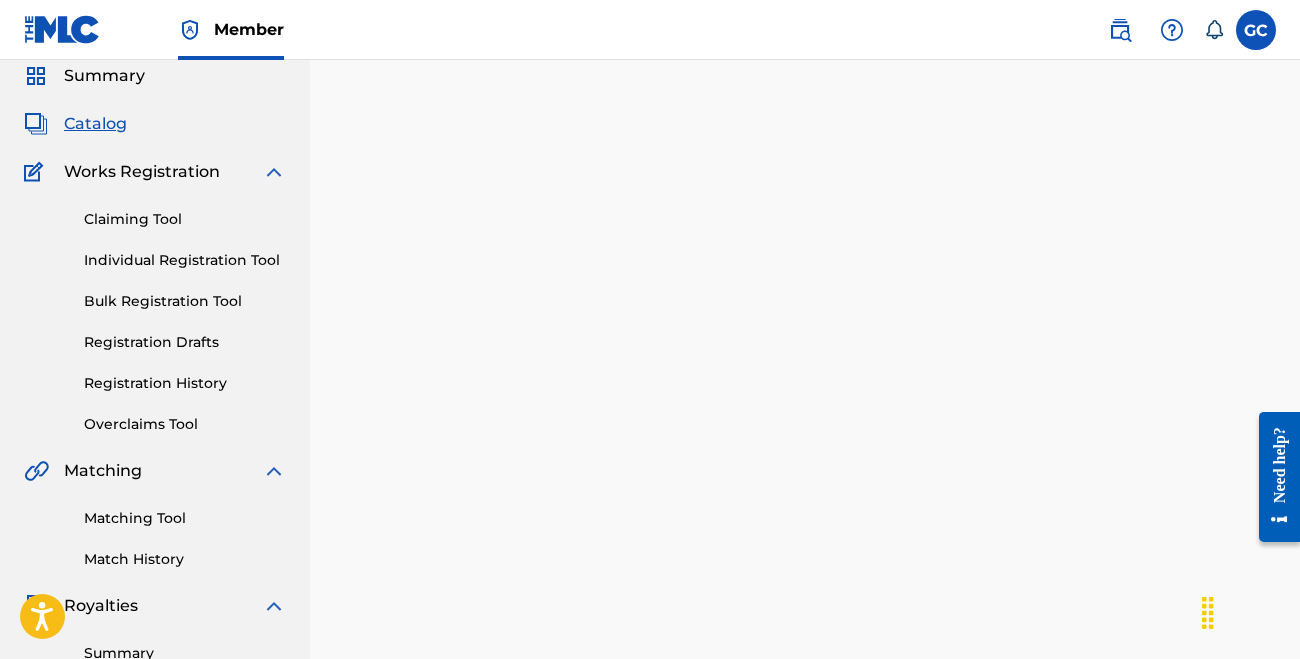 scroll, scrollTop: 0, scrollLeft: 0, axis: both 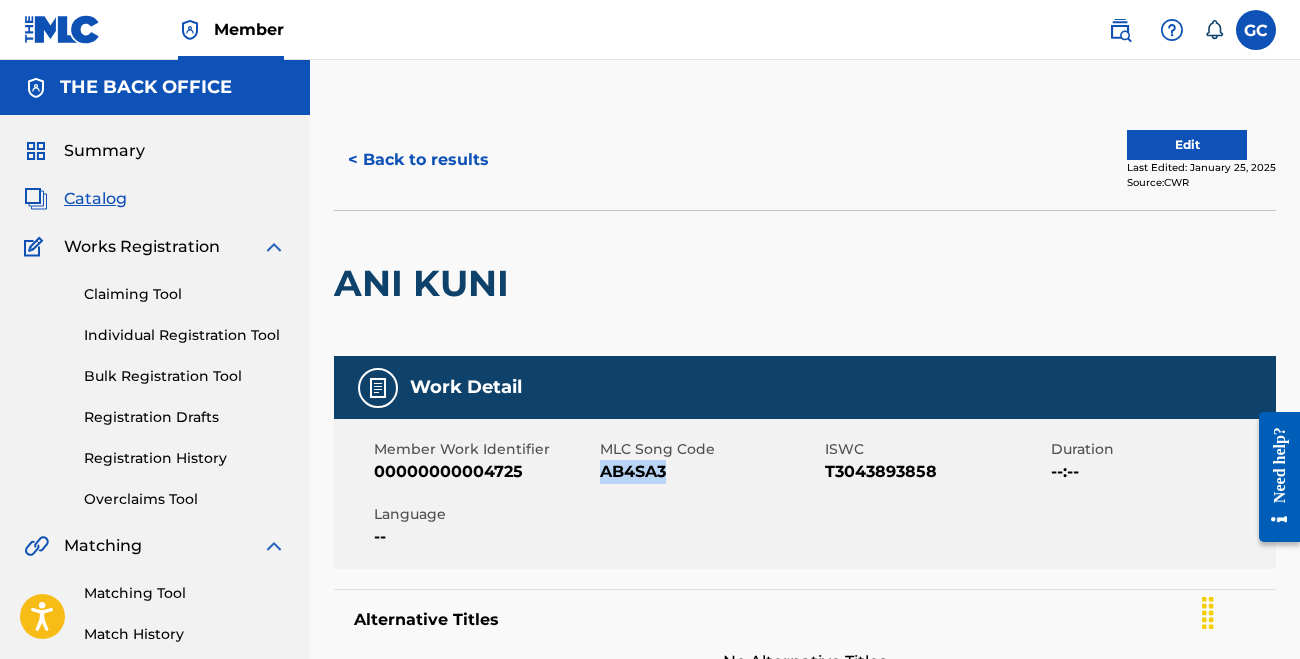 drag, startPoint x: 602, startPoint y: 474, endPoint x: 659, endPoint y: 459, distance: 58.940647 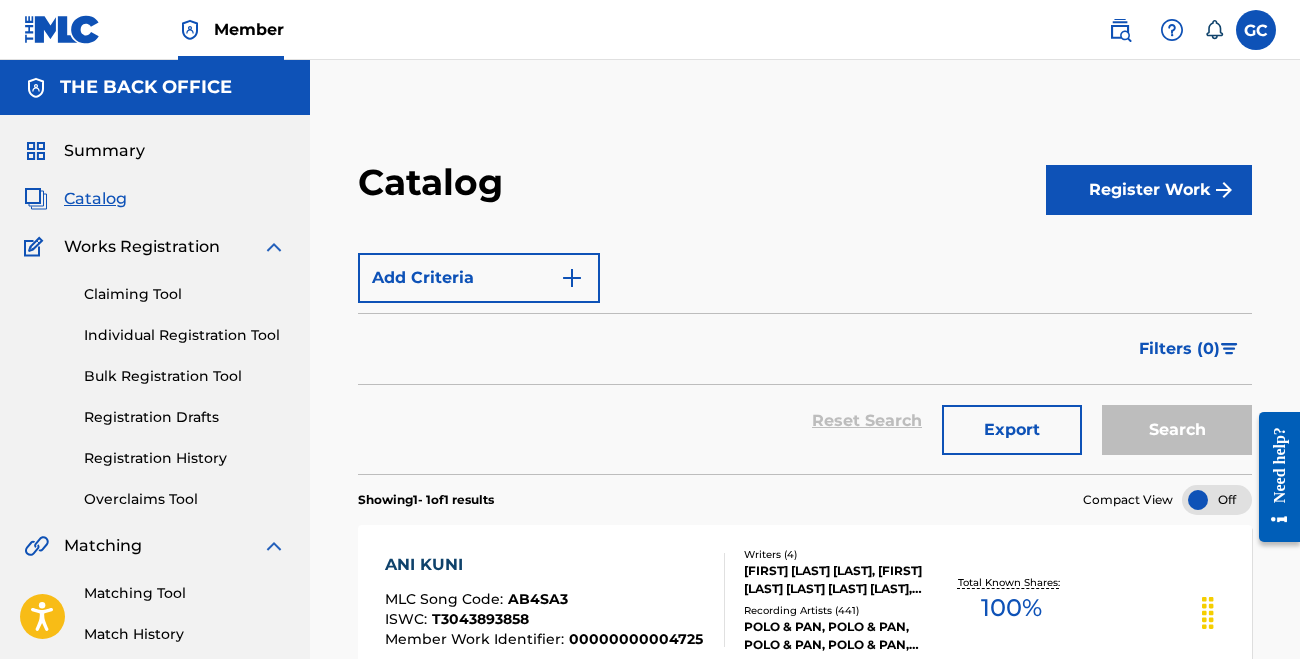 scroll, scrollTop: 75, scrollLeft: 0, axis: vertical 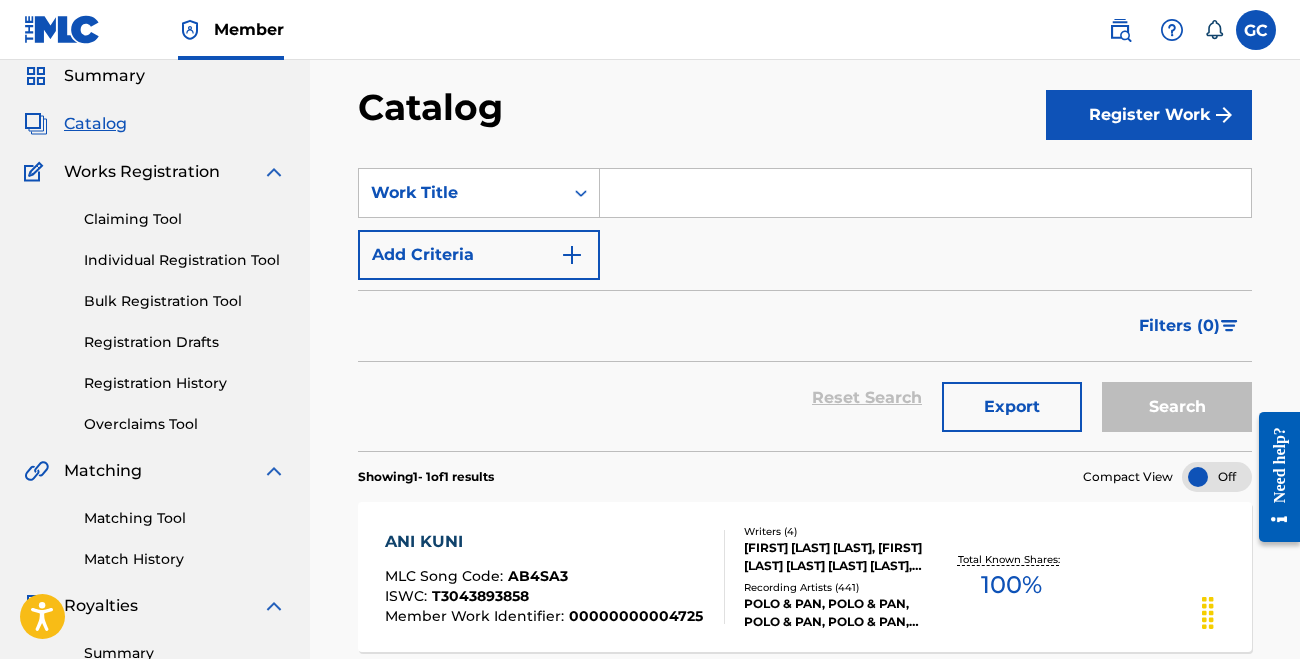 click at bounding box center (925, 193) 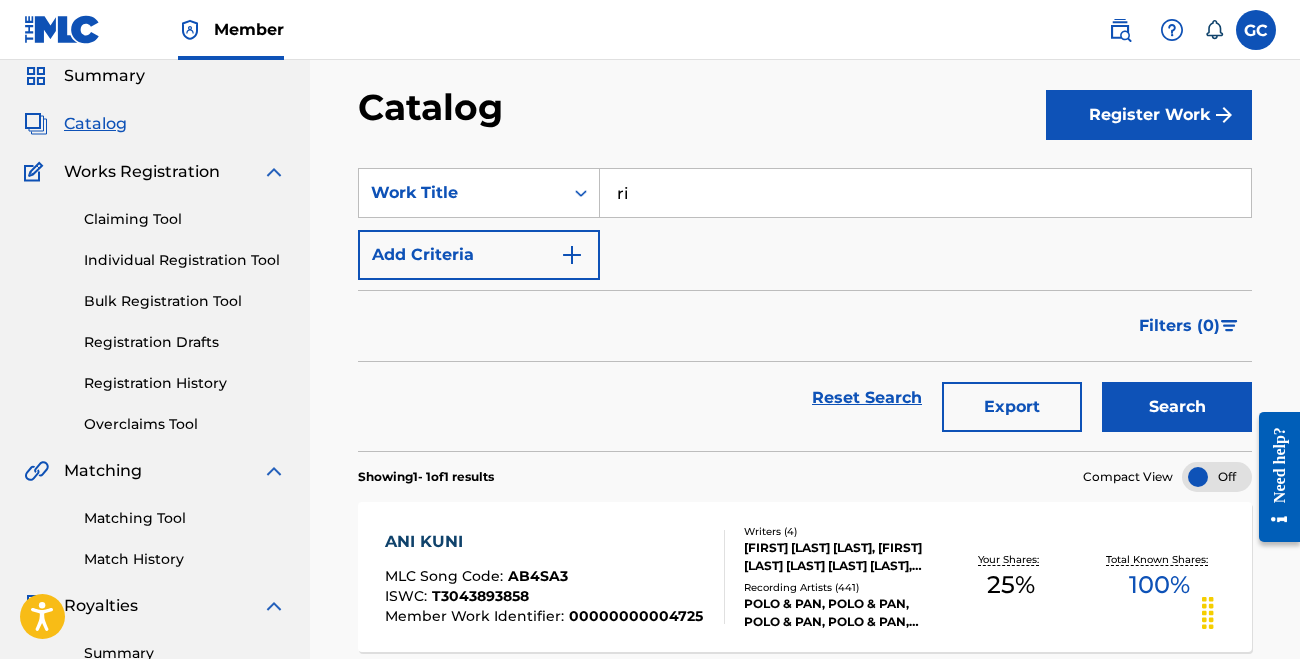 type on "r" 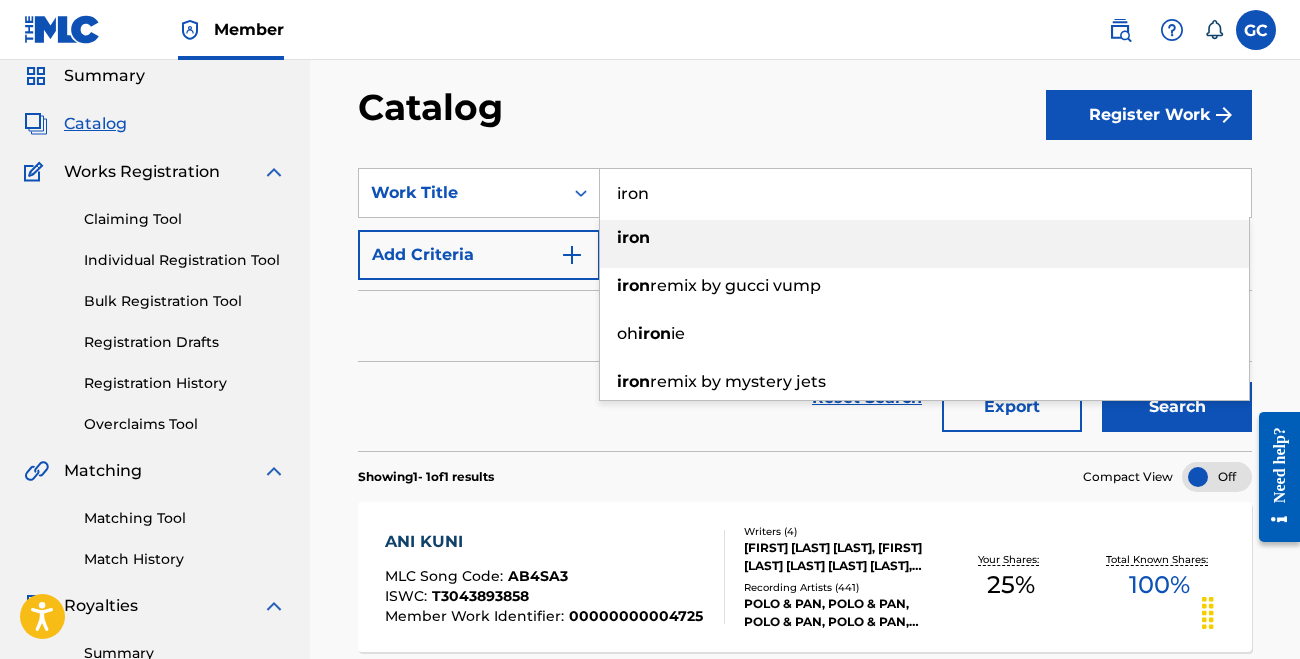 type on "iron" 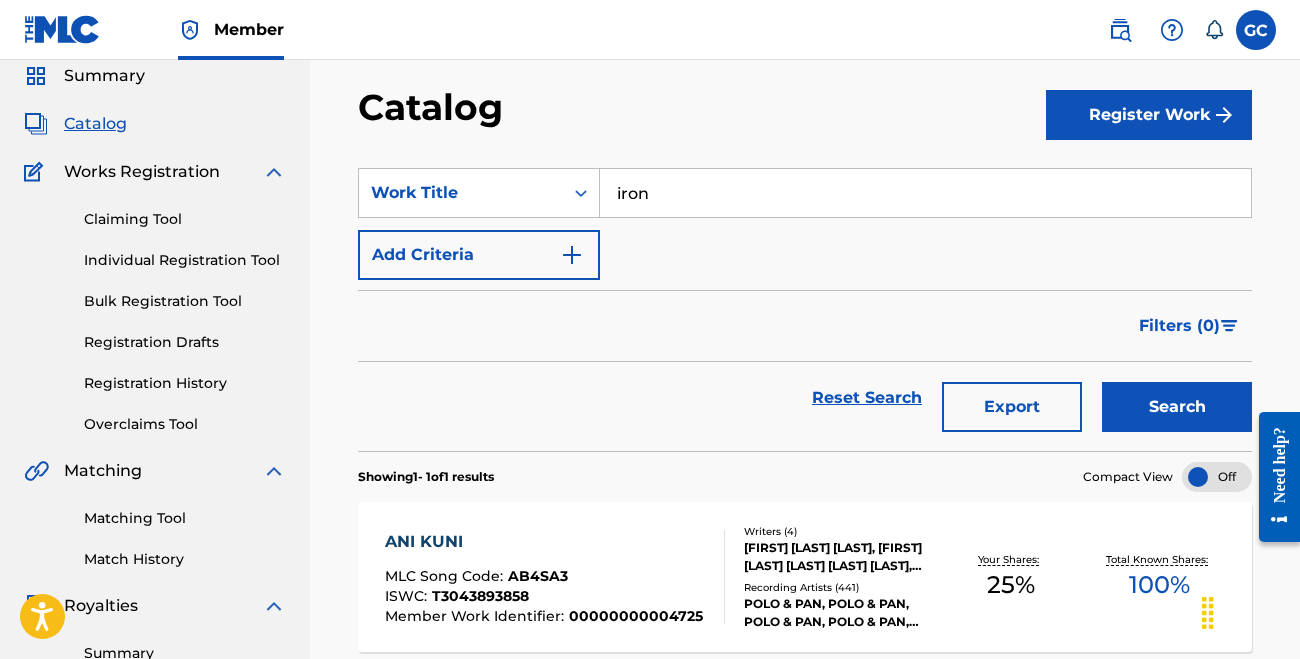click on "Search" at bounding box center (1177, 407) 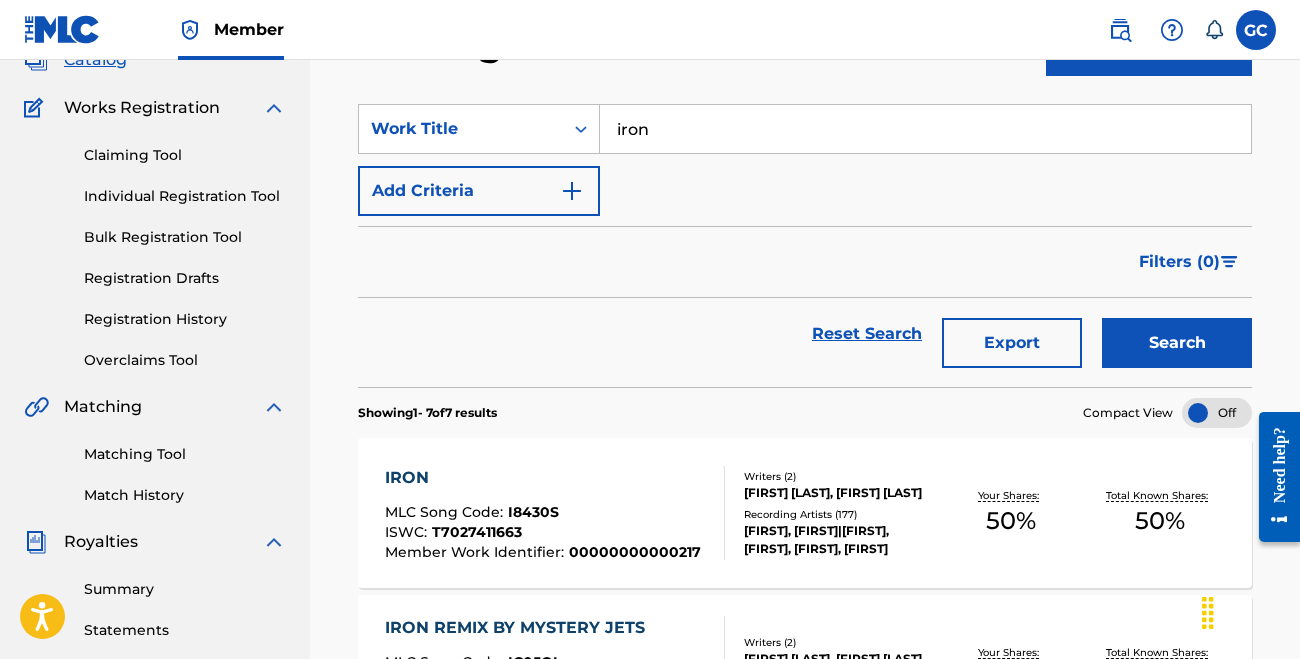 scroll, scrollTop: 351, scrollLeft: 0, axis: vertical 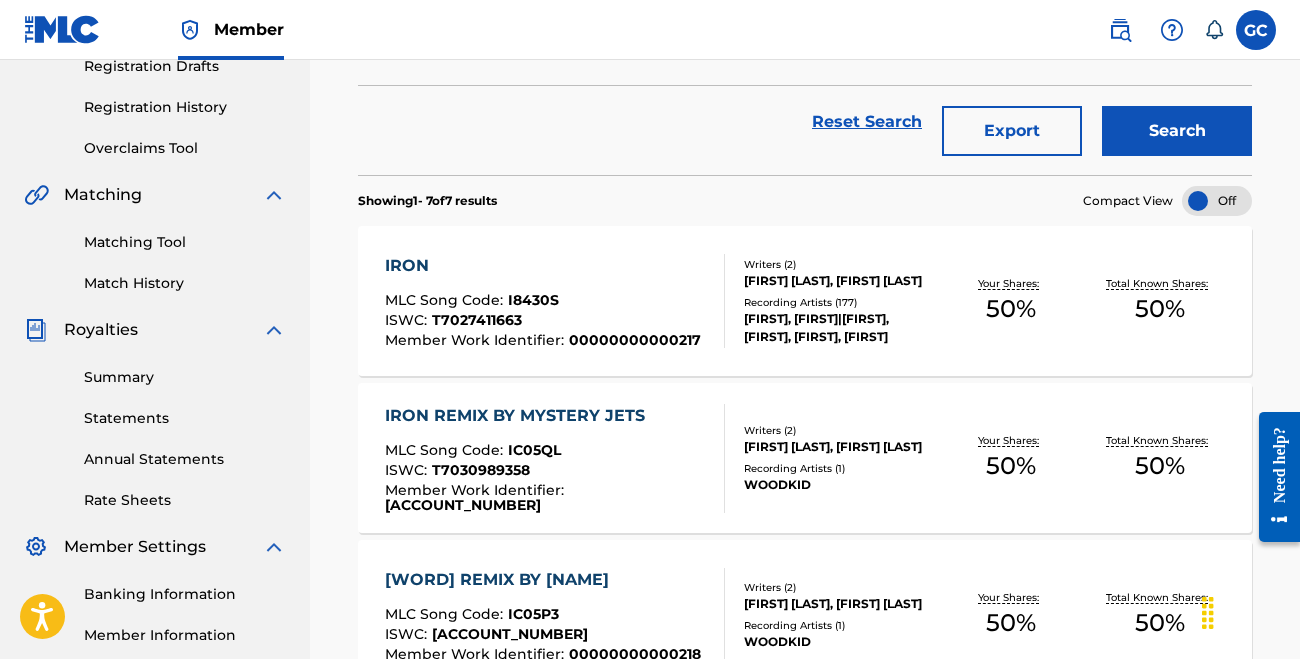 click on "MLC Song Code :" at bounding box center (446, 300) 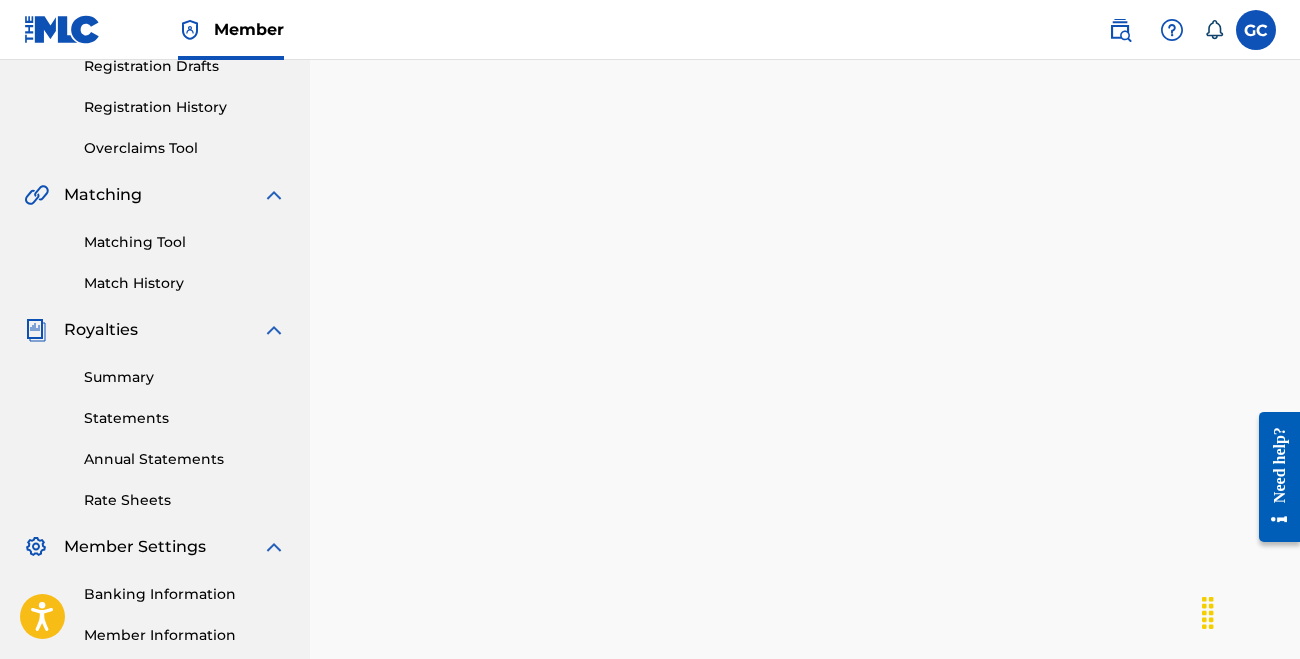 scroll, scrollTop: 0, scrollLeft: 0, axis: both 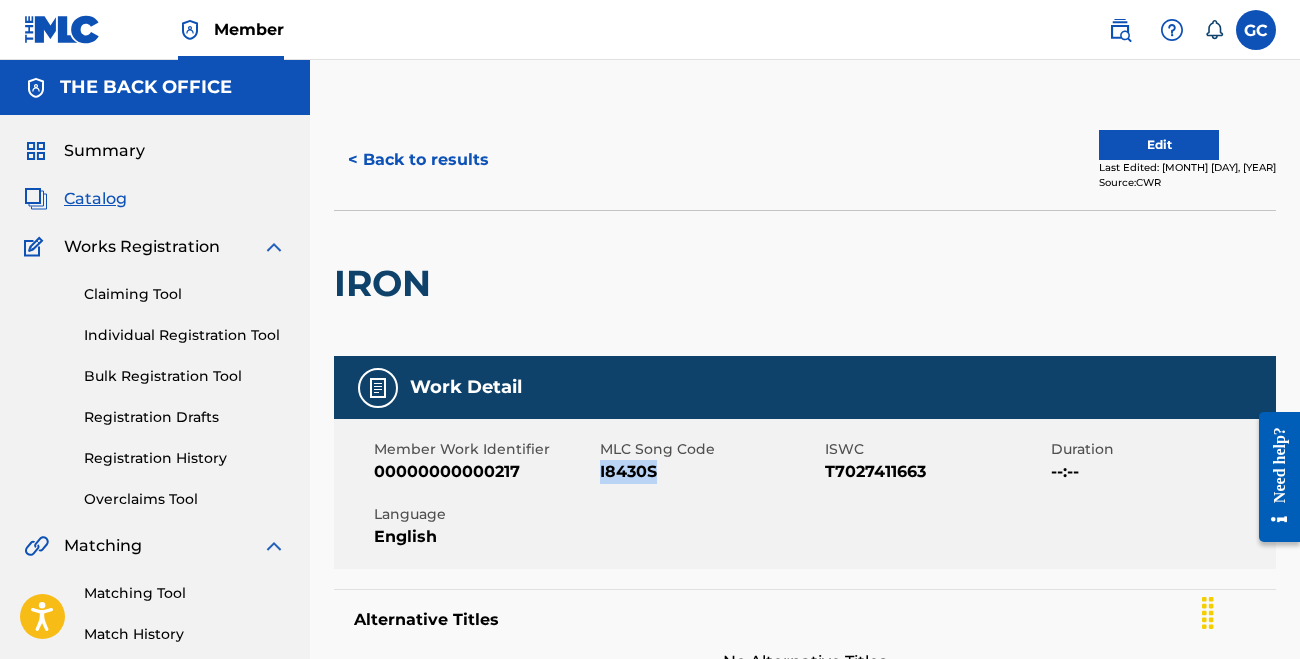 drag, startPoint x: 601, startPoint y: 470, endPoint x: 655, endPoint y: 468, distance: 54.037025 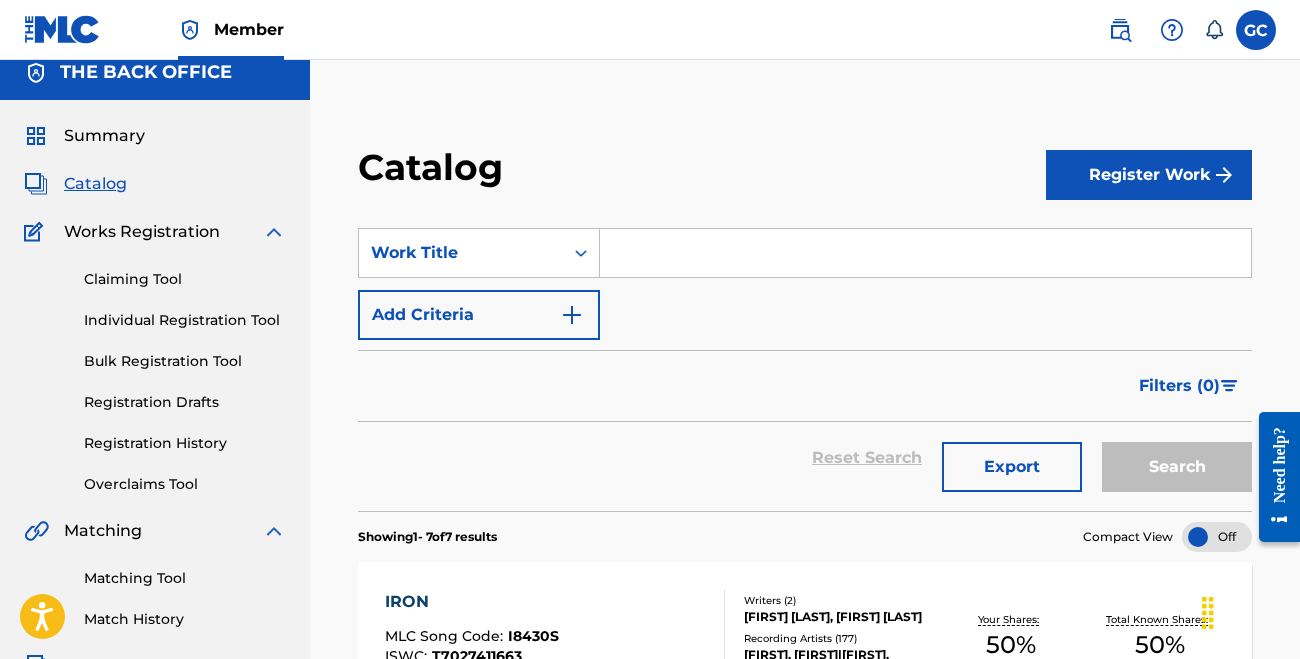scroll, scrollTop: 1, scrollLeft: 0, axis: vertical 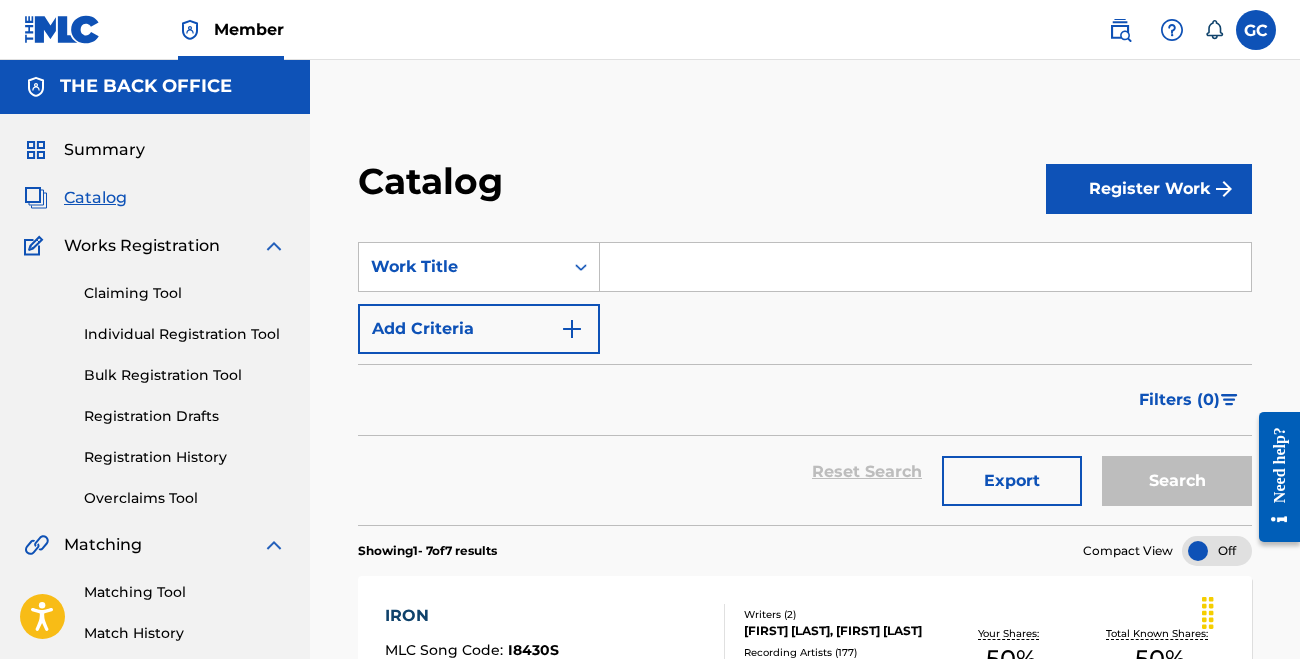 click at bounding box center (925, 267) 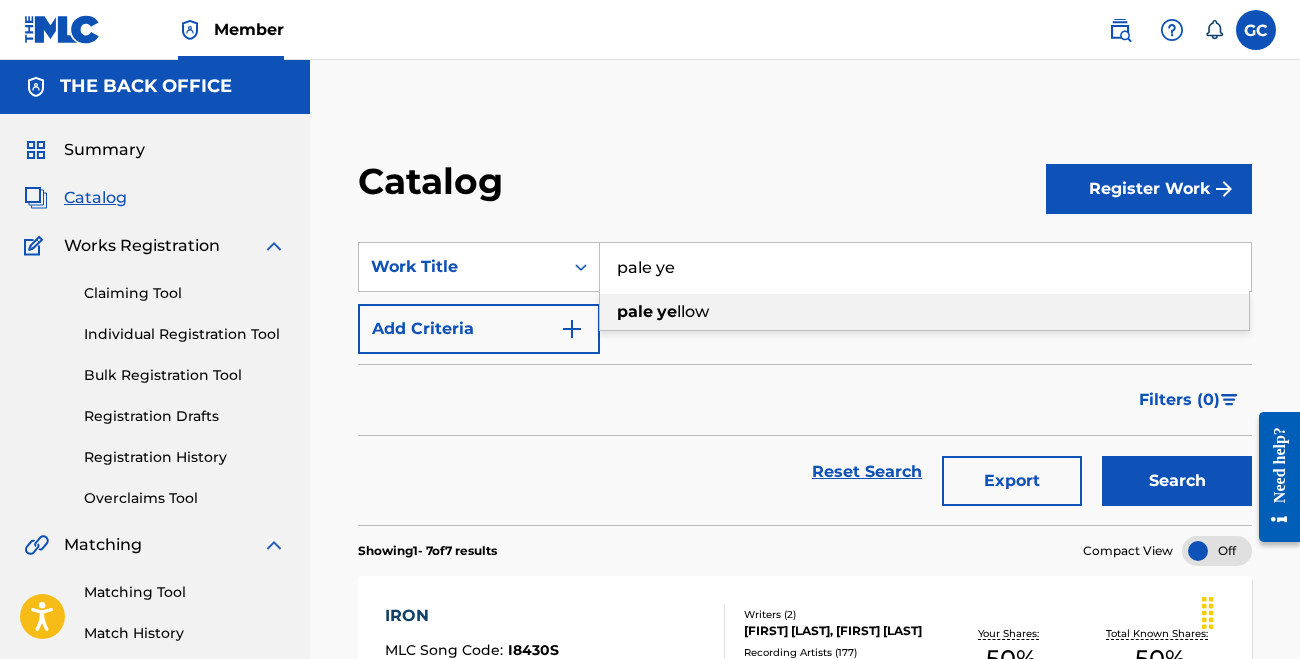 click on "pale   ye llow" at bounding box center (924, 312) 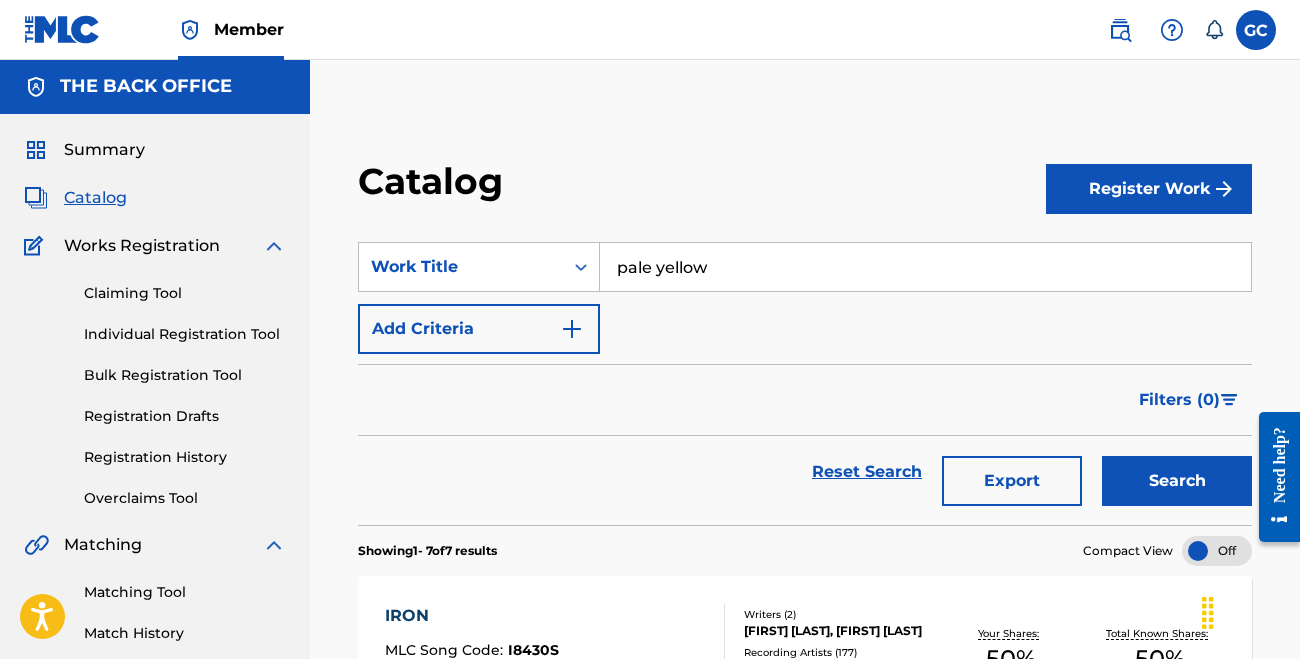 click on "Search" at bounding box center (1177, 481) 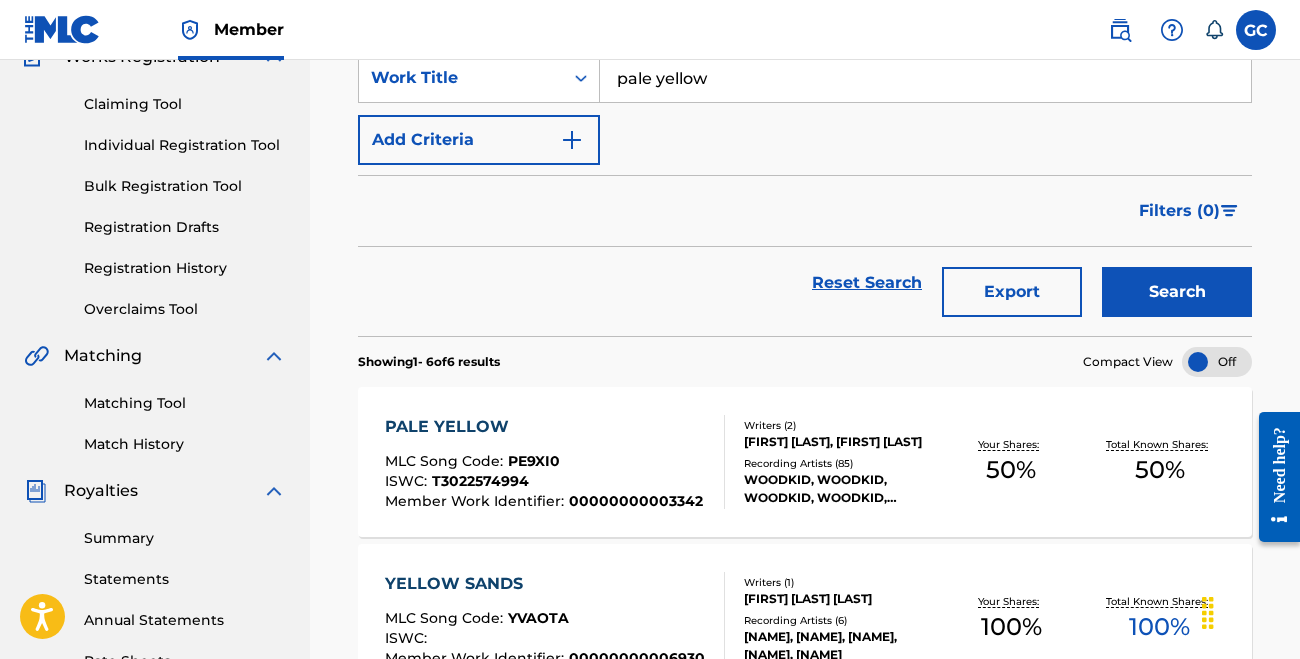 scroll, scrollTop: 266, scrollLeft: 0, axis: vertical 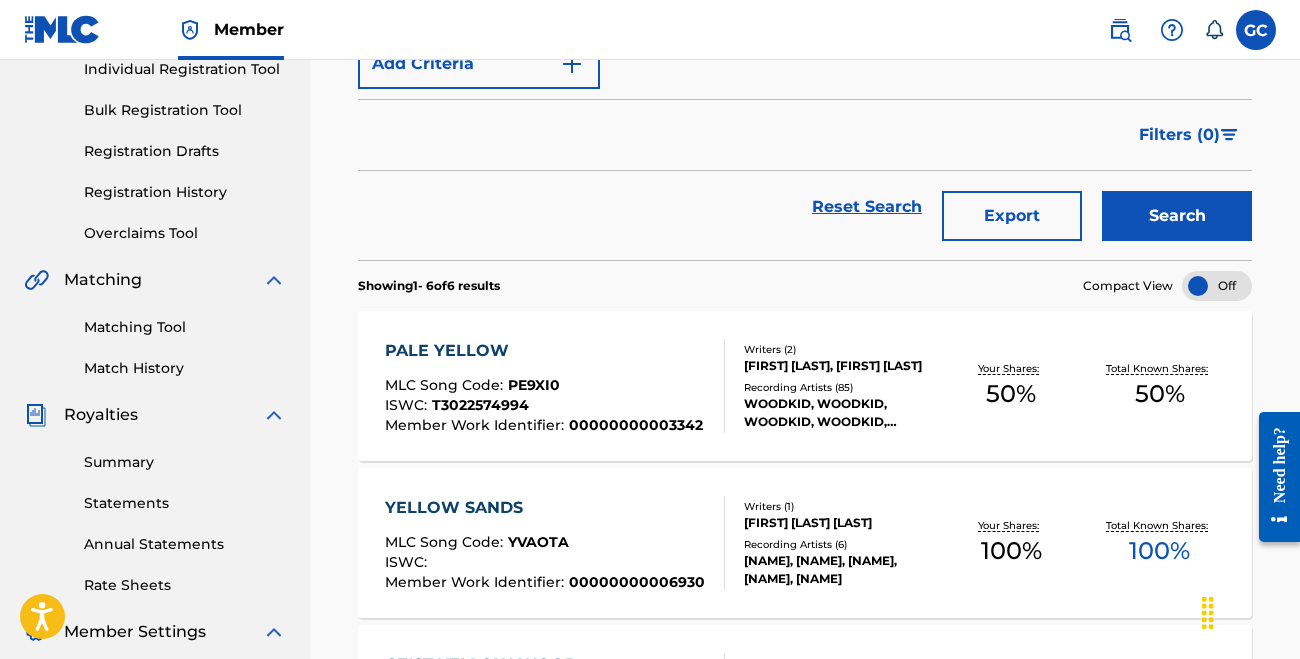 click on "[ISRC]" at bounding box center (534, 385) 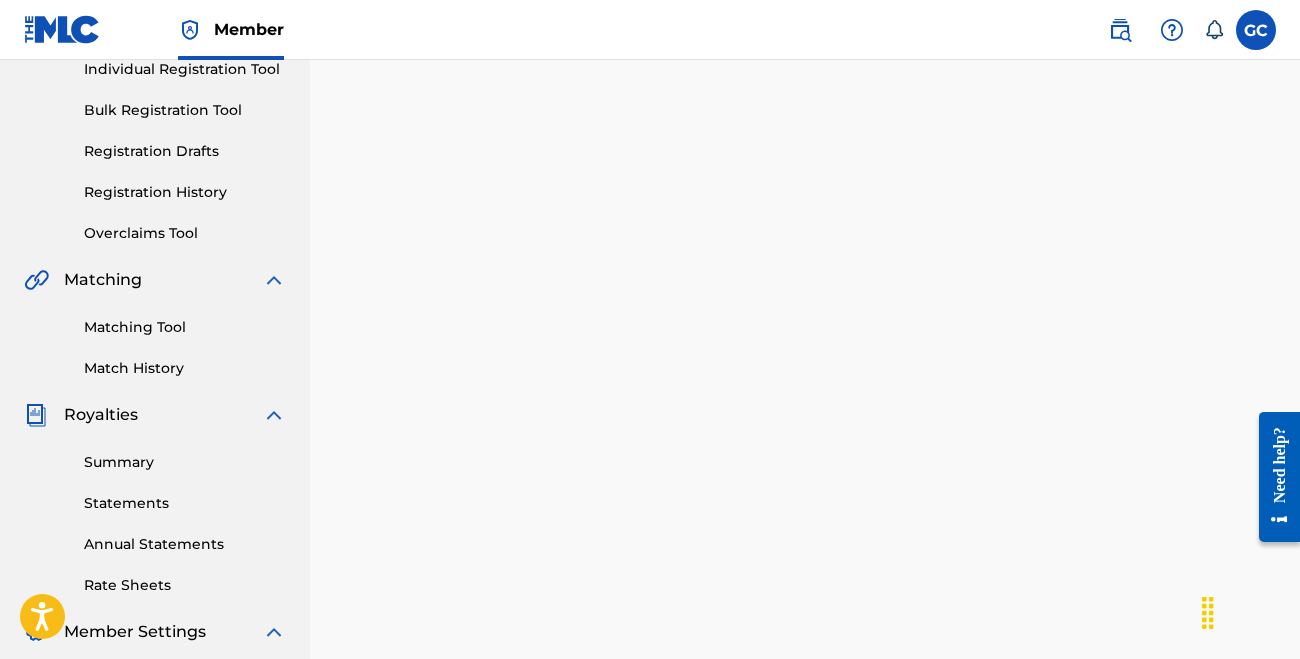 scroll, scrollTop: 0, scrollLeft: 0, axis: both 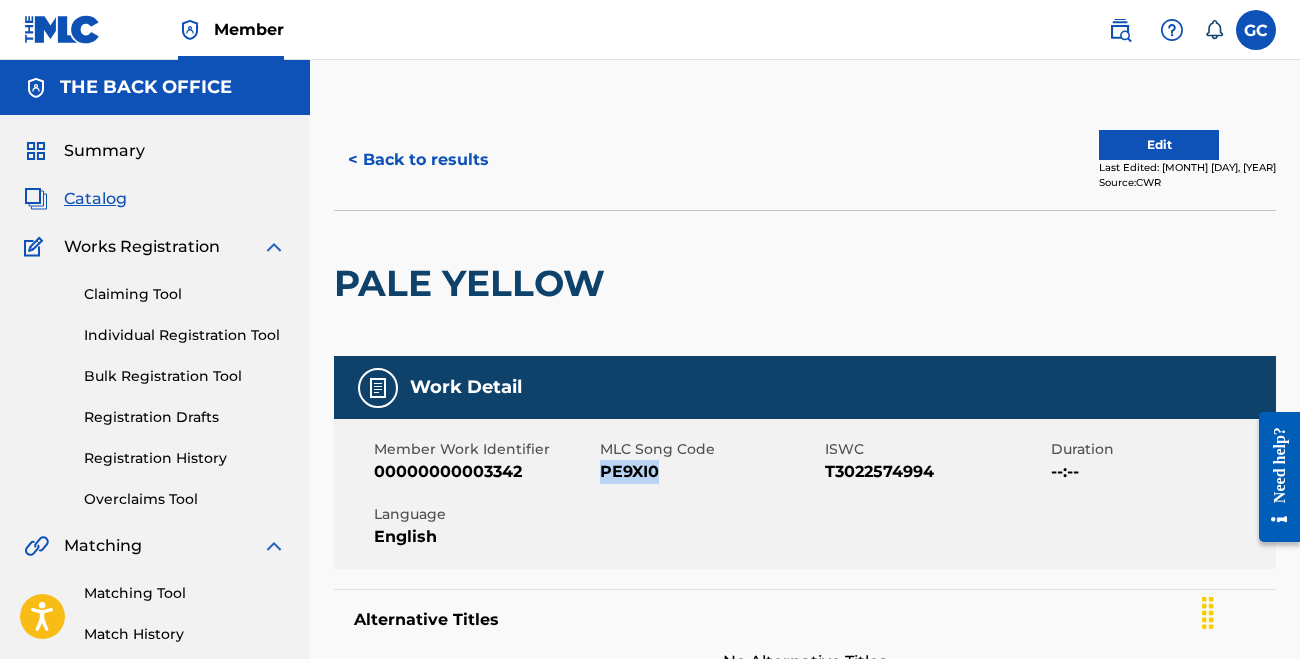 drag, startPoint x: 600, startPoint y: 472, endPoint x: 657, endPoint y: 469, distance: 57.07889 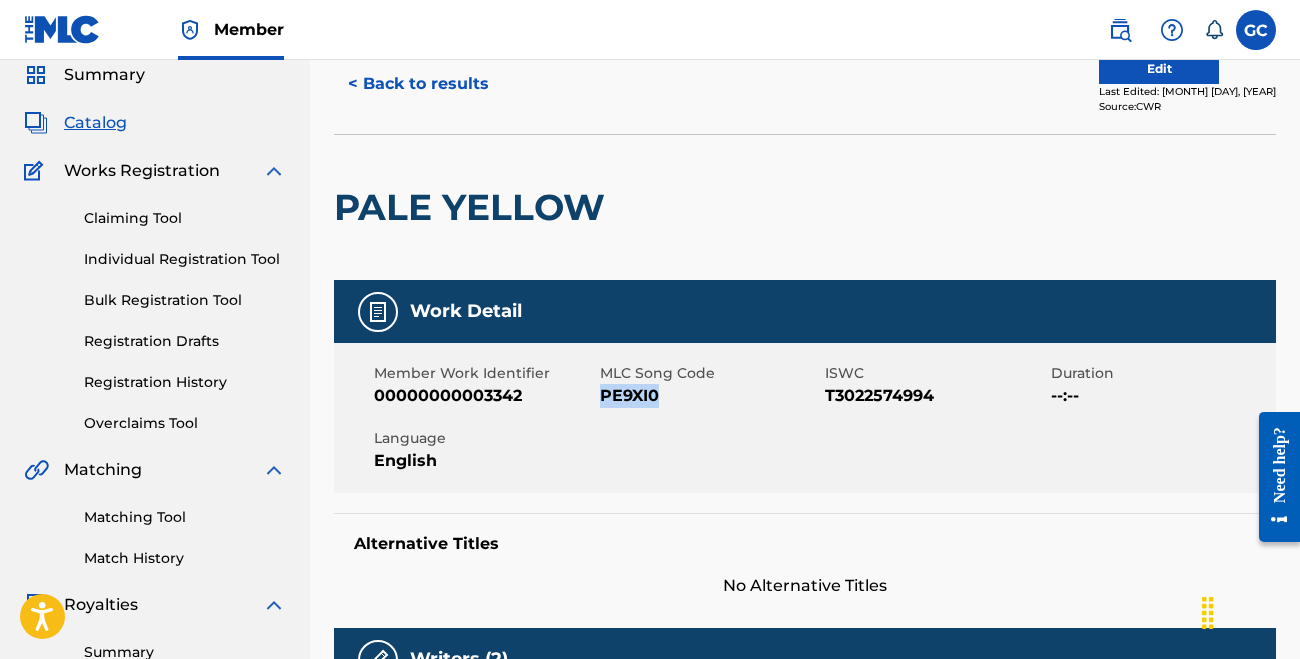 scroll, scrollTop: 0, scrollLeft: 0, axis: both 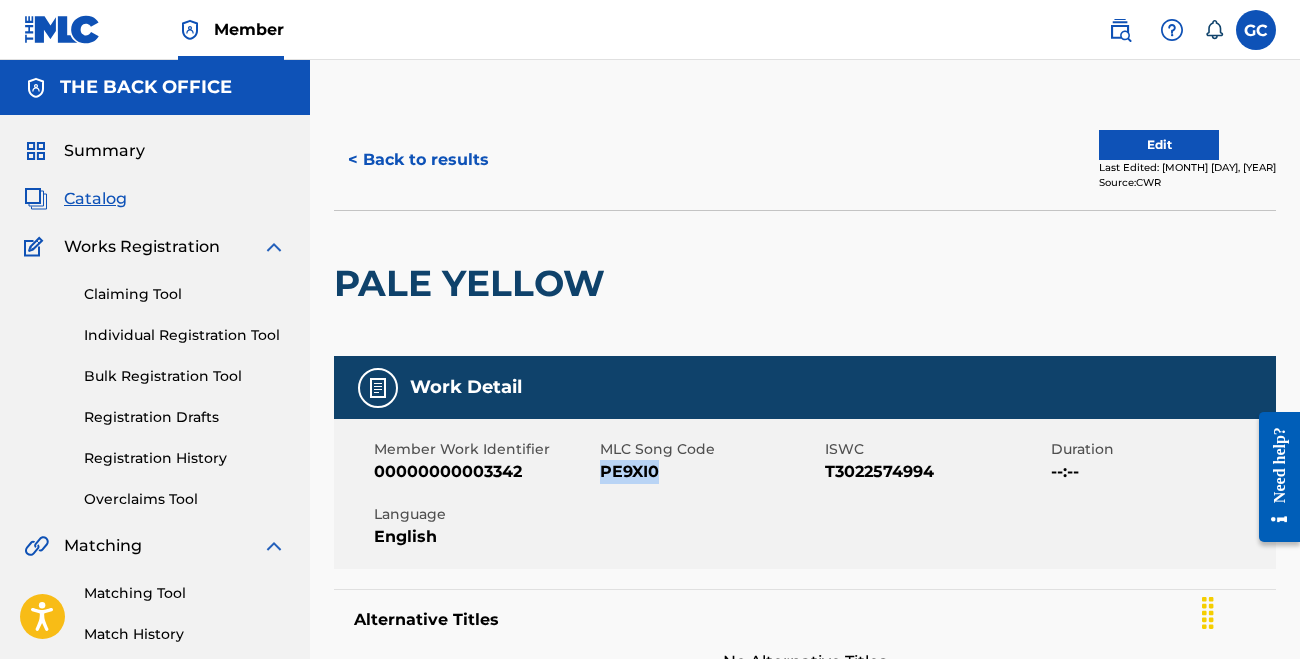 click on "< Back to results" at bounding box center (418, 160) 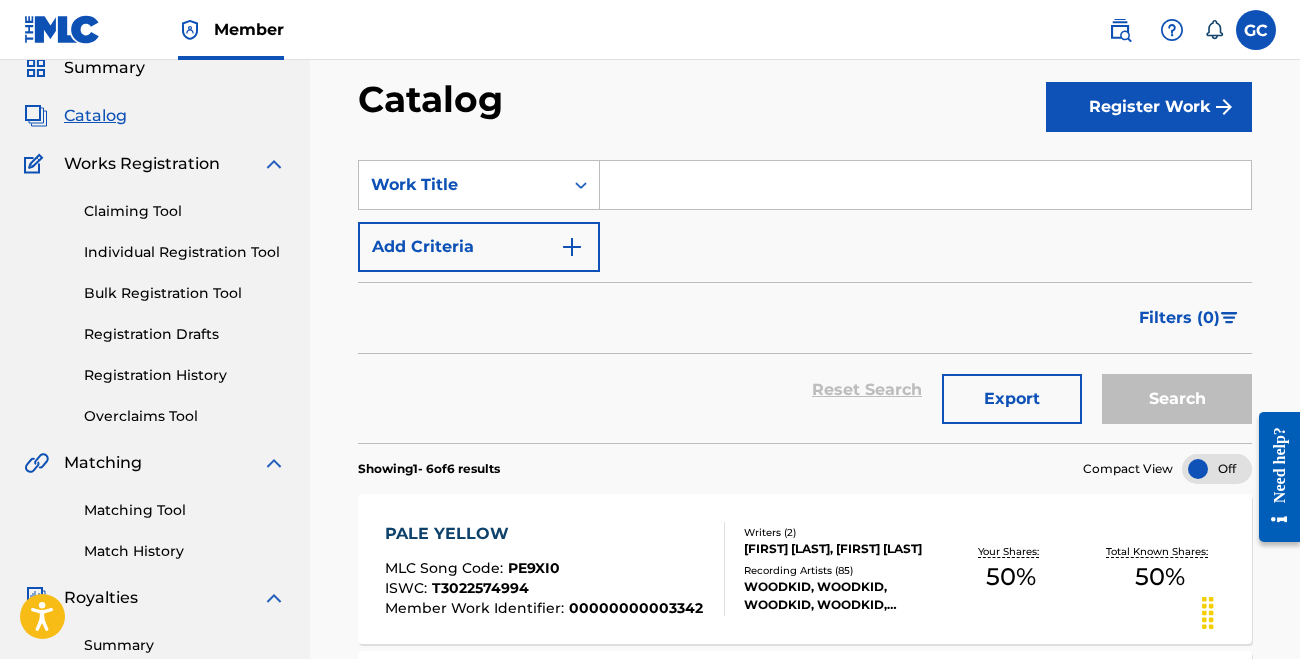 scroll, scrollTop: 82, scrollLeft: 0, axis: vertical 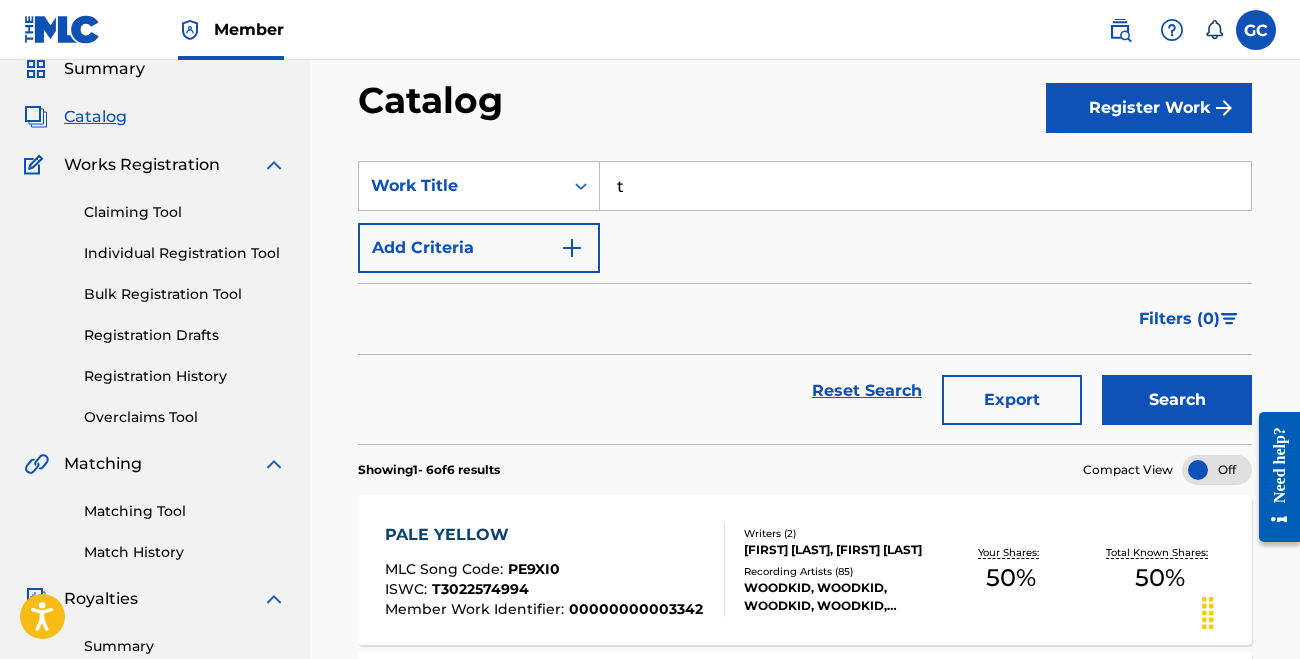 type on "o" 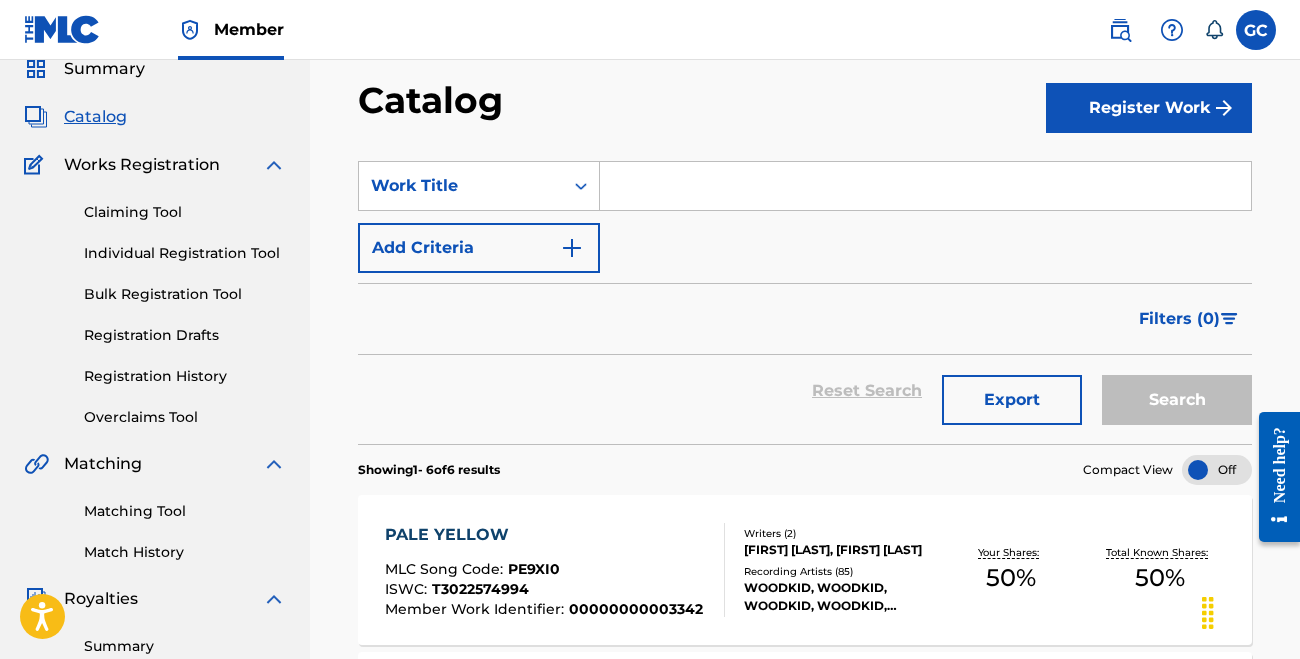 click at bounding box center (926, 186) 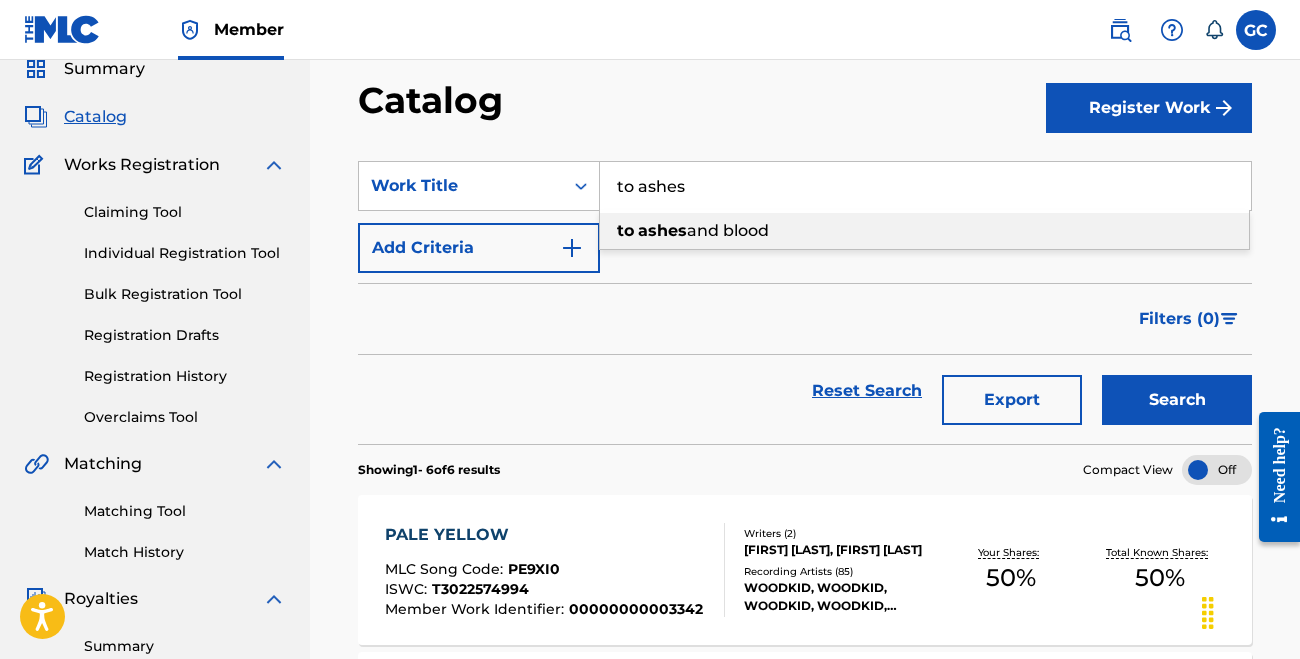 click on "to   ashes  and blood" at bounding box center [924, 231] 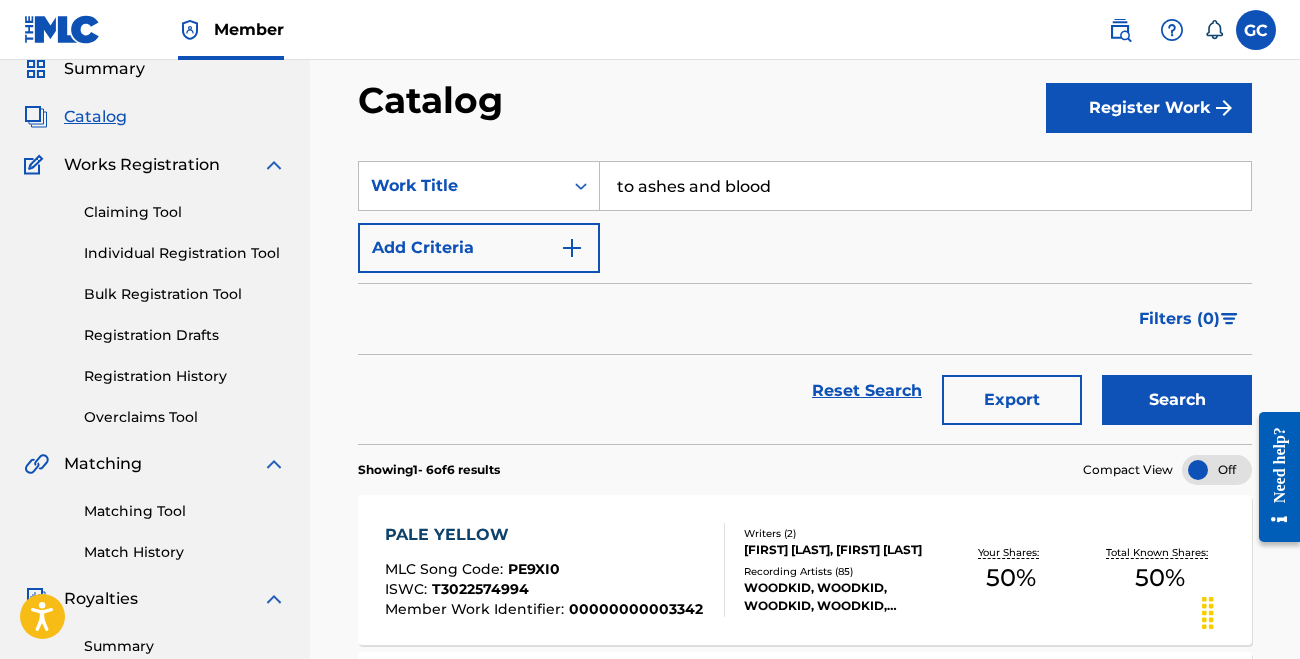 scroll, scrollTop: 147, scrollLeft: 0, axis: vertical 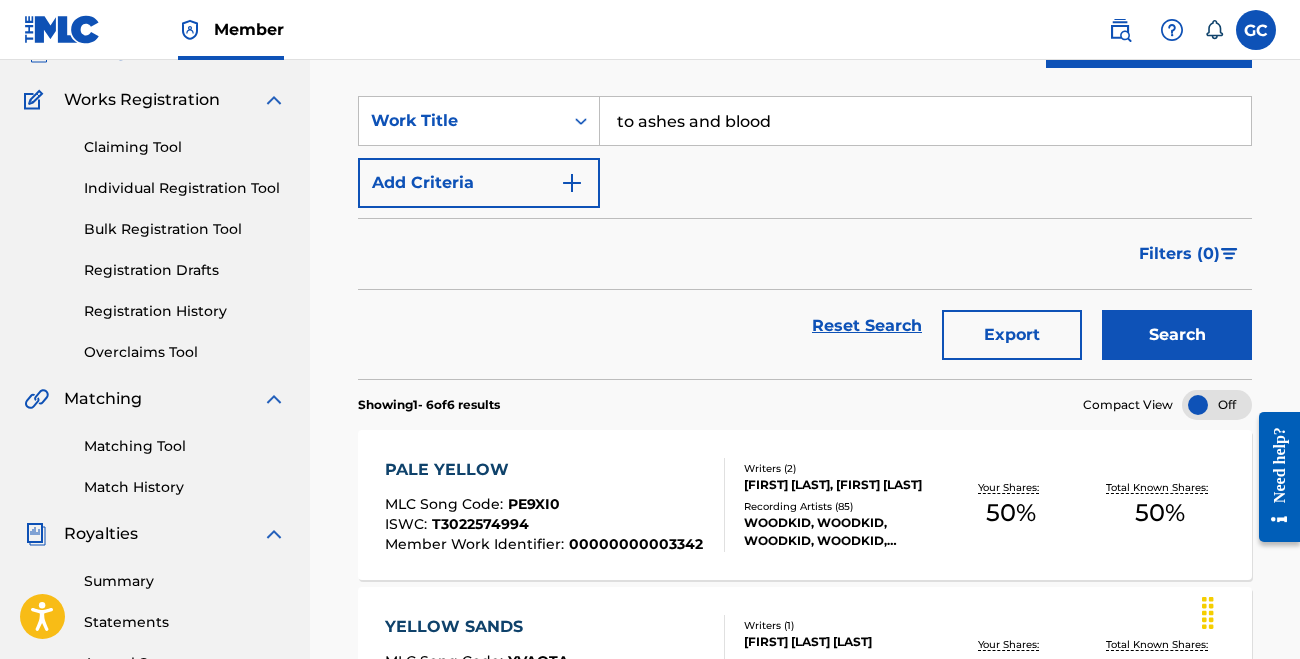 click on "Search" at bounding box center (1177, 335) 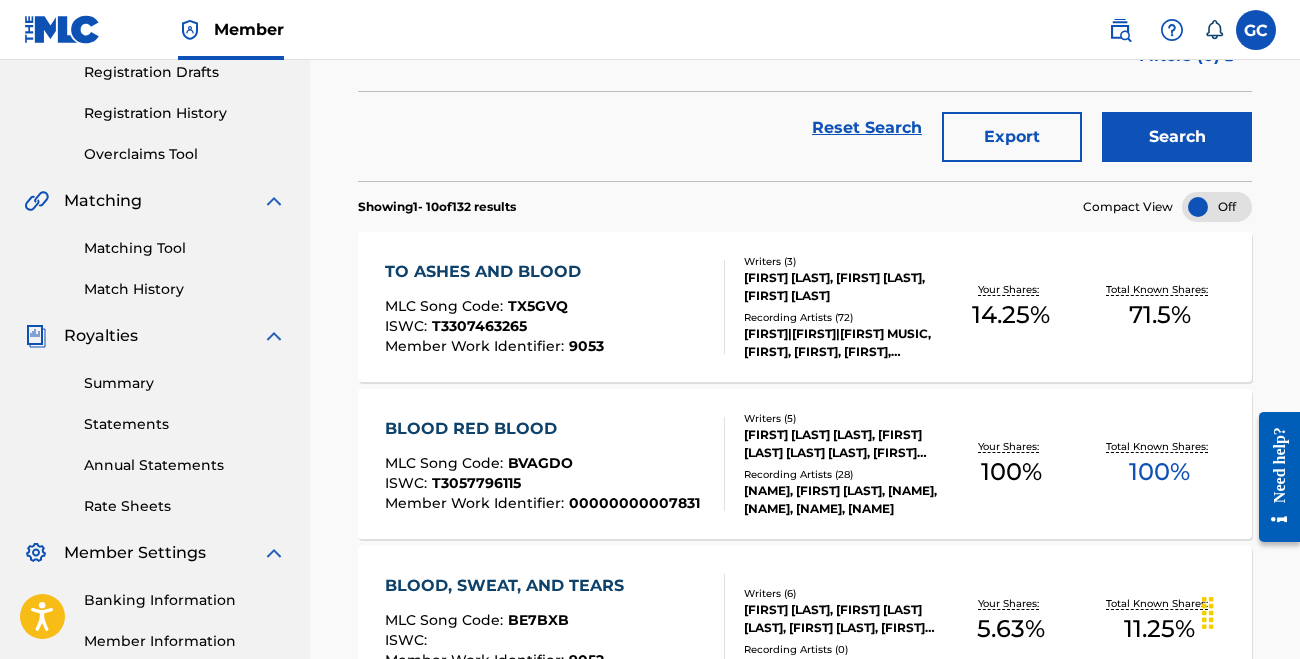 scroll, scrollTop: 360, scrollLeft: 0, axis: vertical 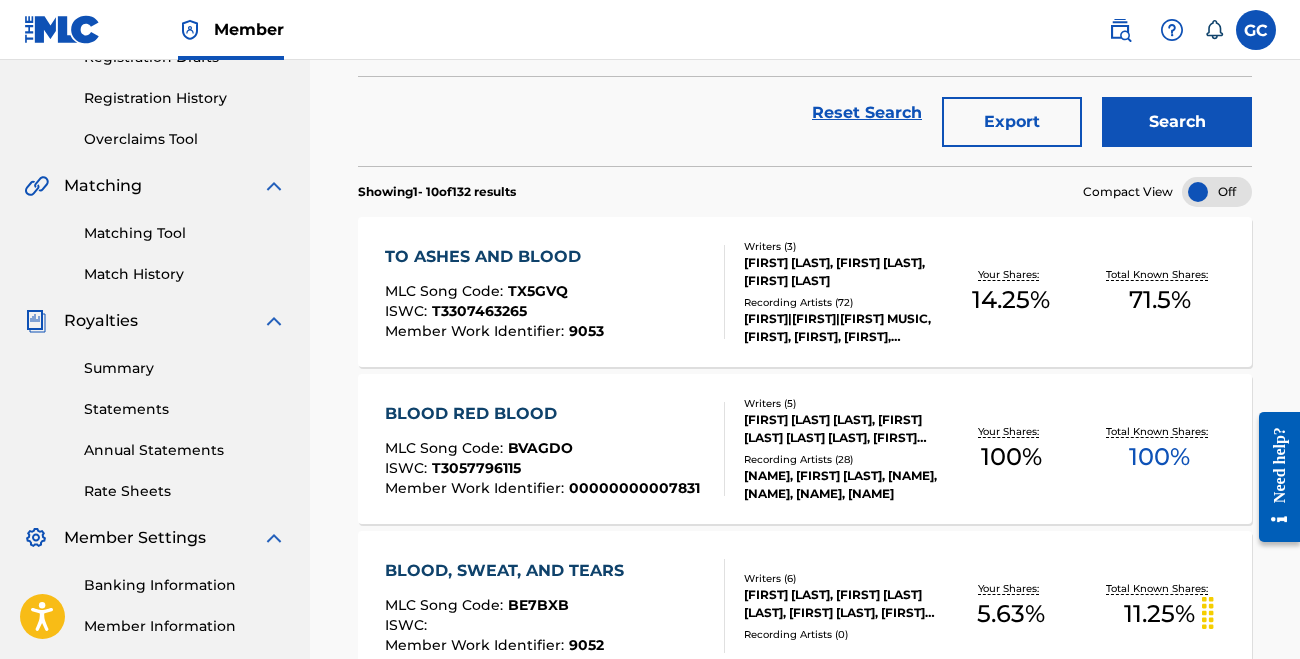 click on "T3307463265" at bounding box center [479, 311] 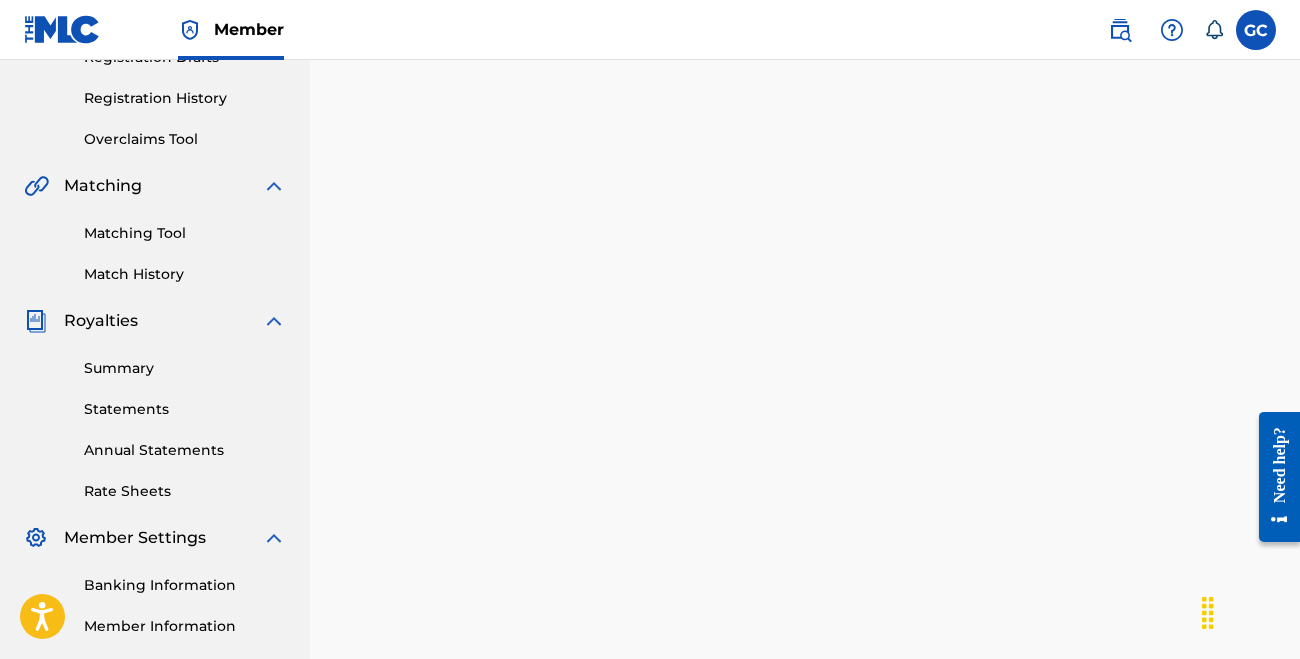 scroll, scrollTop: 0, scrollLeft: 0, axis: both 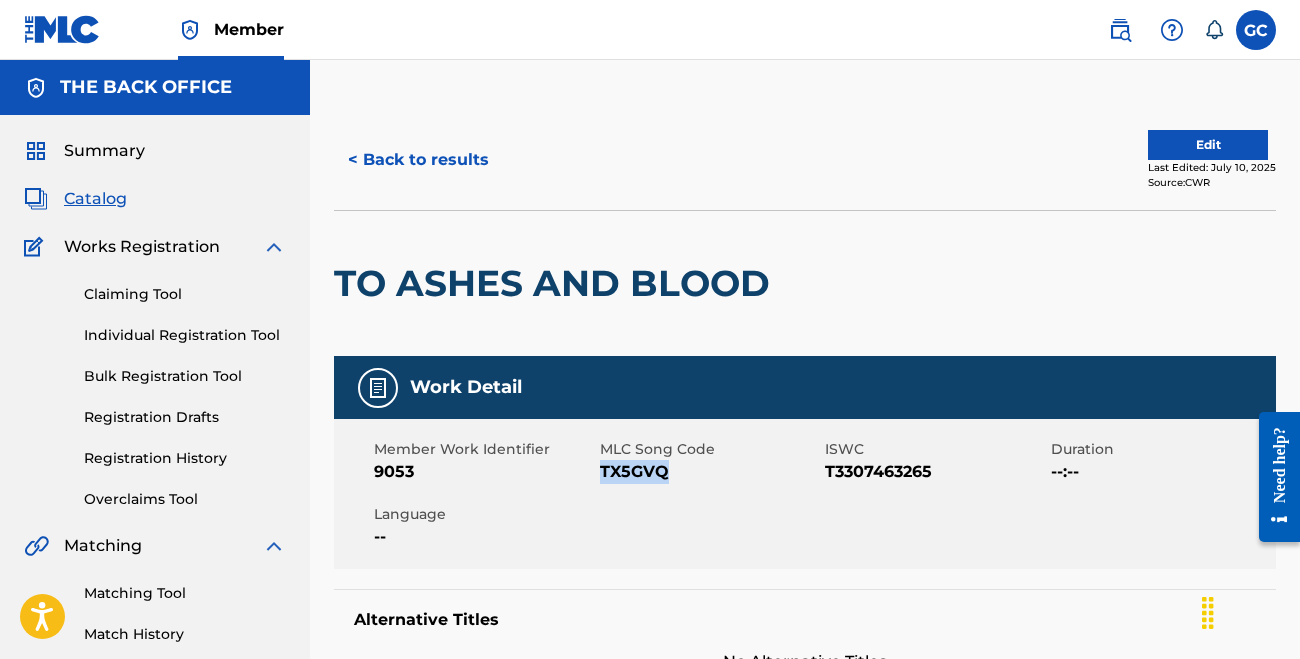 drag, startPoint x: 603, startPoint y: 472, endPoint x: 684, endPoint y: 472, distance: 81 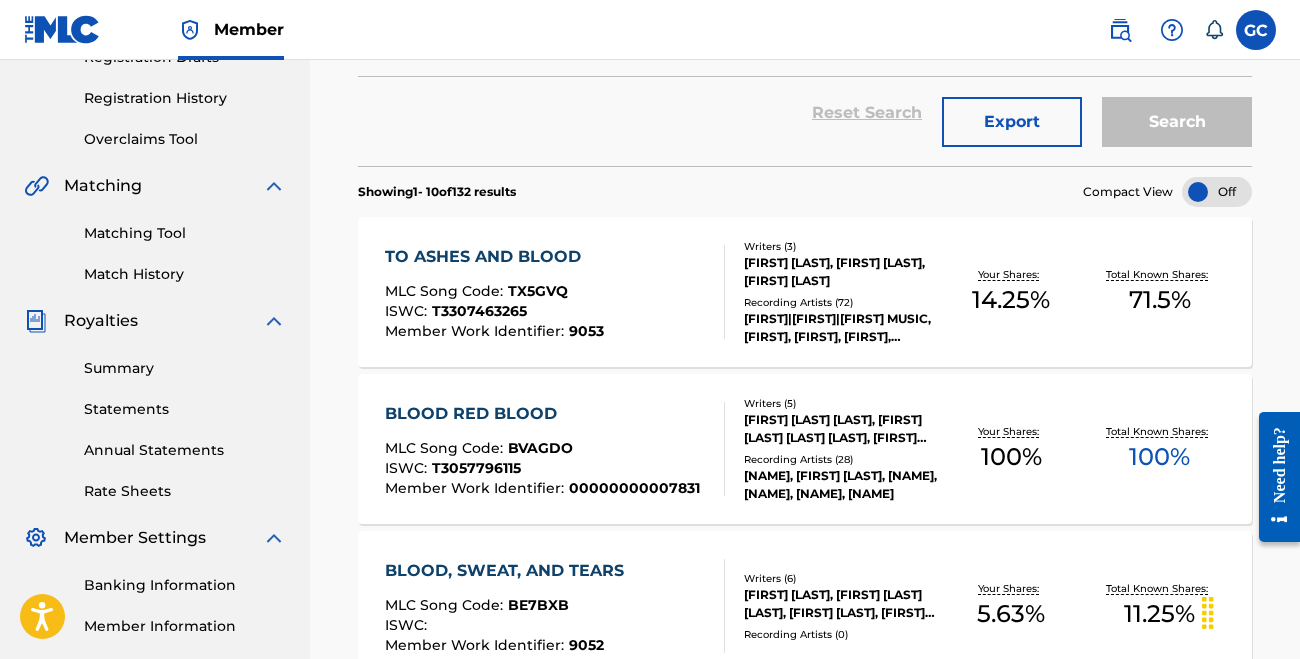 scroll, scrollTop: 6, scrollLeft: 0, axis: vertical 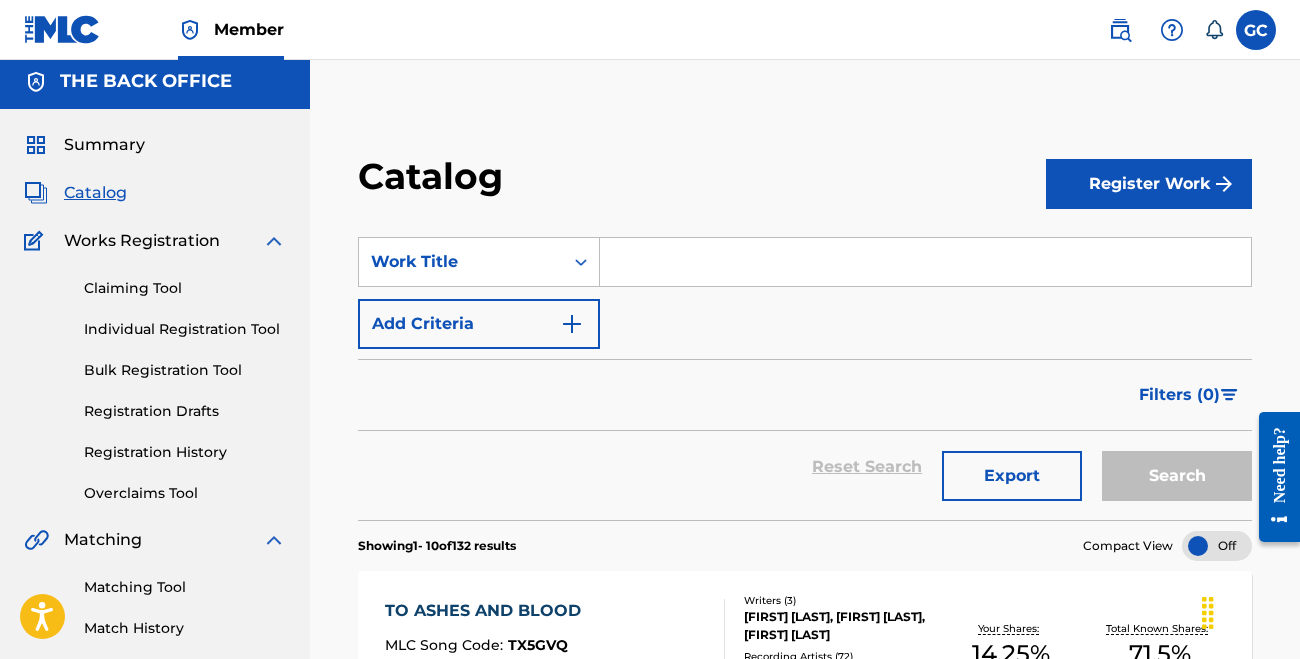 click at bounding box center [925, 262] 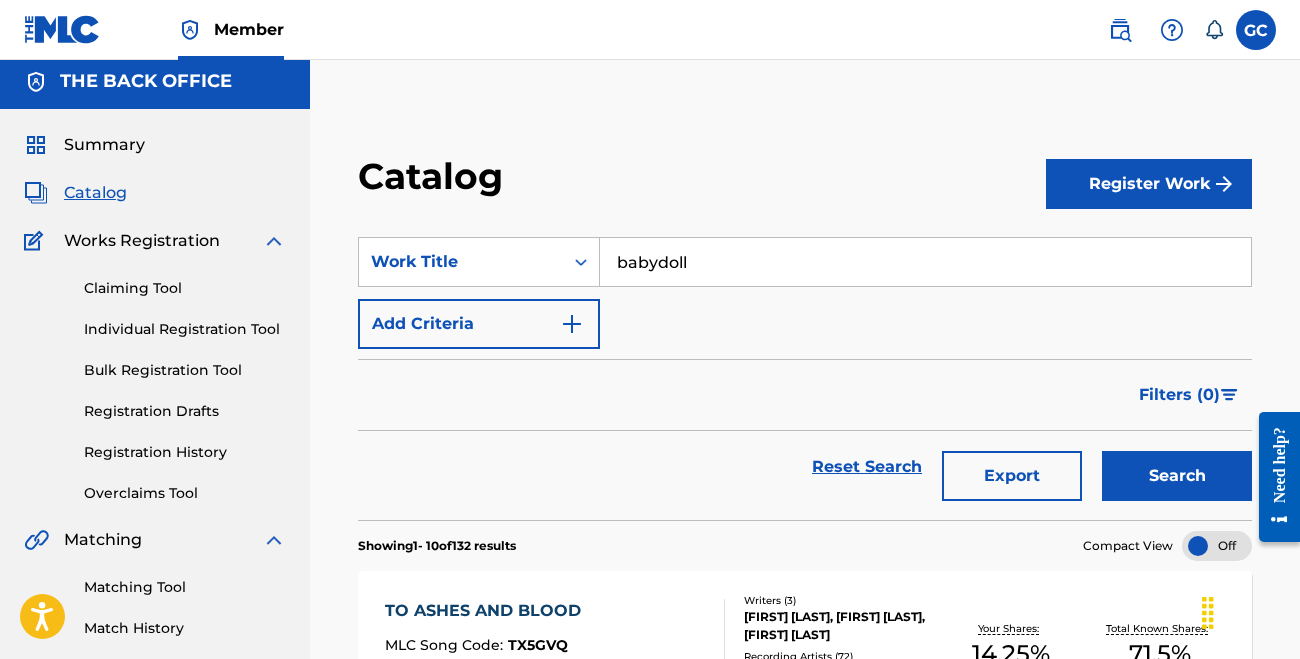 type on "babydoll" 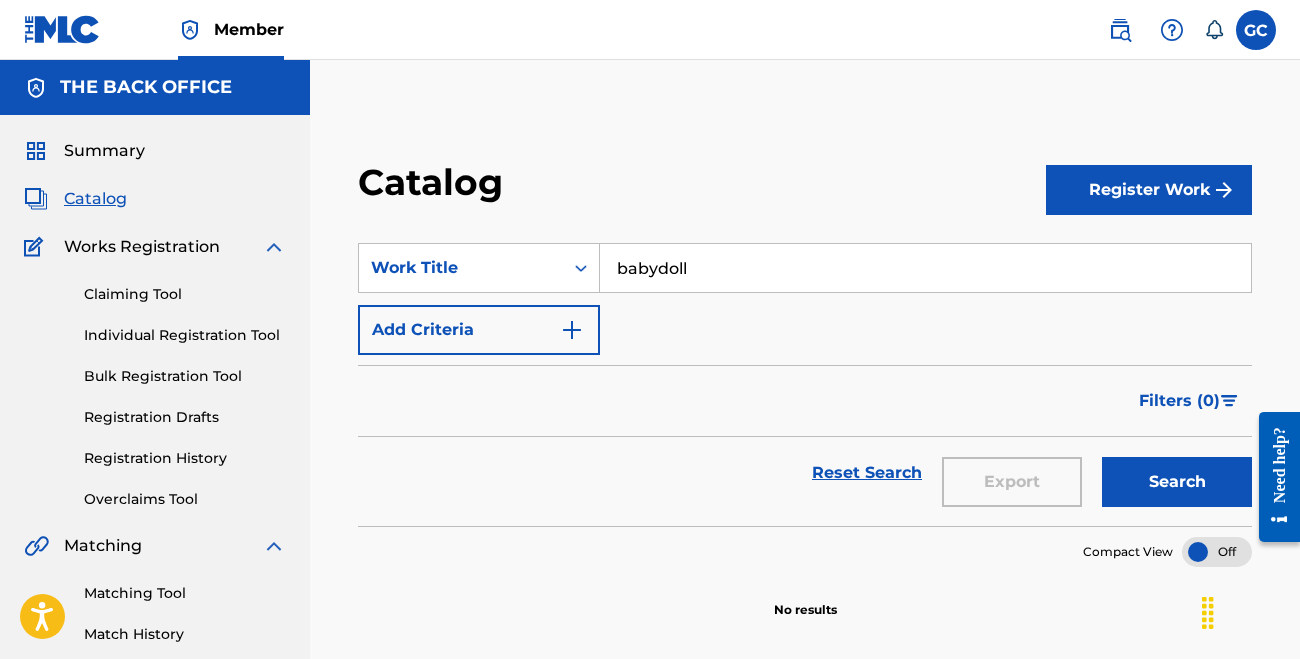 scroll, scrollTop: 0, scrollLeft: 0, axis: both 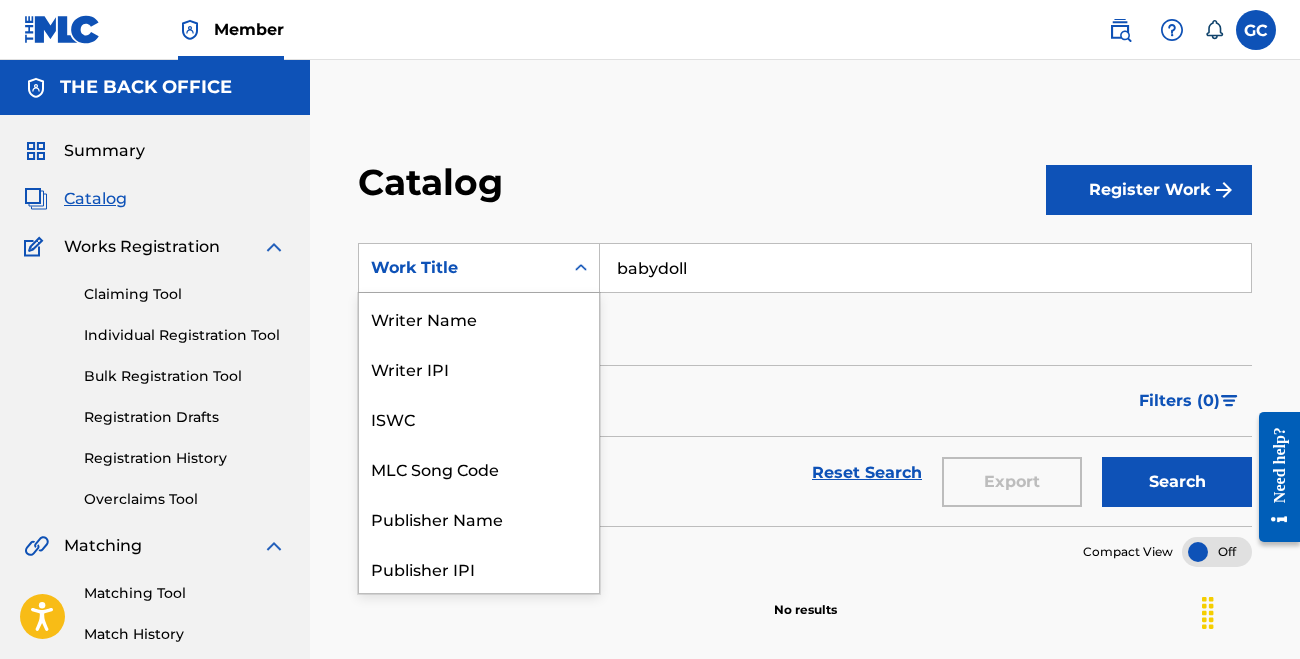 click on "Work Title" at bounding box center (461, 268) 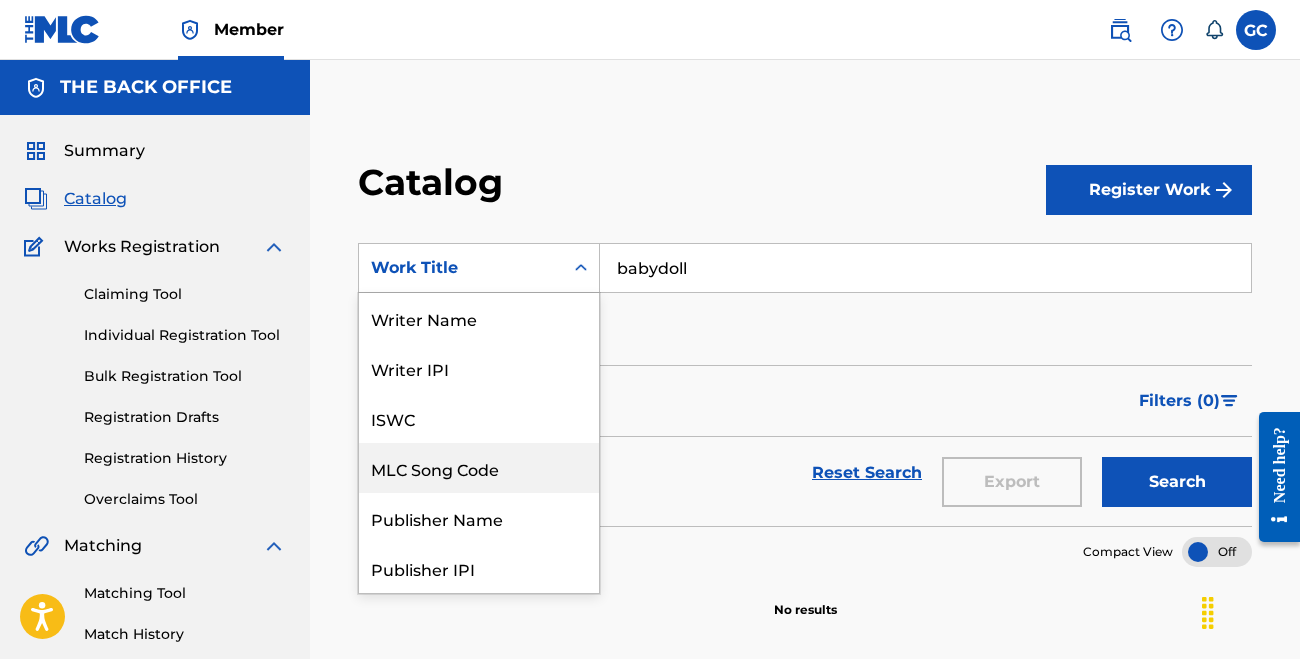 scroll, scrollTop: 0, scrollLeft: 0, axis: both 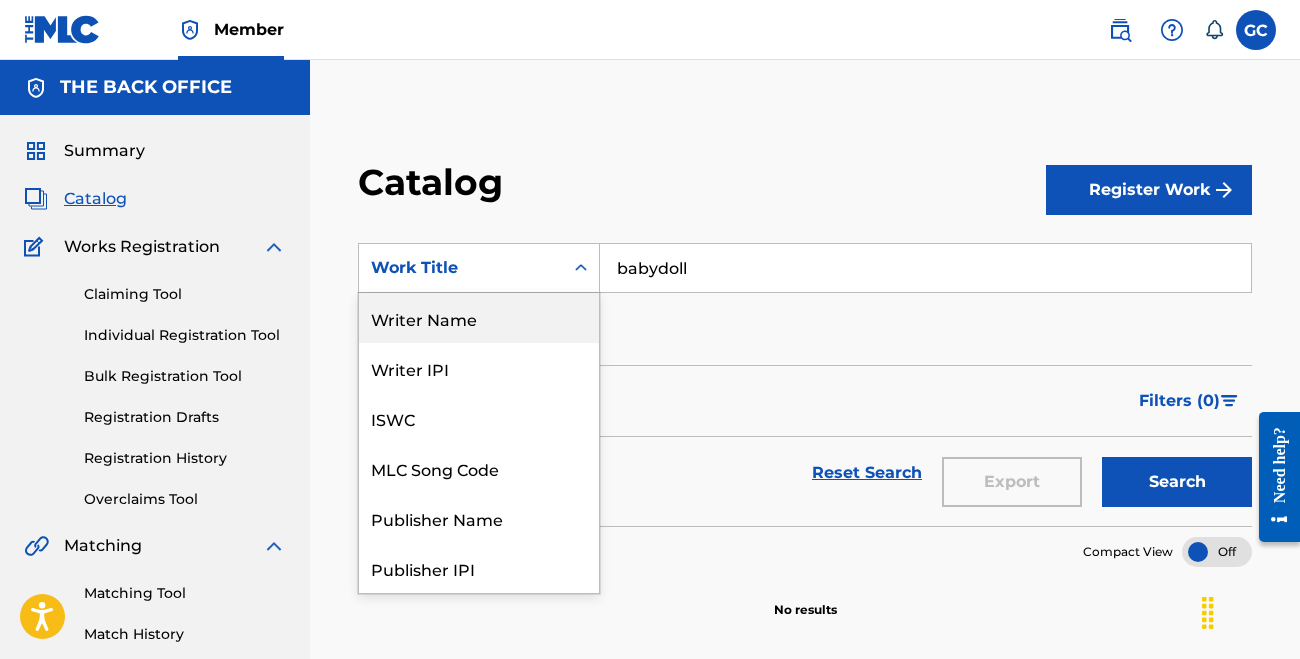 click on "Writer Name" at bounding box center (479, 318) 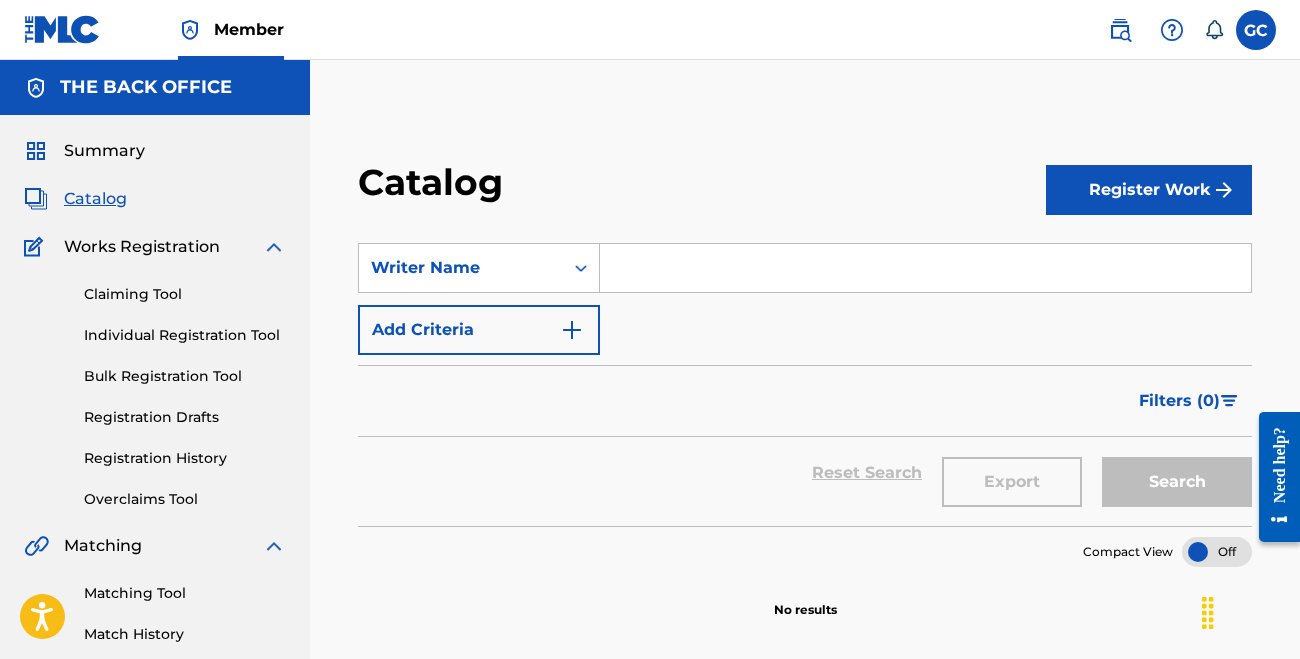click at bounding box center [925, 268] 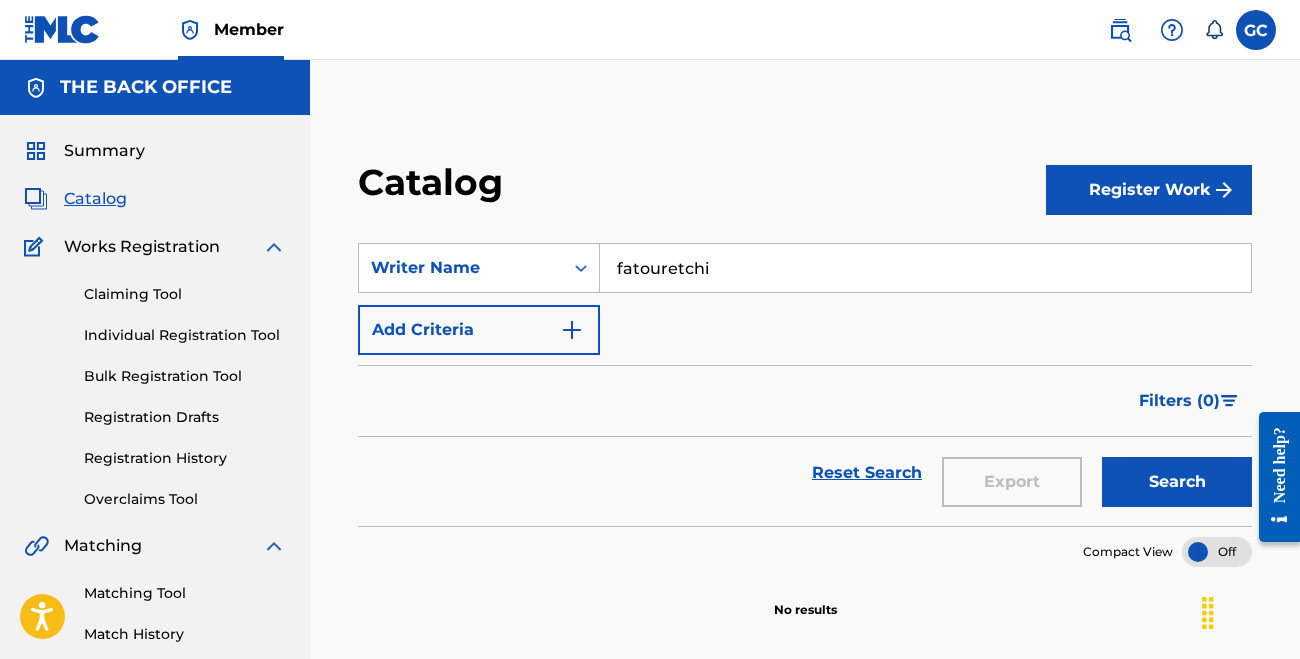 type on "fatouretchi" 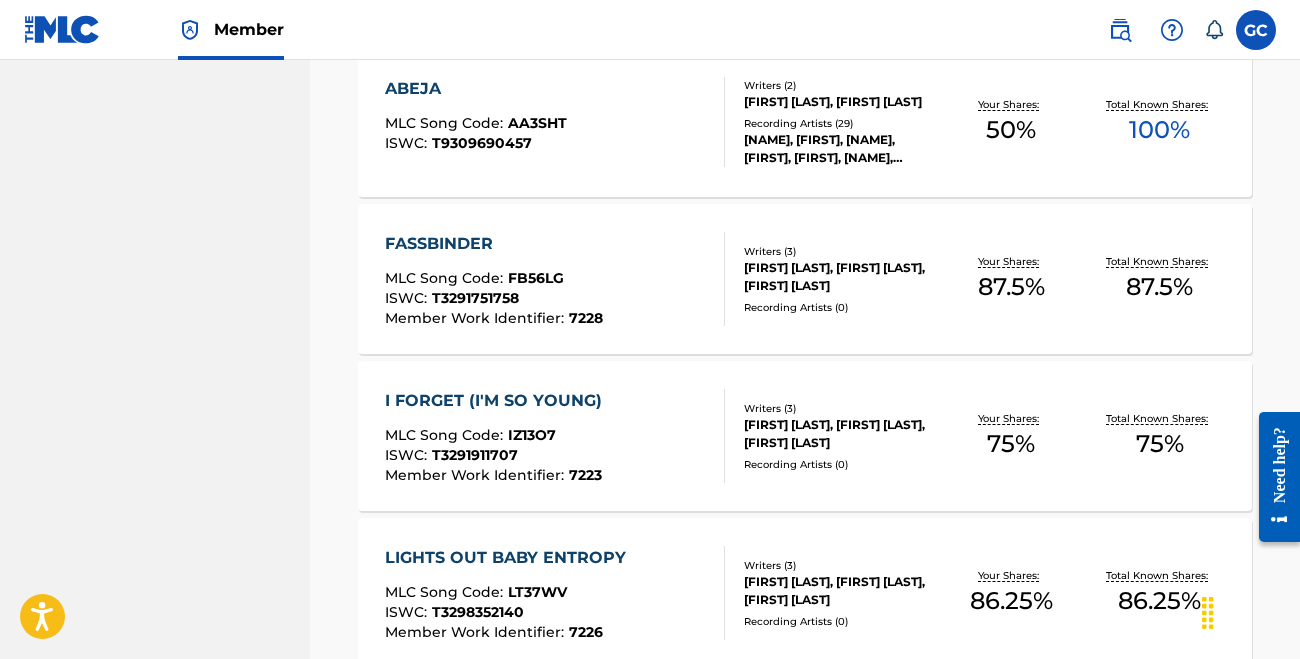 scroll, scrollTop: 1319, scrollLeft: 0, axis: vertical 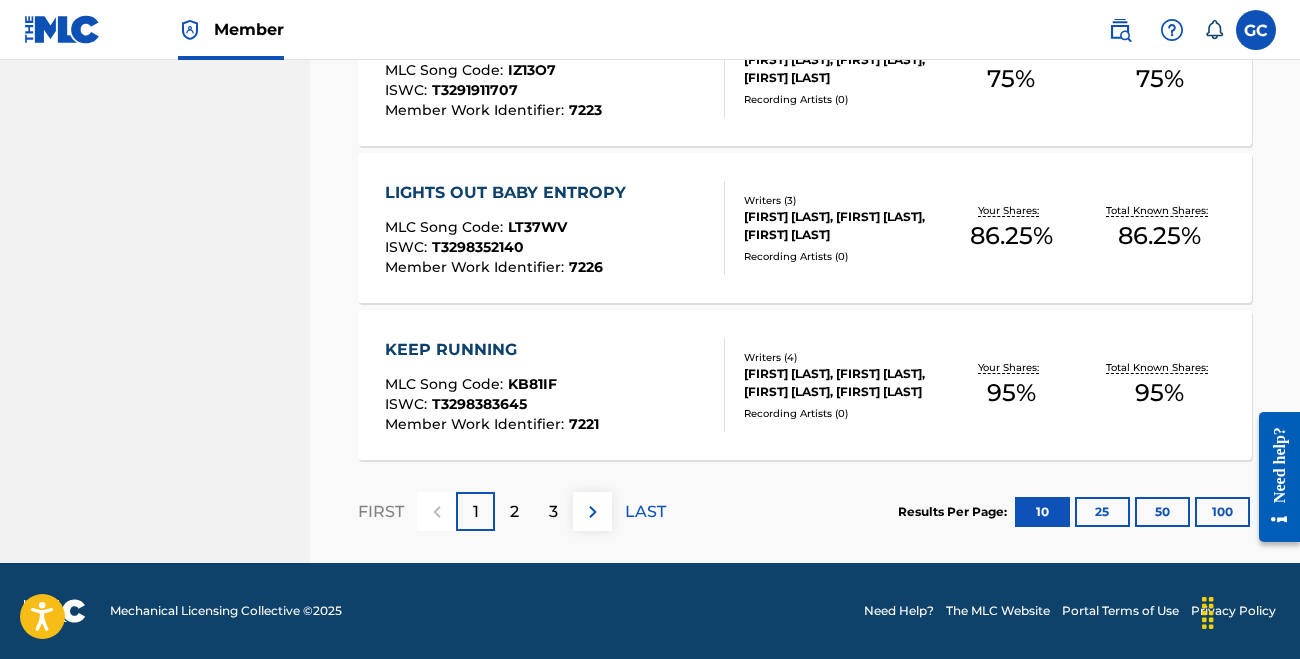 click on "2" at bounding box center (514, 511) 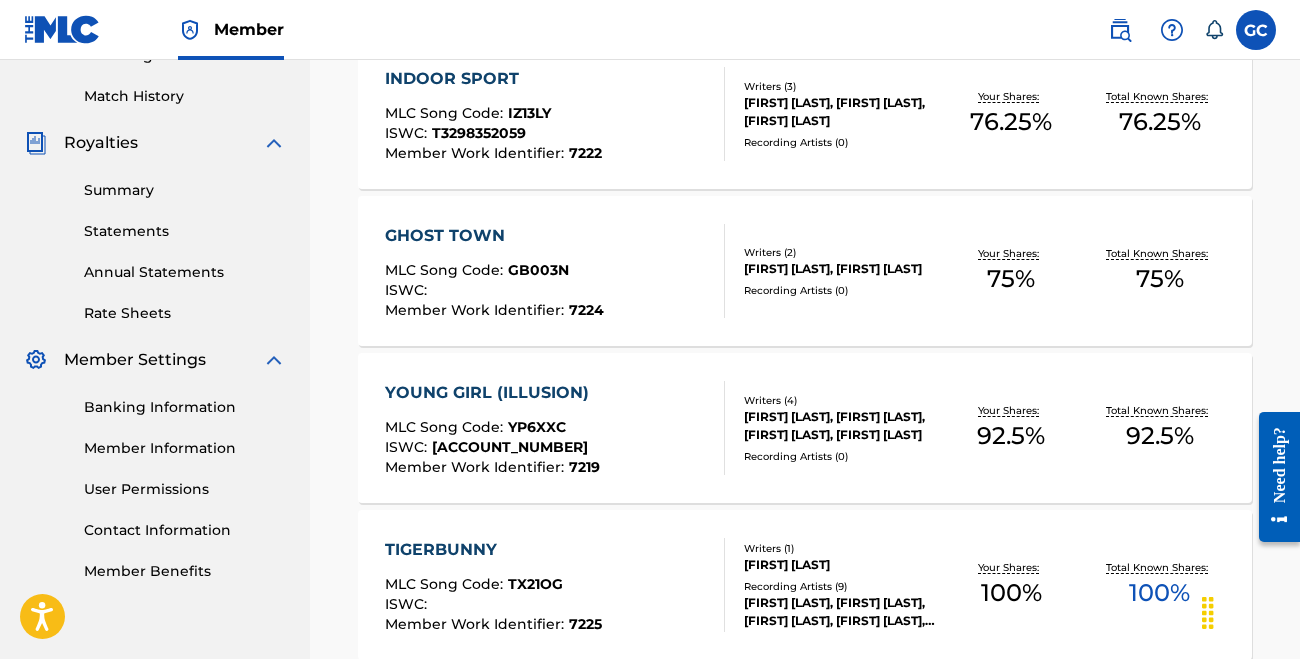 scroll, scrollTop: 535, scrollLeft: 0, axis: vertical 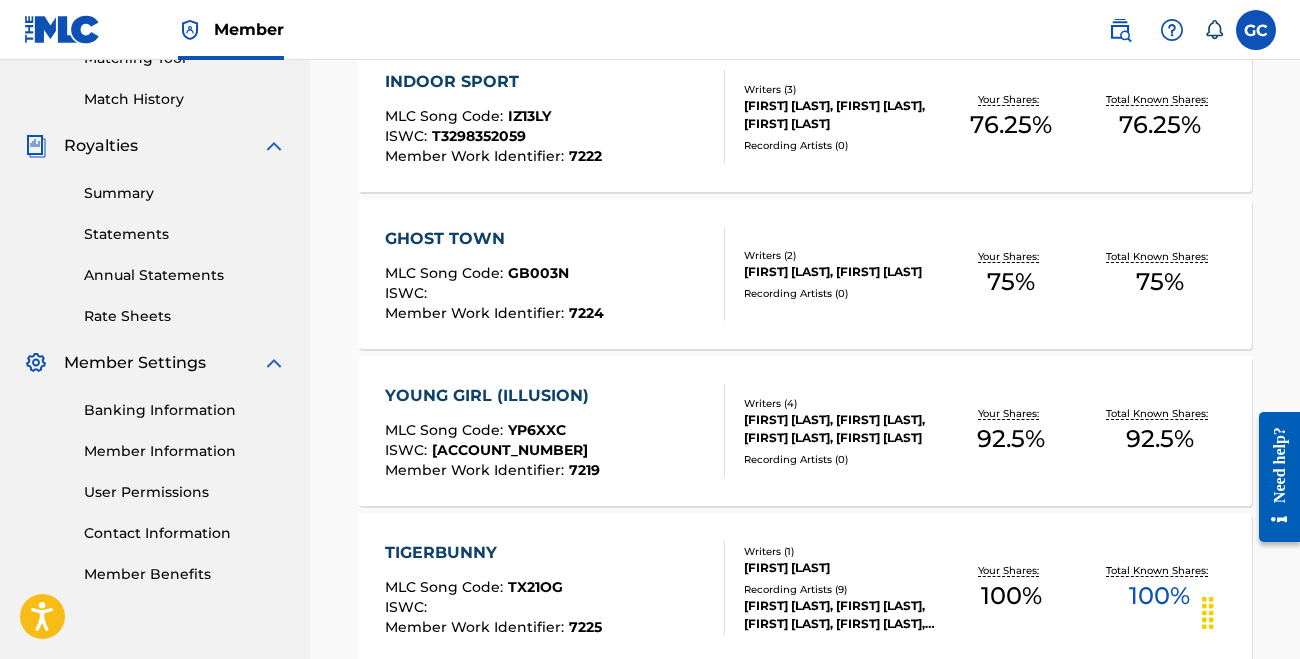 click on "[ISRC]" at bounding box center [510, 450] 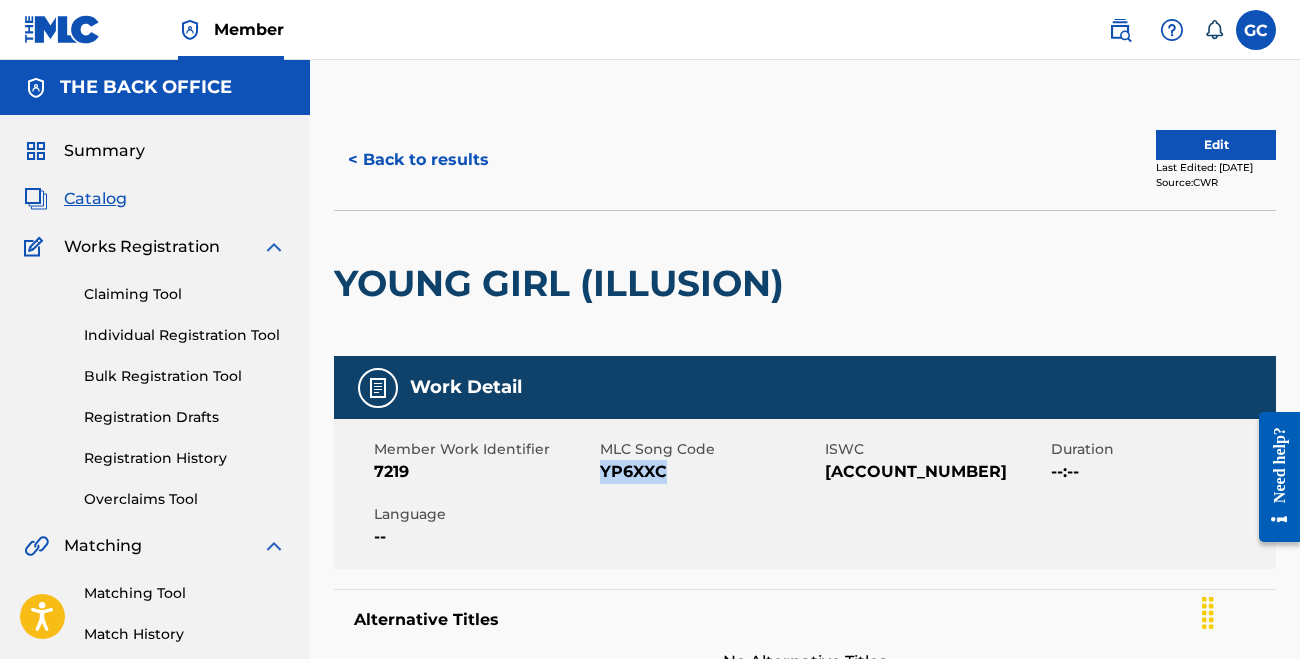 drag, startPoint x: 600, startPoint y: 472, endPoint x: 677, endPoint y: 472, distance: 77 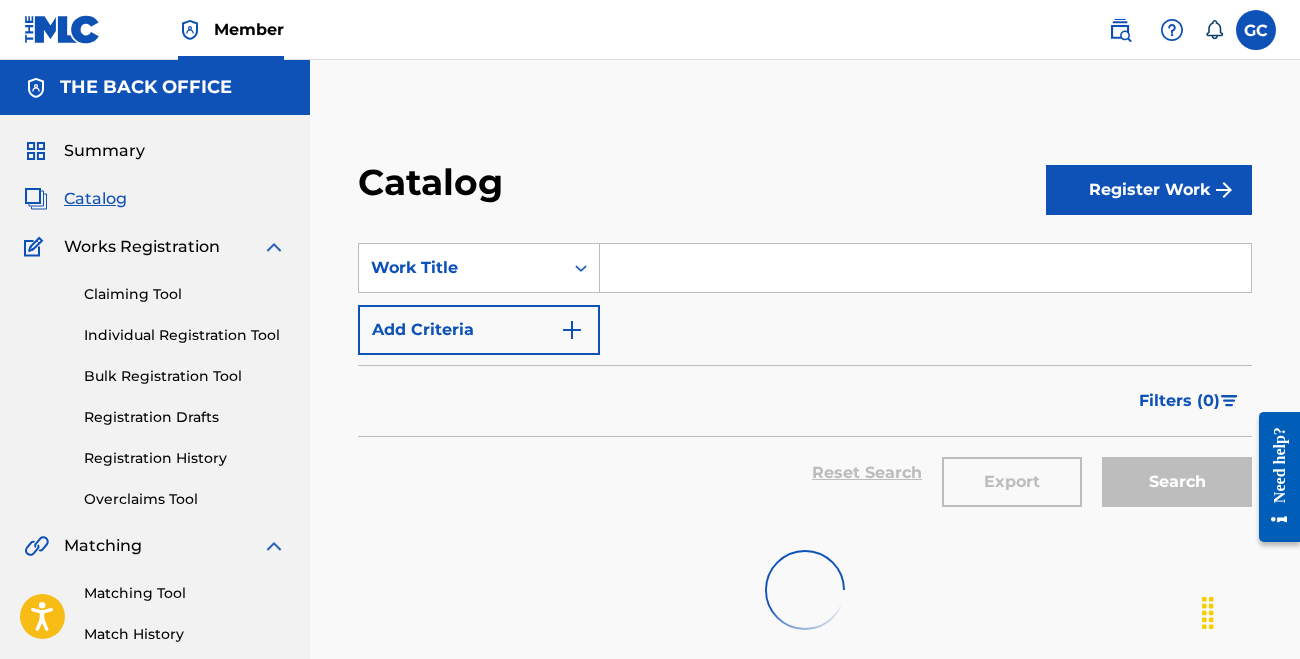 scroll, scrollTop: 535, scrollLeft: 0, axis: vertical 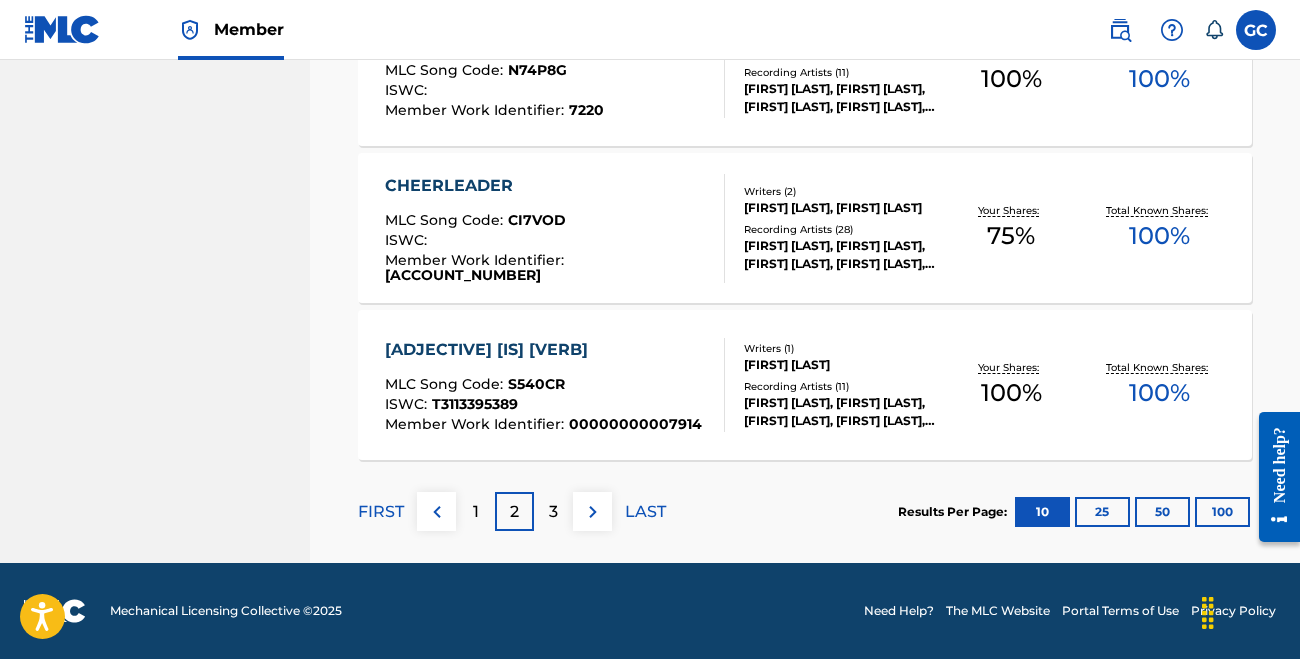 click on "3" at bounding box center [553, 512] 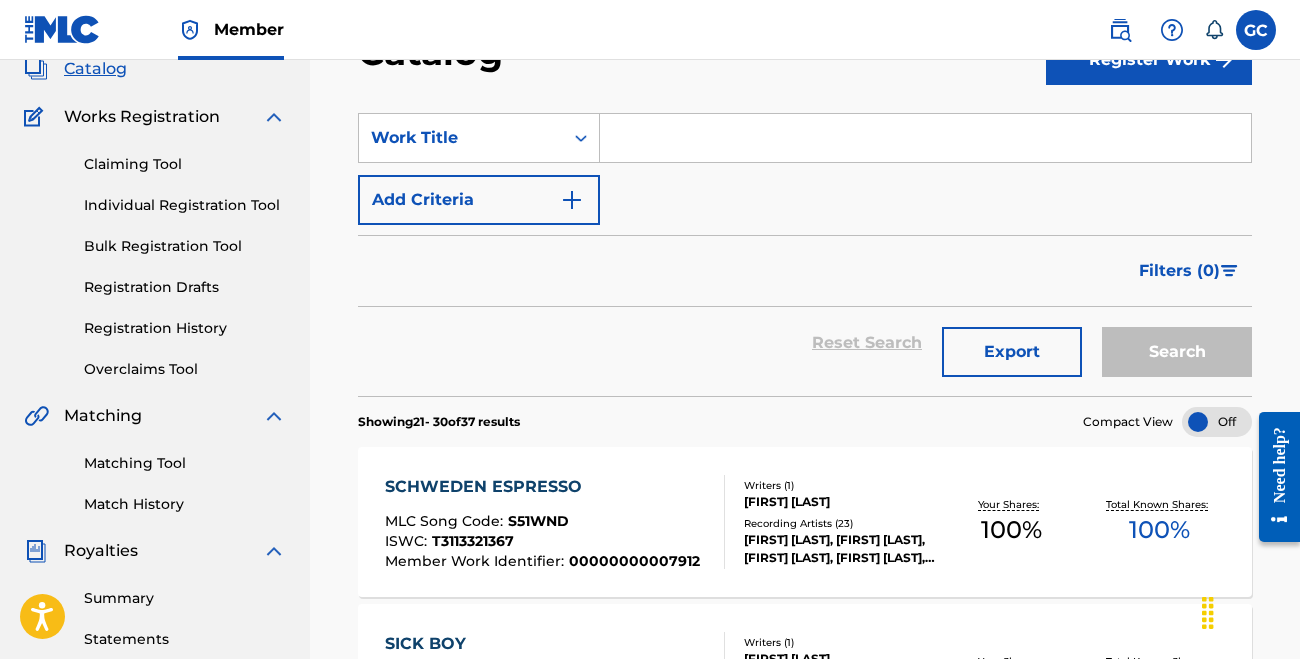 scroll, scrollTop: 7, scrollLeft: 0, axis: vertical 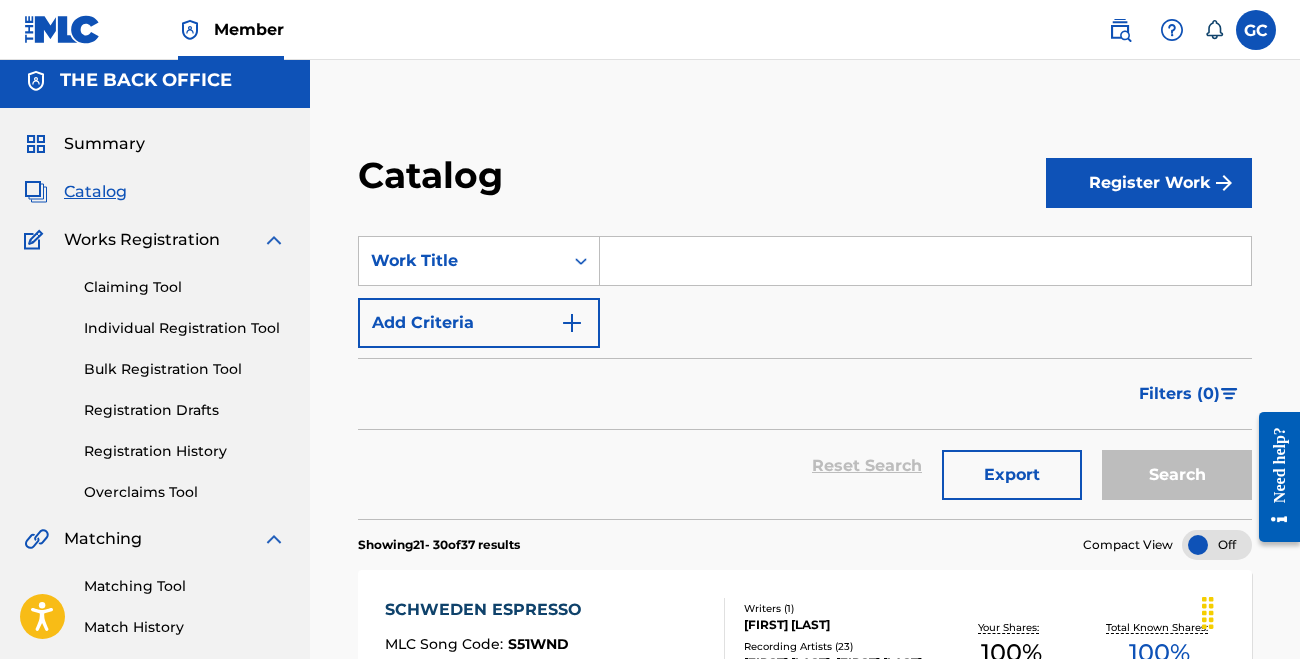 click at bounding box center [925, 261] 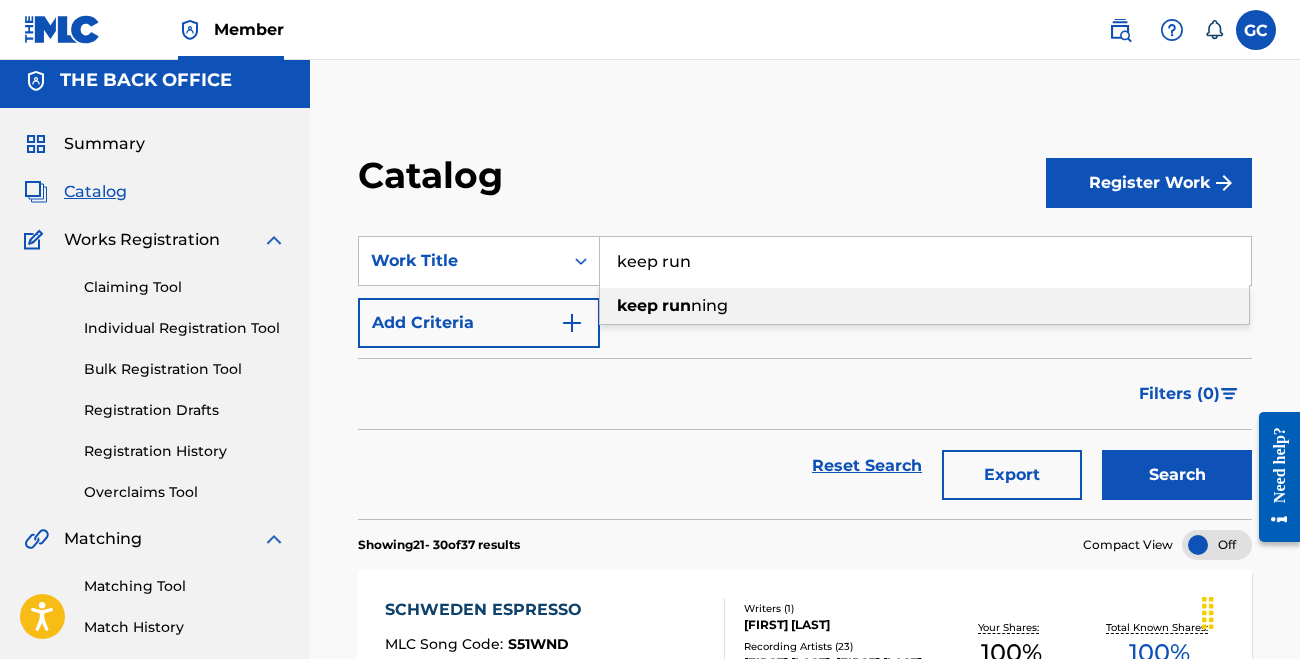 click on "keep" at bounding box center [637, 305] 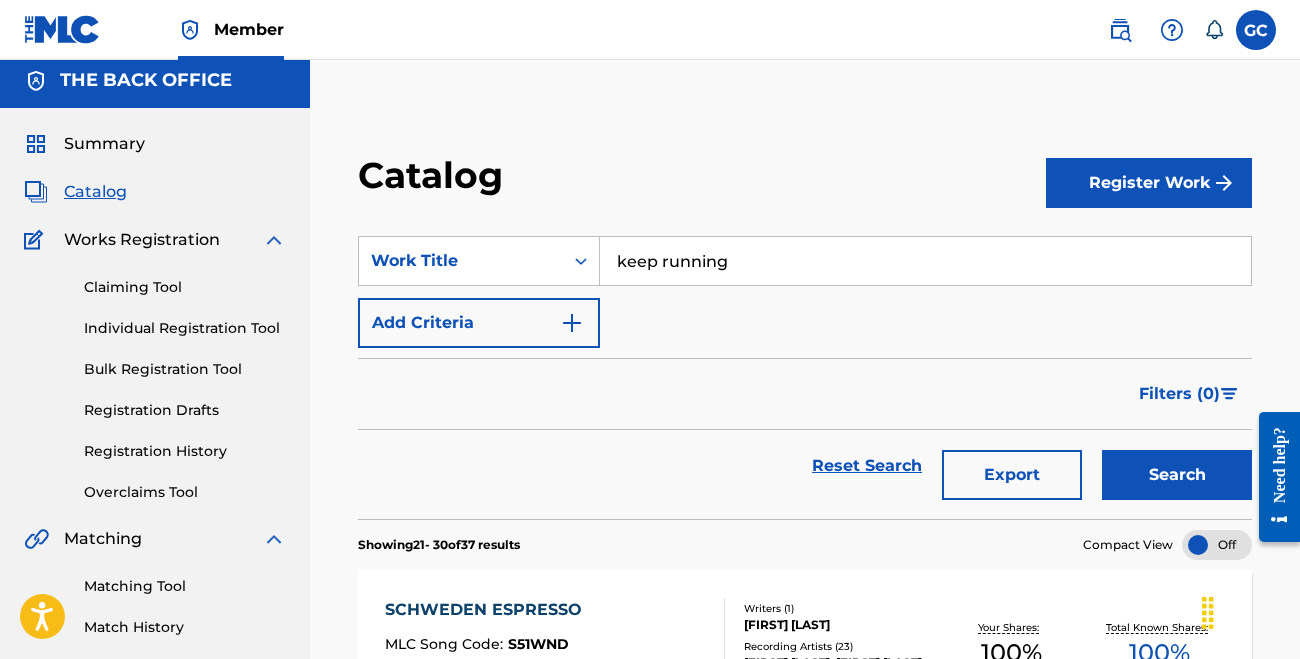 click on "Search" at bounding box center [1177, 475] 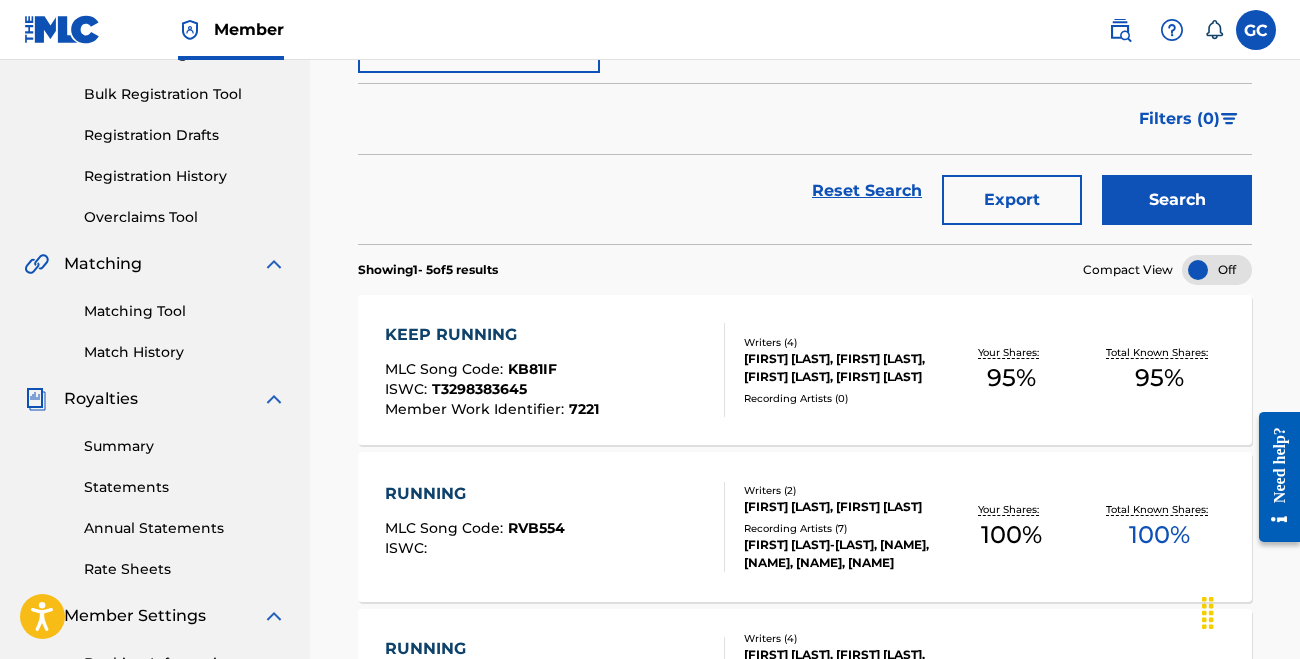 scroll, scrollTop: 374, scrollLeft: 0, axis: vertical 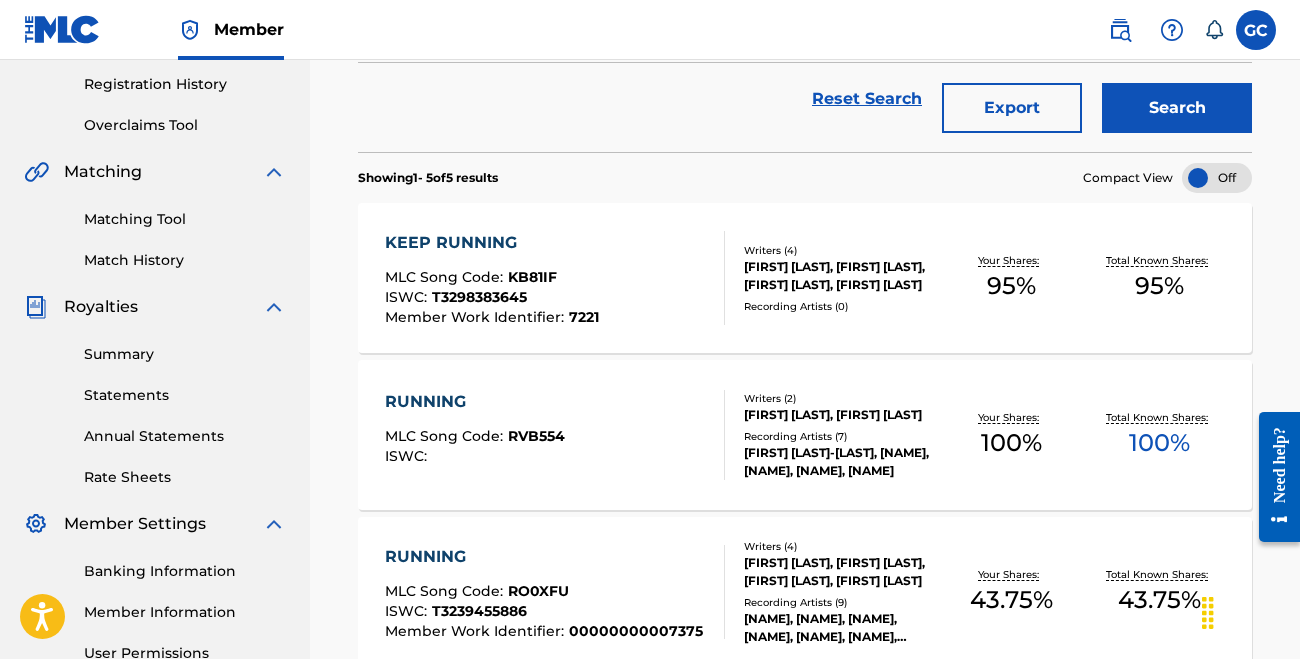 click on "MLC Song Code : KB81IF" at bounding box center (492, 280) 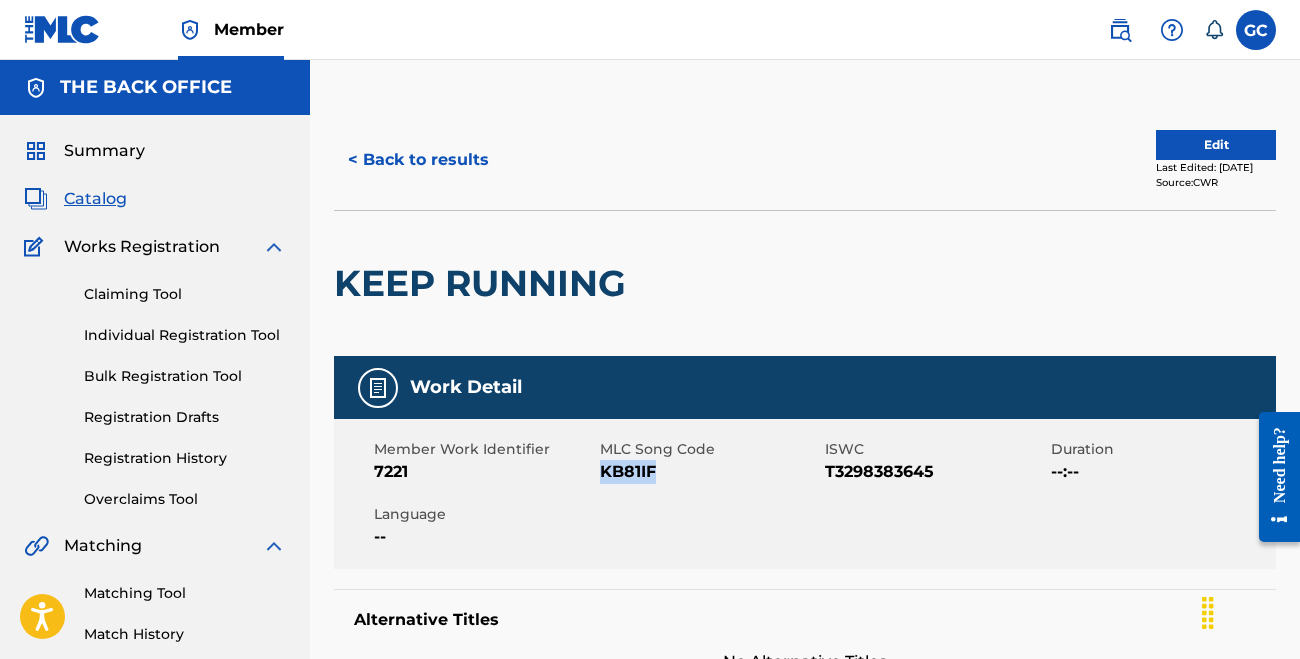drag, startPoint x: 601, startPoint y: 472, endPoint x: 658, endPoint y: 470, distance: 57.035076 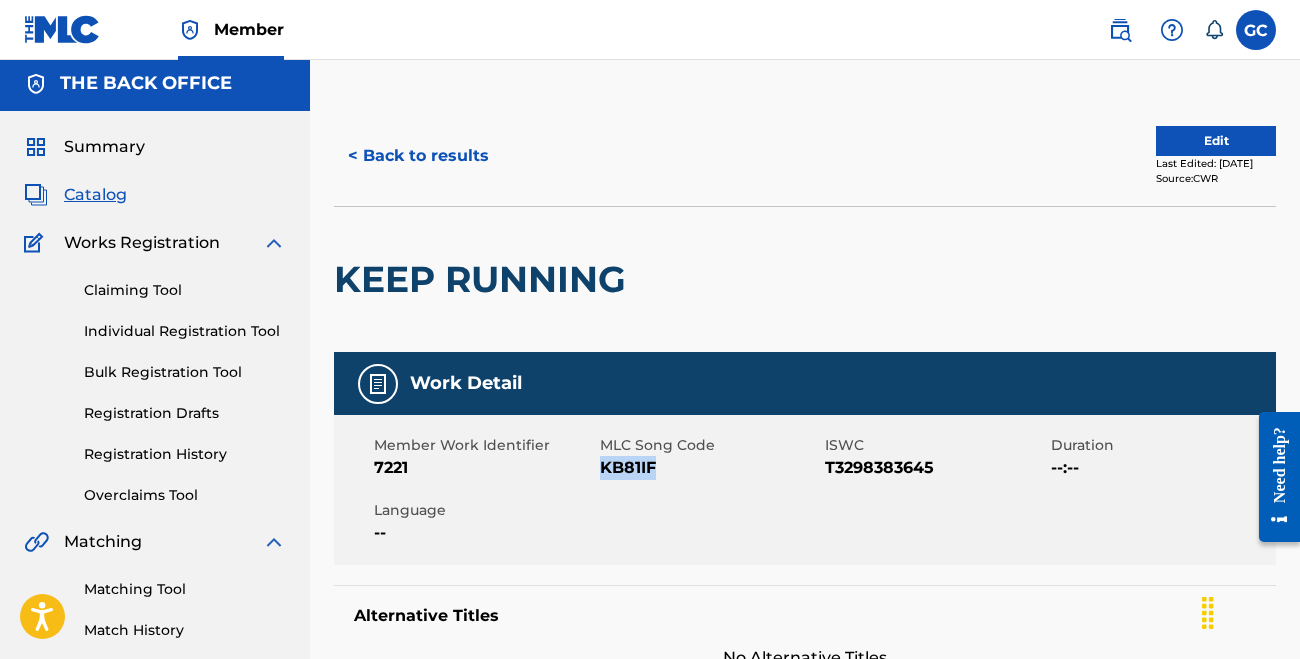 click on "< Back to results" at bounding box center (418, 156) 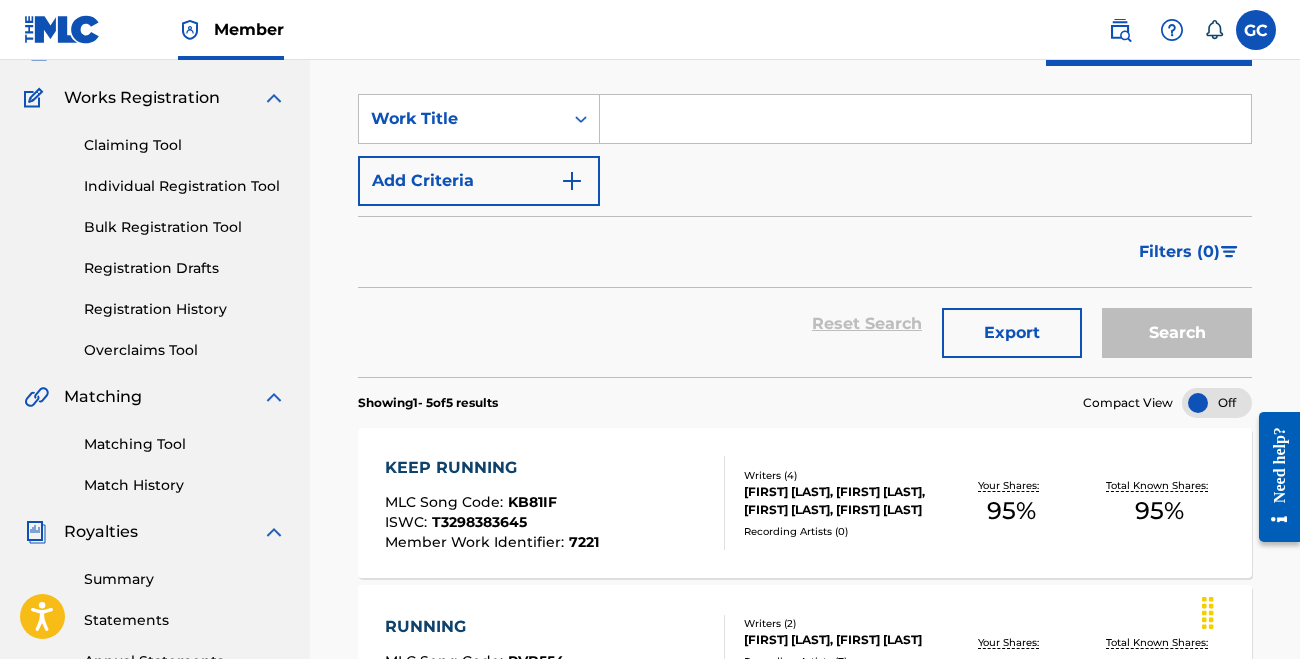 scroll, scrollTop: 115, scrollLeft: 0, axis: vertical 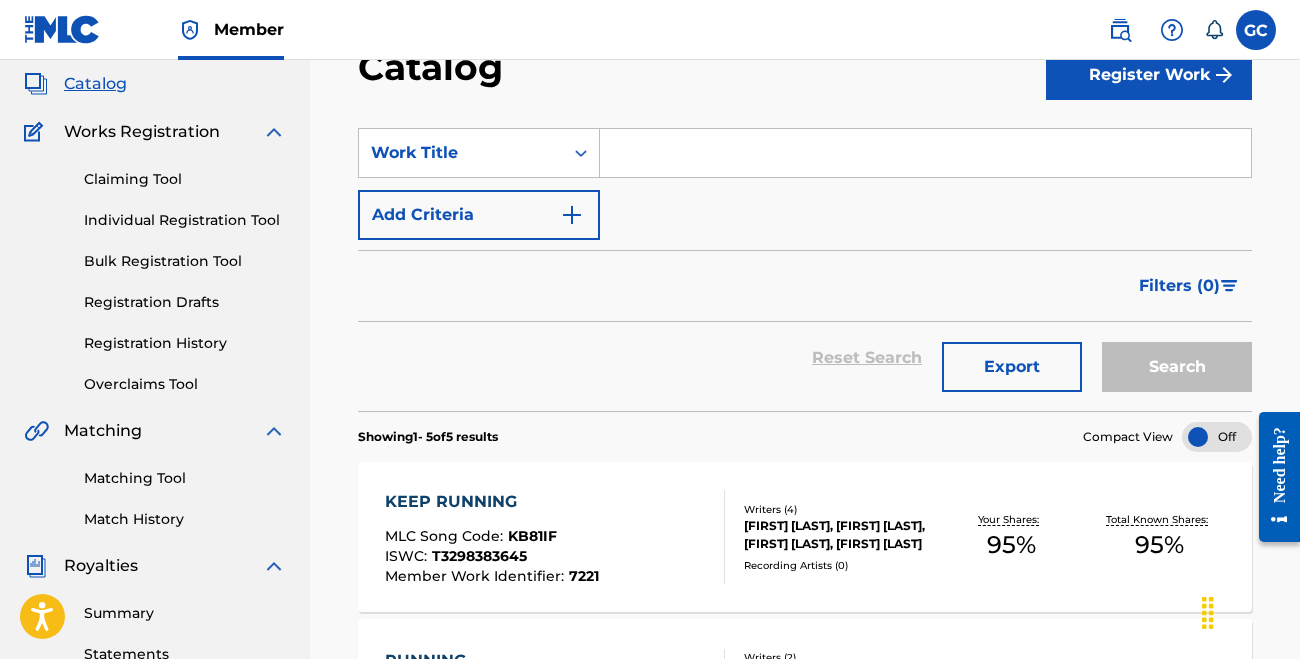 click at bounding box center [925, 153] 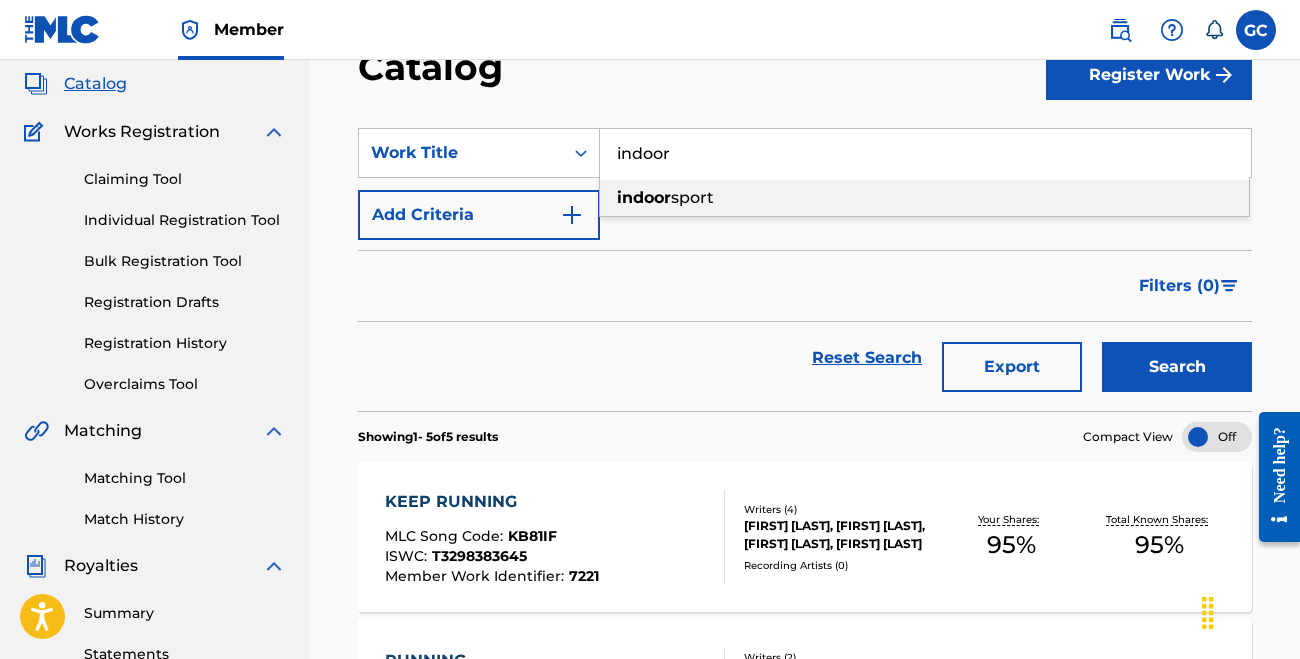click on "sport" at bounding box center (692, 197) 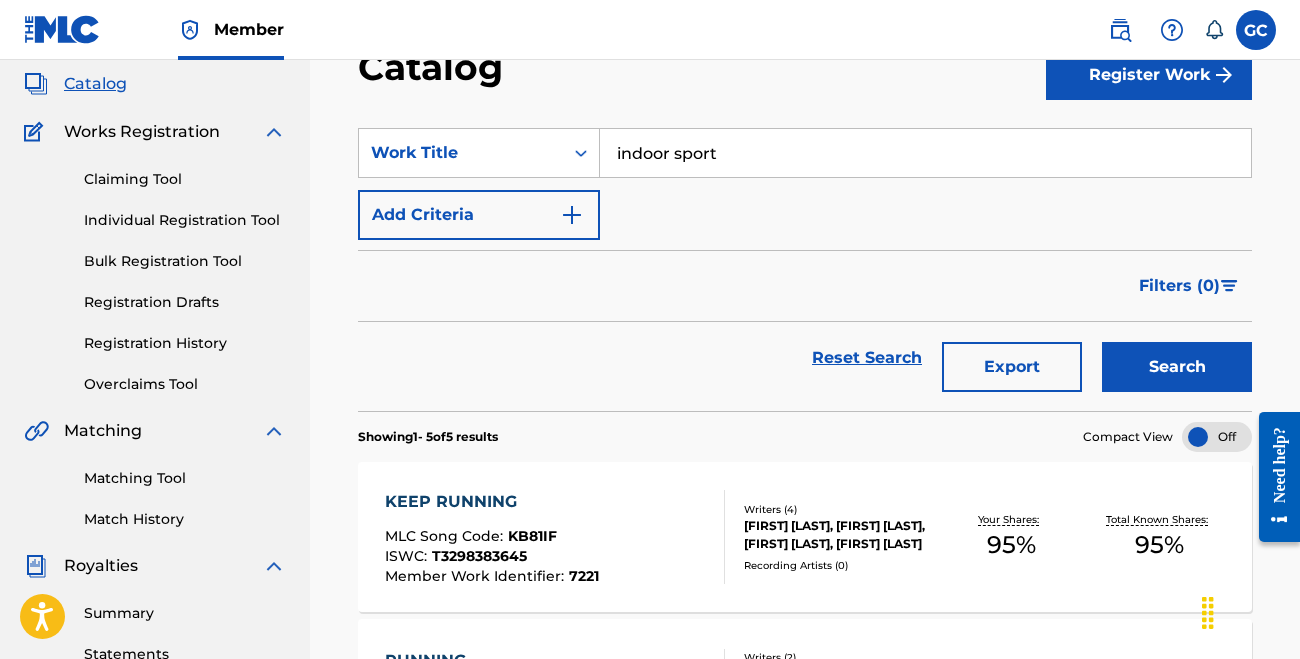 click on "Search" at bounding box center [1177, 367] 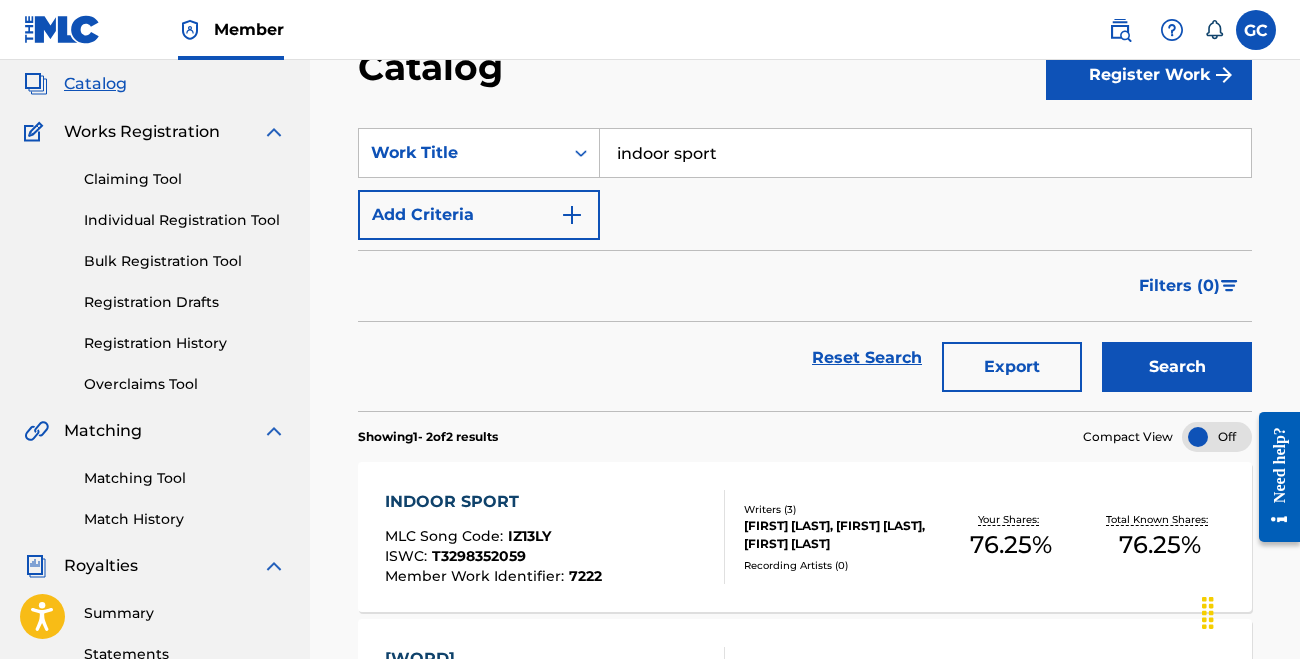 click on "INDOOR SPORT" at bounding box center [493, 502] 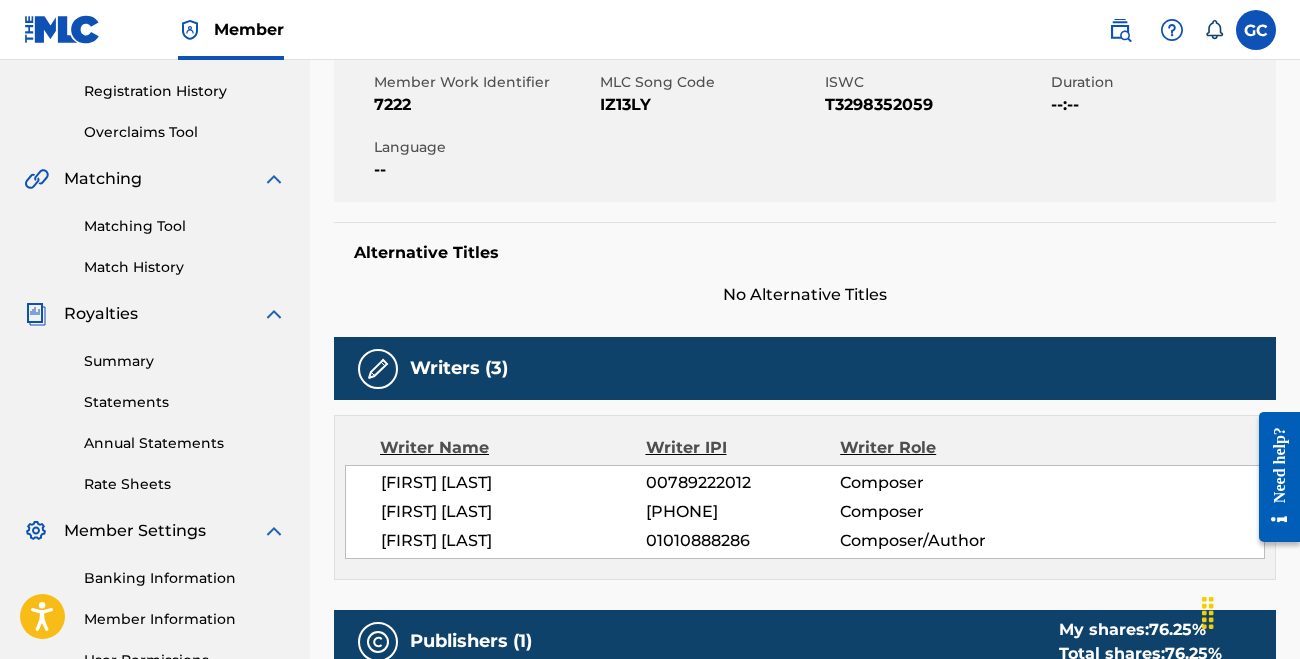 scroll, scrollTop: 371, scrollLeft: 0, axis: vertical 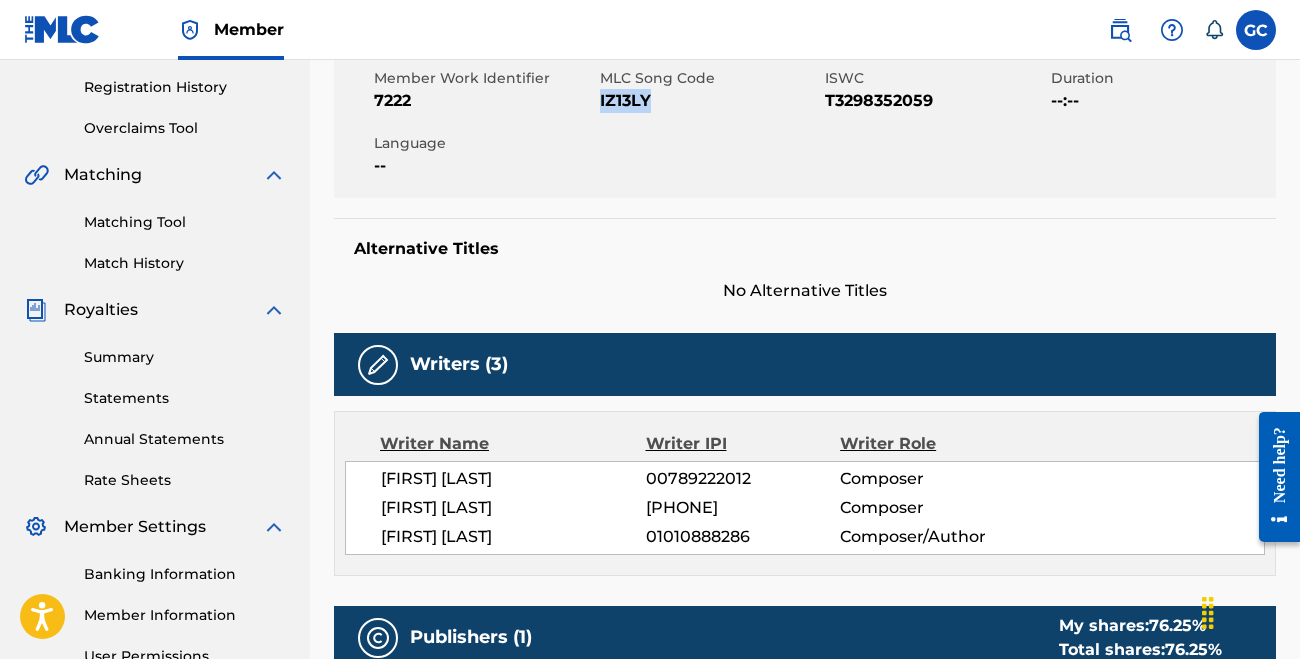 drag, startPoint x: 599, startPoint y: 104, endPoint x: 654, endPoint y: 101, distance: 55.081757 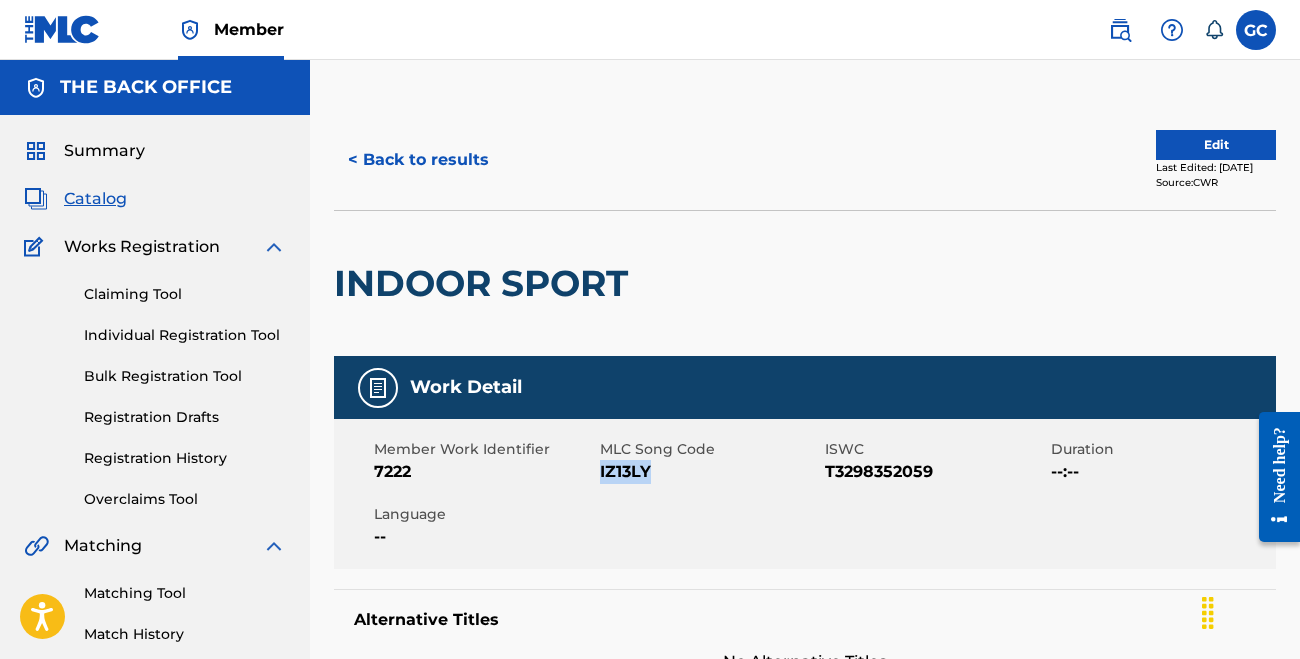 scroll, scrollTop: 0, scrollLeft: 0, axis: both 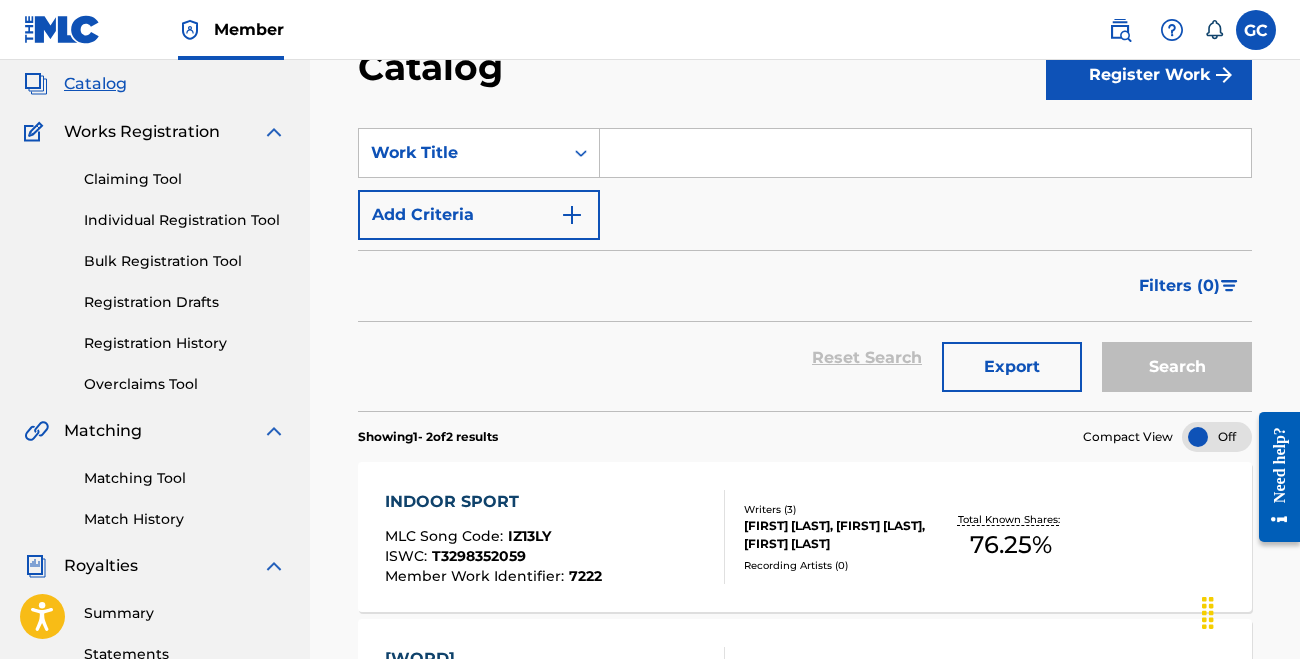click at bounding box center [925, 153] 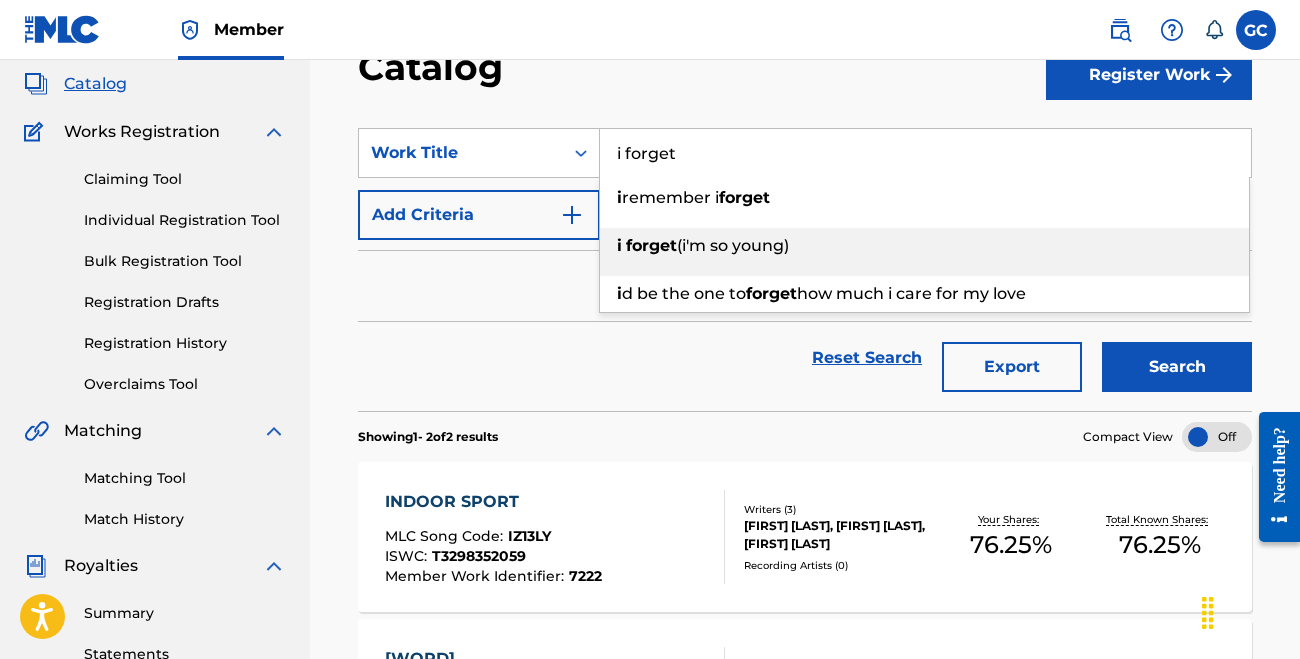 click on "(i'm so young)" at bounding box center (733, 245) 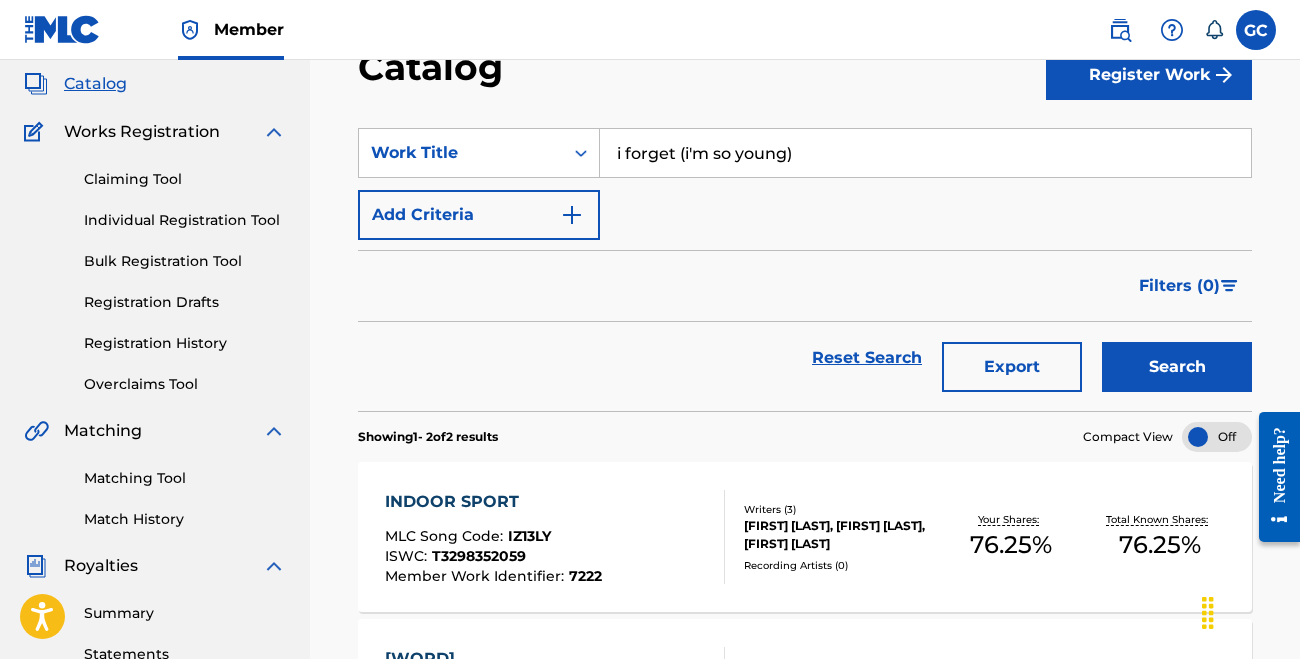 click on "Search" at bounding box center (1177, 367) 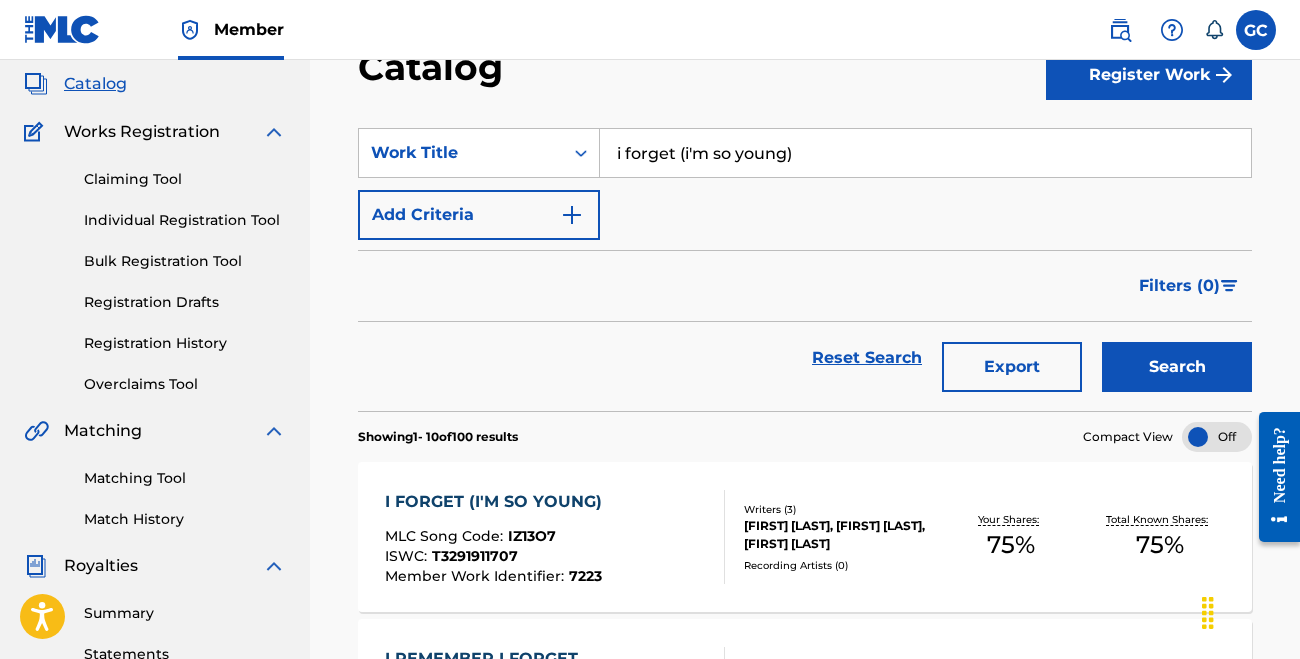 click on "MLC Song Code : IZ13O7" at bounding box center (498, 539) 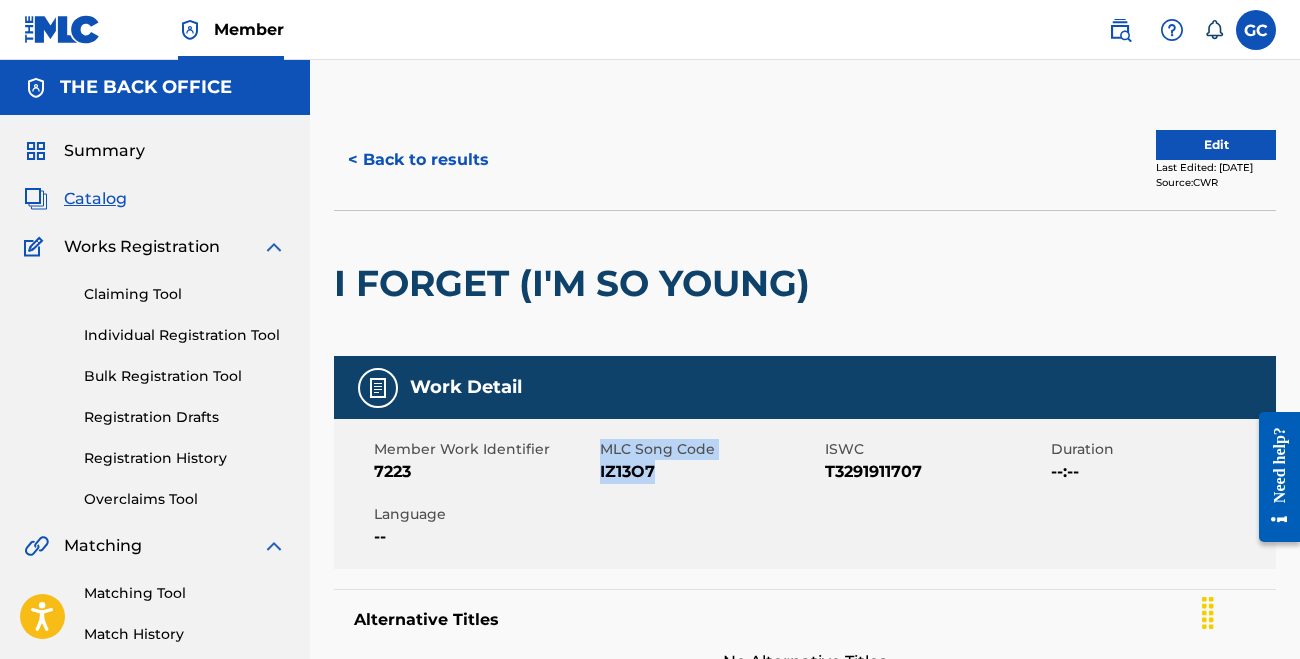 drag, startPoint x: 609, startPoint y: 472, endPoint x: 655, endPoint y: 468, distance: 46.173584 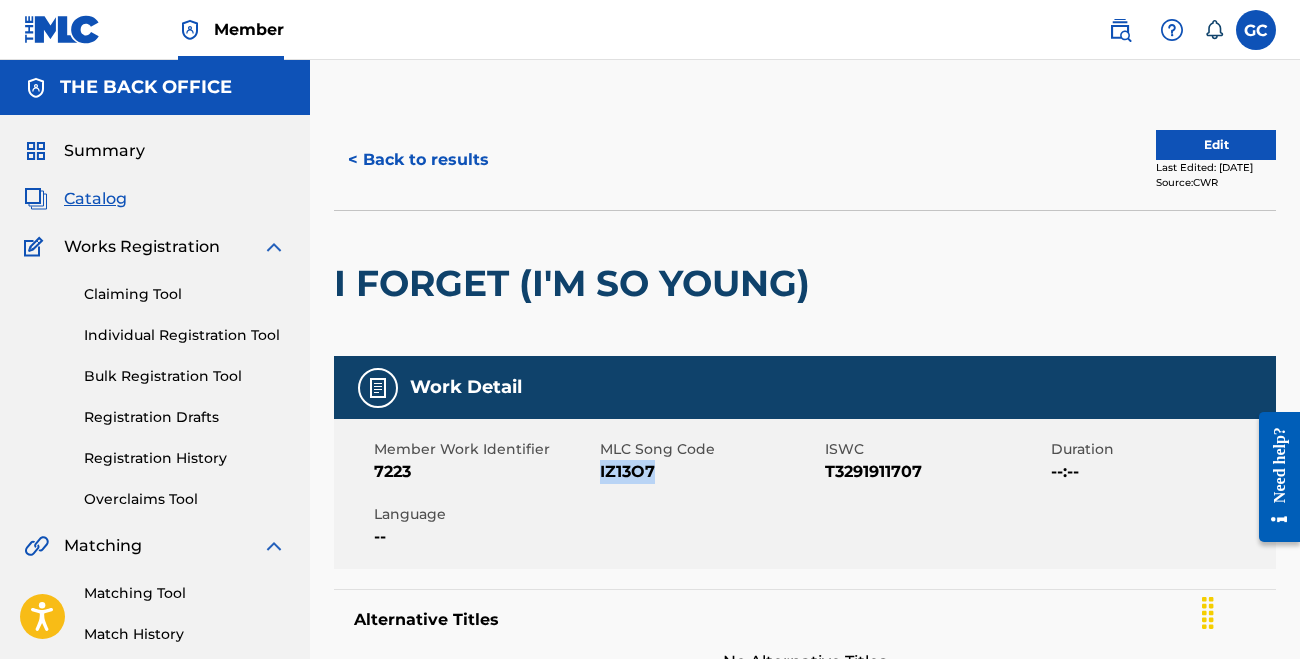 drag, startPoint x: 651, startPoint y: 472, endPoint x: 589, endPoint y: 379, distance: 111.77209 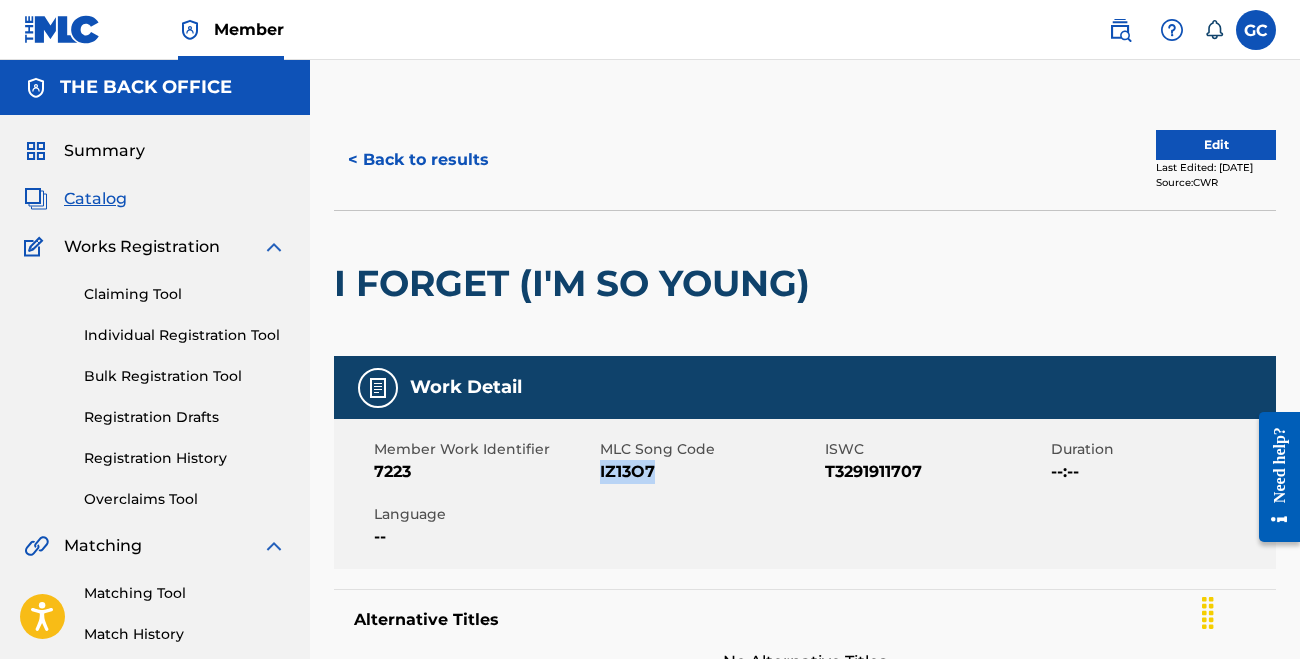 click on "< Back to results" at bounding box center (418, 160) 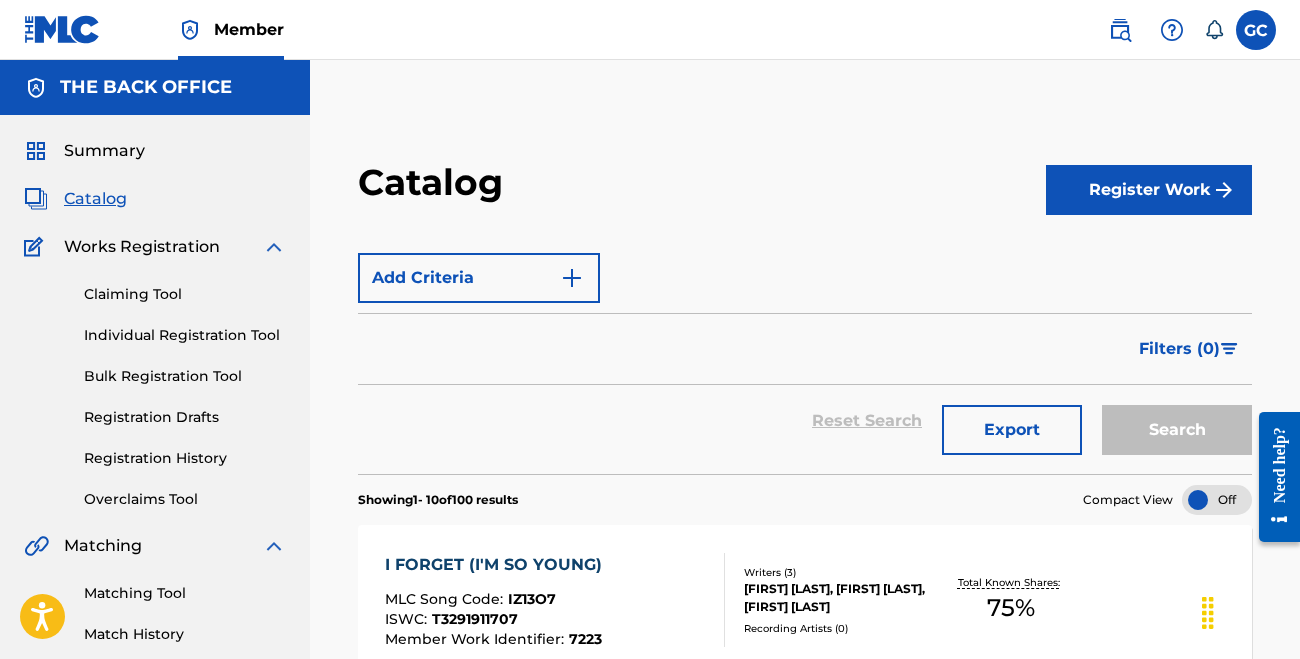 scroll, scrollTop: 115, scrollLeft: 0, axis: vertical 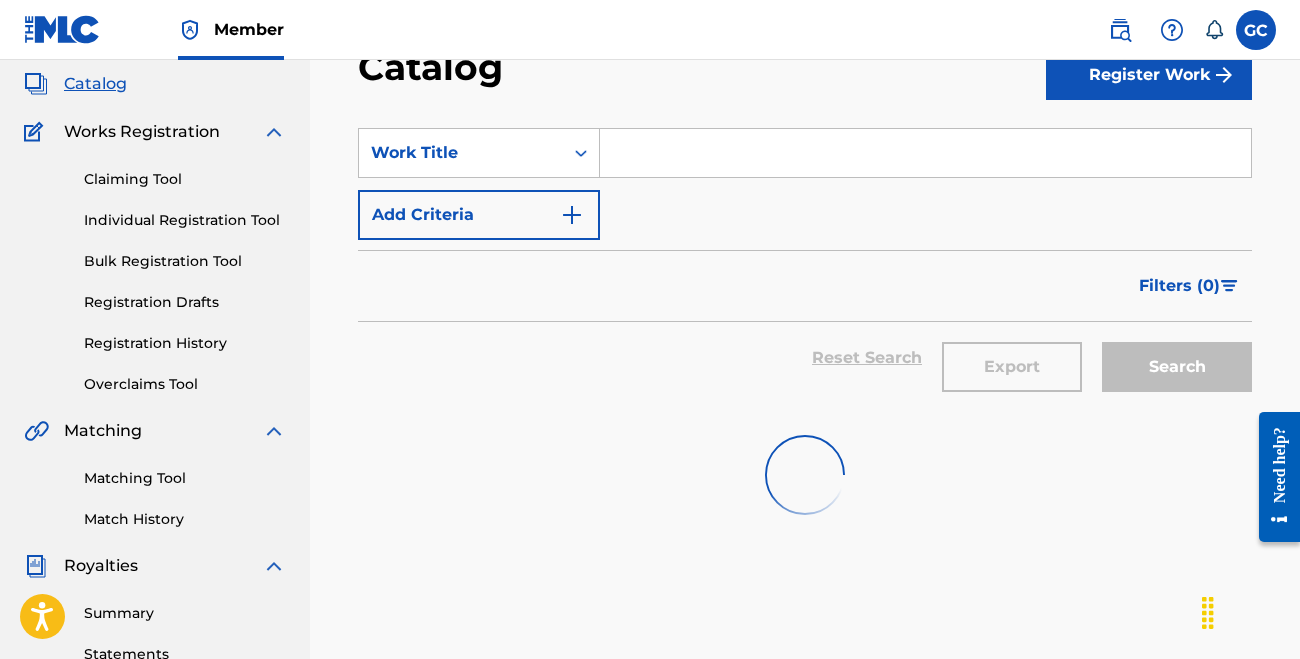 click at bounding box center (925, 153) 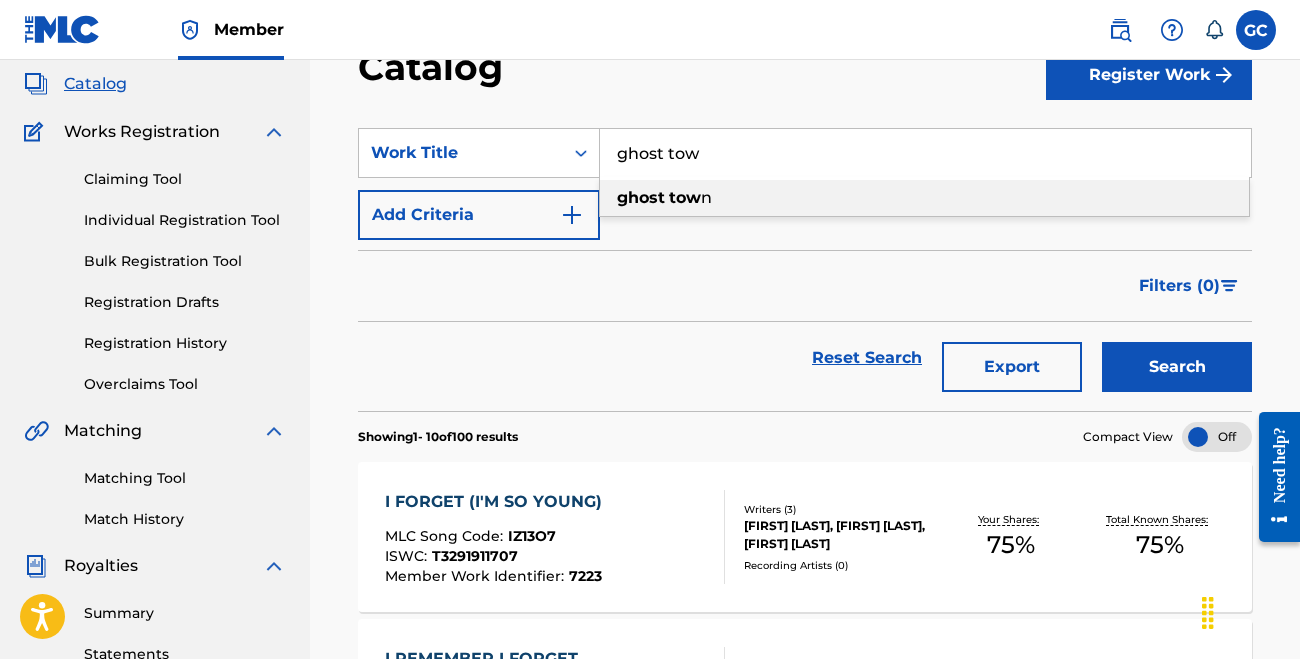 click on "tow" at bounding box center [685, 197] 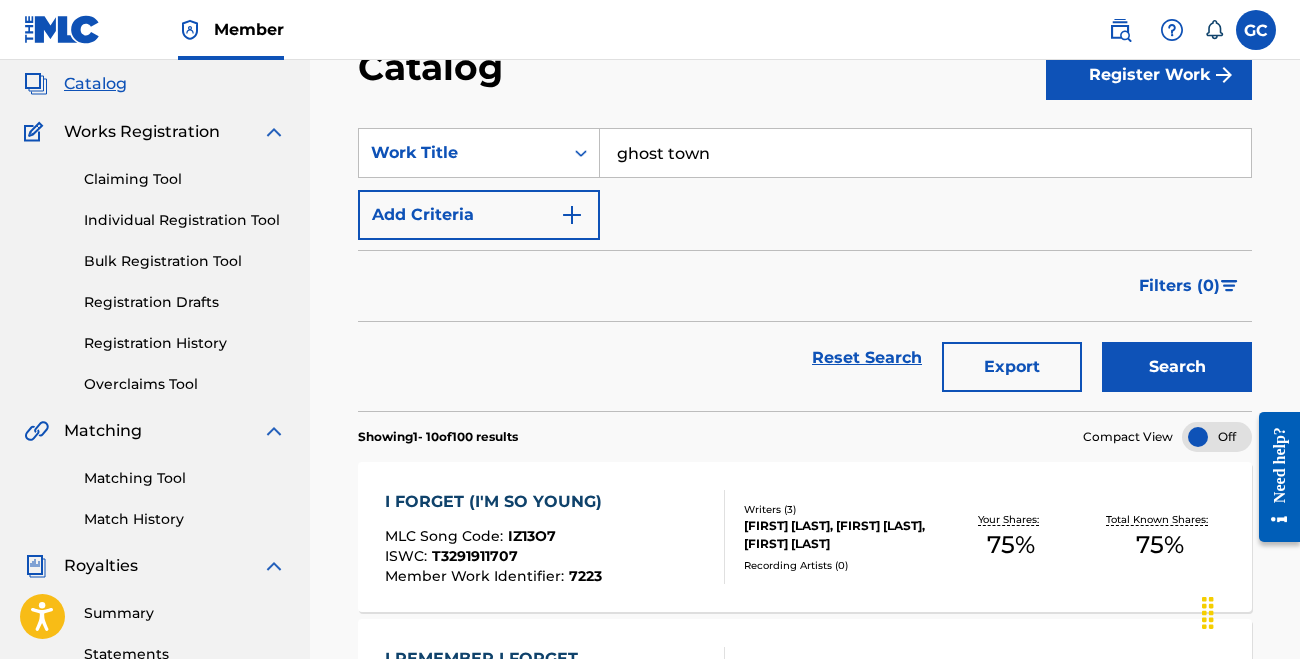 click on "Search" at bounding box center (1177, 367) 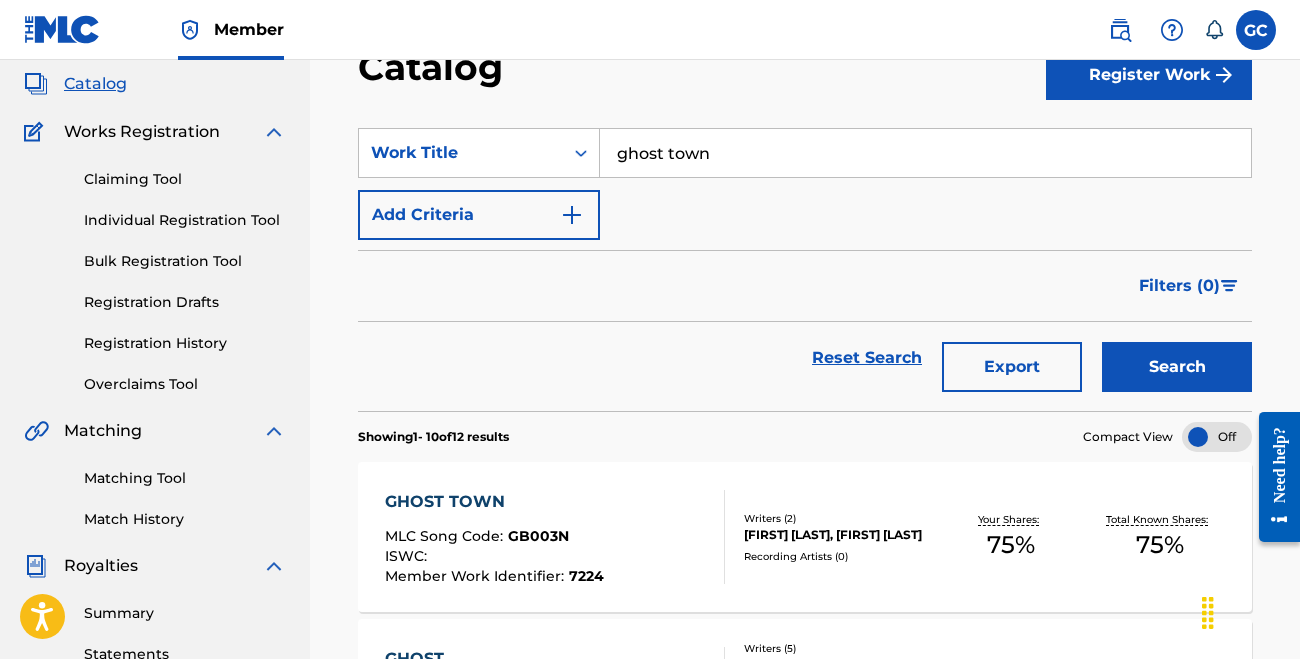 click on "GB003N" at bounding box center [538, 536] 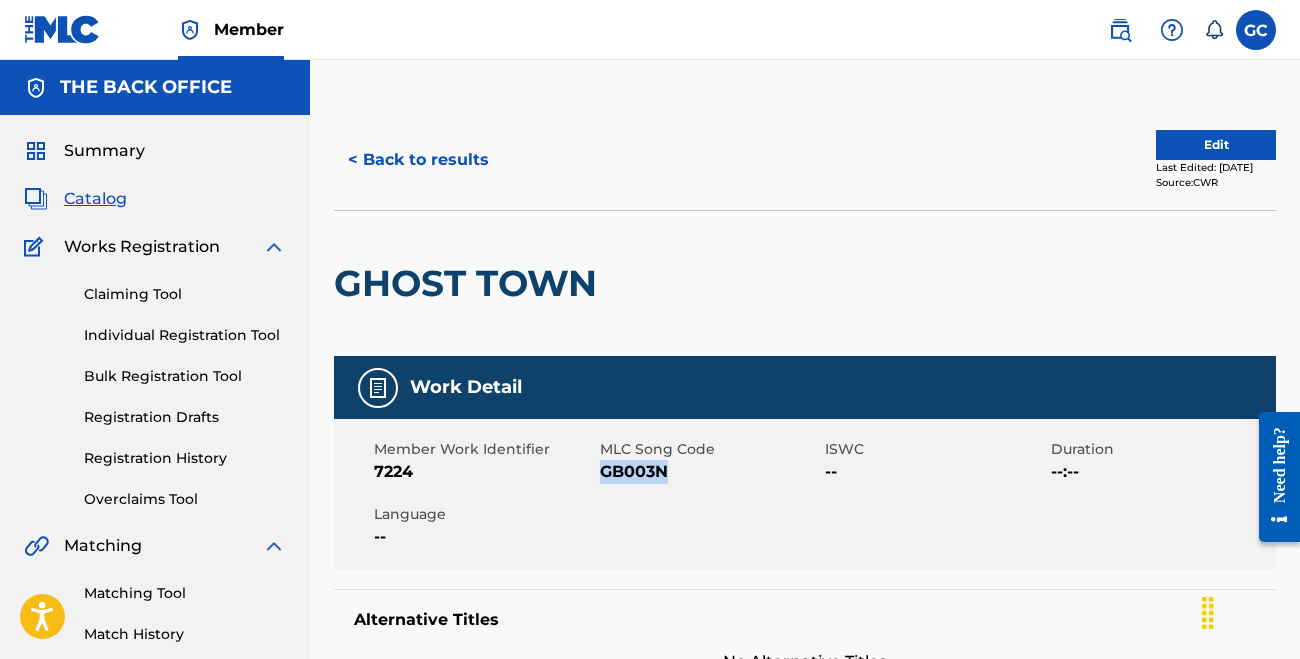 drag, startPoint x: 602, startPoint y: 471, endPoint x: 687, endPoint y: 471, distance: 85 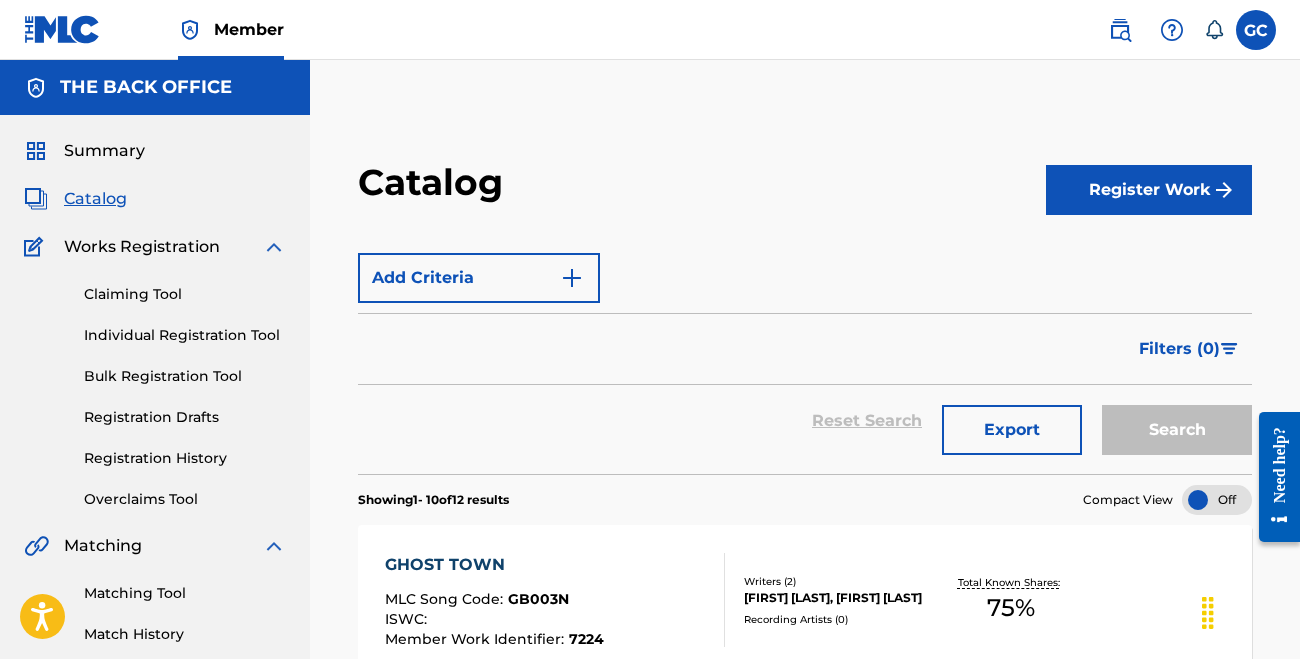scroll, scrollTop: 115, scrollLeft: 0, axis: vertical 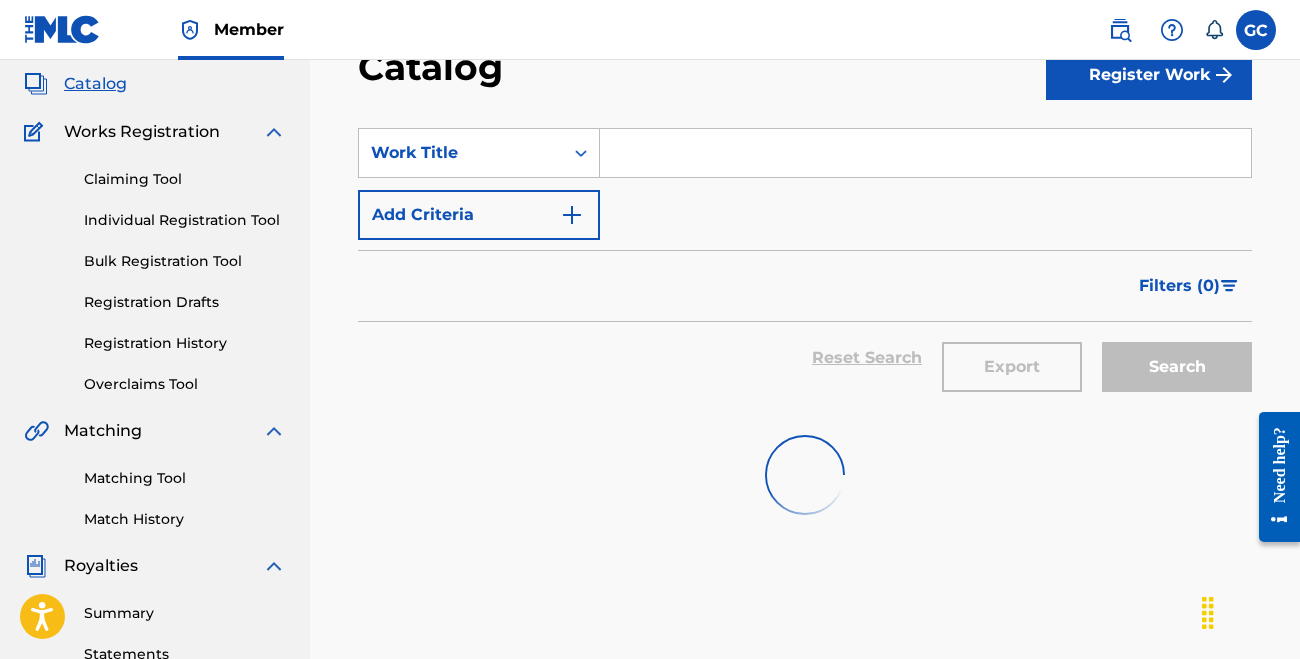 click at bounding box center [925, 153] 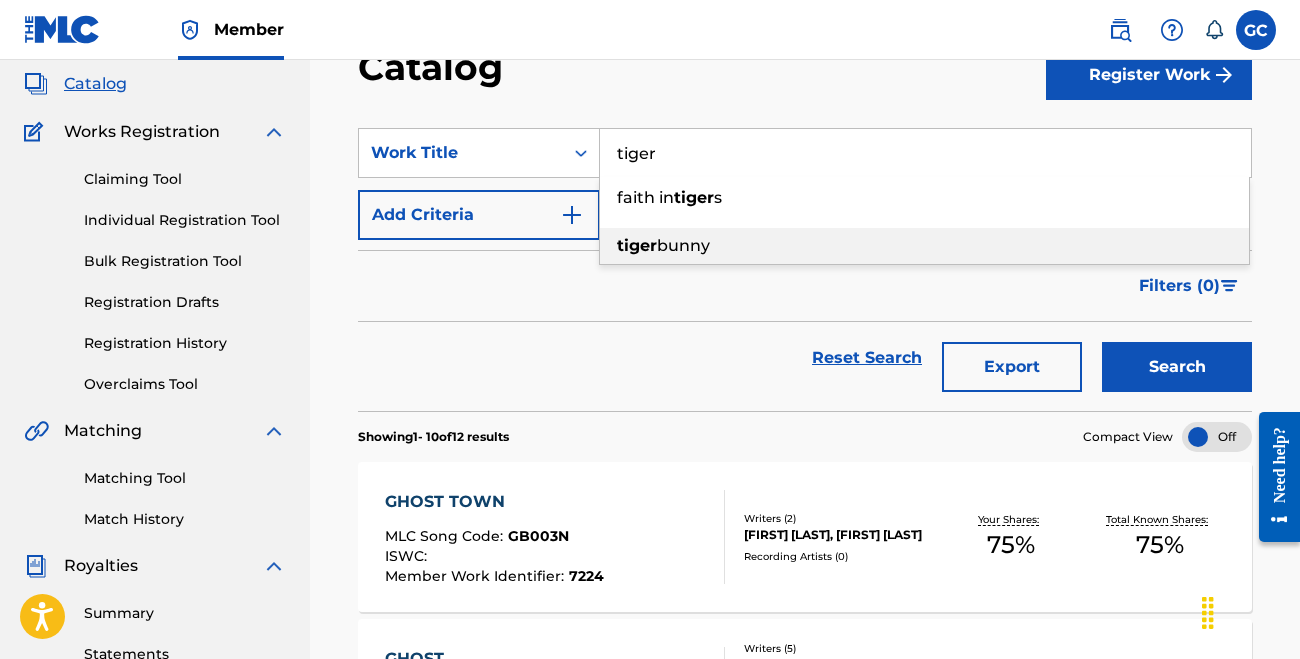 click on "tiger" at bounding box center (637, 245) 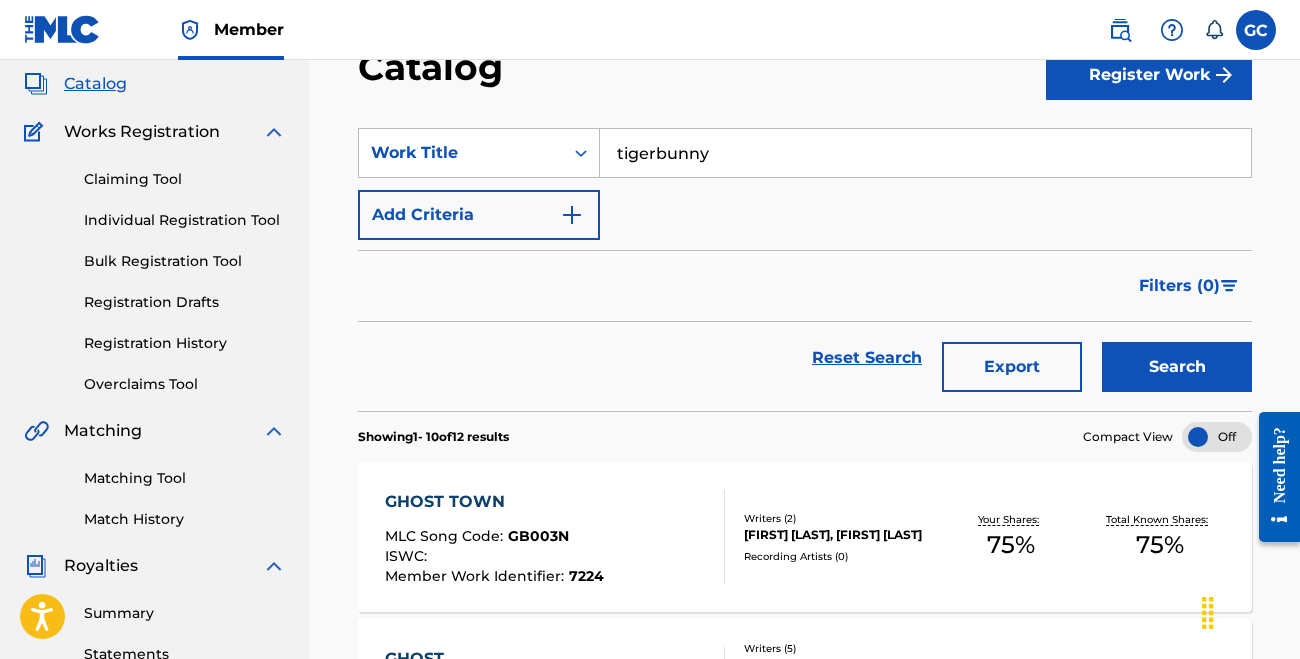 click on "Search" at bounding box center (1177, 367) 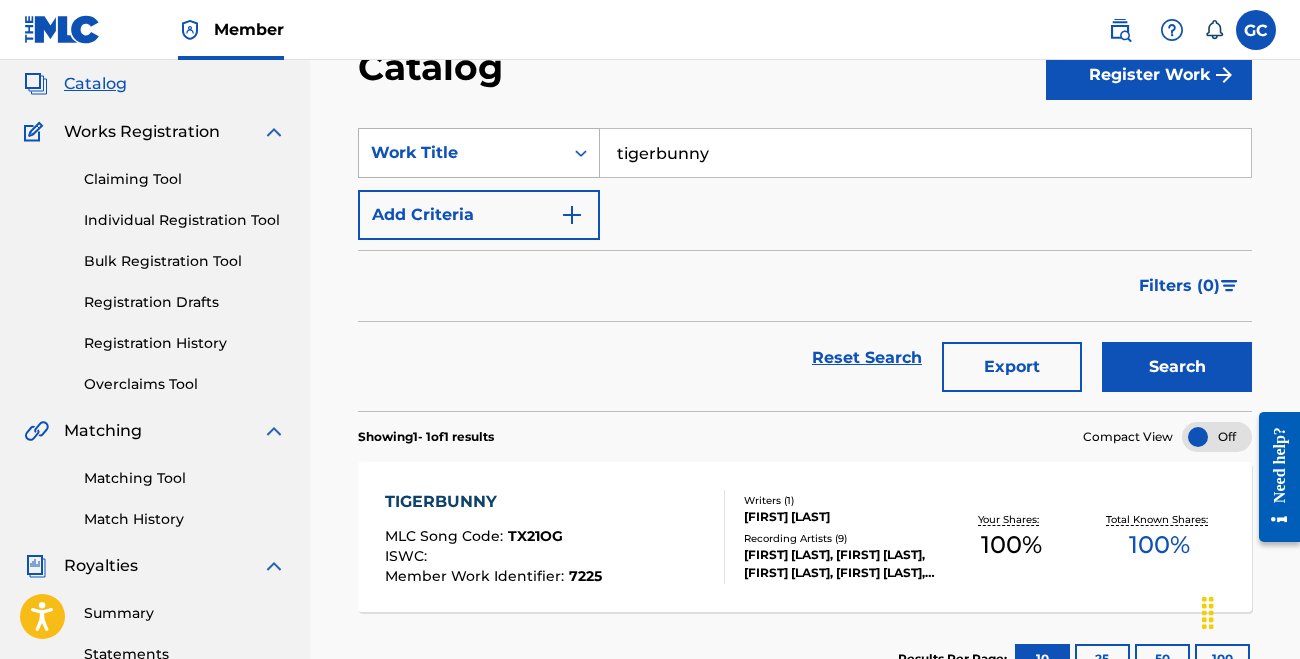 drag, startPoint x: 747, startPoint y: 163, endPoint x: 473, endPoint y: 155, distance: 274.11676 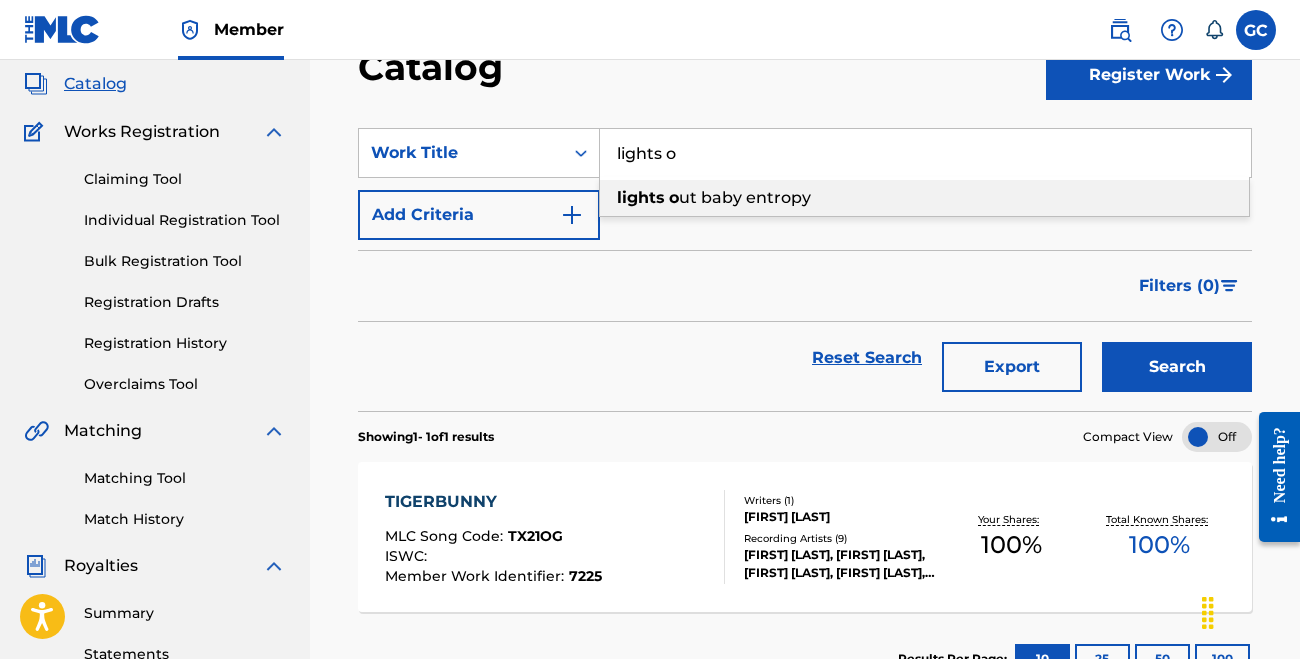 click on "lights" at bounding box center (641, 197) 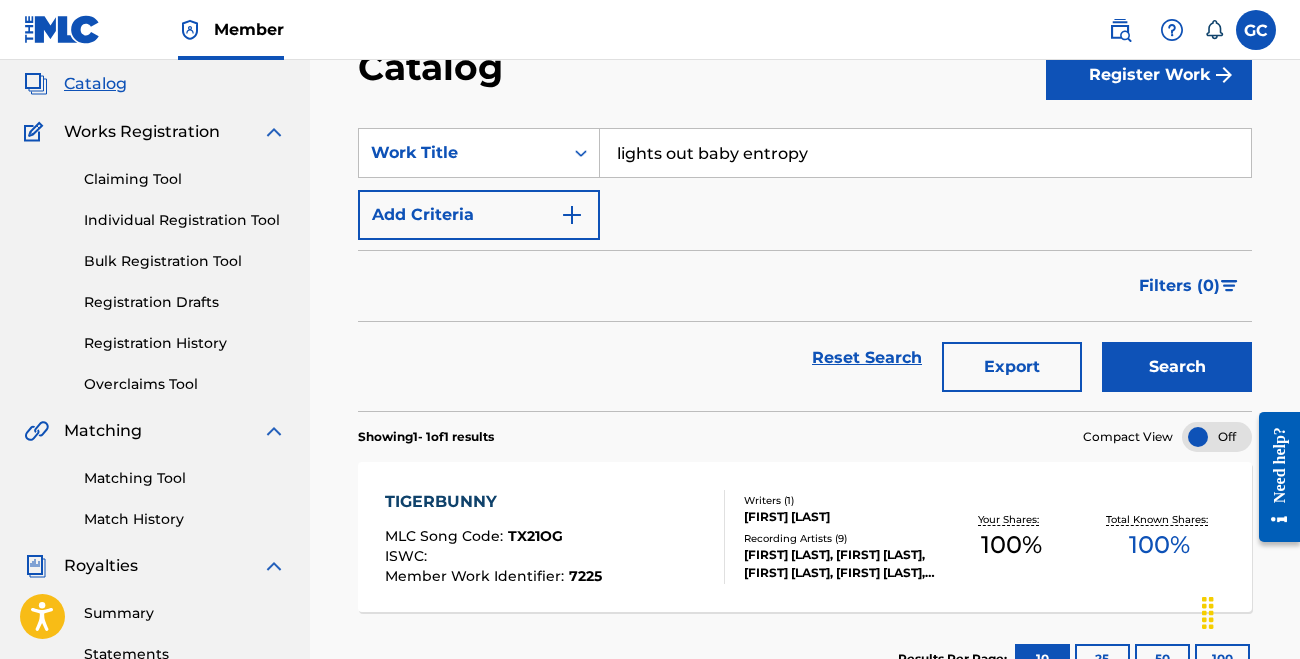 click on "Search" at bounding box center (1177, 367) 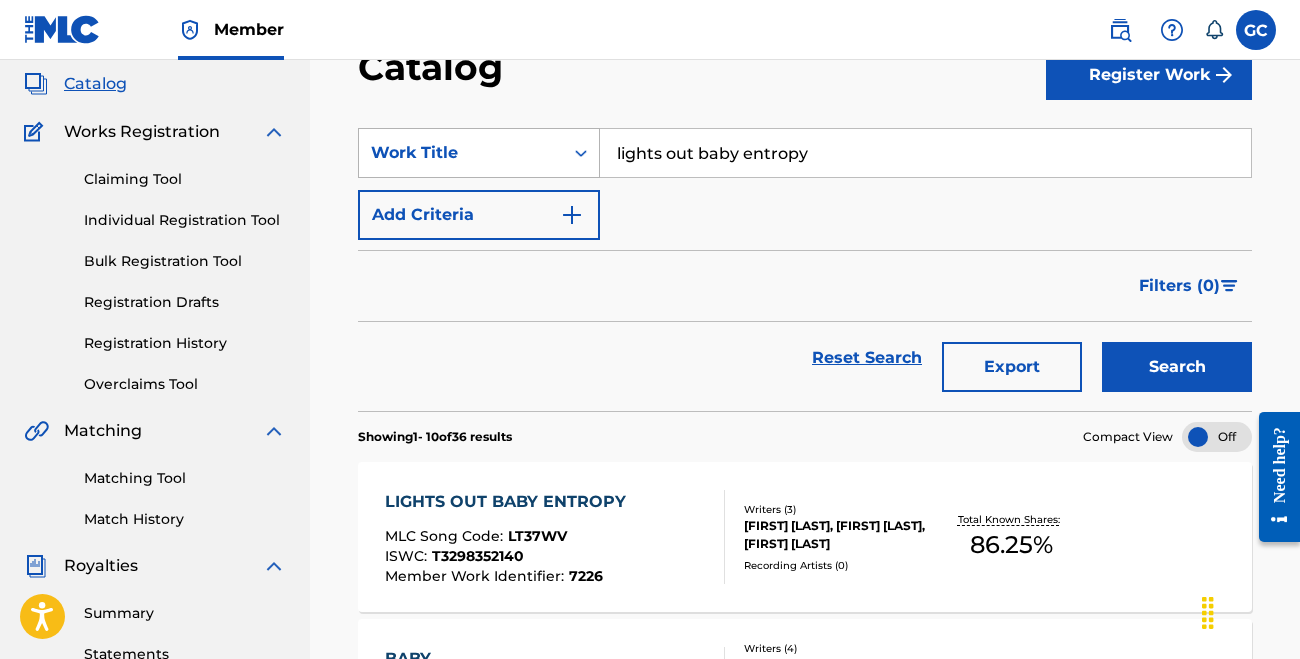 drag, startPoint x: 841, startPoint y: 152, endPoint x: 559, endPoint y: 151, distance: 282.00177 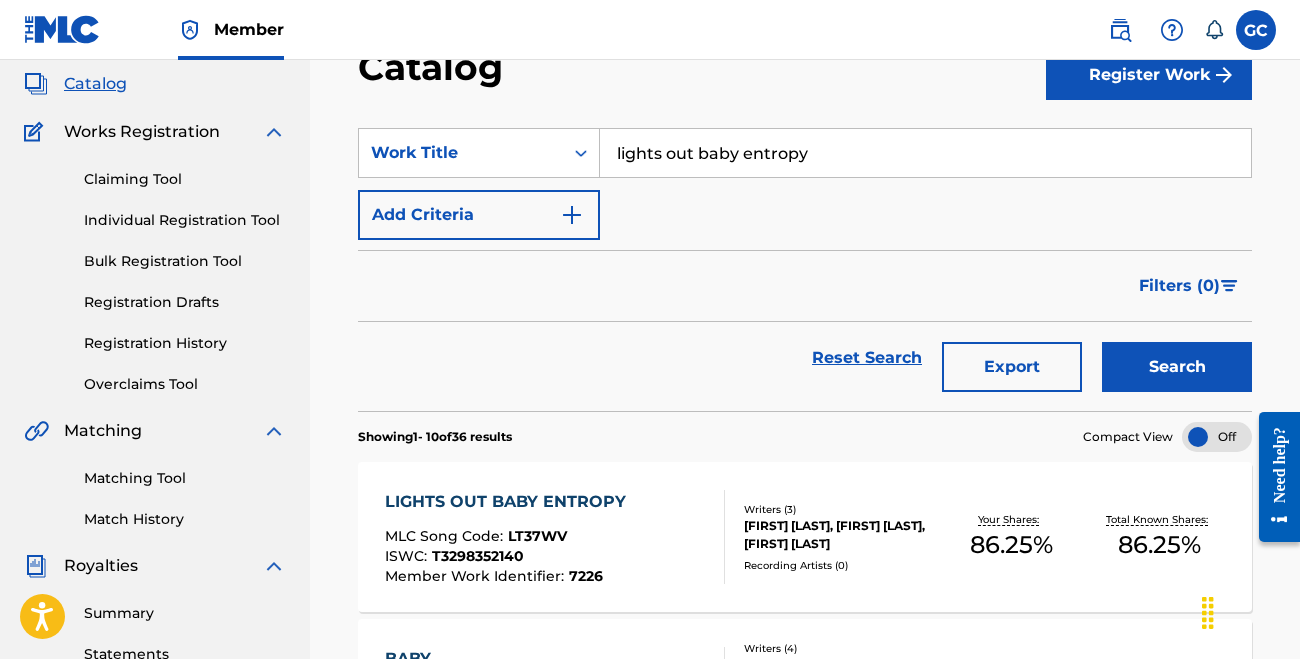 click on "Filters ( 0 )" at bounding box center [805, 286] 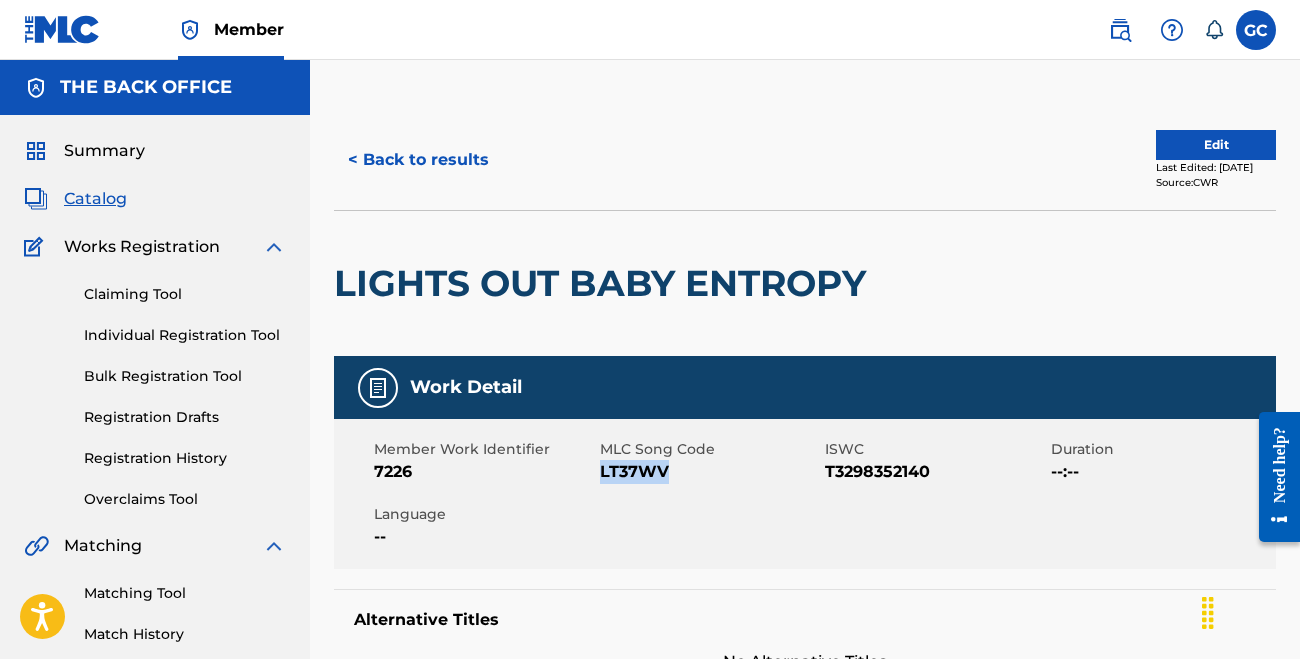 drag, startPoint x: 601, startPoint y: 468, endPoint x: 678, endPoint y: 468, distance: 77 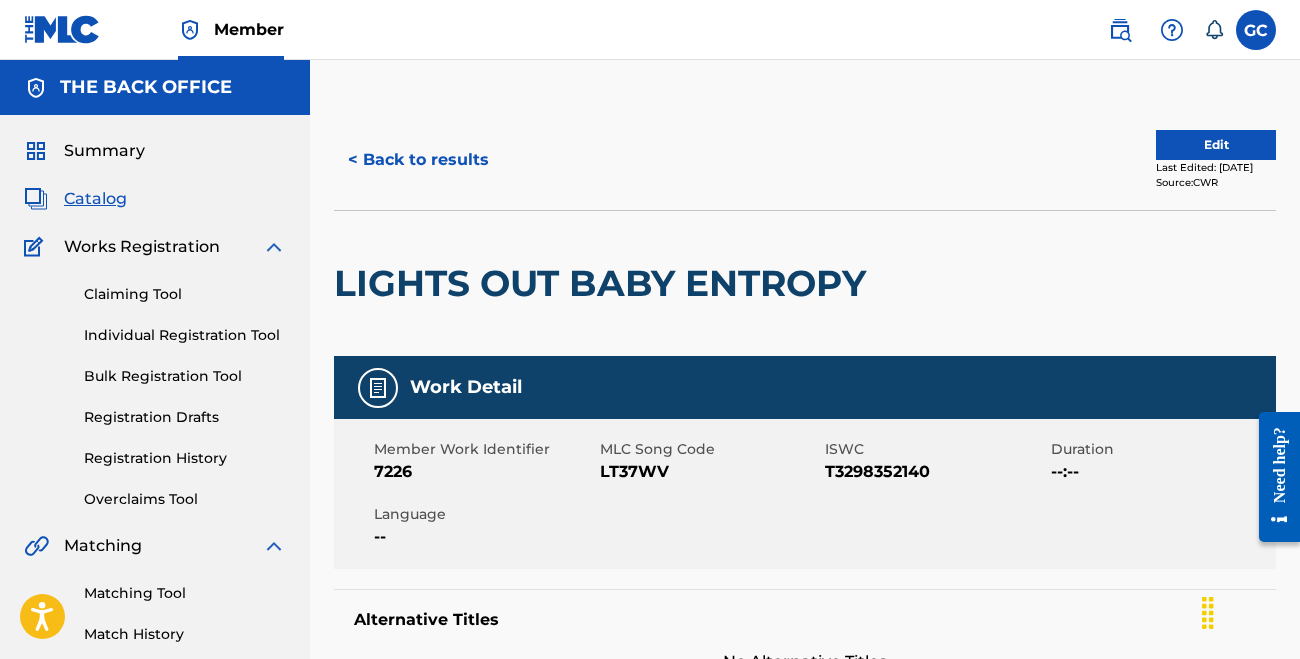 click on "< Back to results Edit Last Edited:   April 29, 2025 Source:  CWR" at bounding box center [805, 160] 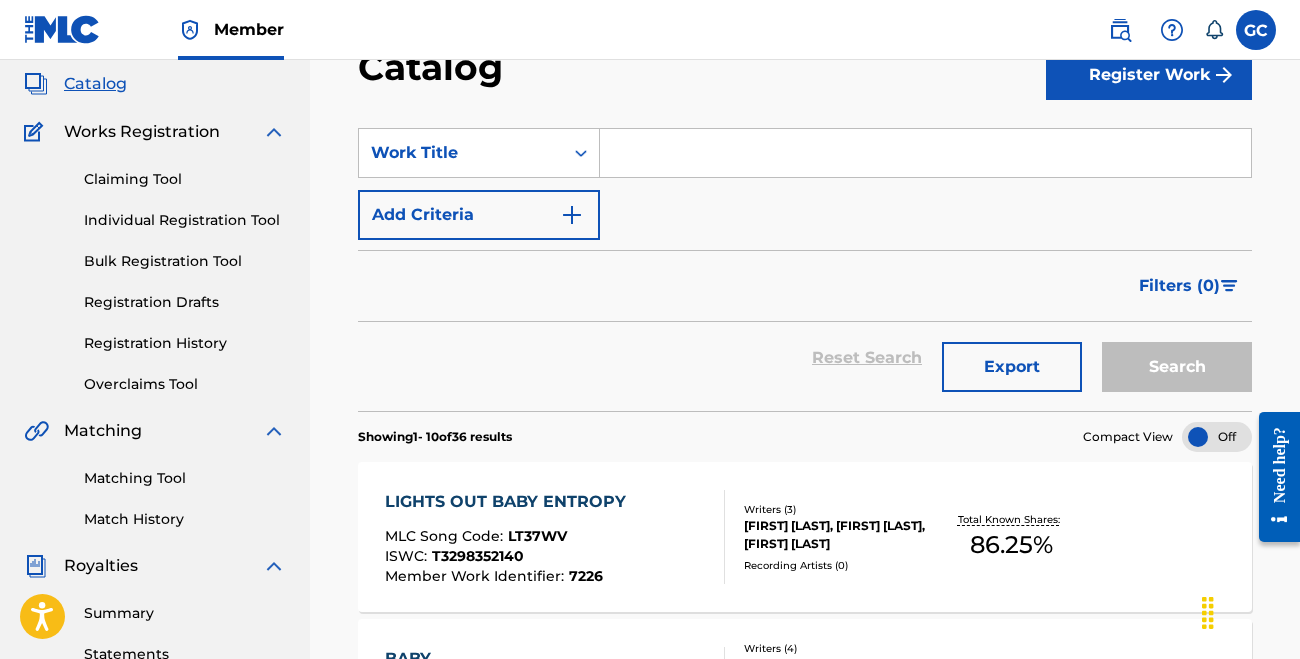 click at bounding box center (925, 153) 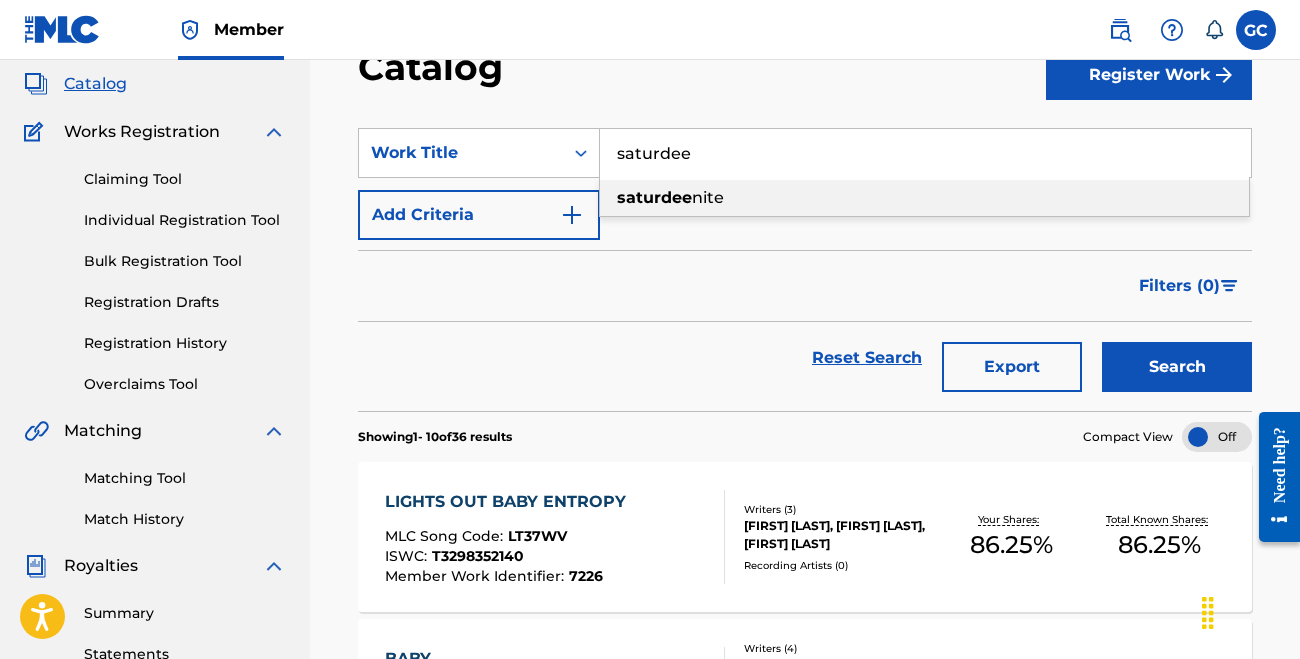 click on "saturdee  nite" at bounding box center (924, 198) 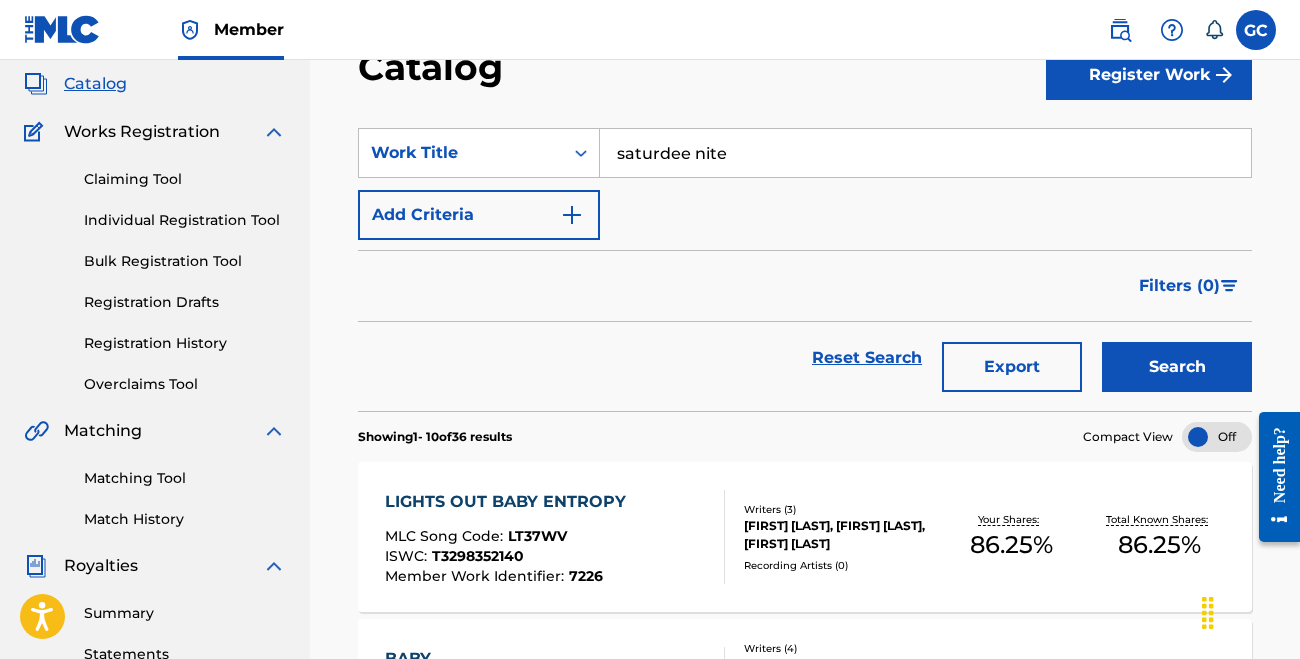 click on "Search" at bounding box center (1177, 367) 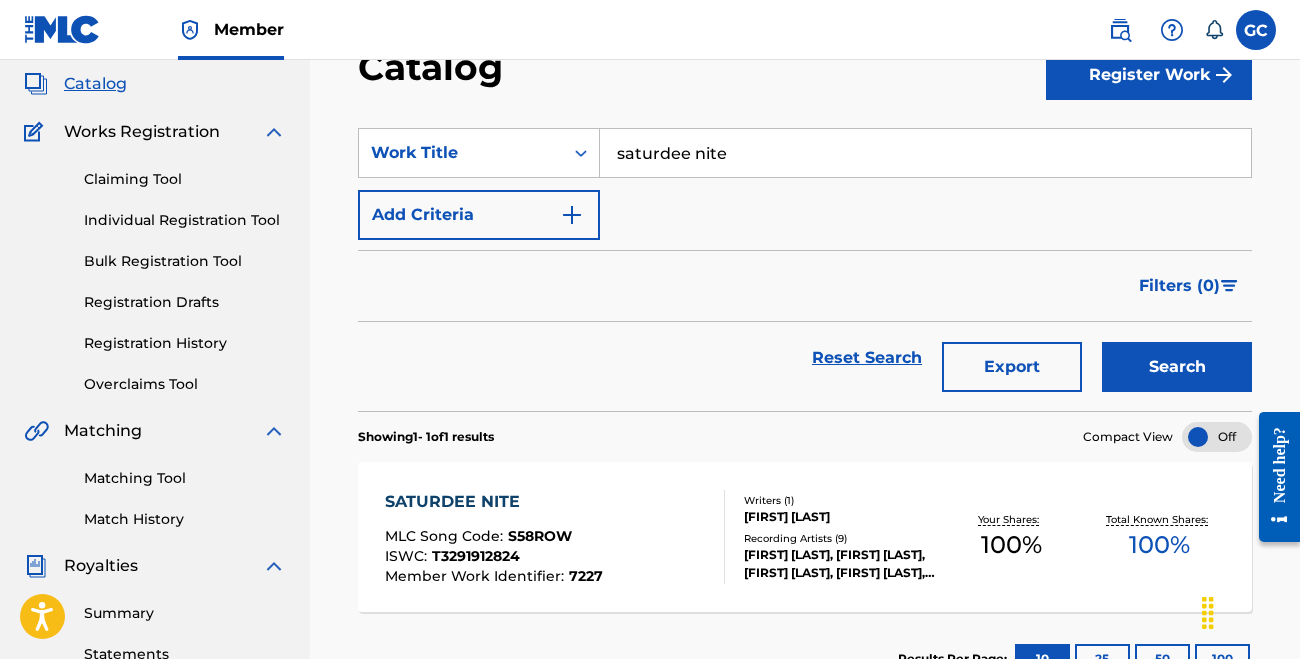 click on "SATURDEE NITE MLC Song Code : S58ROW ISWC : T3291912824 Member Work Identifier : 7227" at bounding box center (494, 537) 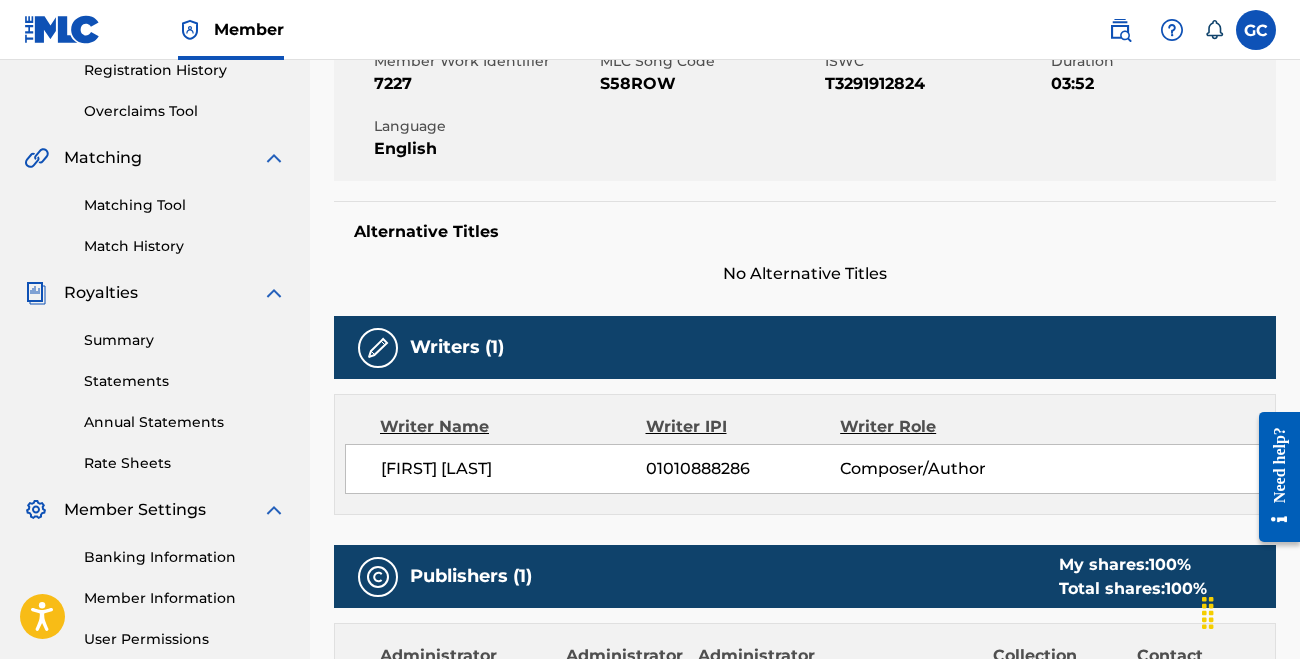 scroll, scrollTop: 346, scrollLeft: 0, axis: vertical 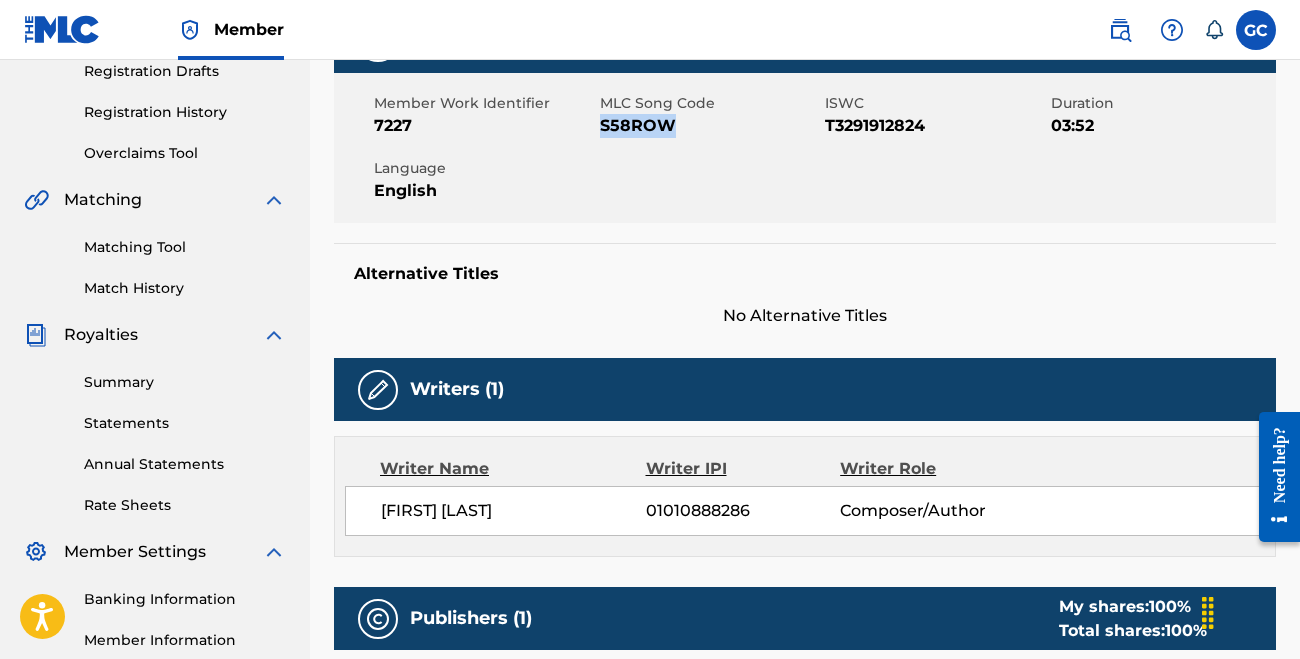 drag, startPoint x: 603, startPoint y: 126, endPoint x: 667, endPoint y: 125, distance: 64.00781 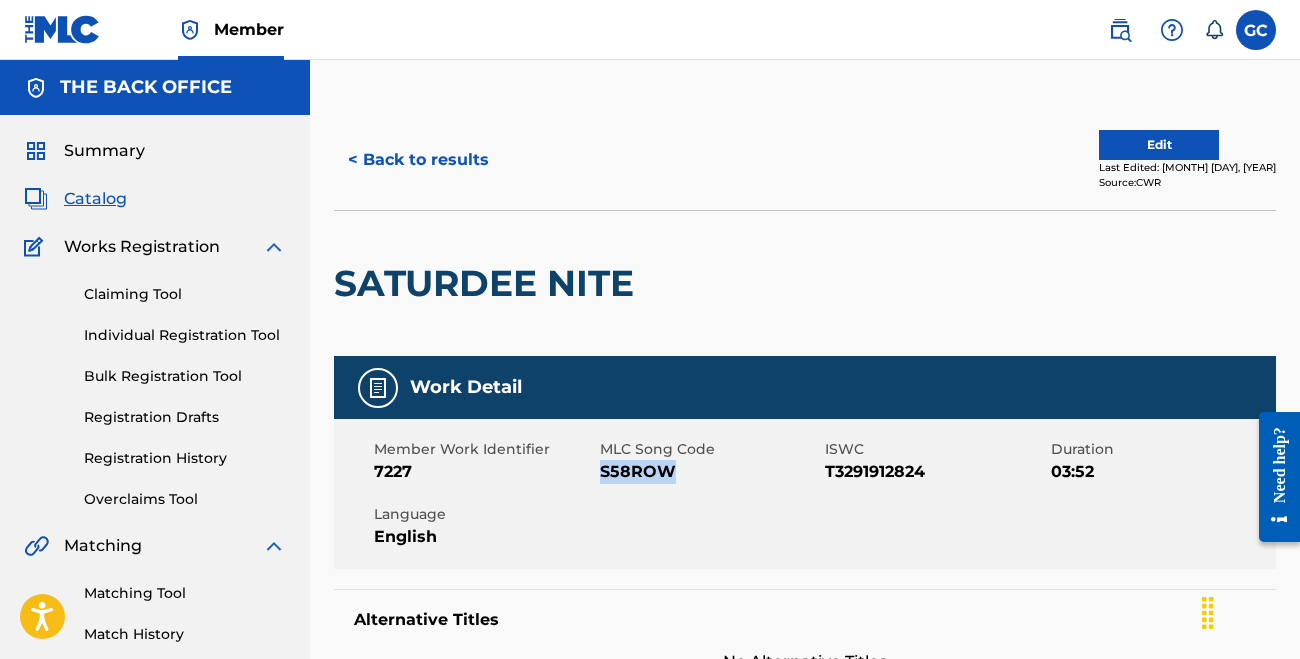scroll, scrollTop: -1, scrollLeft: 0, axis: vertical 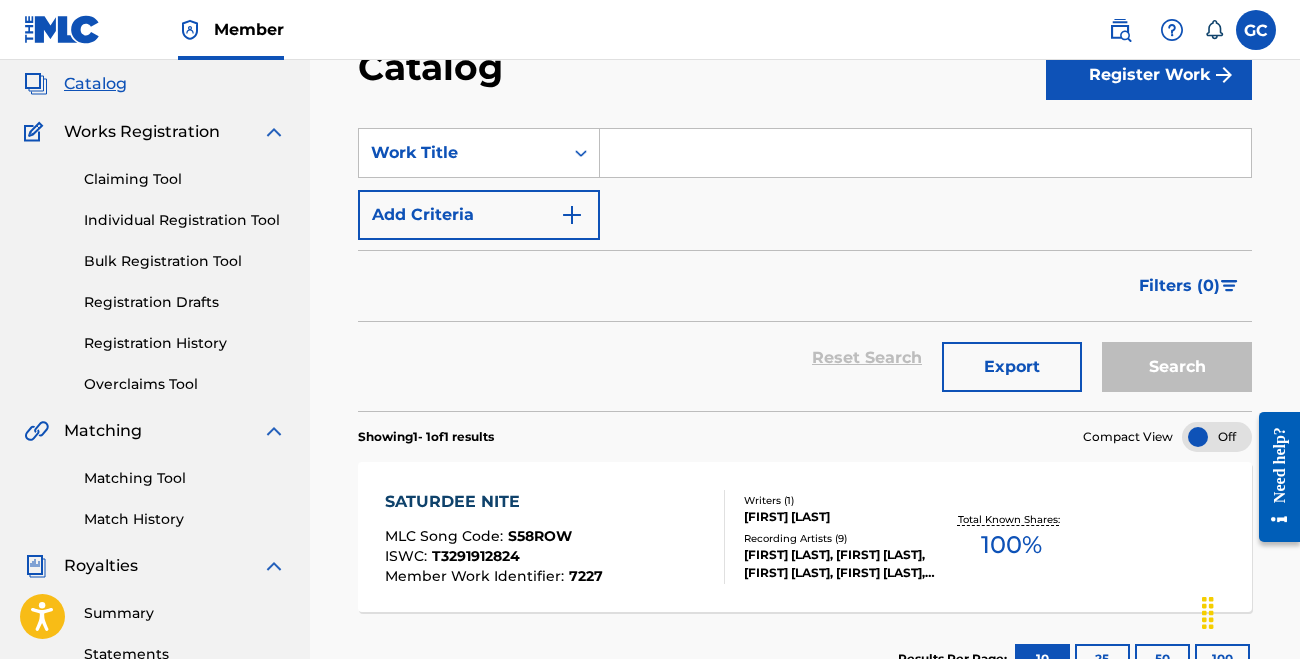 click at bounding box center (925, 153) 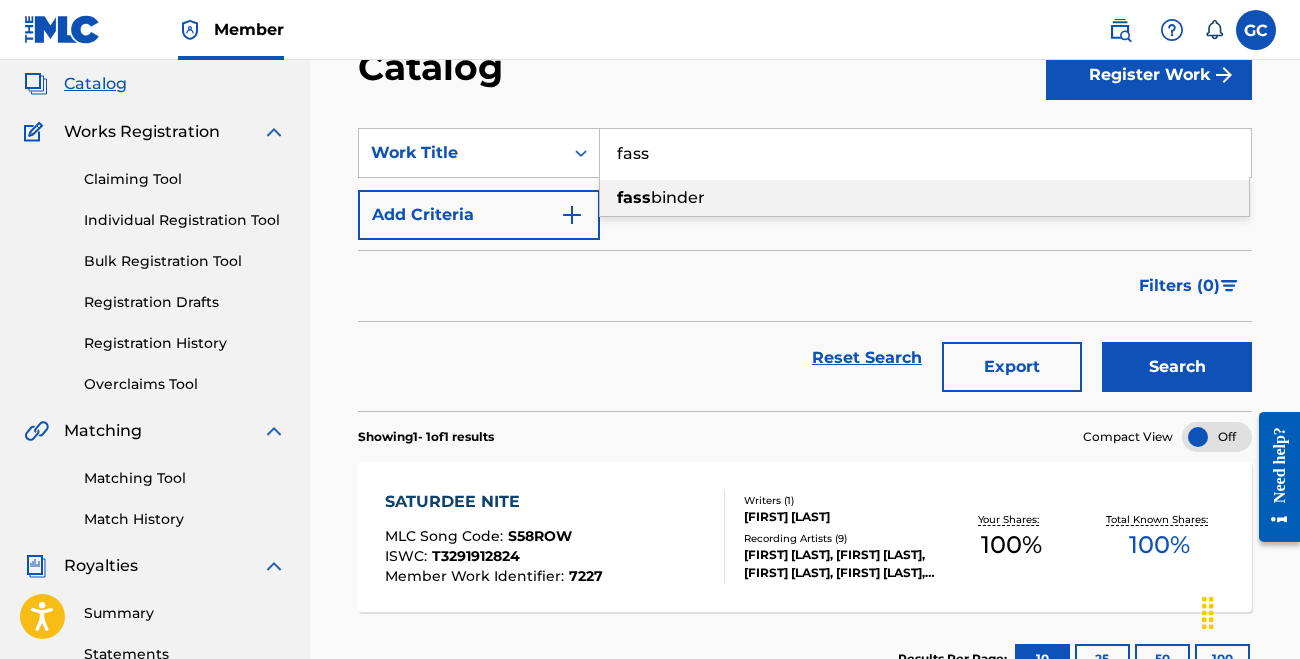 click on "fass binder" at bounding box center (924, 198) 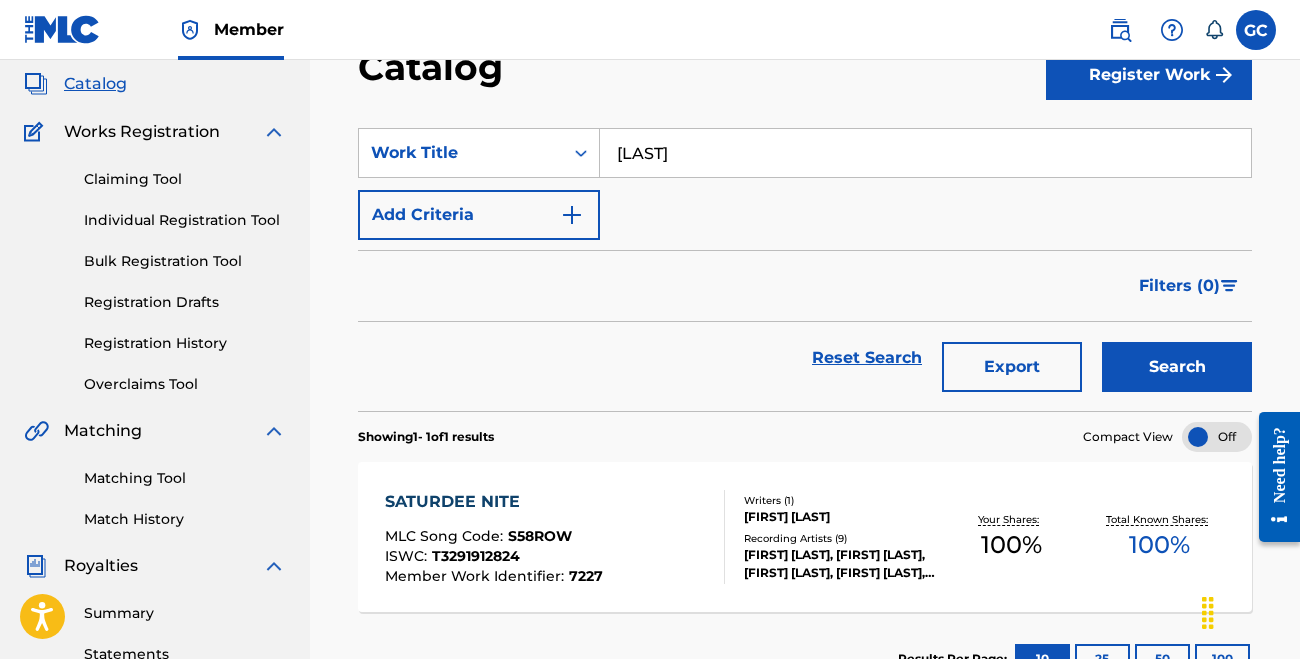 click on "Search" at bounding box center [1177, 367] 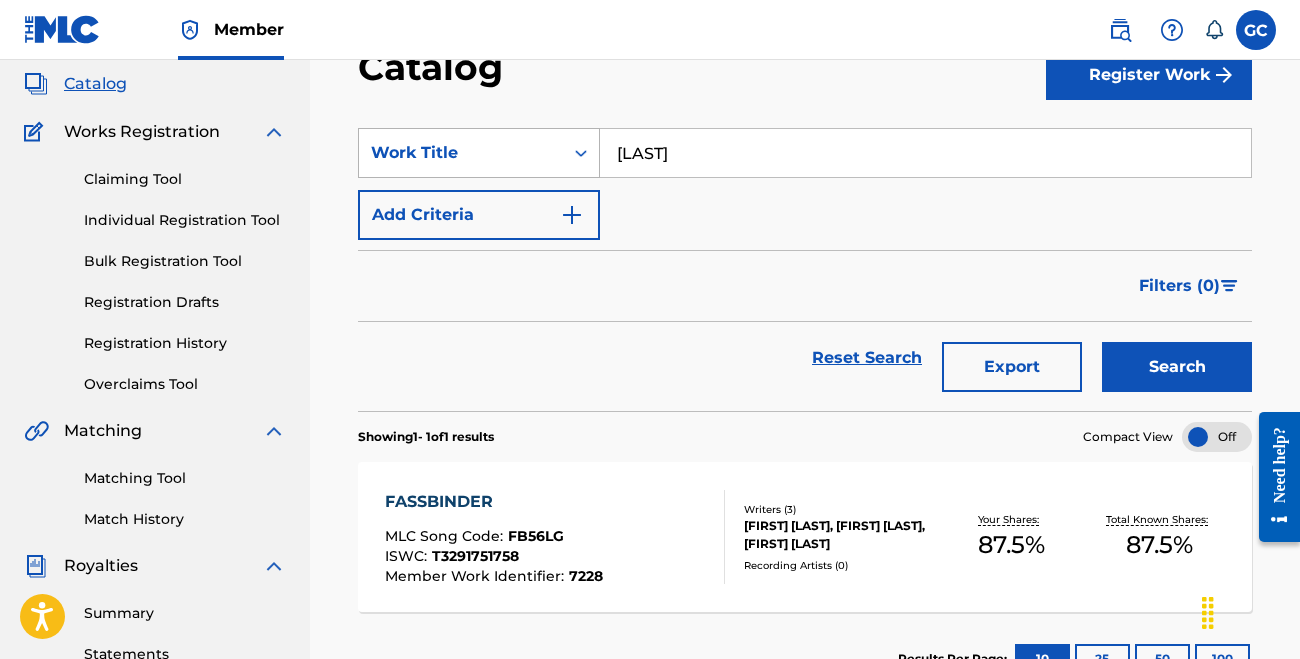 drag, startPoint x: 726, startPoint y: 154, endPoint x: 582, endPoint y: 154, distance: 144 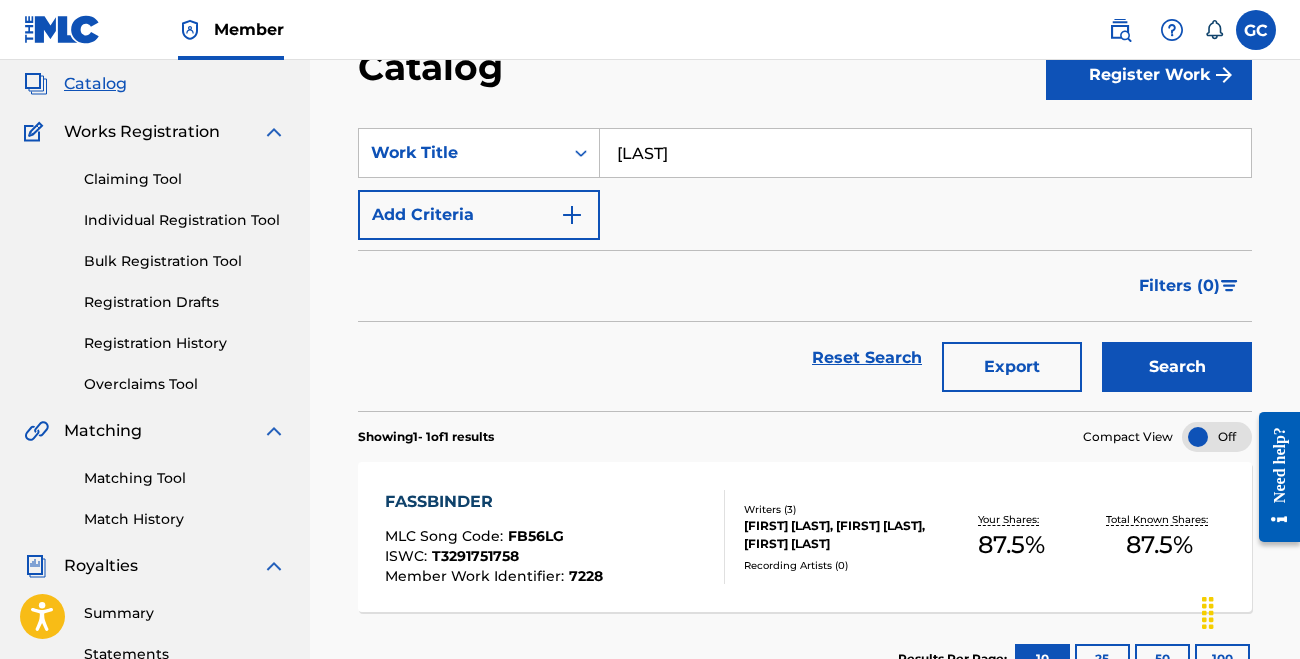 click on "Filters ( 0 )" at bounding box center (805, 286) 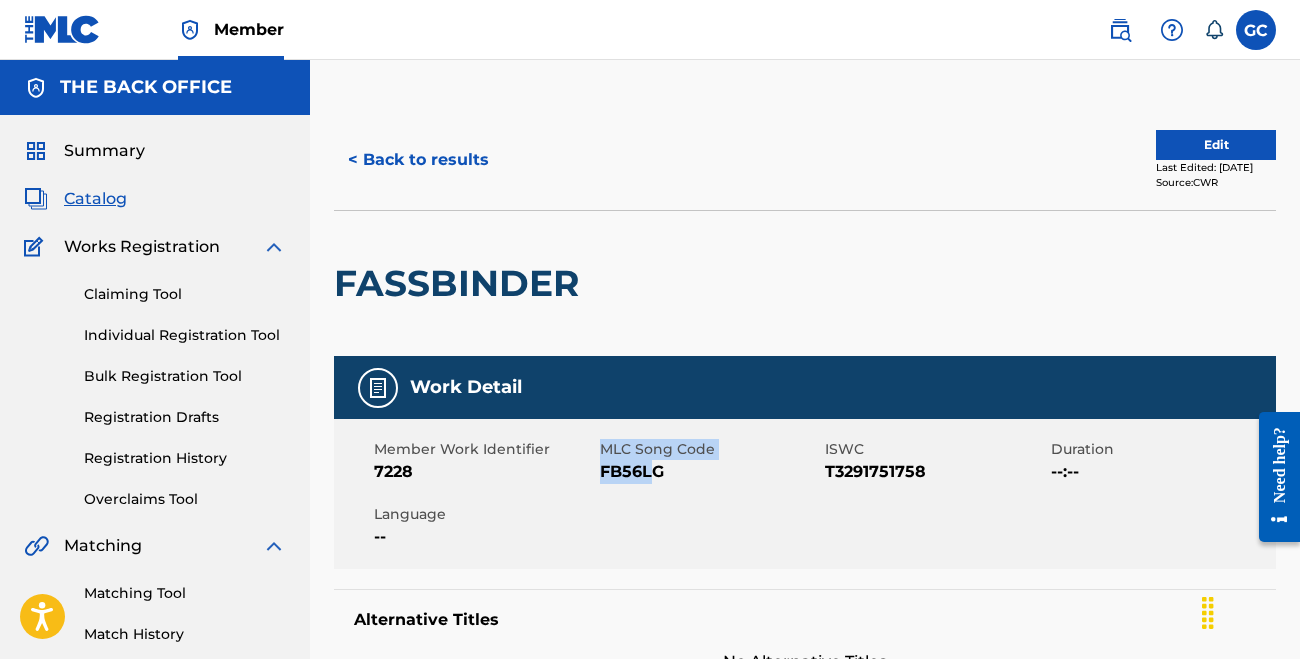 drag, startPoint x: 596, startPoint y: 471, endPoint x: 653, endPoint y: 474, distance: 57.07889 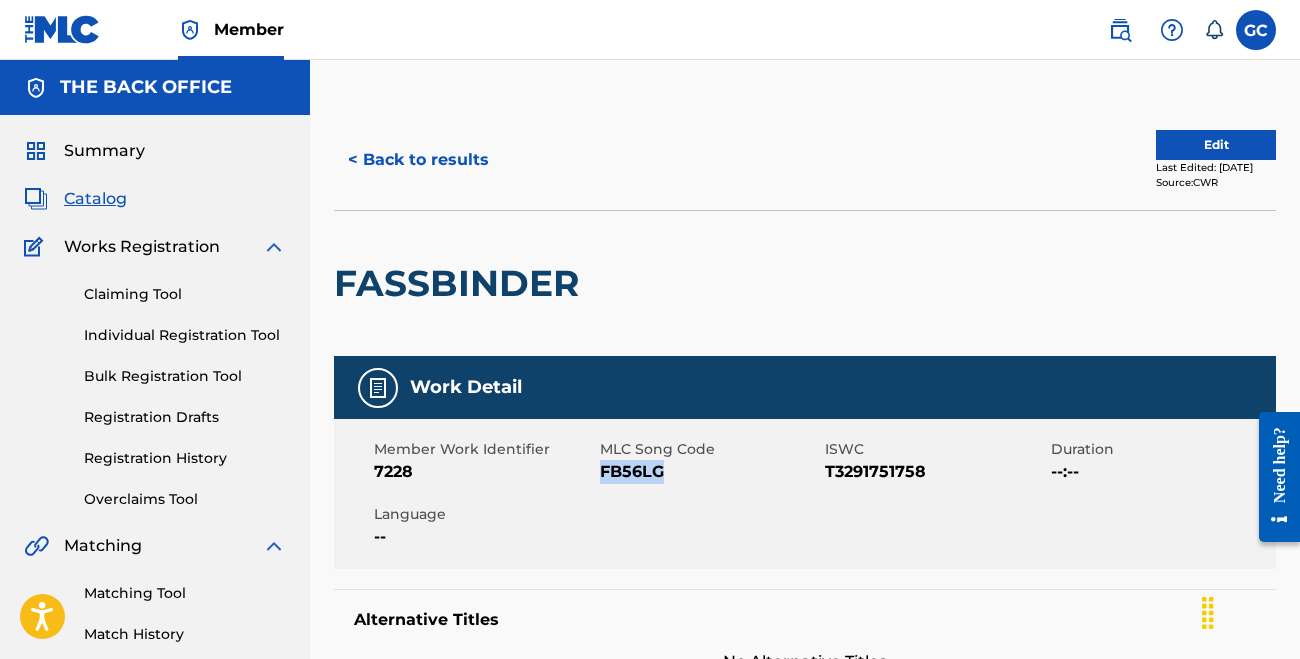 drag, startPoint x: 663, startPoint y: 474, endPoint x: 601, endPoint y: 474, distance: 62 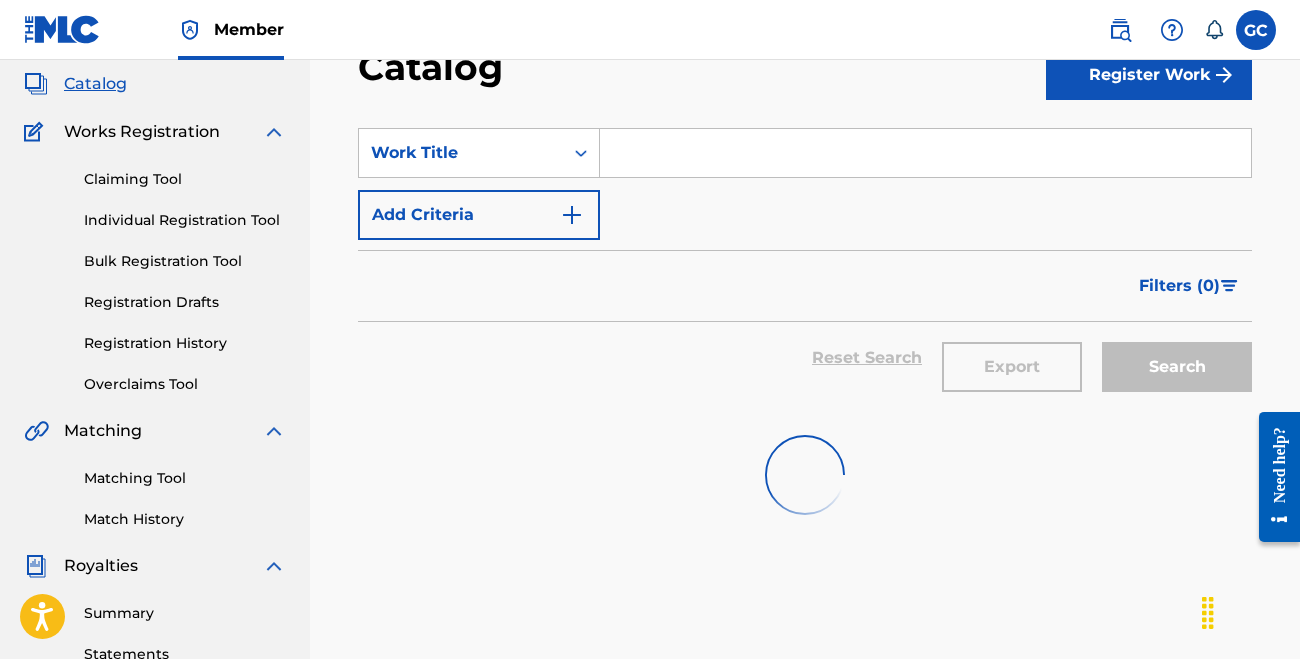 click at bounding box center (925, 153) 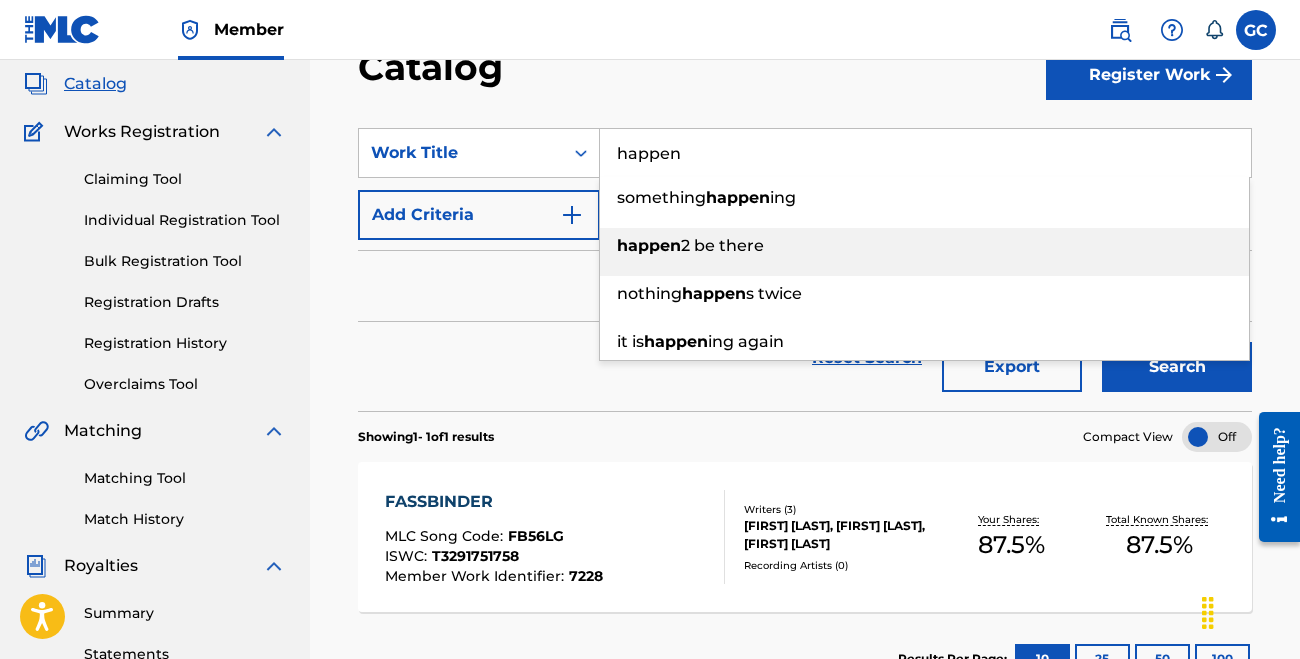 click on "2 be there" at bounding box center (722, 245) 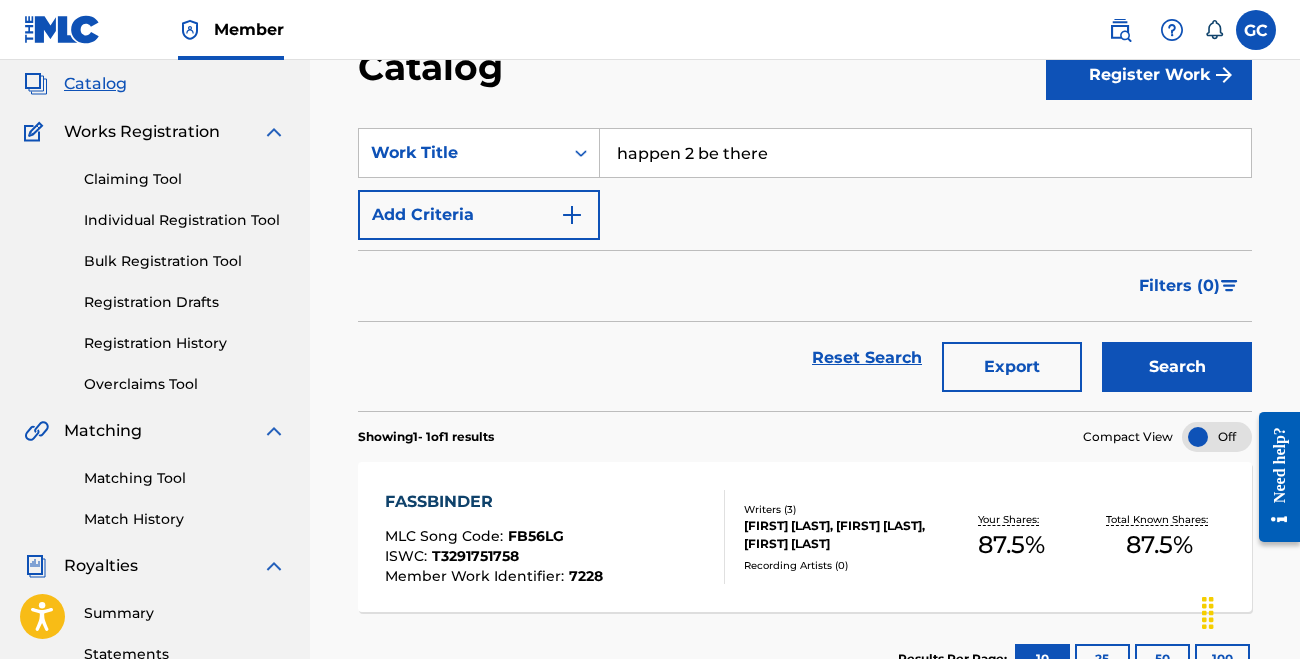click on "Search" at bounding box center [1177, 367] 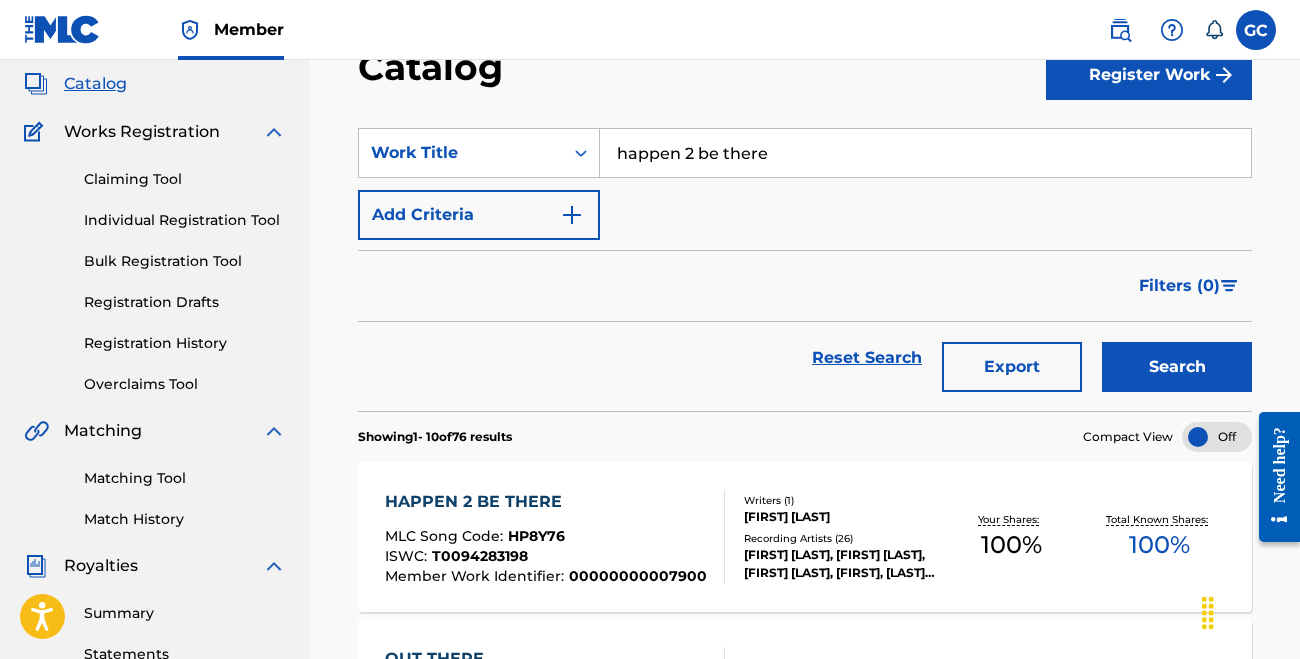 click on "MLC Song Code : HP8Y76" at bounding box center [546, 539] 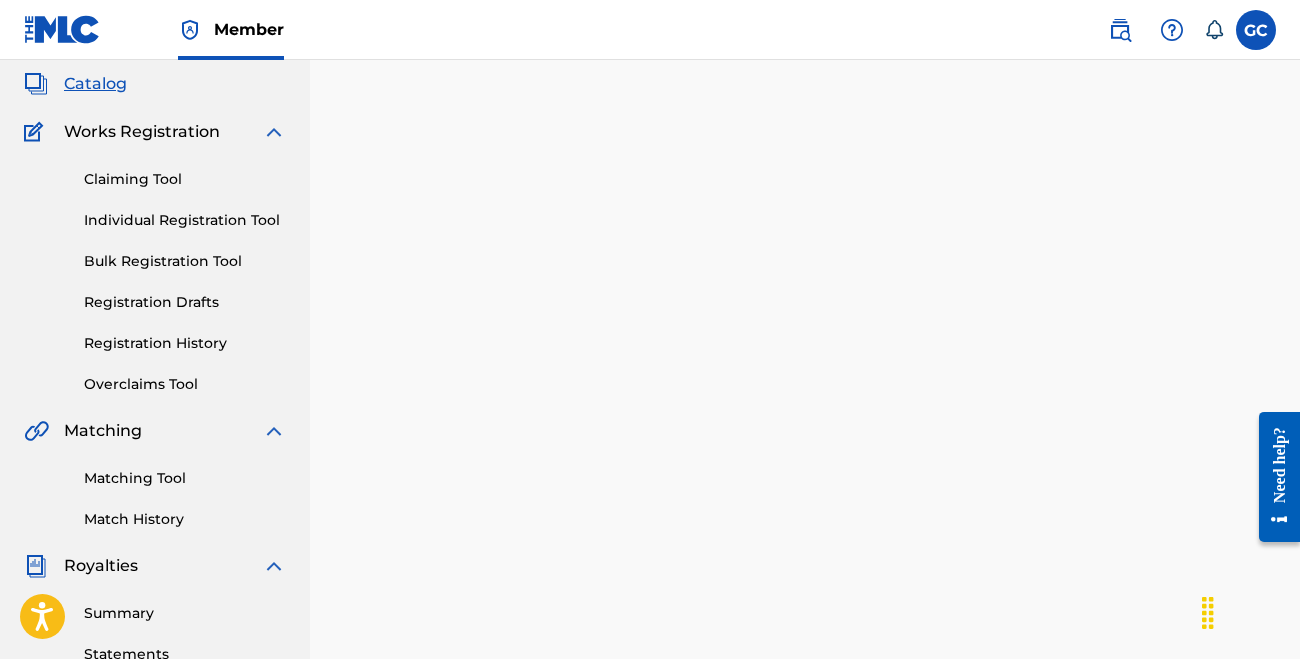 scroll, scrollTop: 0, scrollLeft: 0, axis: both 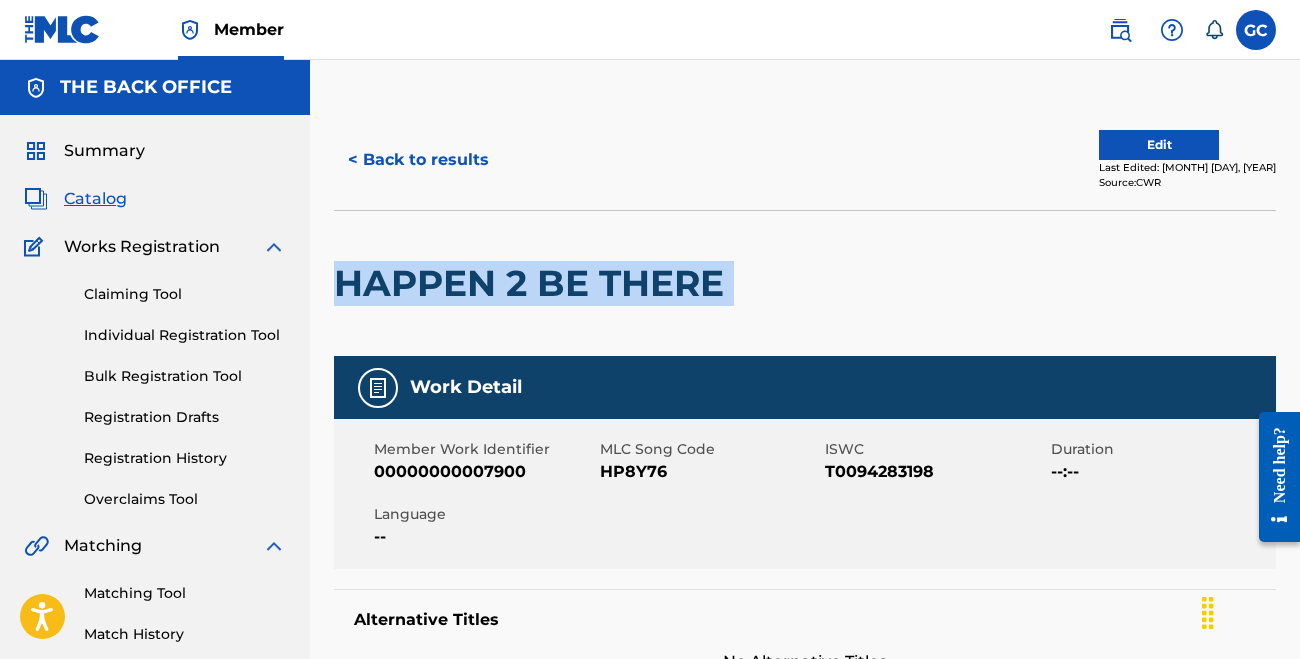 drag, startPoint x: 337, startPoint y: 283, endPoint x: 816, endPoint y: 297, distance: 479.20456 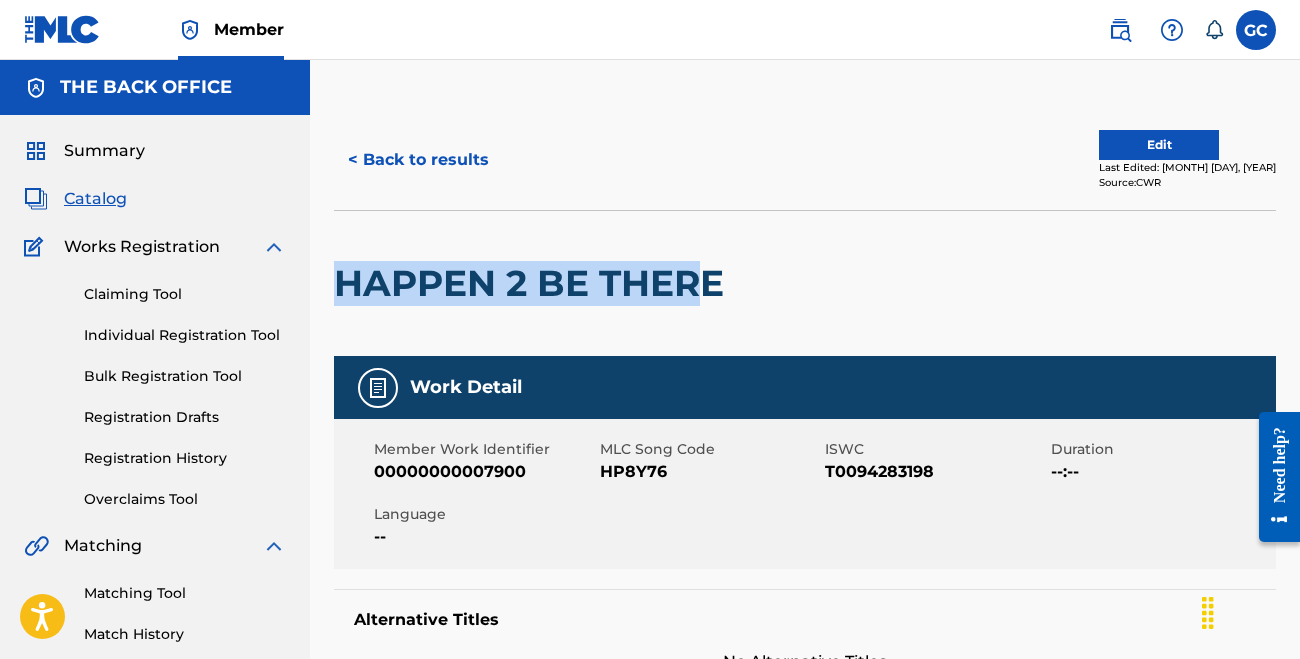 drag, startPoint x: 333, startPoint y: 289, endPoint x: 708, endPoint y: 289, distance: 375 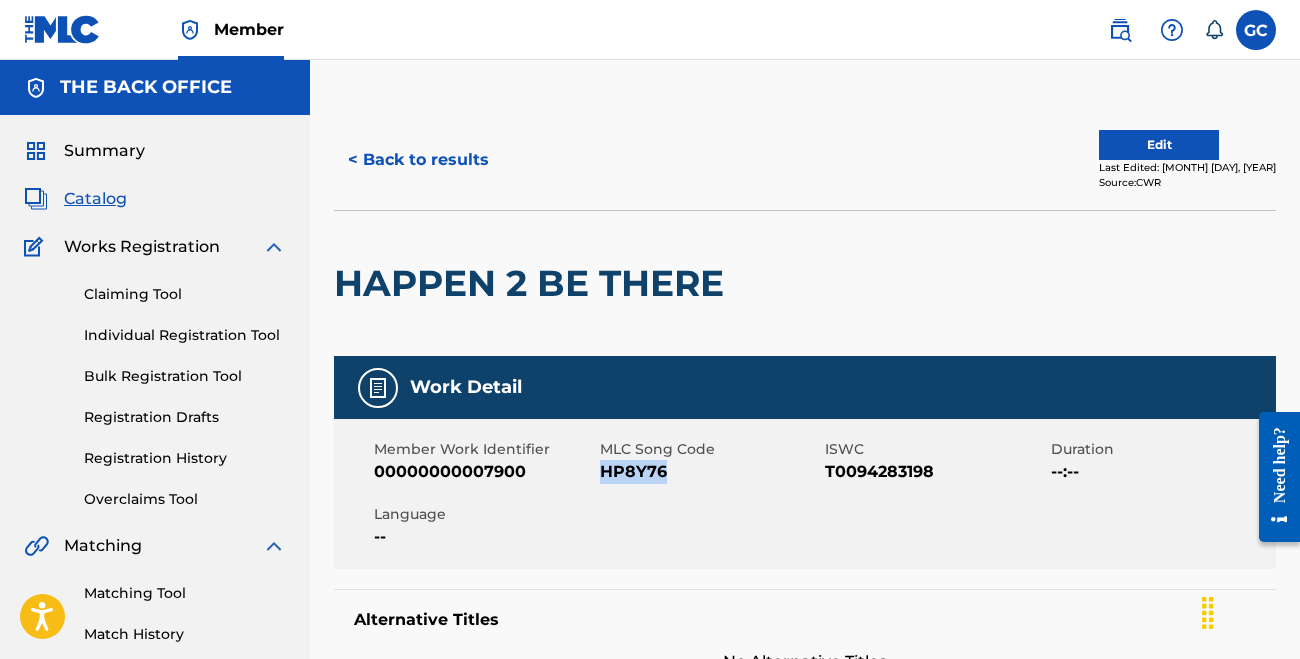 drag, startPoint x: 601, startPoint y: 476, endPoint x: 662, endPoint y: 475, distance: 61.008198 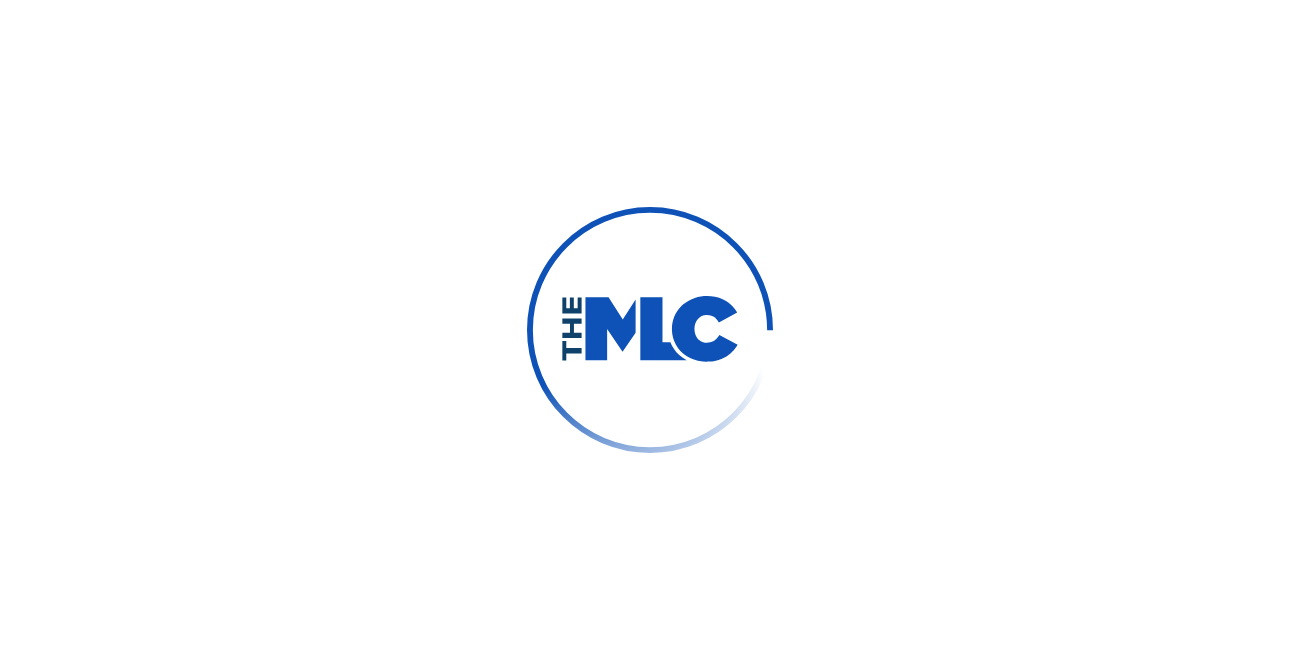 scroll, scrollTop: 0, scrollLeft: 0, axis: both 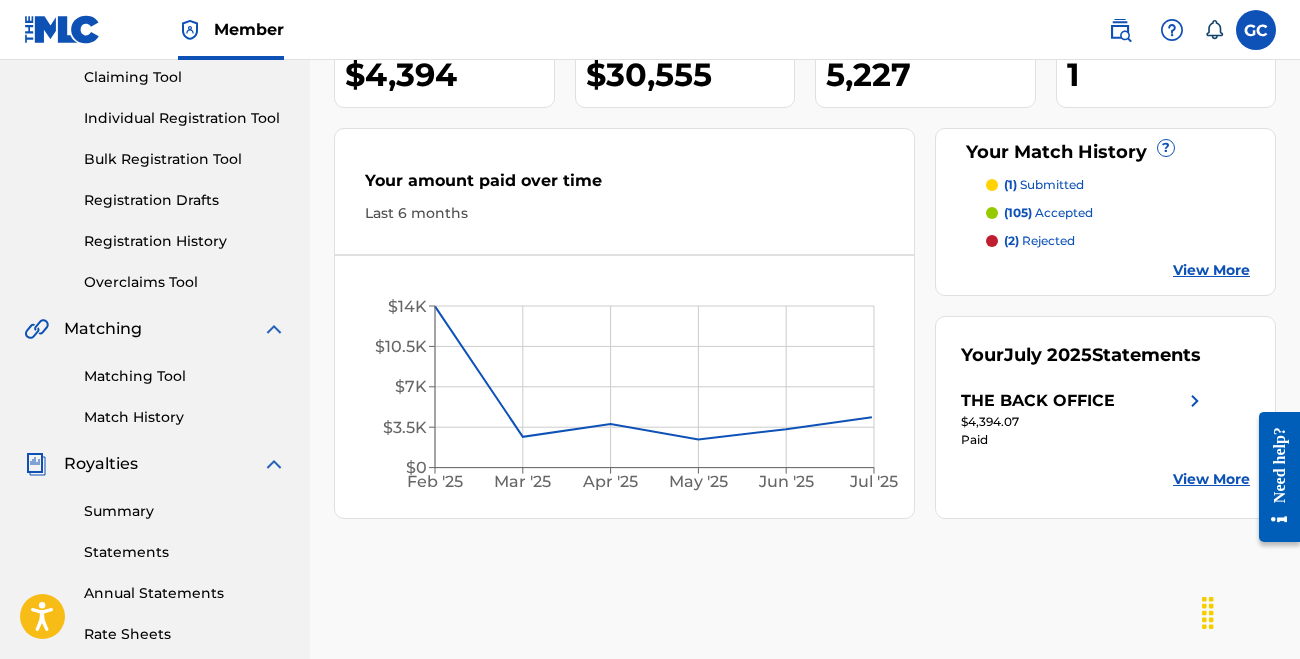 click on "Matching Tool" at bounding box center (185, 376) 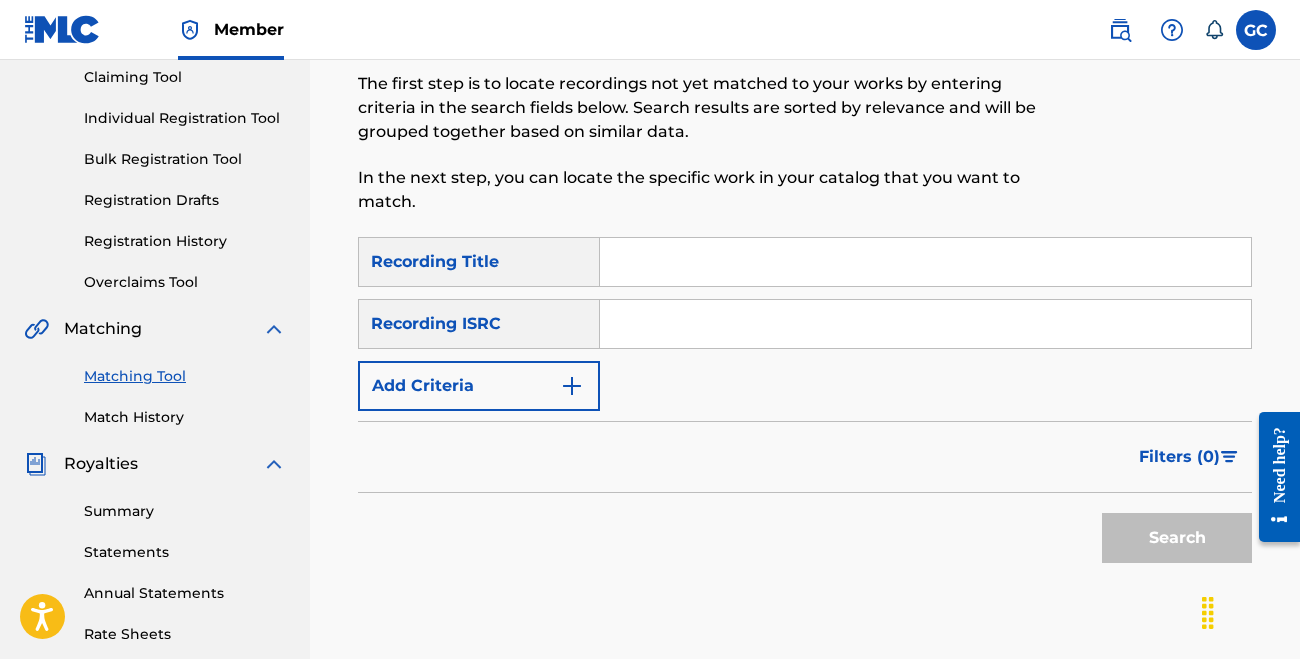 scroll, scrollTop: 0, scrollLeft: 0, axis: both 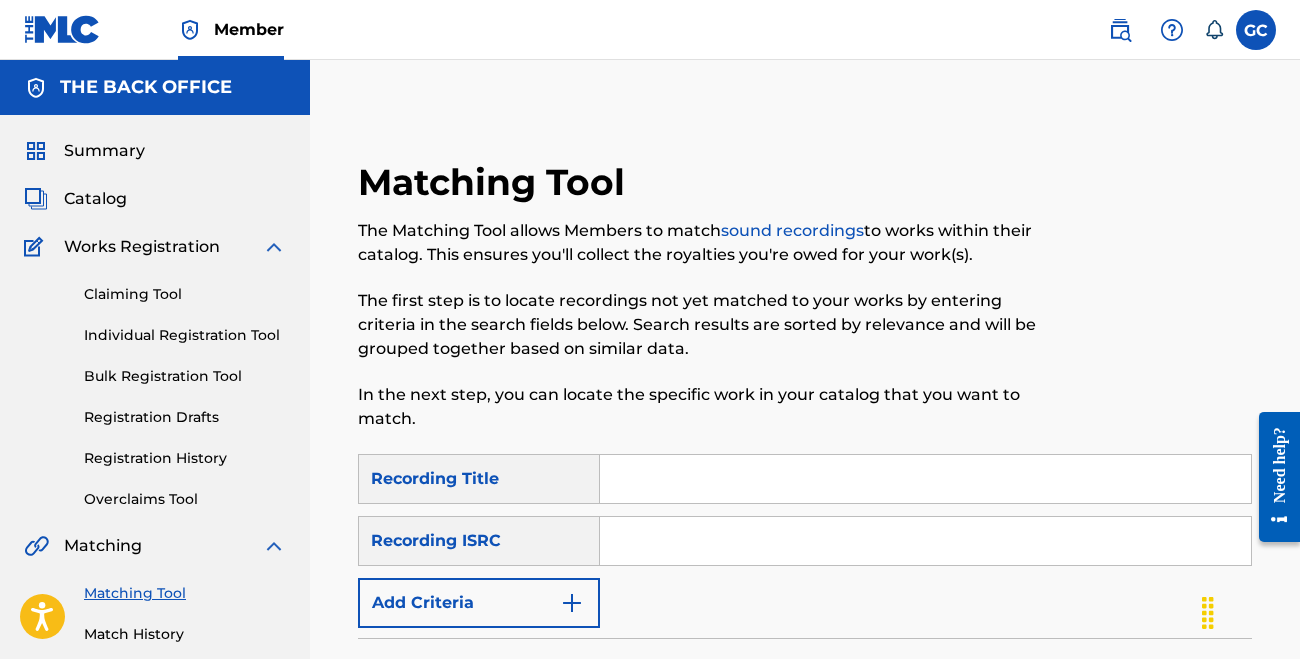 click on "Add Criteria" at bounding box center [479, 603] 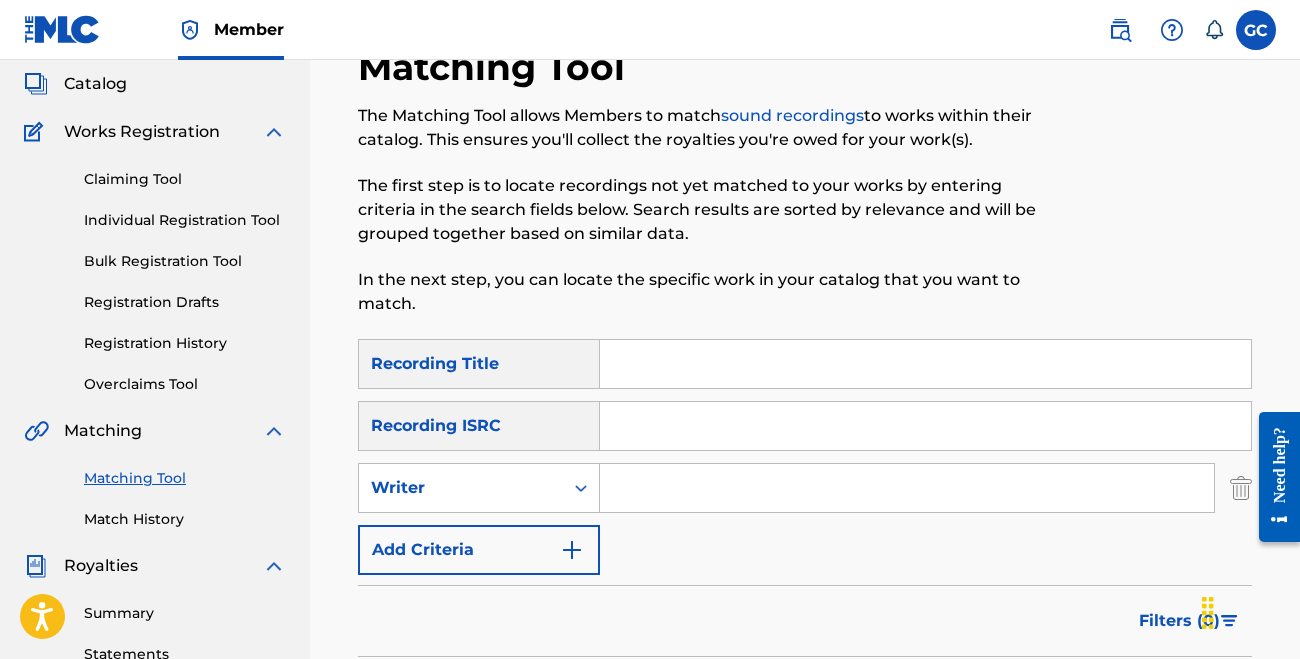 scroll, scrollTop: 122, scrollLeft: 0, axis: vertical 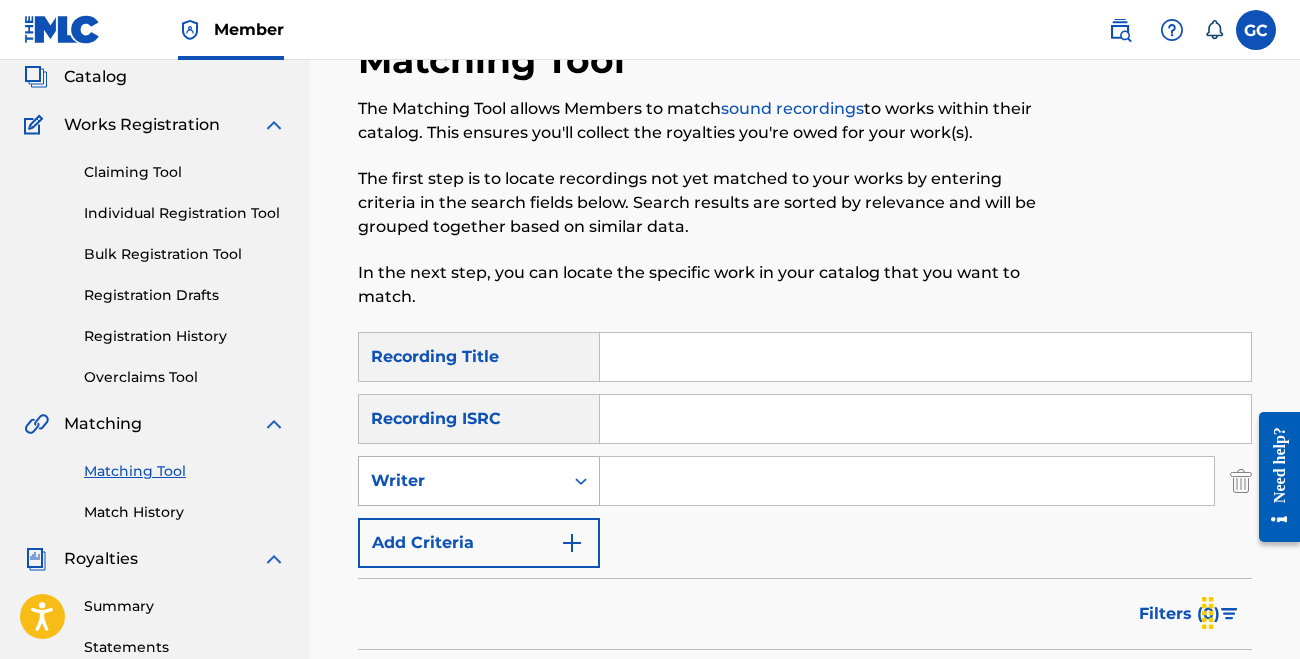 click on "Writer" at bounding box center (479, 481) 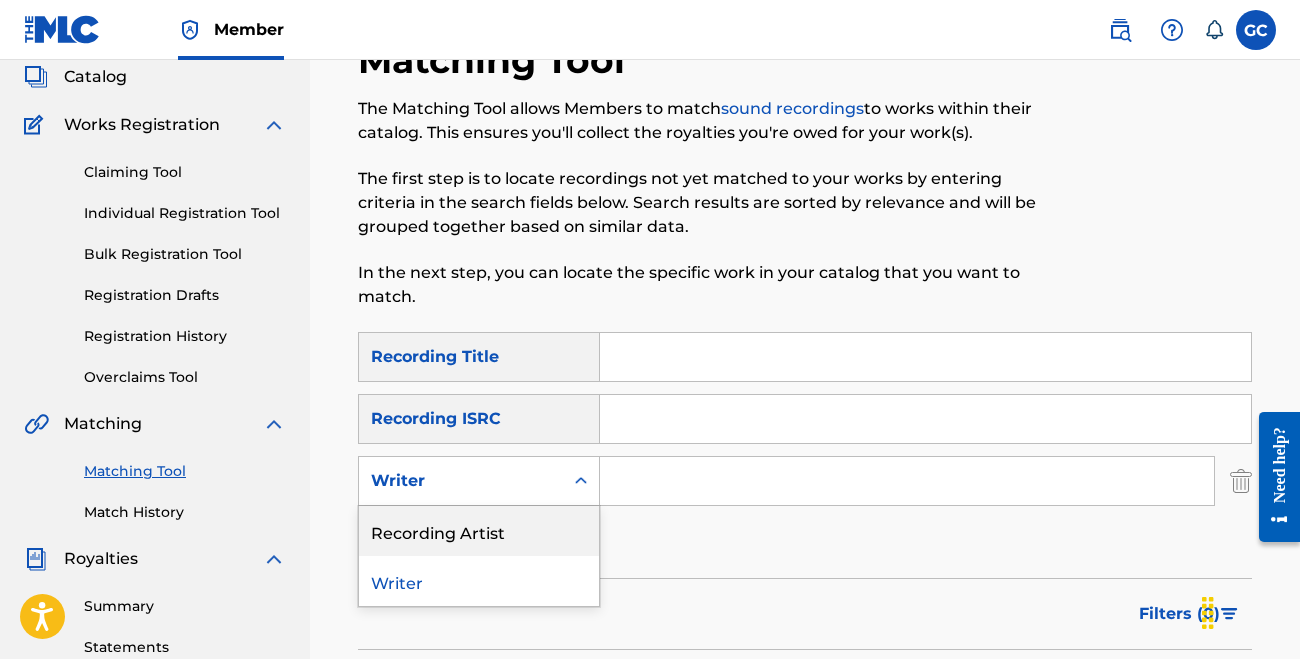 click on "Recording Artist" at bounding box center (479, 531) 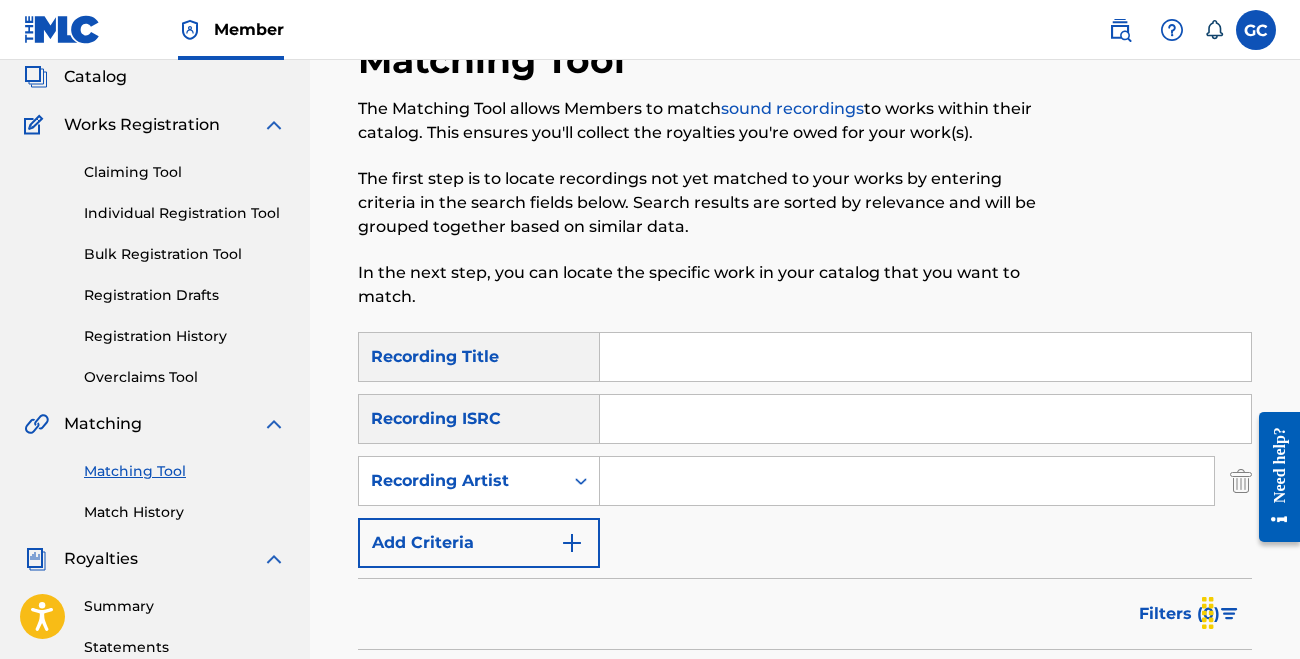 click at bounding box center (907, 481) 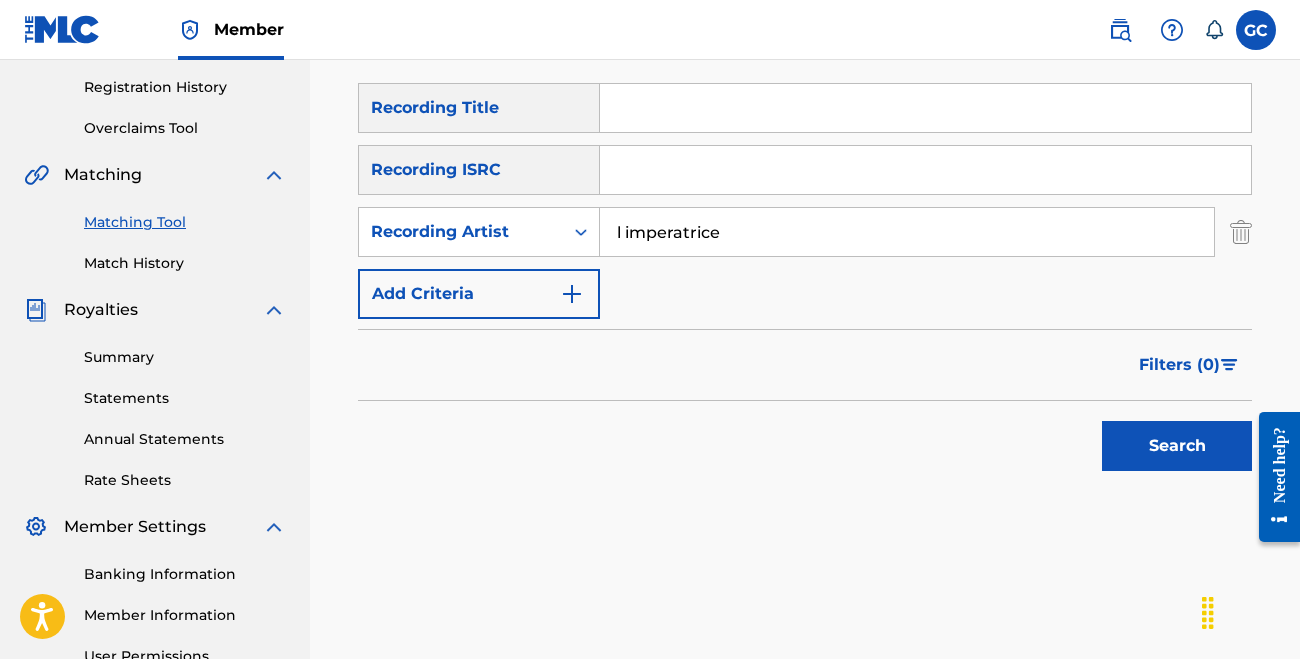scroll, scrollTop: 388, scrollLeft: 0, axis: vertical 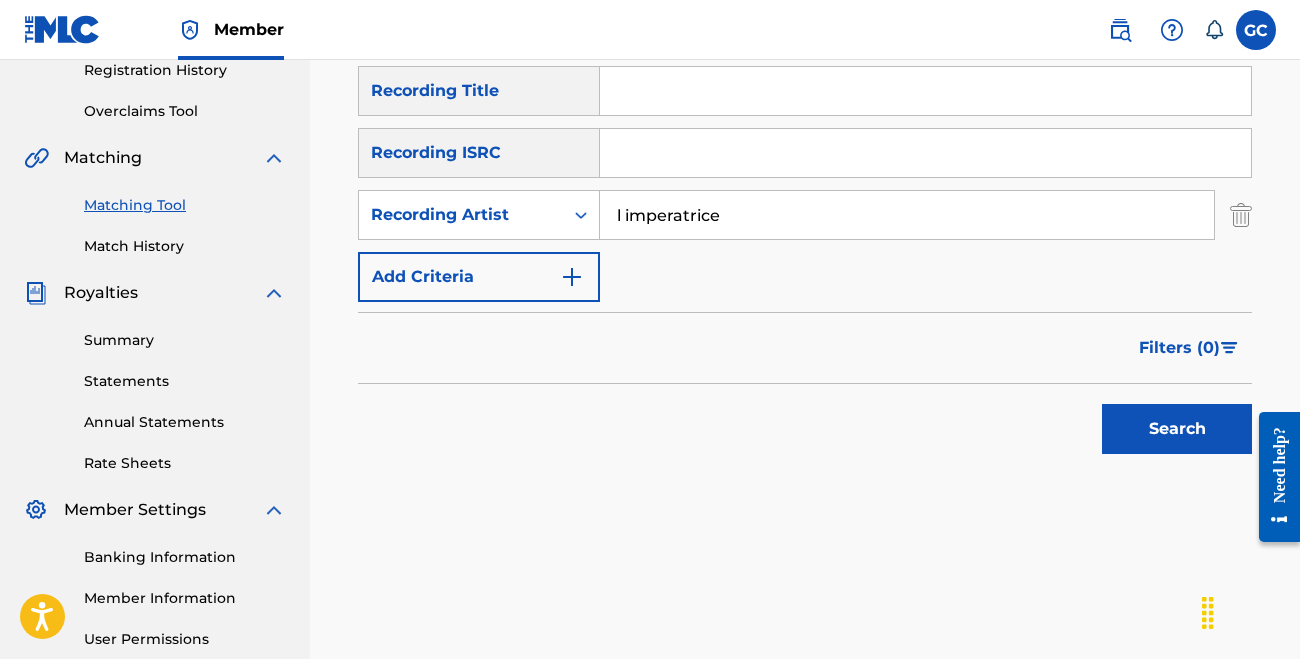 click on "Search" at bounding box center (1177, 429) 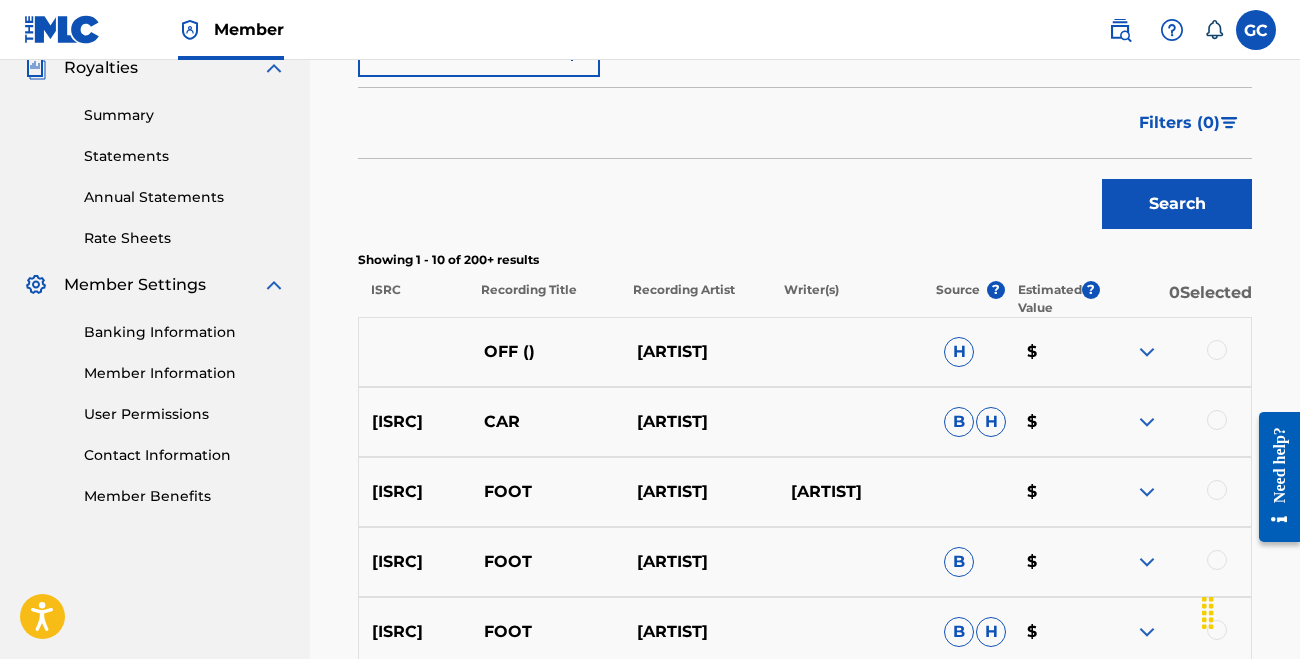 scroll, scrollTop: 129, scrollLeft: 0, axis: vertical 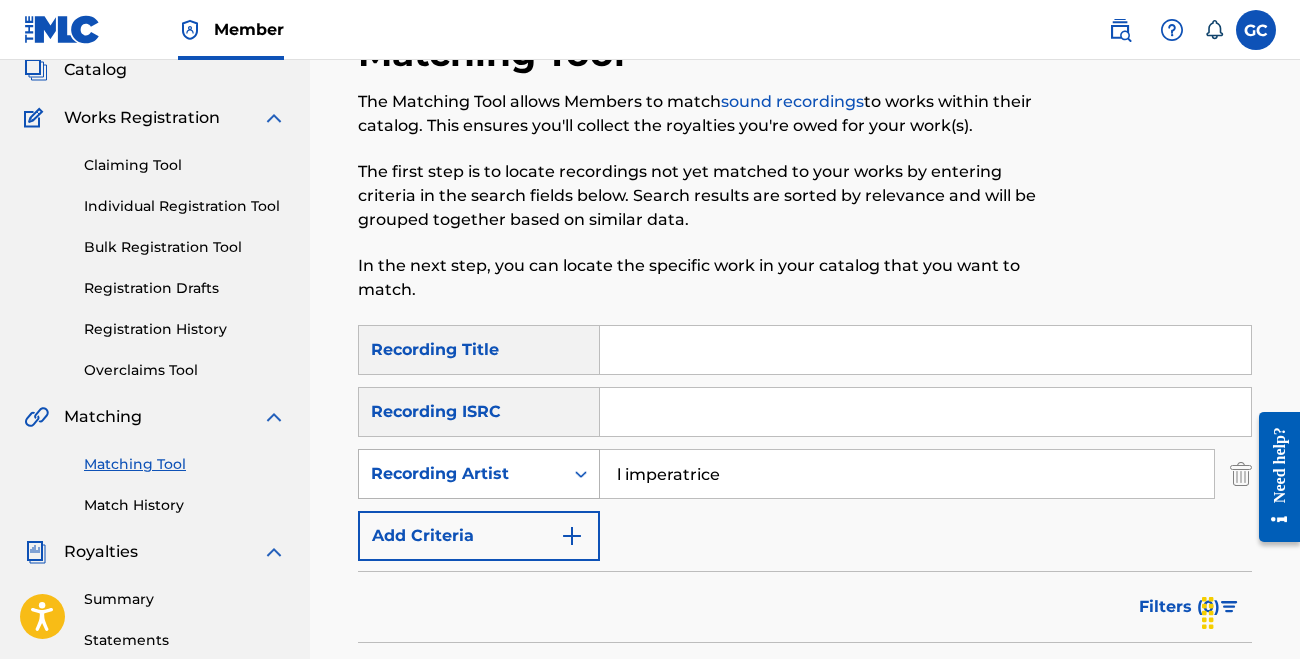 drag, startPoint x: 625, startPoint y: 475, endPoint x: 544, endPoint y: 475, distance: 81 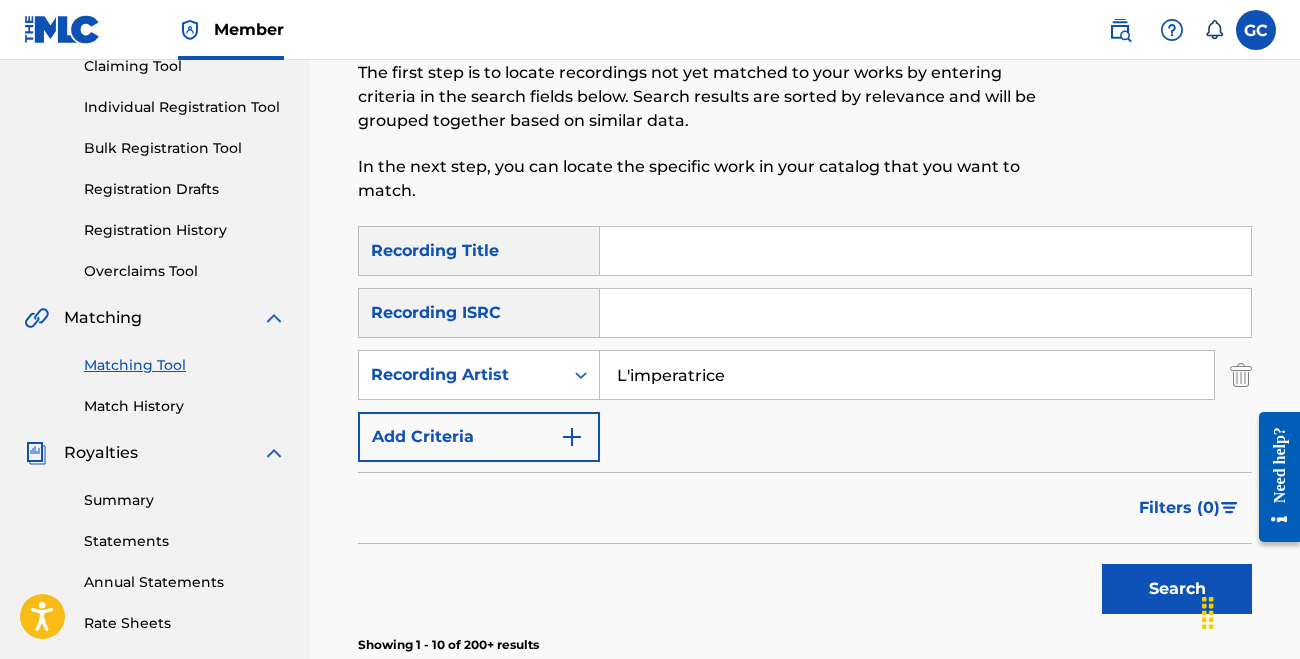 scroll, scrollTop: 308, scrollLeft: 0, axis: vertical 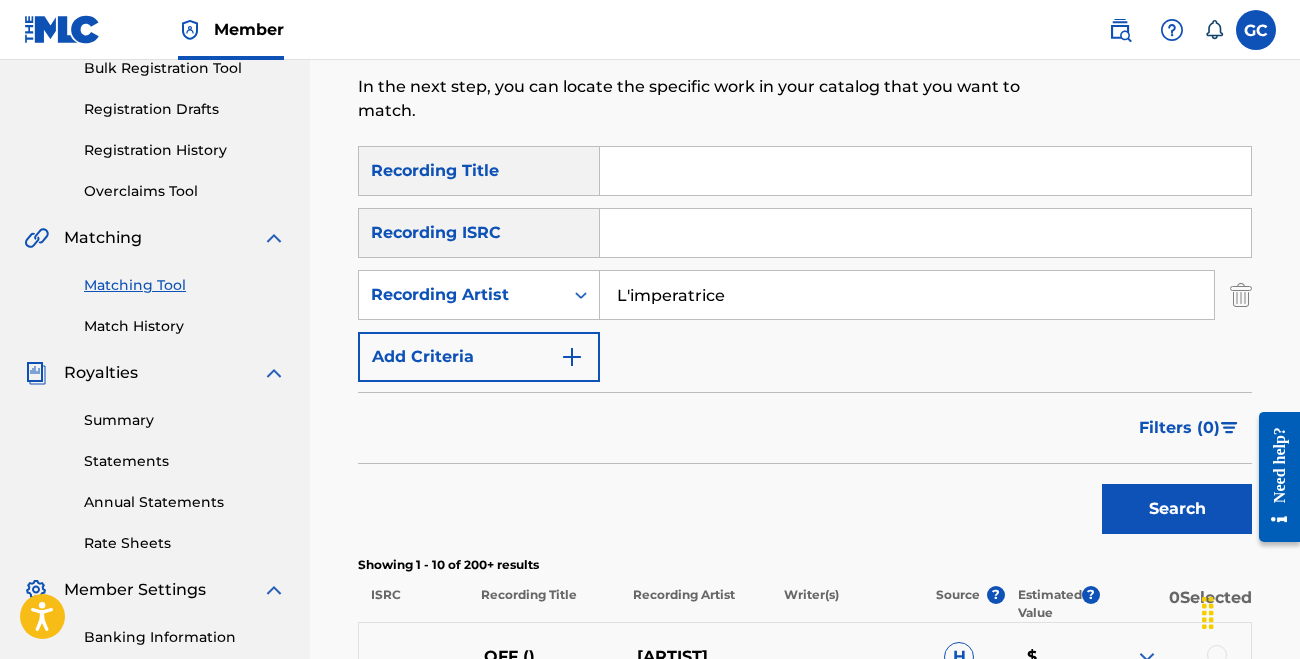 type on "L'imperatrice" 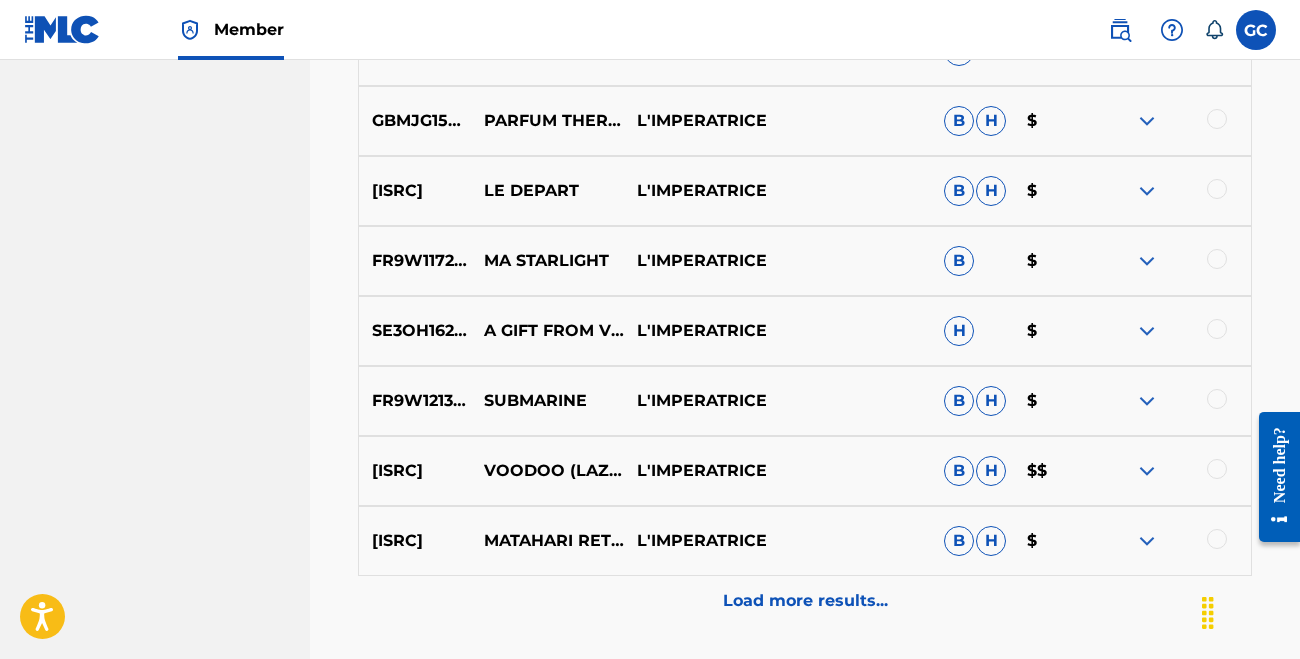 scroll, scrollTop: 1061, scrollLeft: 0, axis: vertical 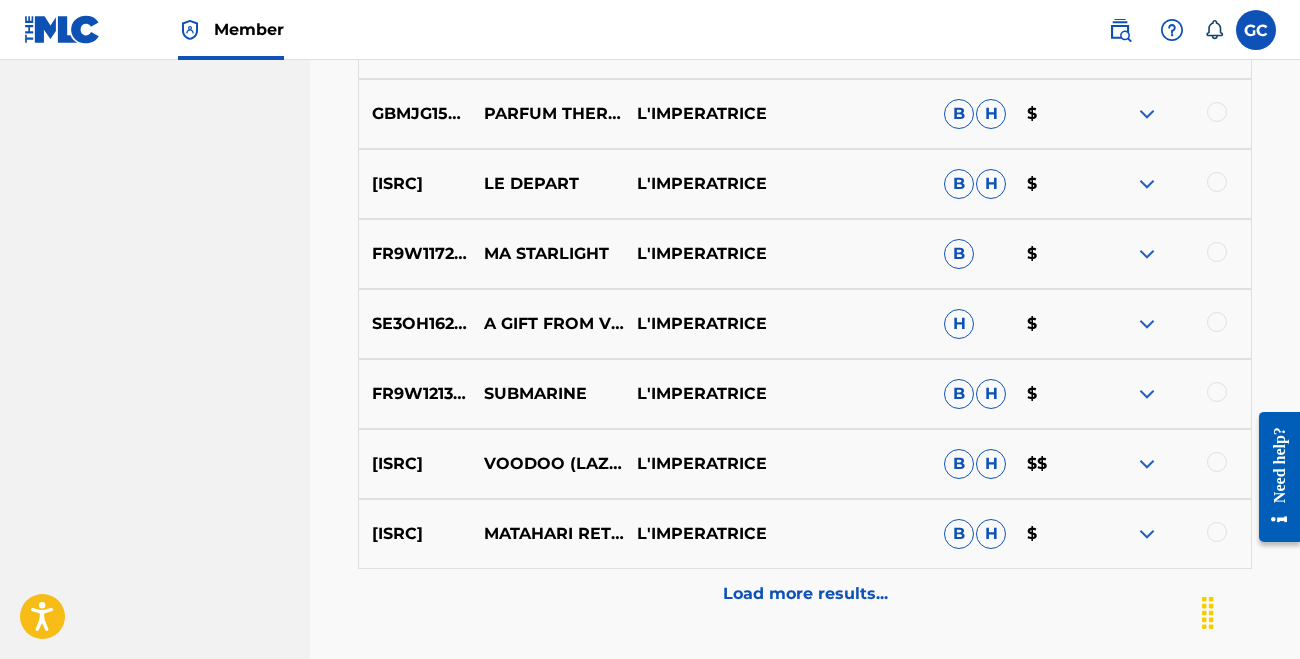 click on "Load more results..." at bounding box center (805, 594) 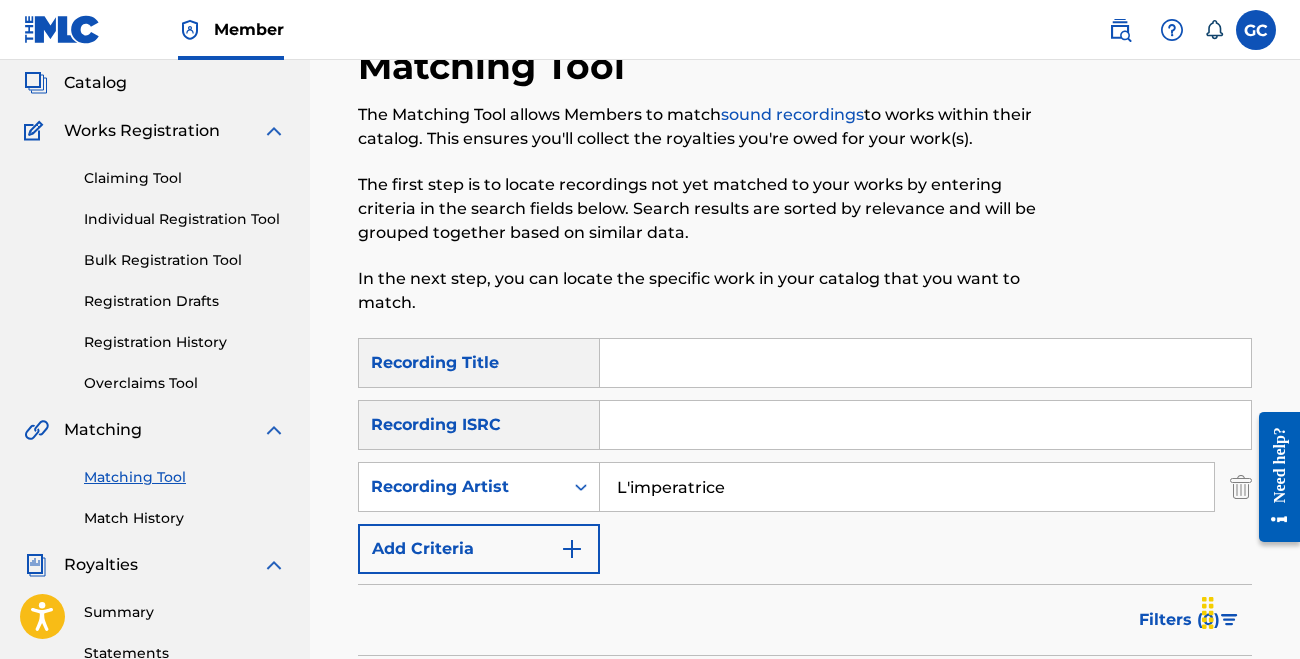 scroll, scrollTop: 90, scrollLeft: 0, axis: vertical 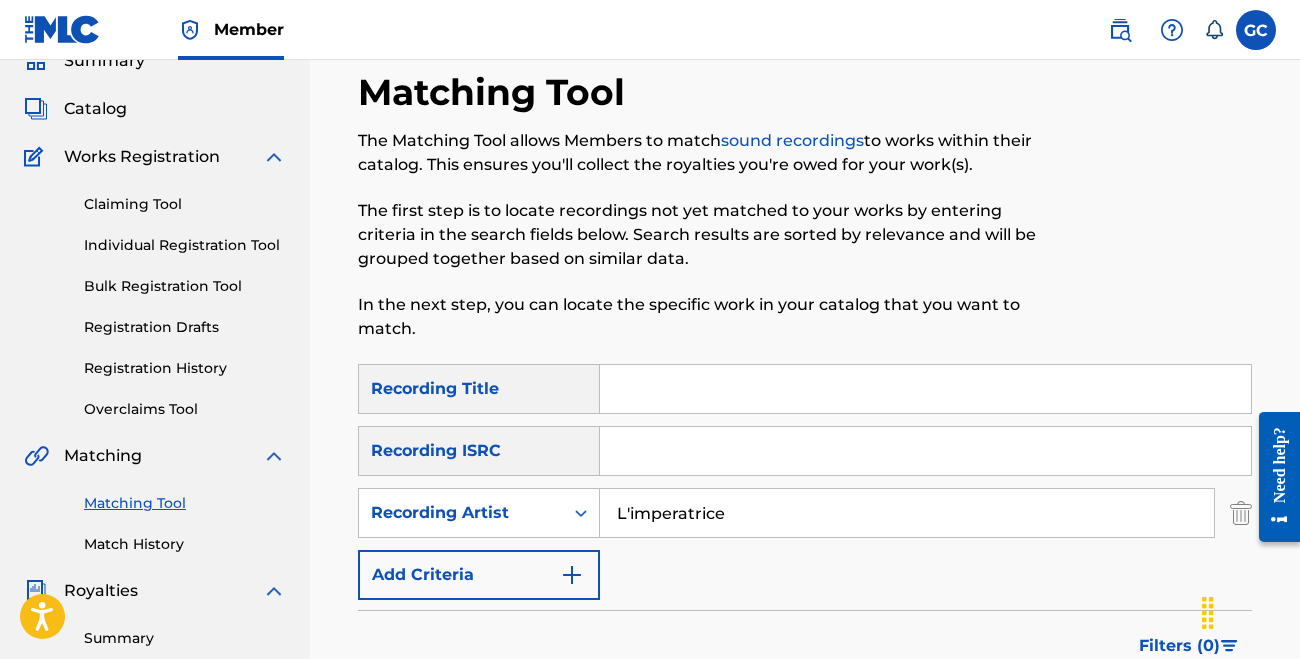click at bounding box center [925, 389] 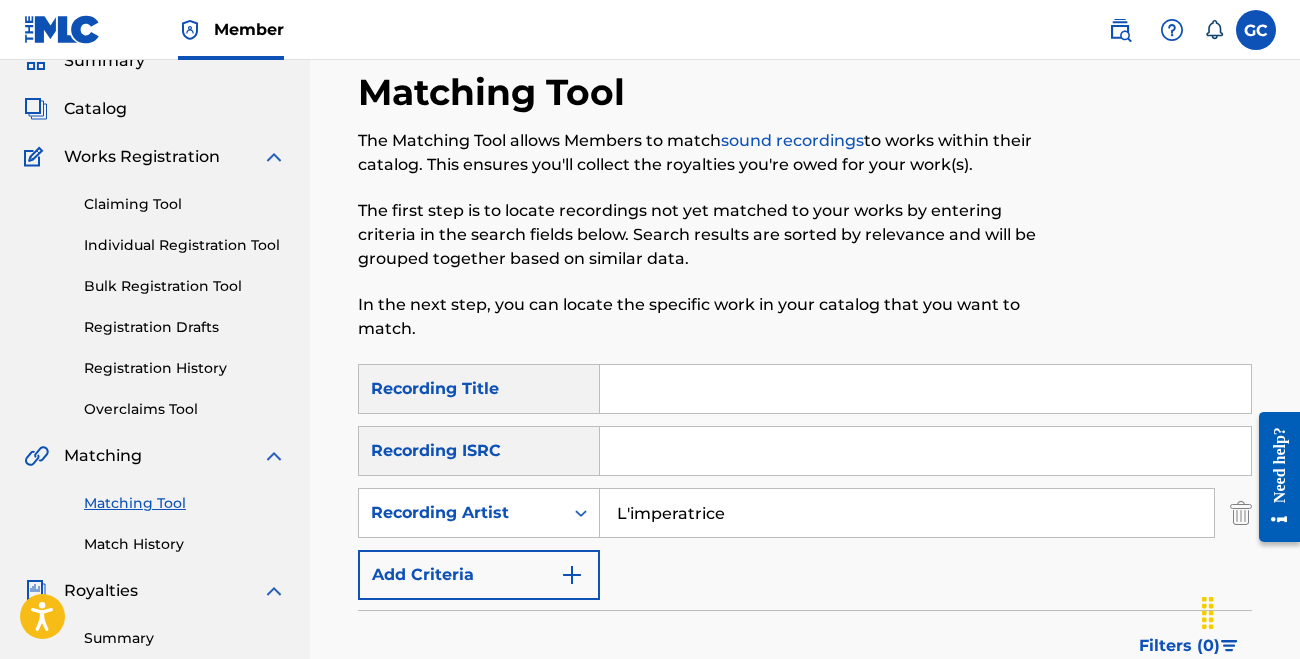 click on "The first step is to locate recordings not yet matched to your works by entering criteria in the search fields below. Search results are sorted by relevance and will be grouped together based on similar data." at bounding box center (702, 235) 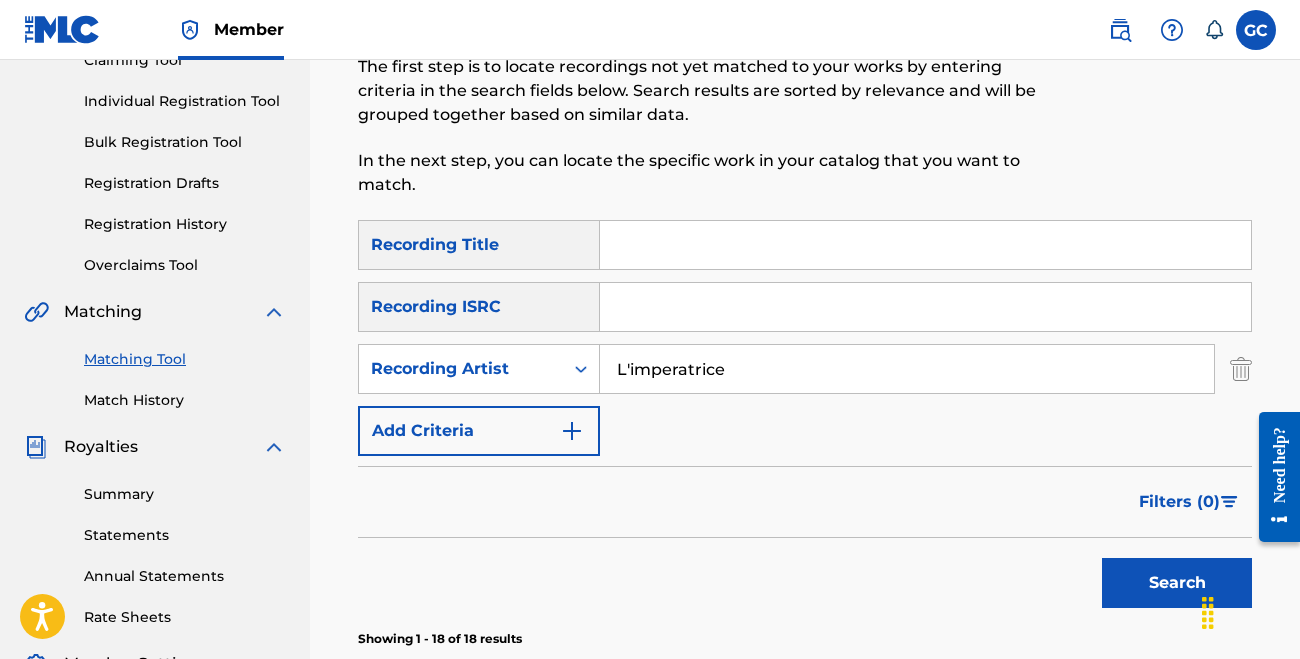 scroll, scrollTop: 338, scrollLeft: 0, axis: vertical 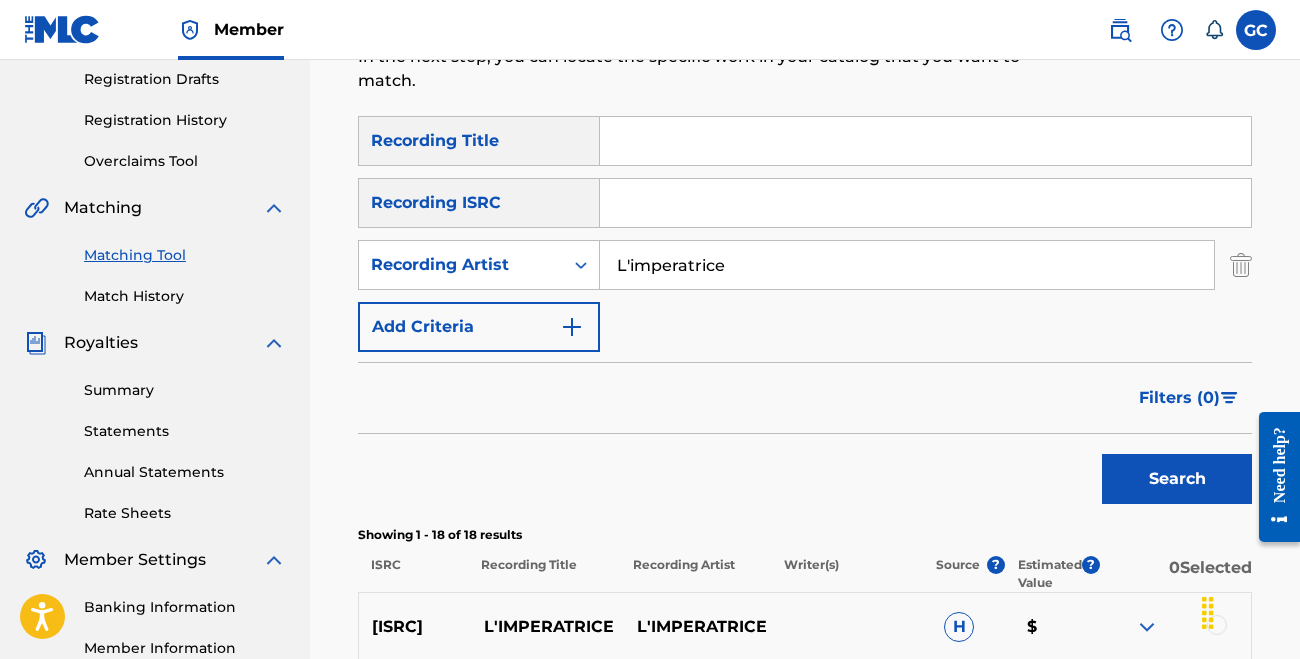 click at bounding box center (925, 141) 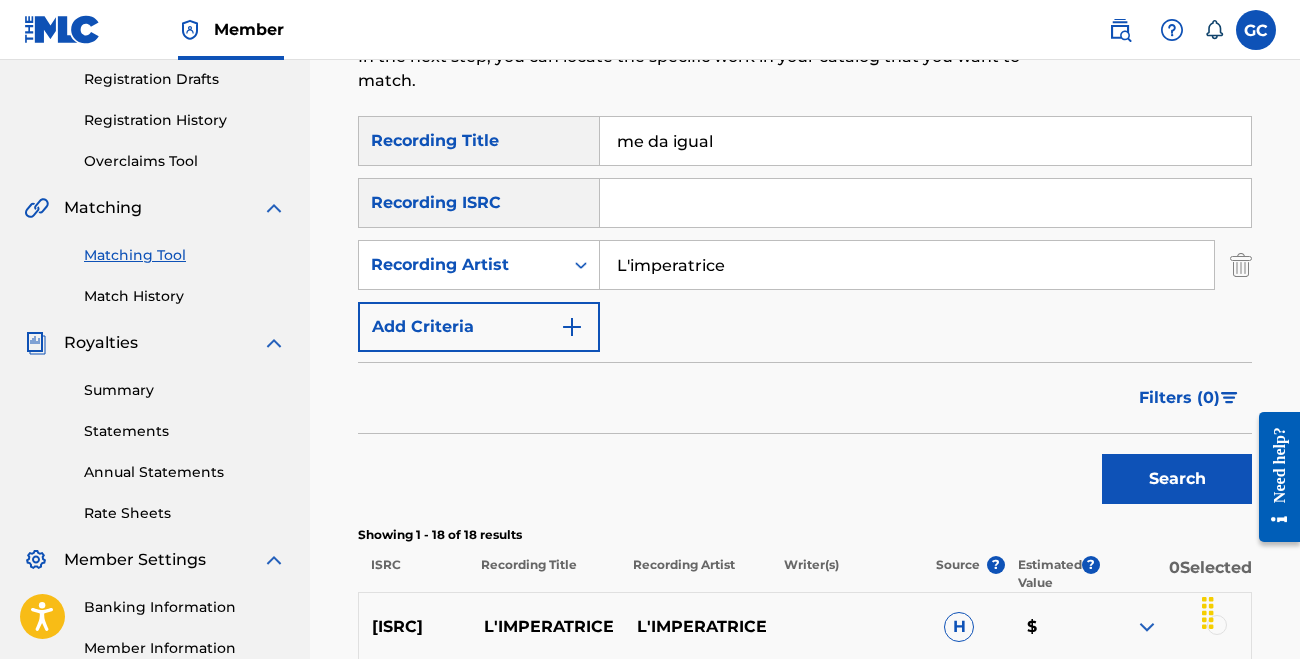 type on "me da igual" 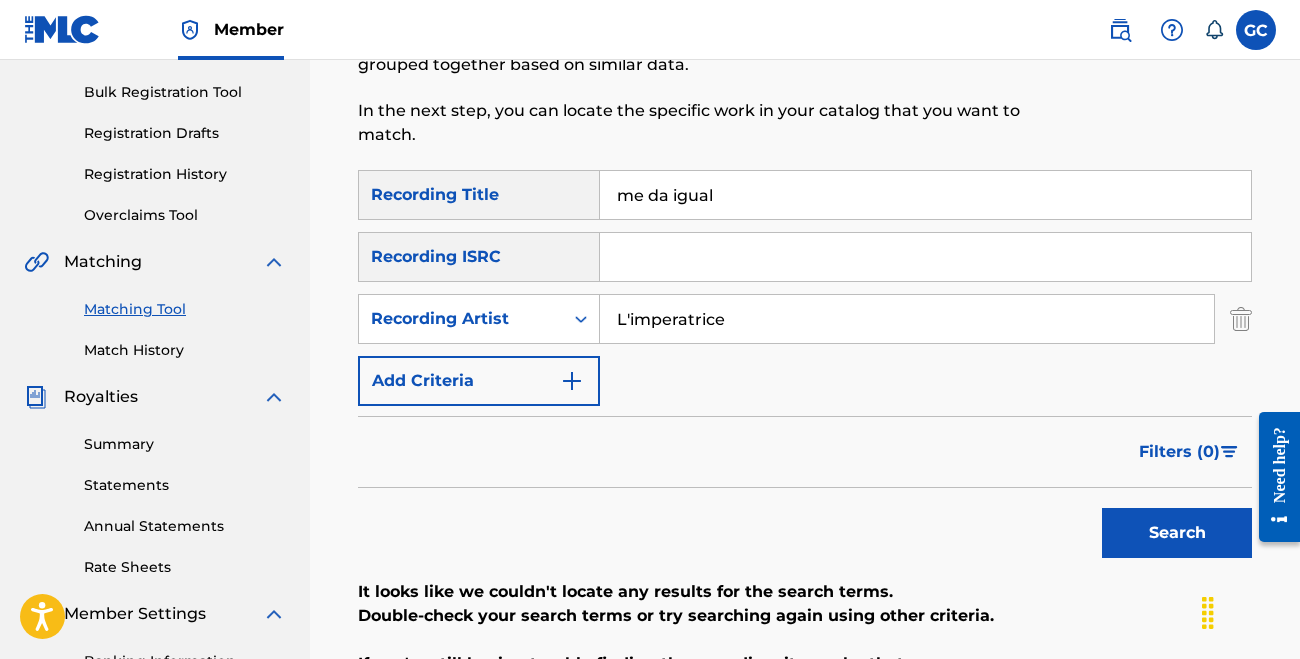 scroll, scrollTop: 281, scrollLeft: 0, axis: vertical 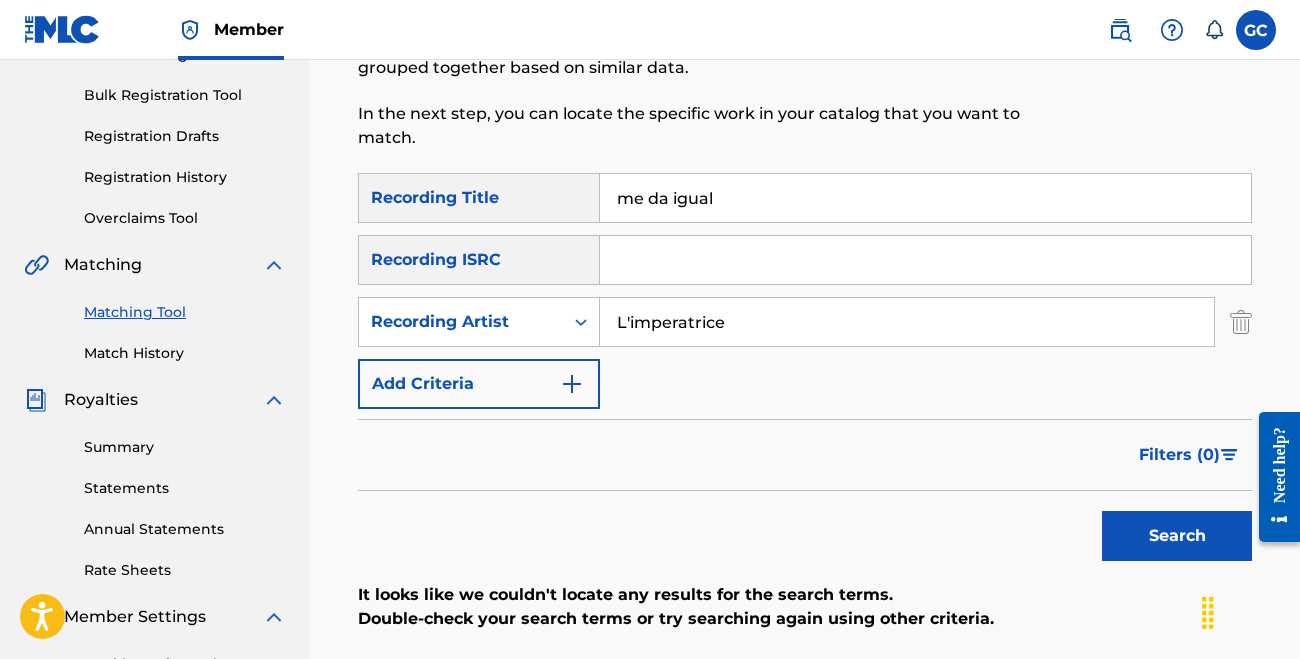 drag, startPoint x: 778, startPoint y: 200, endPoint x: 521, endPoint y: 197, distance: 257.01752 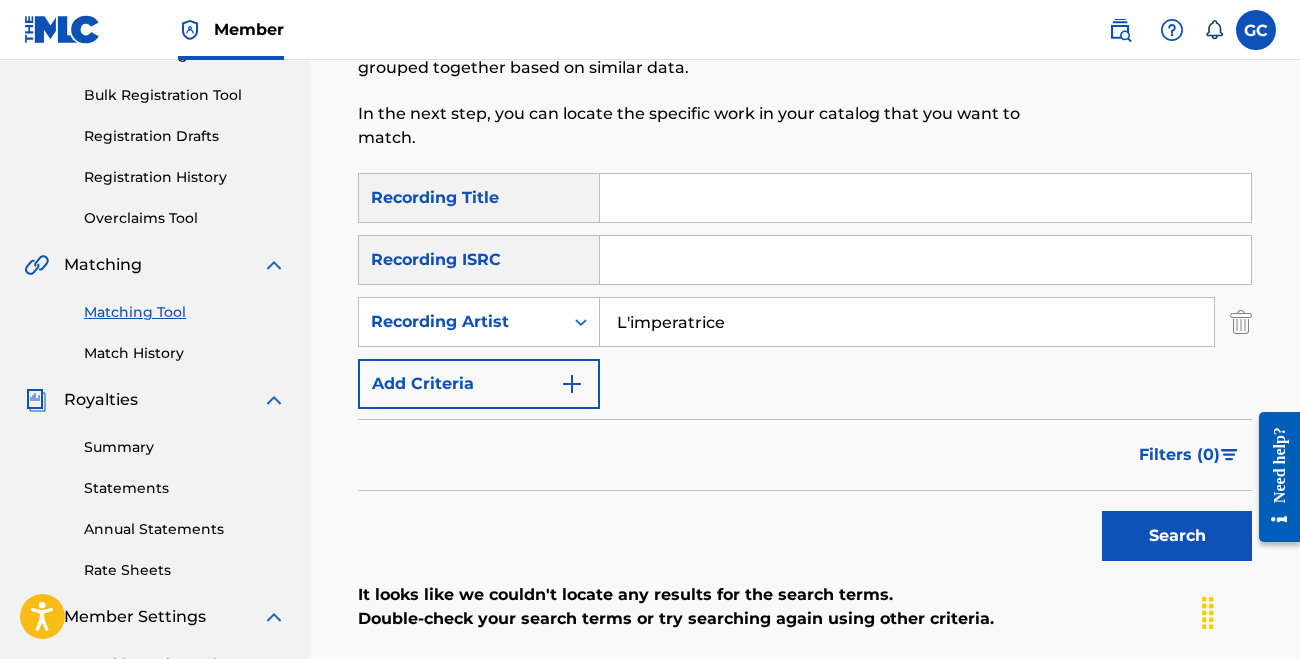 type 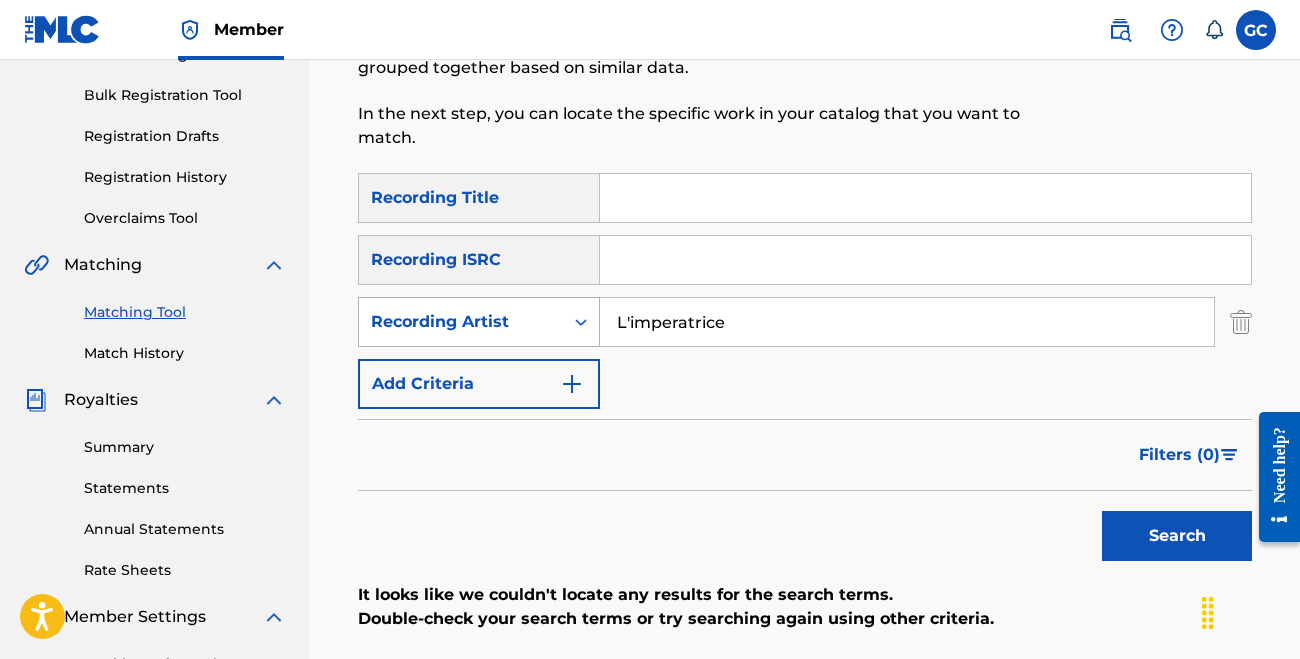 drag, startPoint x: 780, startPoint y: 321, endPoint x: 477, endPoint y: 318, distance: 303.01486 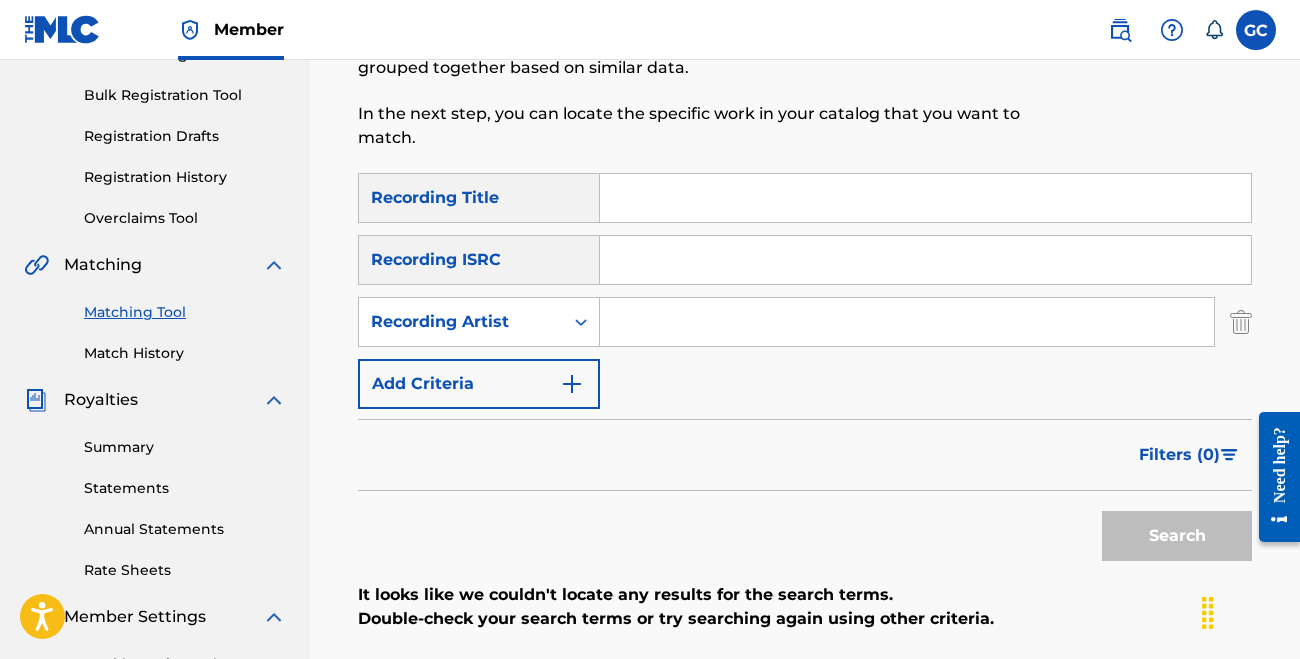 click at bounding box center (907, 322) 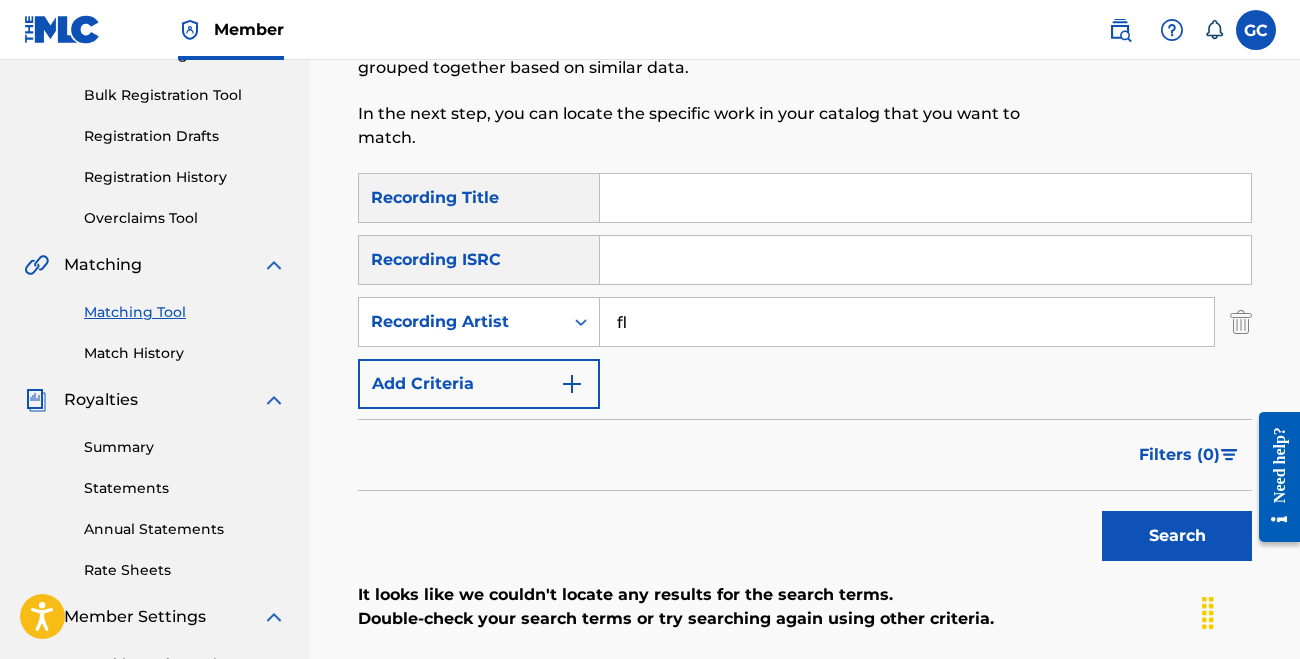 type on "f" 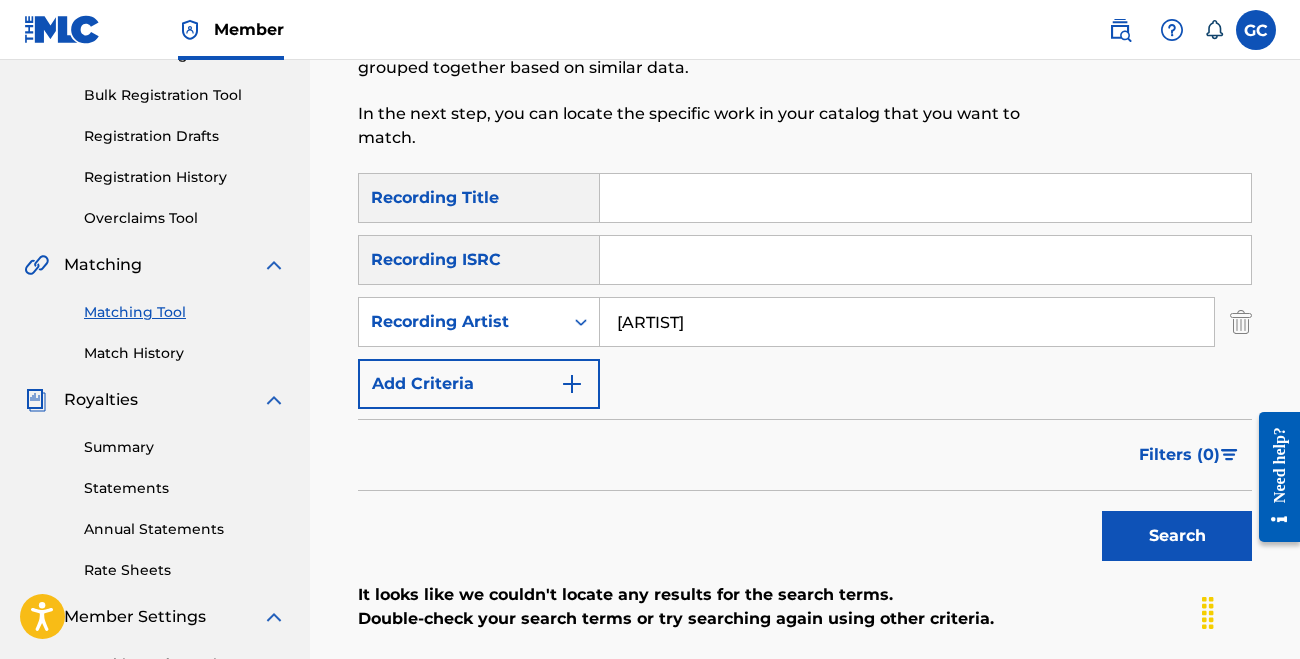 type on "[ARTIST]" 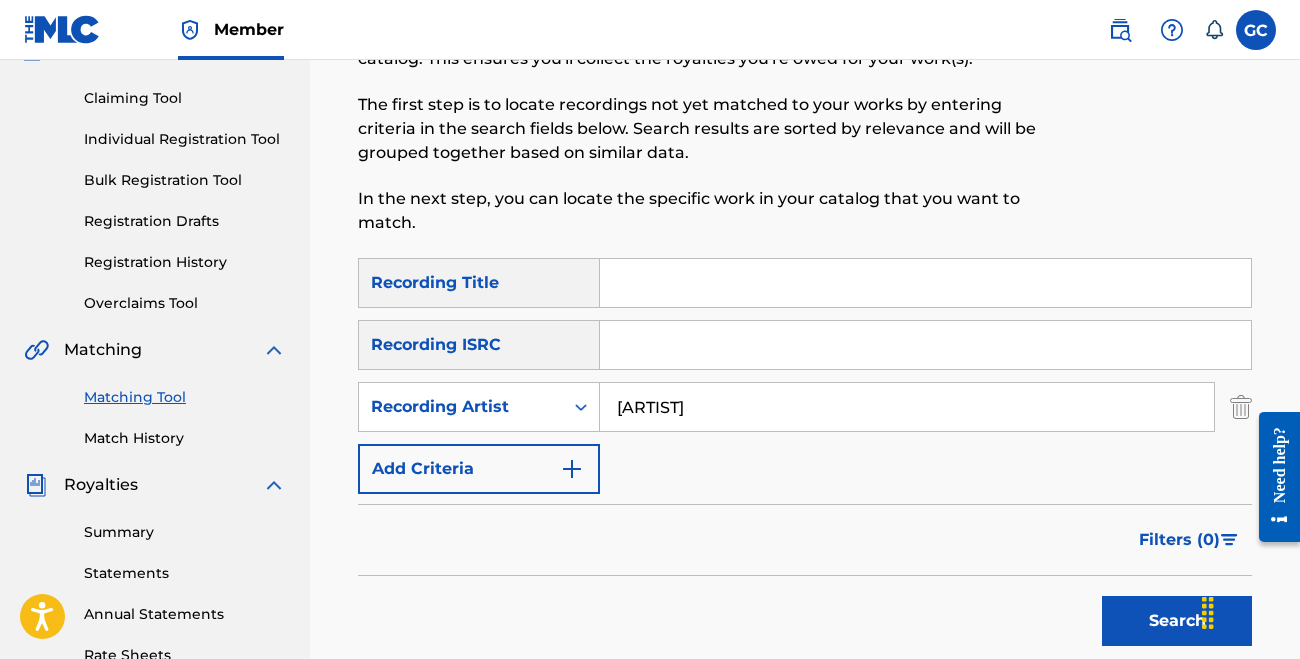 scroll, scrollTop: 21, scrollLeft: 0, axis: vertical 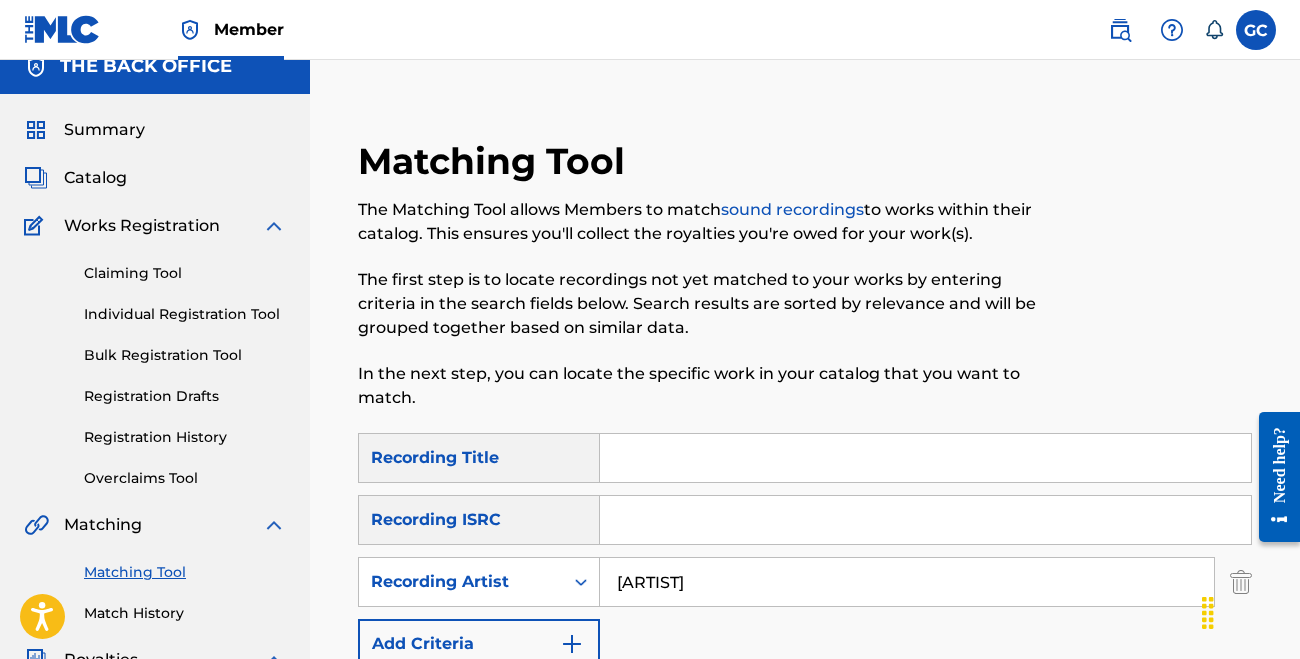 click at bounding box center (925, 458) 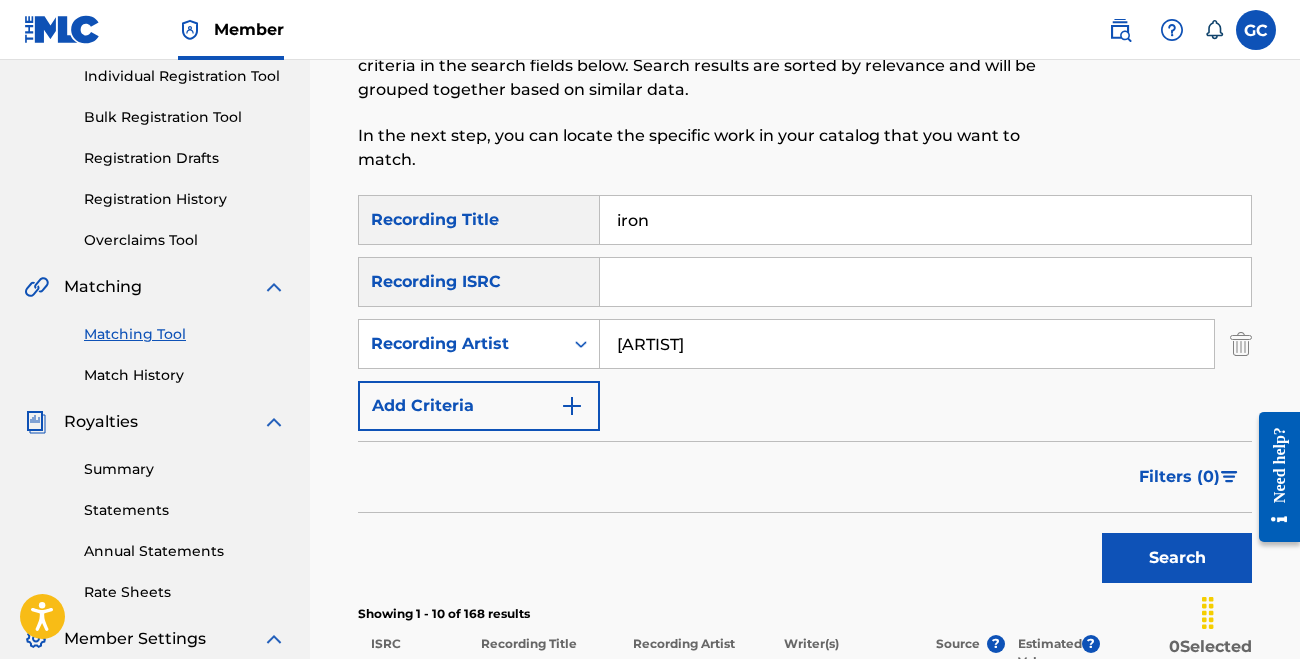 scroll, scrollTop: 318, scrollLeft: 0, axis: vertical 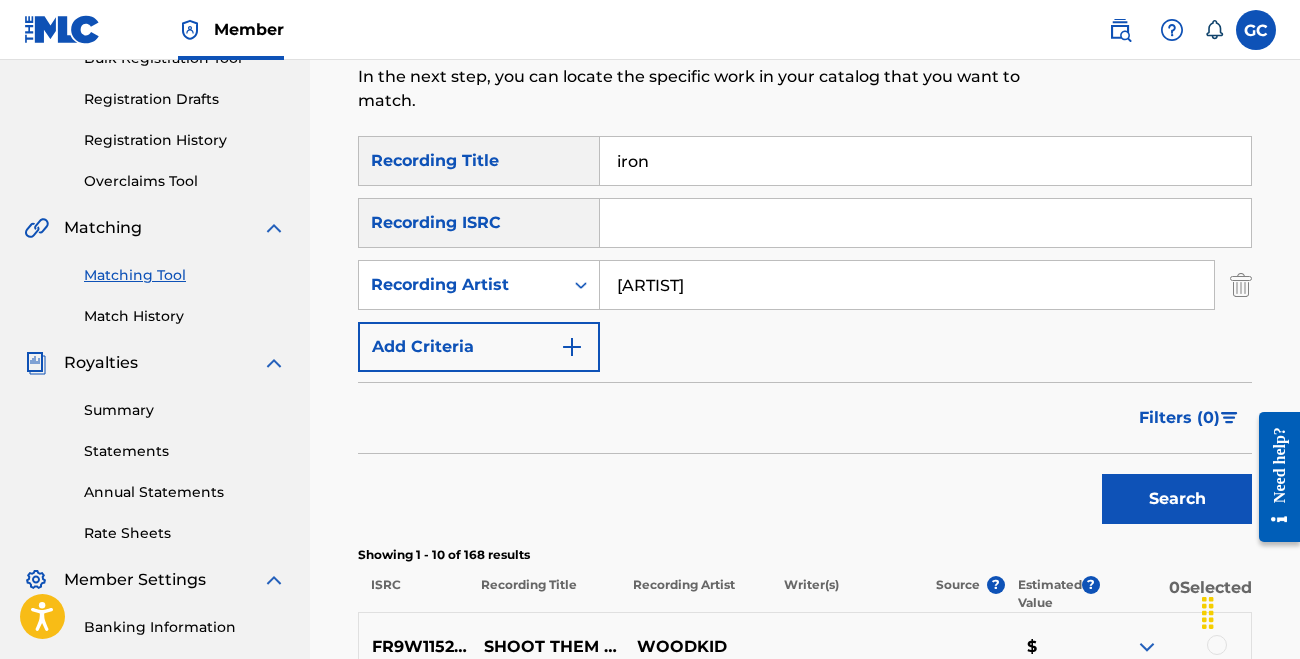 type on "iron" 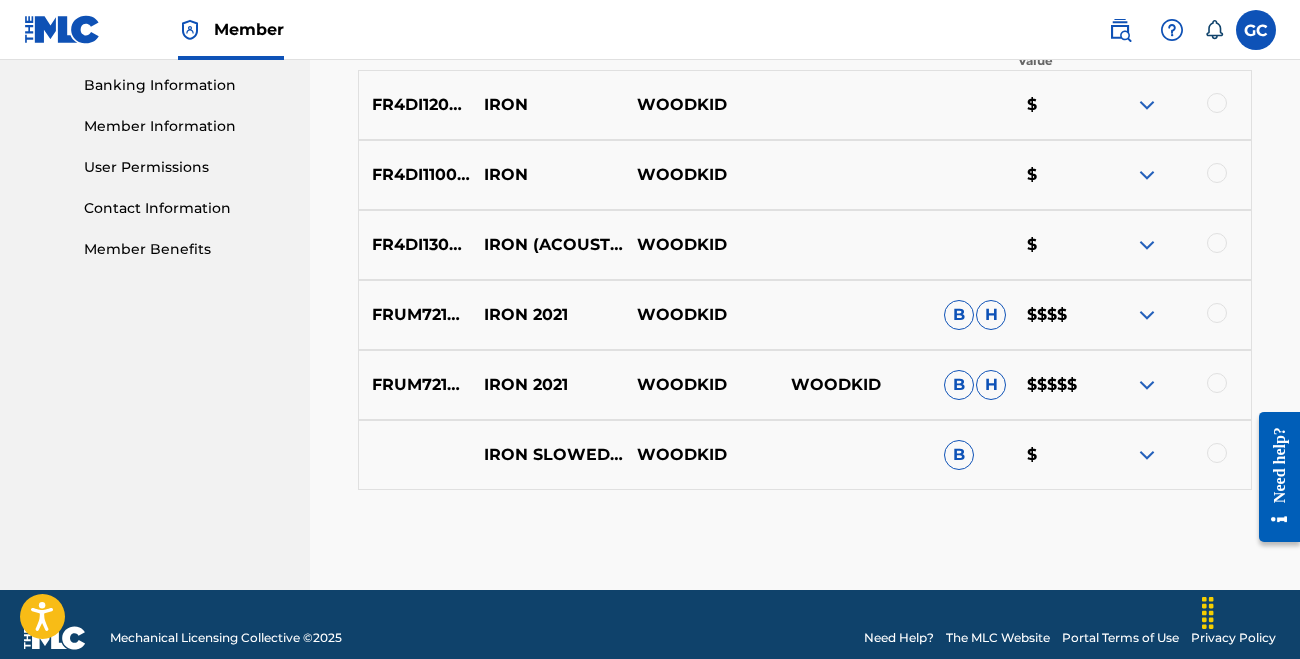 scroll, scrollTop: 860, scrollLeft: 0, axis: vertical 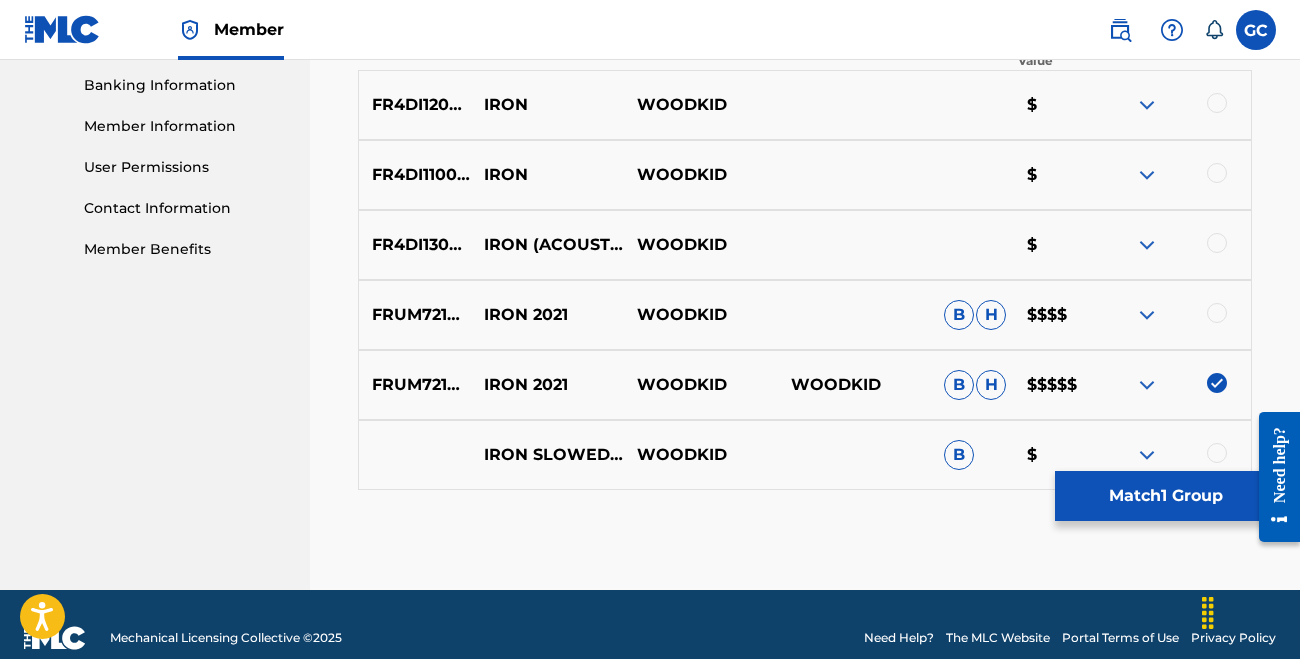 click at bounding box center (1217, 313) 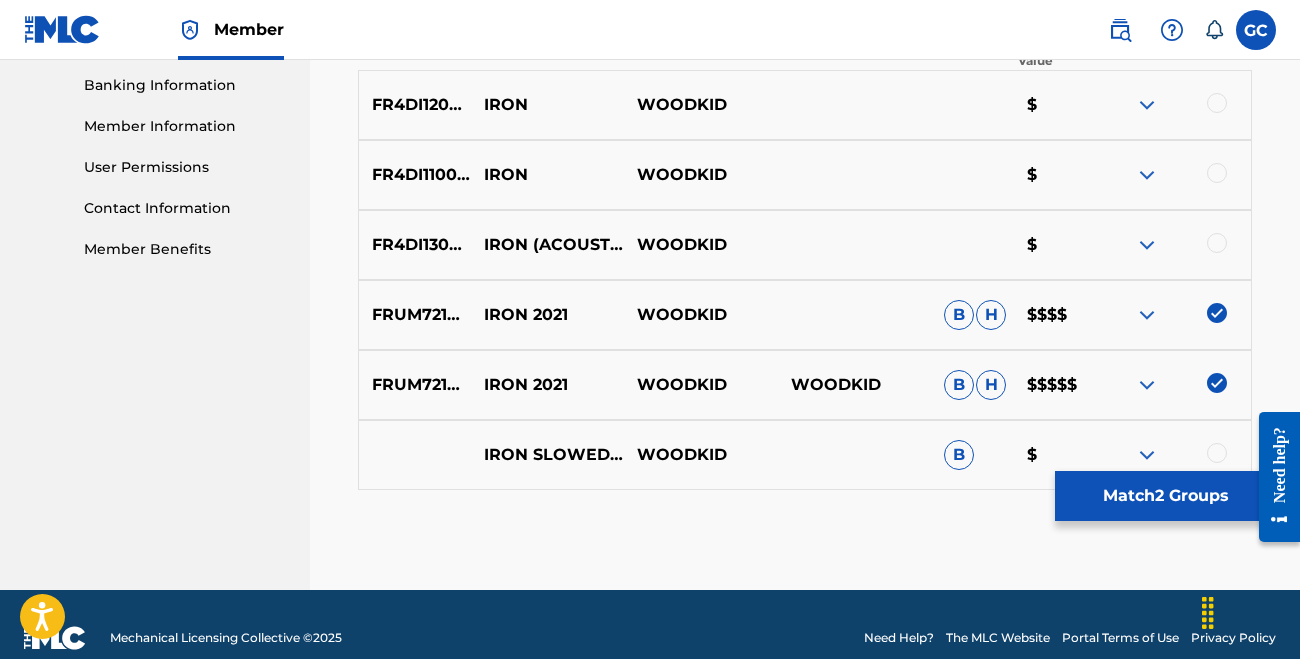 click at bounding box center [1217, 243] 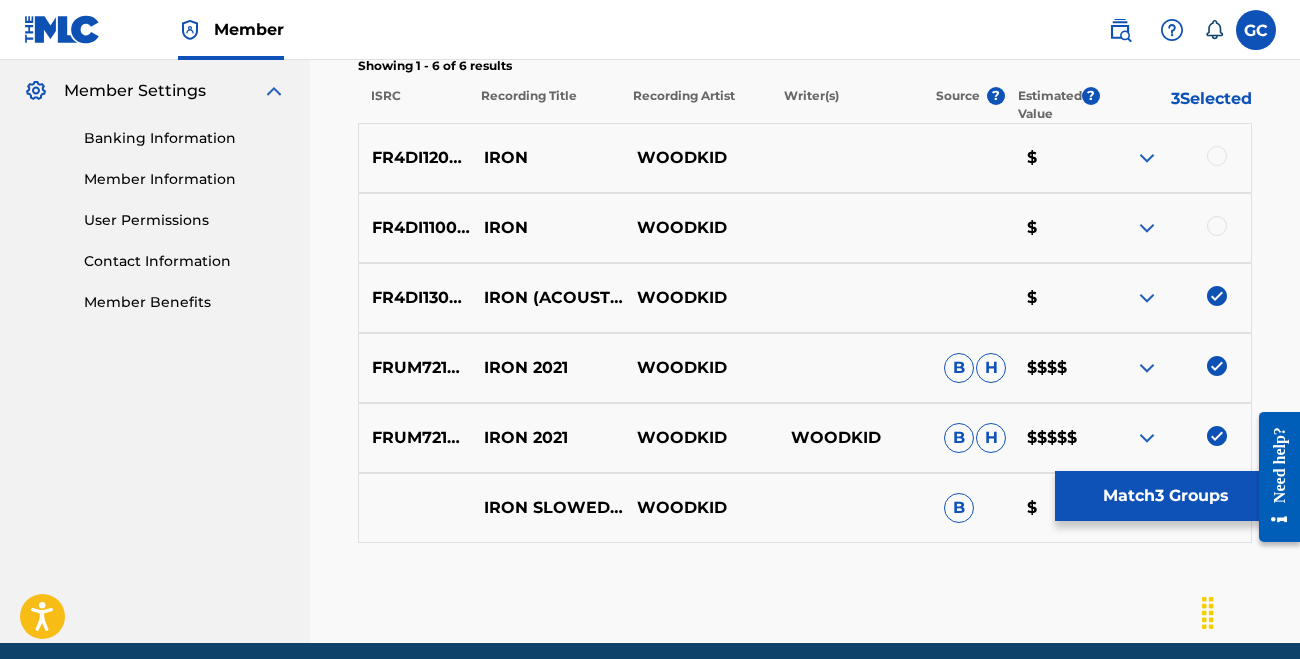 scroll, scrollTop: 806, scrollLeft: 0, axis: vertical 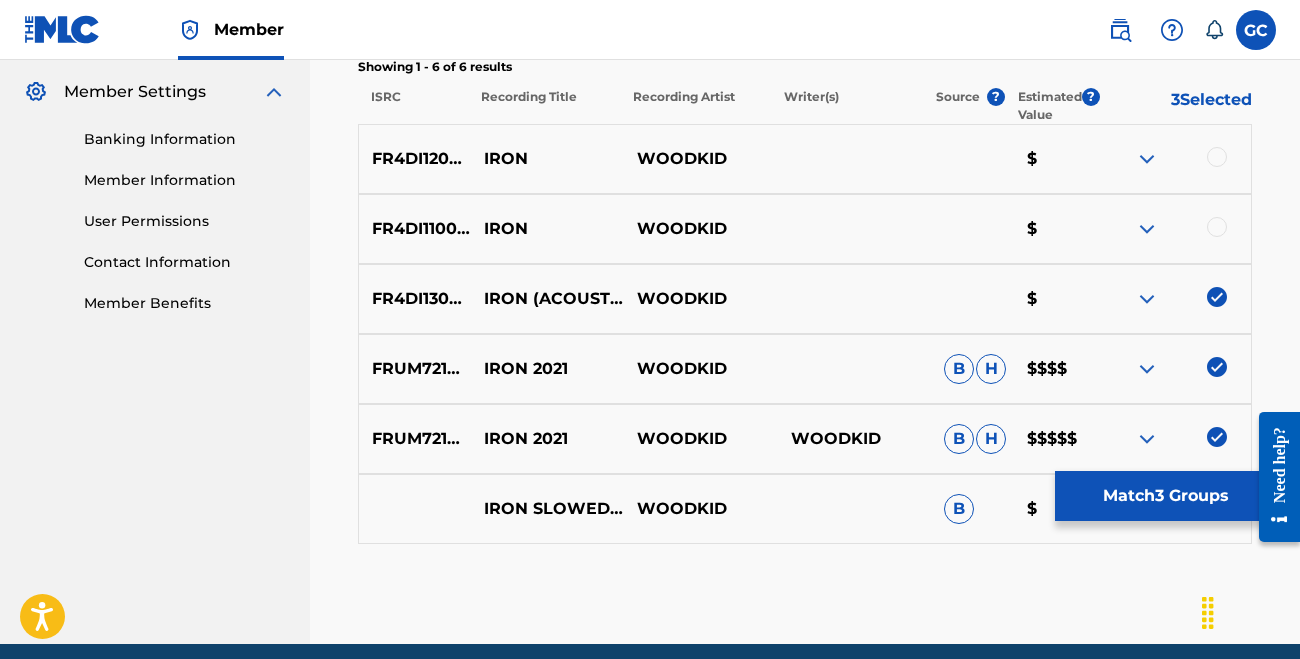 click at bounding box center (1217, 227) 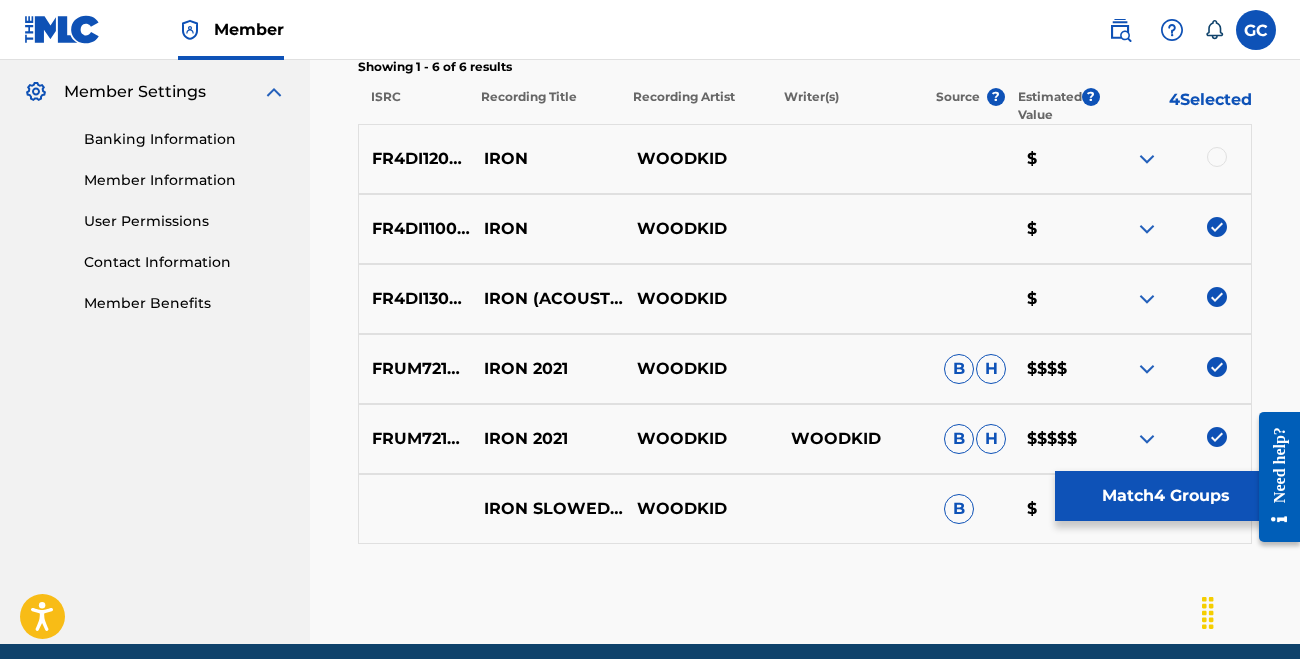 click at bounding box center [1217, 157] 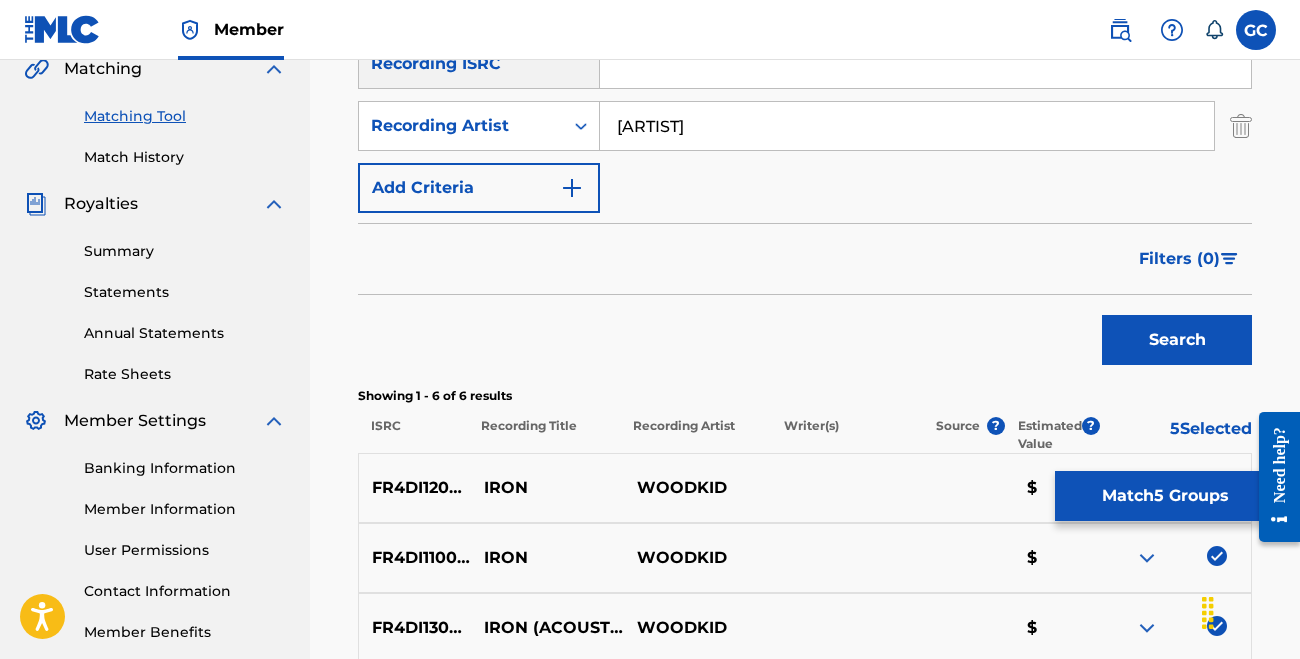 scroll, scrollTop: 477, scrollLeft: 0, axis: vertical 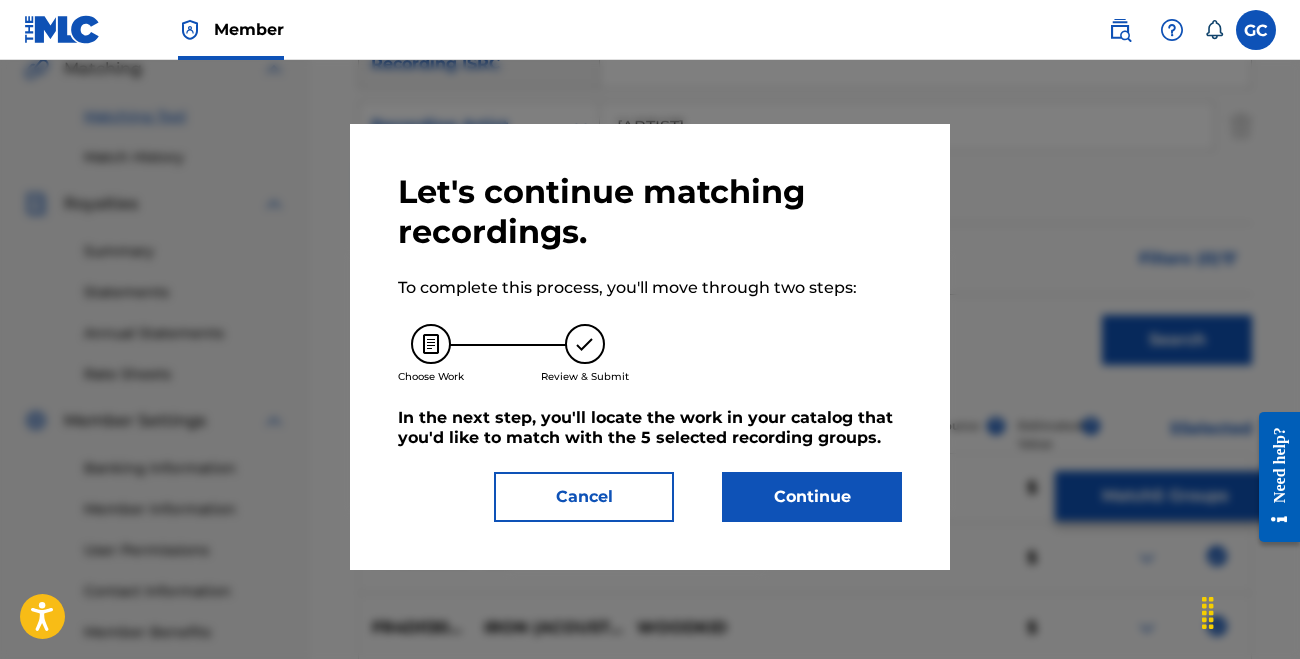 click on "Let's continue matching recordings. To complete this process, you'll move through two steps: Choose Work Review & Submit In the next step, you'll locate the work in your catalog that you'd like to match with the   5 selected recording groups . Cancel Continue" at bounding box center (650, 347) 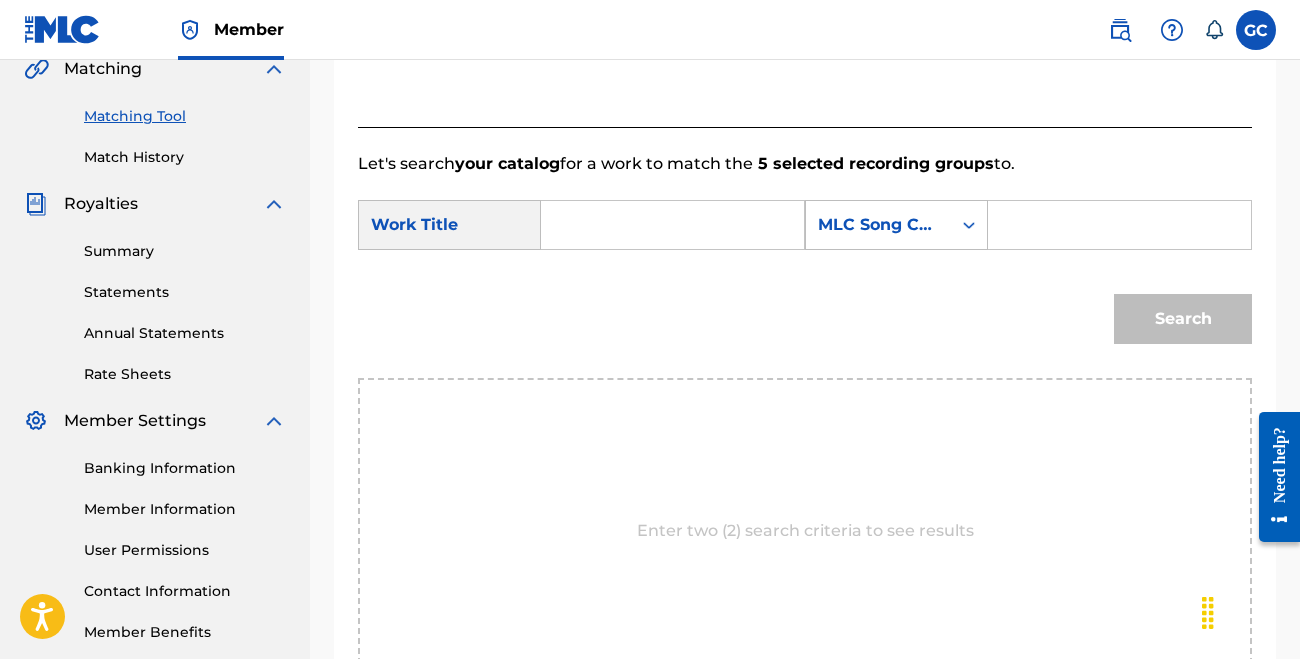 click at bounding box center [672, 225] 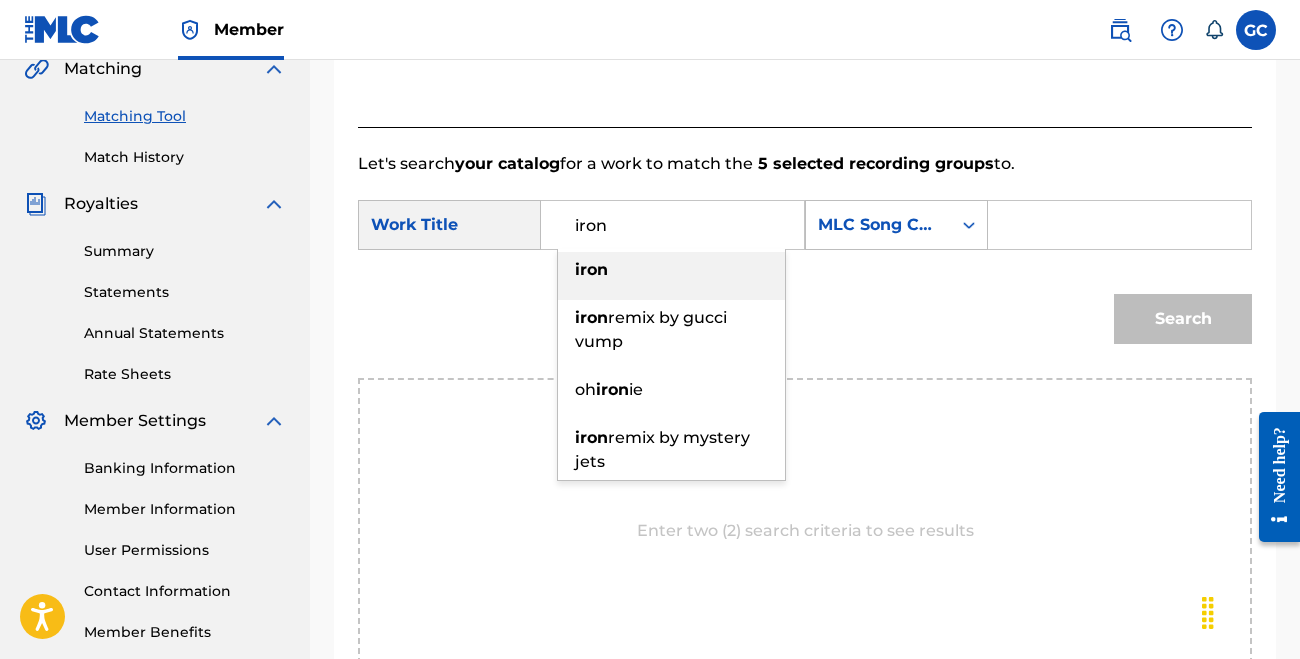 type on "iron" 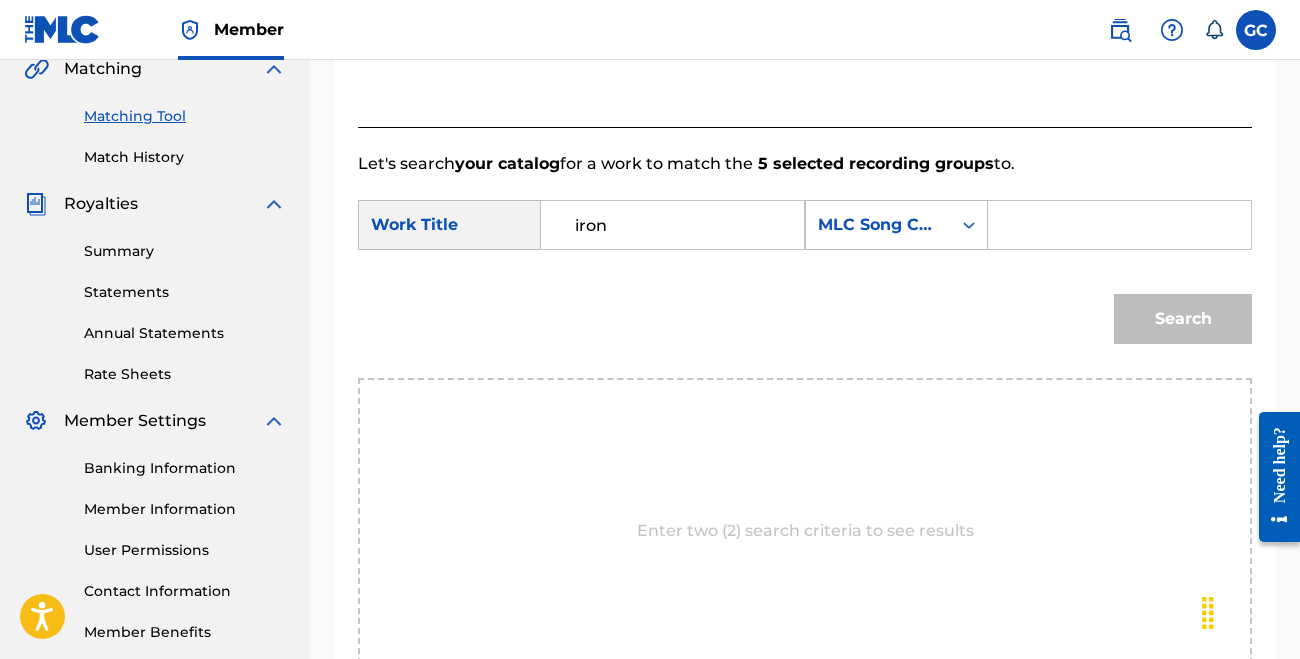 click at bounding box center [1119, 225] 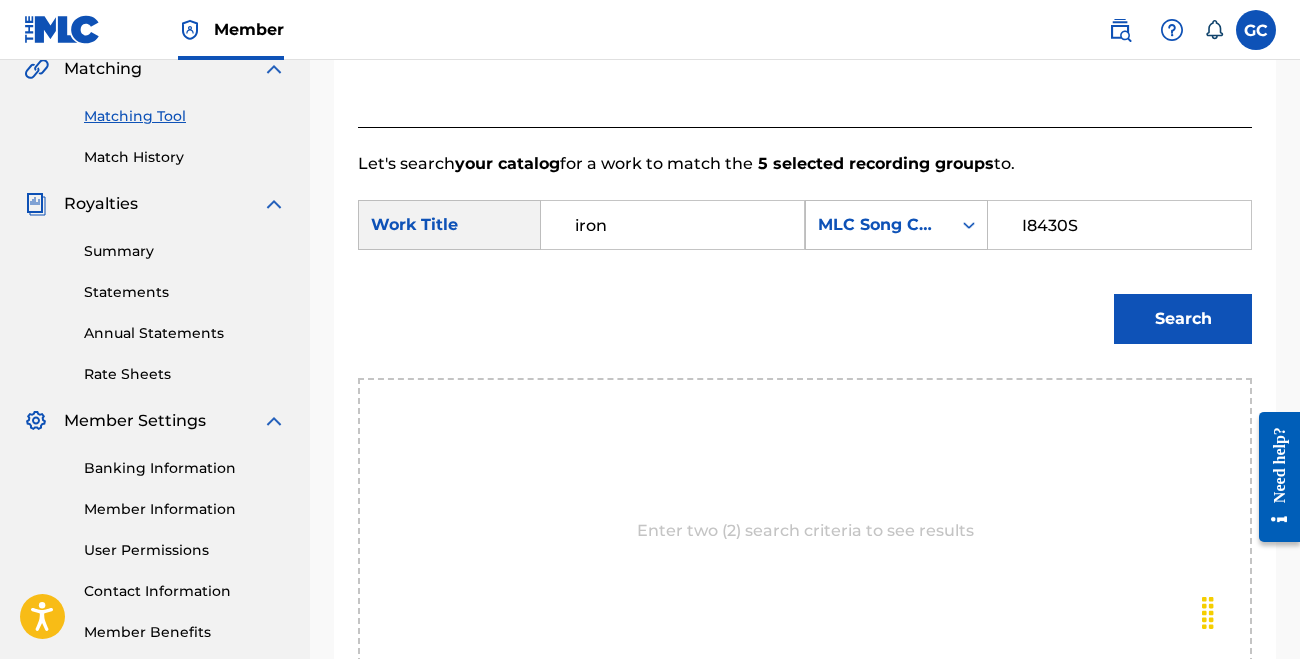 type on "I8430S" 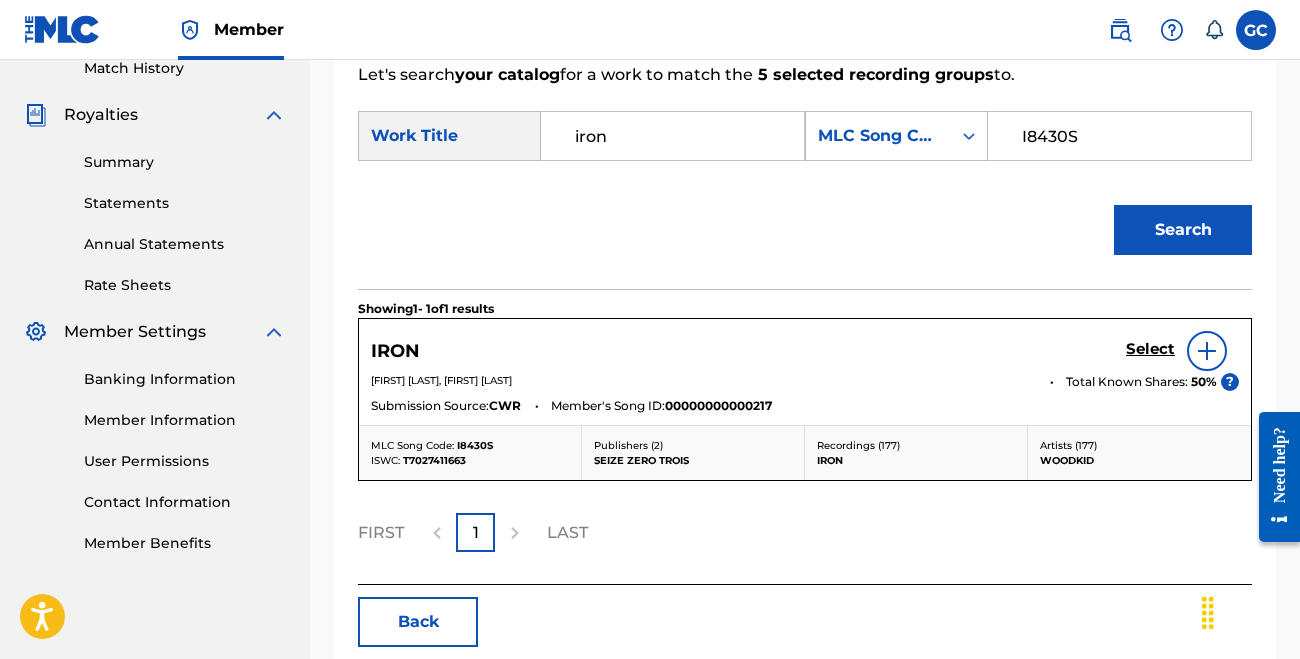 scroll, scrollTop: 667, scrollLeft: 0, axis: vertical 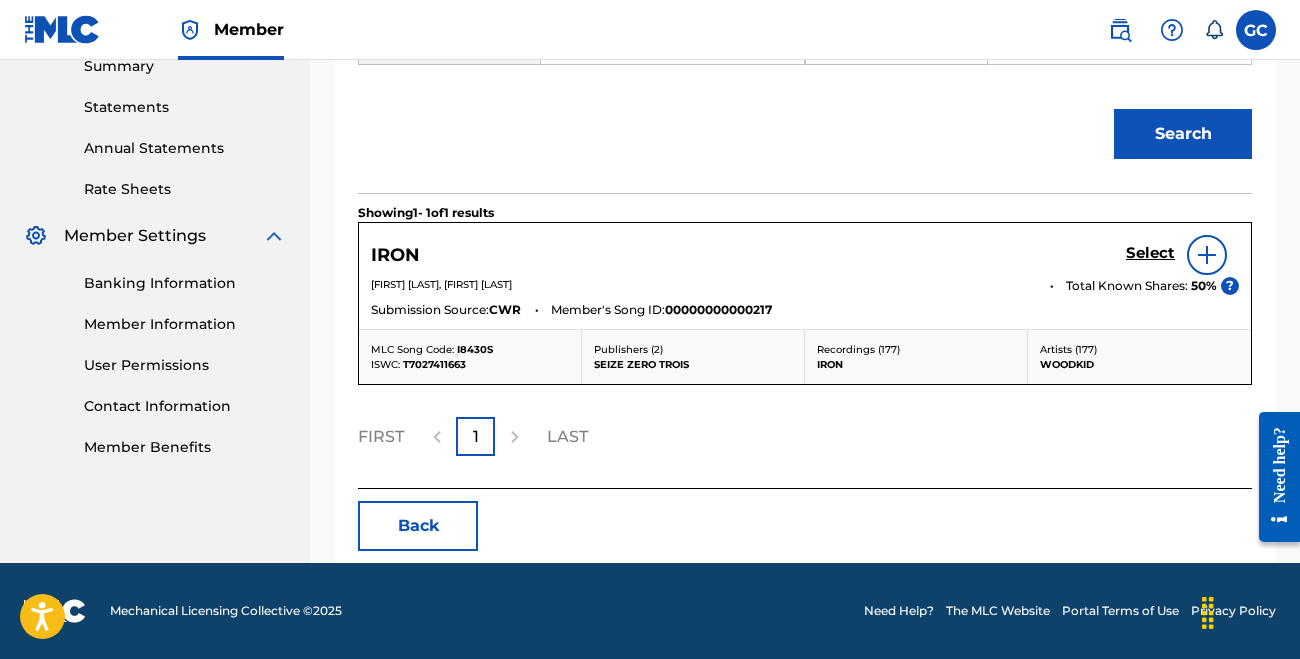 click on "Select" at bounding box center [1150, 253] 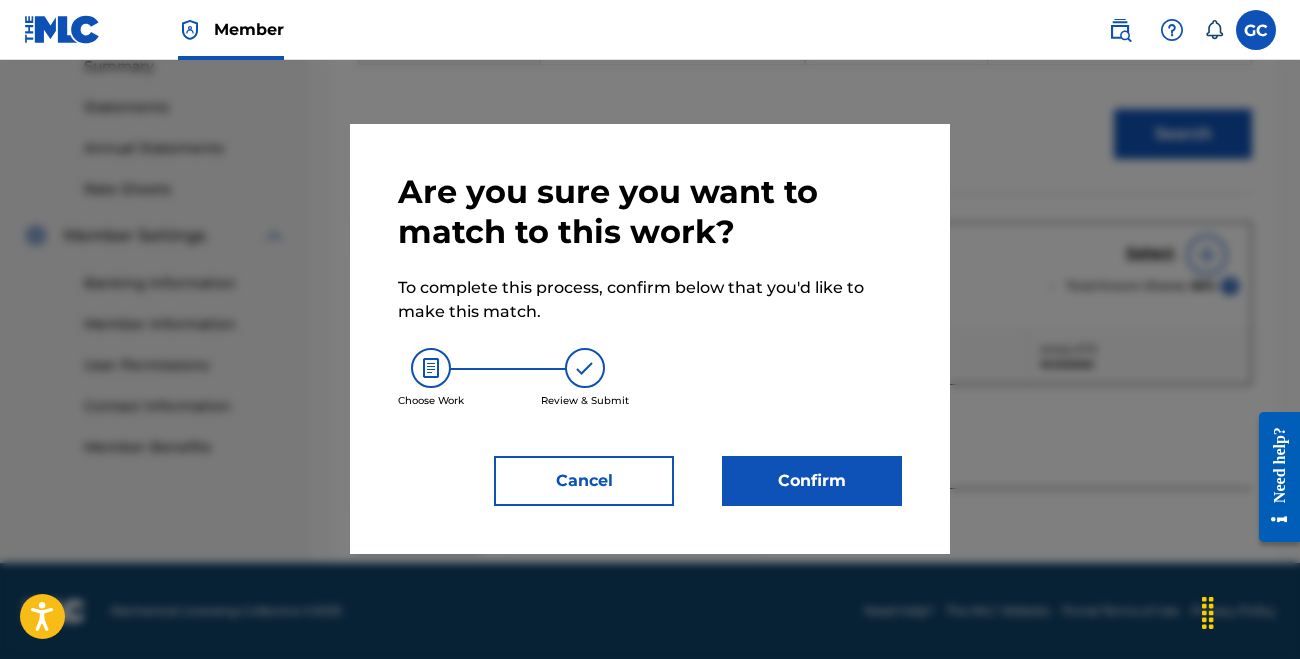 click on "Confirm" at bounding box center [812, 481] 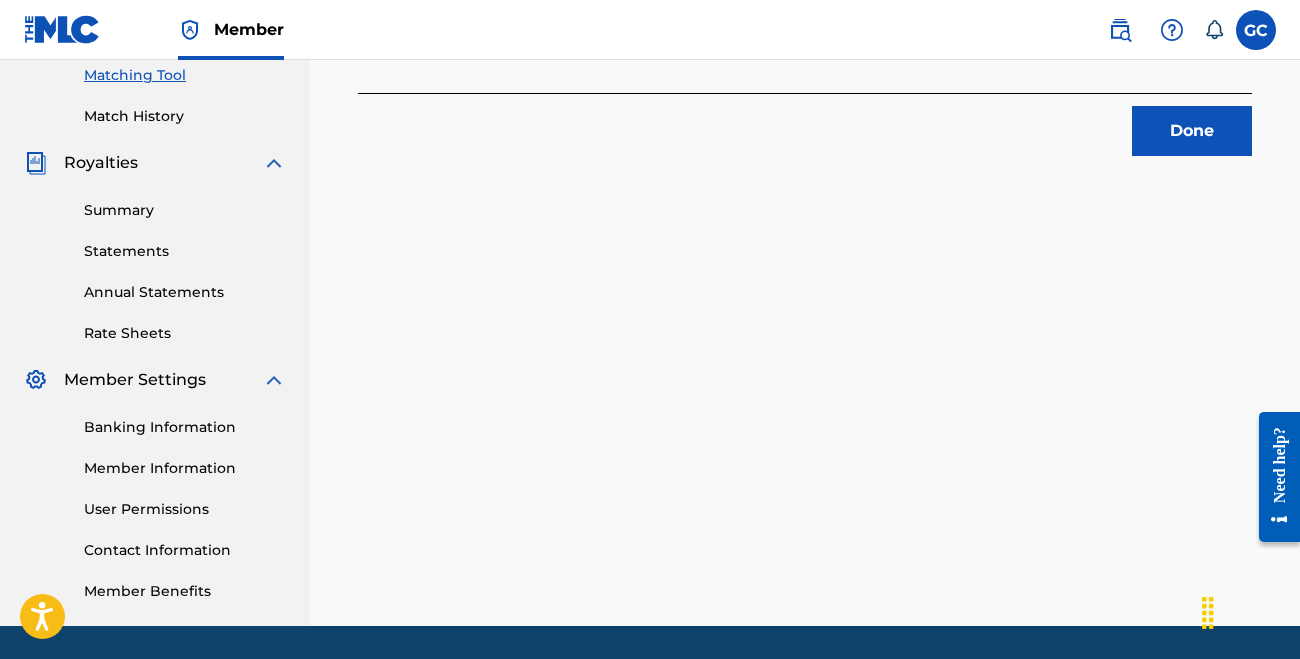 scroll, scrollTop: 451, scrollLeft: 0, axis: vertical 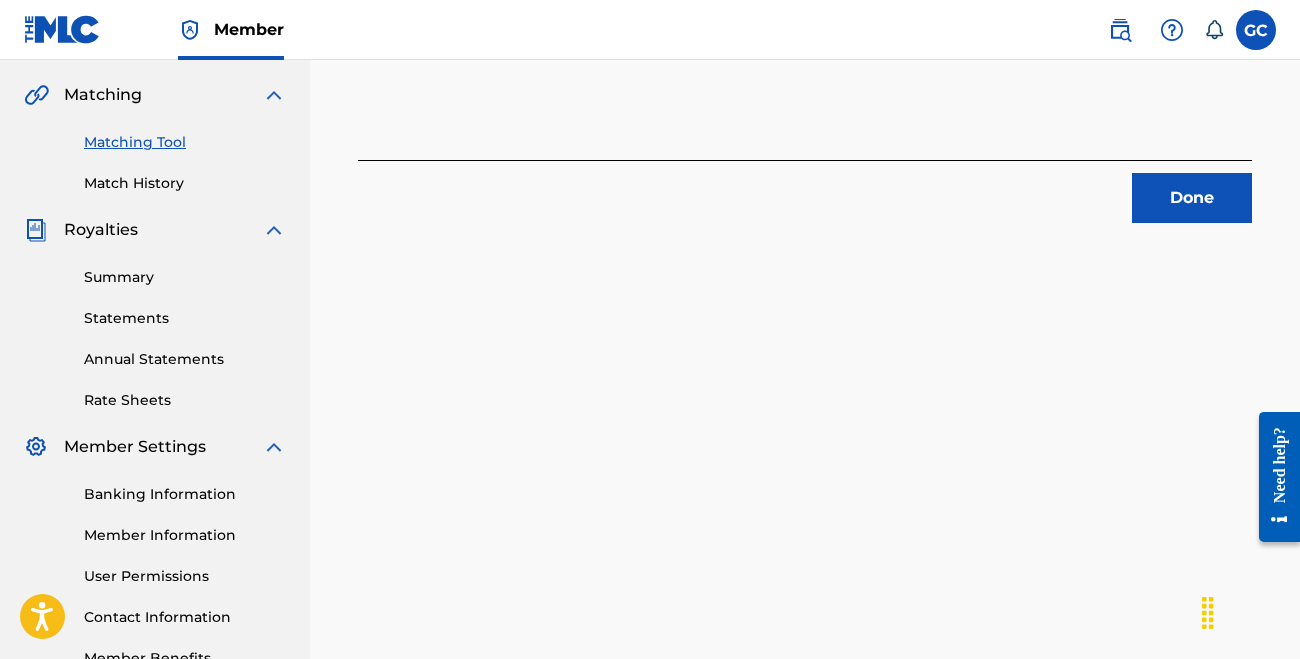 click on "Done" at bounding box center (1192, 198) 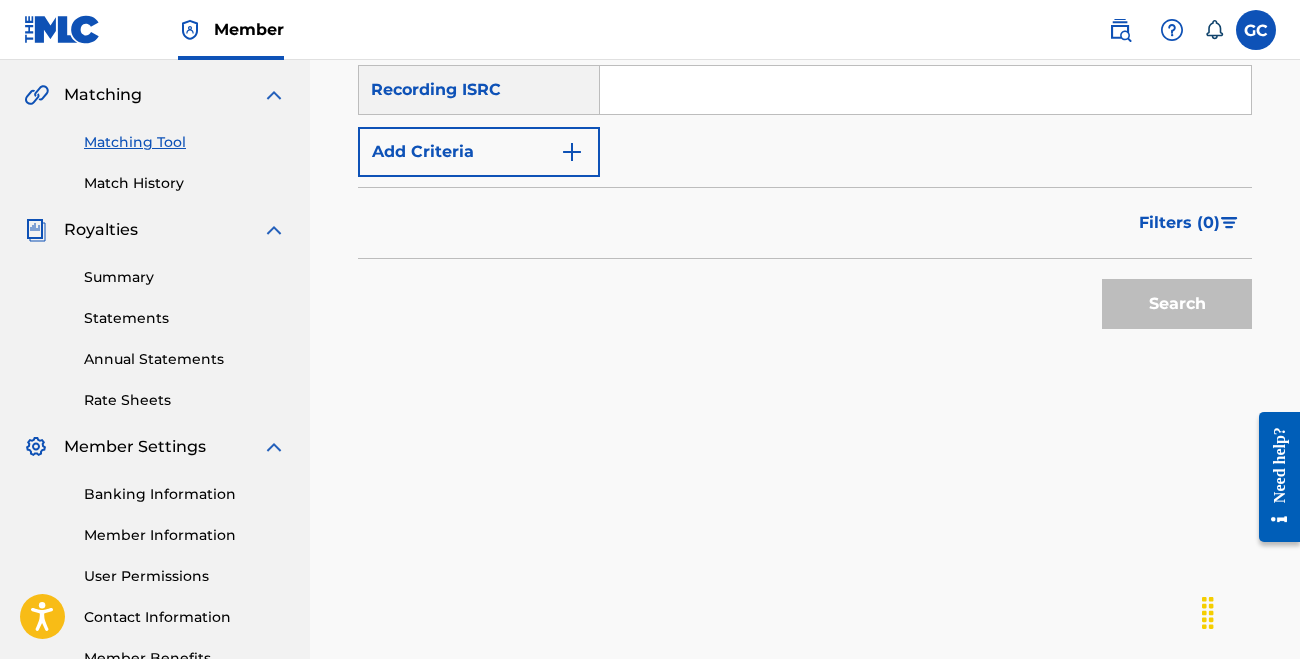 click on "Match History" at bounding box center (185, 183) 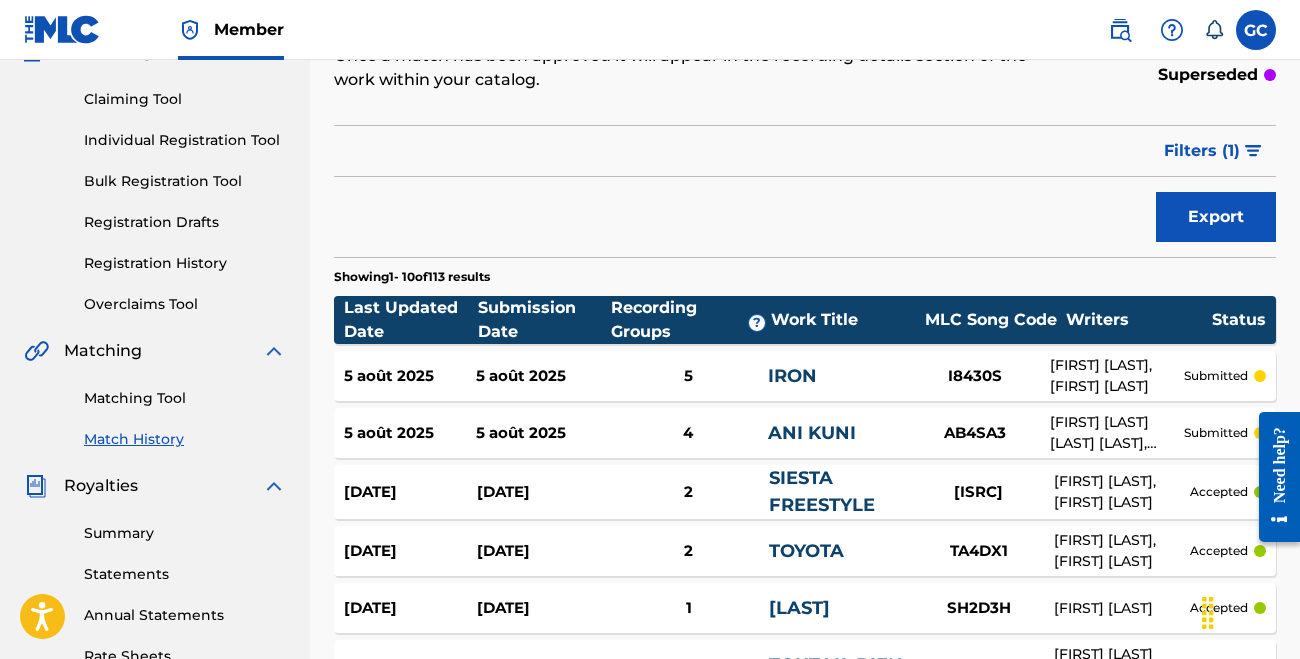 scroll, scrollTop: 67, scrollLeft: 0, axis: vertical 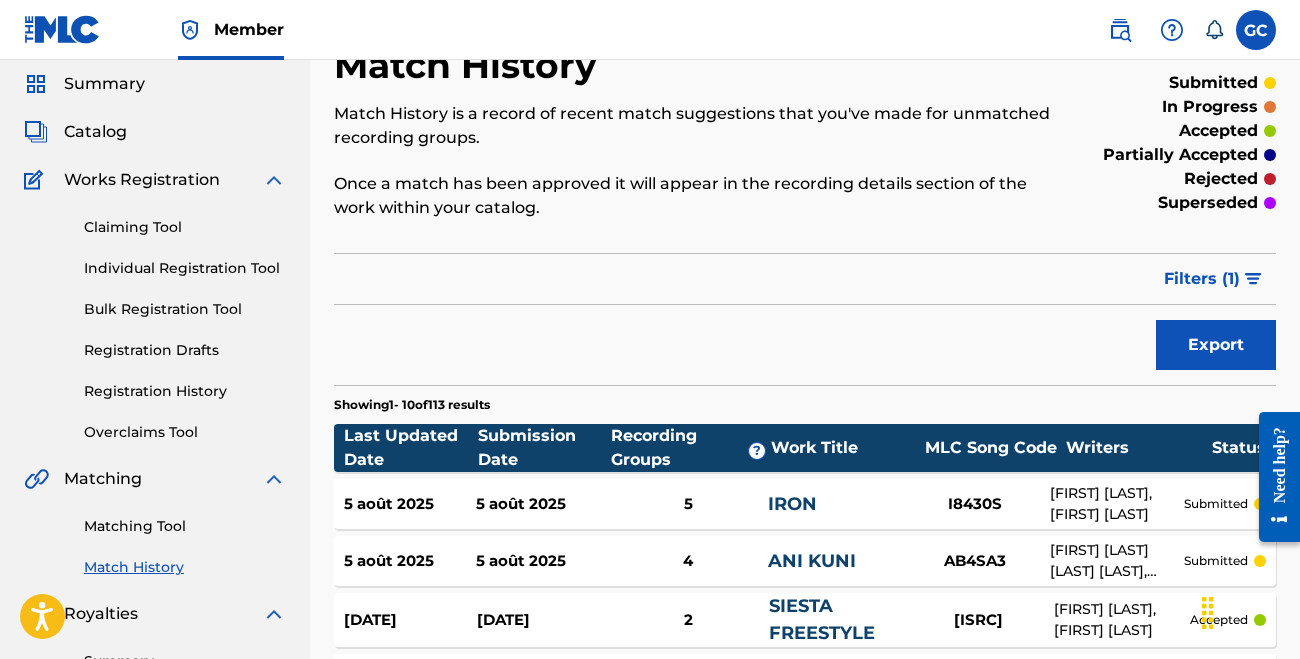 click on "Filters ( 1 )" at bounding box center (1214, 279) 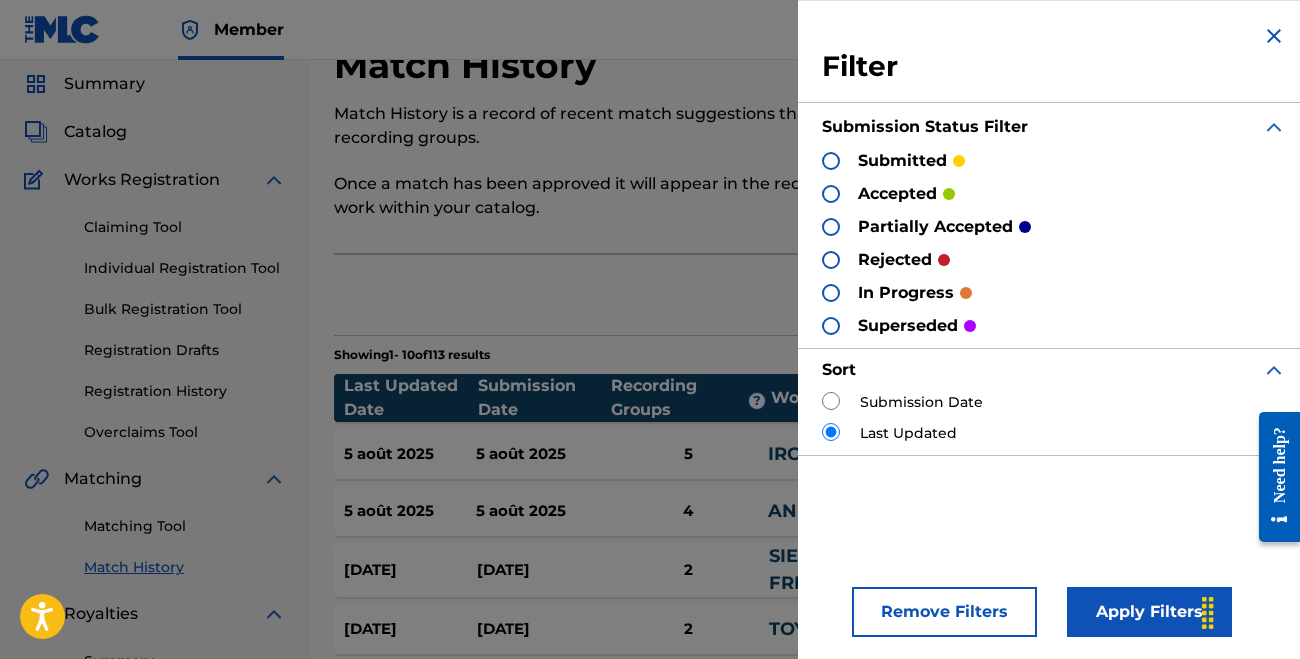click at bounding box center [831, 260] 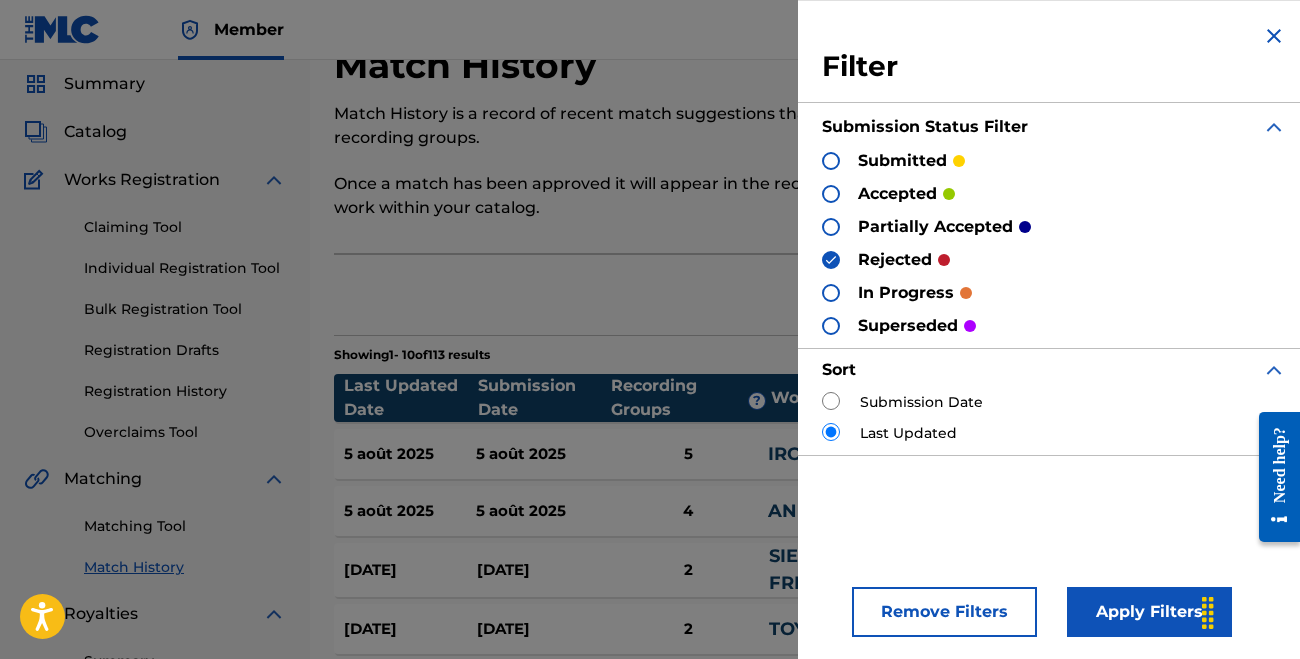 click on "Apply Filters" at bounding box center (1149, 612) 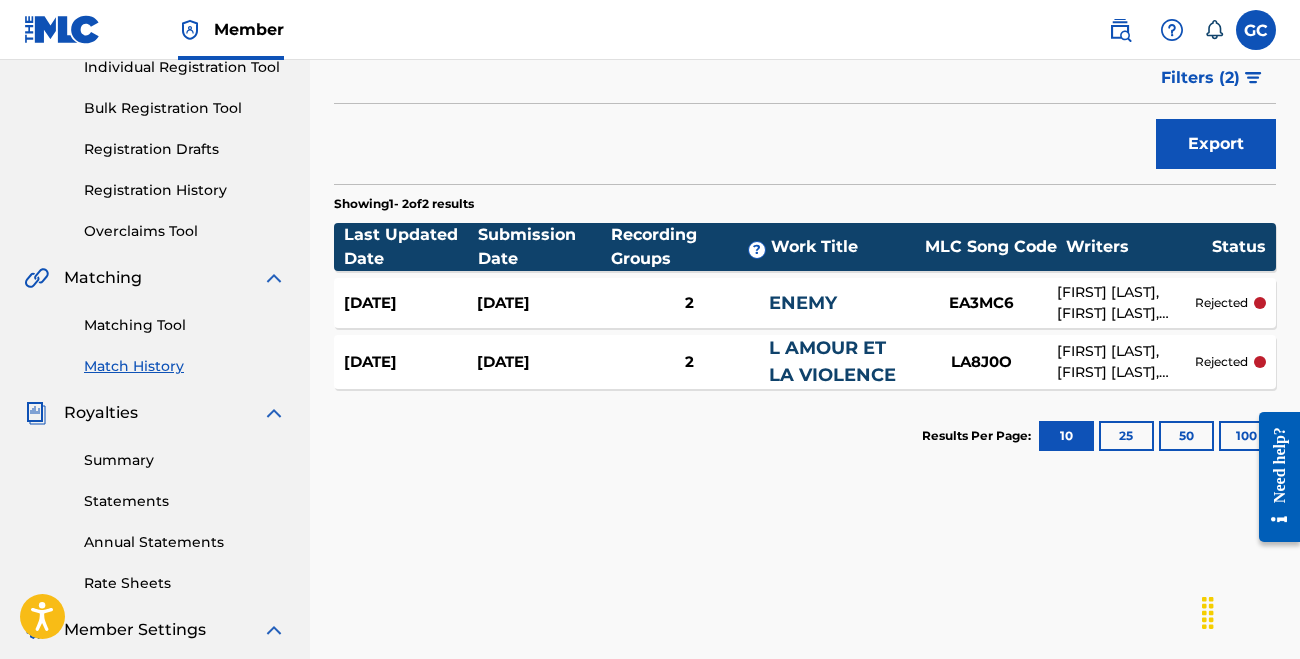 scroll, scrollTop: 274, scrollLeft: 0, axis: vertical 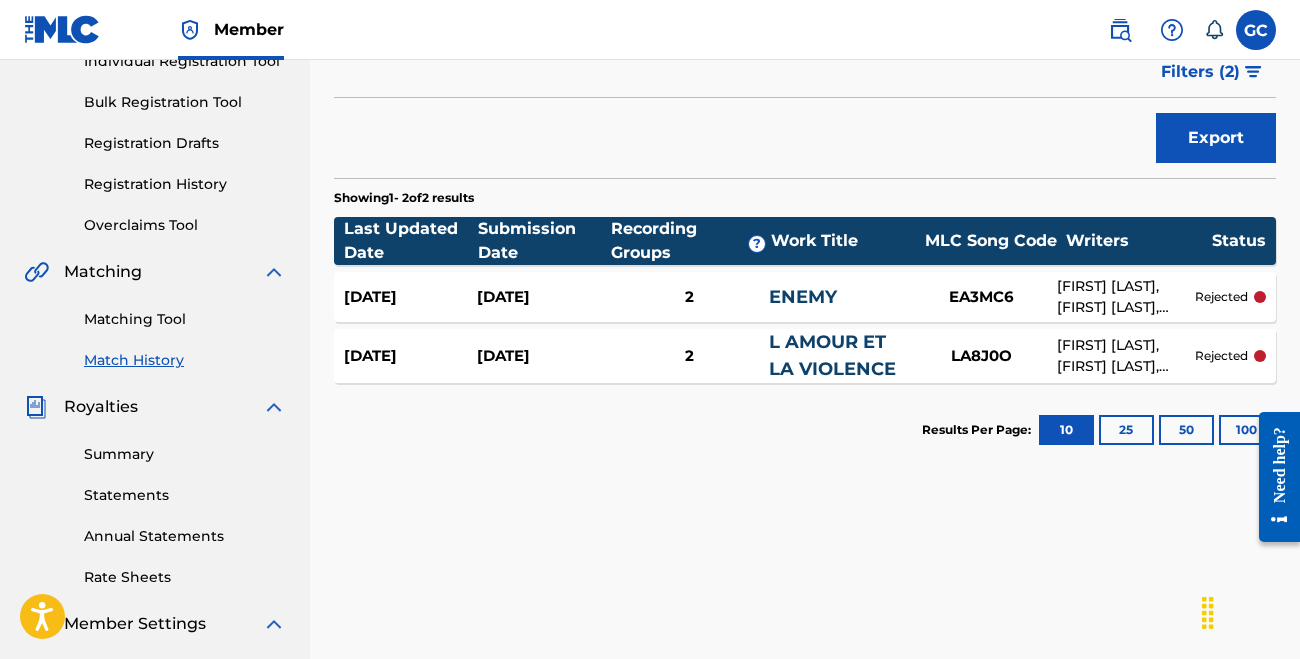 click on "ENEMY" at bounding box center [803, 297] 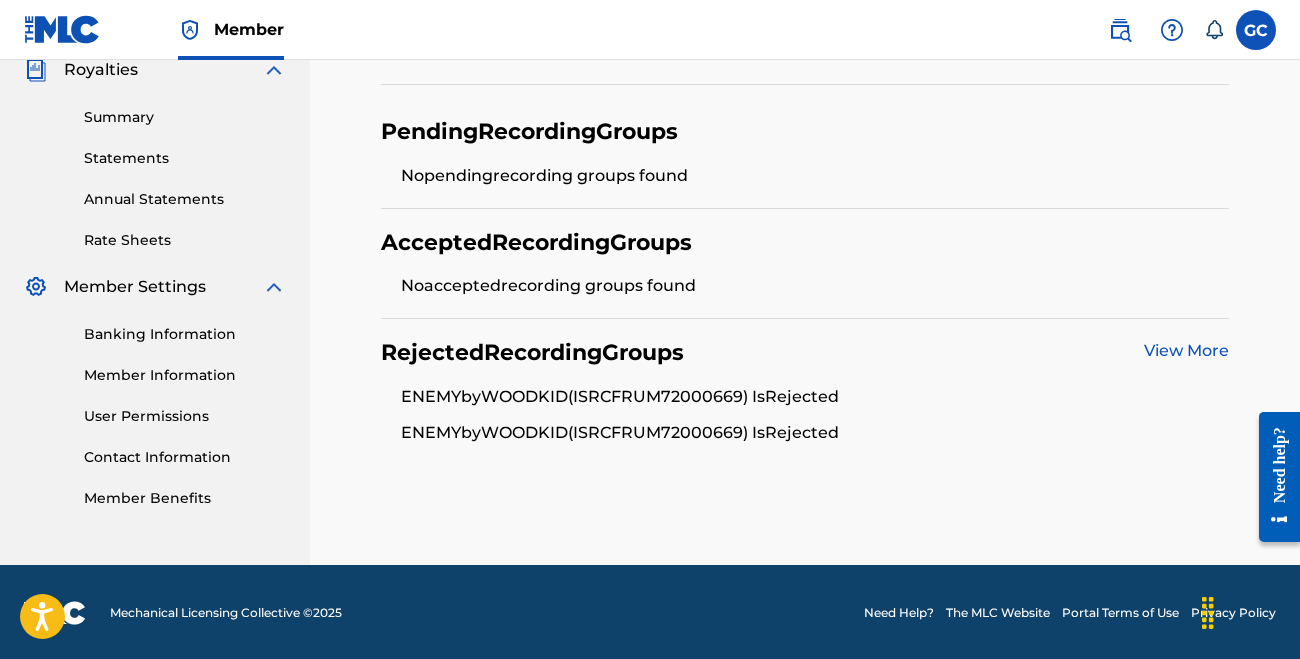 scroll, scrollTop: 606, scrollLeft: 0, axis: vertical 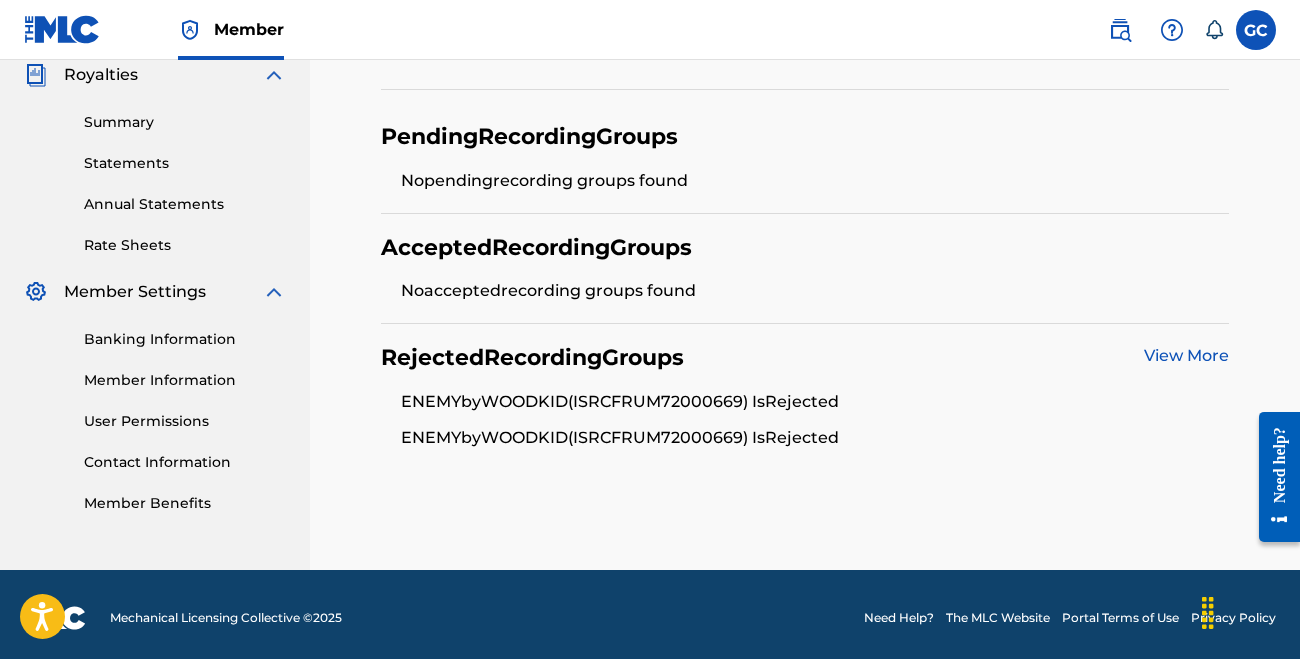 click on "View More" at bounding box center [1186, 355] 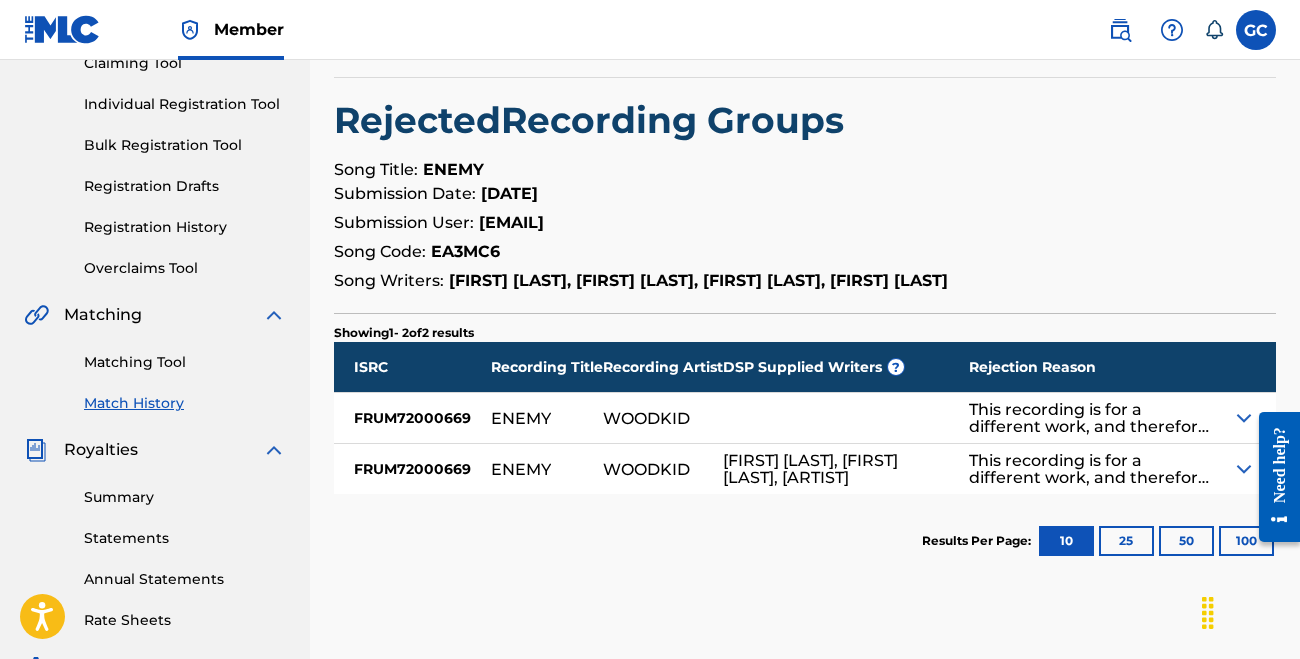 scroll, scrollTop: 259, scrollLeft: 0, axis: vertical 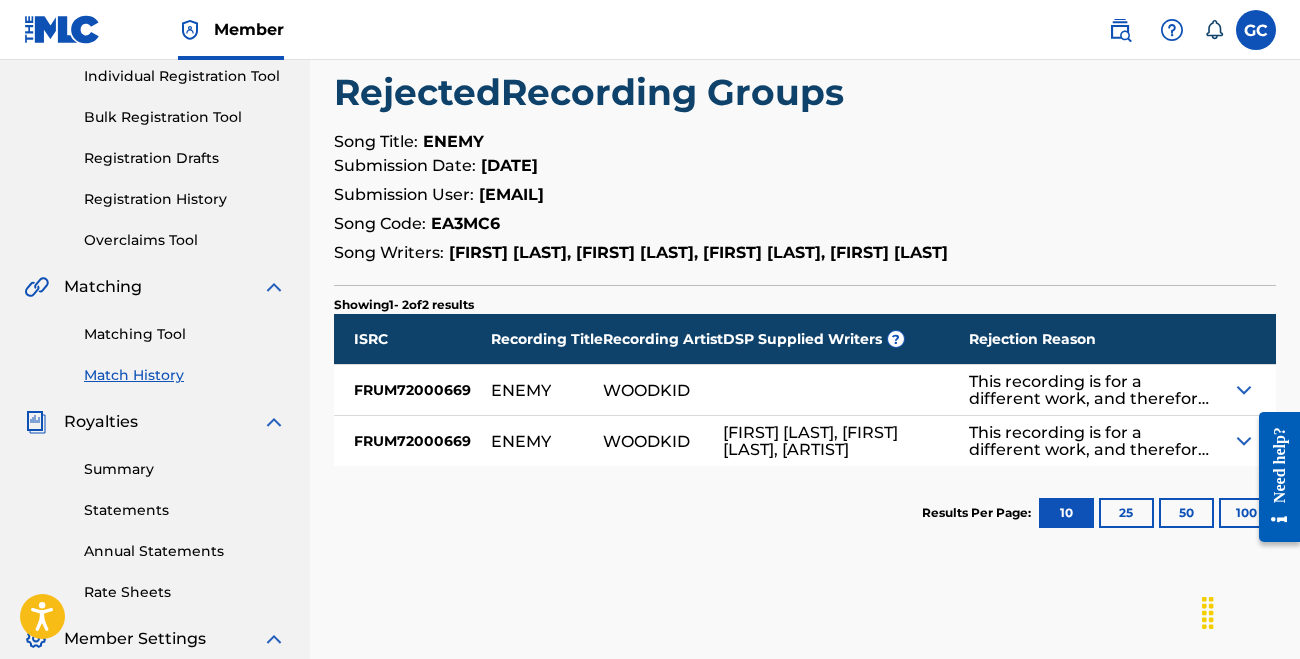 click on "This recording is for a different work, and therefore cannot be matched to the suggested MLC Song Code. This recording has been matched to the correct MLC Song Code in the database." at bounding box center [1091, 390] 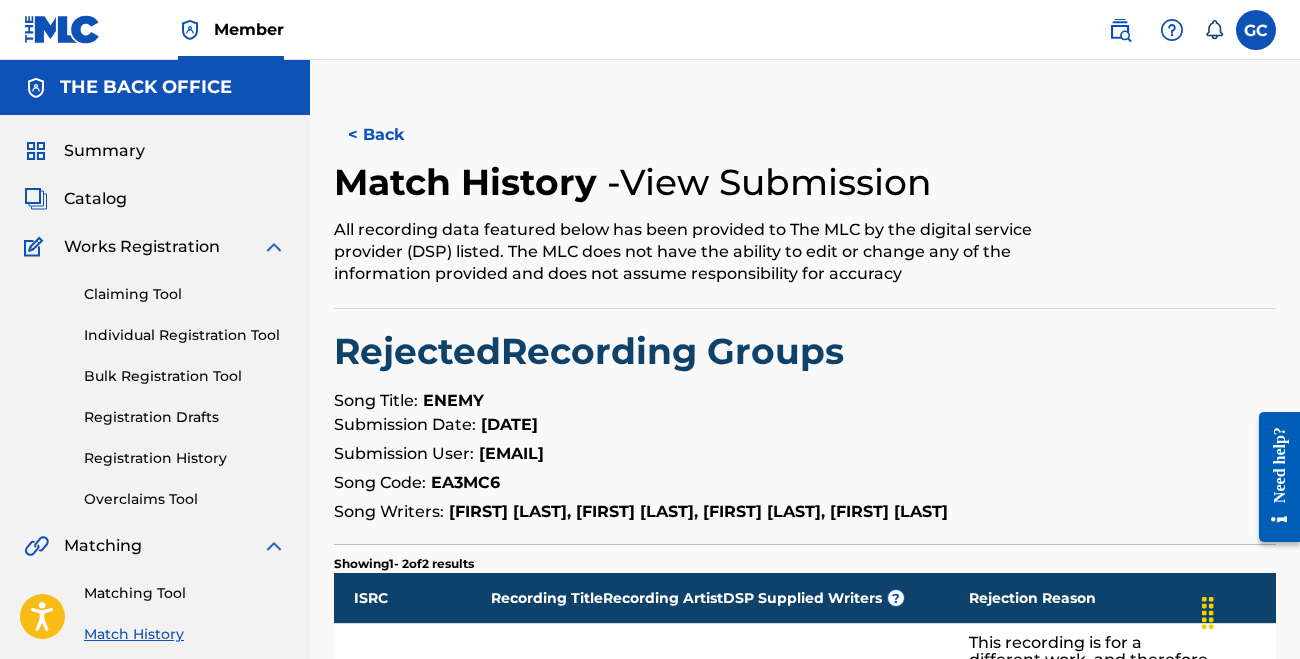 scroll, scrollTop: 0, scrollLeft: 0, axis: both 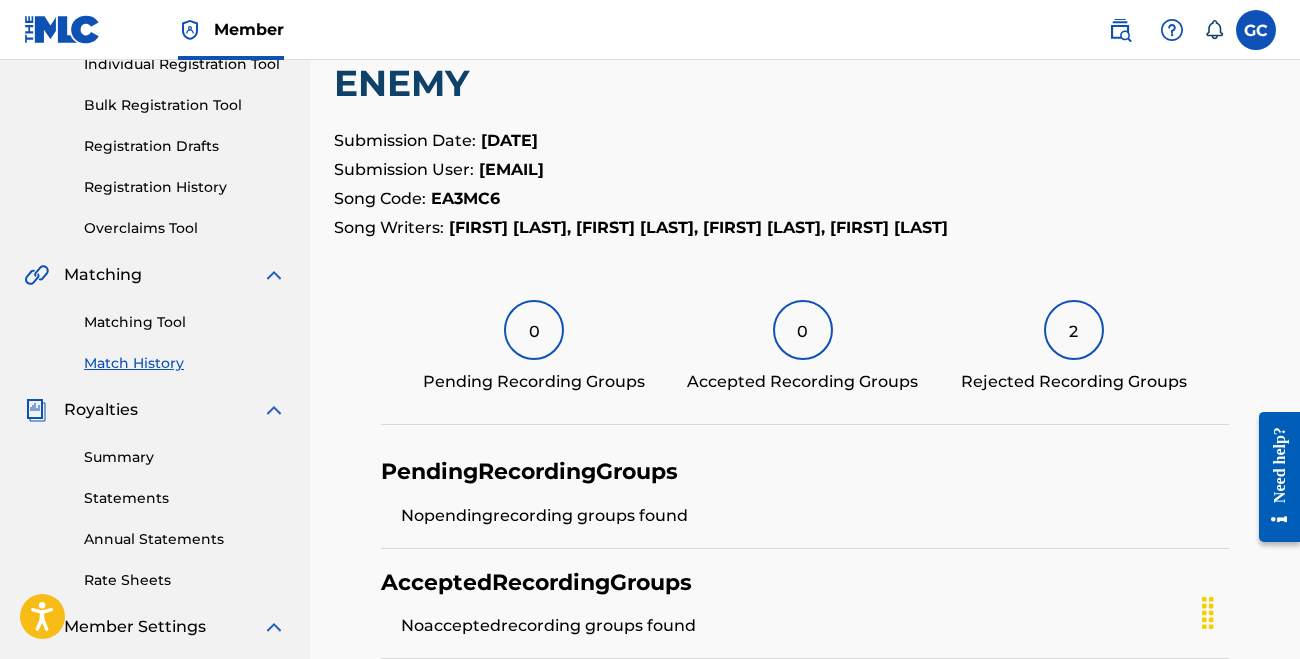 click on "Matching Tool" at bounding box center [185, 322] 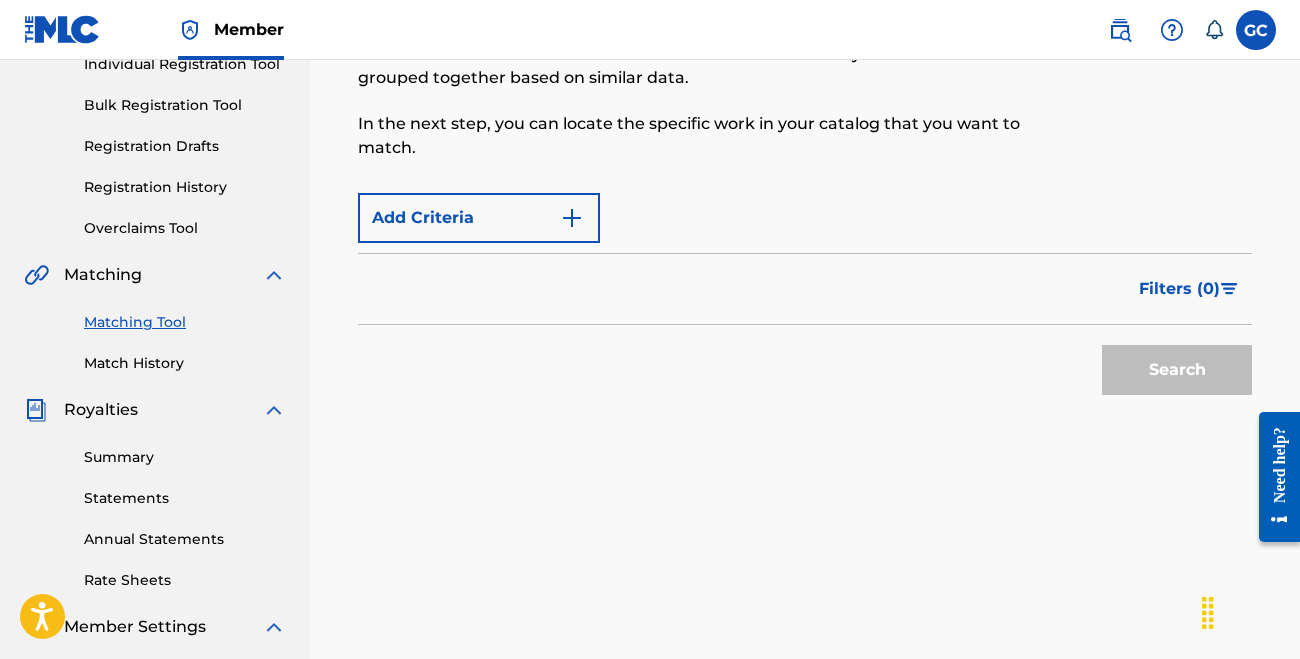 scroll, scrollTop: 0, scrollLeft: 0, axis: both 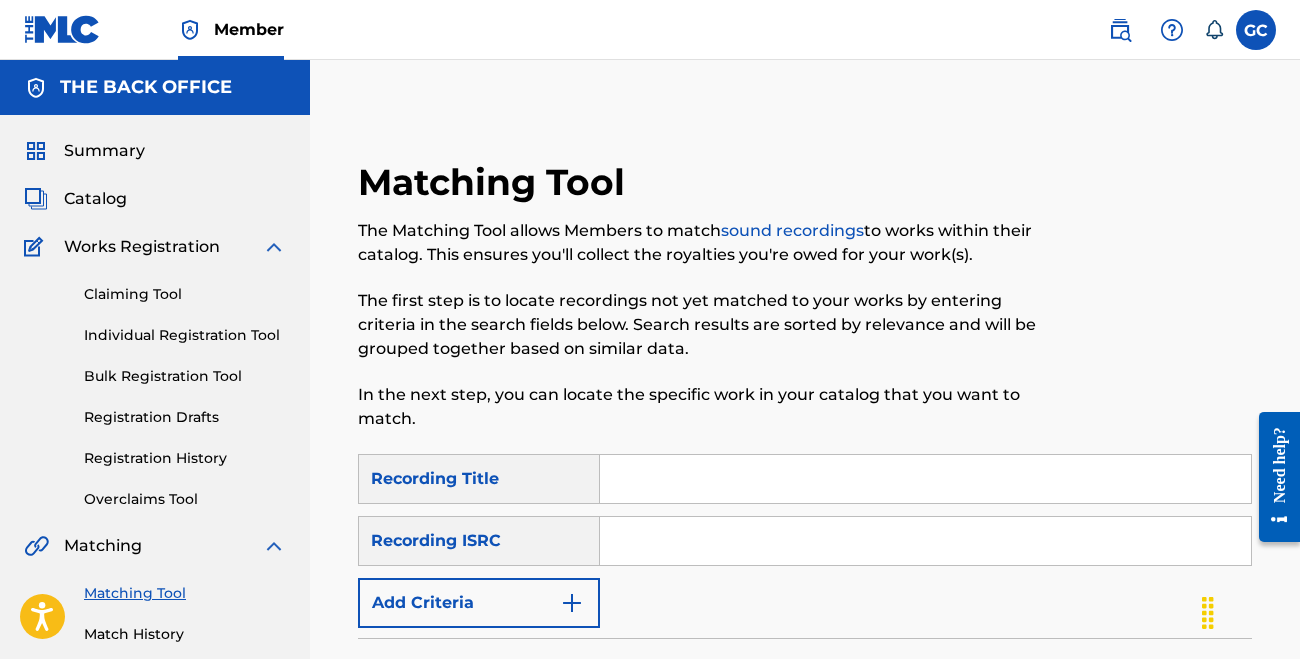 click at bounding box center (925, 479) 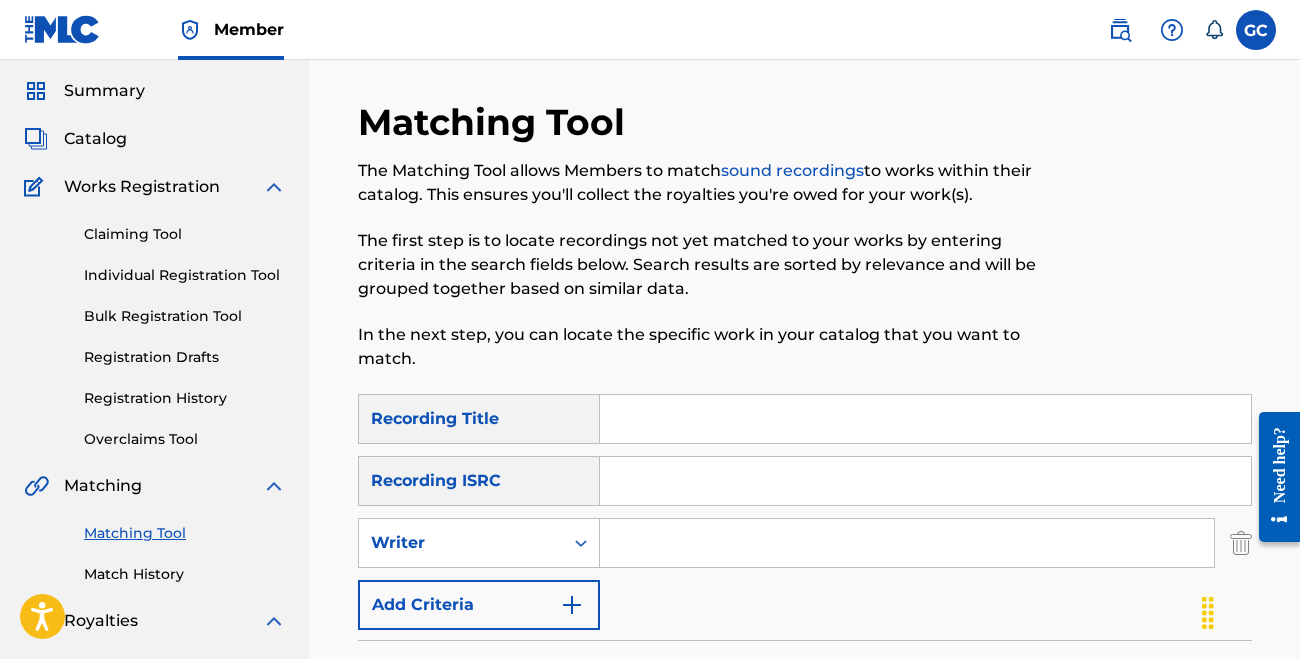 scroll, scrollTop: 148, scrollLeft: 0, axis: vertical 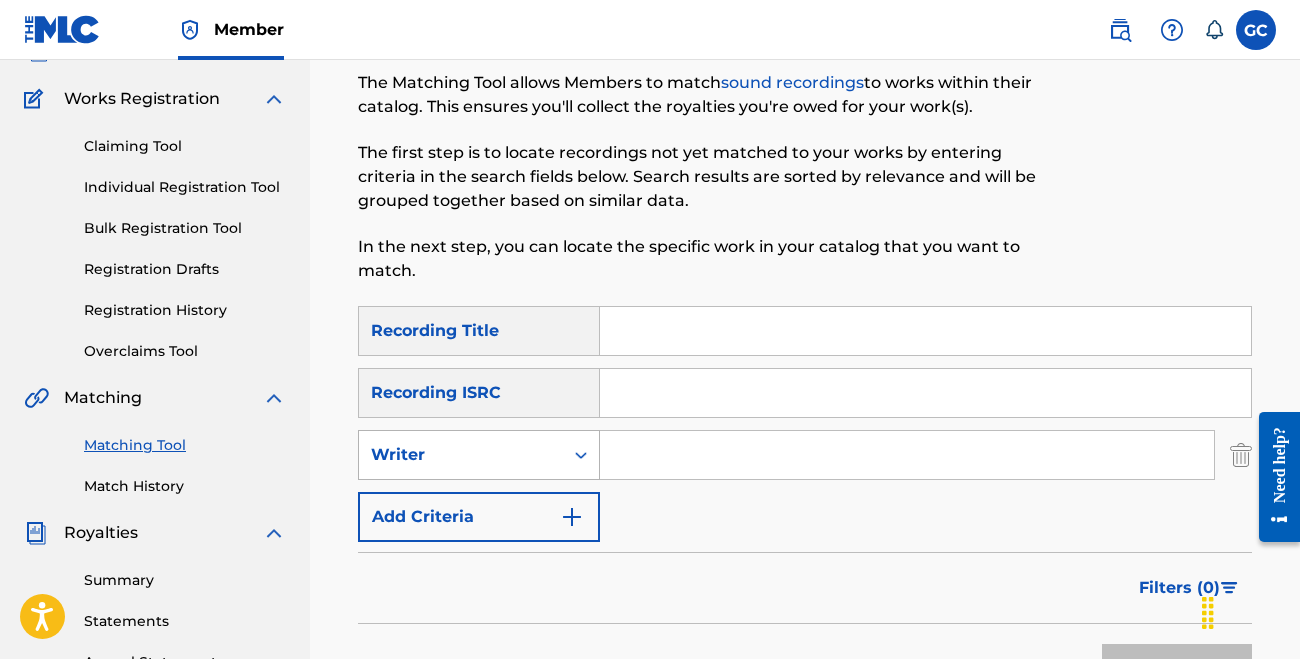 click on "Writer" at bounding box center [461, 455] 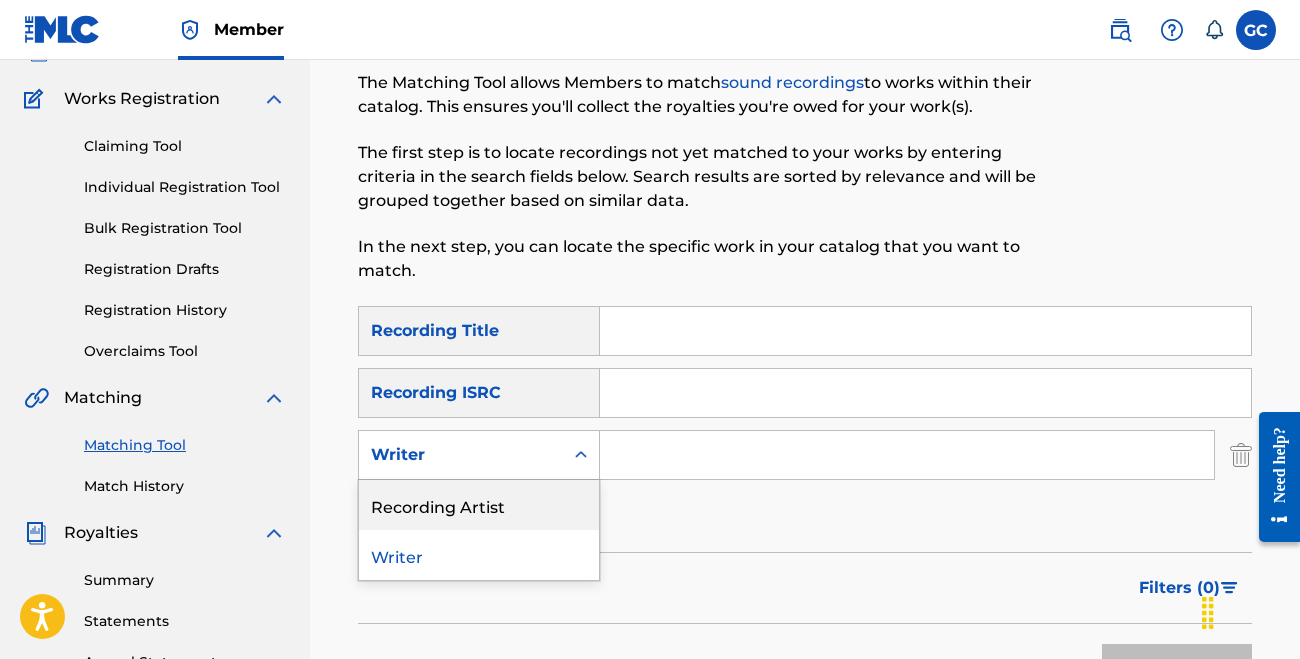 click on "Recording Artist" at bounding box center (479, 505) 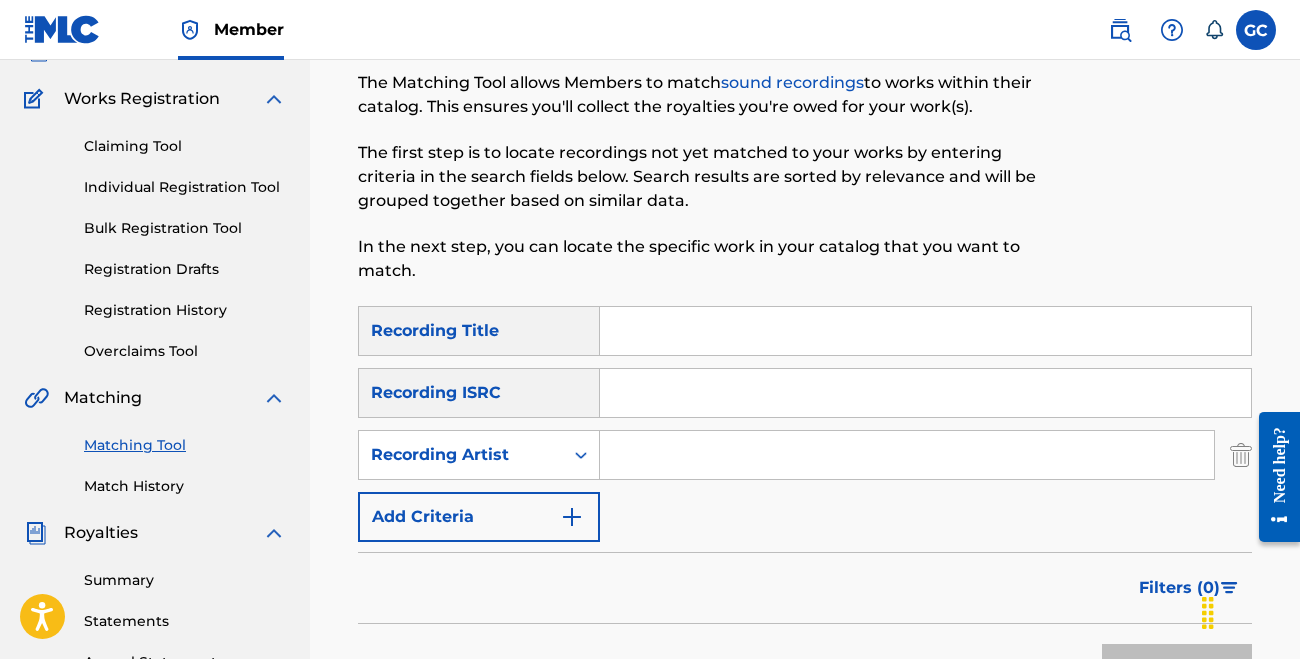 click at bounding box center [907, 455] 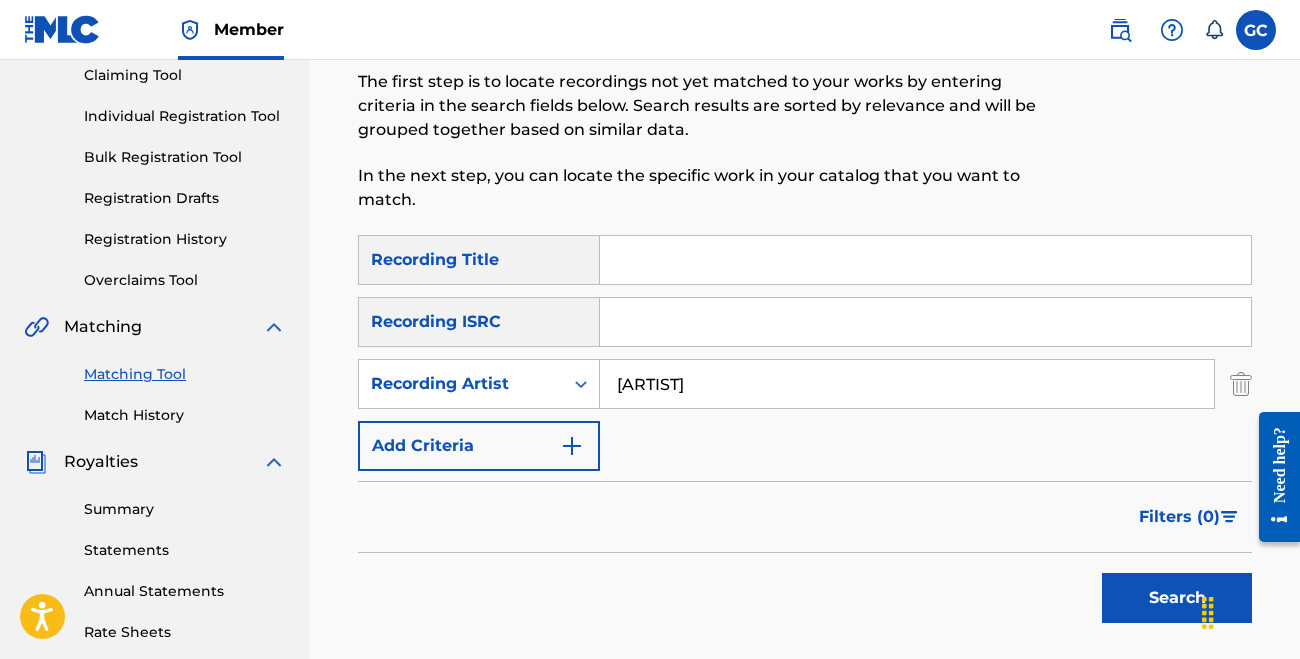 scroll, scrollTop: 325, scrollLeft: 0, axis: vertical 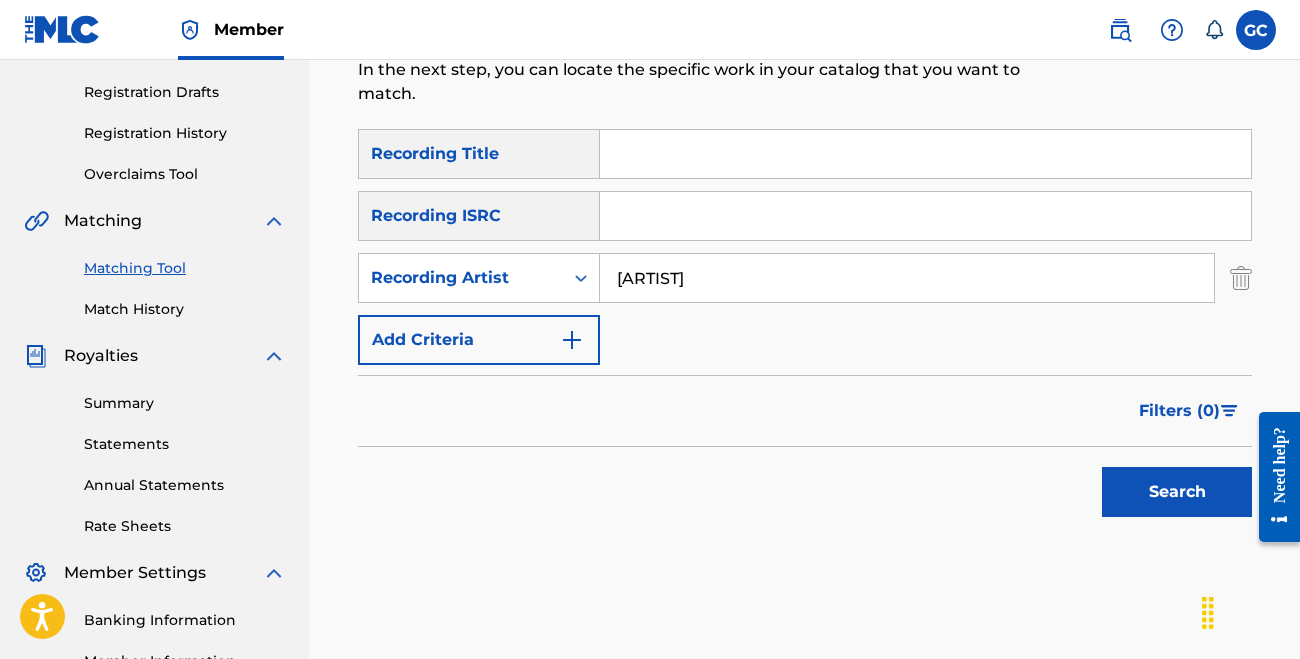 type on "[ARTIST]" 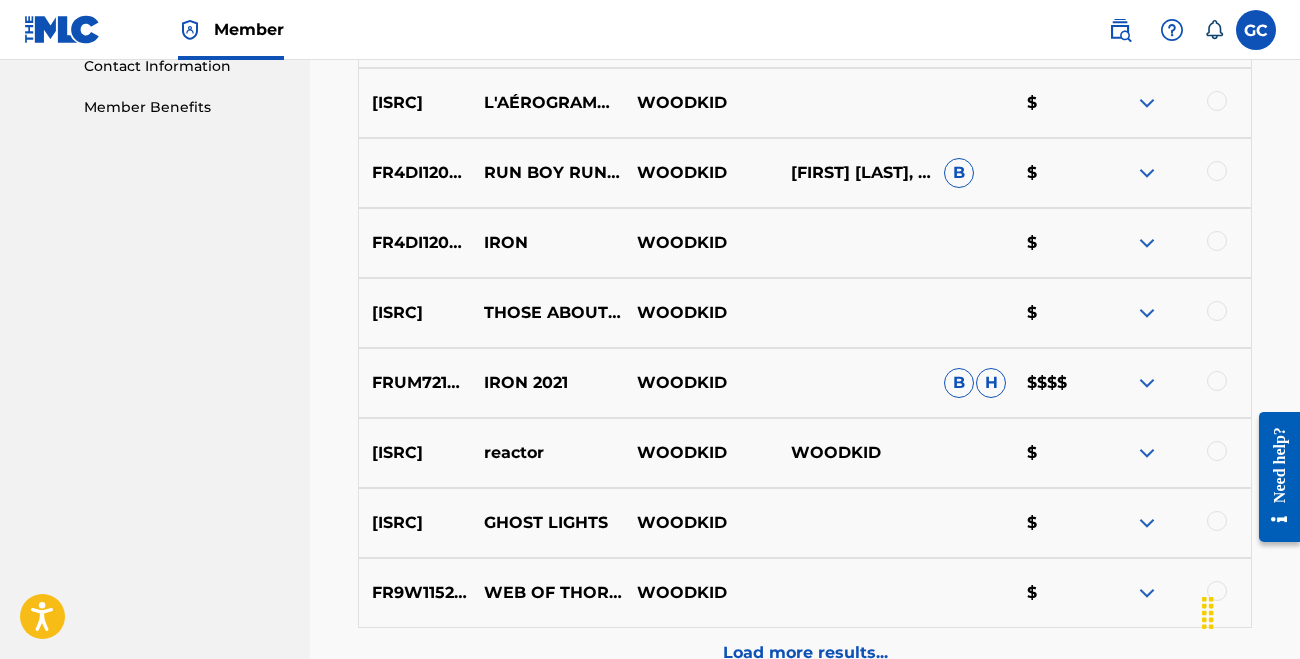 scroll, scrollTop: 1017, scrollLeft: 0, axis: vertical 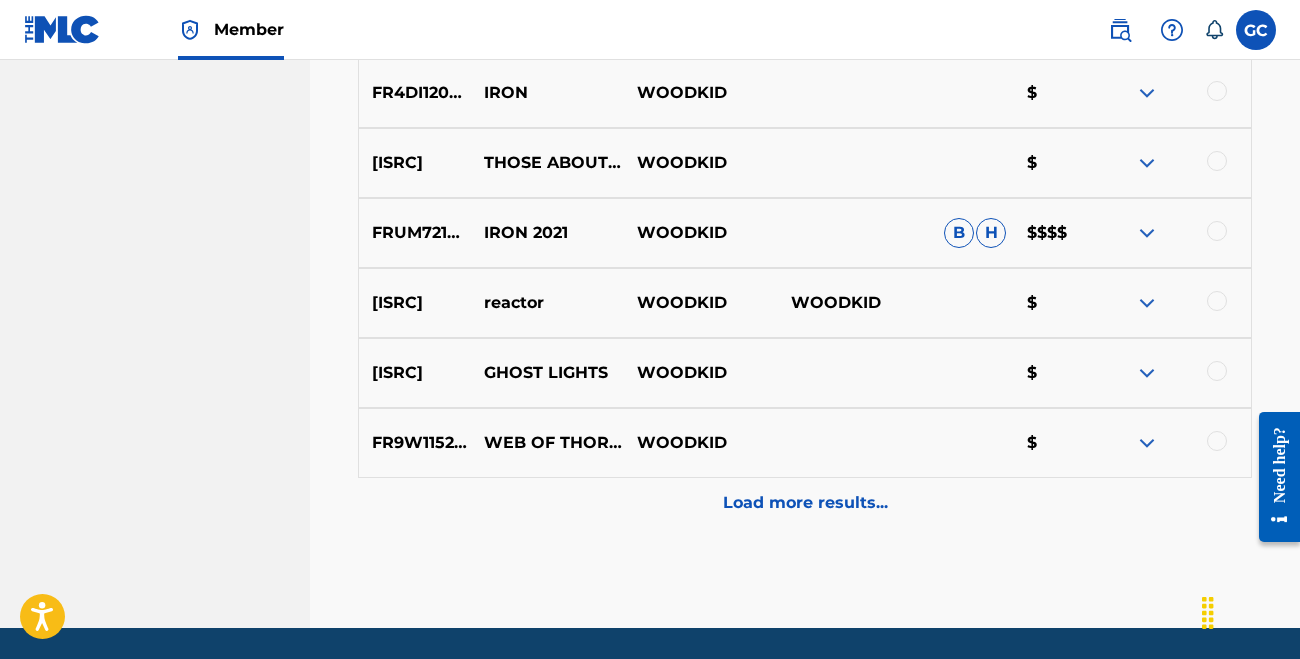 click on "Load more results..." at bounding box center [805, 503] 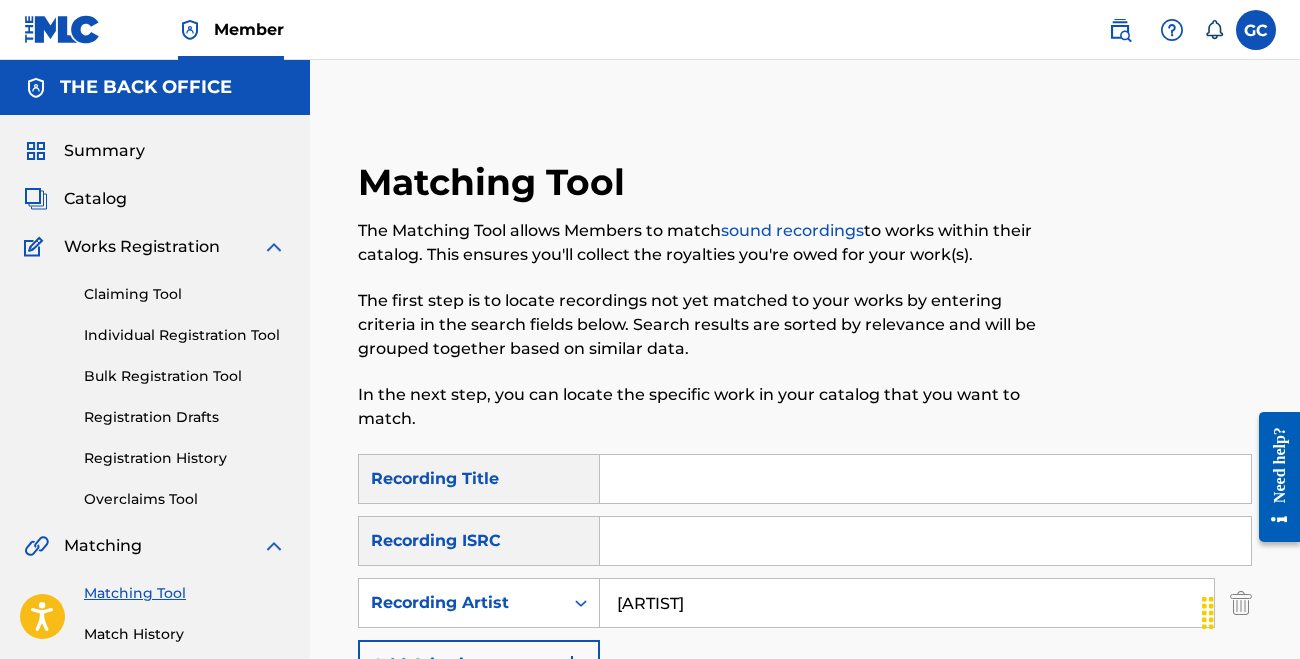scroll, scrollTop: 0, scrollLeft: 0, axis: both 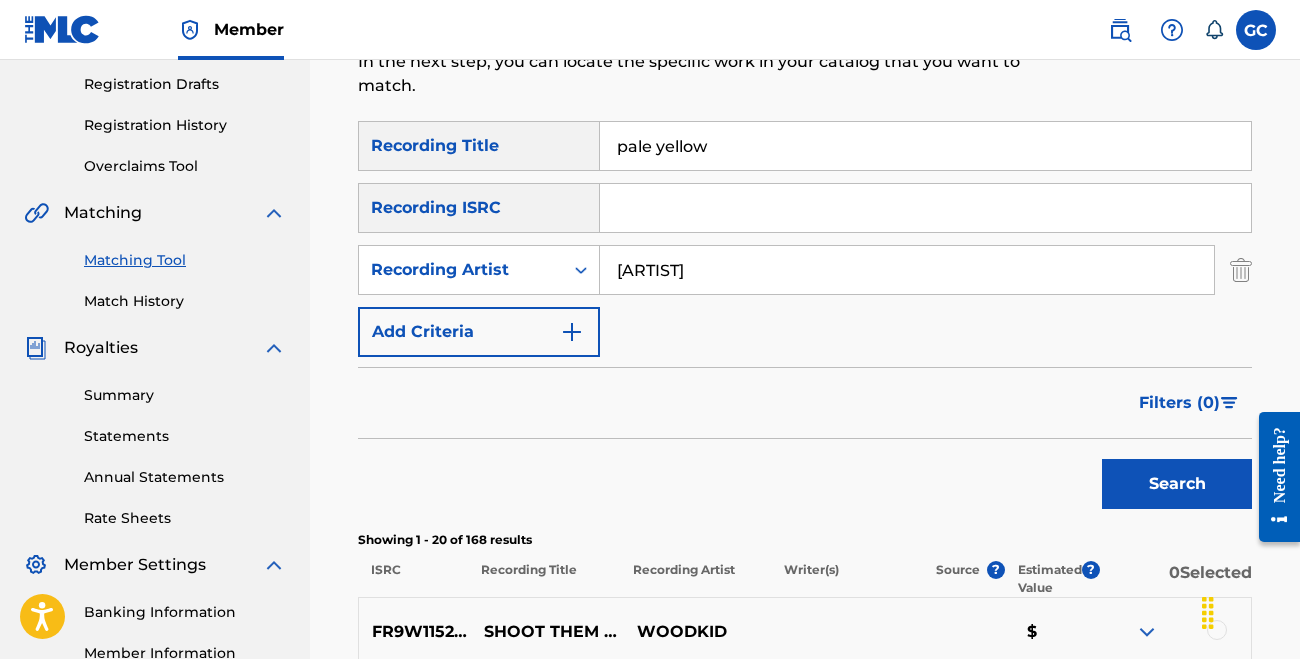 type on "pale yellow" 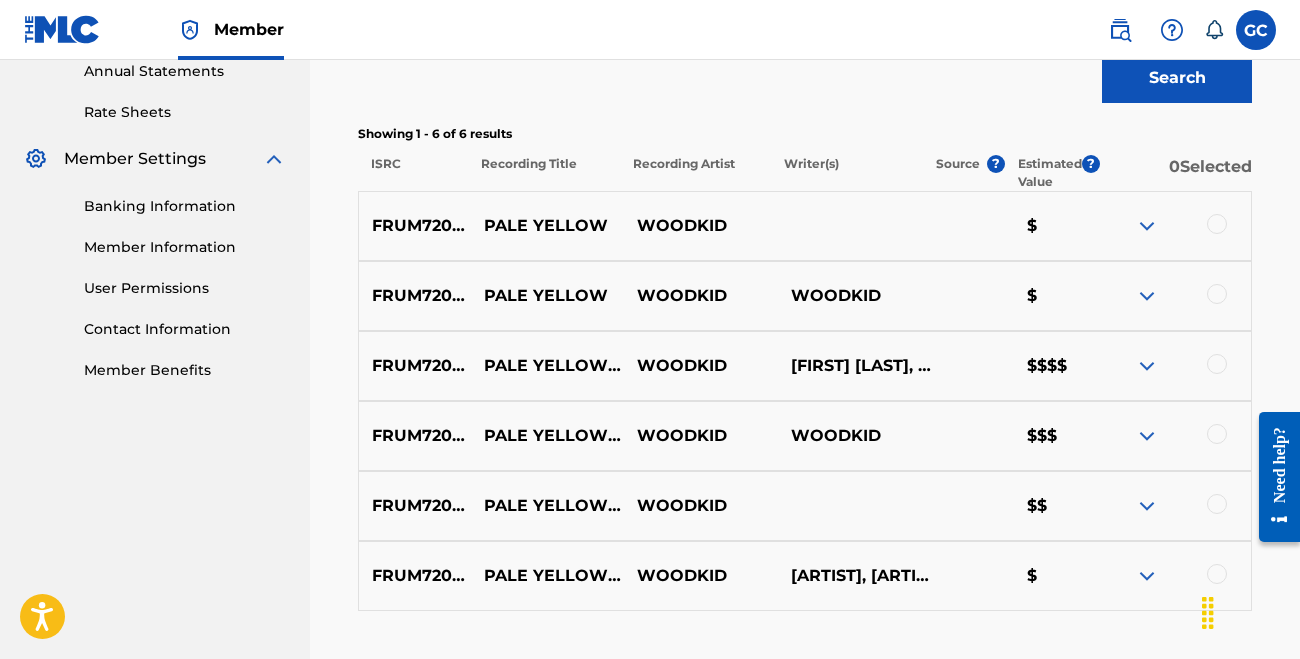 scroll, scrollTop: 824, scrollLeft: 0, axis: vertical 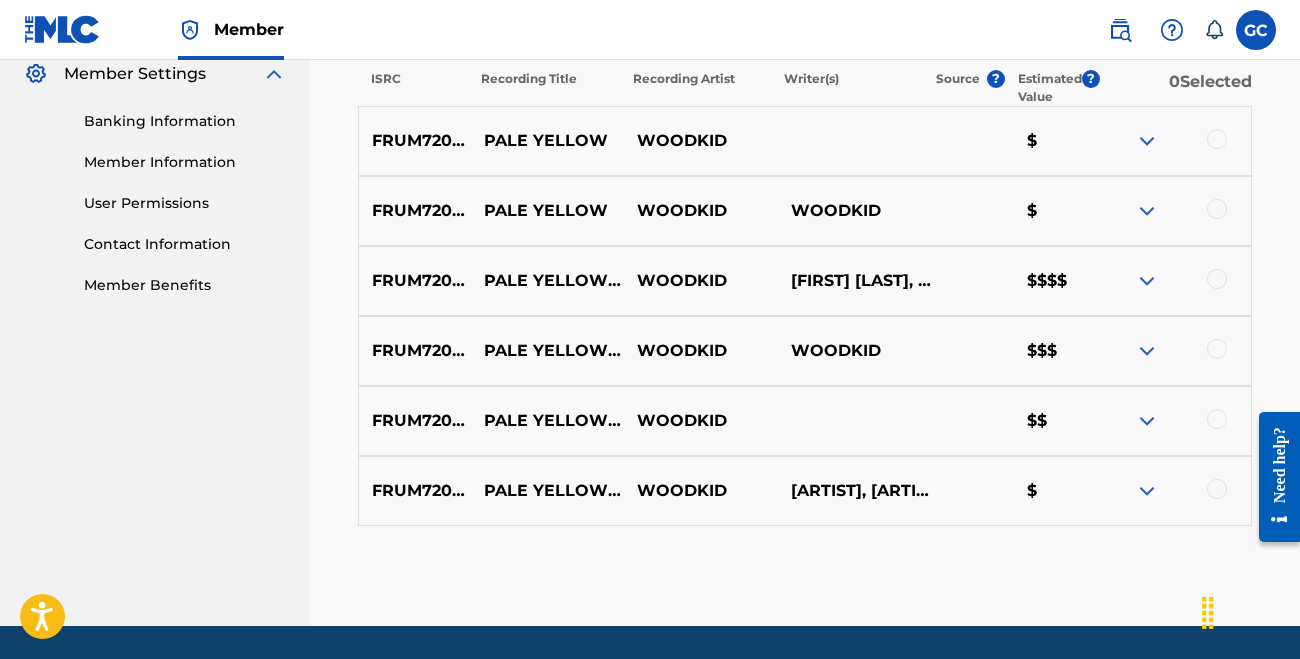 click at bounding box center (1217, 489) 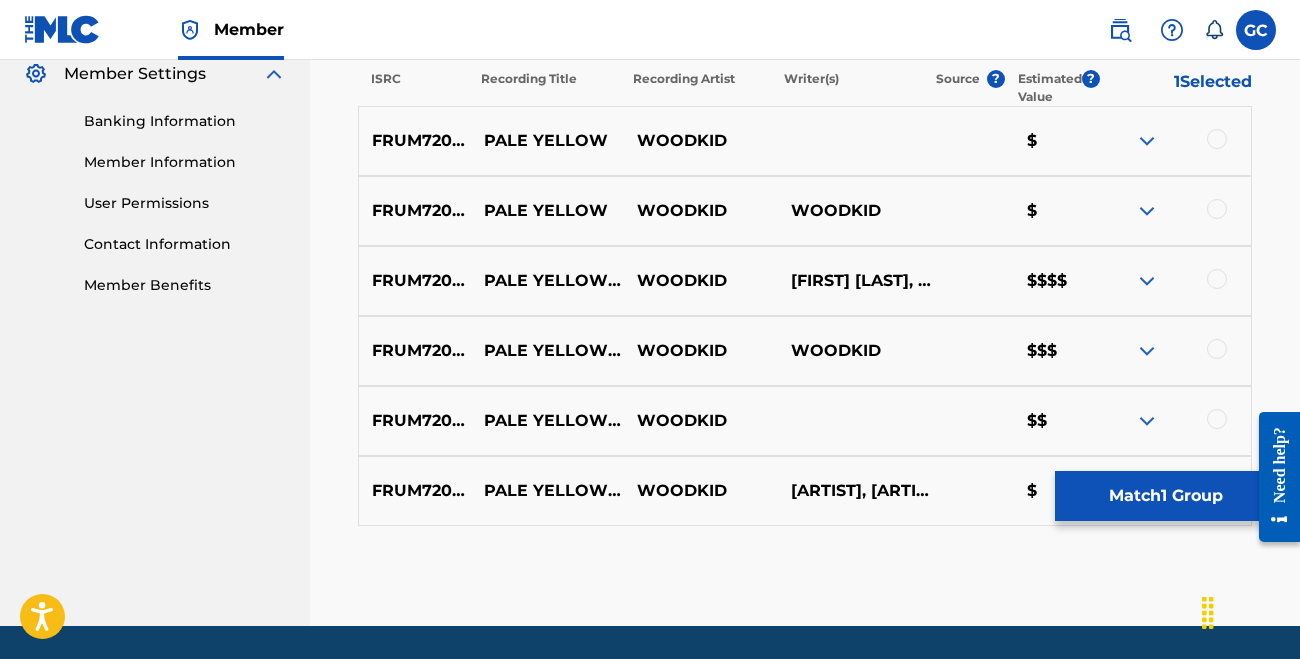 click at bounding box center [1217, 419] 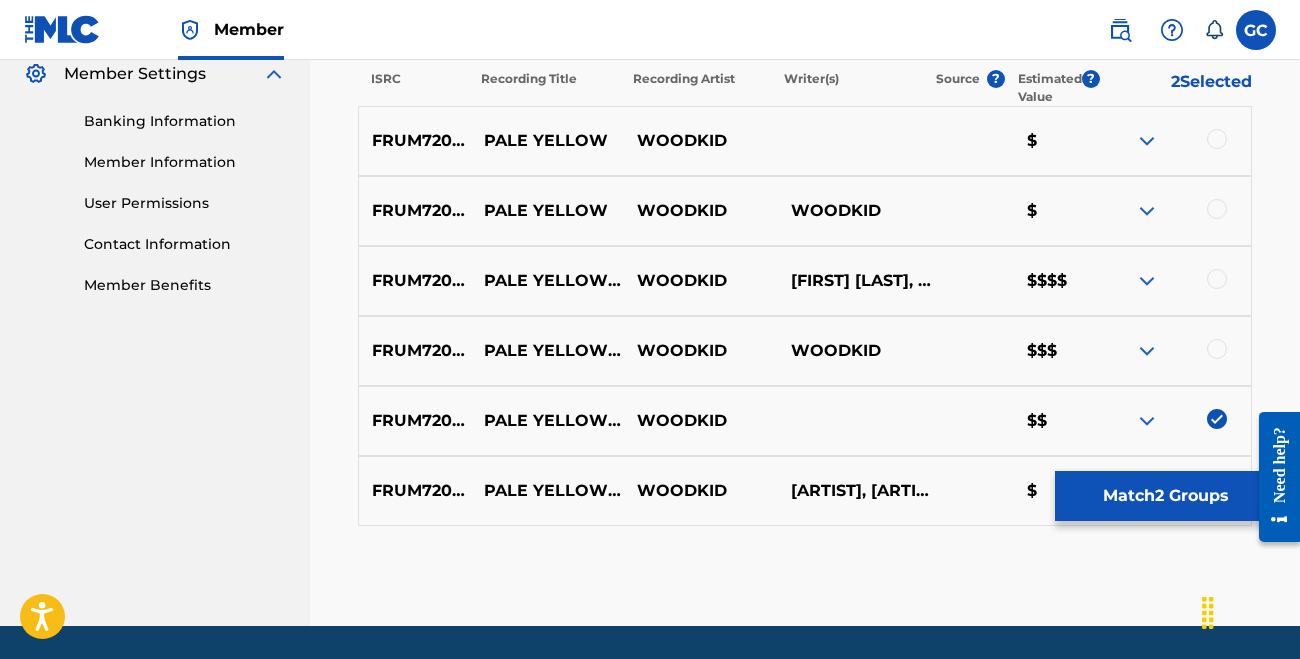 click on "[ISRC] [TITLE] [ARTIST] [ARTIST] $$$" at bounding box center (805, 351) 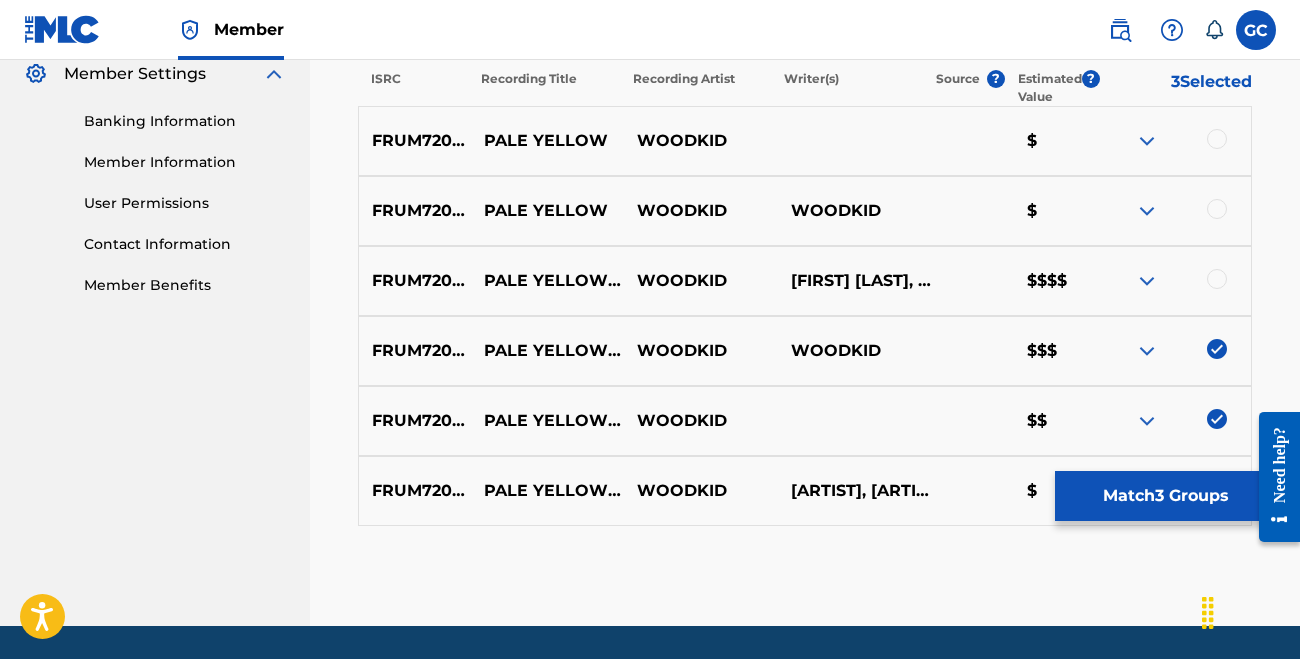 click at bounding box center (1174, 281) 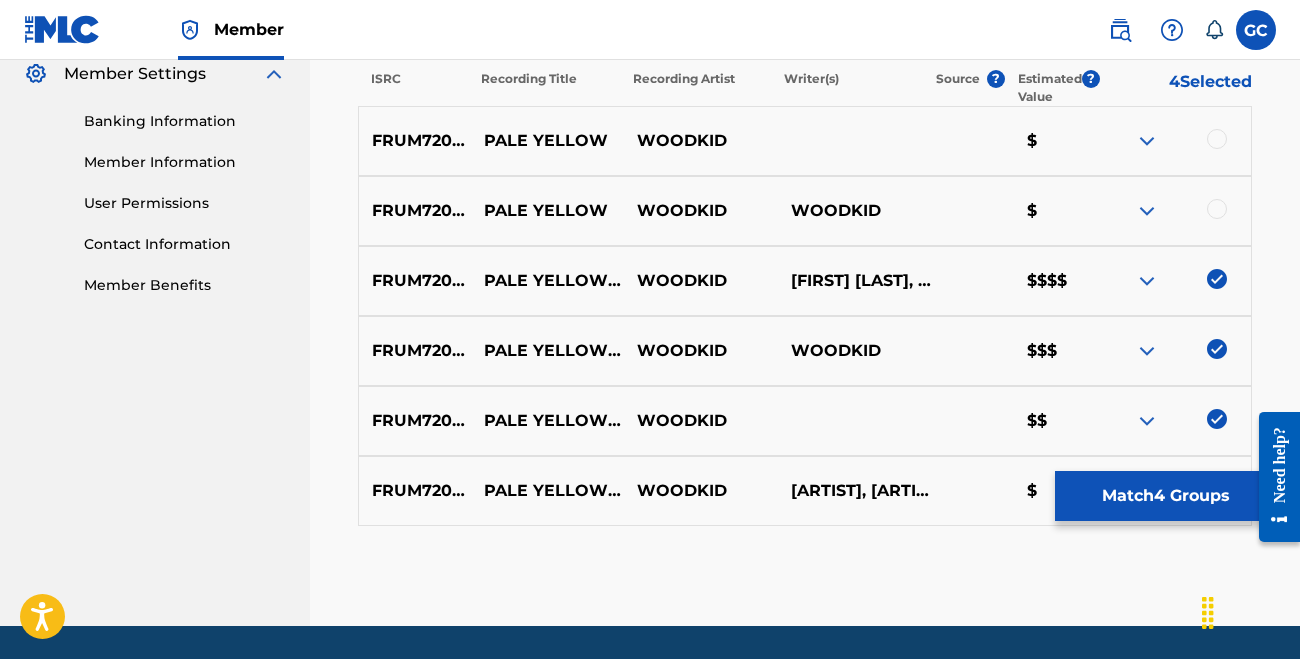 click at bounding box center (1217, 209) 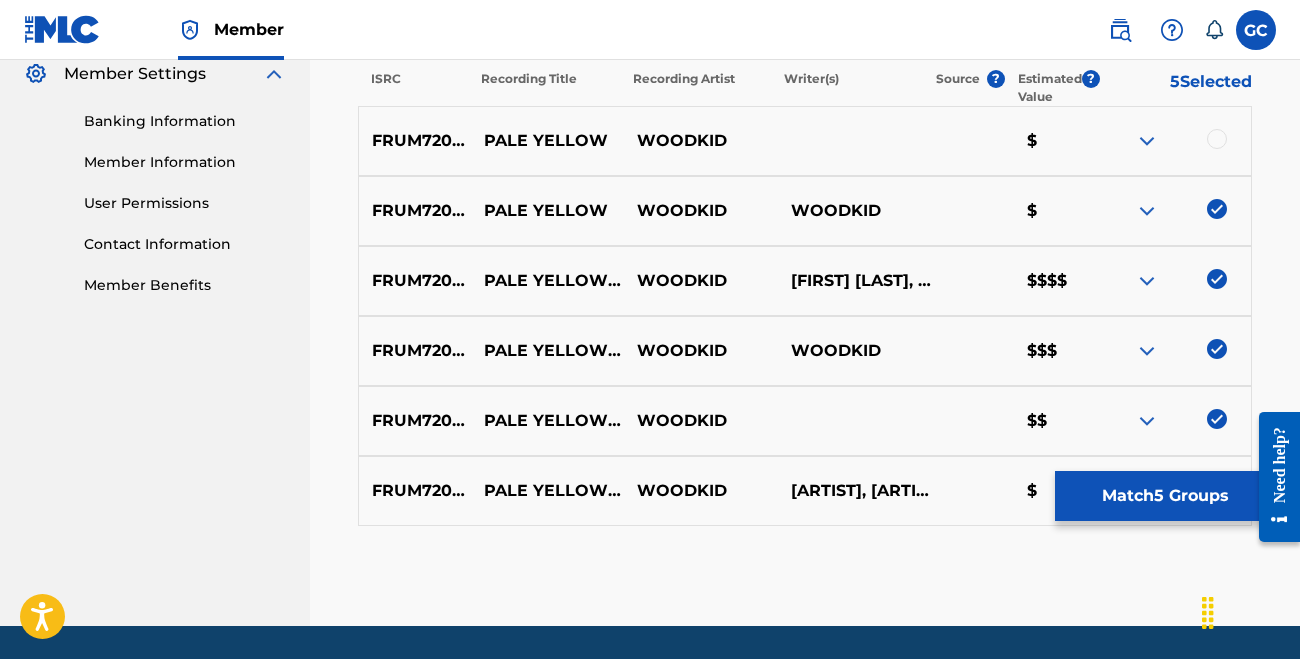 click at bounding box center [1217, 139] 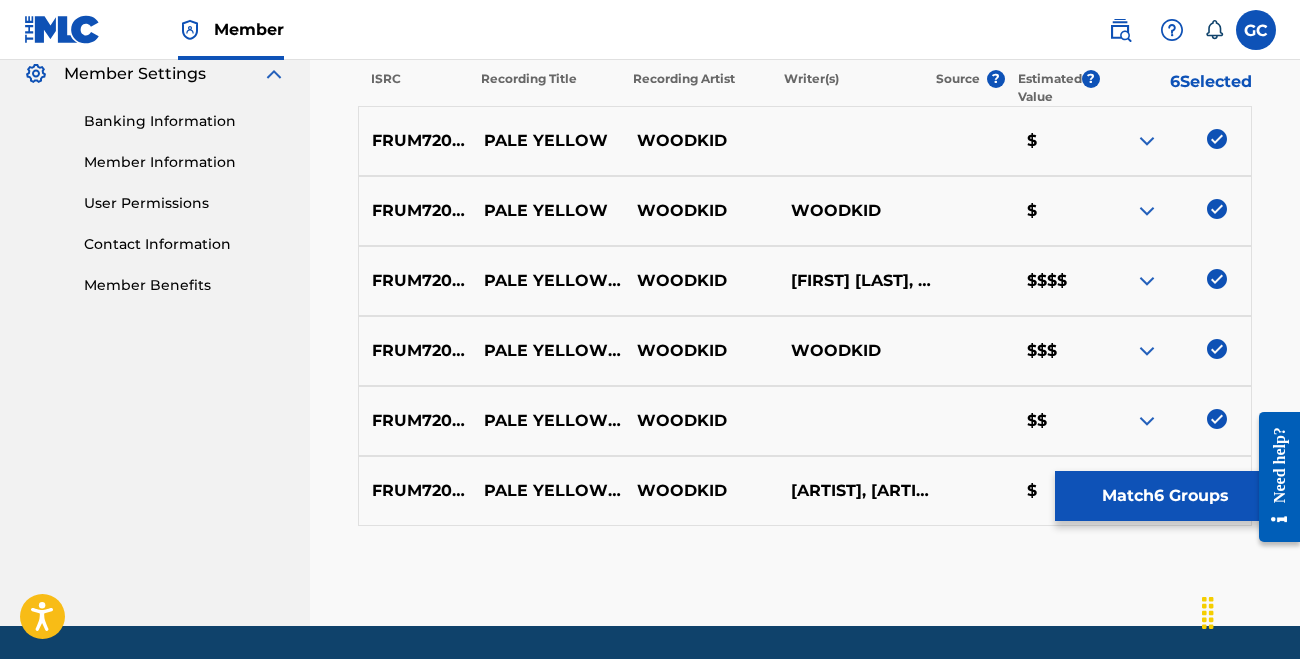 click on "Match  6 Groups" at bounding box center (1165, 496) 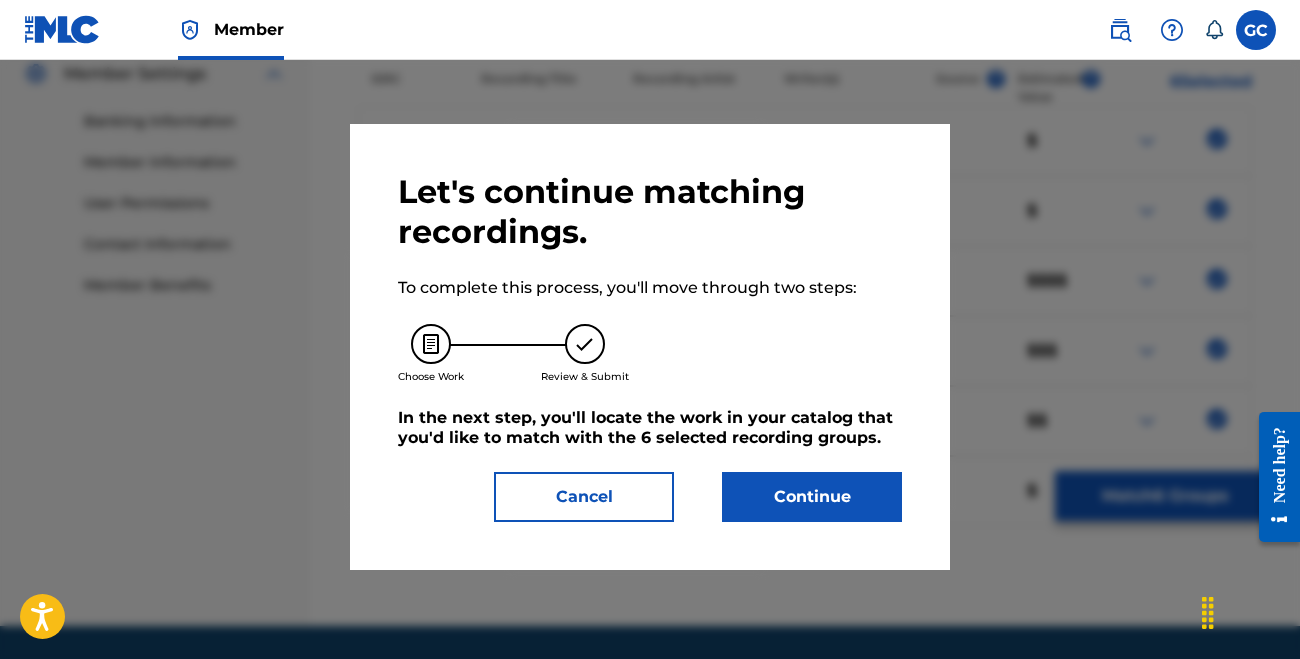 click on "Continue" at bounding box center (812, 497) 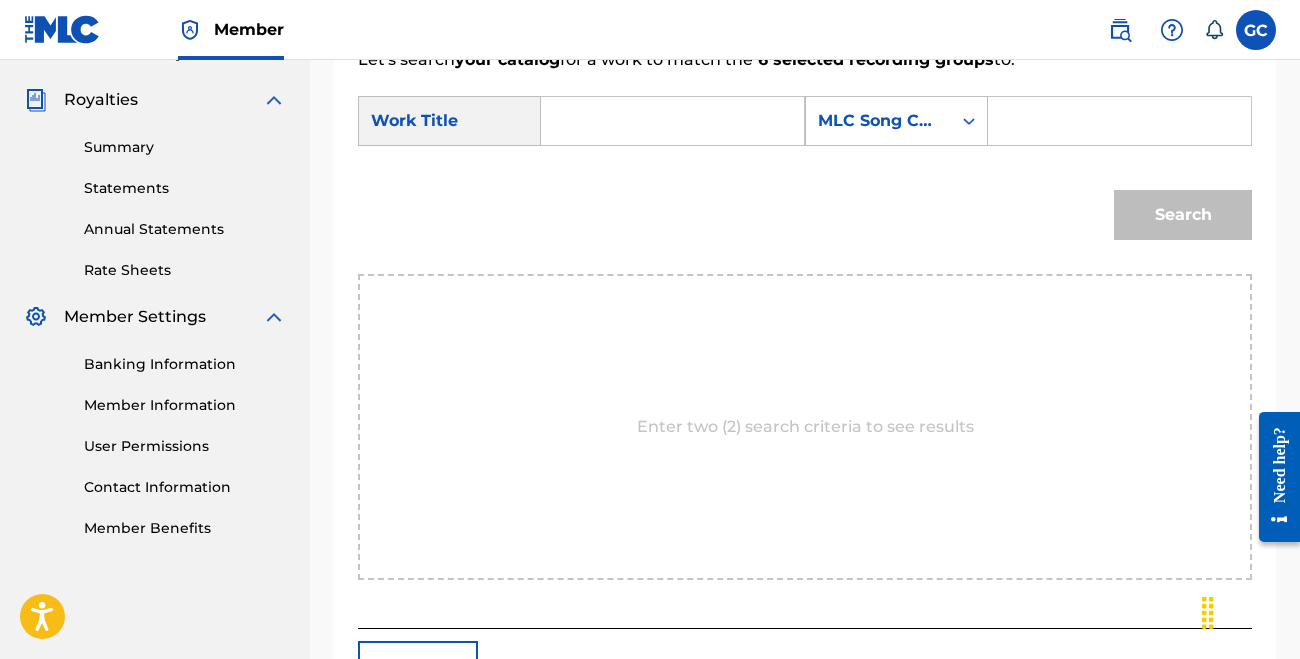 click at bounding box center (672, 121) 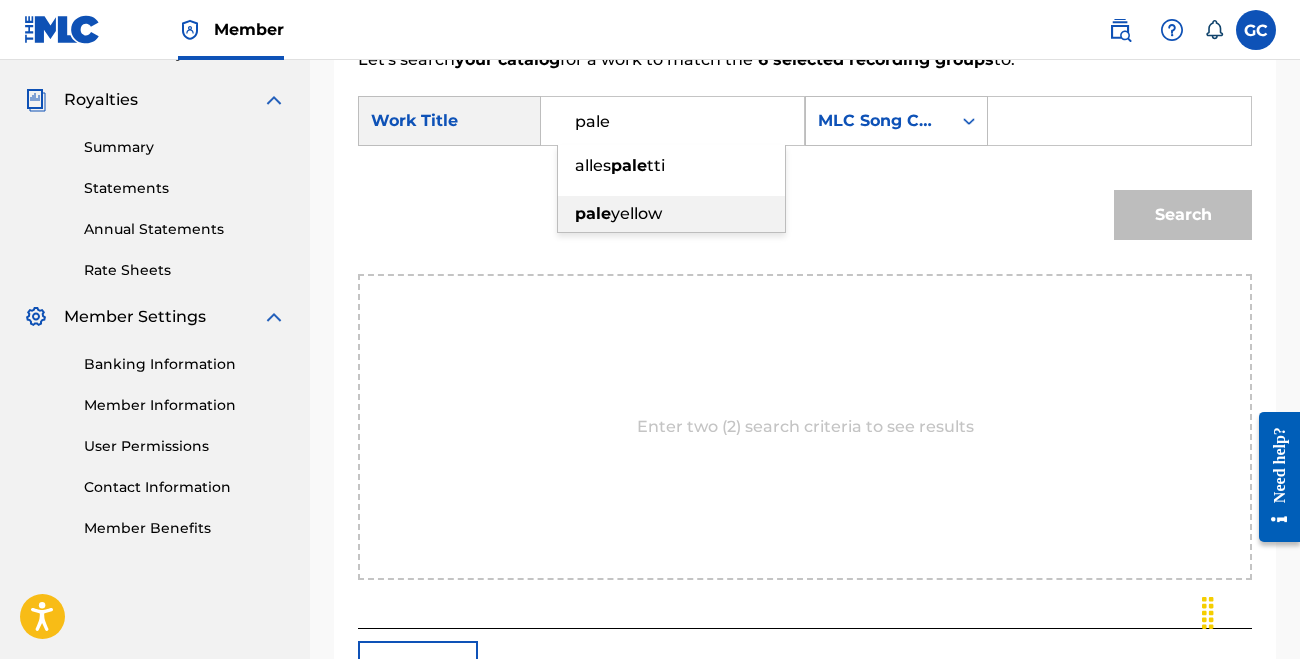 click on "pale" at bounding box center [593, 213] 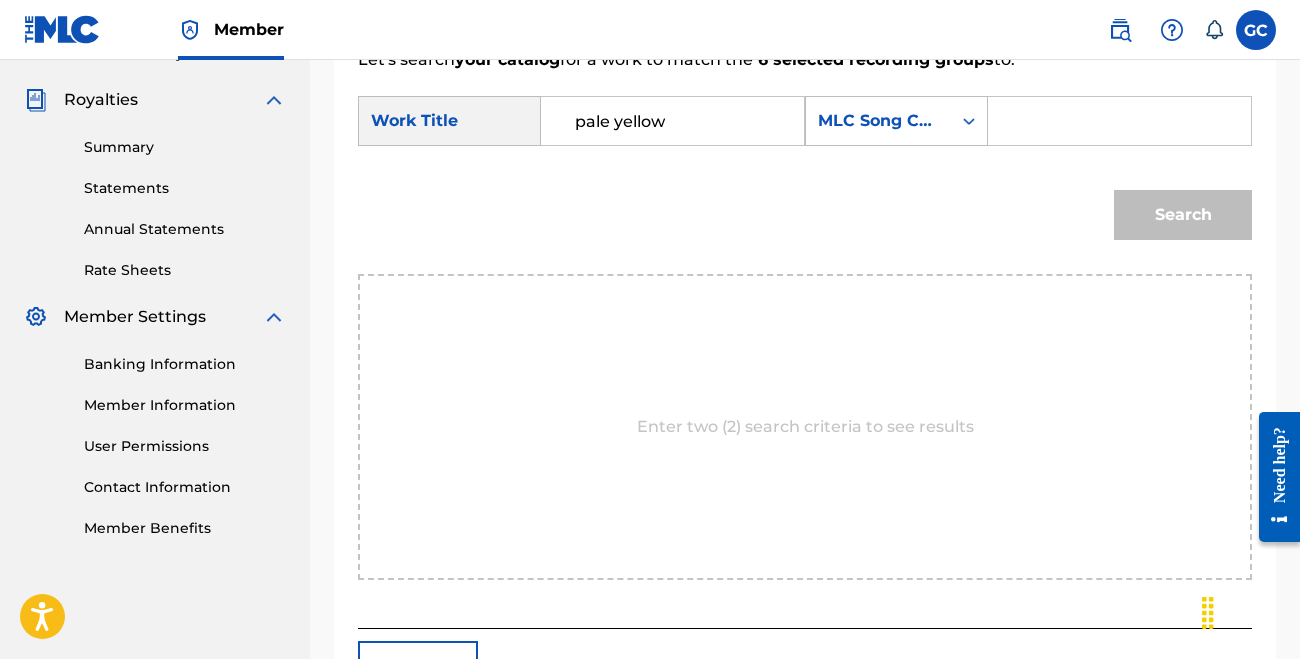 click at bounding box center [1119, 121] 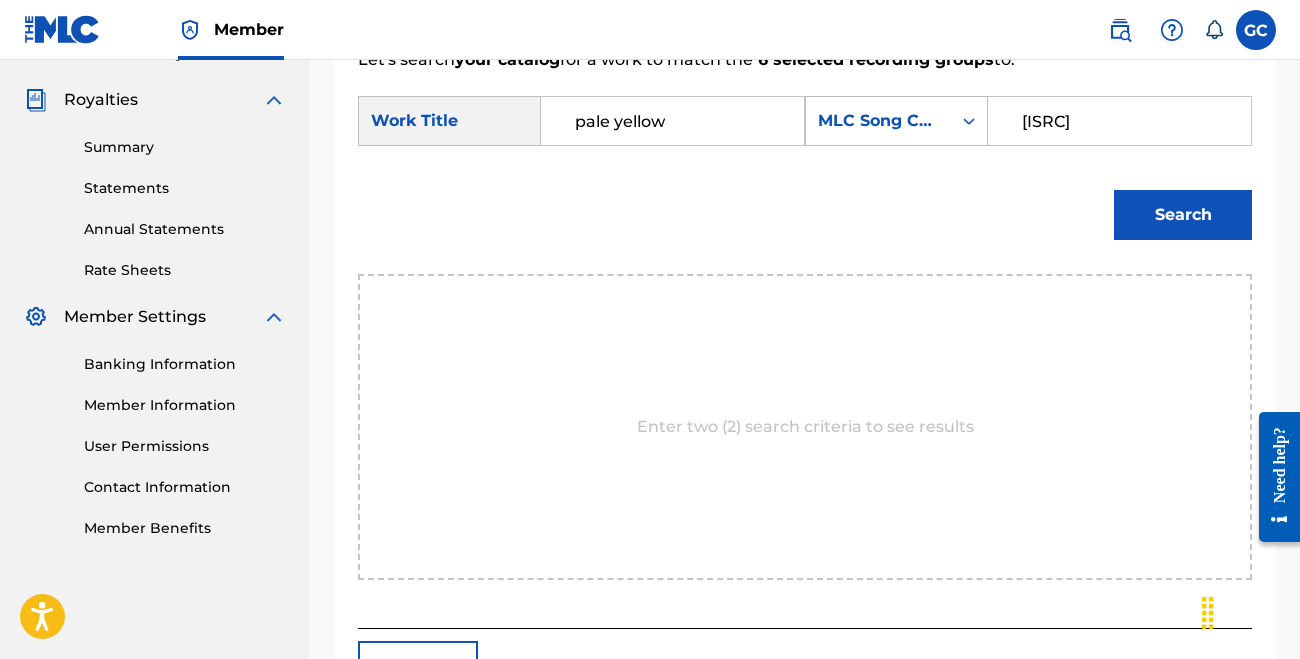 type on "[ISRC]" 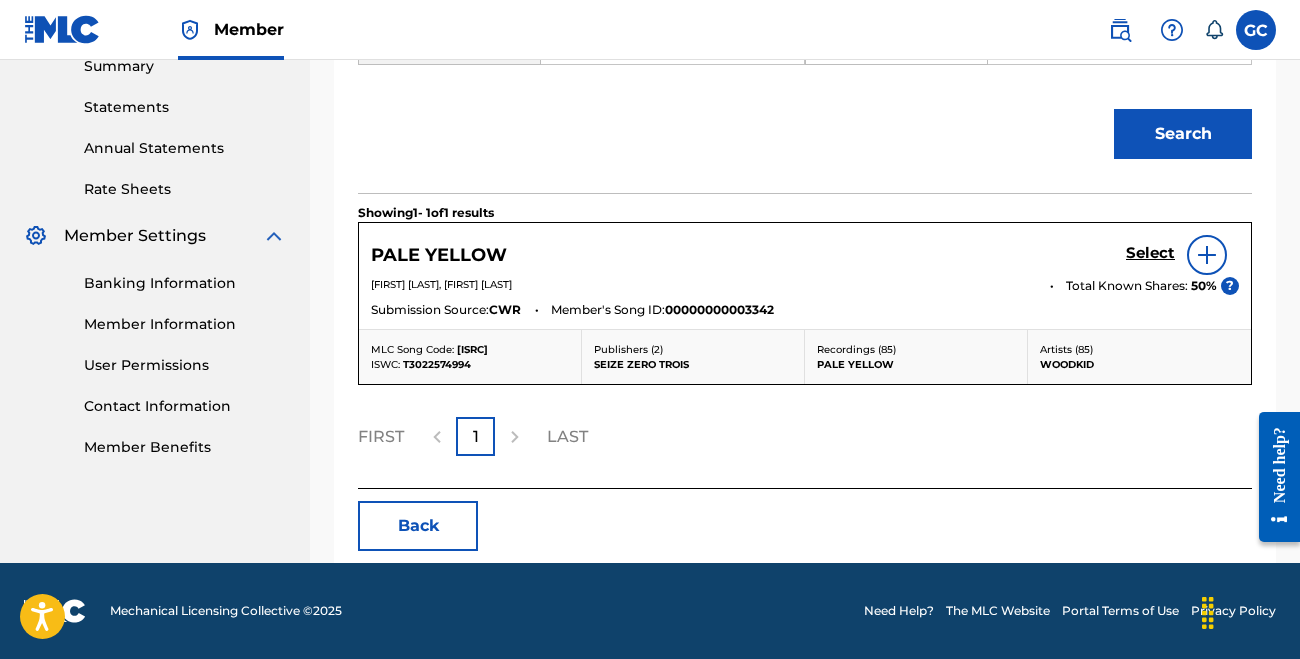 scroll, scrollTop: 724, scrollLeft: 0, axis: vertical 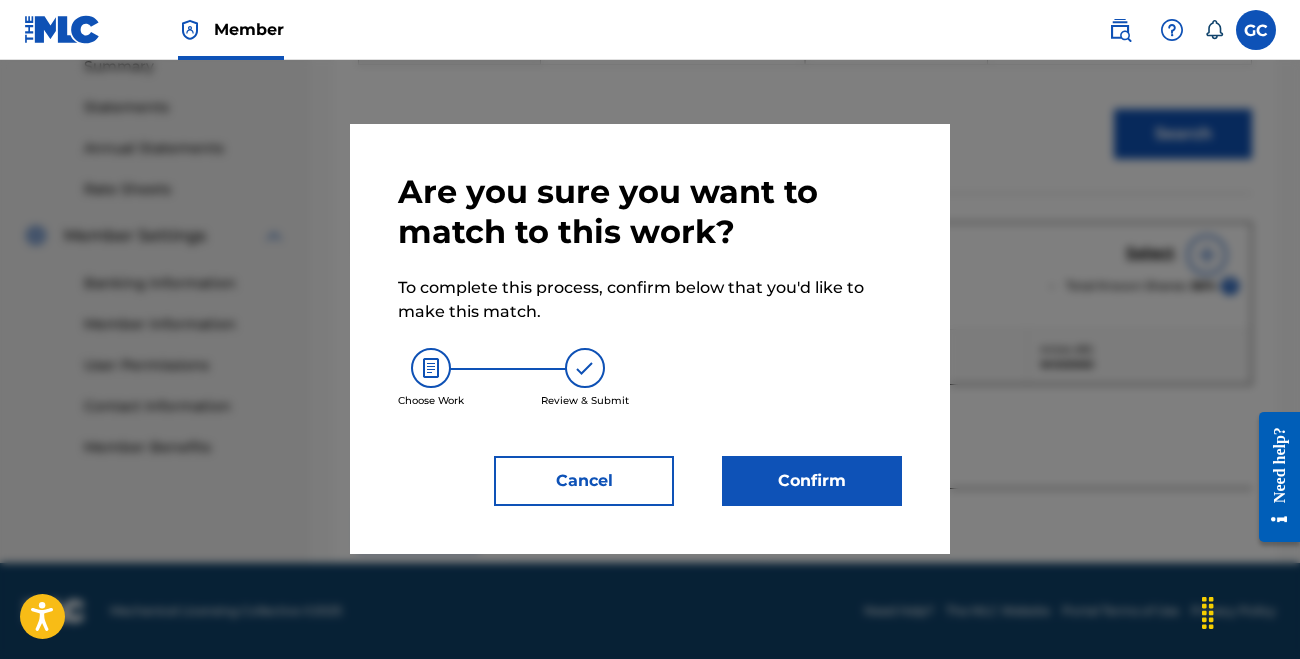 click on "Confirm" at bounding box center (812, 481) 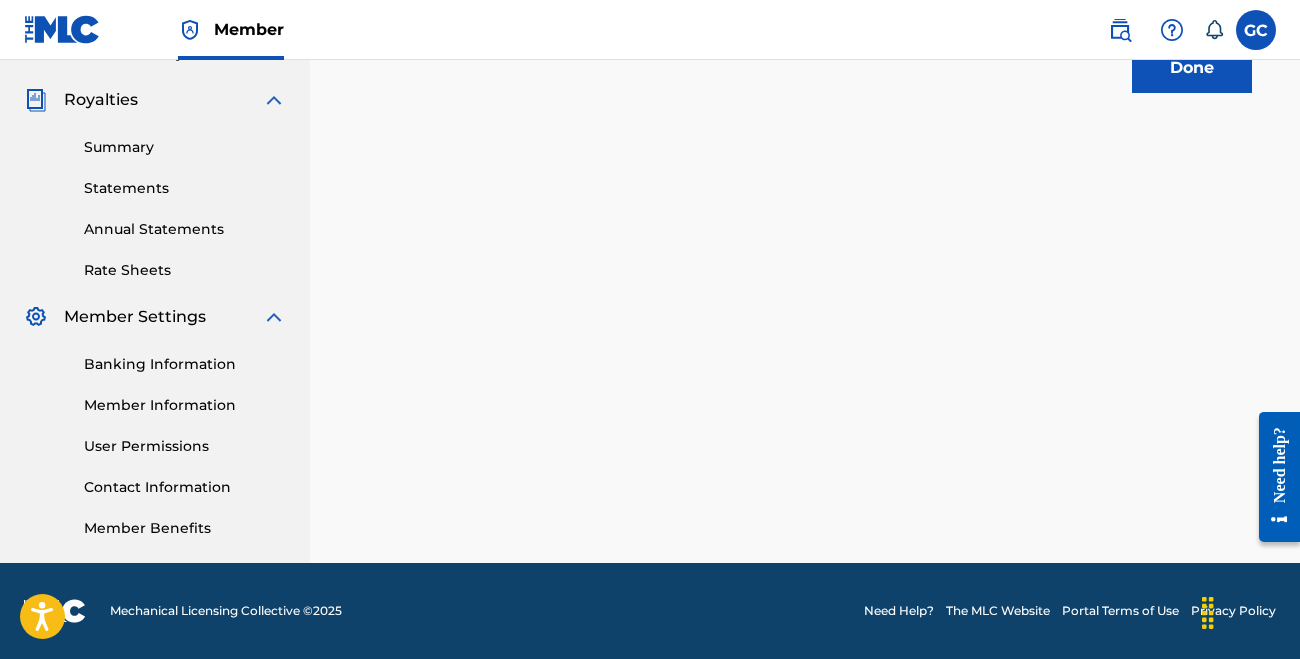 scroll, scrollTop: 79, scrollLeft: 0, axis: vertical 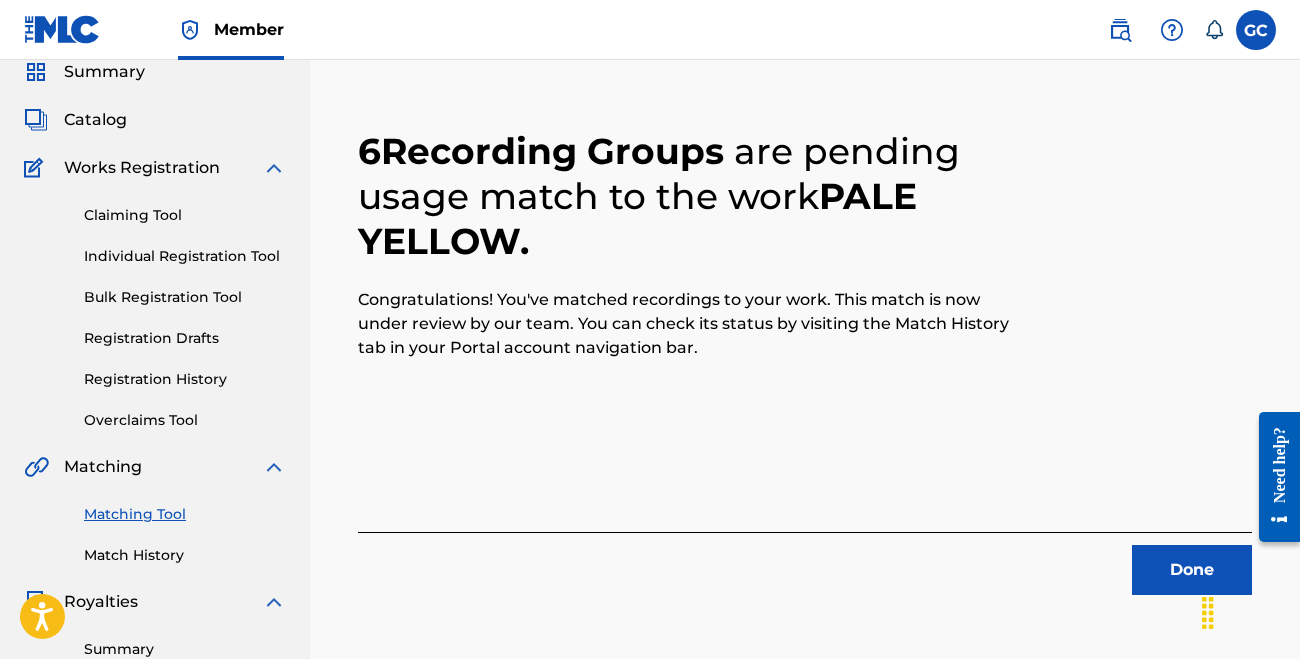 click on "Done" at bounding box center [1192, 570] 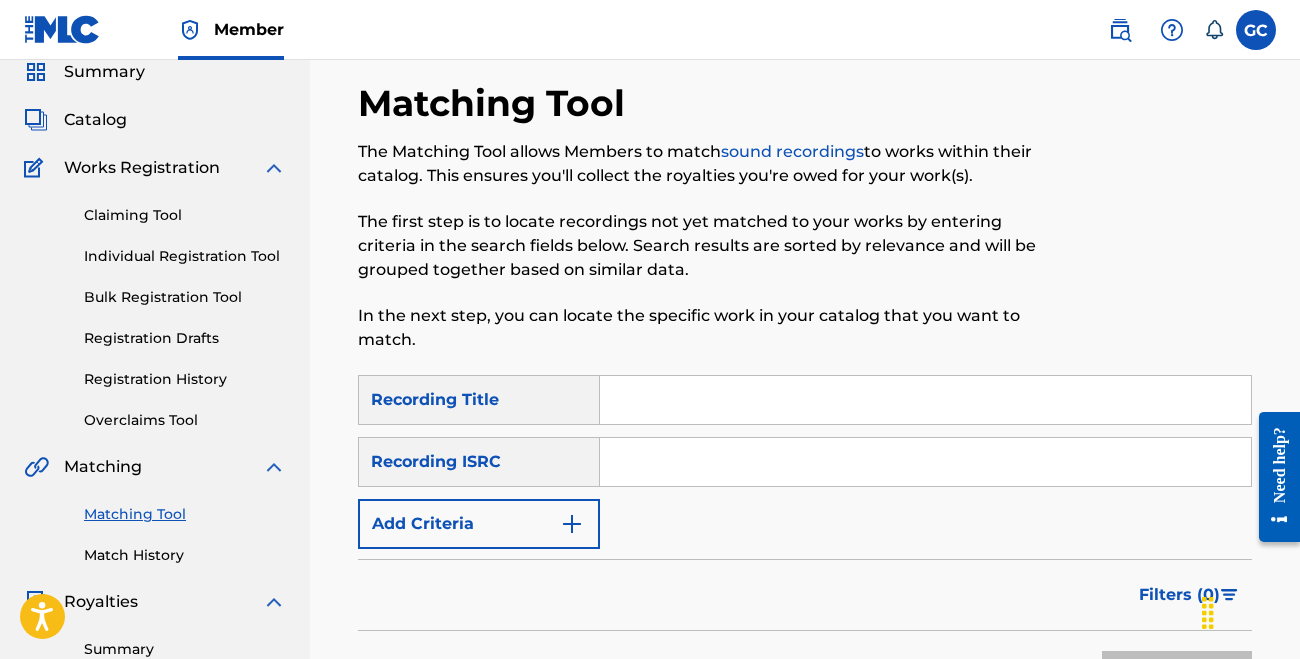 click at bounding box center (925, 400) 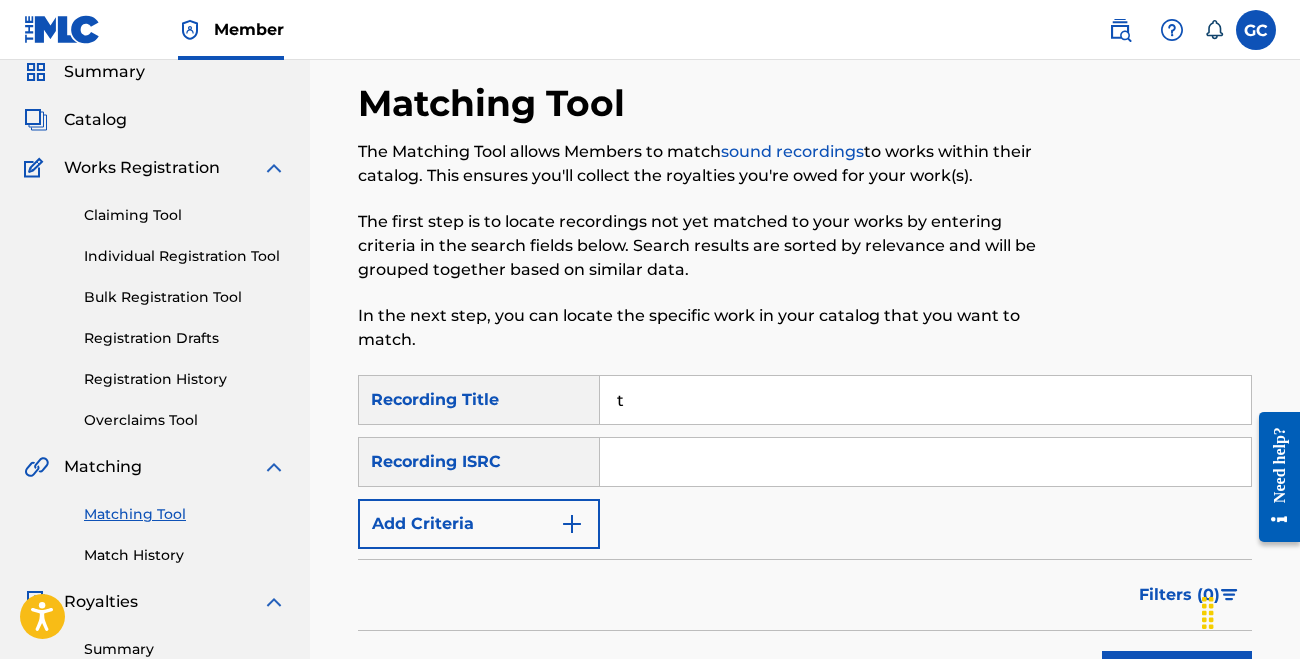 click on "t" at bounding box center [925, 400] 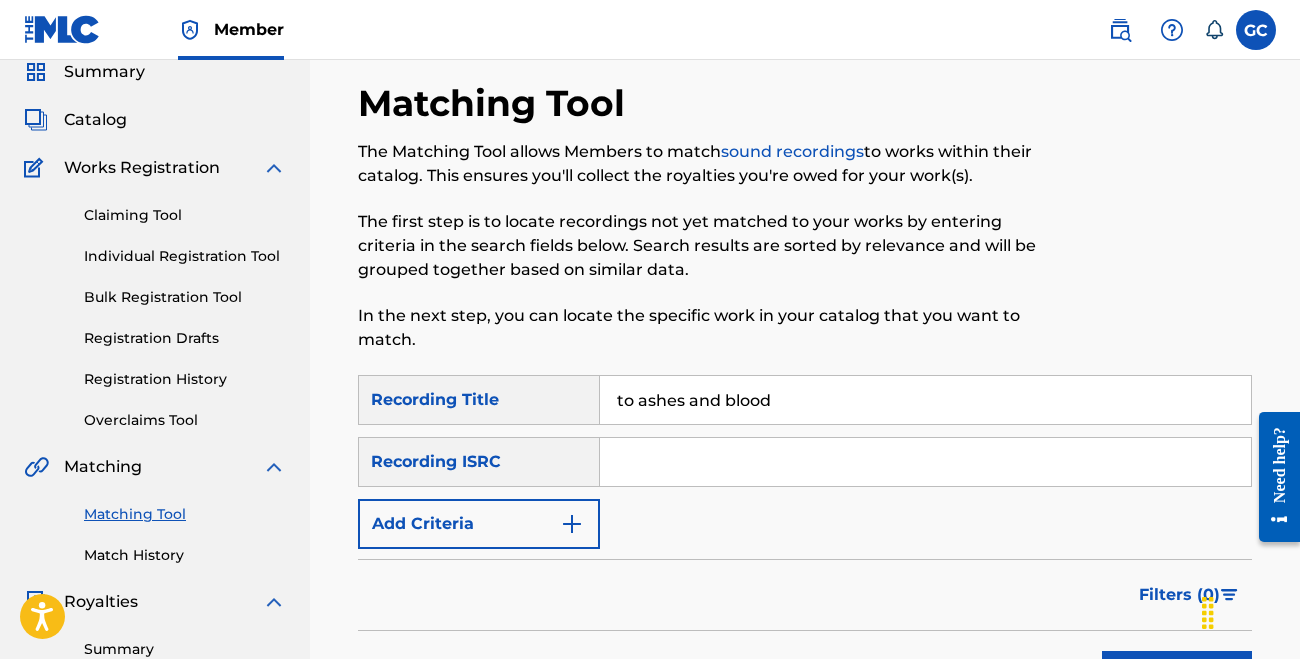 scroll, scrollTop: 224, scrollLeft: 0, axis: vertical 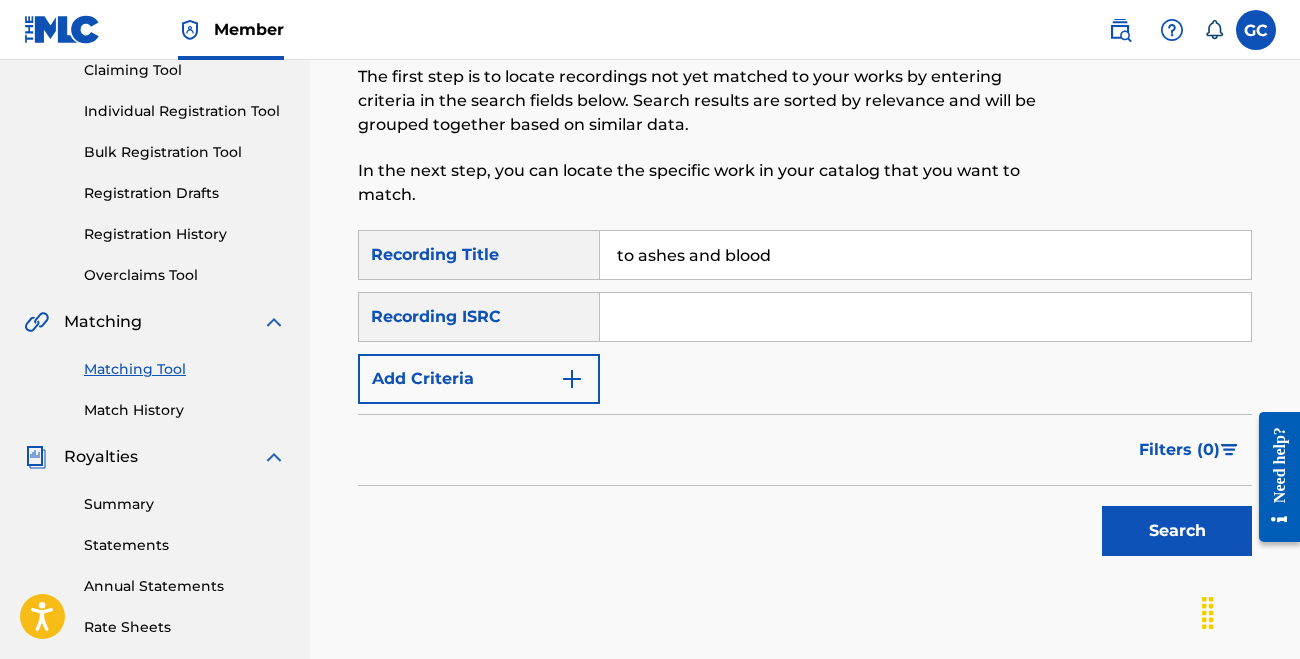 type on "to ashes and blood" 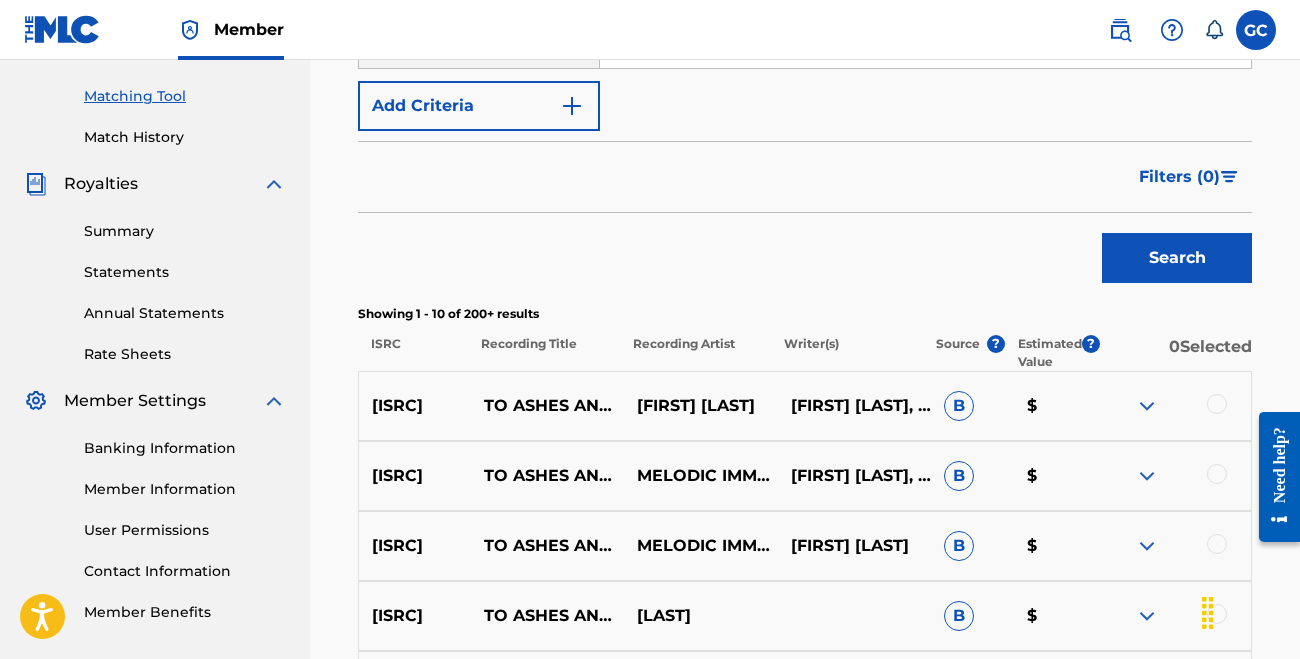 scroll, scrollTop: 234, scrollLeft: 0, axis: vertical 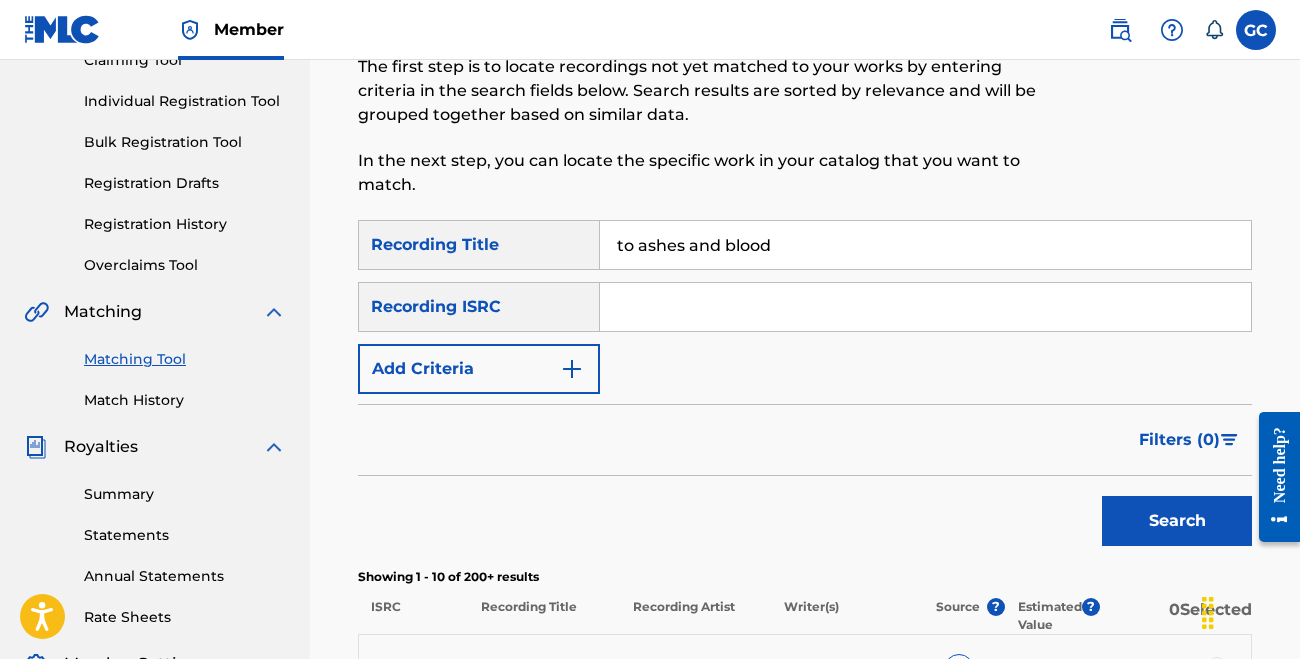click on "Add Criteria" at bounding box center (479, 369) 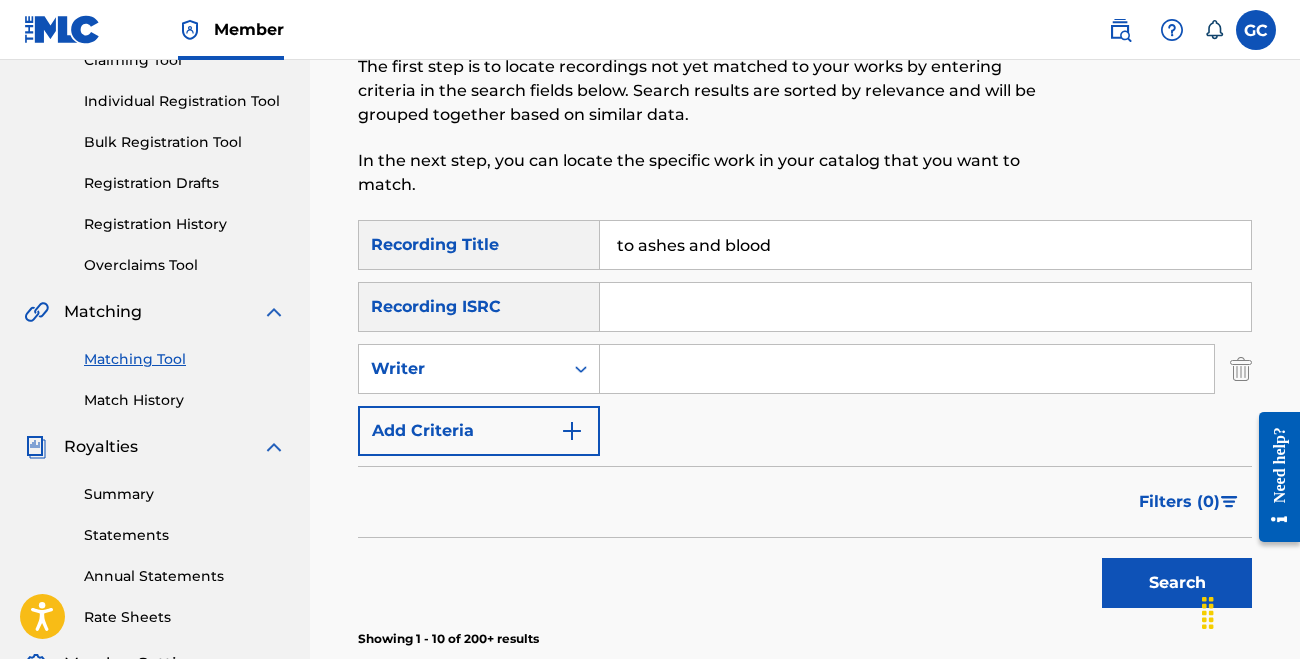 click at bounding box center [907, 369] 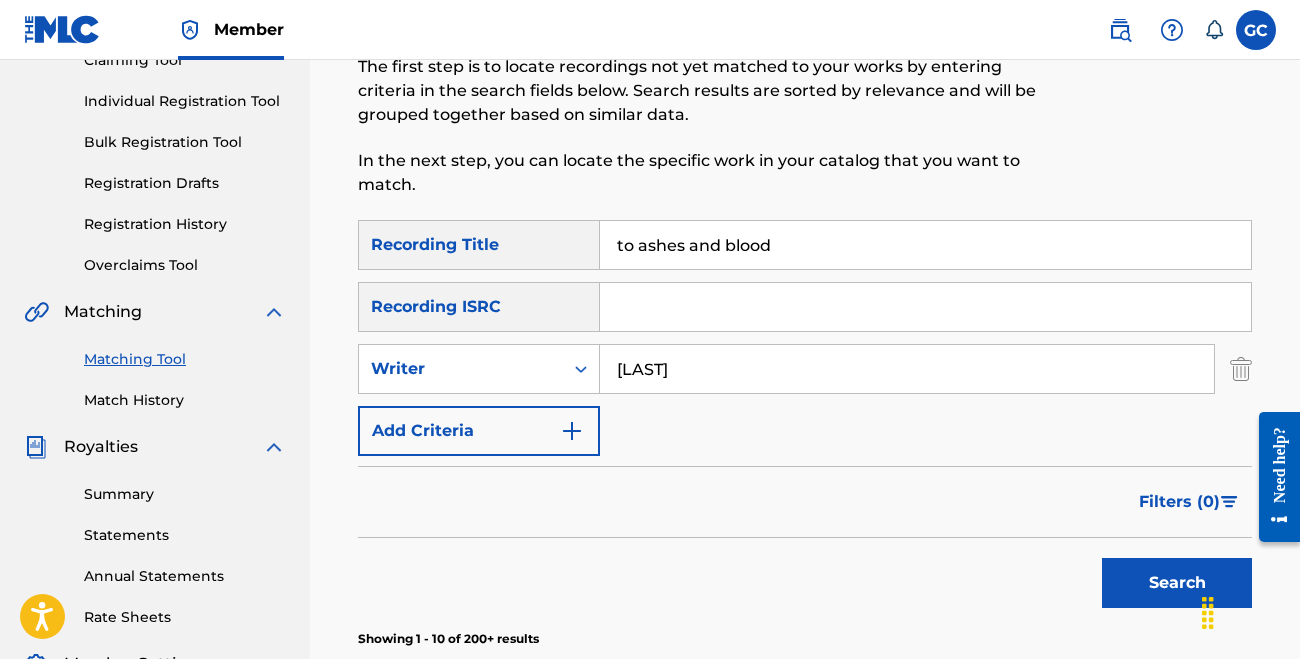 type on "[LAST]" 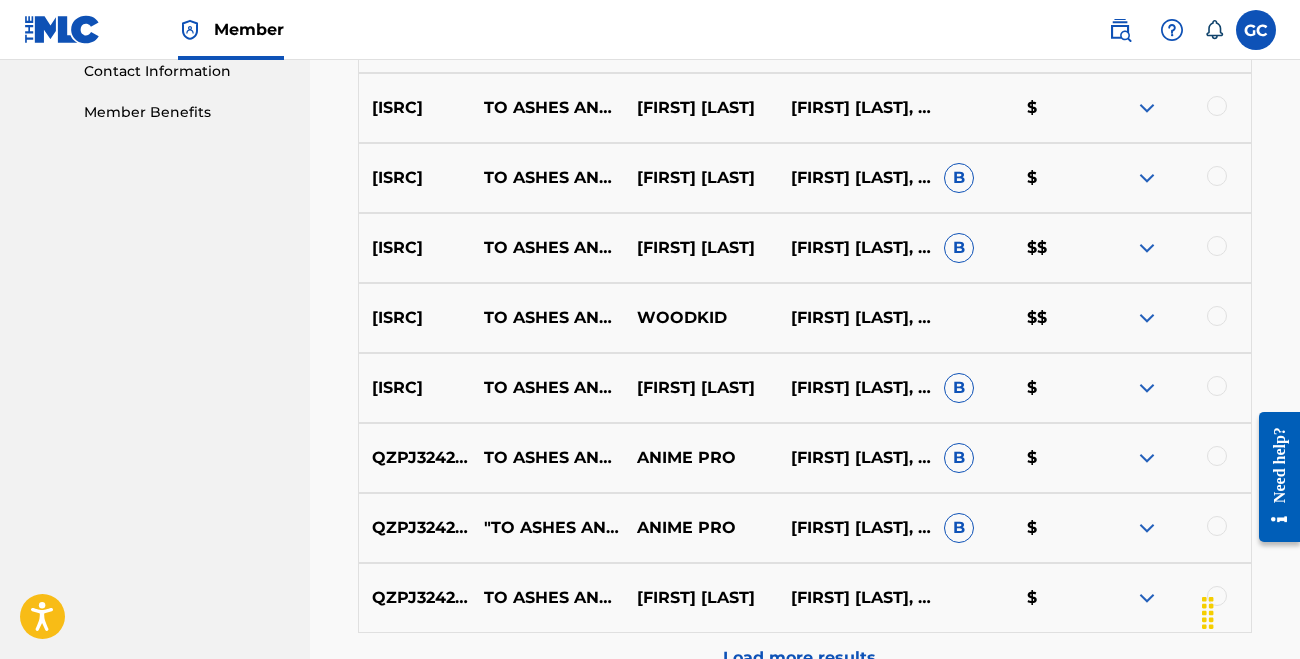 scroll, scrollTop: 995, scrollLeft: 0, axis: vertical 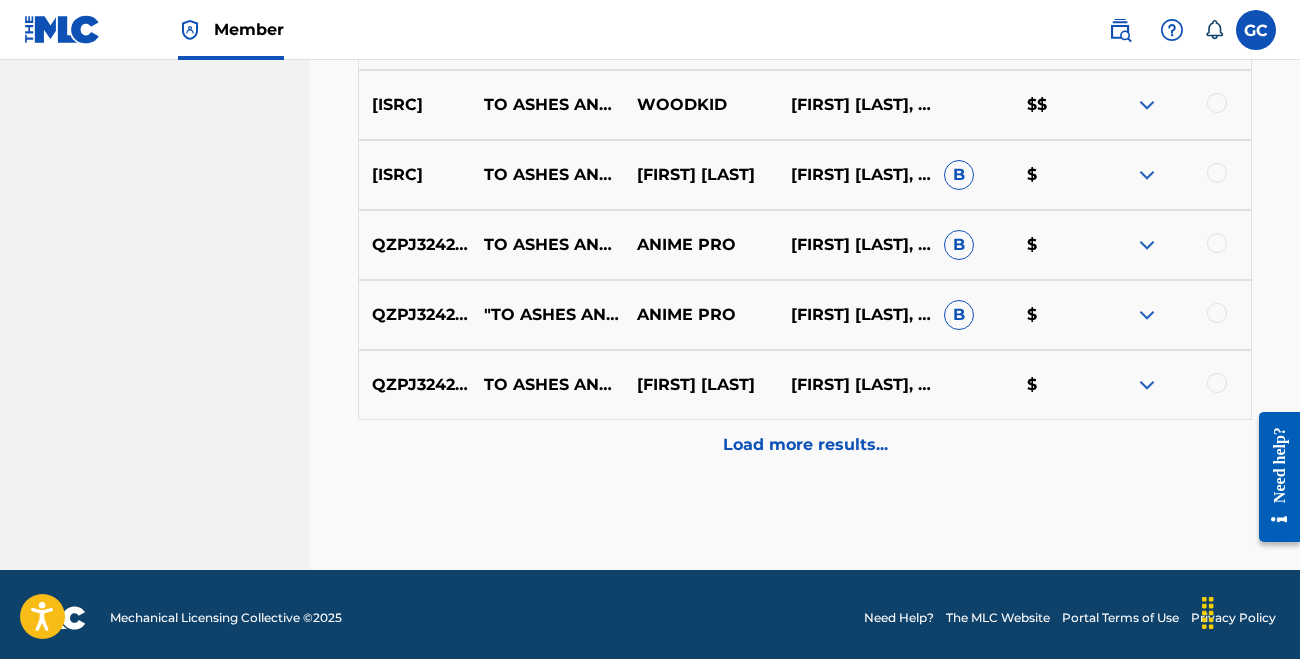 click on "Load more results..." at bounding box center (805, 445) 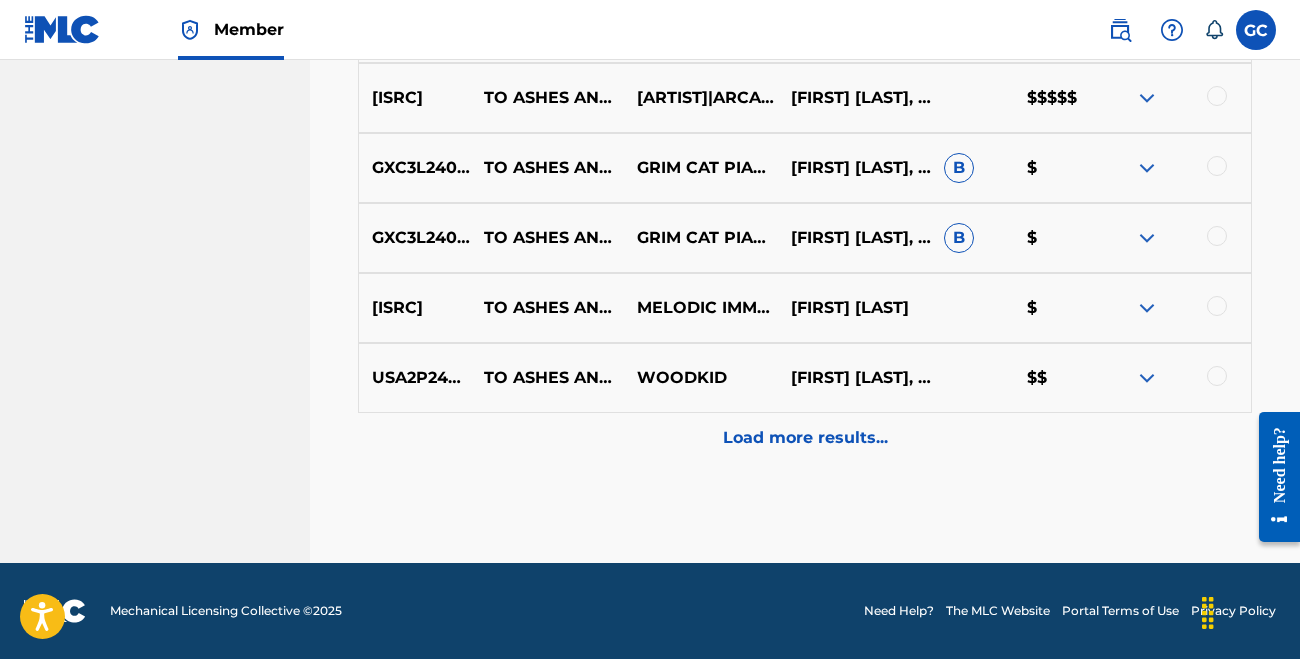 scroll, scrollTop: 1917, scrollLeft: 0, axis: vertical 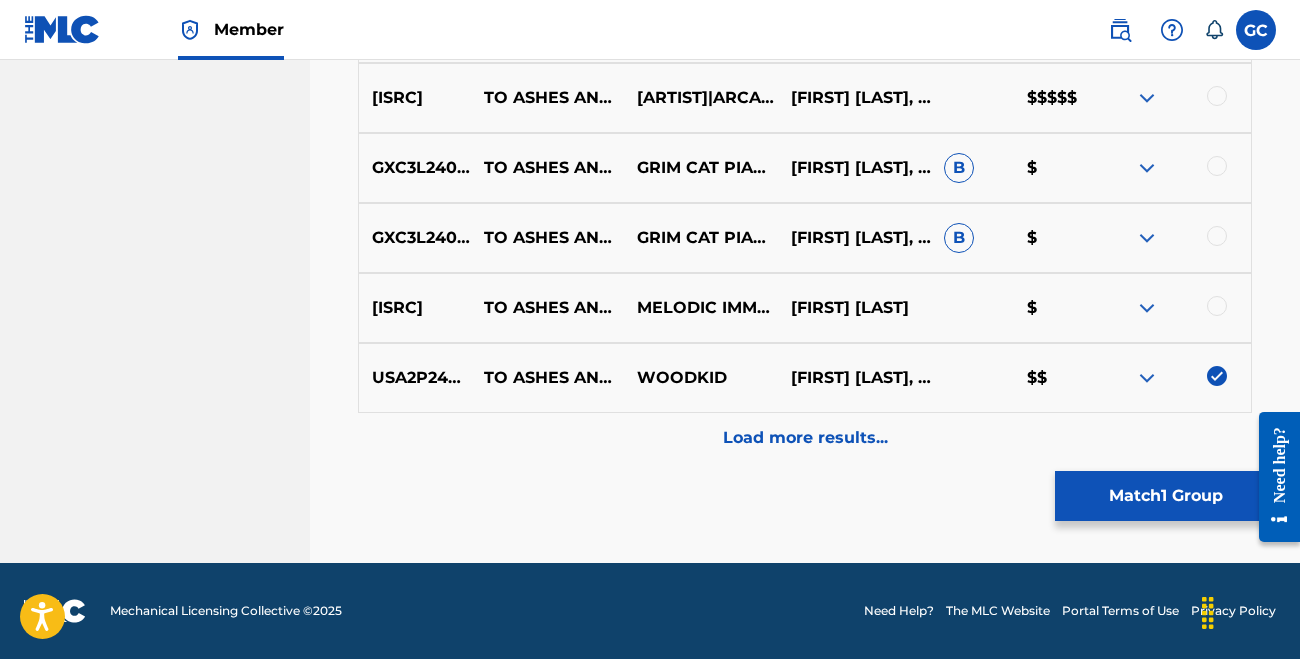 click at bounding box center (1217, 306) 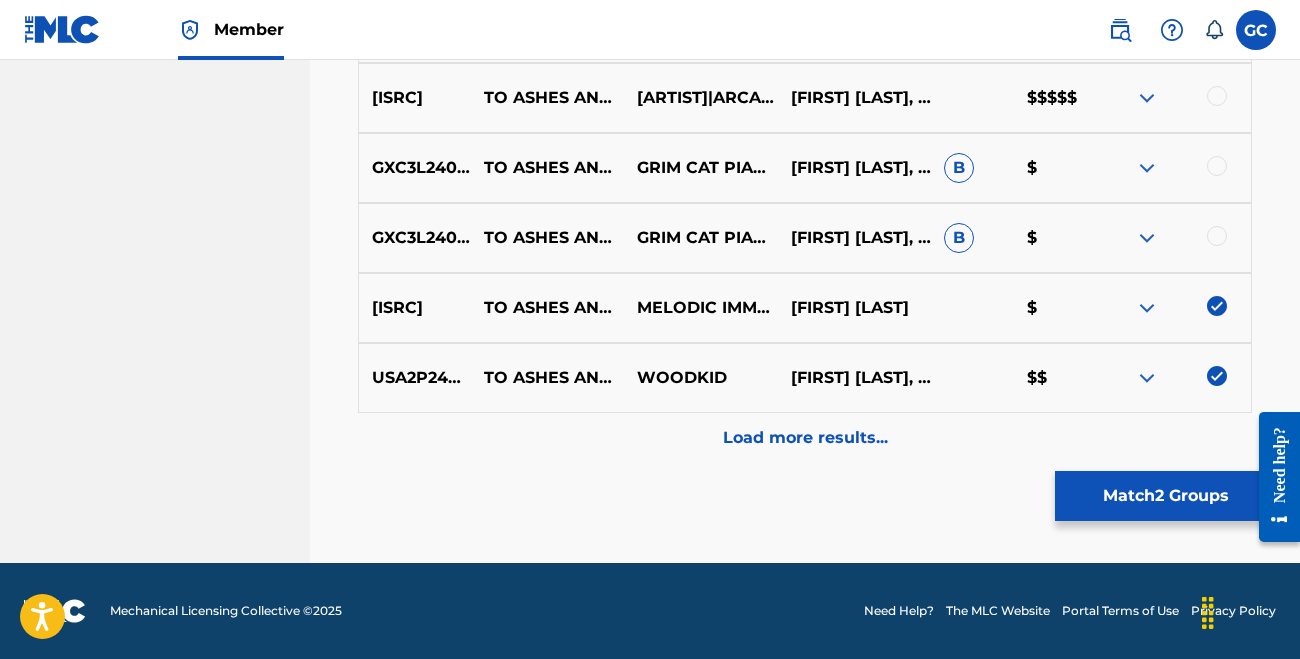 click at bounding box center (1217, 236) 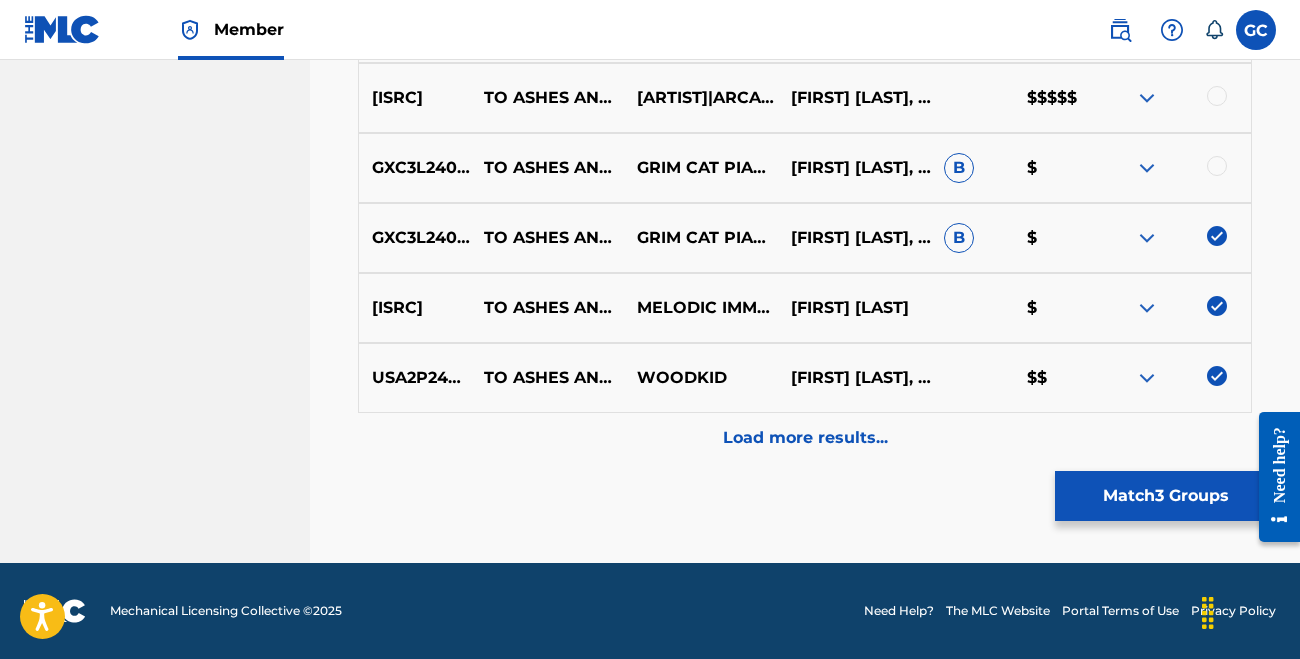 click at bounding box center (1217, 166) 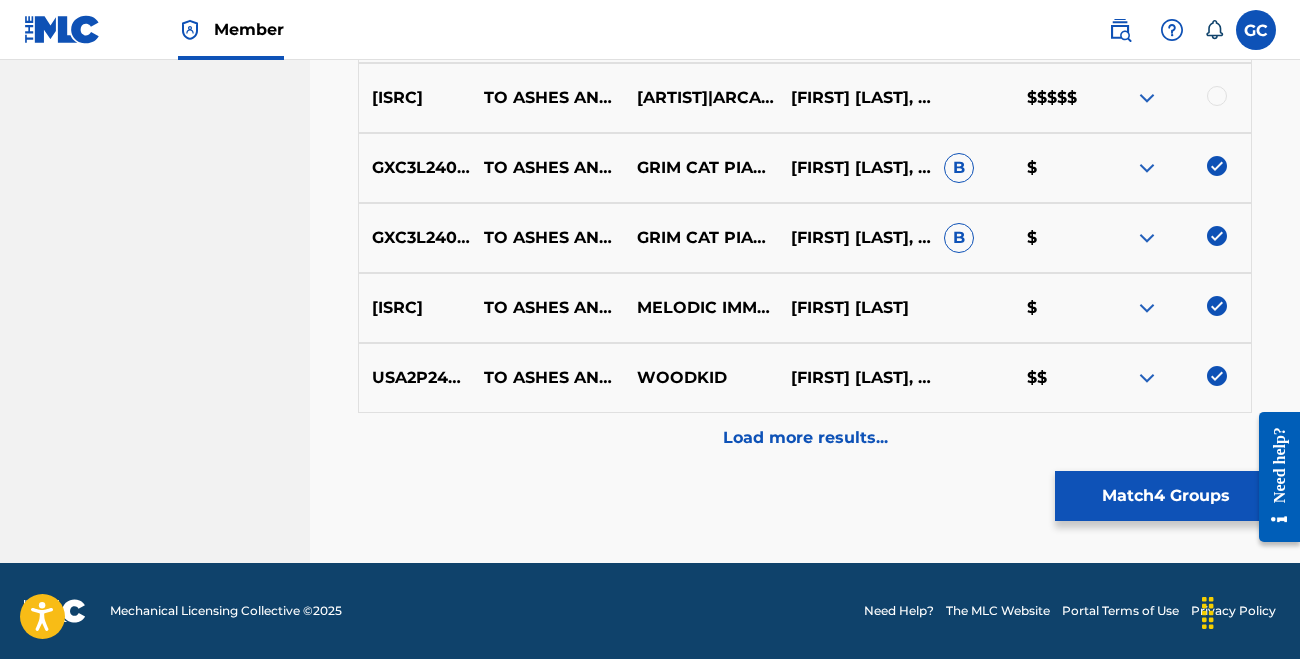 scroll, scrollTop: 1849, scrollLeft: 0, axis: vertical 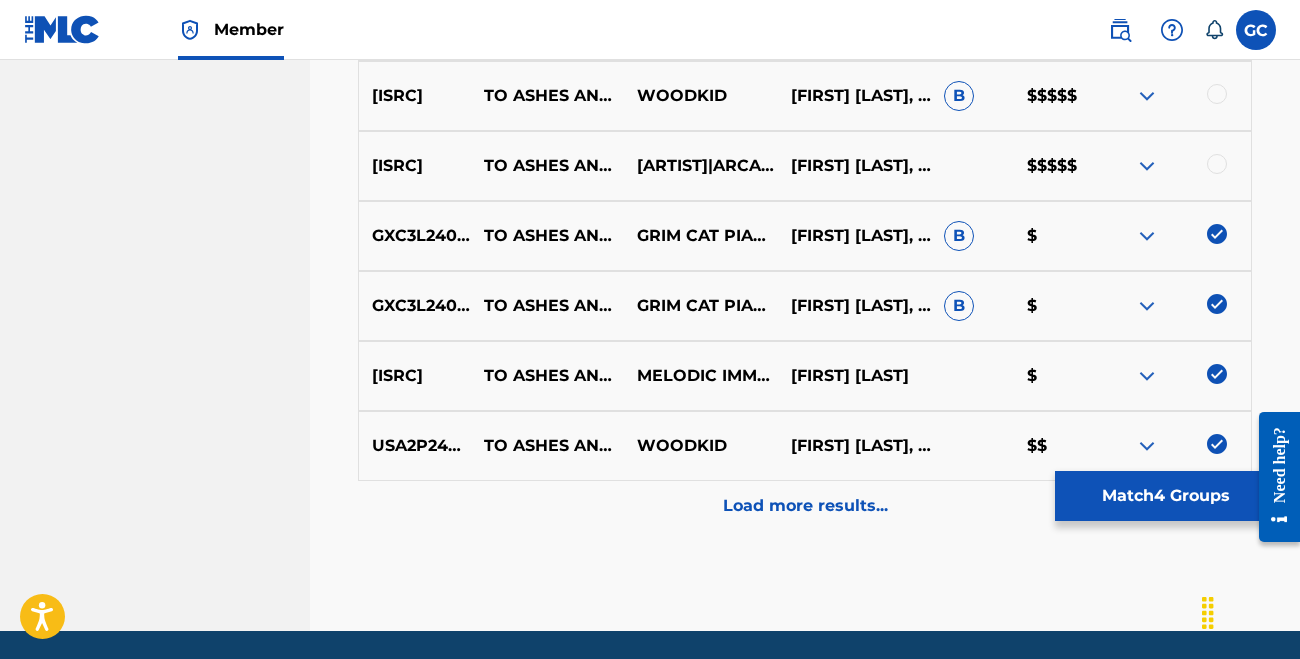 click at bounding box center (1217, 164) 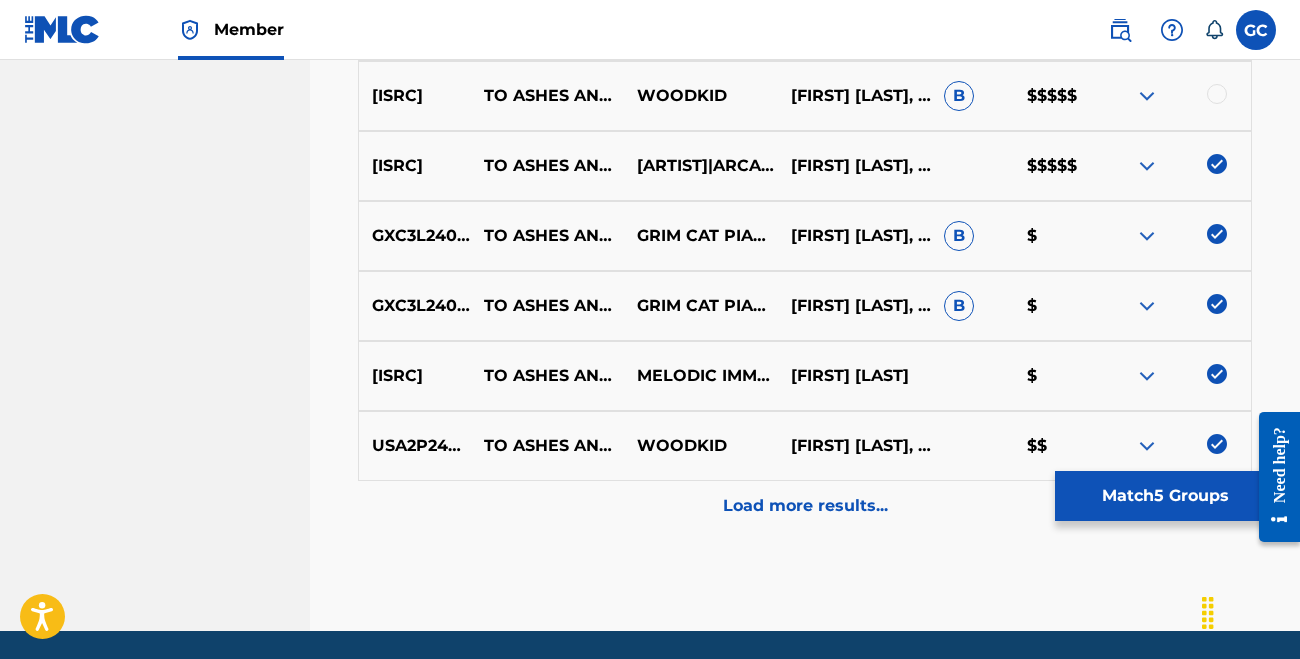 click at bounding box center (1217, 94) 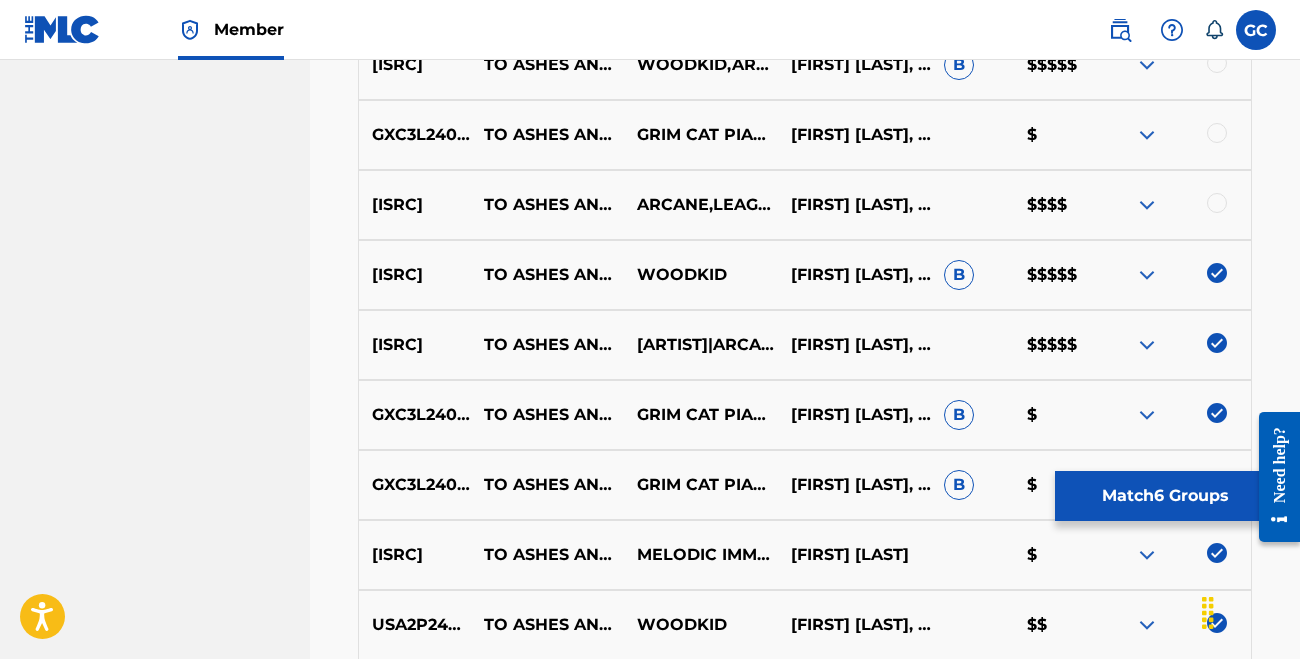 scroll, scrollTop: 1638, scrollLeft: 0, axis: vertical 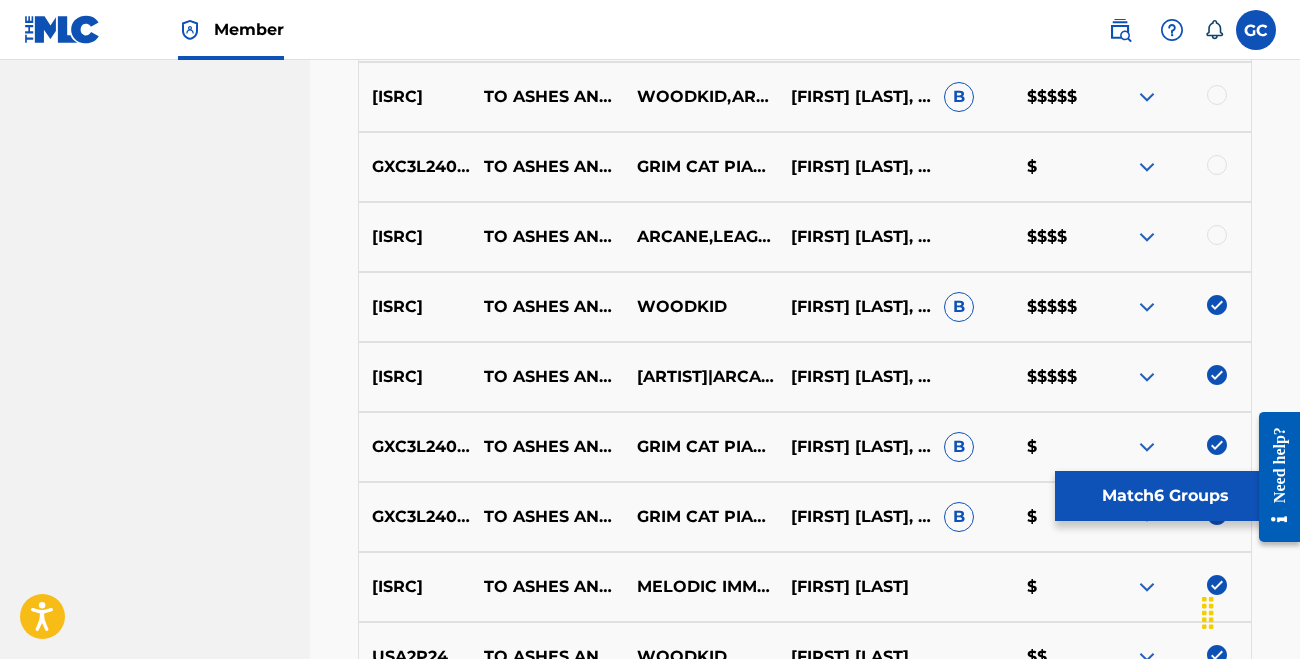 click on "USA2P2459593 TO ASHES AND BLOOD (FROM THE SERIES ARCANE LEAGUE OF LEGENDS) ARCANE,LEAGUE OF LEGENDS, [ARTIST] [FIRST] [LAST], [FIRST] [LAST], [FIRST] [LAST] $$$$" at bounding box center [805, 237] 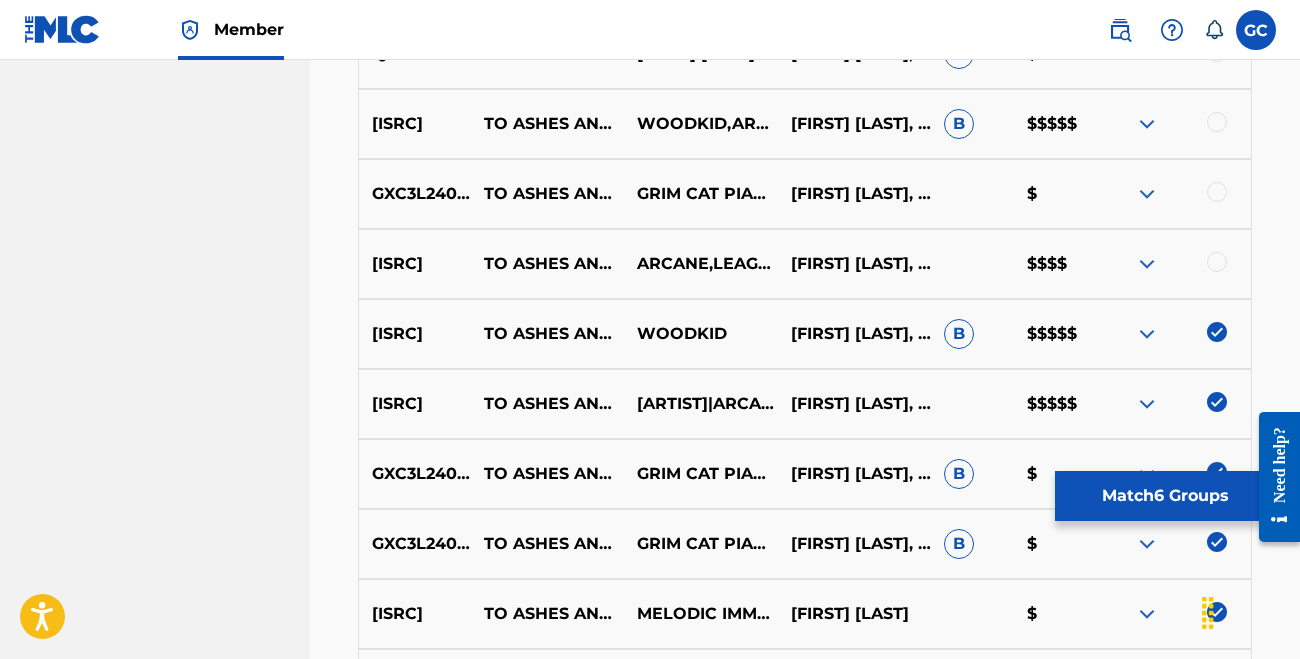 click at bounding box center [1174, 194] 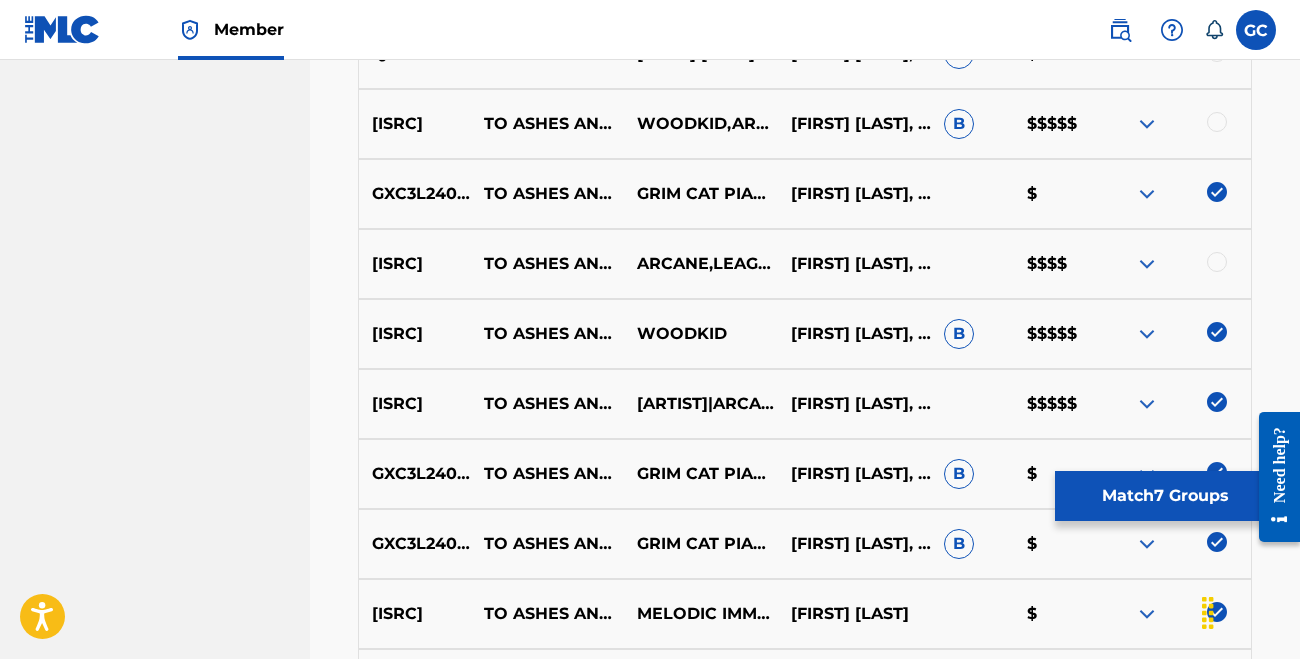 click at bounding box center [1217, 262] 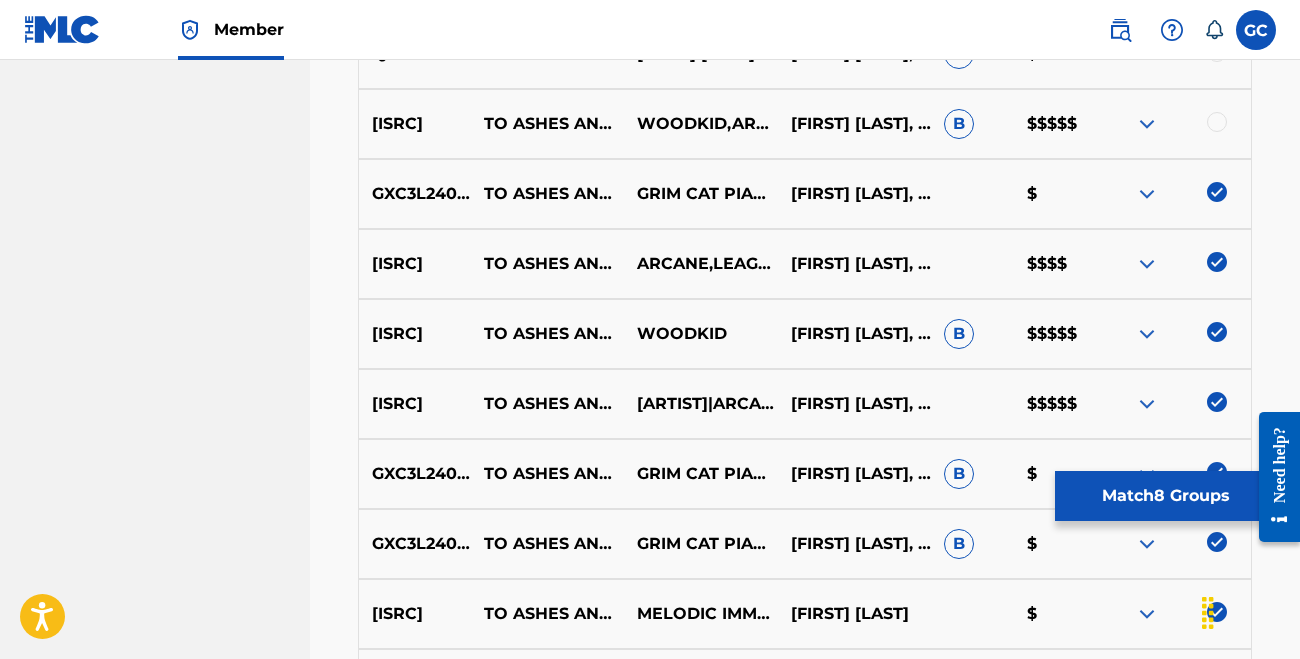 click at bounding box center (1217, 122) 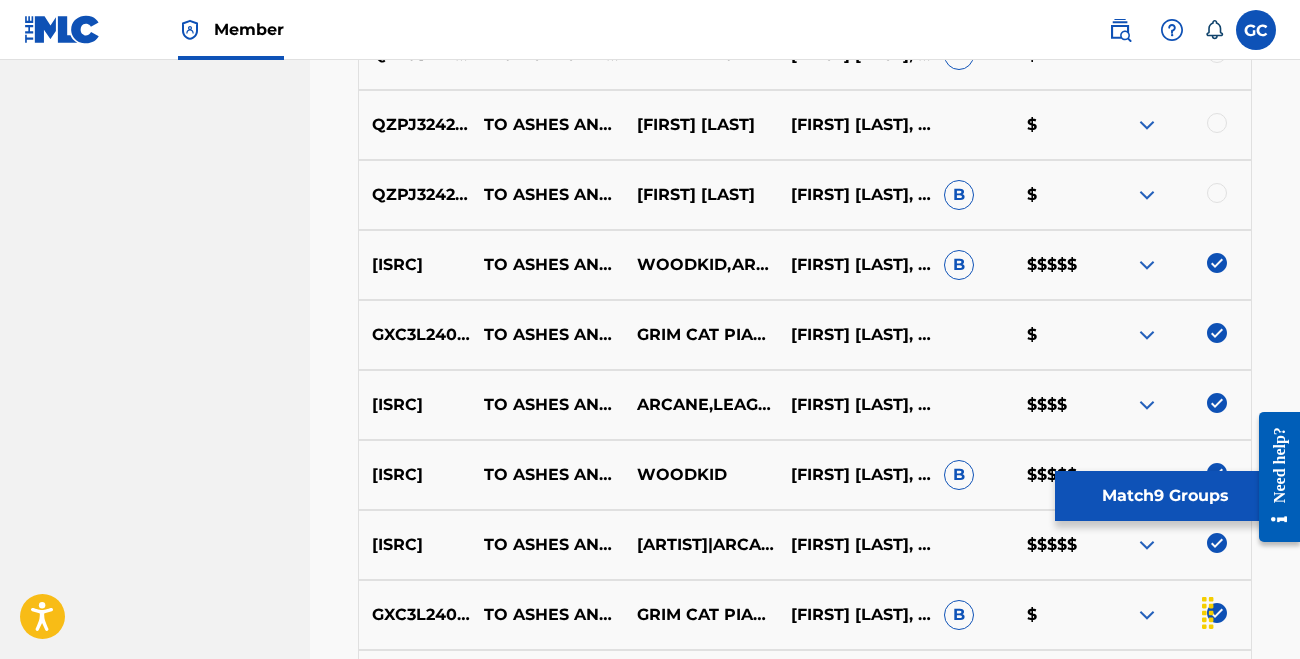 scroll, scrollTop: 1443, scrollLeft: 0, axis: vertical 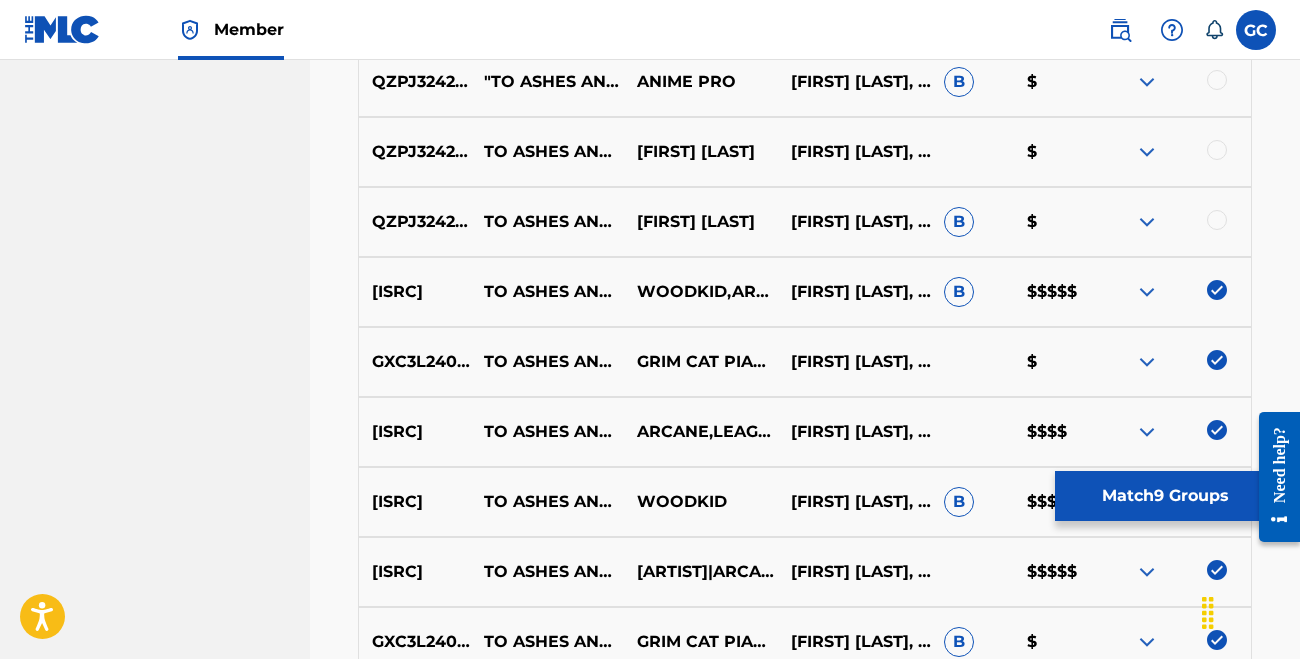click at bounding box center (1217, 220) 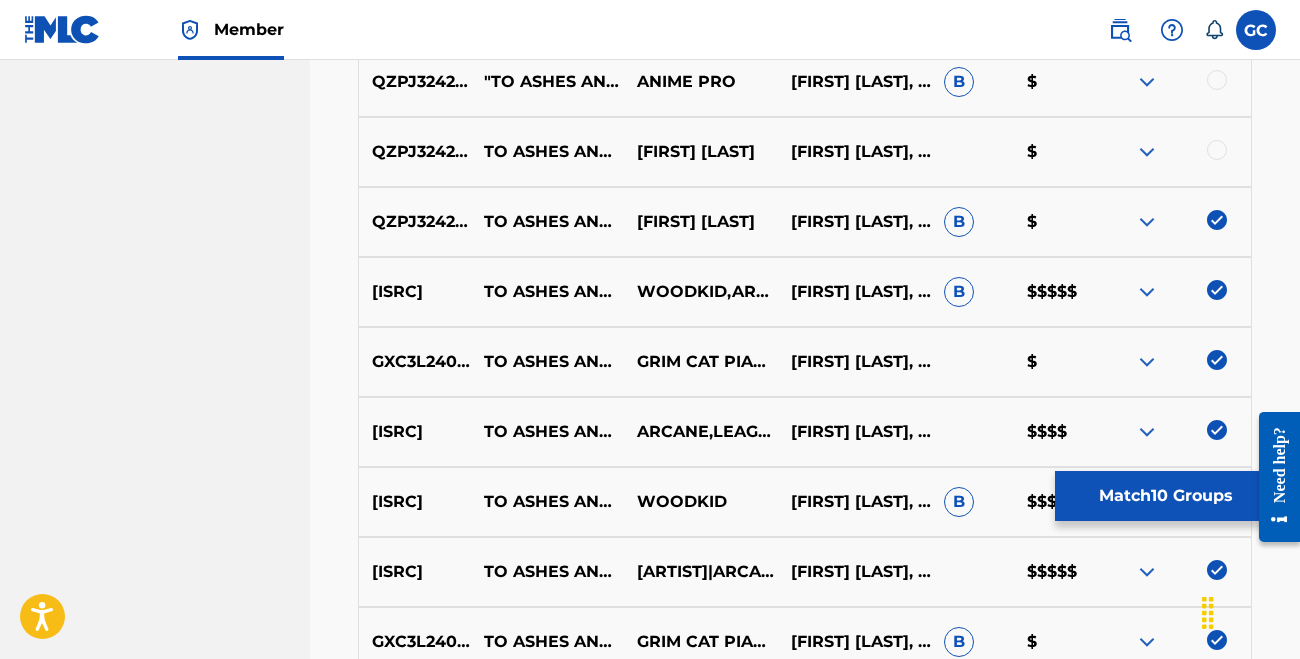 click at bounding box center [1217, 150] 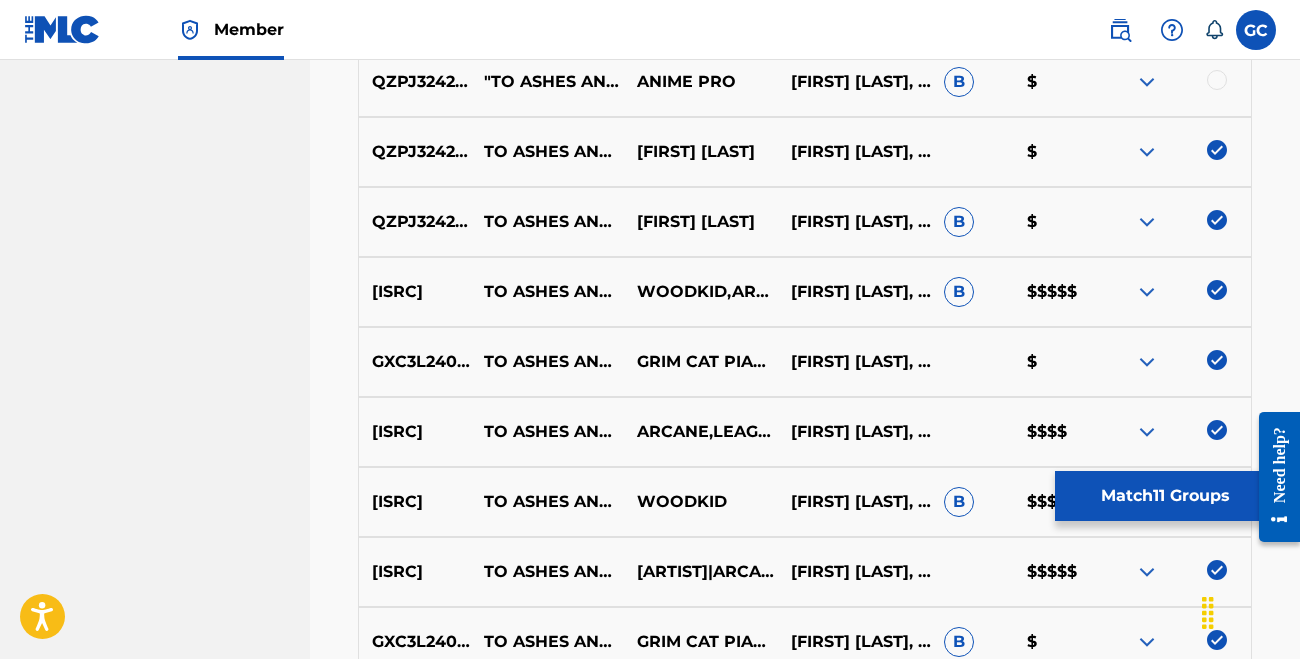 scroll, scrollTop: 1396, scrollLeft: 0, axis: vertical 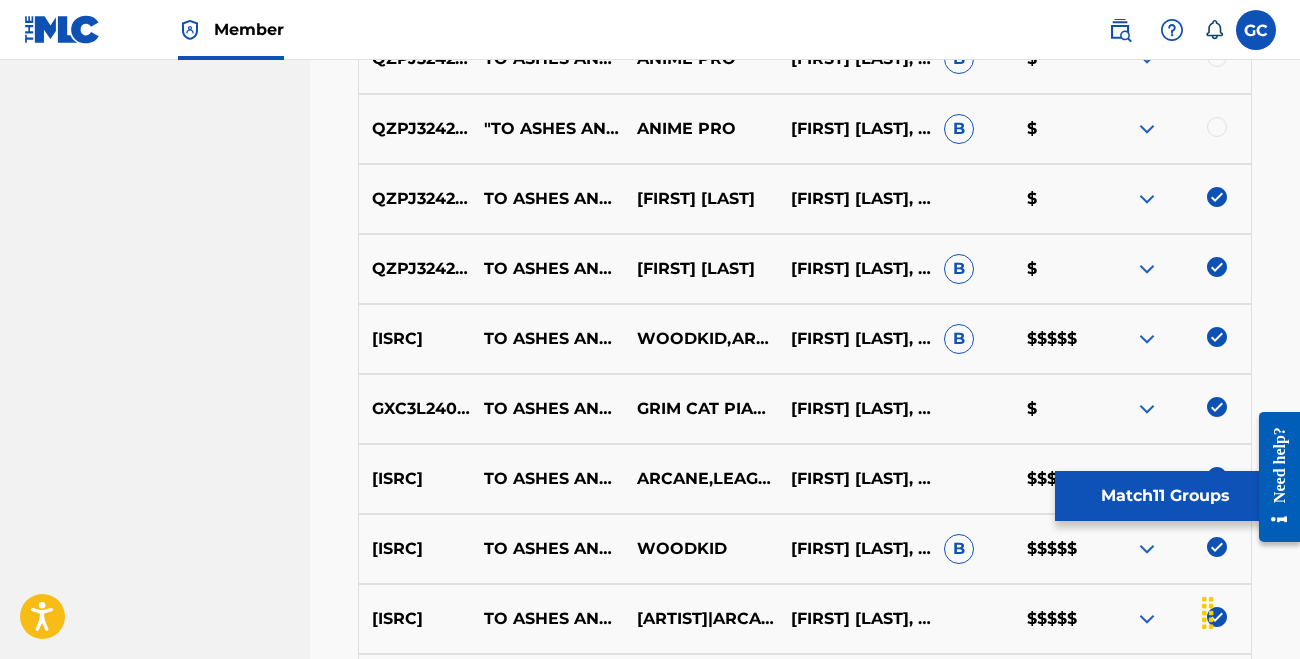 click on "QZPJ32426247 "TO ASHES AND BLOOD (FROM ""ARCANE"")" ANIME PRO [FIRST] [LAST], [FIRST] [LAST], [FIRST] [LAST] B $" at bounding box center (805, 129) 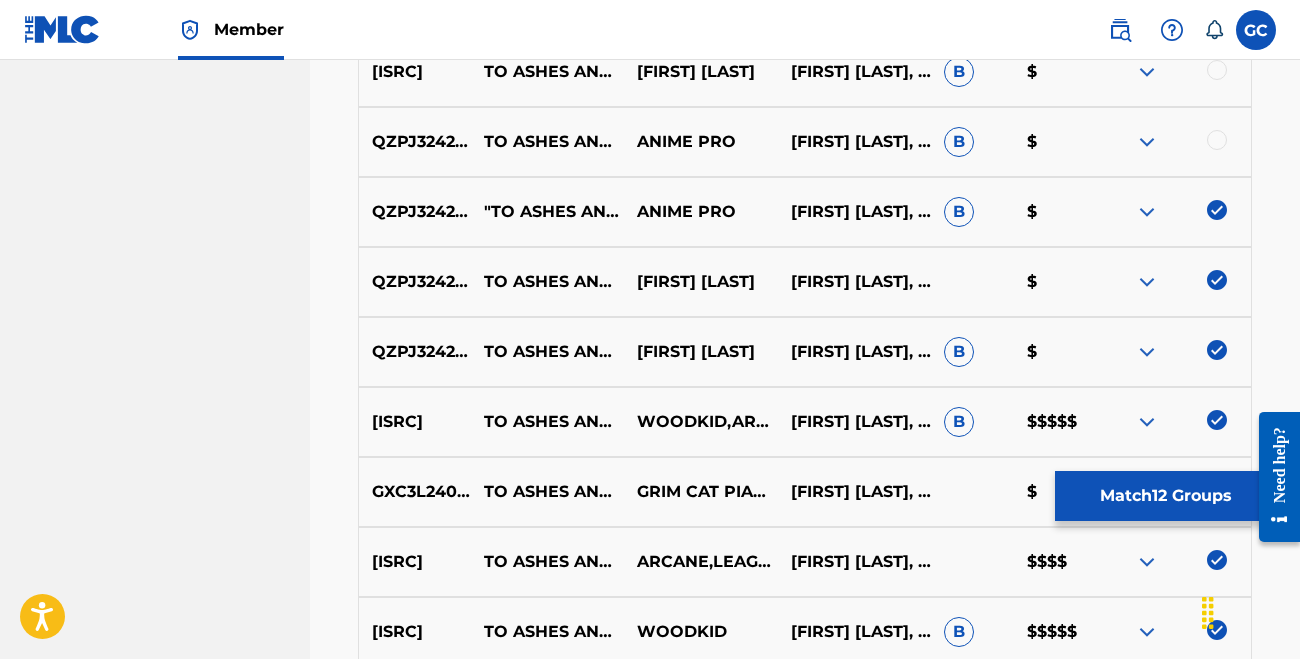 click at bounding box center [1217, 140] 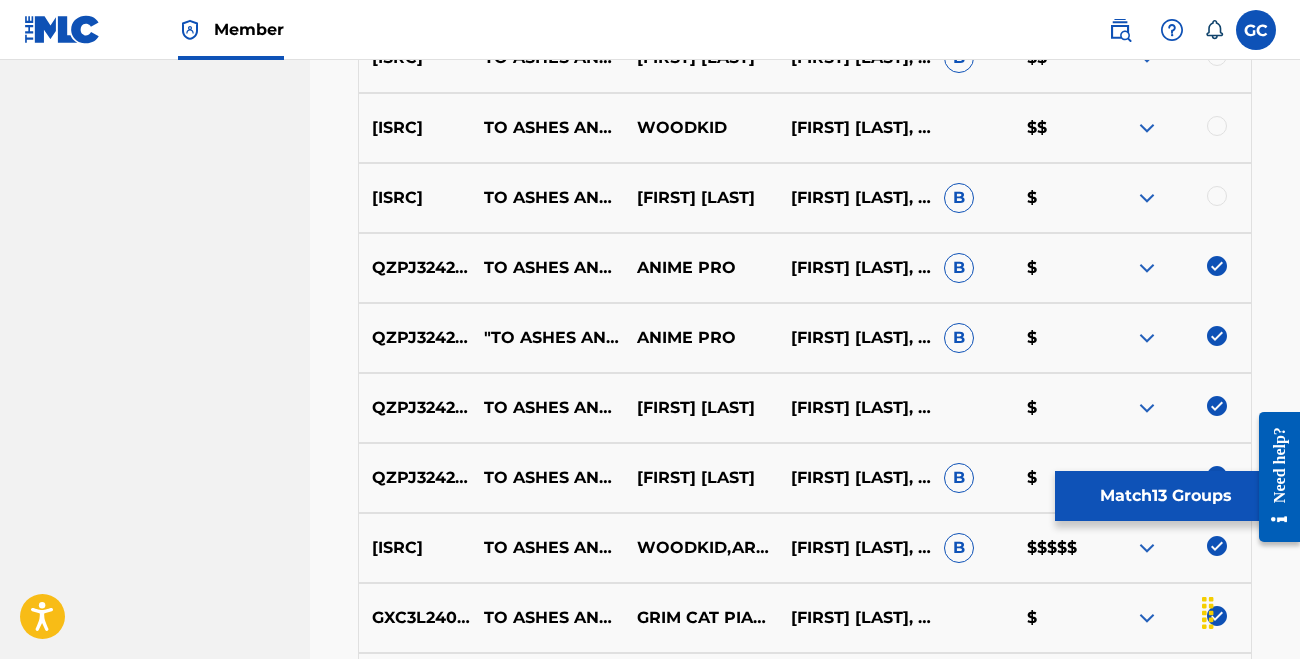 scroll, scrollTop: 1155, scrollLeft: 0, axis: vertical 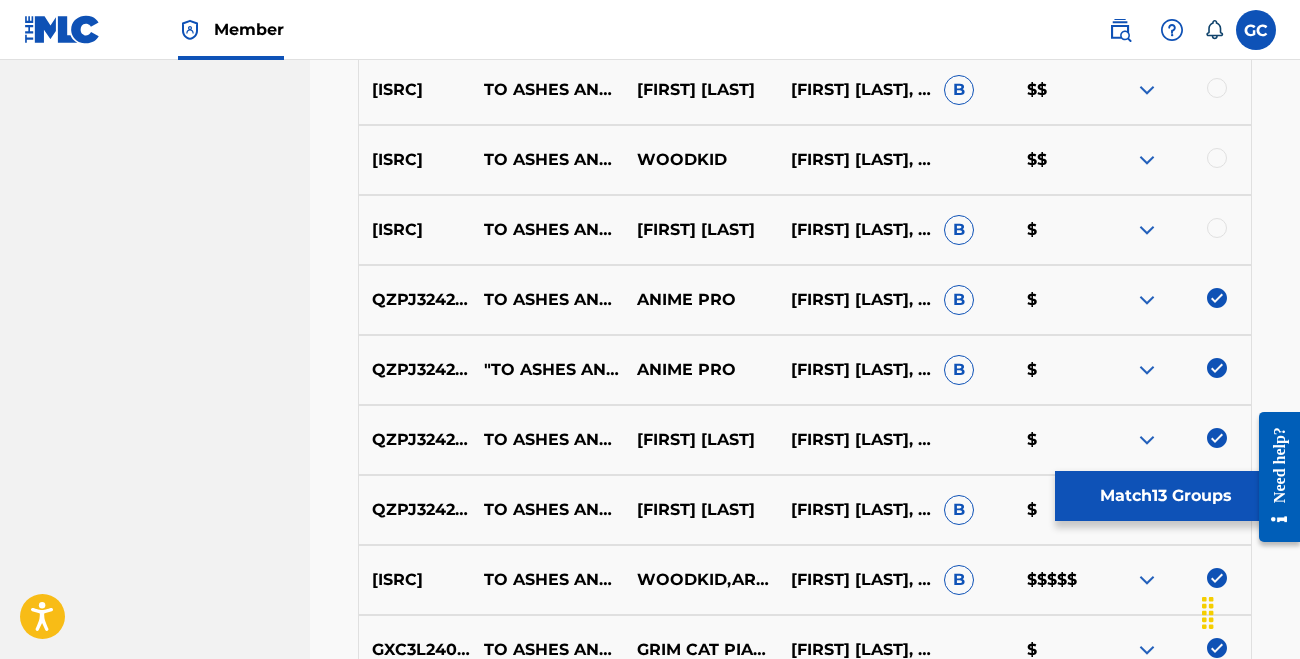 click on "QZYD92405188 TO ASHES AND BLOOD COLM R. [LAST] [LAST] [LAST] [LAST] B $" at bounding box center (805, 230) 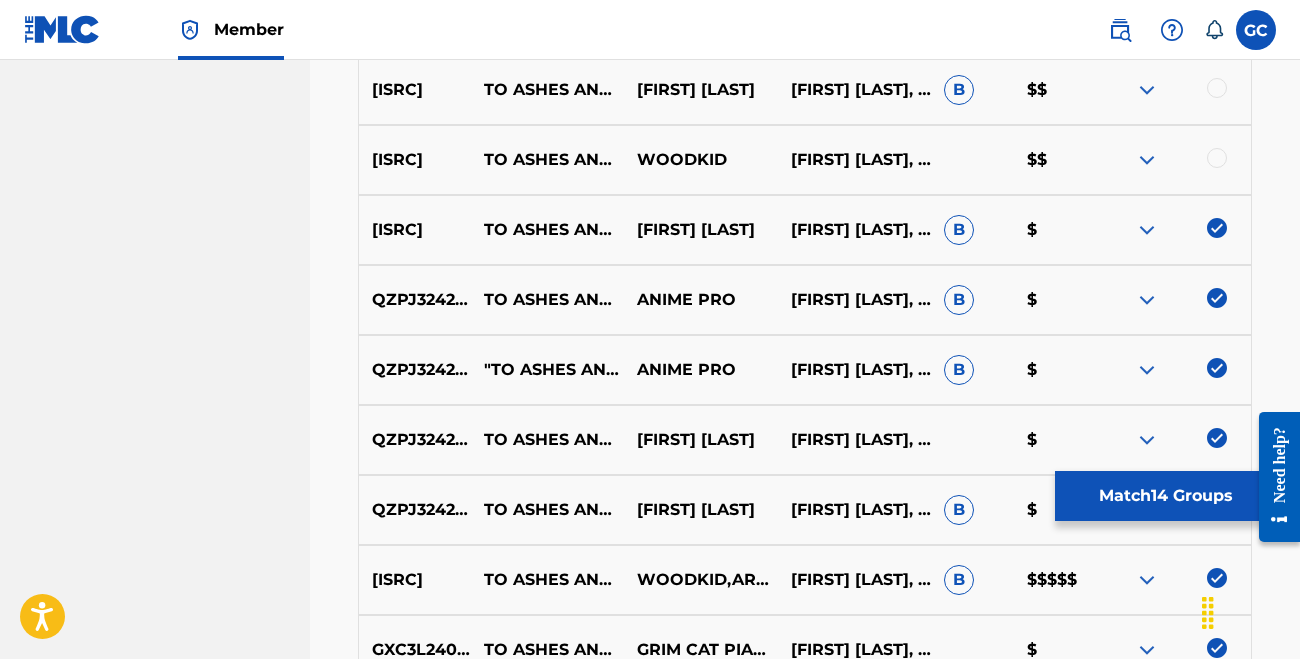 click at bounding box center [1217, 158] 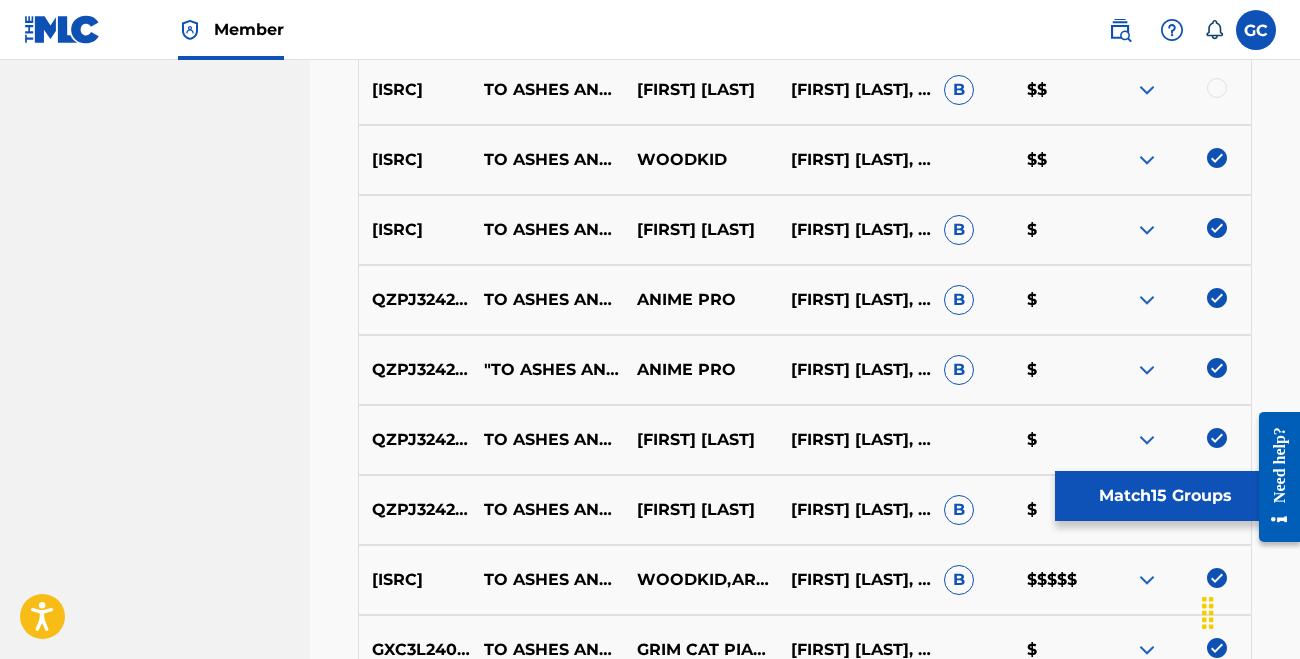 click at bounding box center [1217, 88] 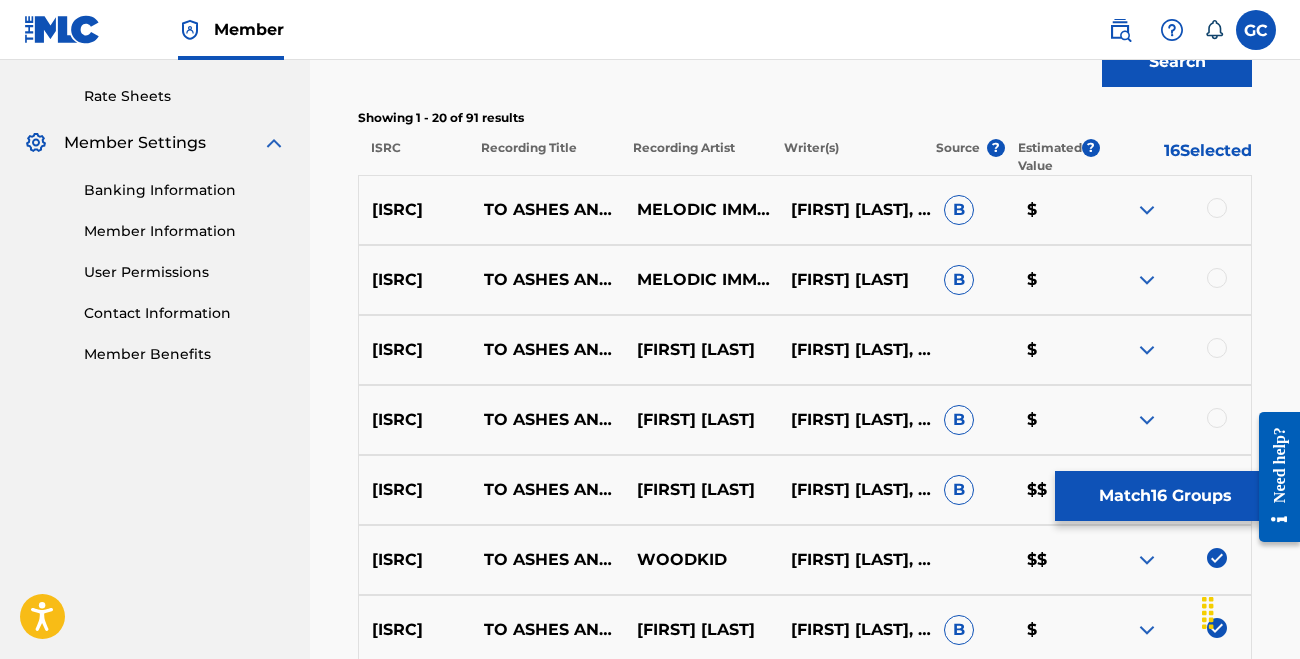 scroll, scrollTop: 721, scrollLeft: 0, axis: vertical 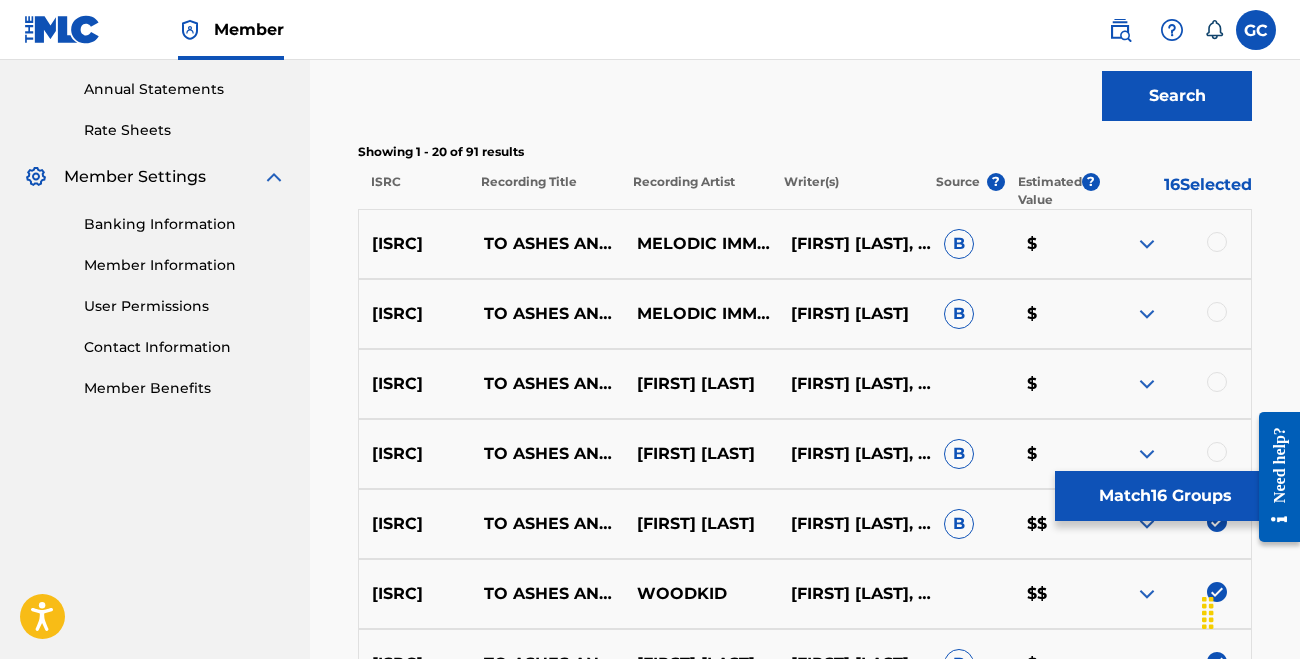 click at bounding box center [1217, 242] 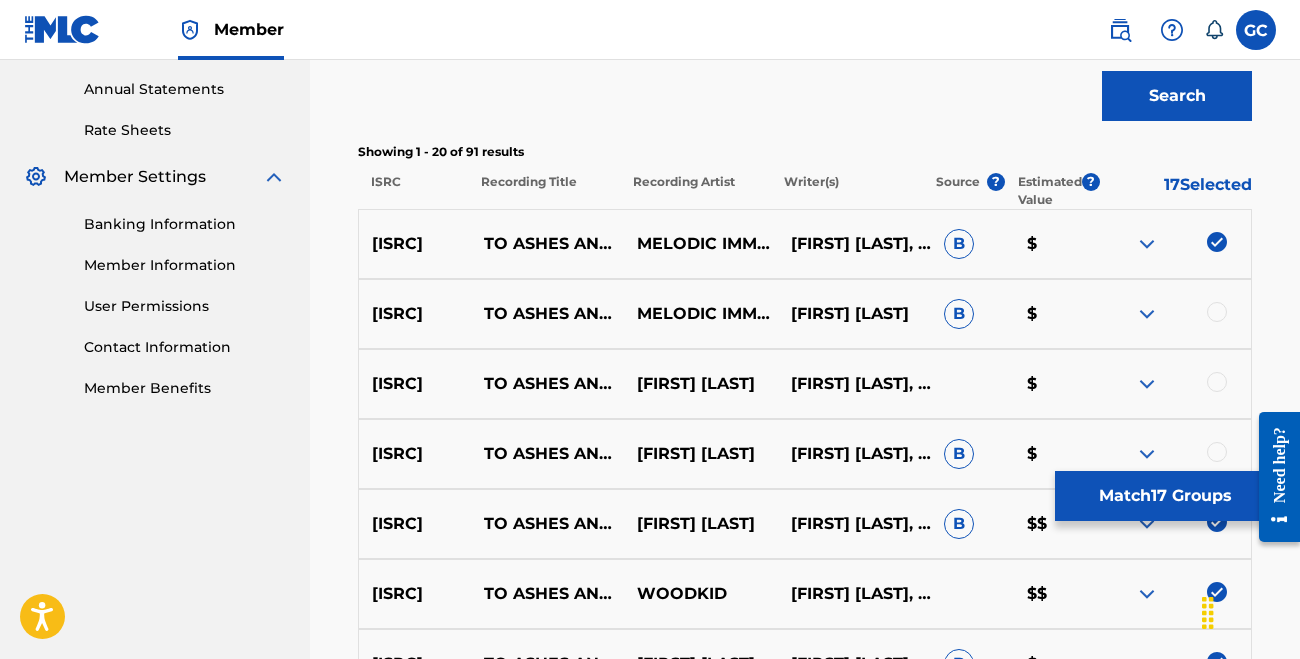 click at bounding box center (1217, 312) 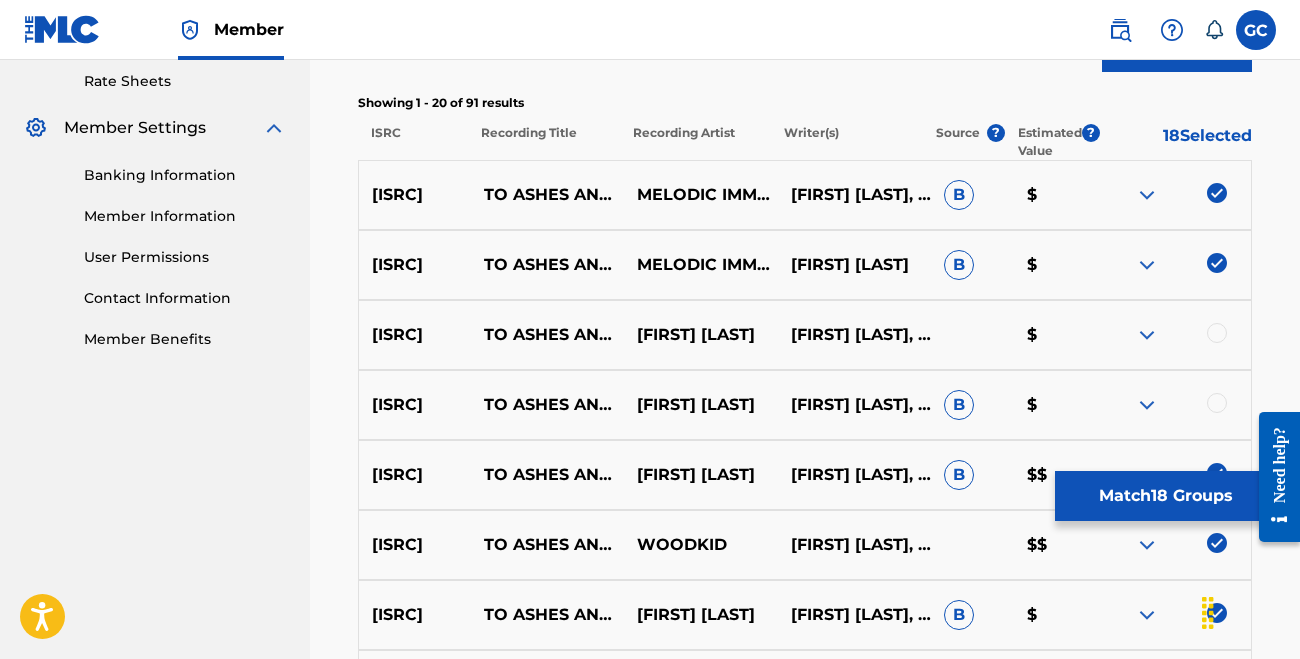 scroll, scrollTop: 771, scrollLeft: 0, axis: vertical 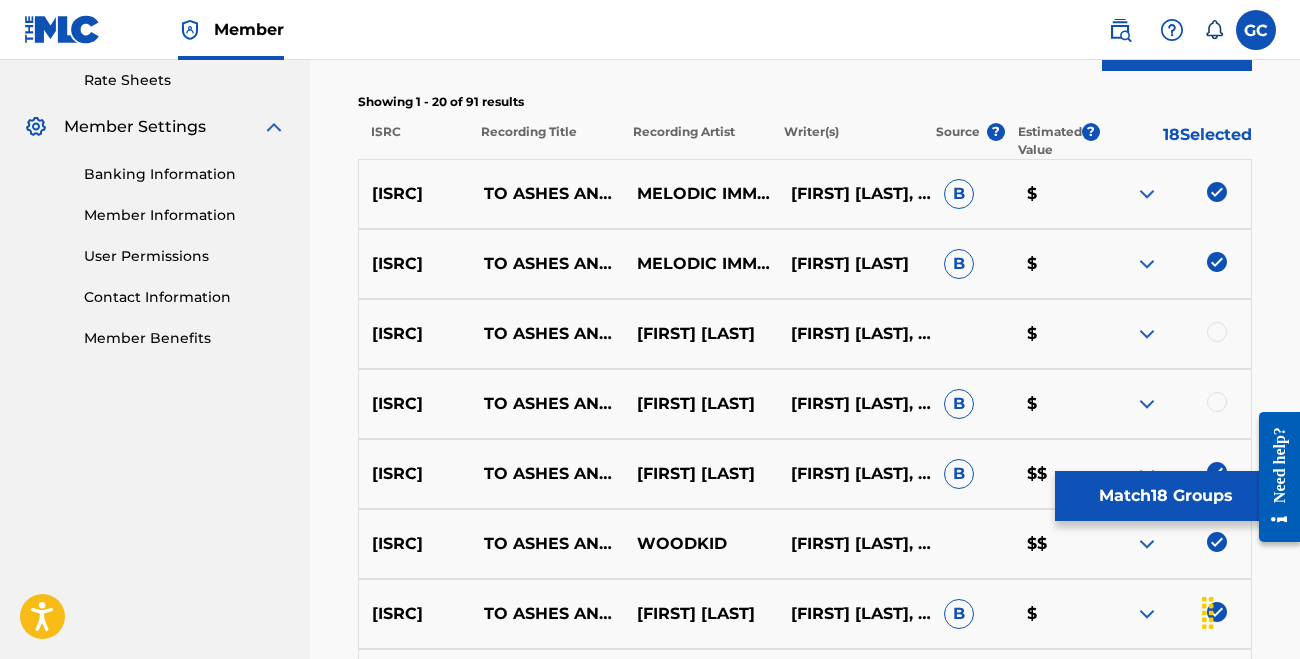 click at bounding box center (1217, 402) 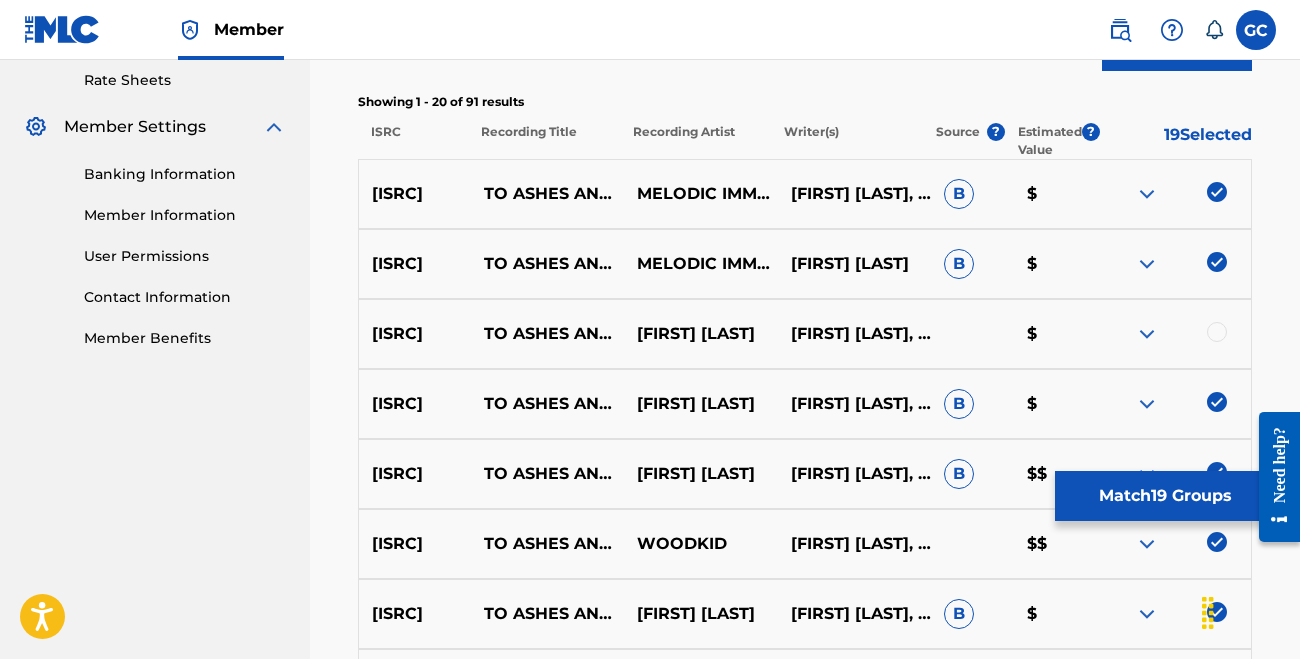 click at bounding box center (1217, 332) 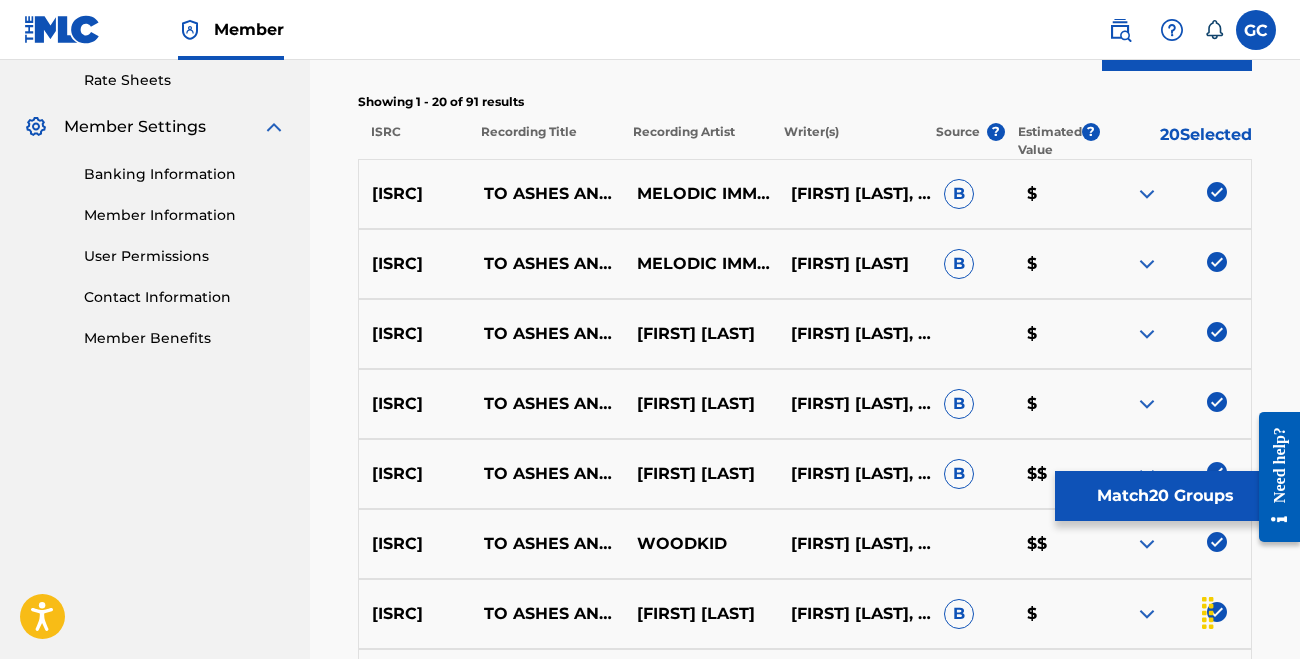 click on "Match  20 Groups" at bounding box center [1165, 496] 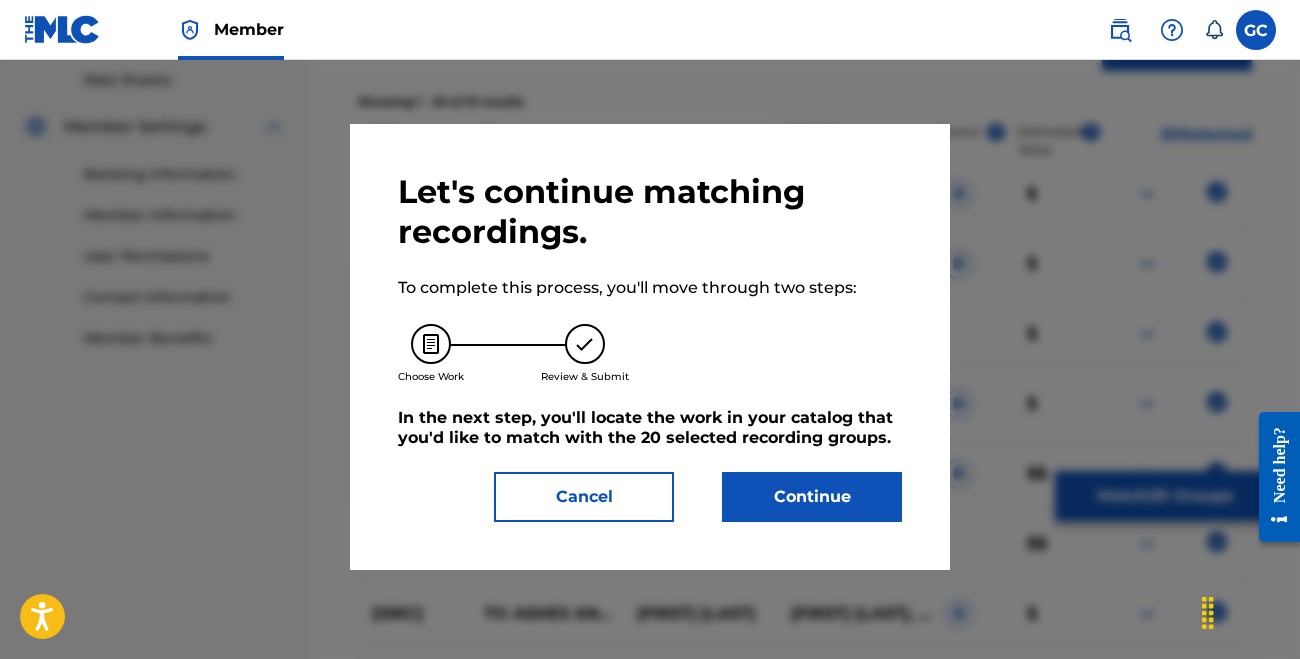 click on "Continue" at bounding box center [812, 497] 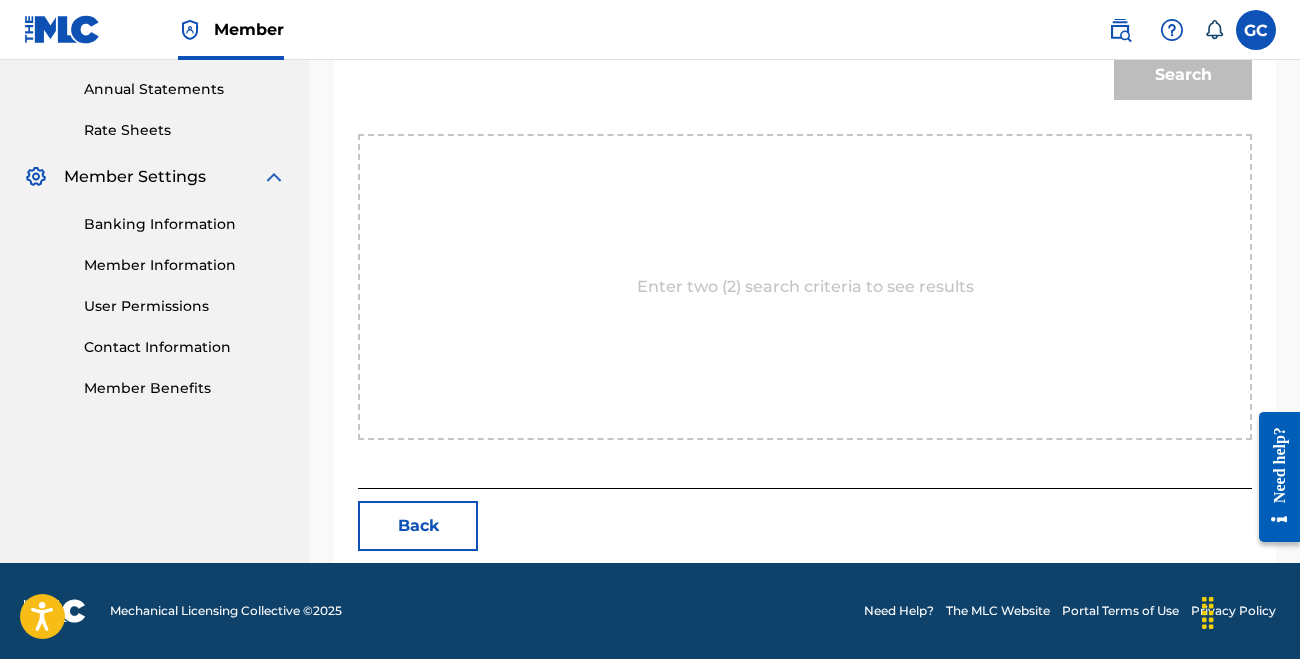 scroll, scrollTop: 581, scrollLeft: 0, axis: vertical 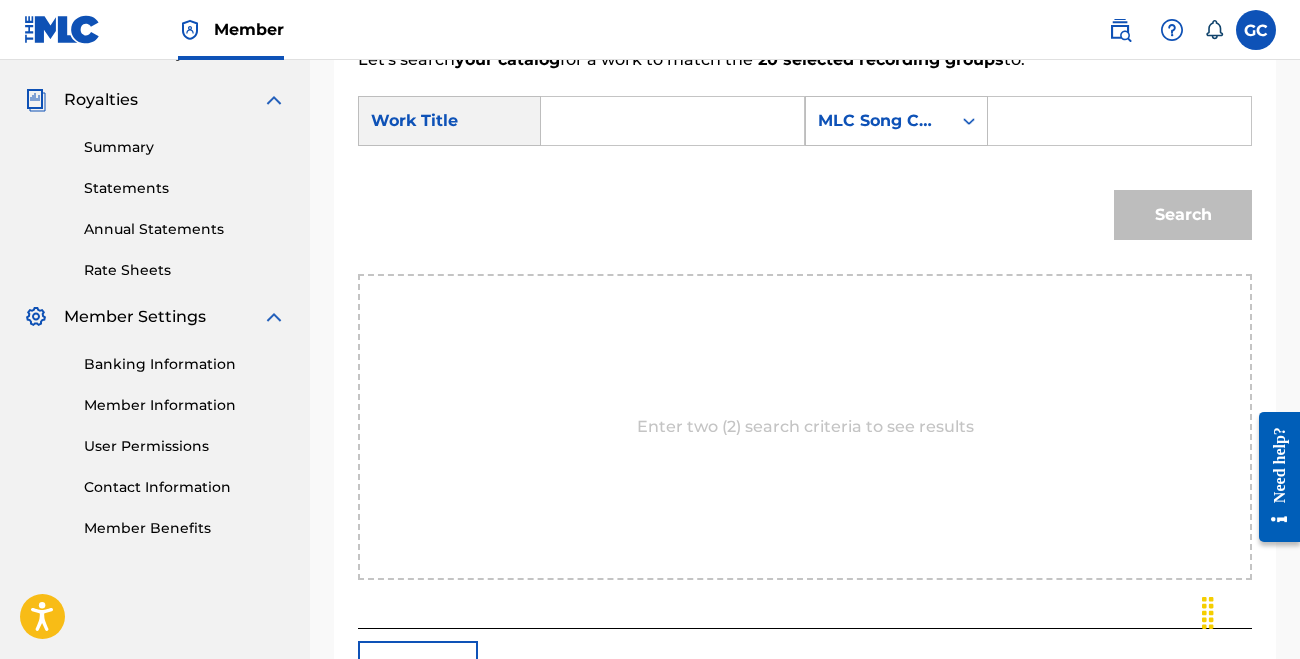 click at bounding box center [1119, 121] 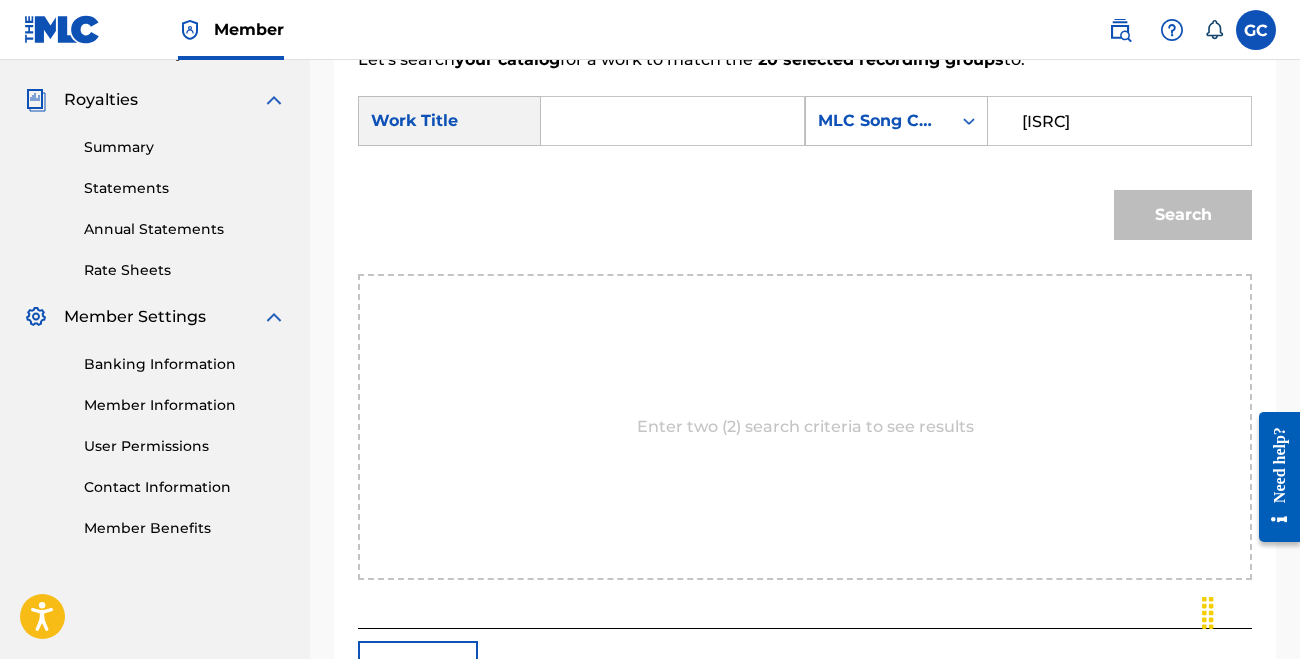 type on "[ISRC]" 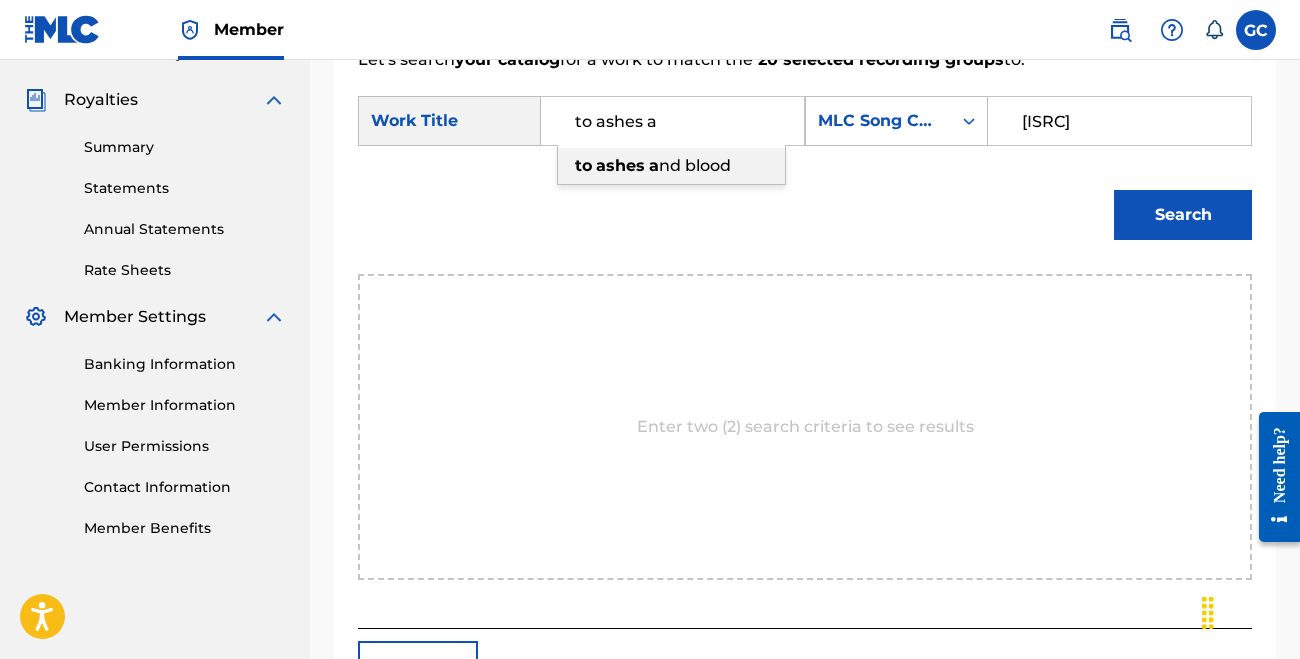 click on "ashes" at bounding box center (620, 165) 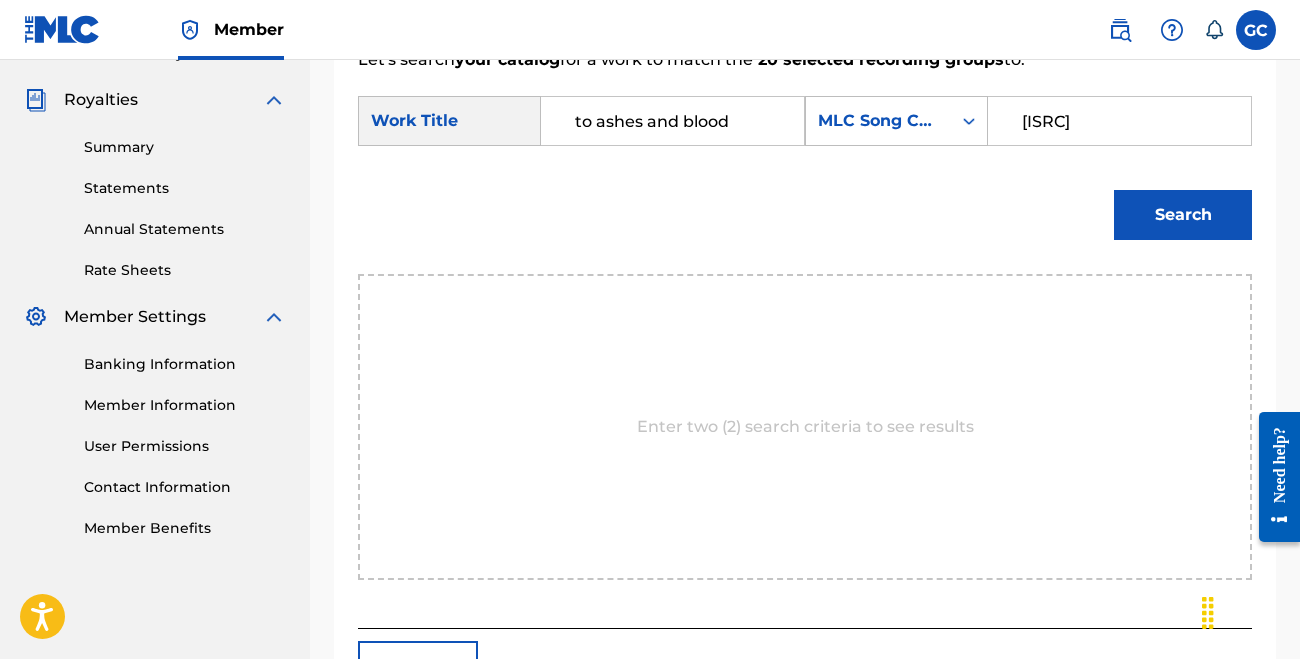 click on "Search" at bounding box center (1183, 215) 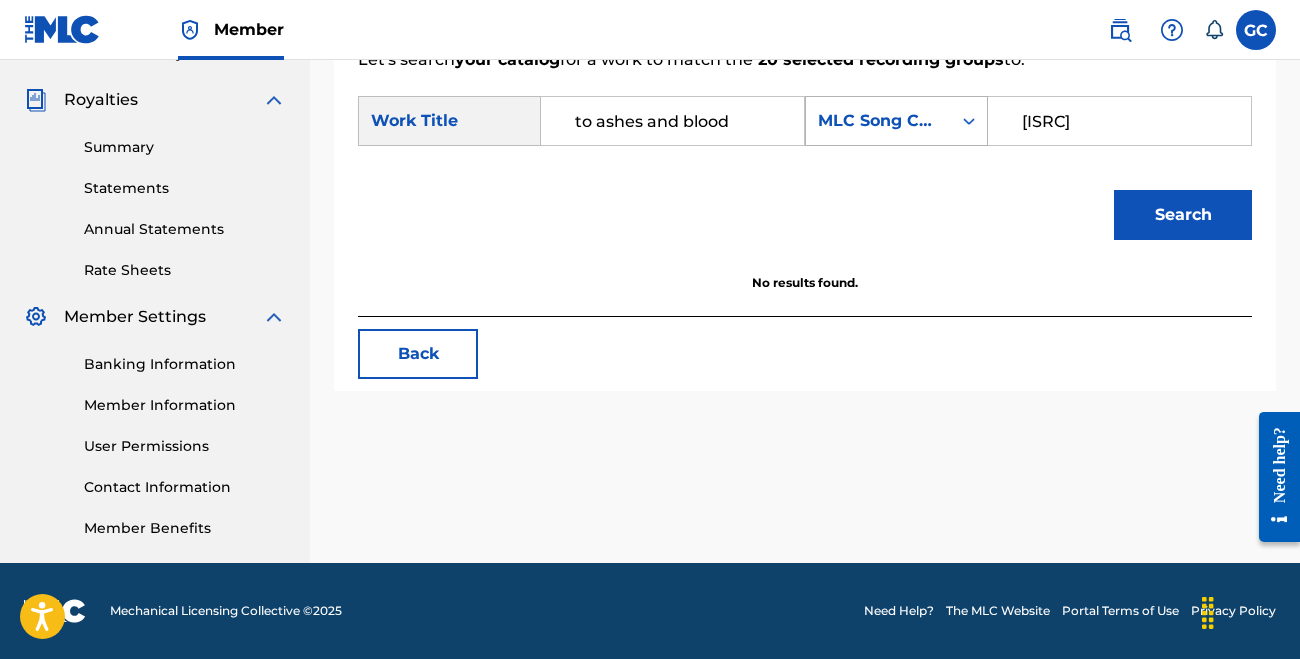 drag, startPoint x: 651, startPoint y: 182, endPoint x: 526, endPoint y: 180, distance: 125.016 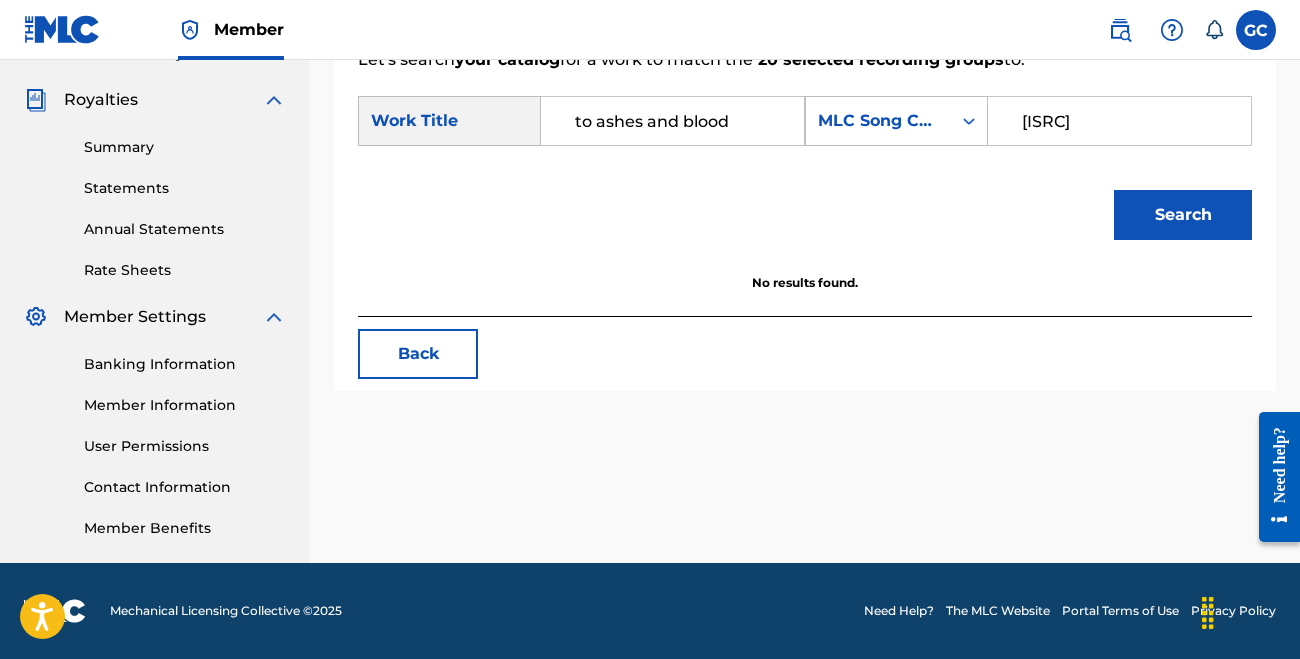 paste on "TX5GVQ" 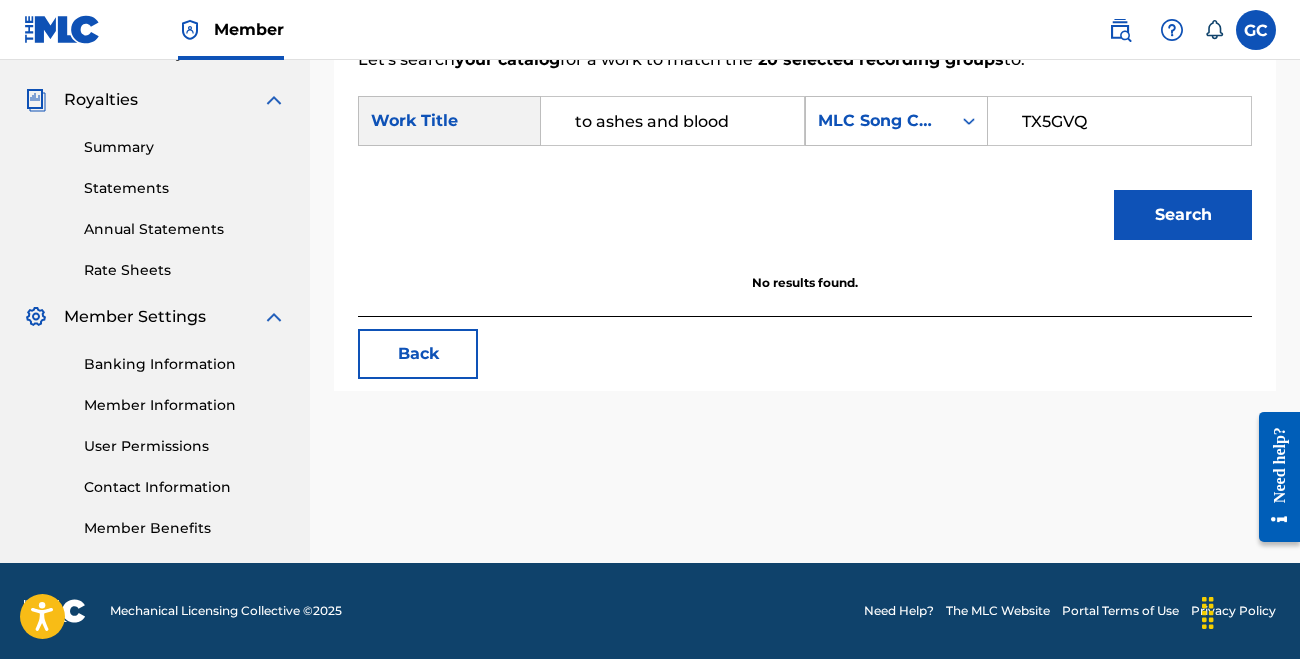 type on "TX5GVQ" 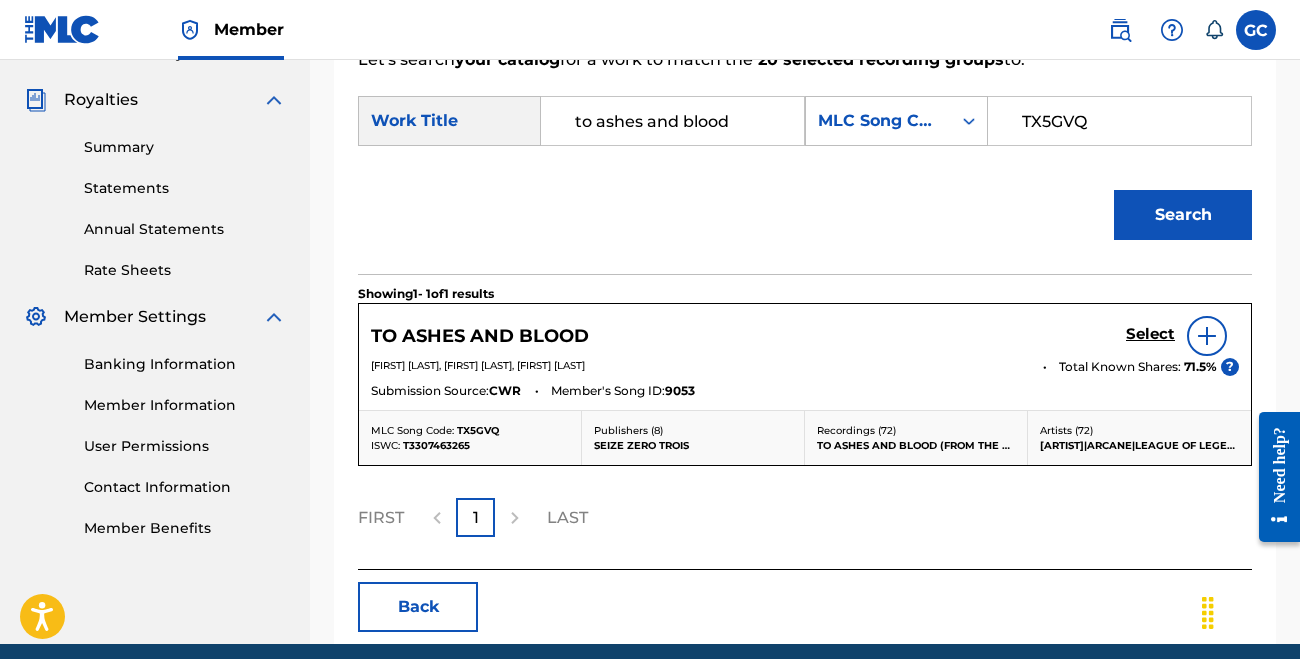 click on "Select" at bounding box center (1150, 334) 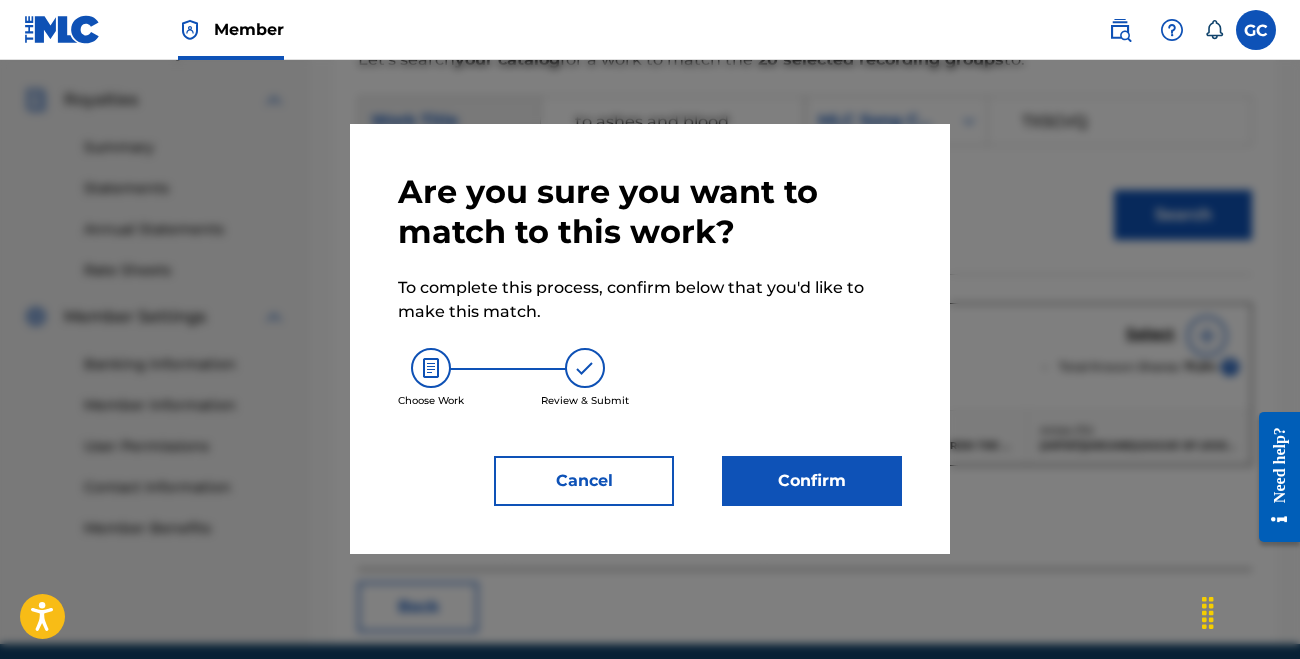click on "Confirm" at bounding box center (812, 481) 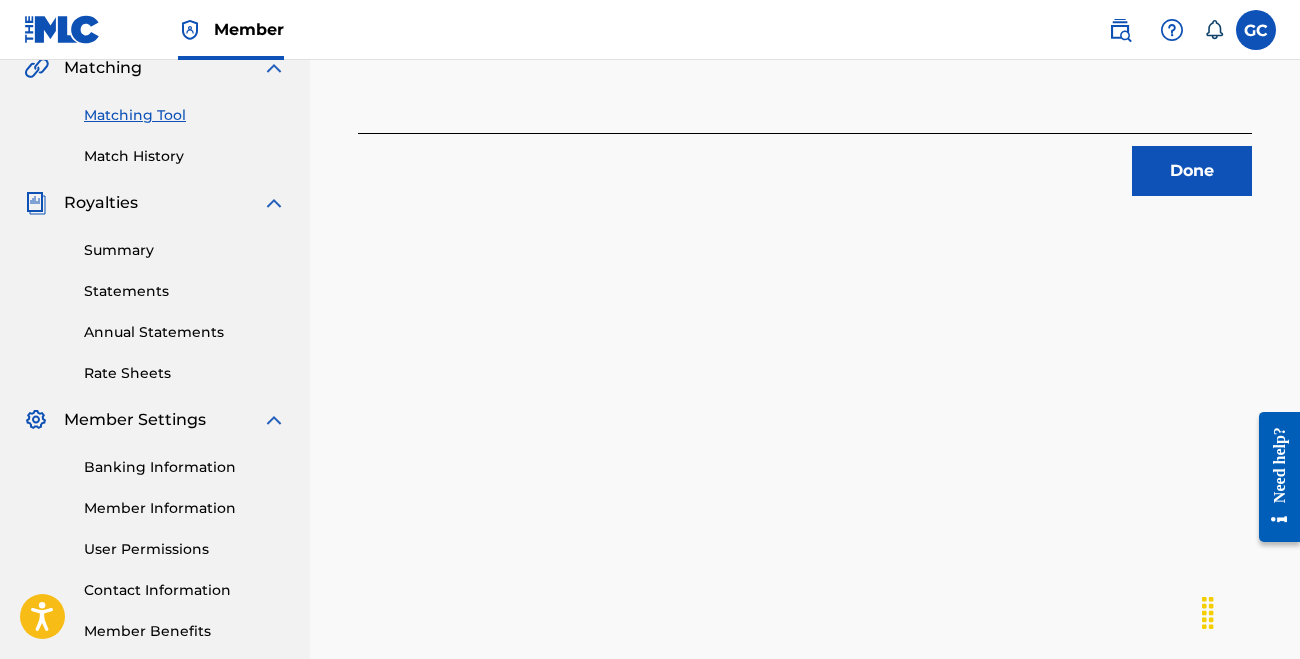 scroll, scrollTop: 301, scrollLeft: 0, axis: vertical 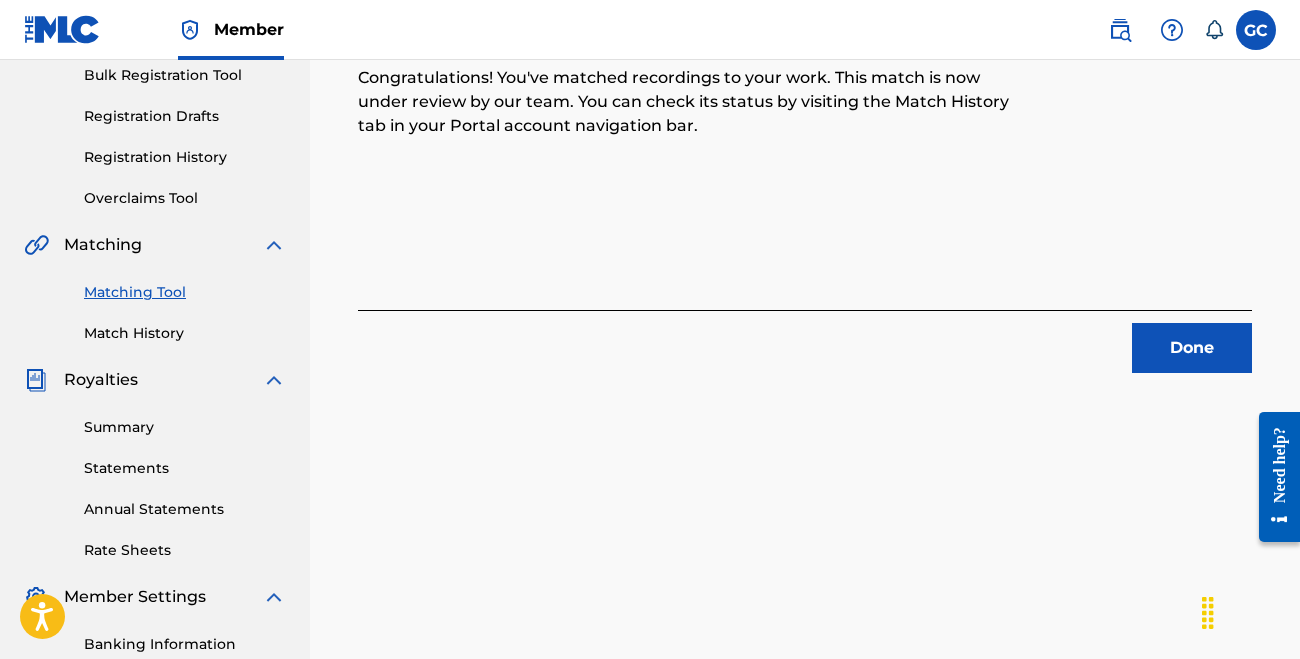click on "Done" at bounding box center (1192, 348) 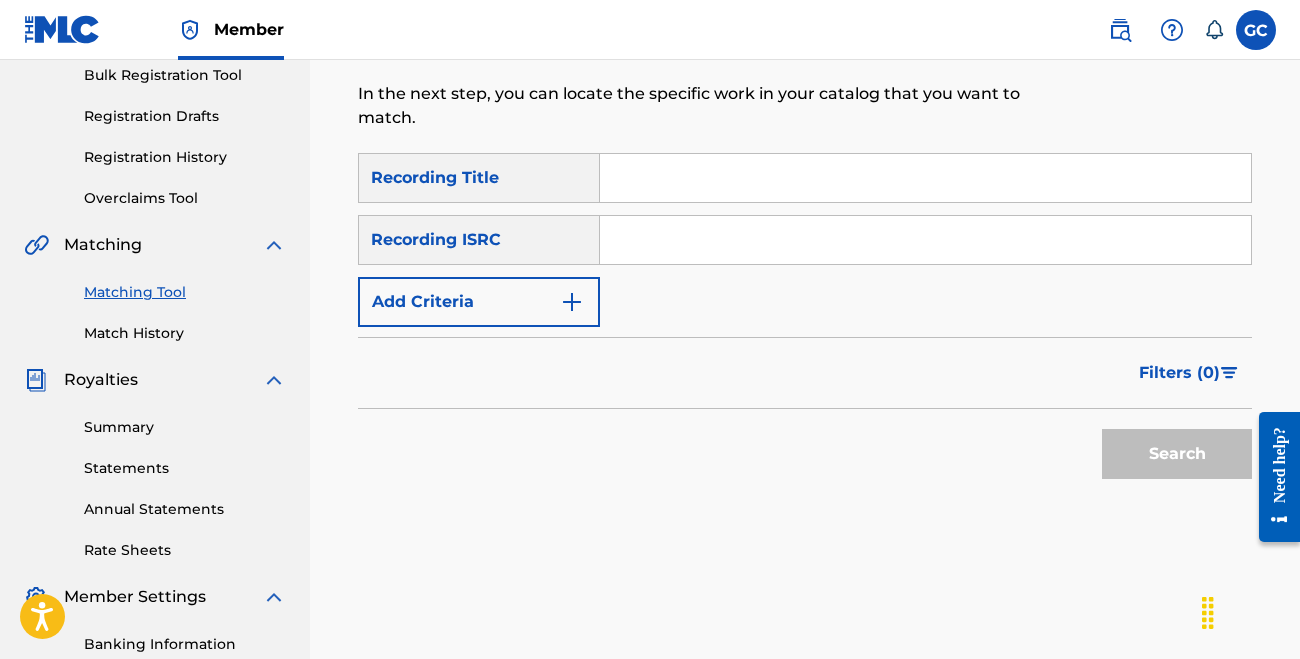 click on "Add Criteria" at bounding box center (479, 302) 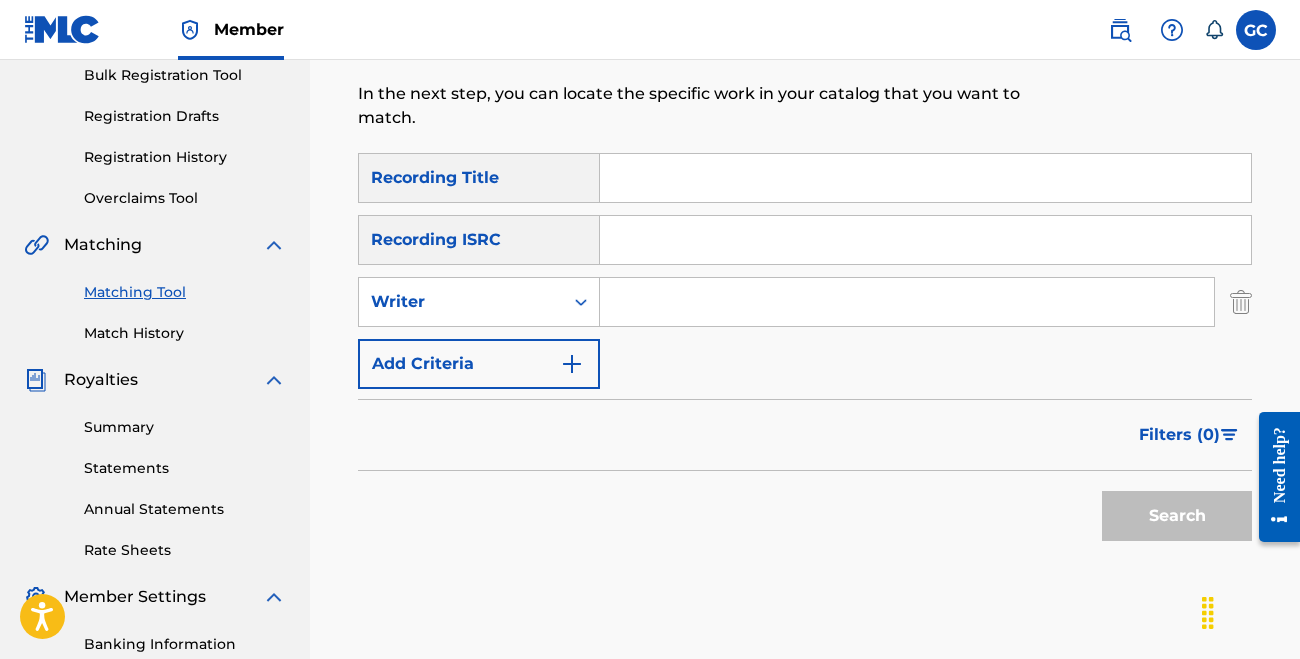 click at bounding box center [907, 302] 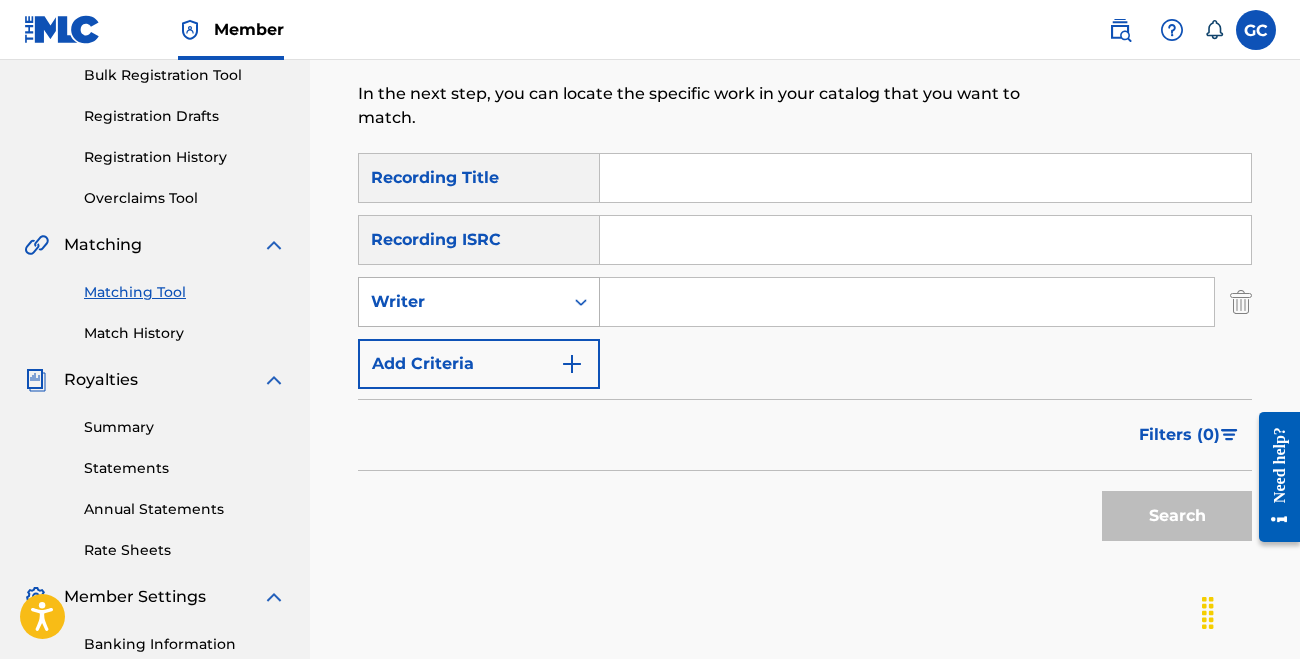 click on "Writer" at bounding box center (461, 302) 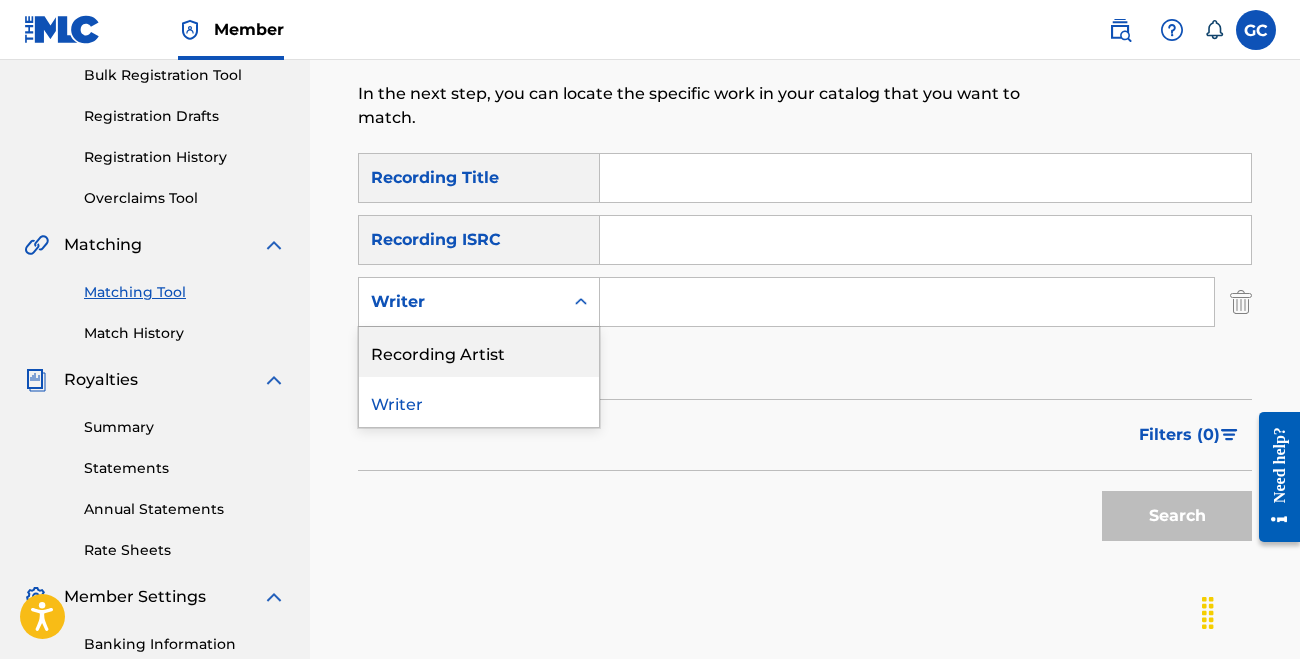 click on "Recording Artist" at bounding box center (479, 352) 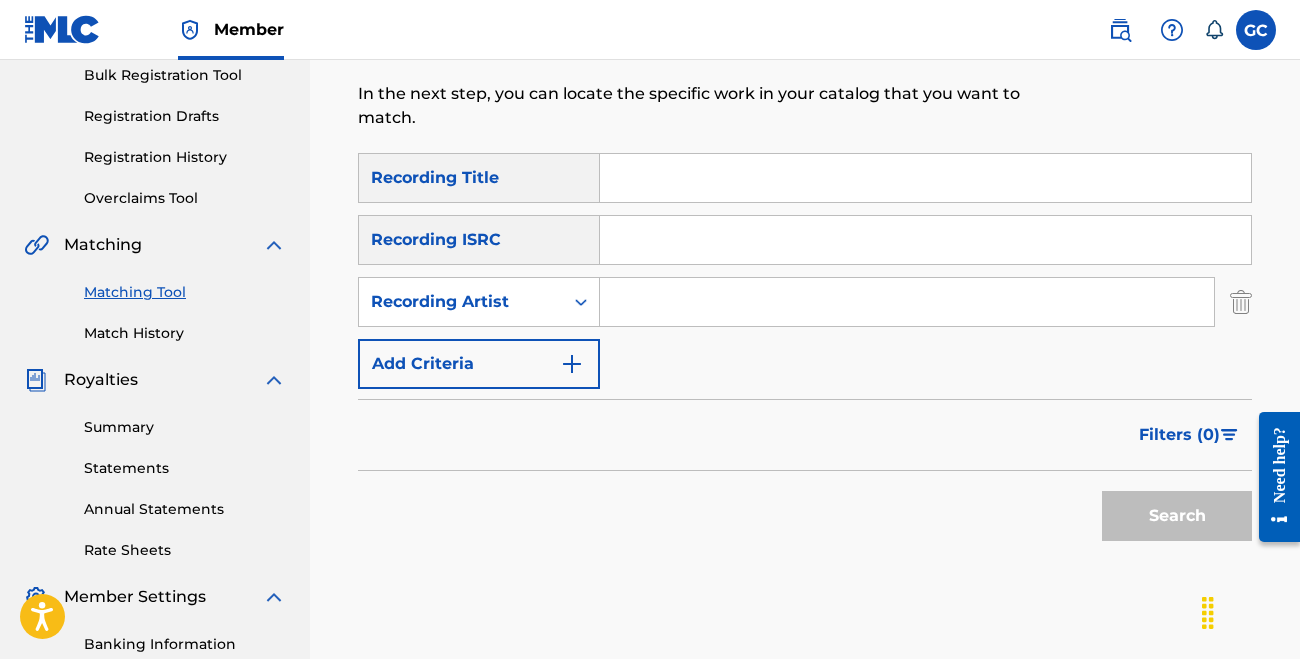 click at bounding box center [907, 302] 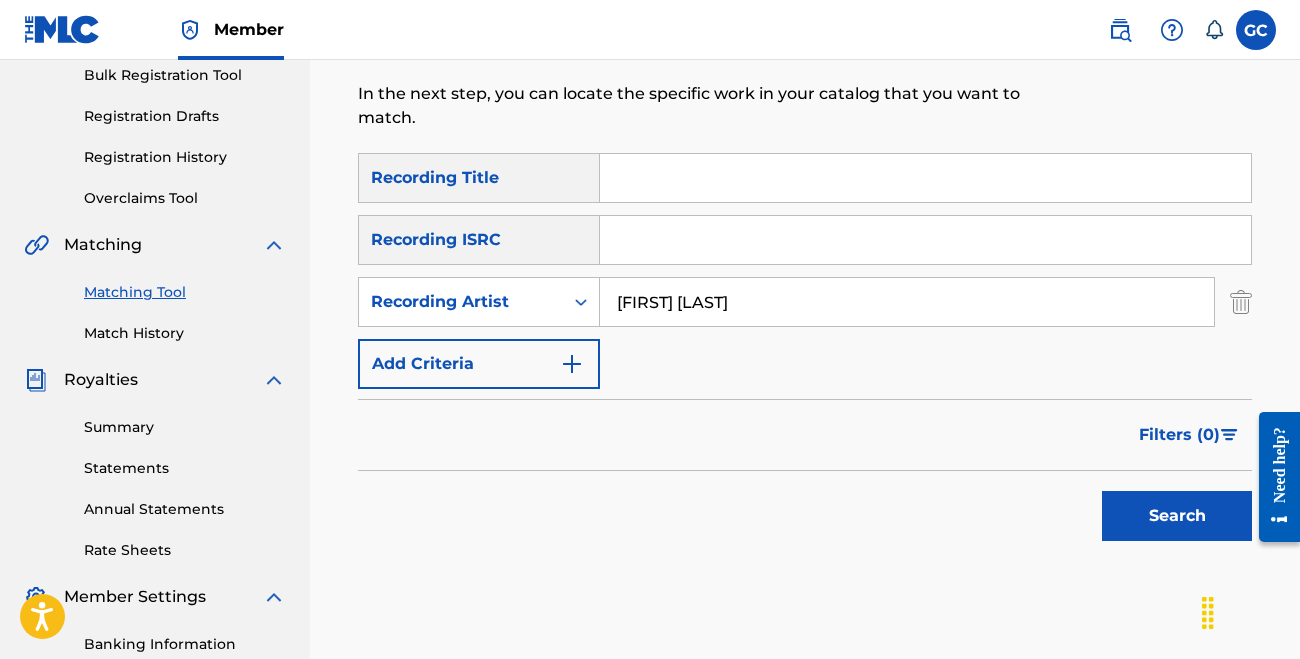 type on "[FIRST] [LAST]" 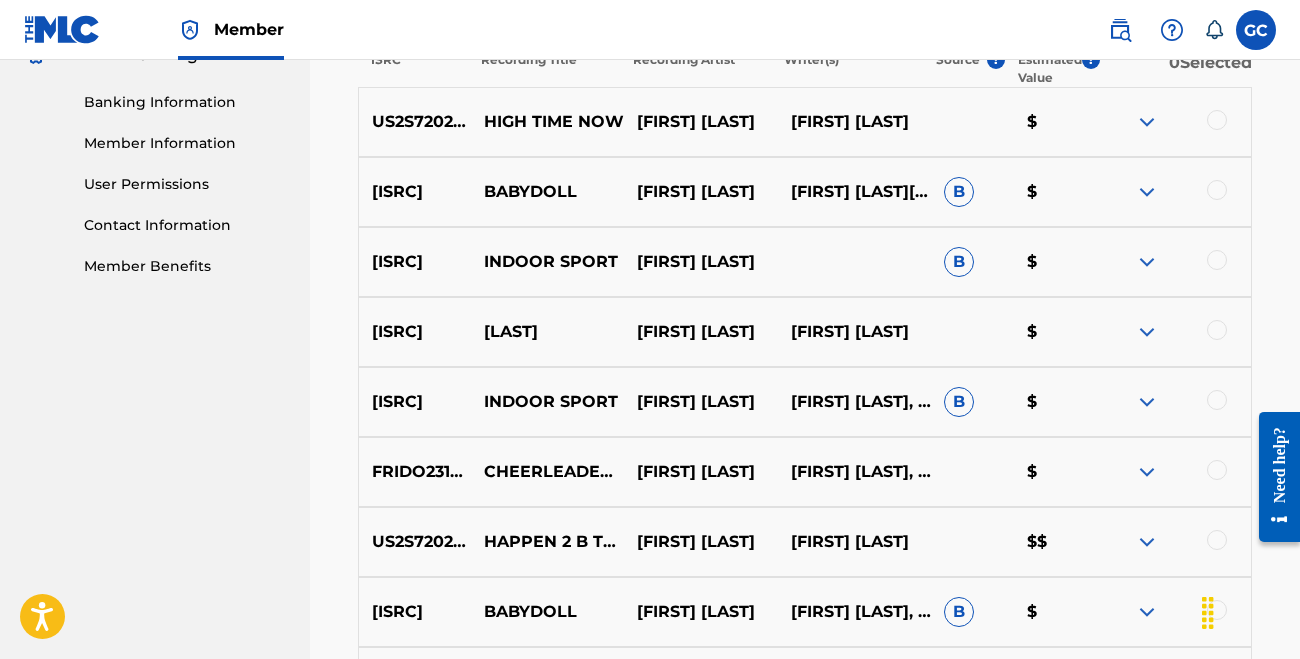 scroll, scrollTop: 842, scrollLeft: 1, axis: both 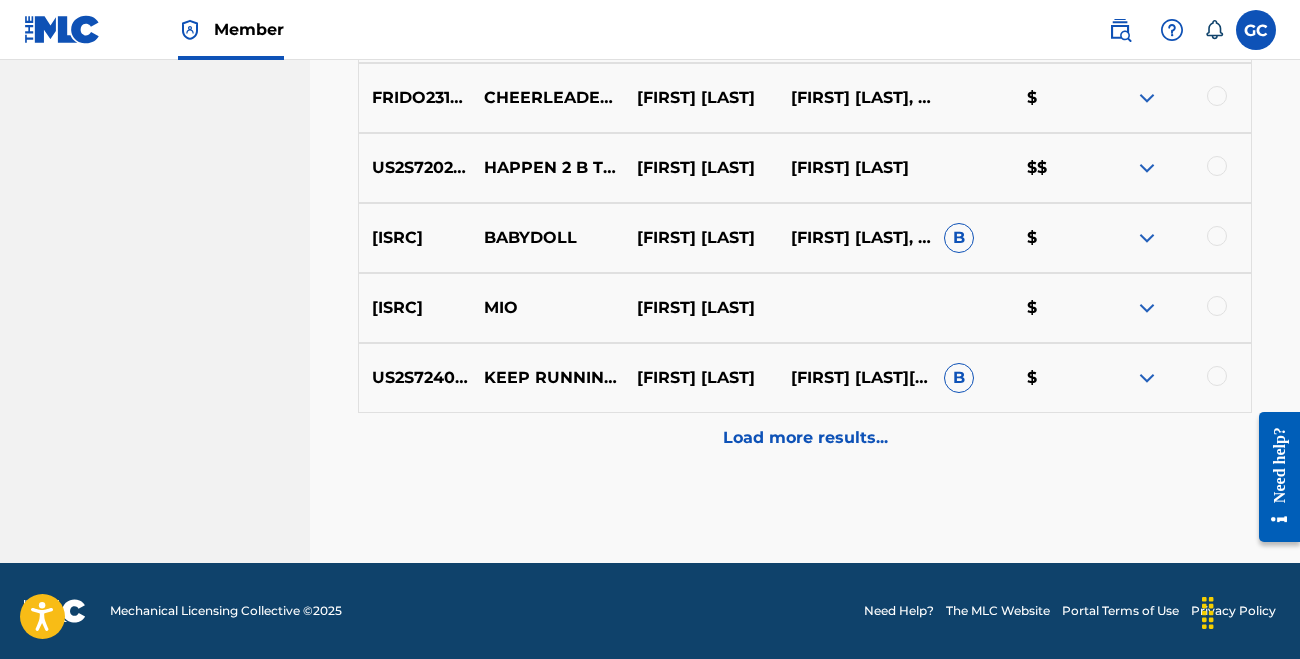 click on "Load more results..." at bounding box center (805, 438) 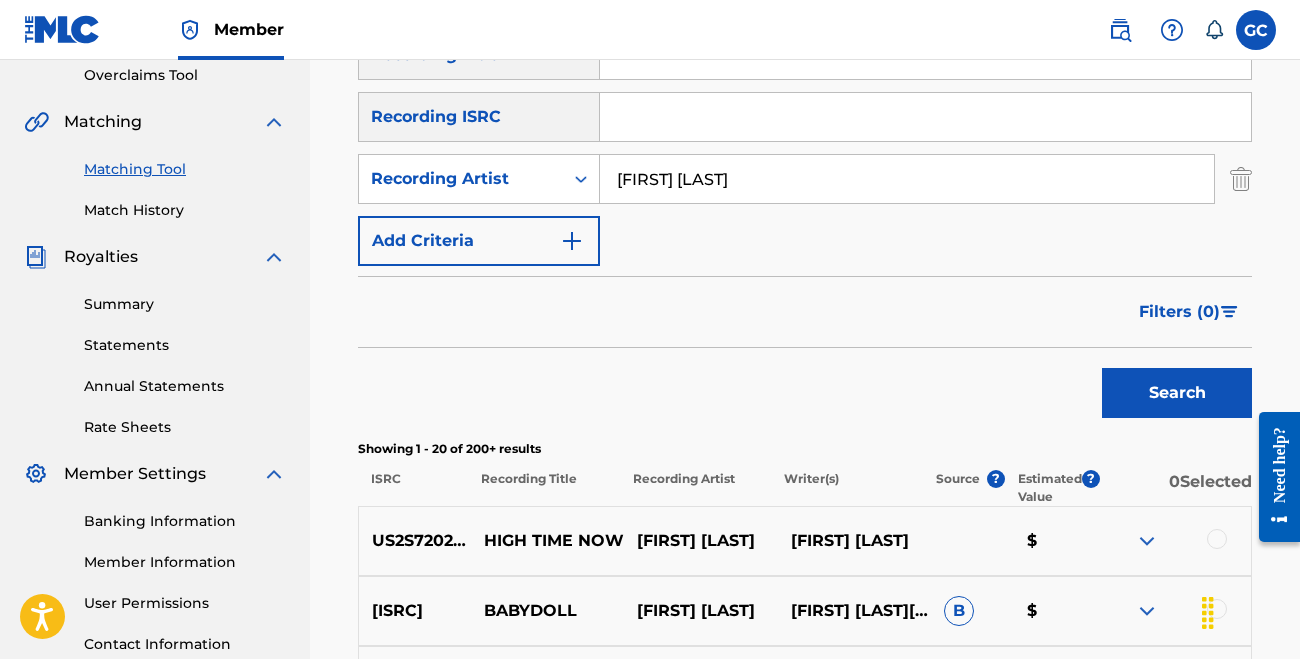 scroll, scrollTop: 347, scrollLeft: 0, axis: vertical 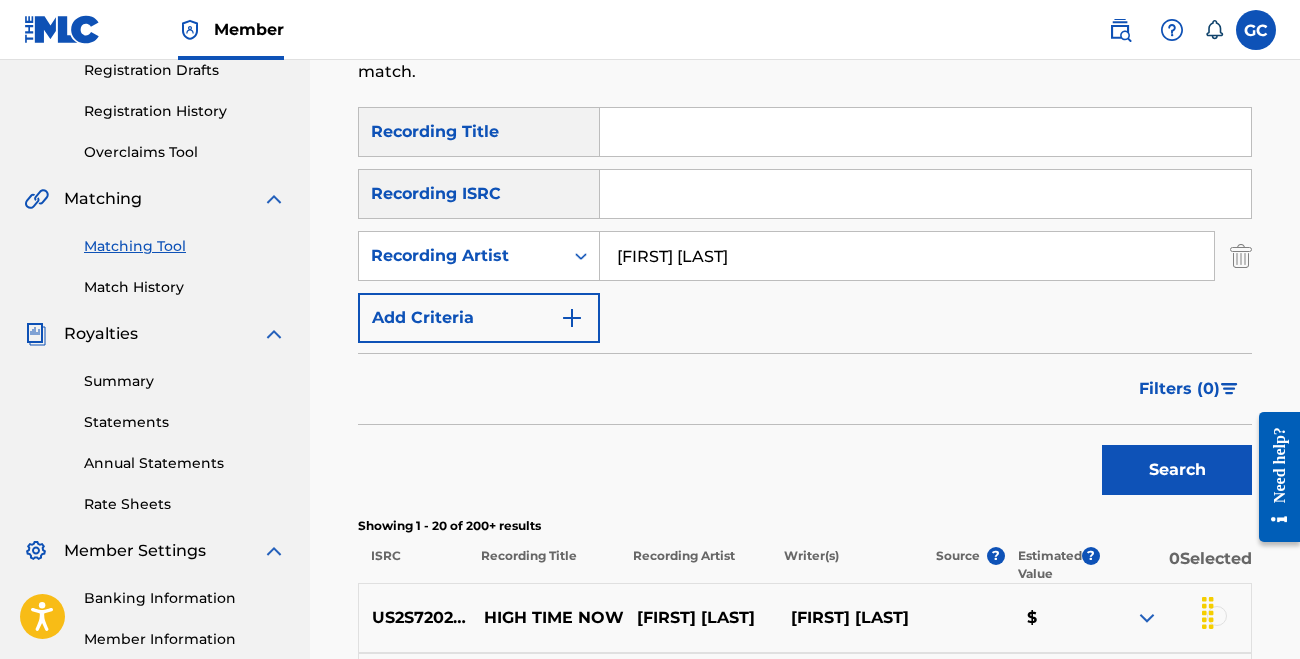 click at bounding box center [925, 132] 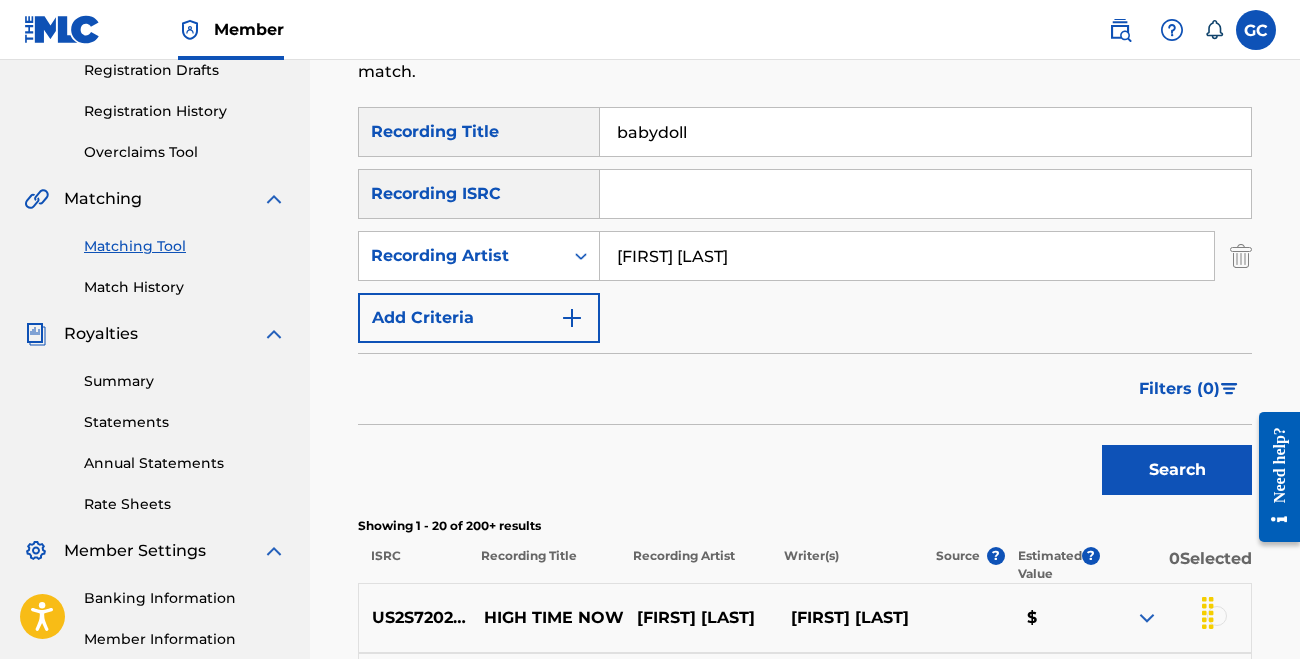 click on "Search" at bounding box center (1177, 470) 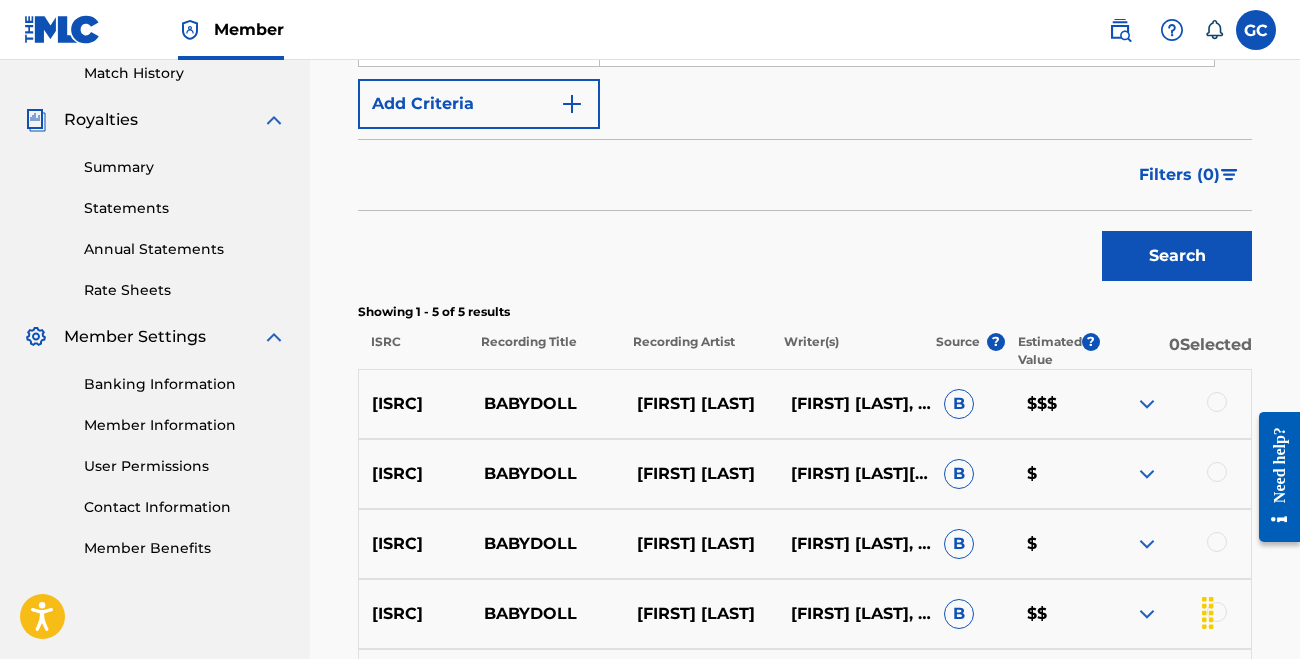 scroll, scrollTop: 395, scrollLeft: 0, axis: vertical 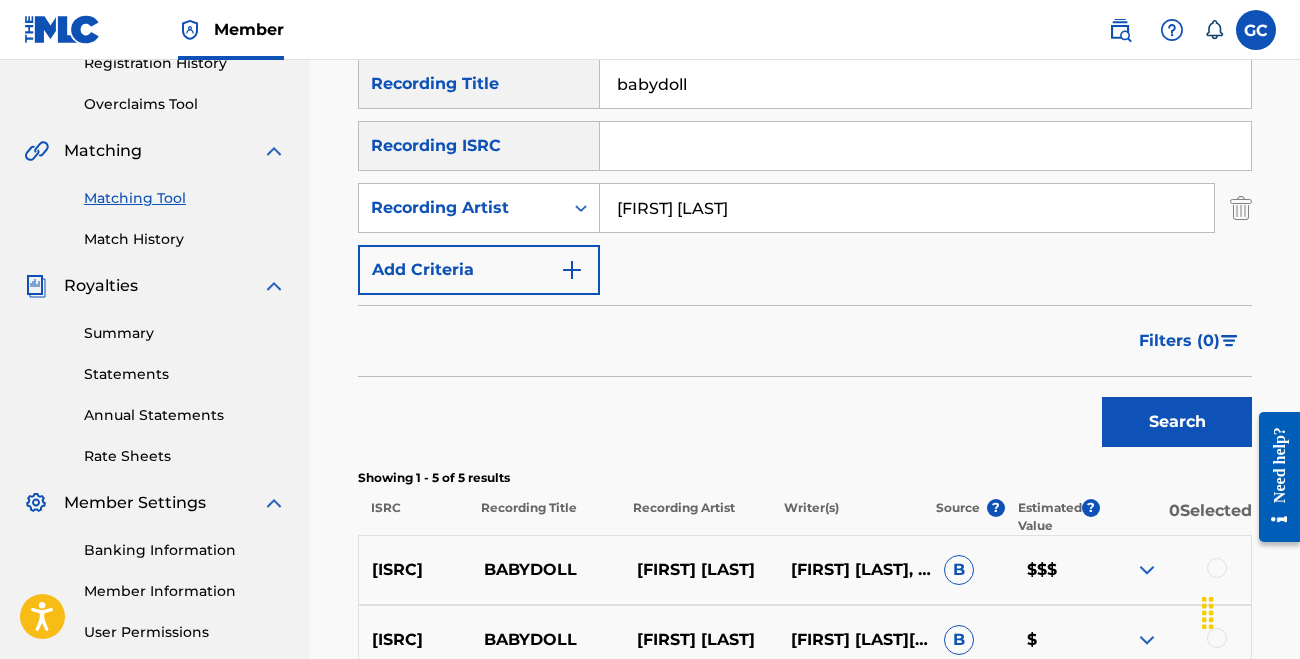 drag, startPoint x: 698, startPoint y: 82, endPoint x: 564, endPoint y: 82, distance: 134 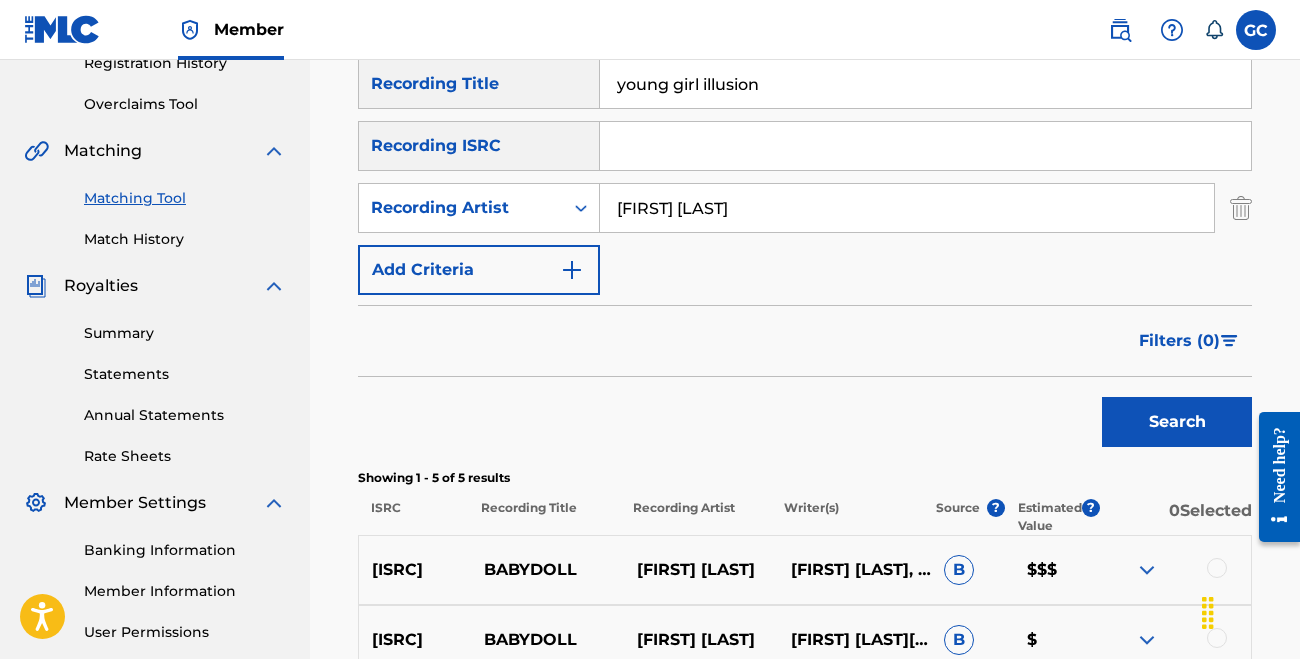 type on "young girl illusion" 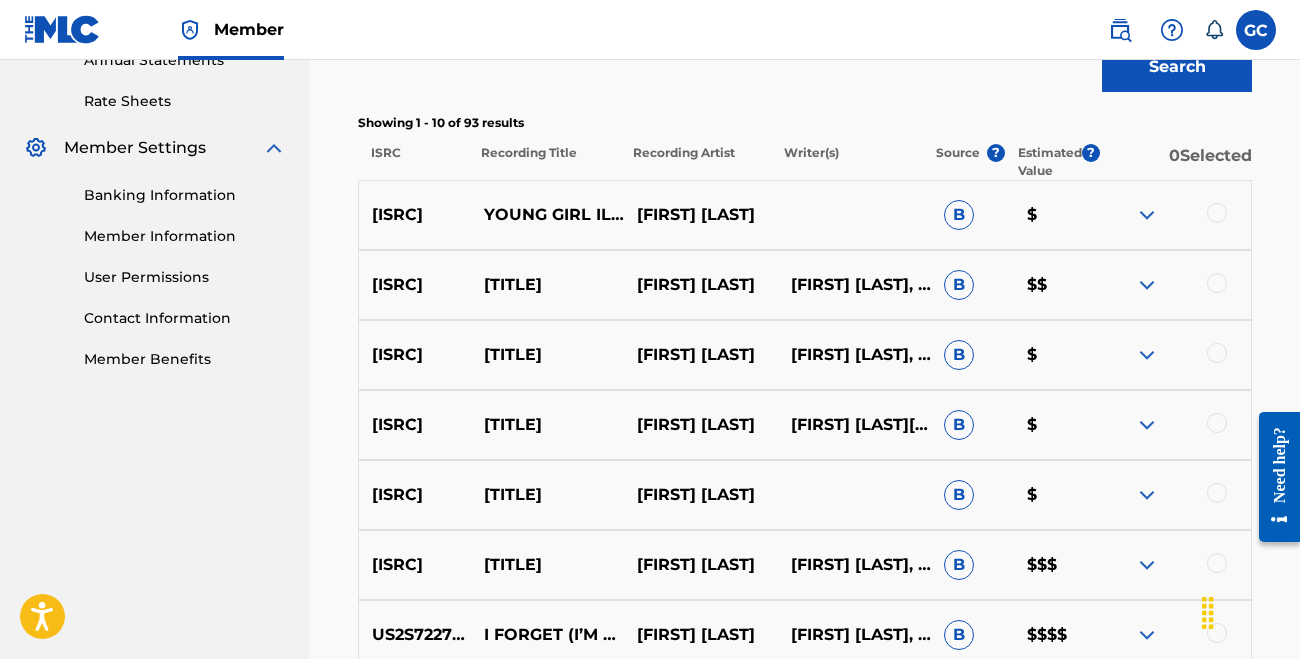 scroll, scrollTop: 749, scrollLeft: 0, axis: vertical 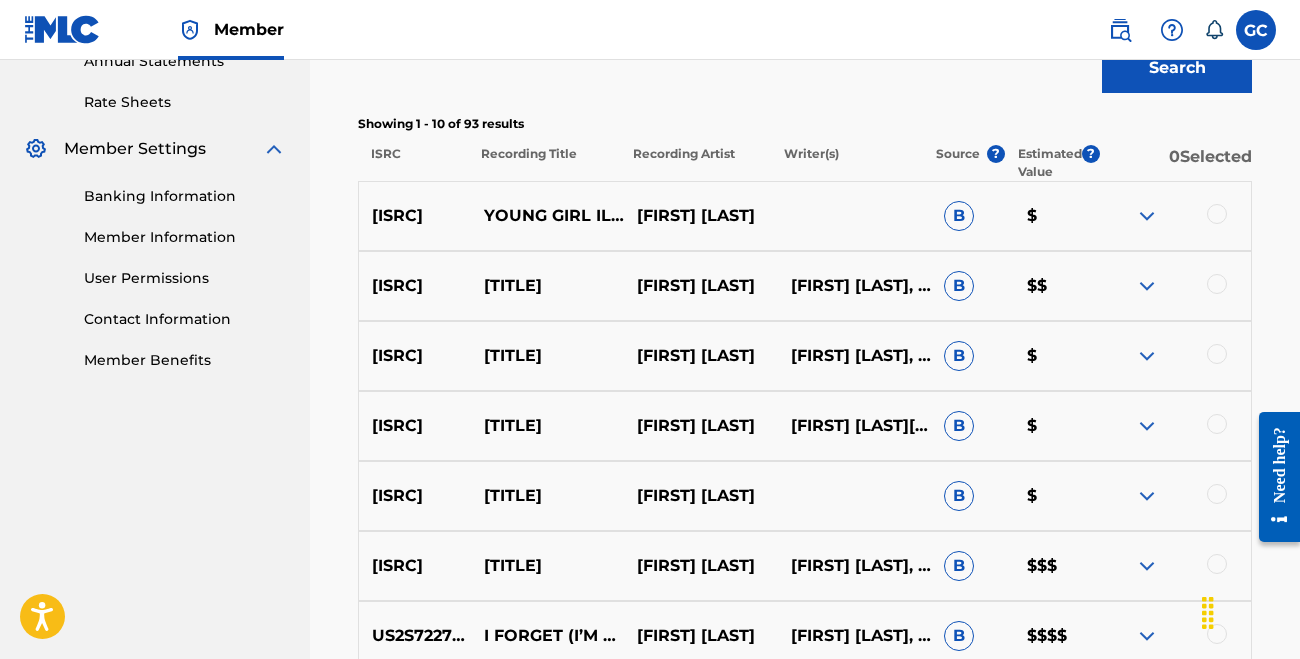 click at bounding box center [1217, 214] 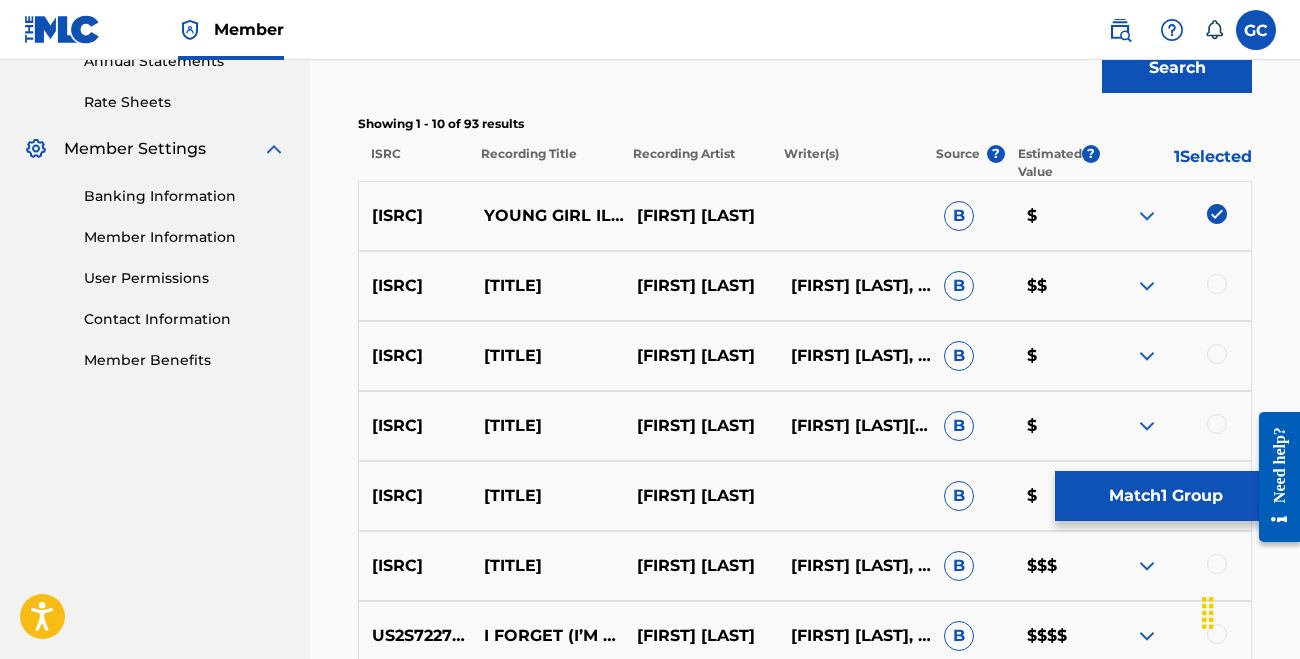 click at bounding box center [1217, 284] 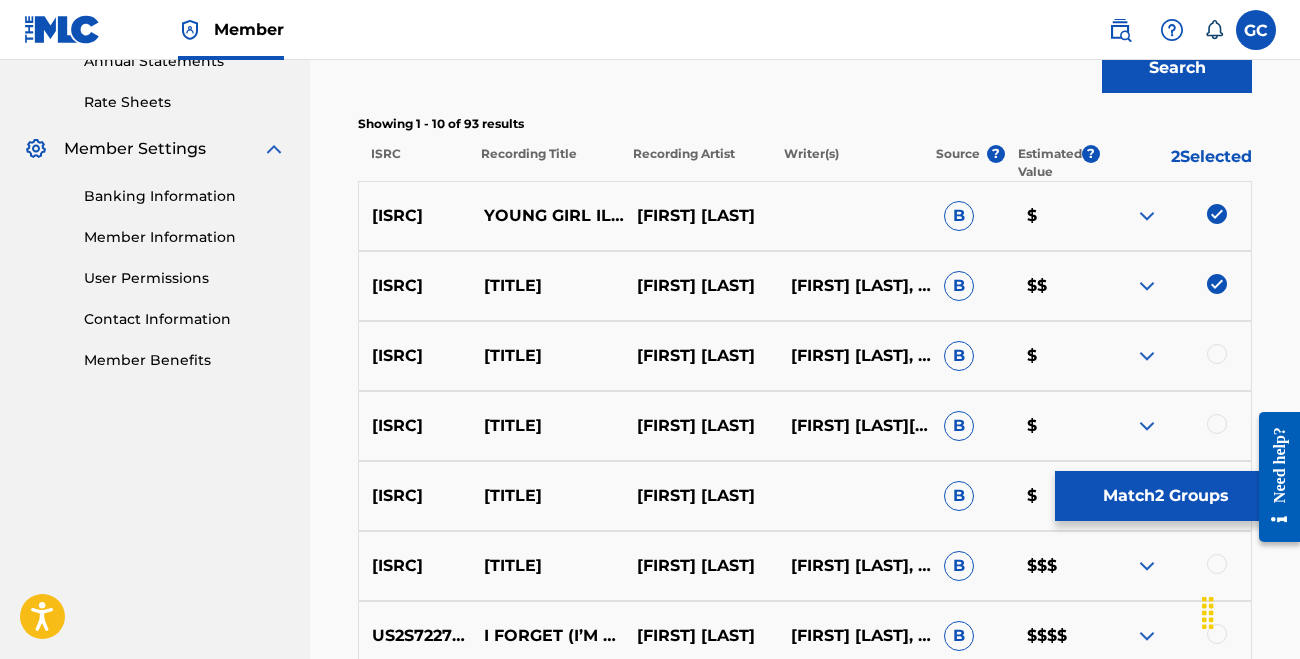 click at bounding box center (1217, 354) 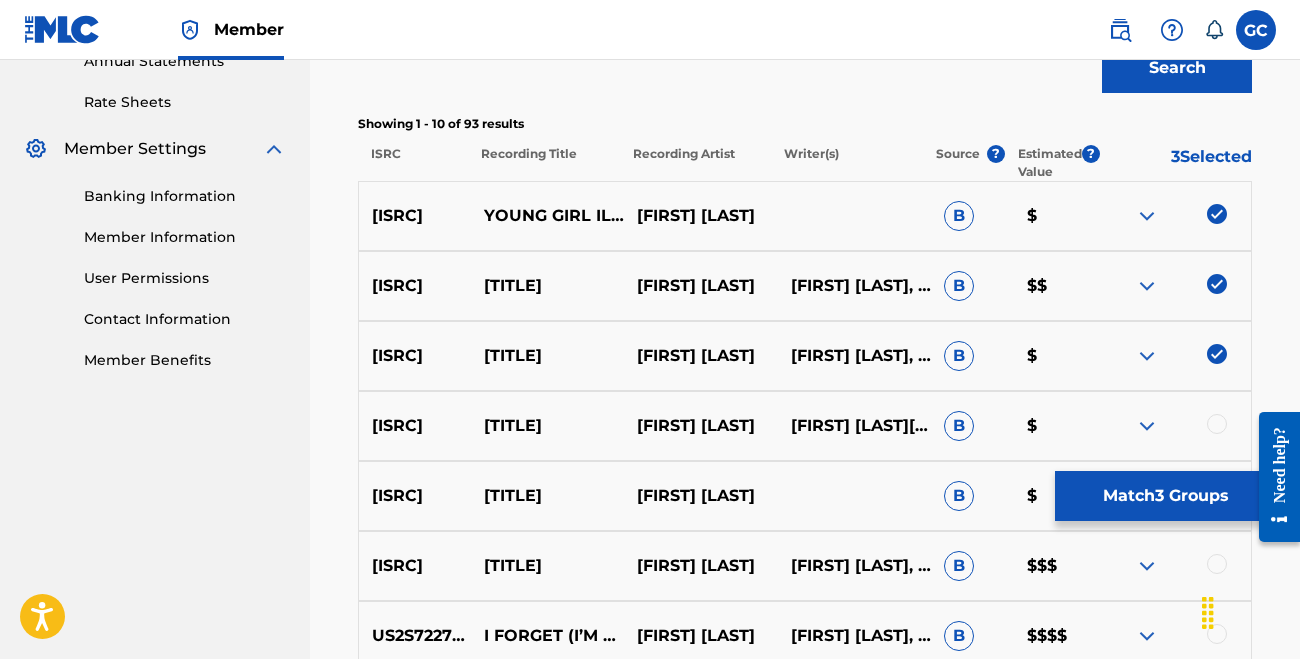 click at bounding box center [1217, 424] 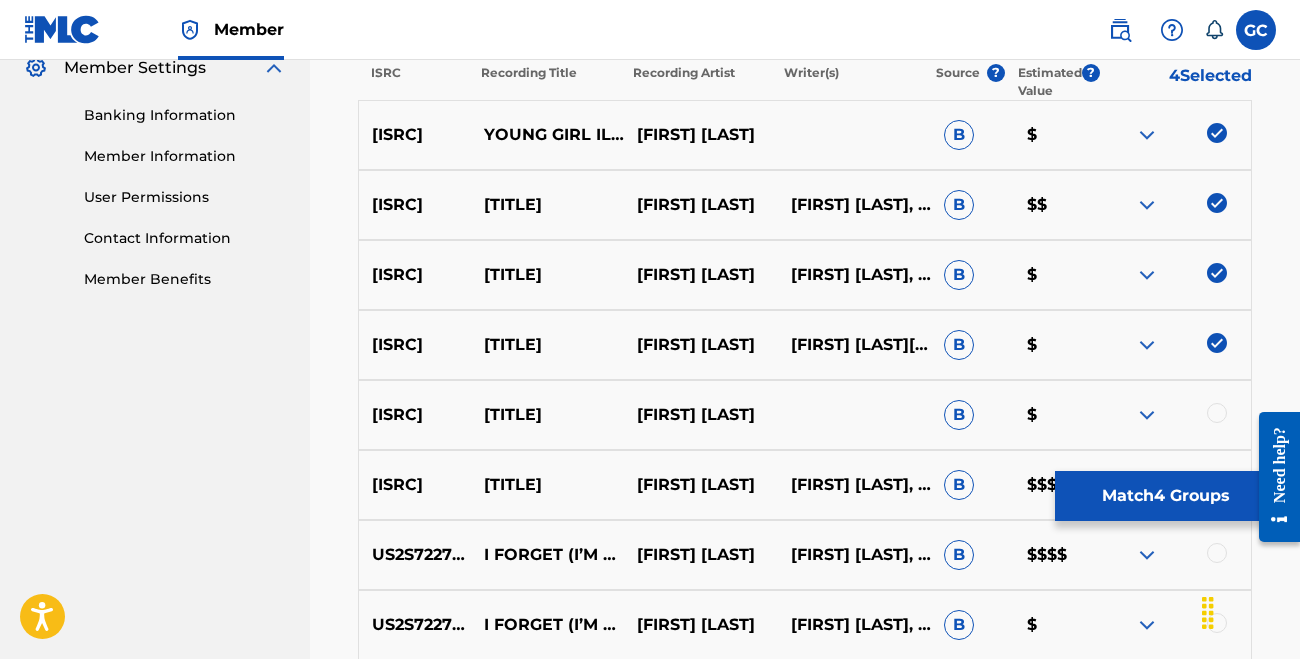 scroll, scrollTop: 947, scrollLeft: 0, axis: vertical 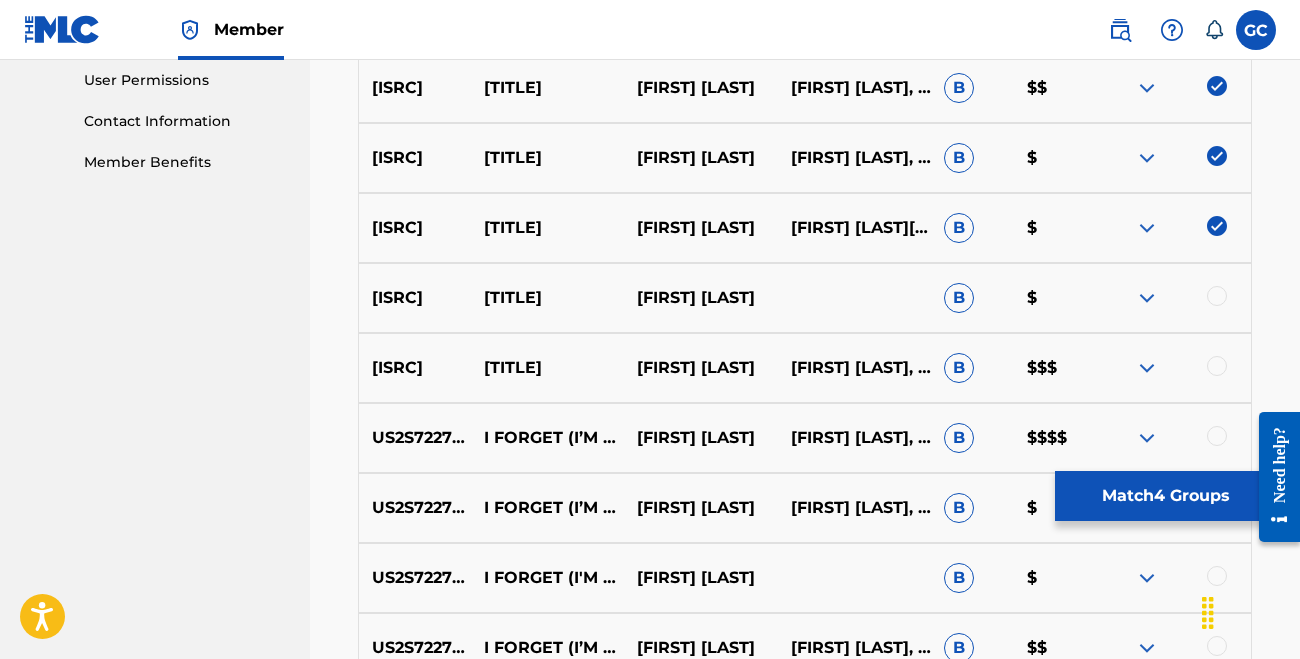 click at bounding box center [1217, 296] 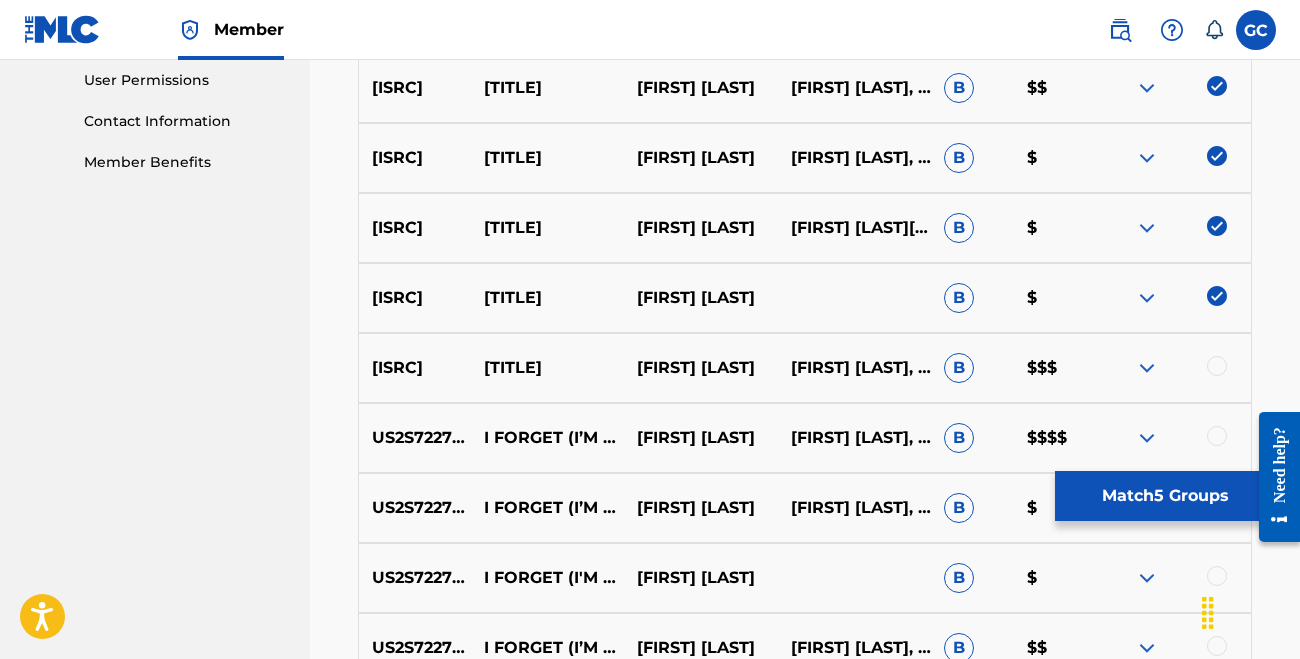 click at bounding box center [1217, 366] 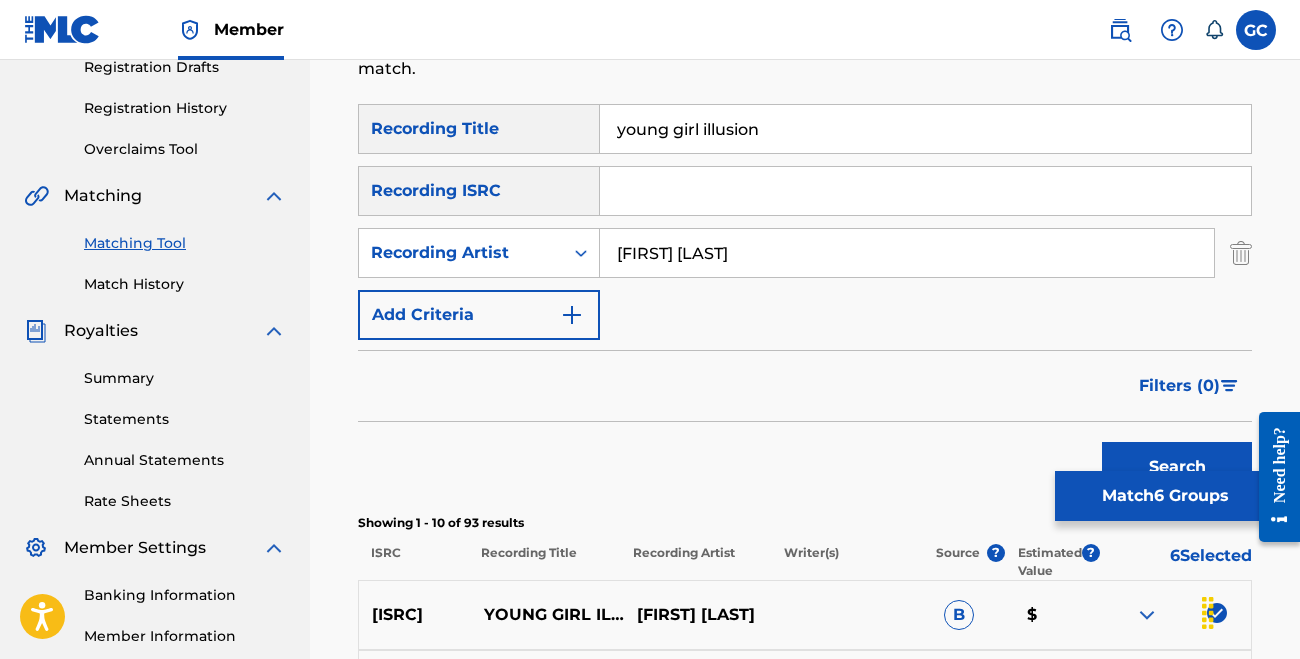 scroll, scrollTop: 244, scrollLeft: 0, axis: vertical 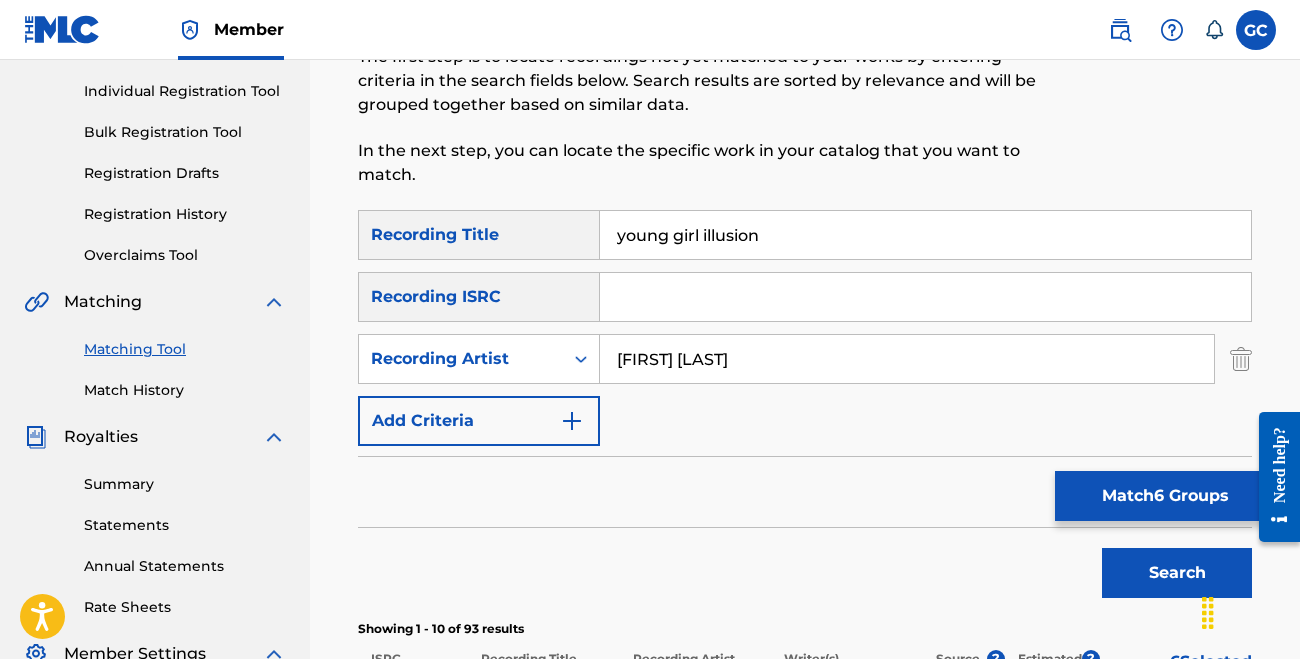 click on "Match  6 Groups" at bounding box center (1165, 496) 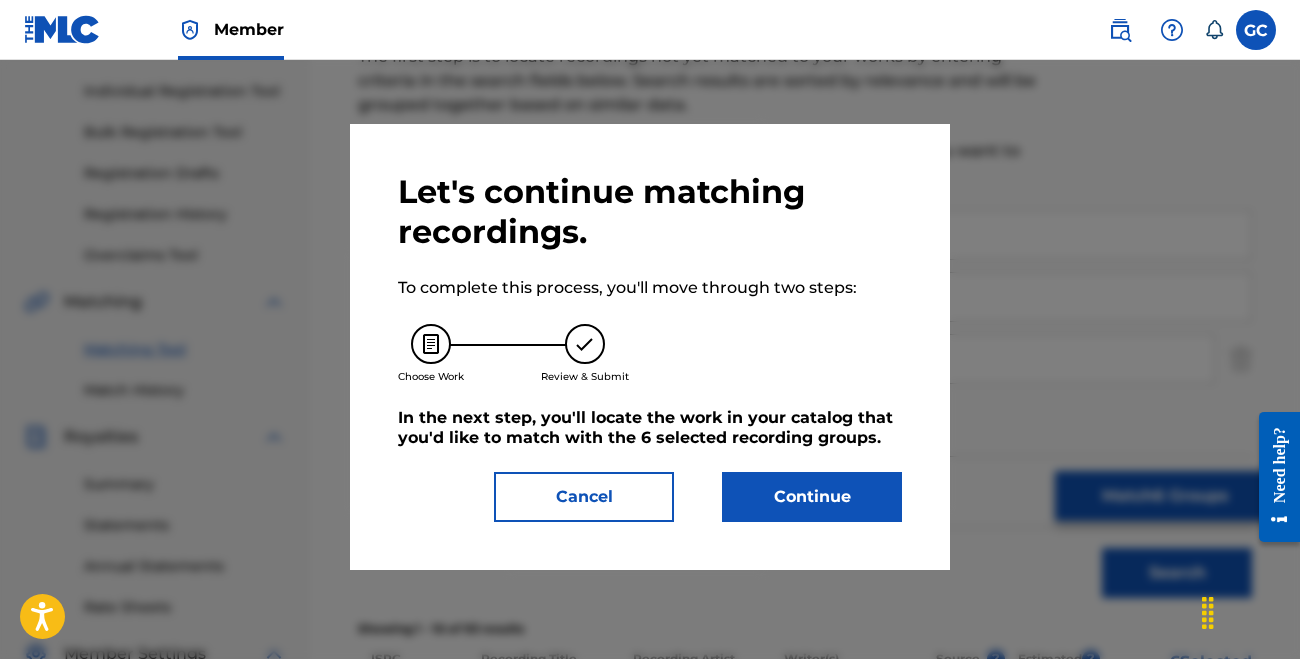 click on "Continue" at bounding box center [812, 497] 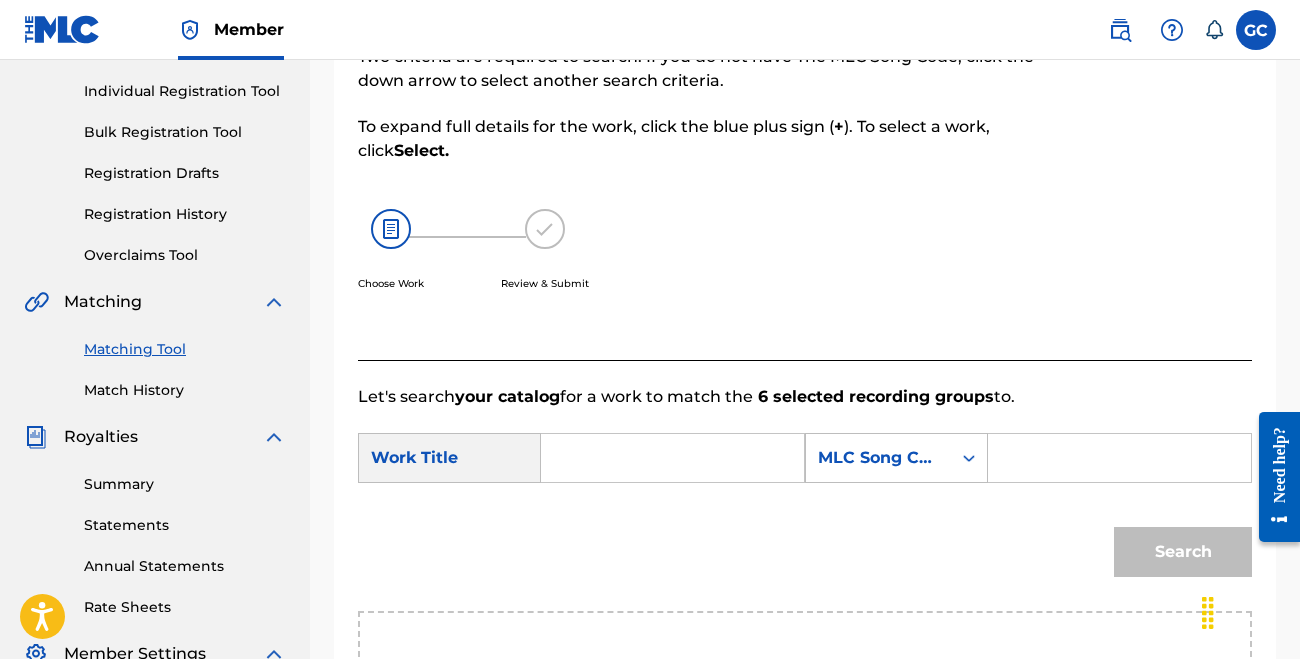 click at bounding box center (1119, 458) 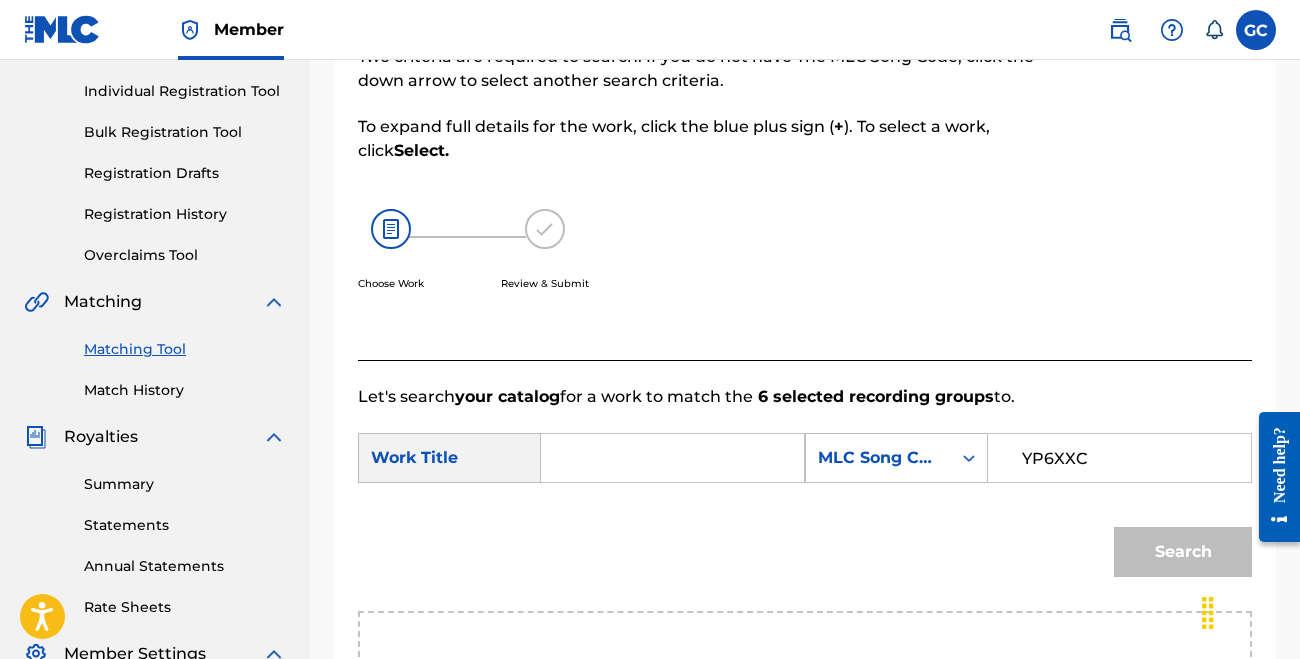 type on "YP6XXC" 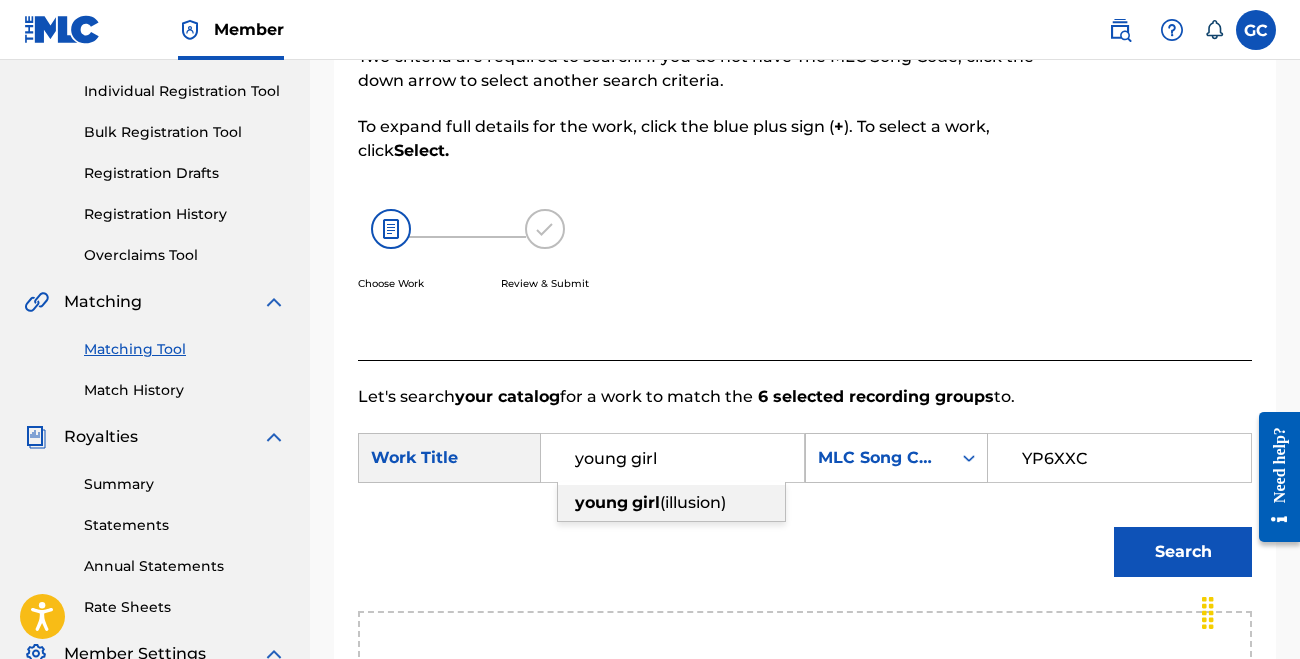 click on "young" at bounding box center [601, 502] 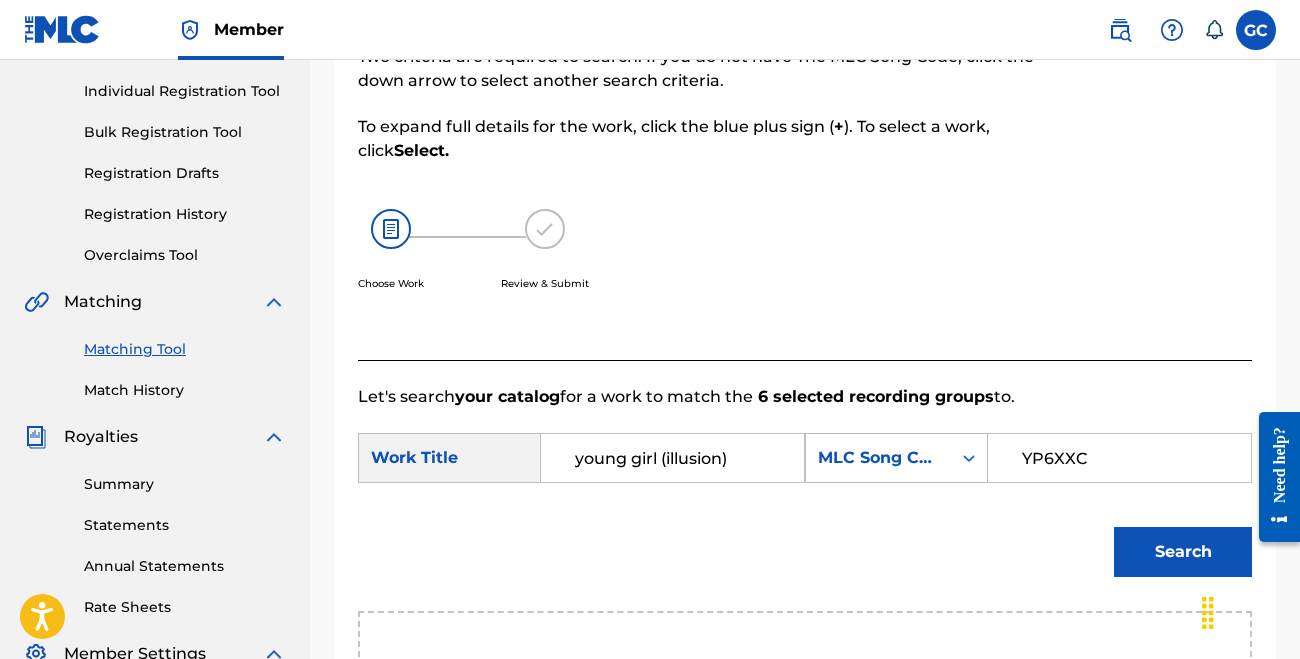 click on "Search" at bounding box center [1183, 552] 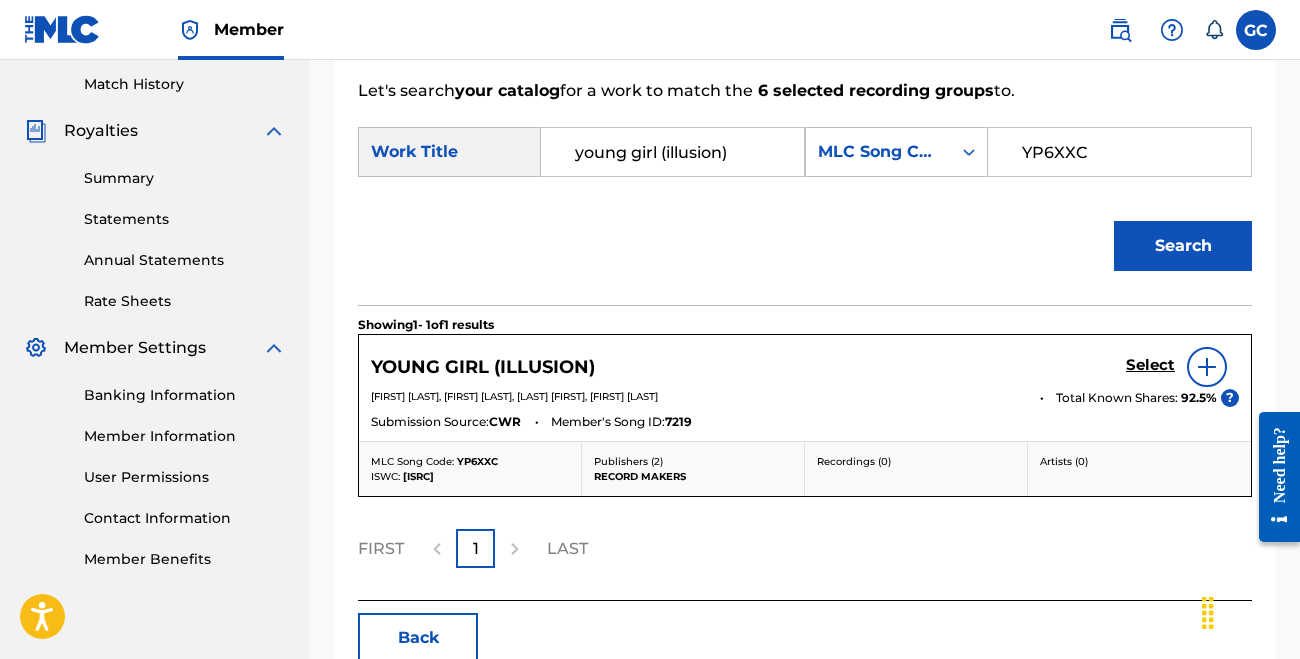 scroll, scrollTop: 605, scrollLeft: 0, axis: vertical 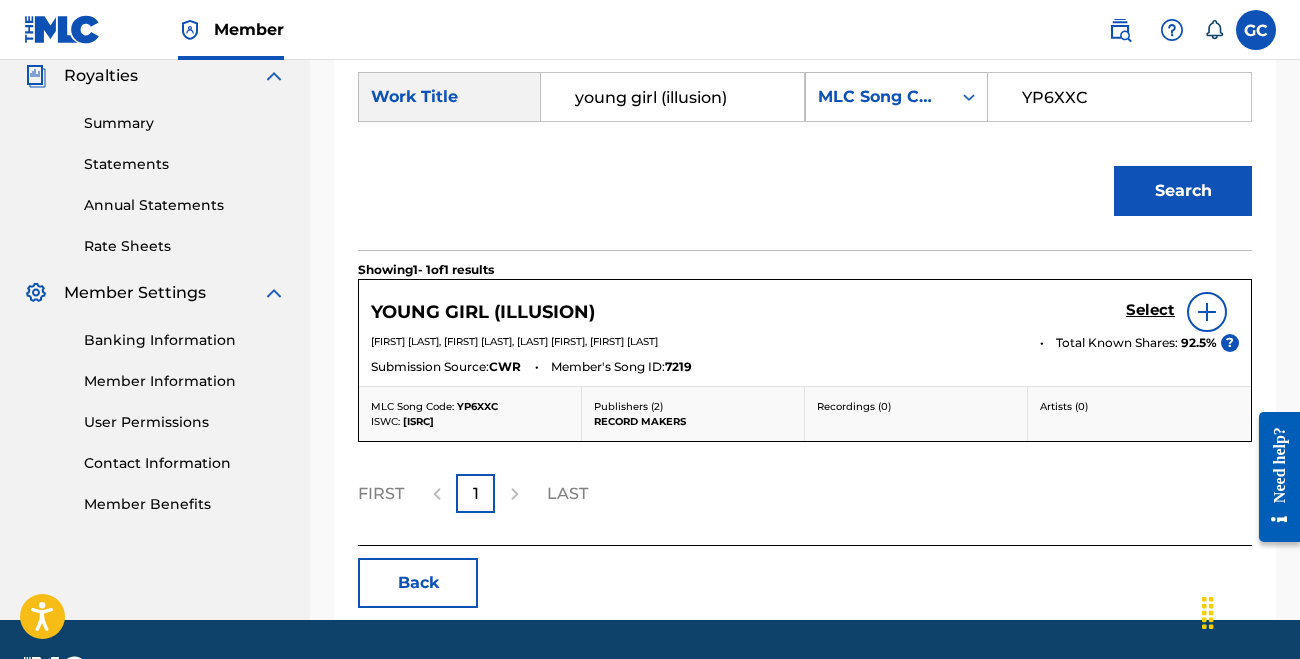 click on "Select" at bounding box center (1150, 310) 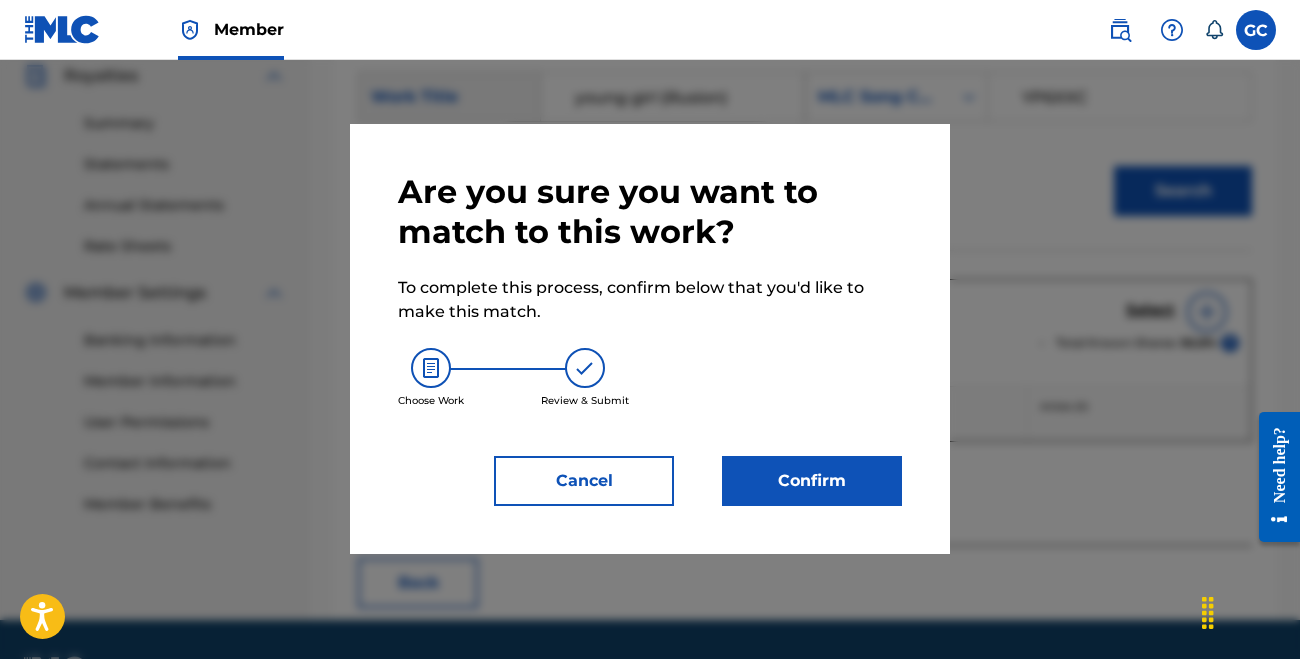 click on "Confirm" at bounding box center [812, 481] 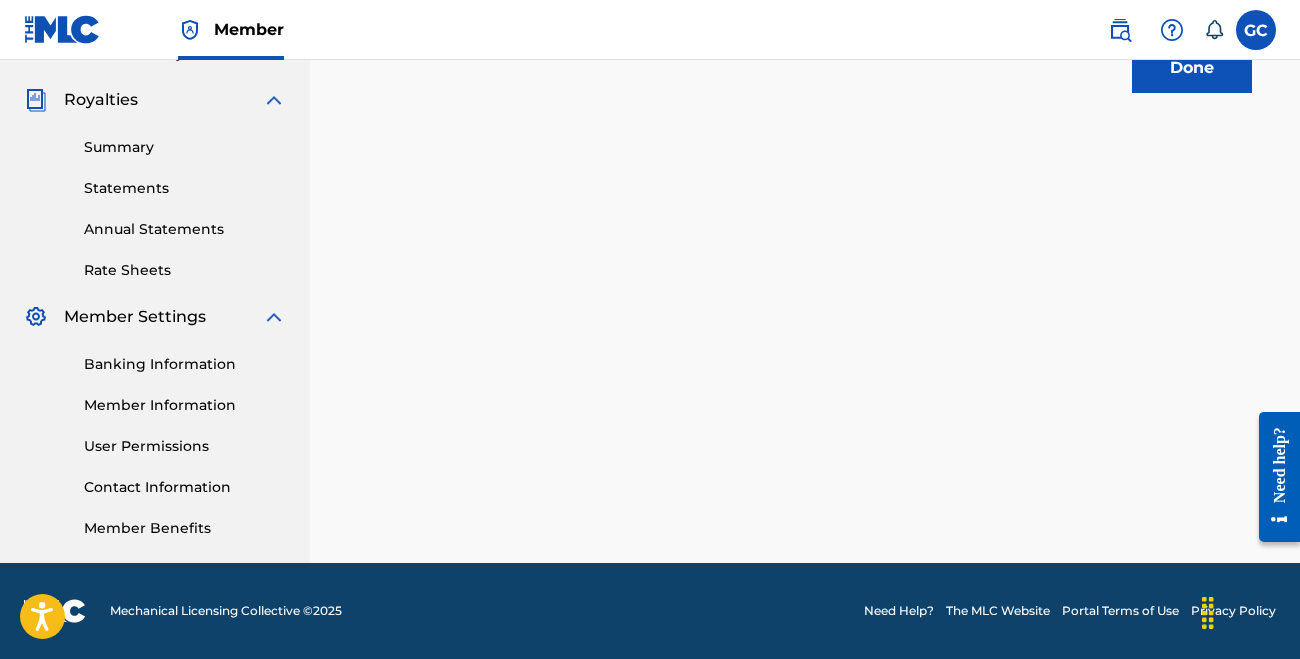 scroll, scrollTop: 464, scrollLeft: 0, axis: vertical 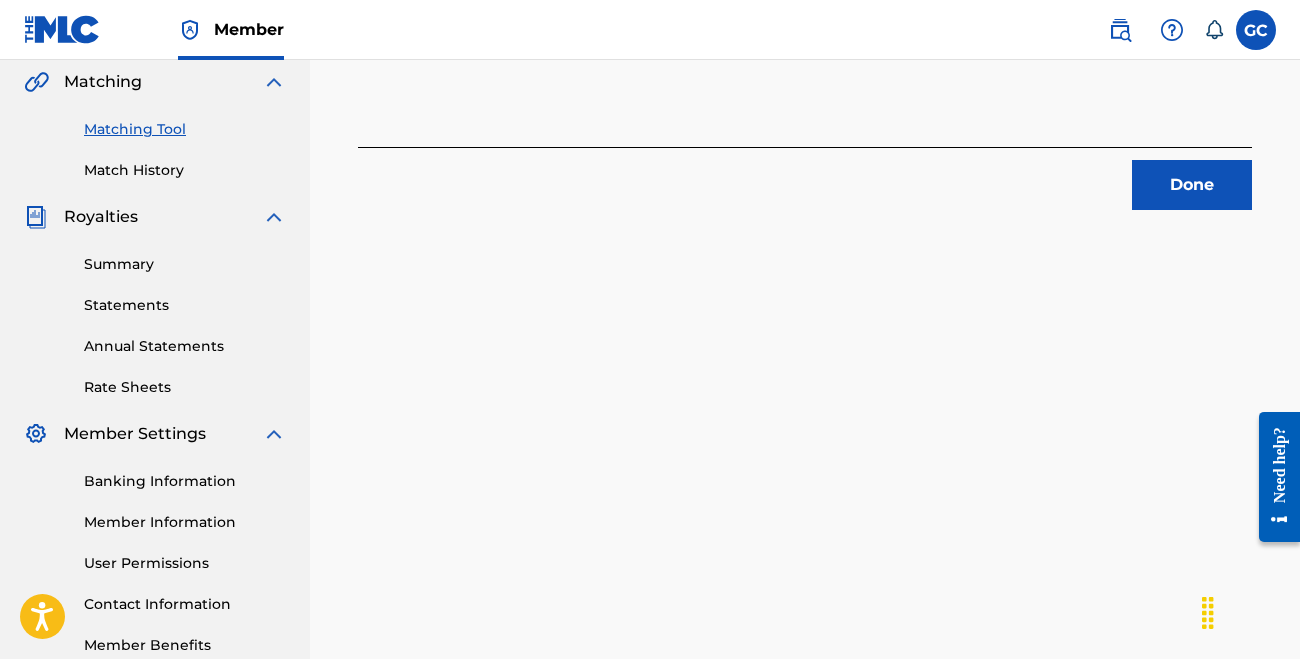 click on "Done" at bounding box center [1192, 185] 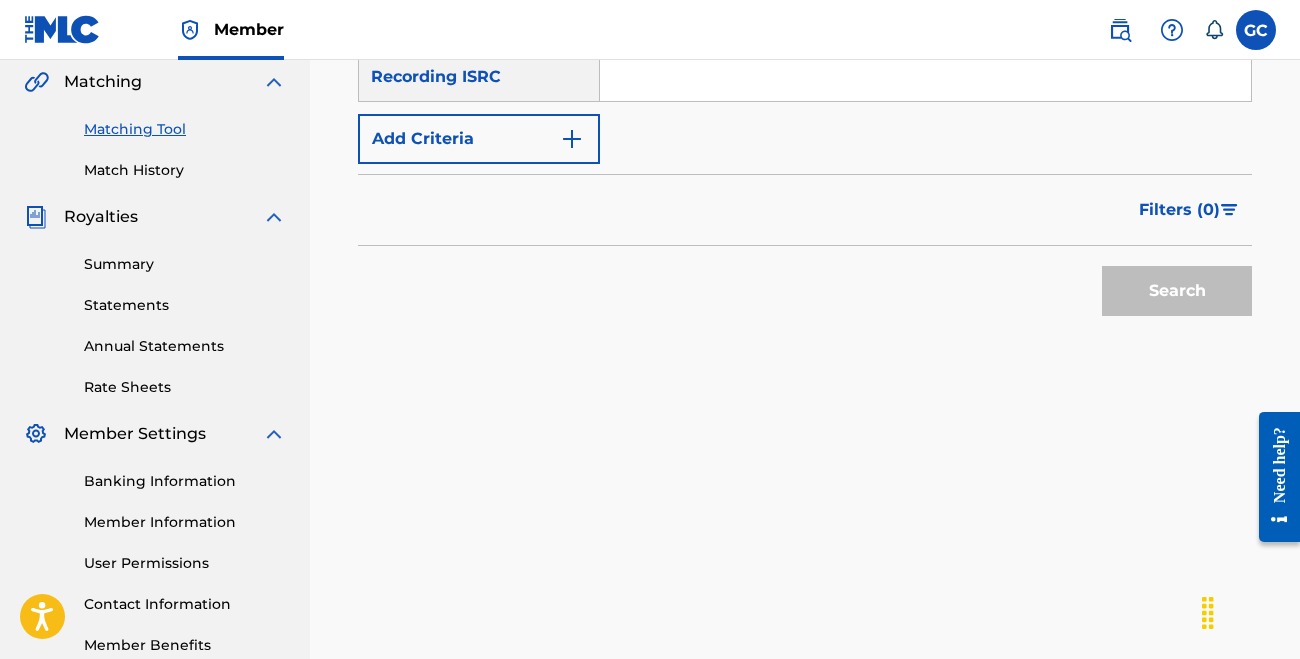 scroll, scrollTop: 31, scrollLeft: 0, axis: vertical 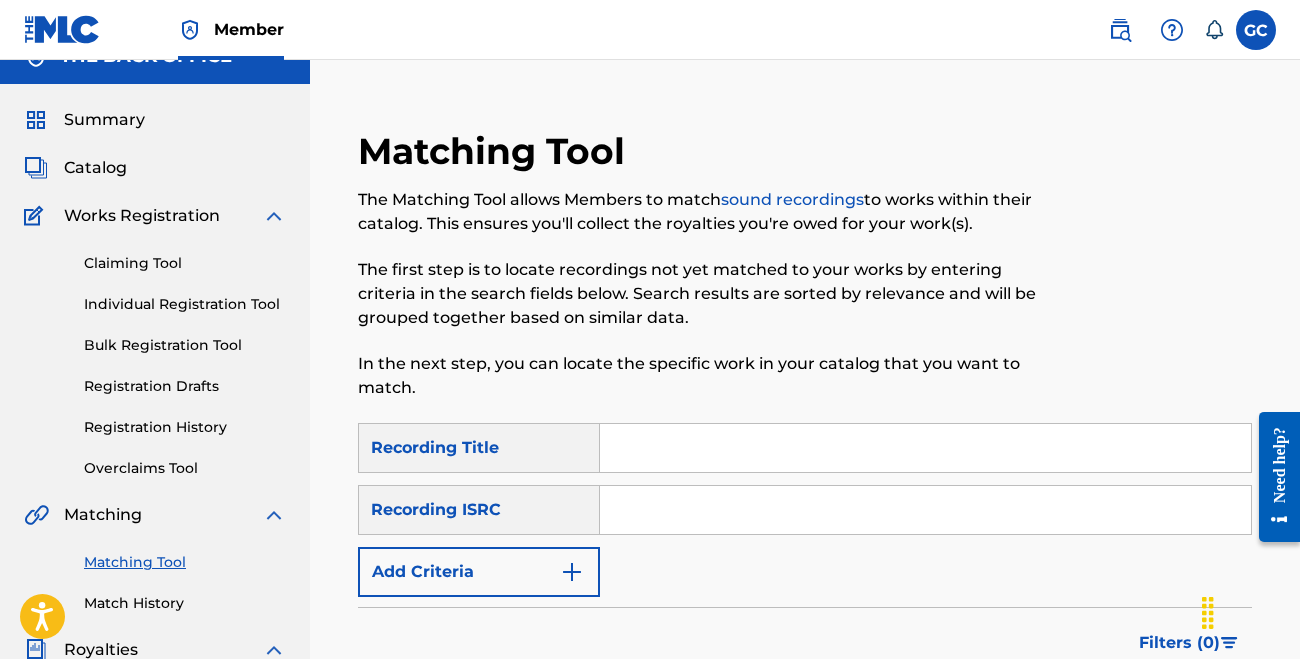 click on "Add Criteria" at bounding box center (479, 572) 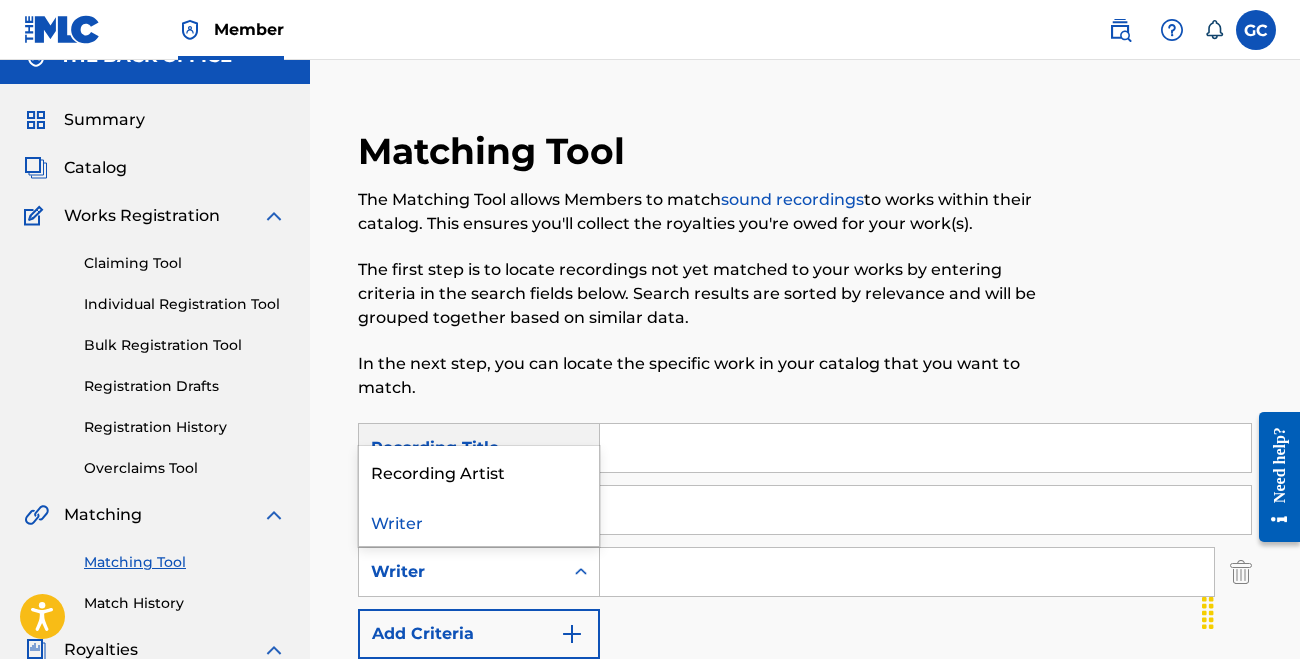 click on "Writer" at bounding box center (461, 572) 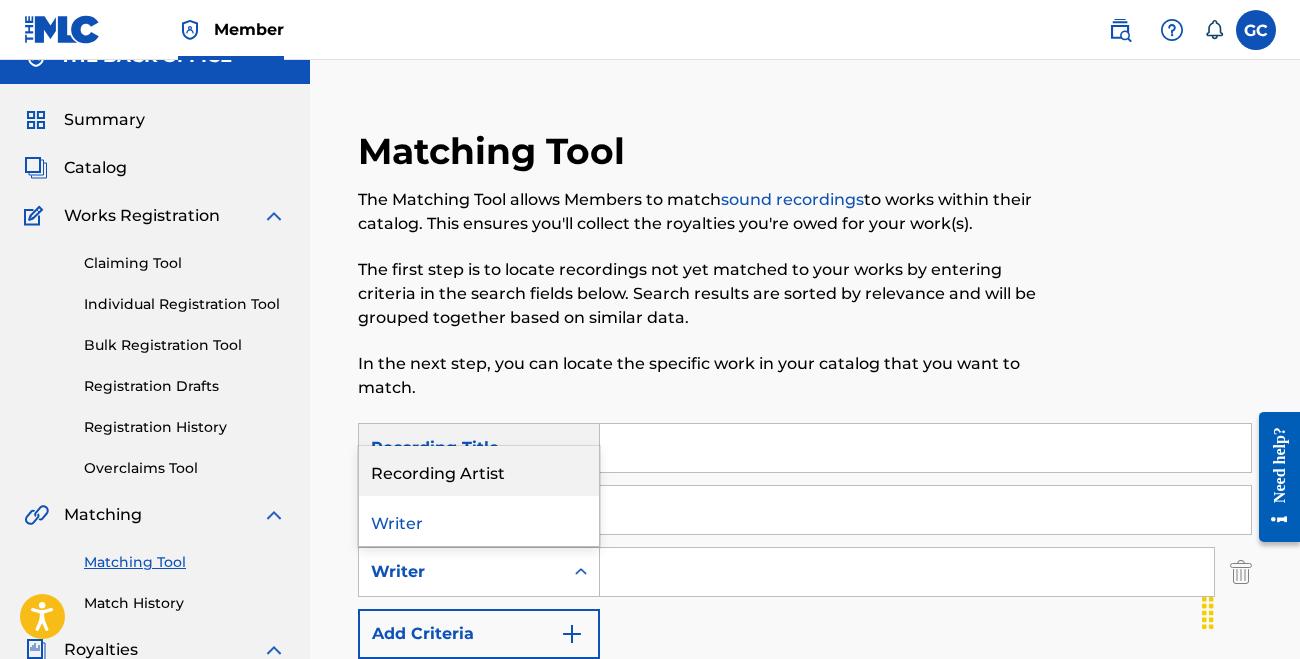 click on "Recording Artist" at bounding box center [479, 471] 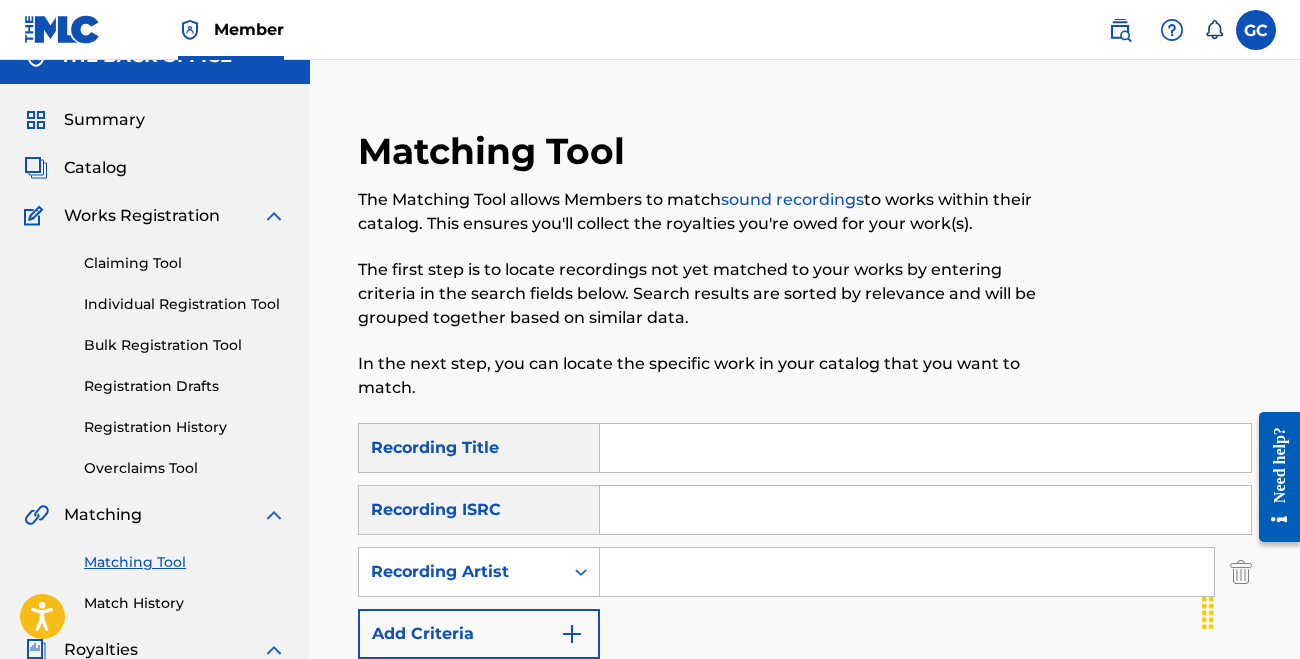click at bounding box center (925, 448) 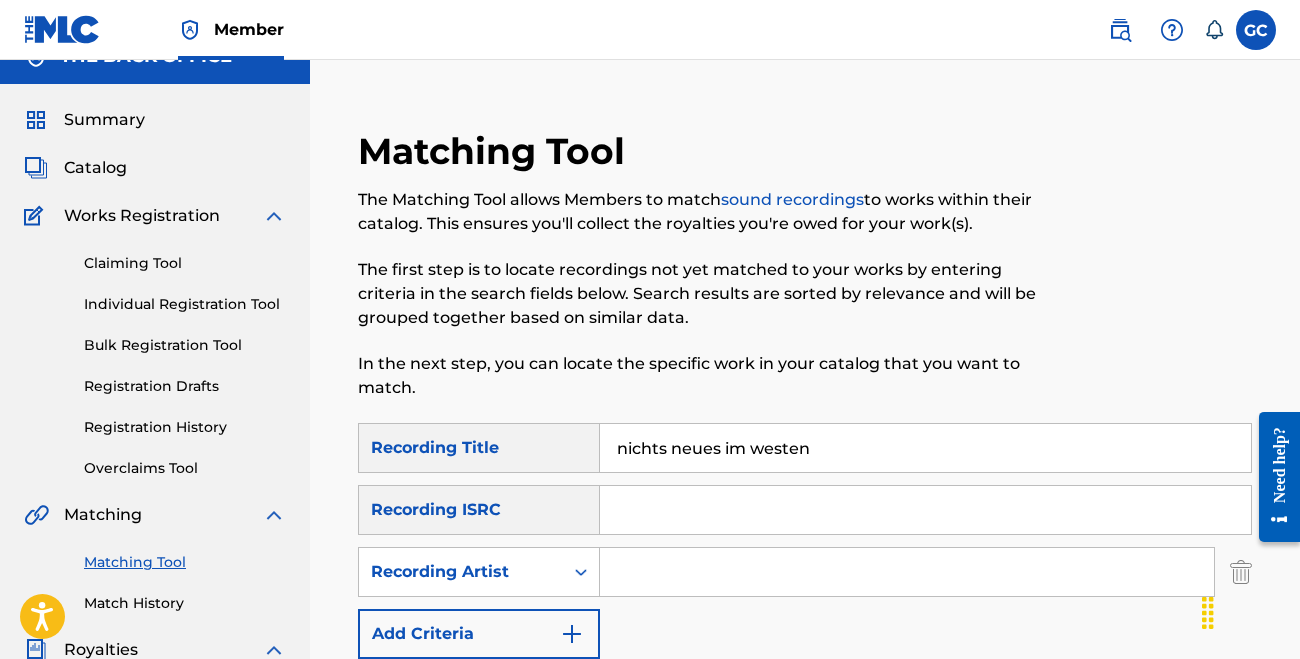 type on "nichts neues im westen" 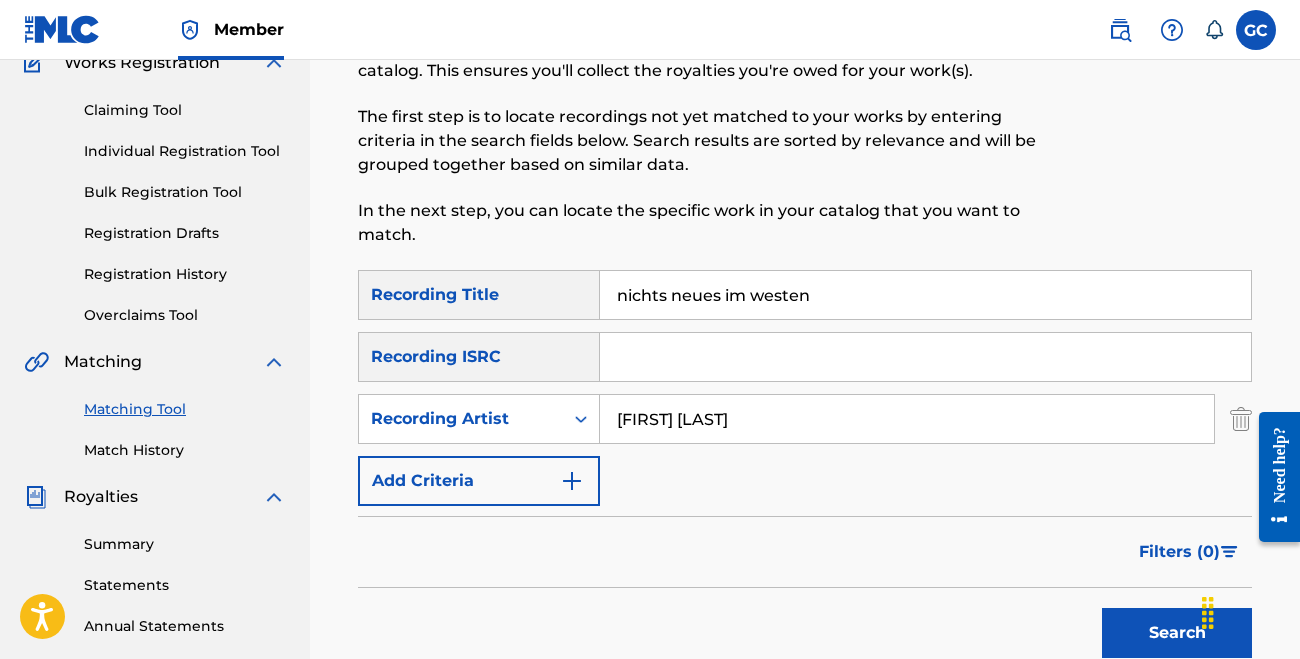 scroll, scrollTop: 305, scrollLeft: 0, axis: vertical 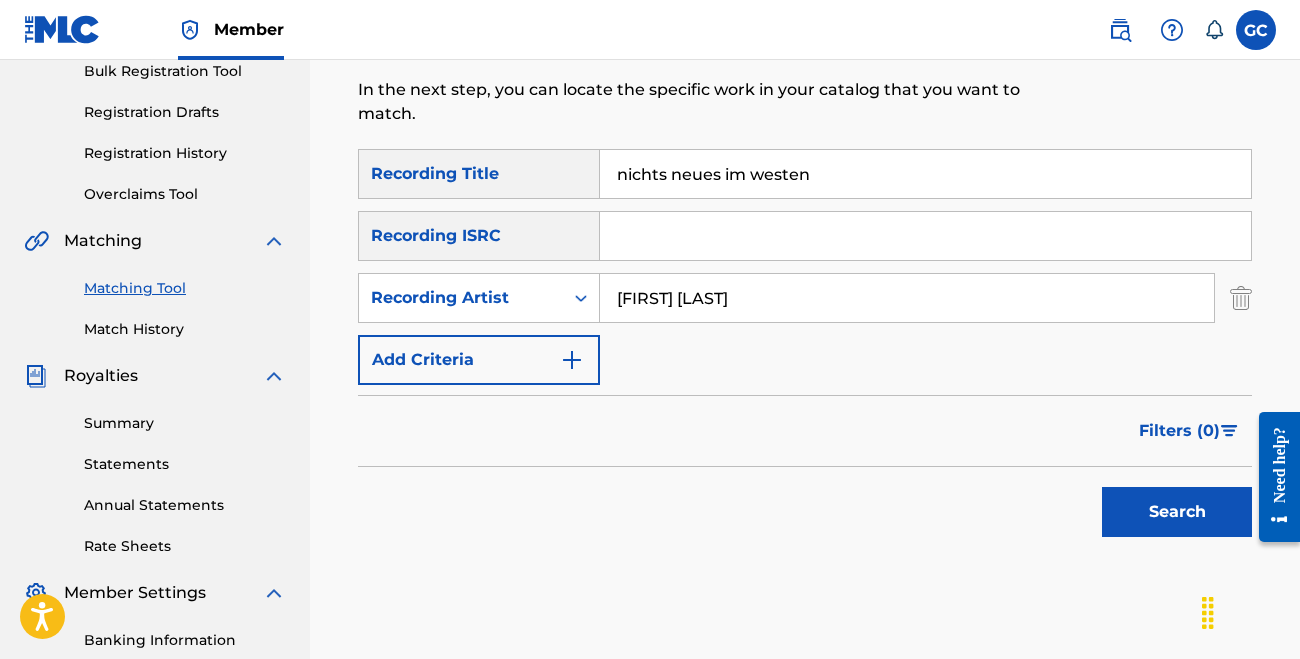 type on "[FIRST] [LAST]" 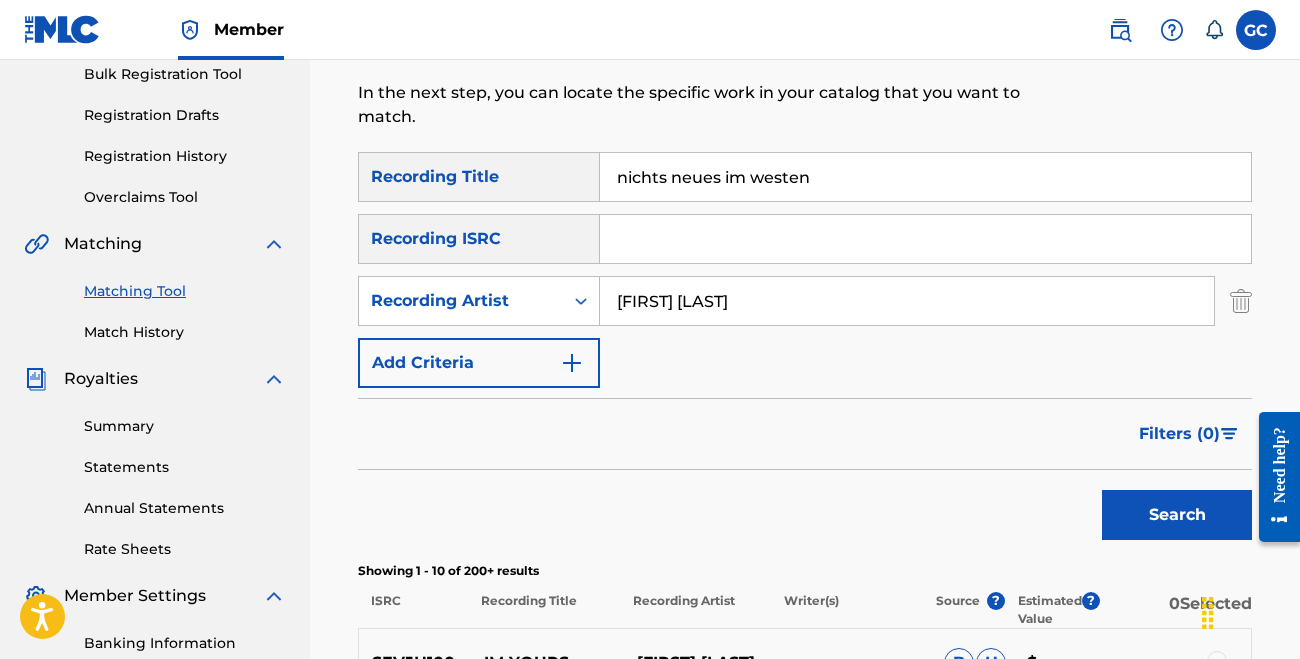 scroll, scrollTop: 306, scrollLeft: 0, axis: vertical 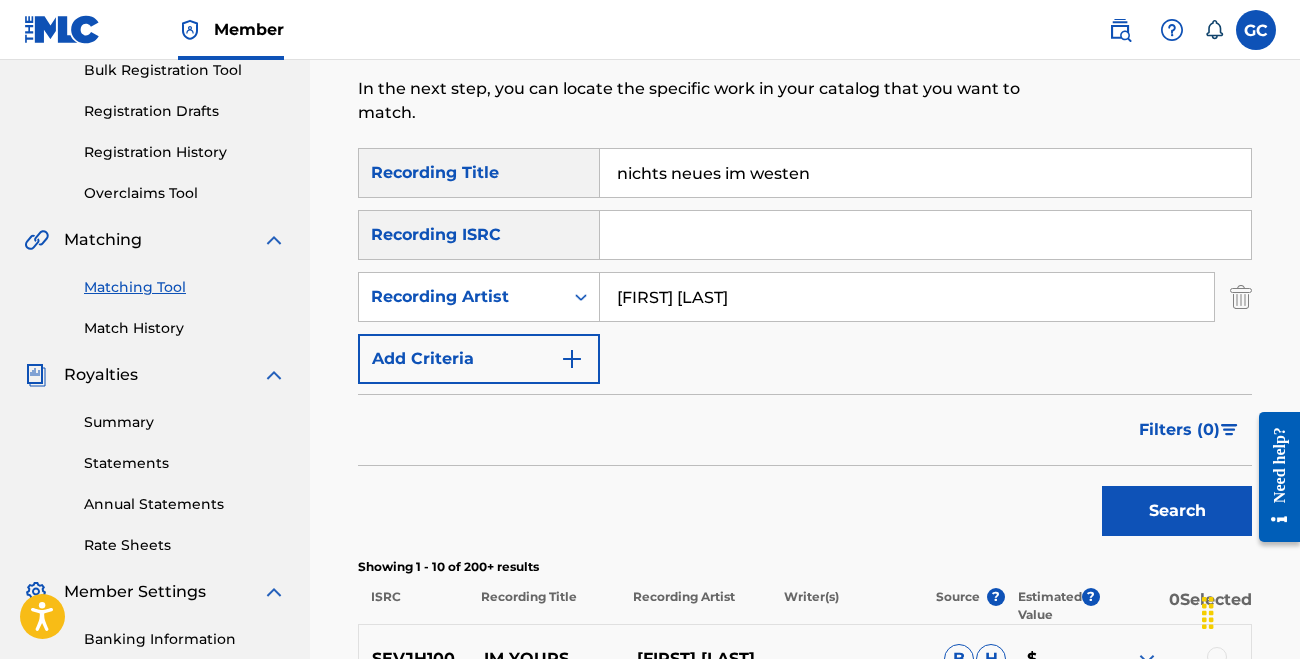 drag, startPoint x: 845, startPoint y: 168, endPoint x: 566, endPoint y: 167, distance: 279.0018 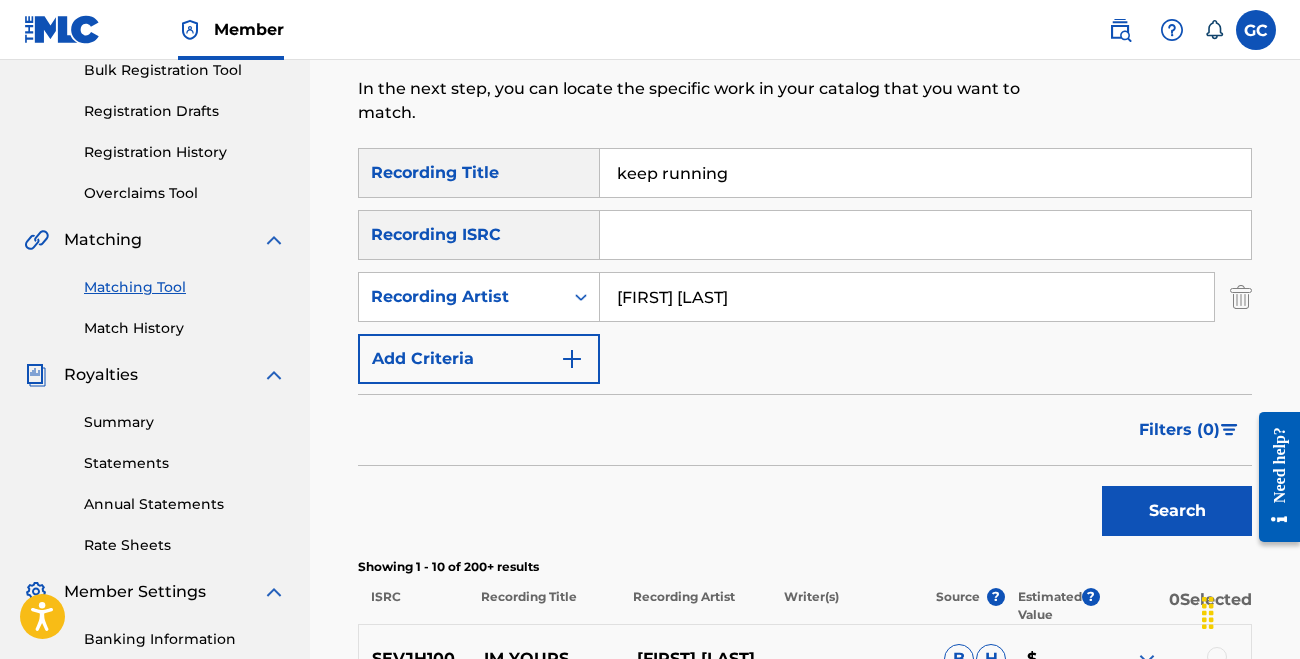 type on "keep running" 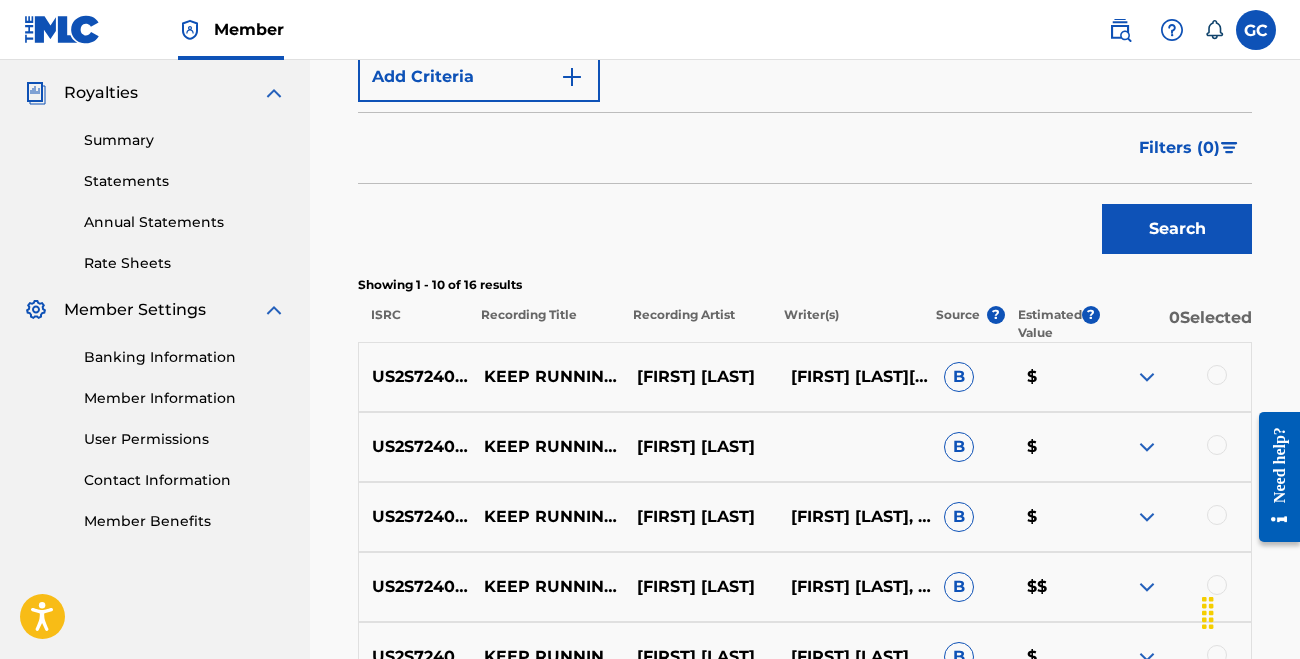 scroll, scrollTop: 600, scrollLeft: 0, axis: vertical 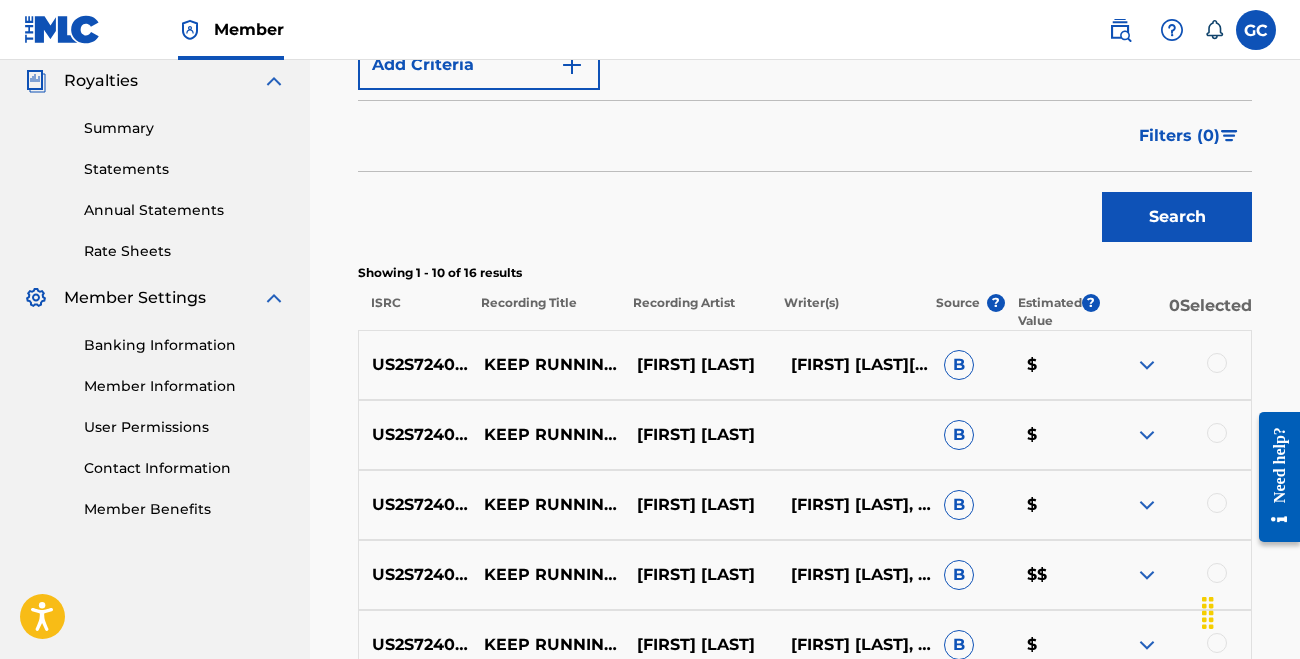 click at bounding box center [1217, 363] 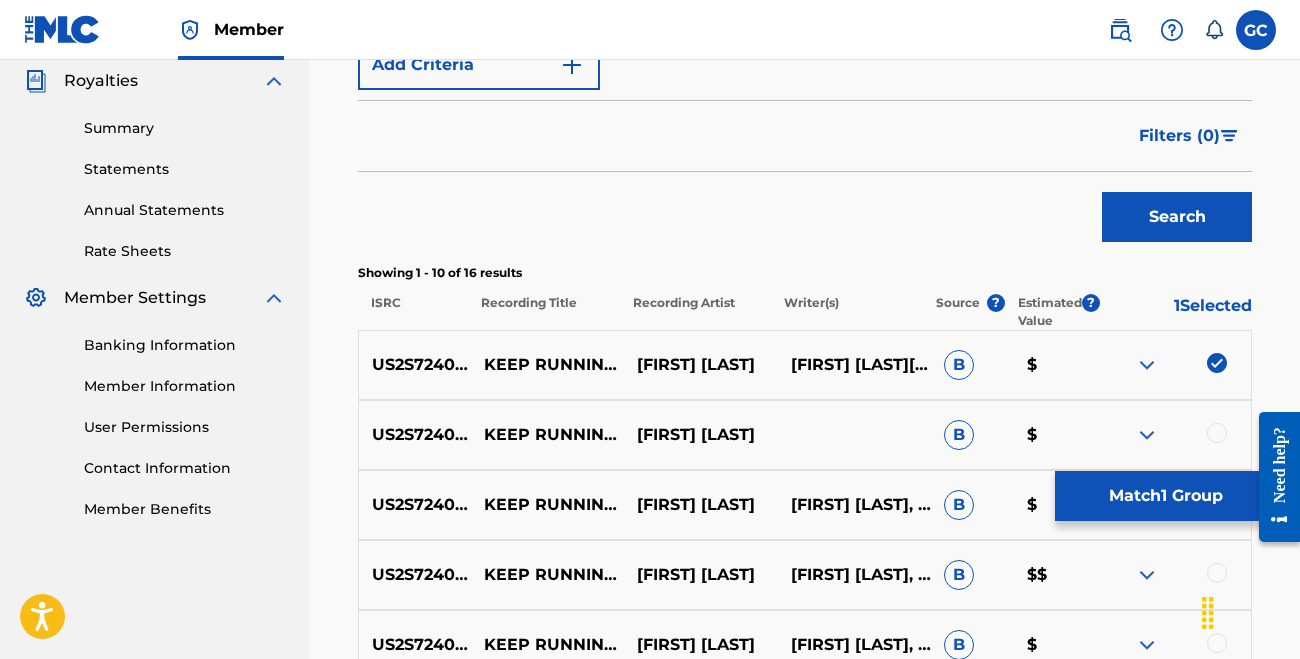 click on "[ISRC] [TITLE] [FIRST] [LAST] B $" at bounding box center (805, 435) 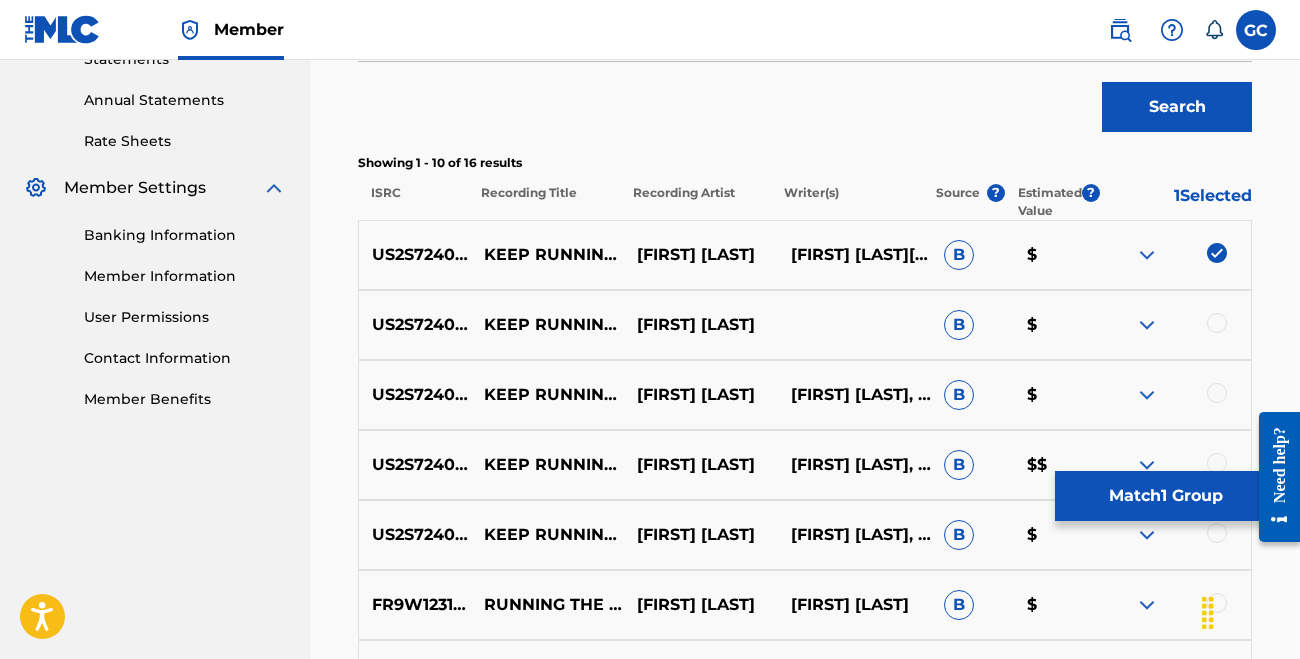 scroll, scrollTop: 710, scrollLeft: 0, axis: vertical 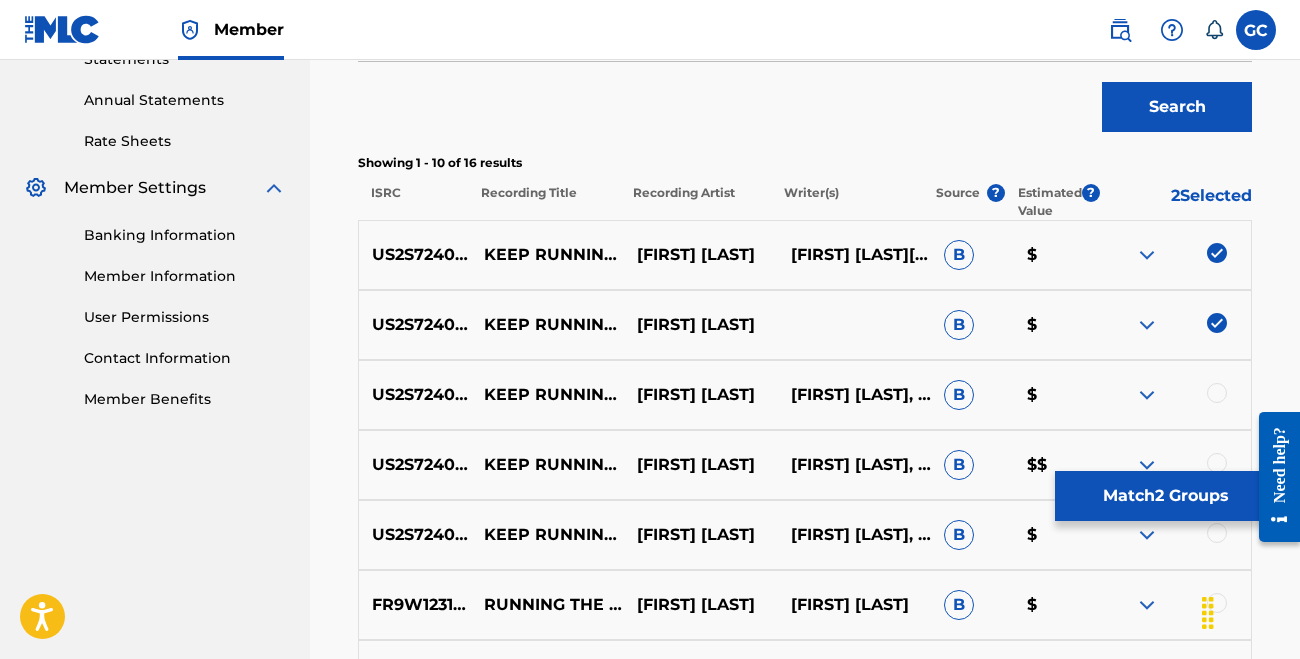 click at bounding box center [1217, 393] 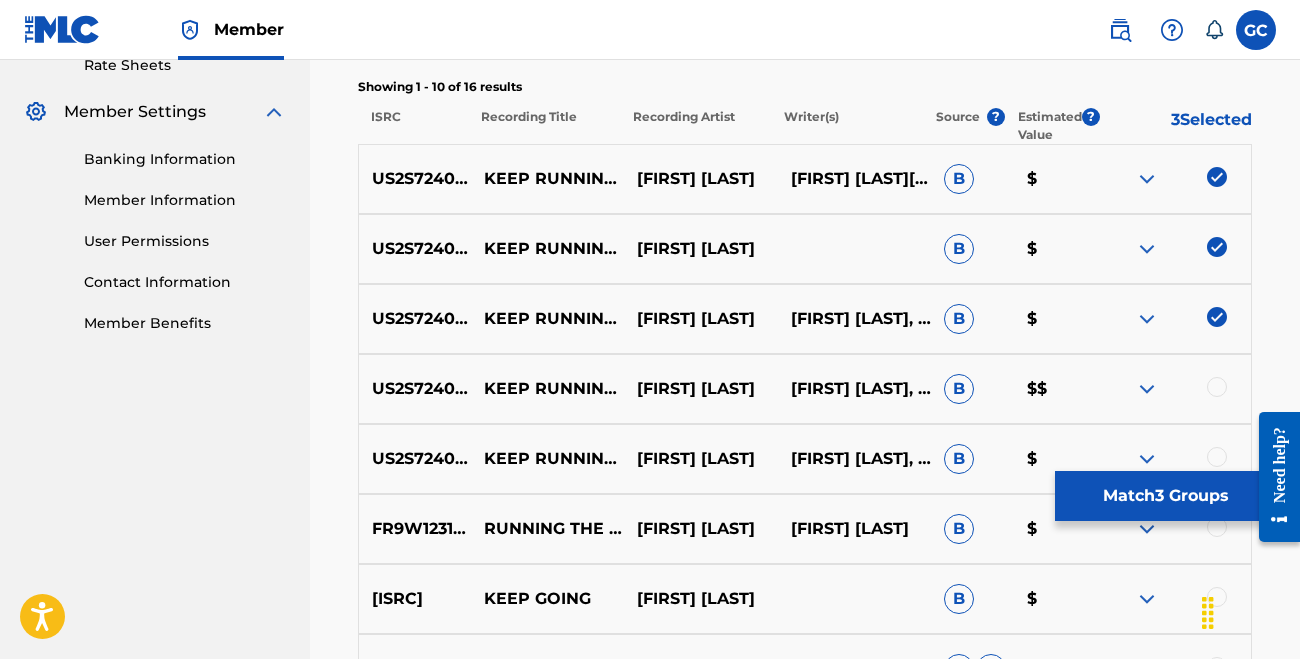 scroll, scrollTop: 839, scrollLeft: 0, axis: vertical 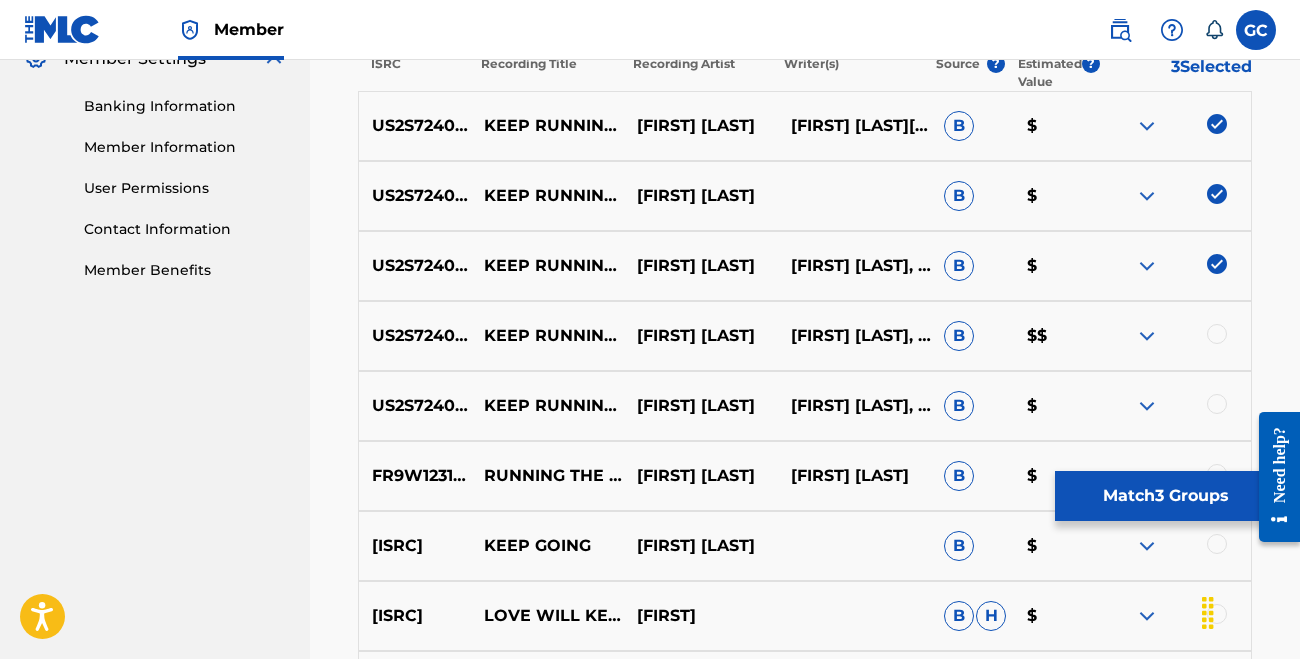 click at bounding box center (1217, 334) 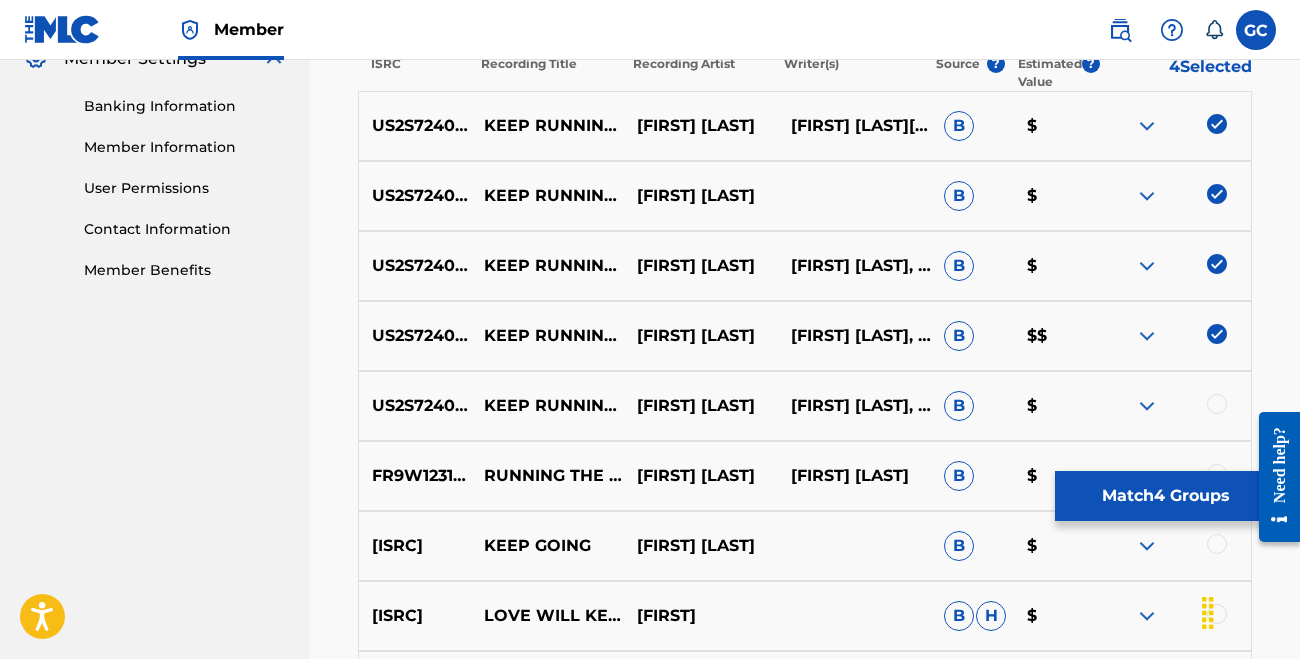 click on "[ISRC] [TITLE] [FIRST] [LAST] [FIRST] [LAST], [FIRST] [LAST], [FIRST] [LAST] B $" at bounding box center (805, 406) 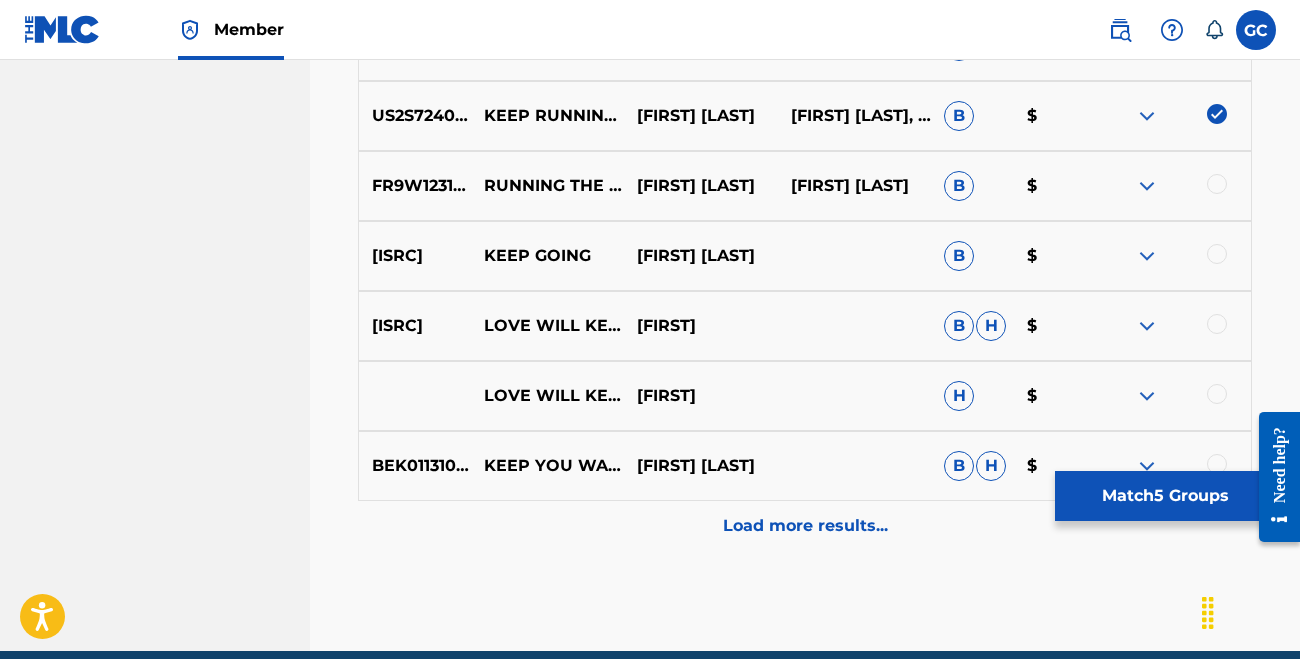scroll, scrollTop: 1129, scrollLeft: 0, axis: vertical 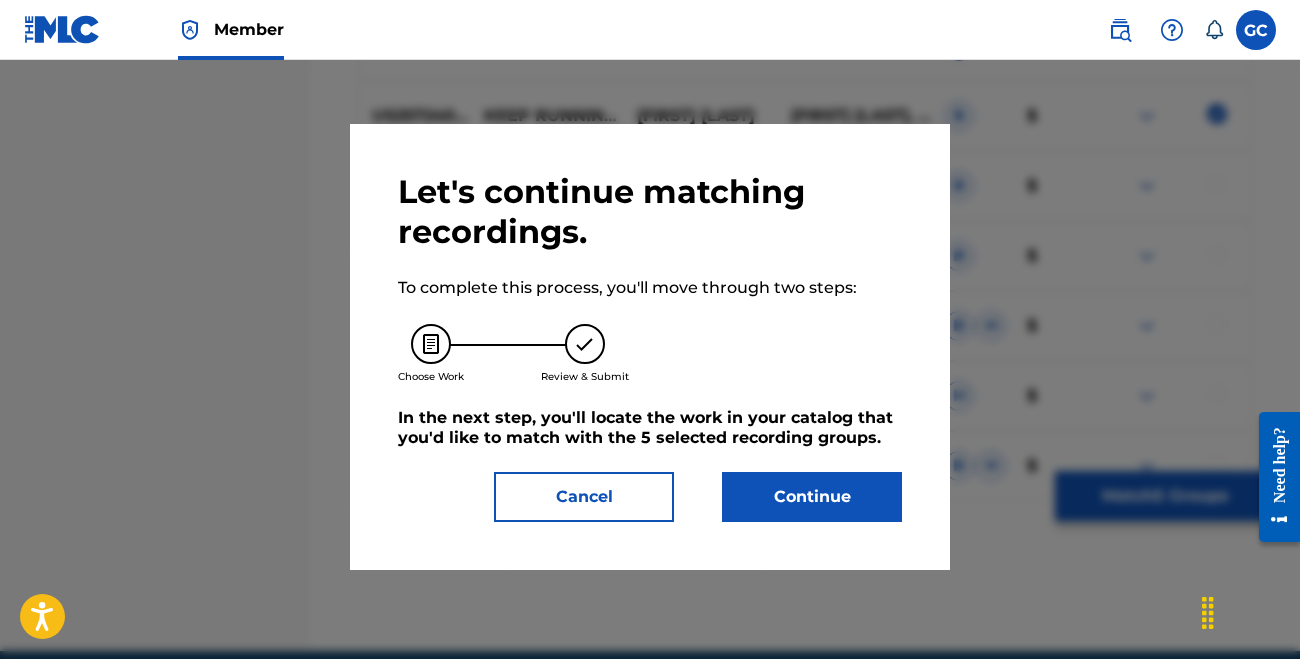click on "Continue" at bounding box center [812, 497] 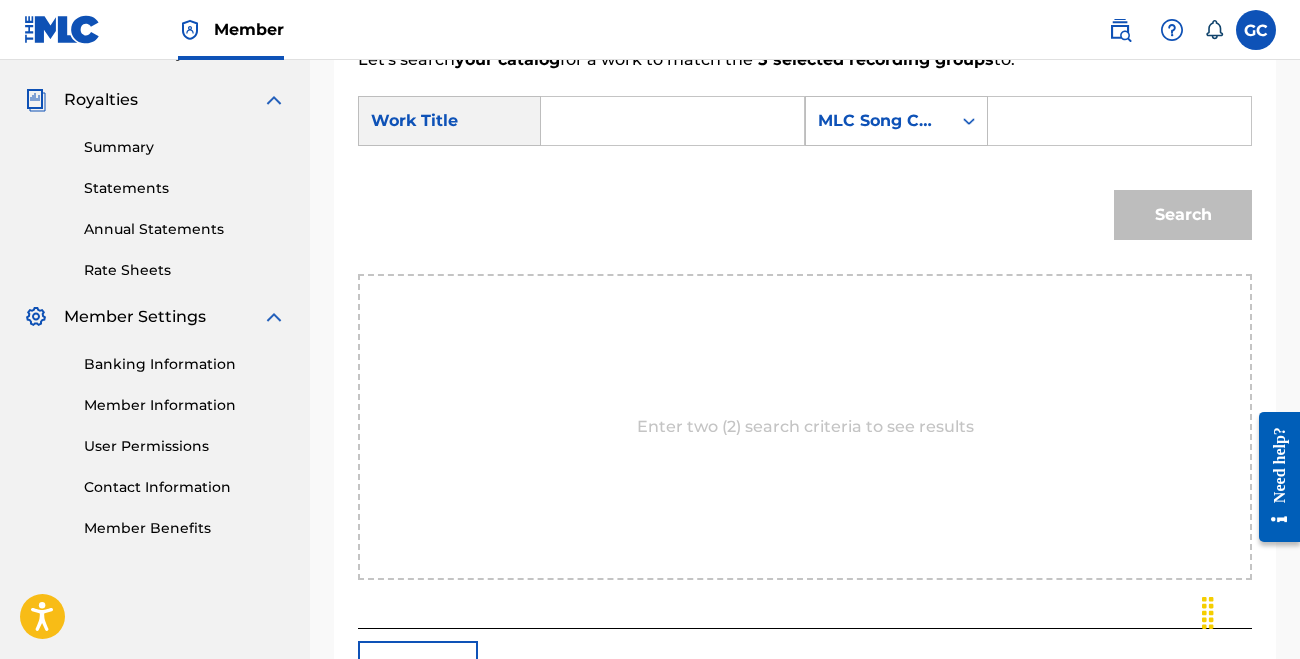 click at bounding box center (672, 121) 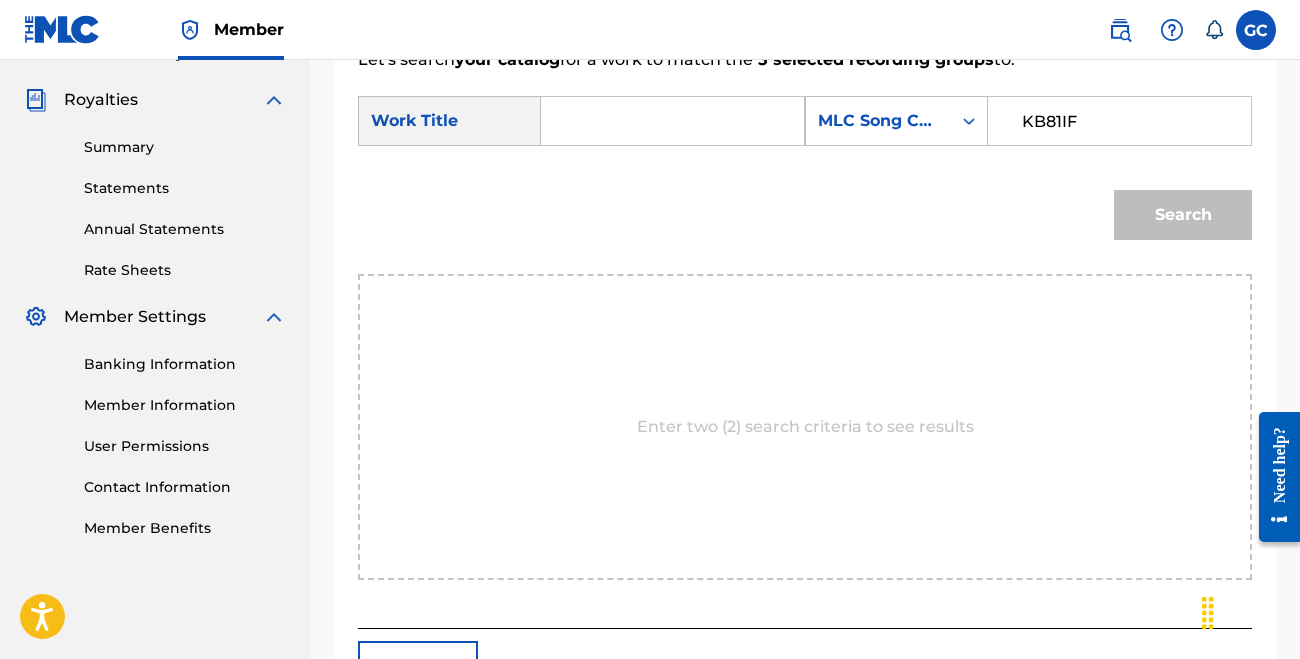 type on "KB81IF" 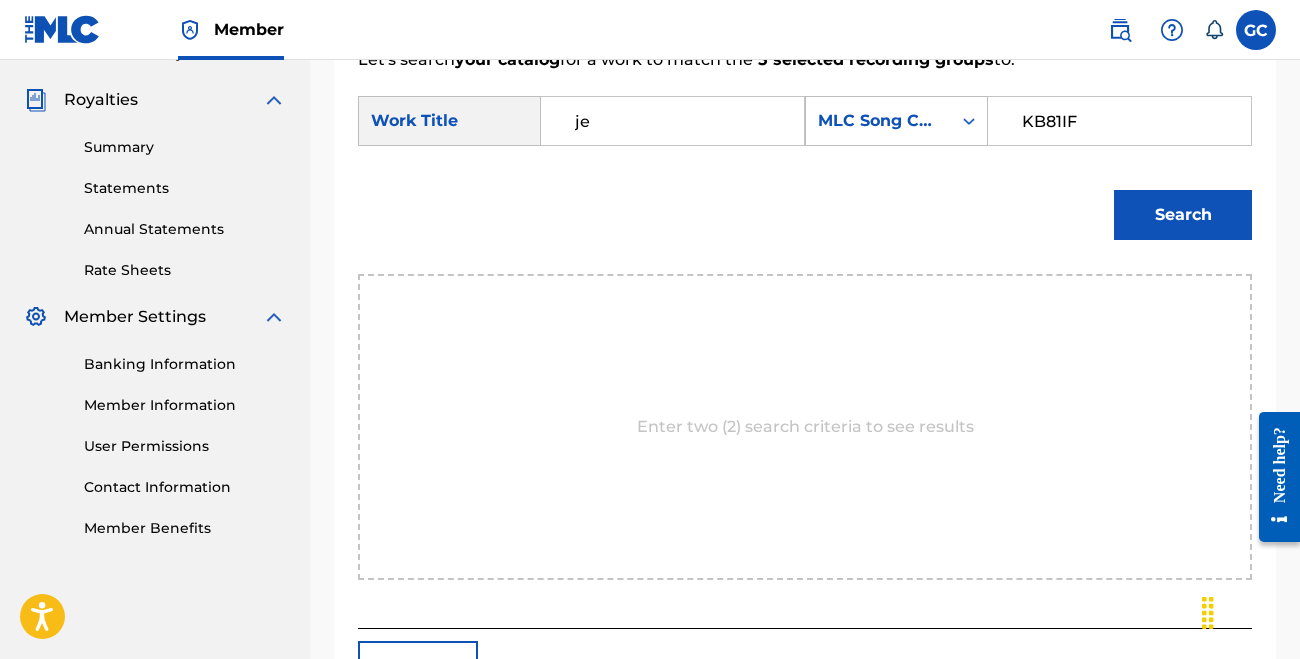 type on "j" 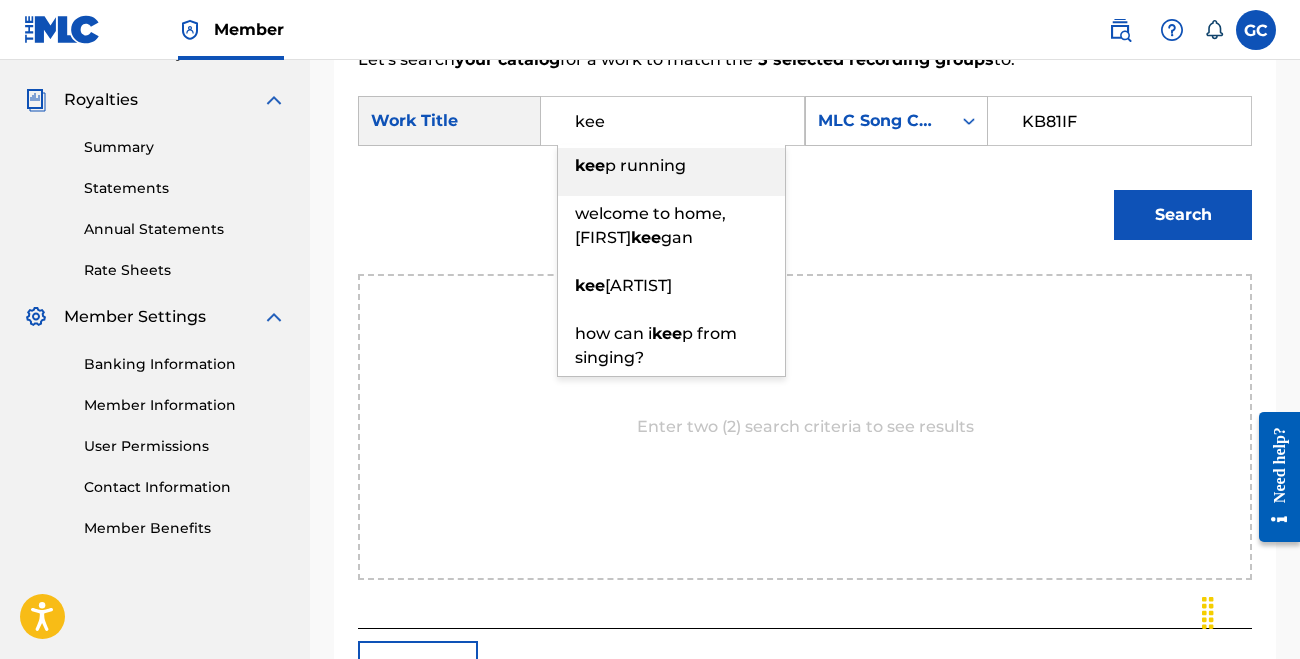 click on "kee p running" at bounding box center (671, 166) 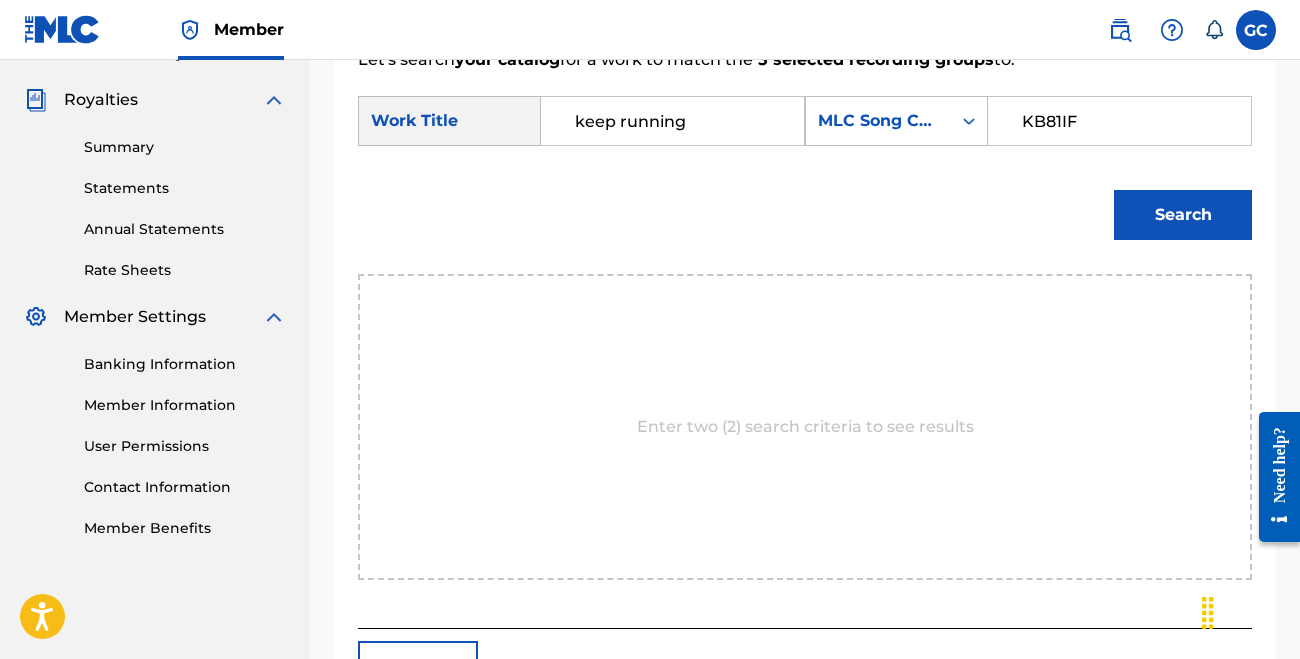click on "Search" at bounding box center (1183, 215) 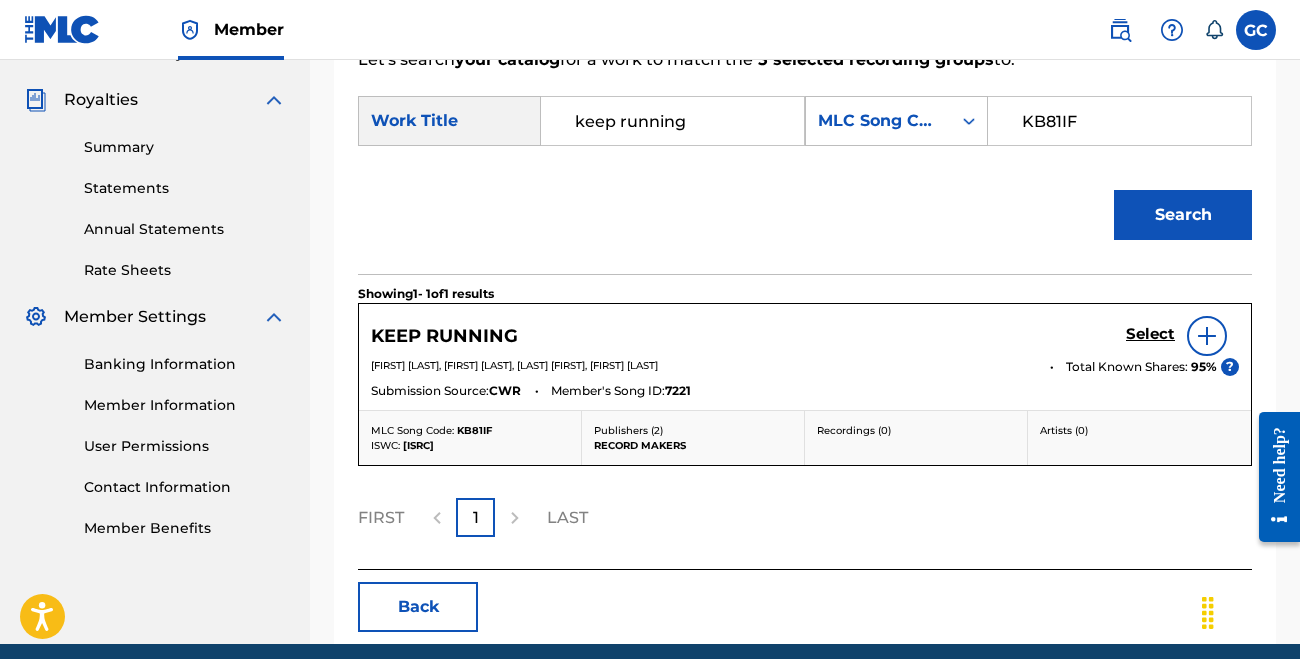 click on "Select" at bounding box center [1150, 334] 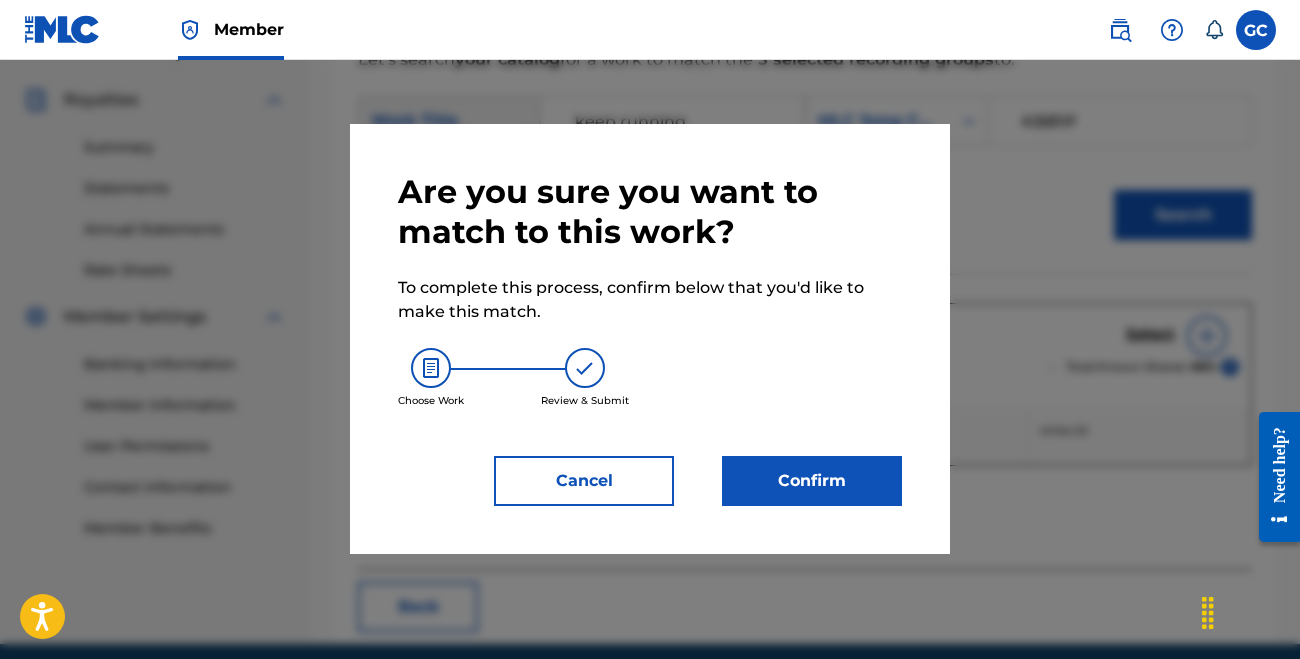 click on "Confirm" at bounding box center [812, 481] 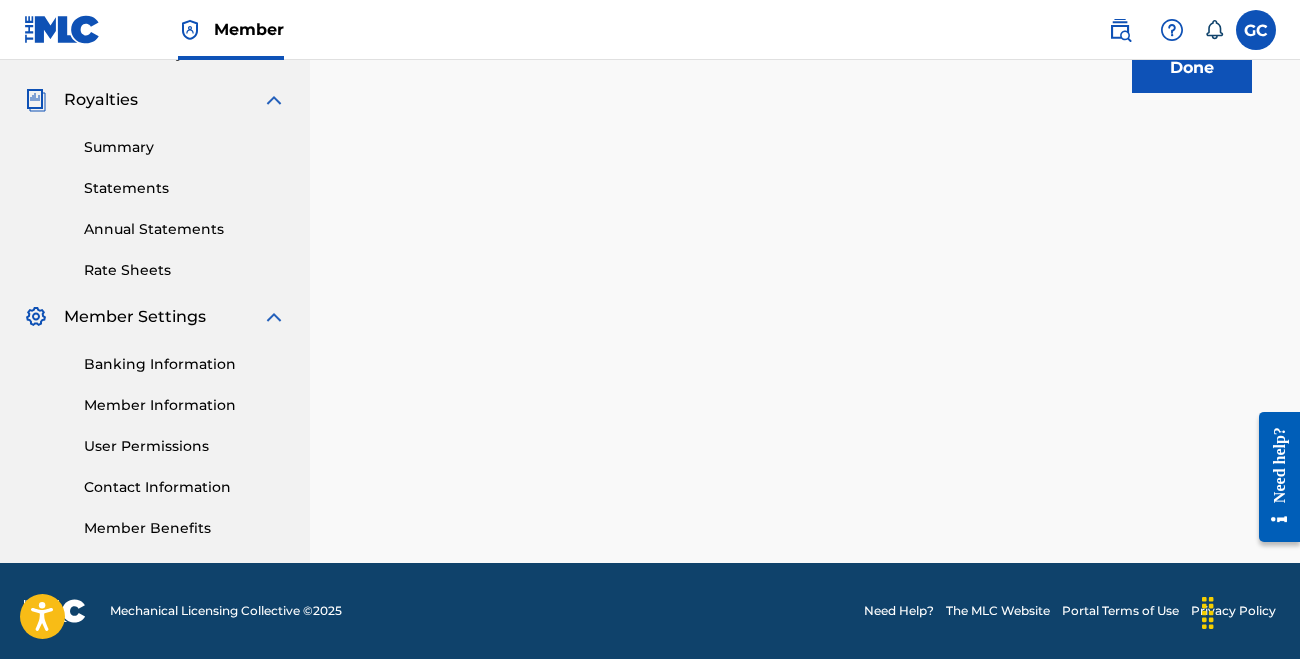 click on "Done" at bounding box center [1192, 68] 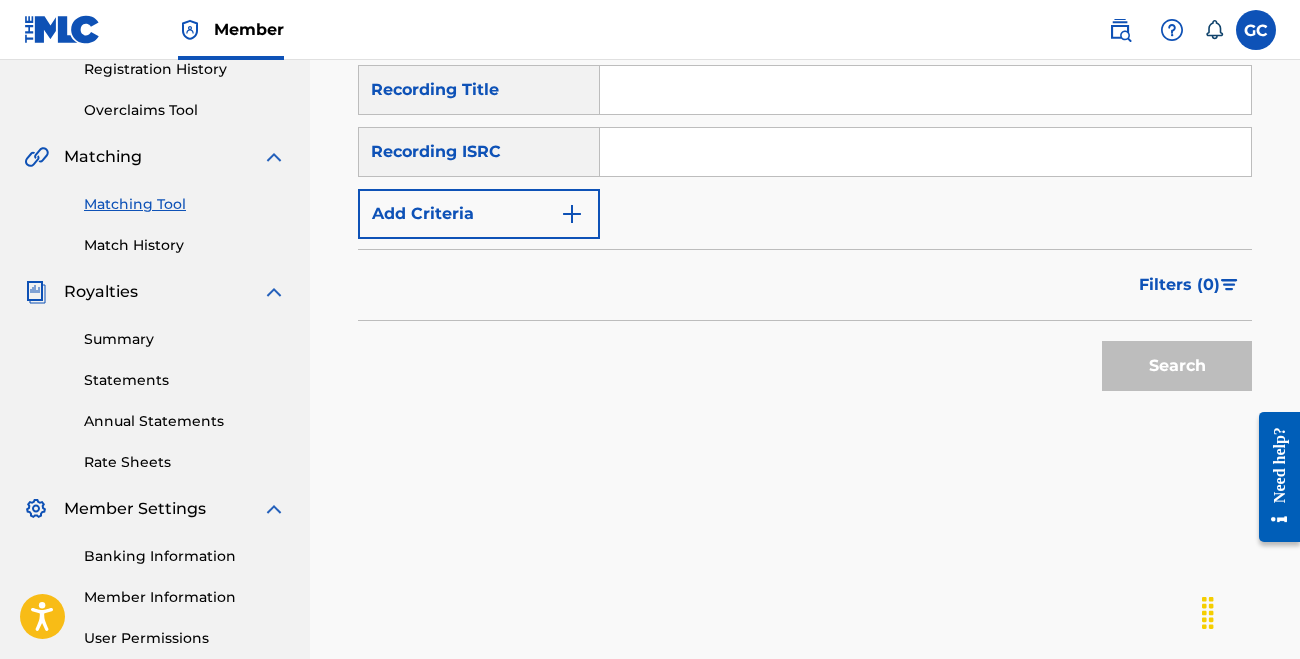 click on "Filters ( 0 )" at bounding box center (805, 285) 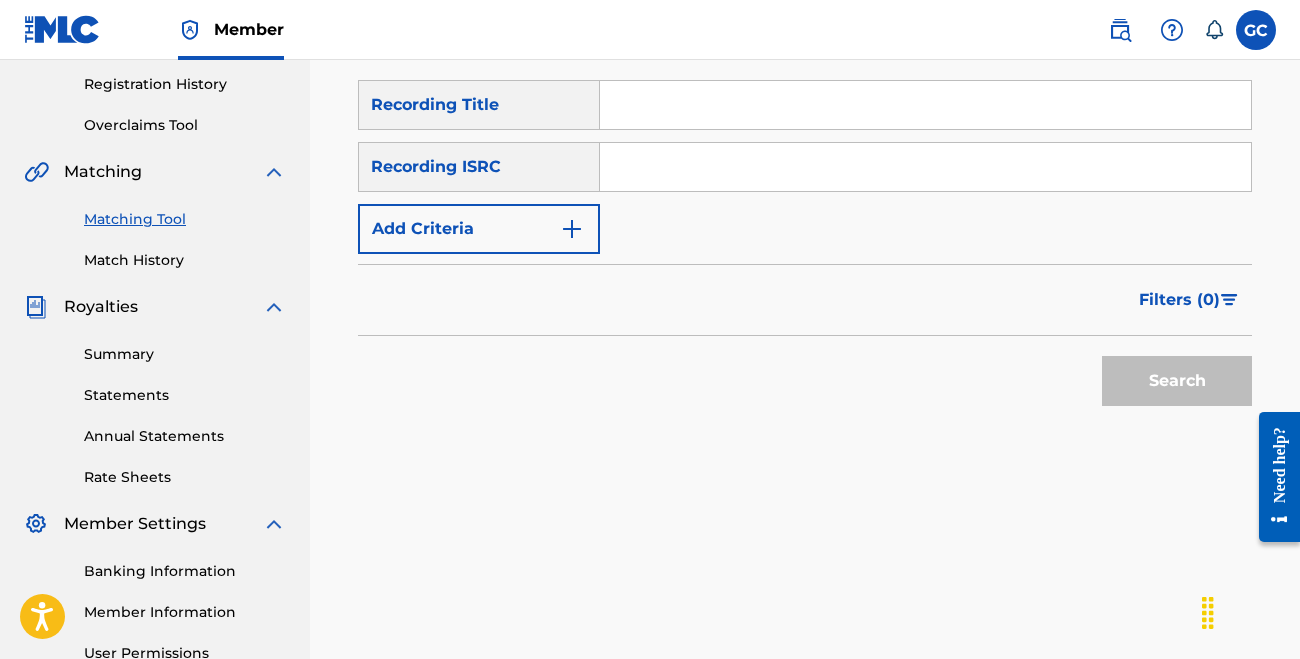 click on "SearchWithCriteri[UUID] Recording Title SearchWithCriteri[UUID] Recording ISRC Add Criteria Filter Estimated Value All $$$$$ $$$$ $$$ $$ $ Source All Blanket License Historical Unmatched Remove Filters Apply Filters Filters ( 0 ) Search" at bounding box center [805, 248] 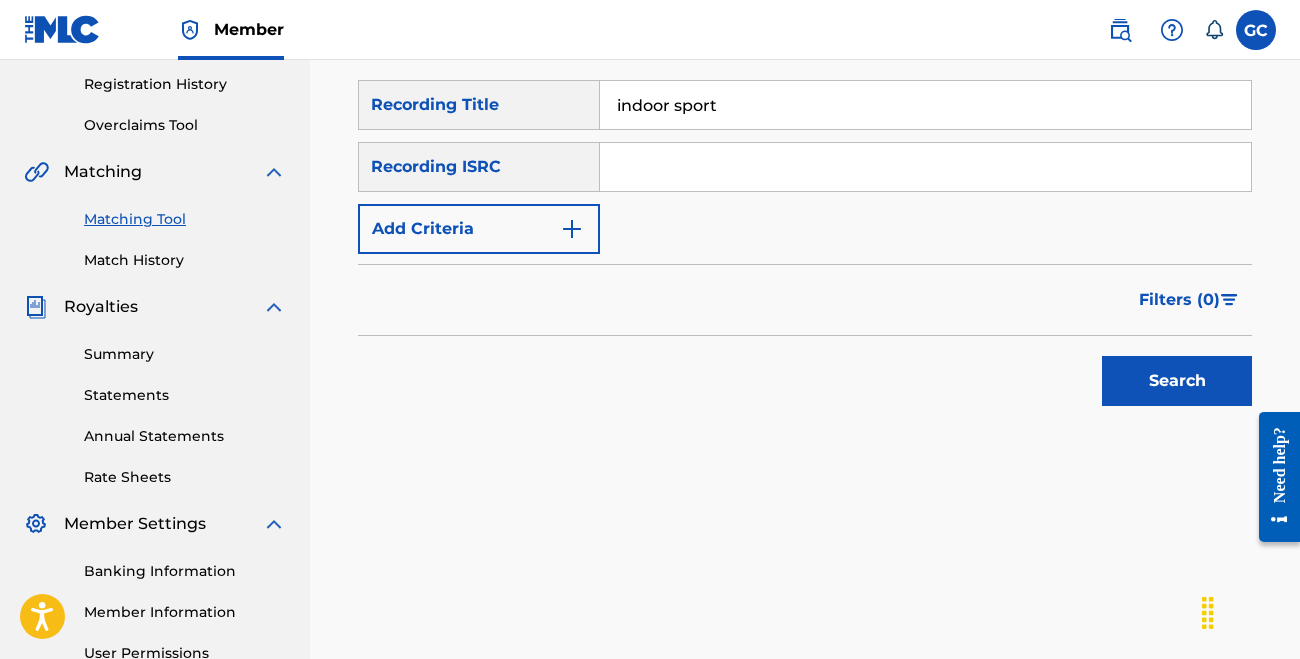 type on "indoor sport" 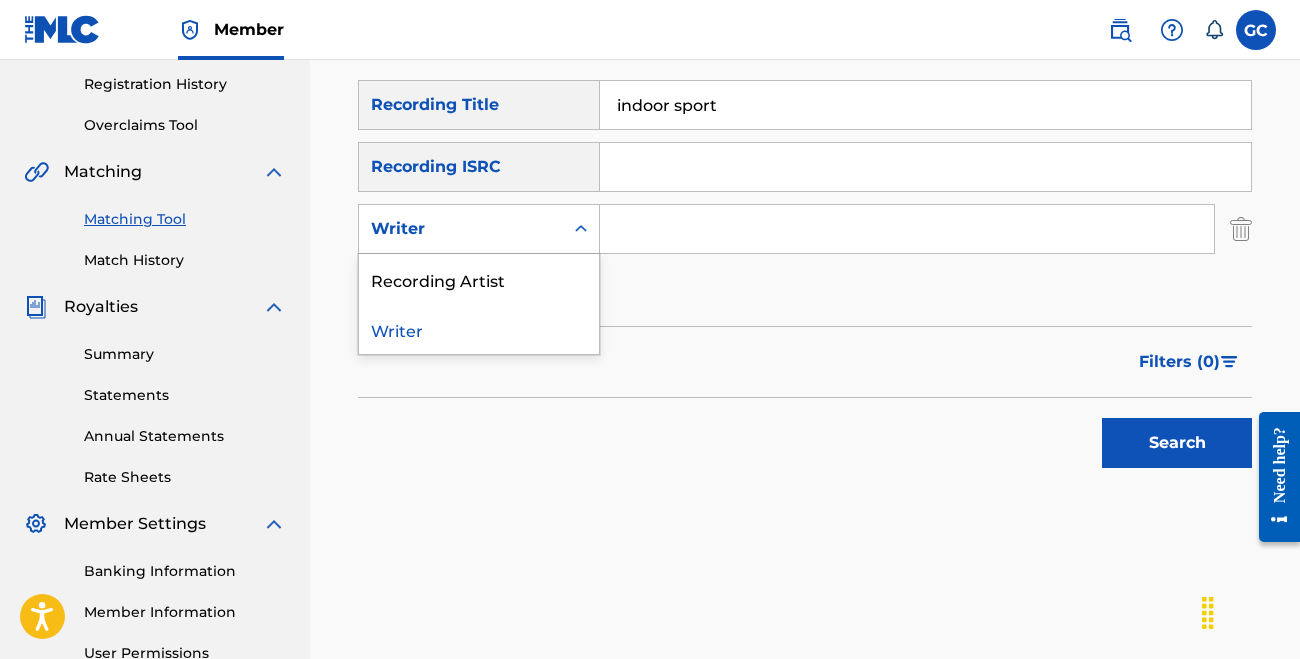 click on "Writer" at bounding box center [461, 229] 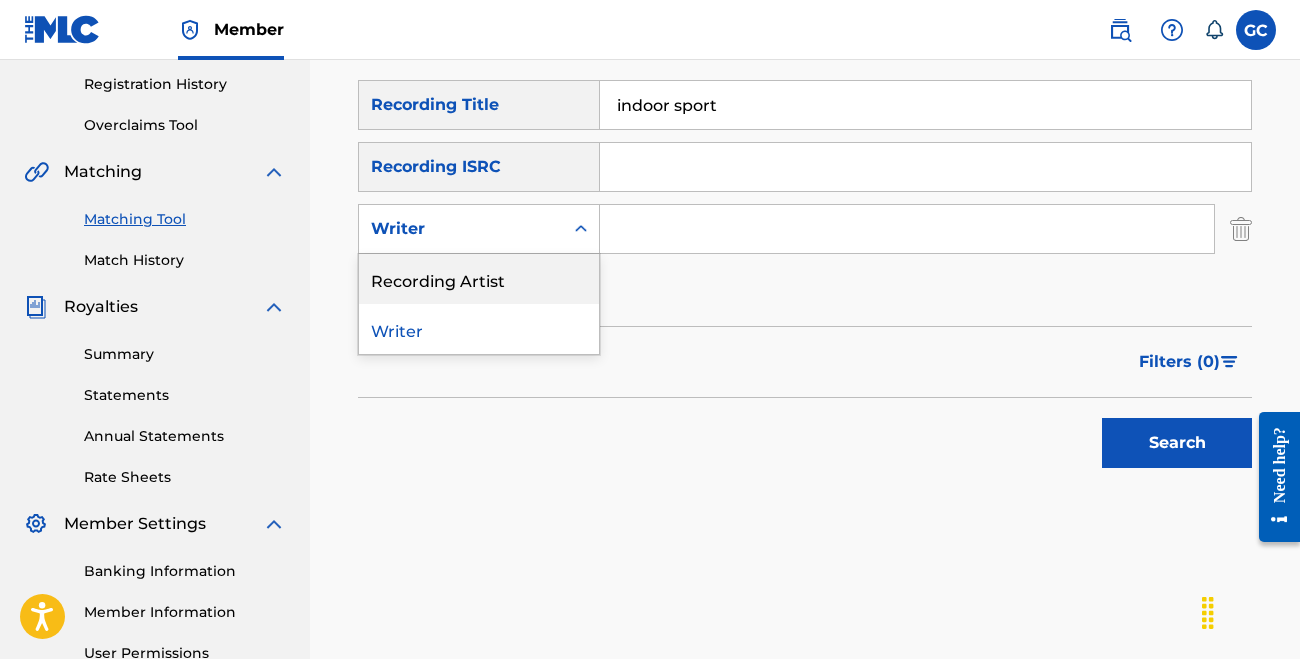 click on "Recording Artist" at bounding box center (479, 279) 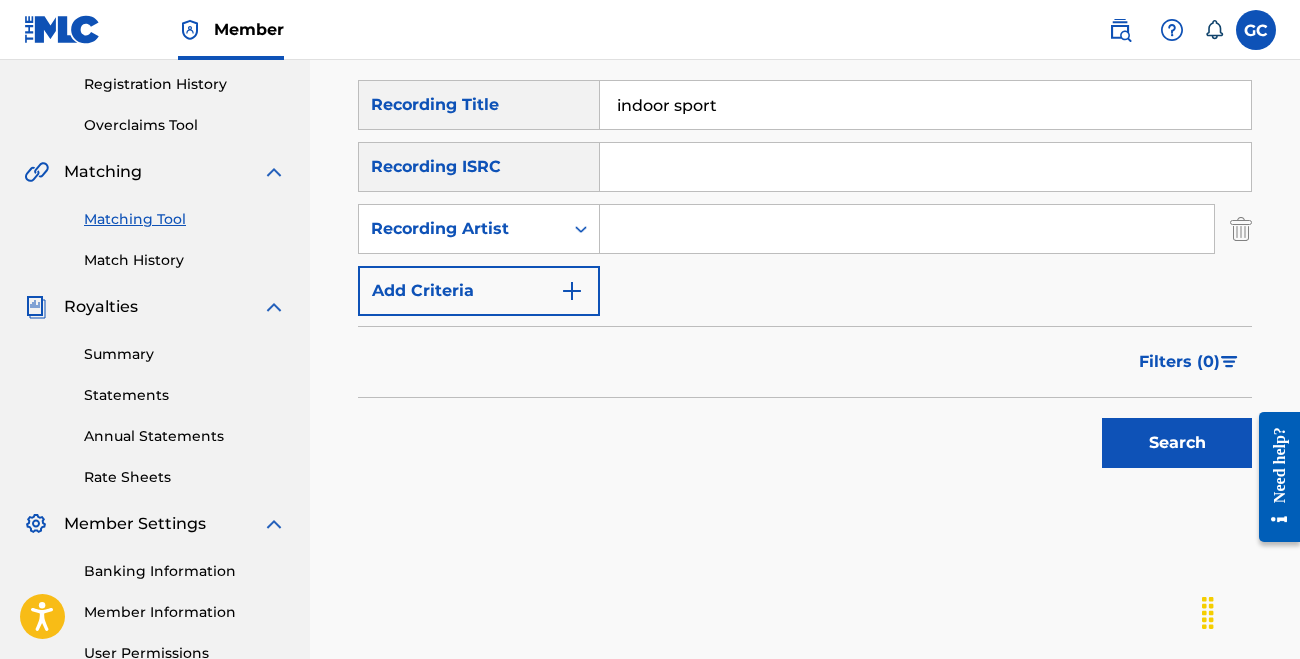 click at bounding box center (907, 229) 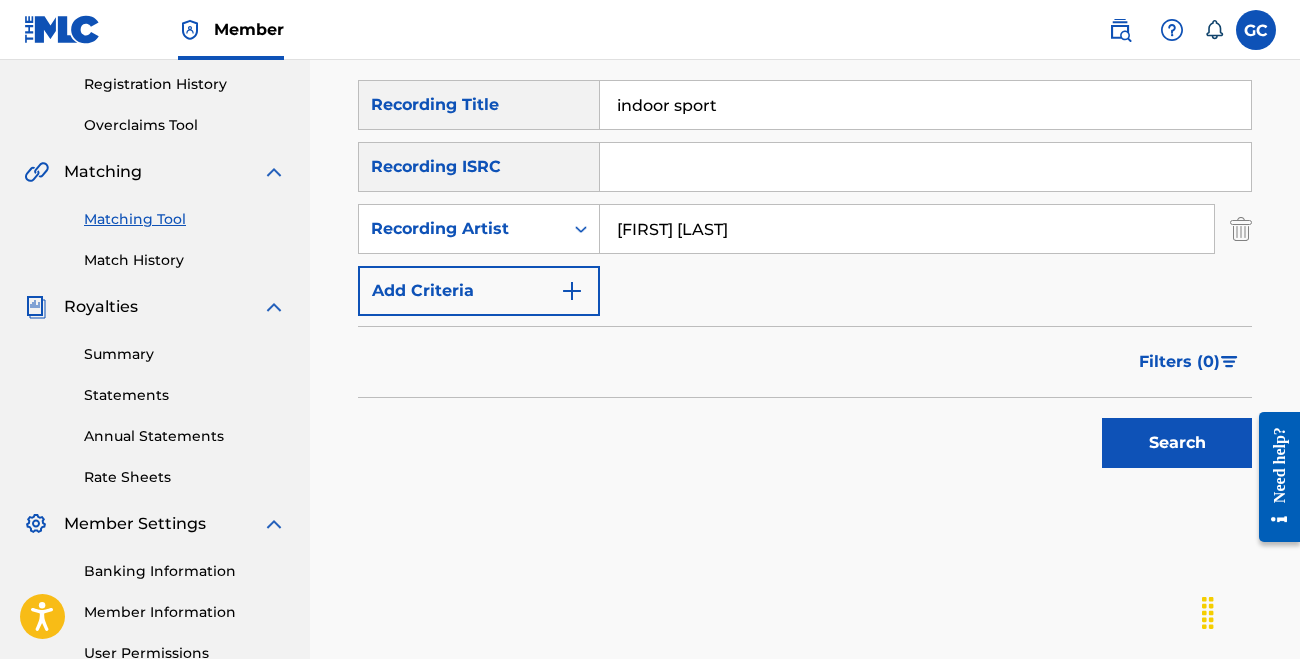 type on "[FIRST] [LAST]" 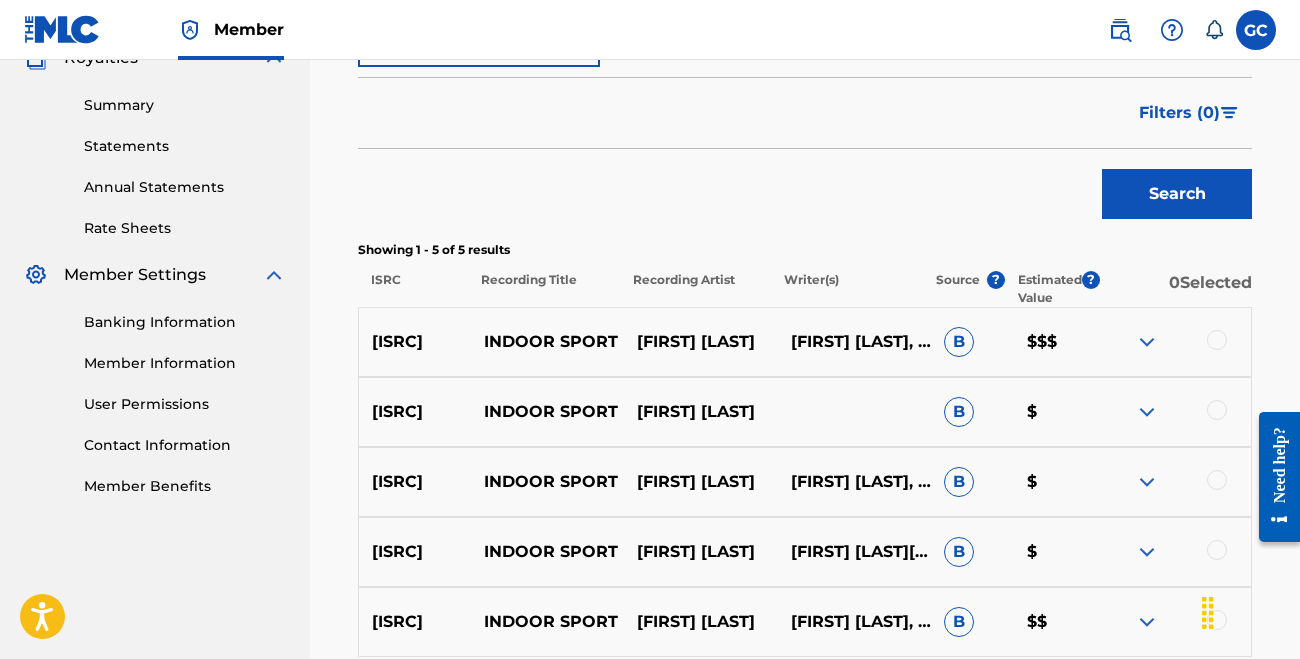 scroll, scrollTop: 627, scrollLeft: 0, axis: vertical 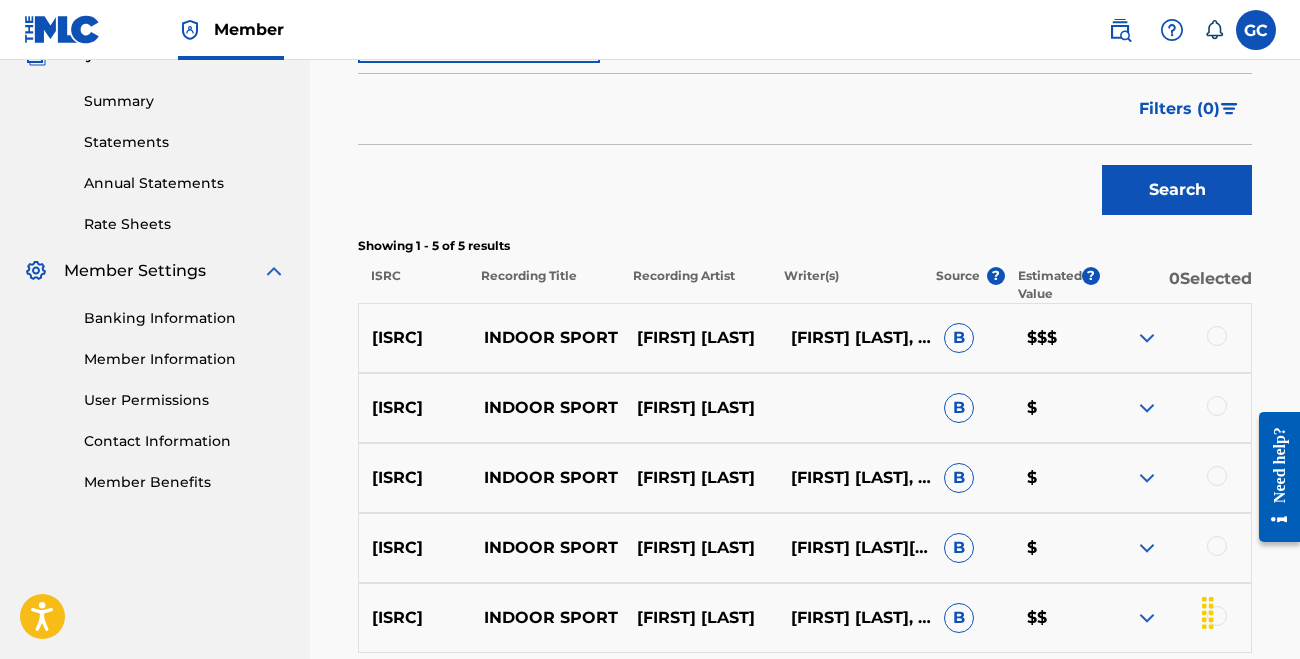 click at bounding box center (1217, 336) 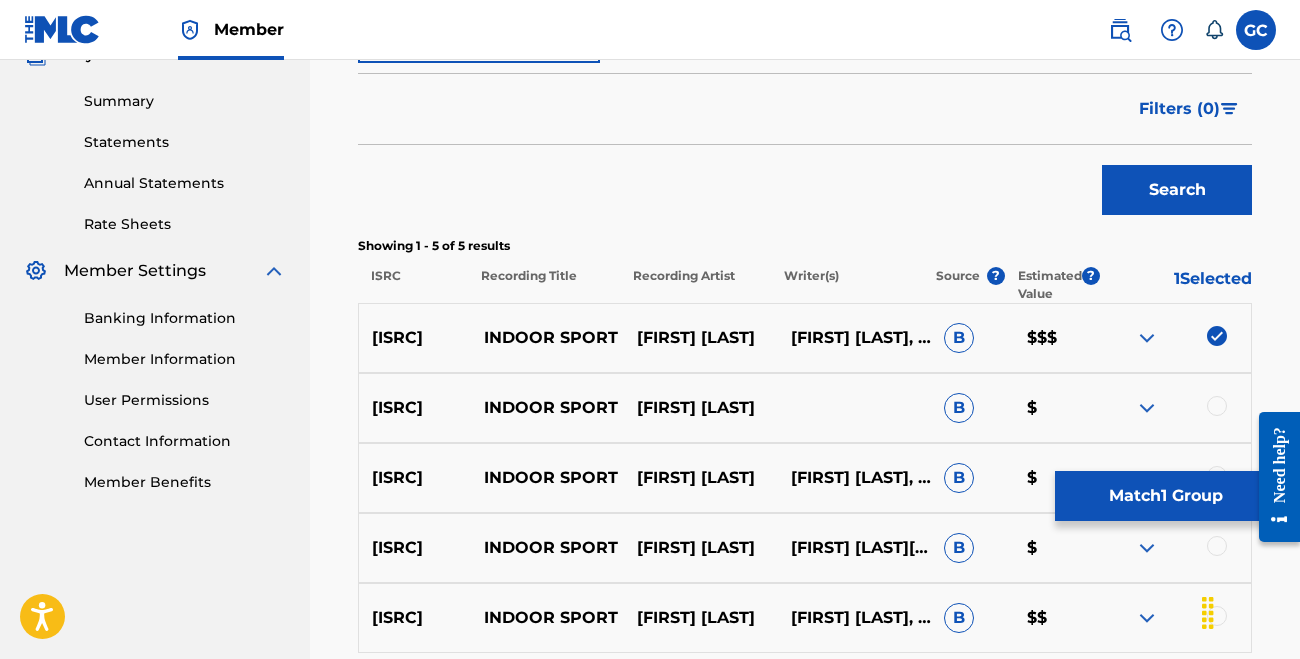 click at bounding box center [1217, 406] 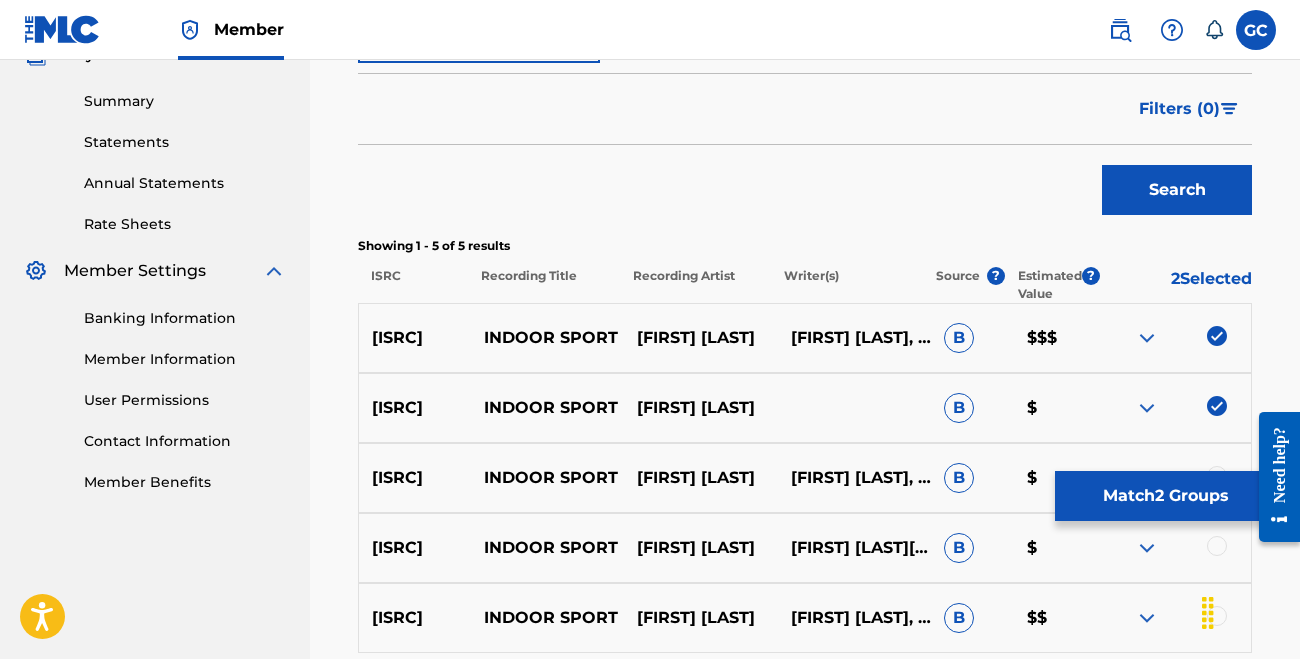 scroll, scrollTop: 721, scrollLeft: 0, axis: vertical 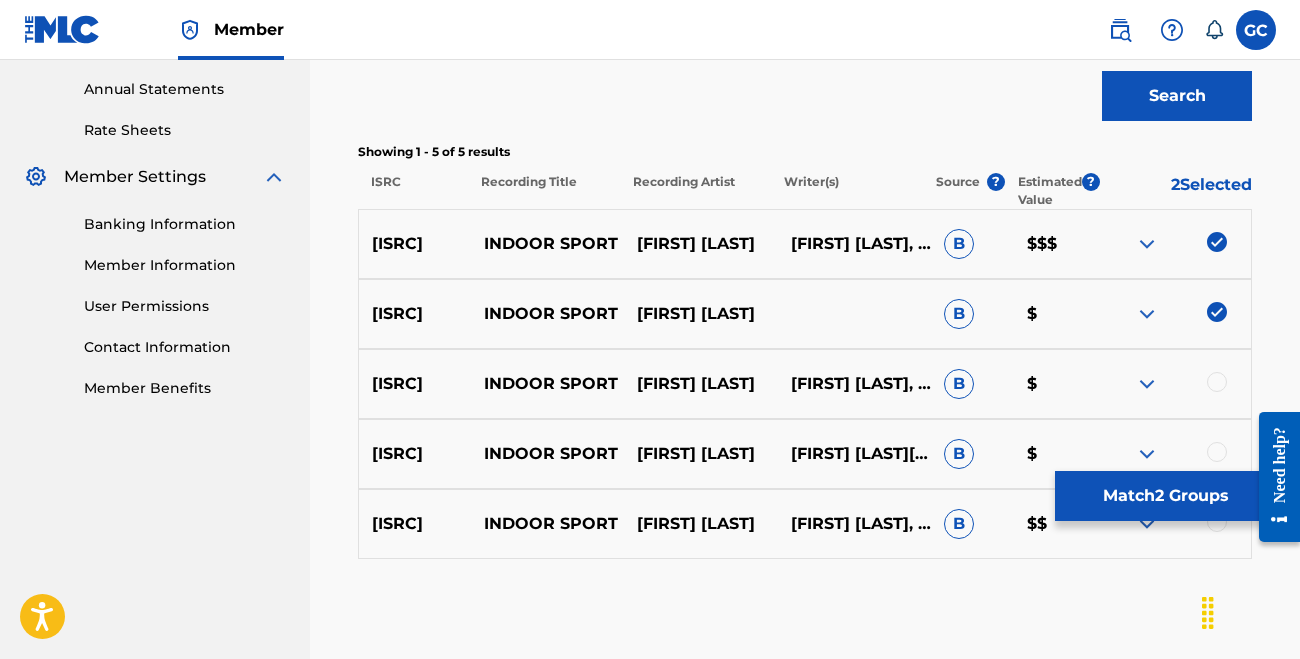 click at bounding box center [1217, 382] 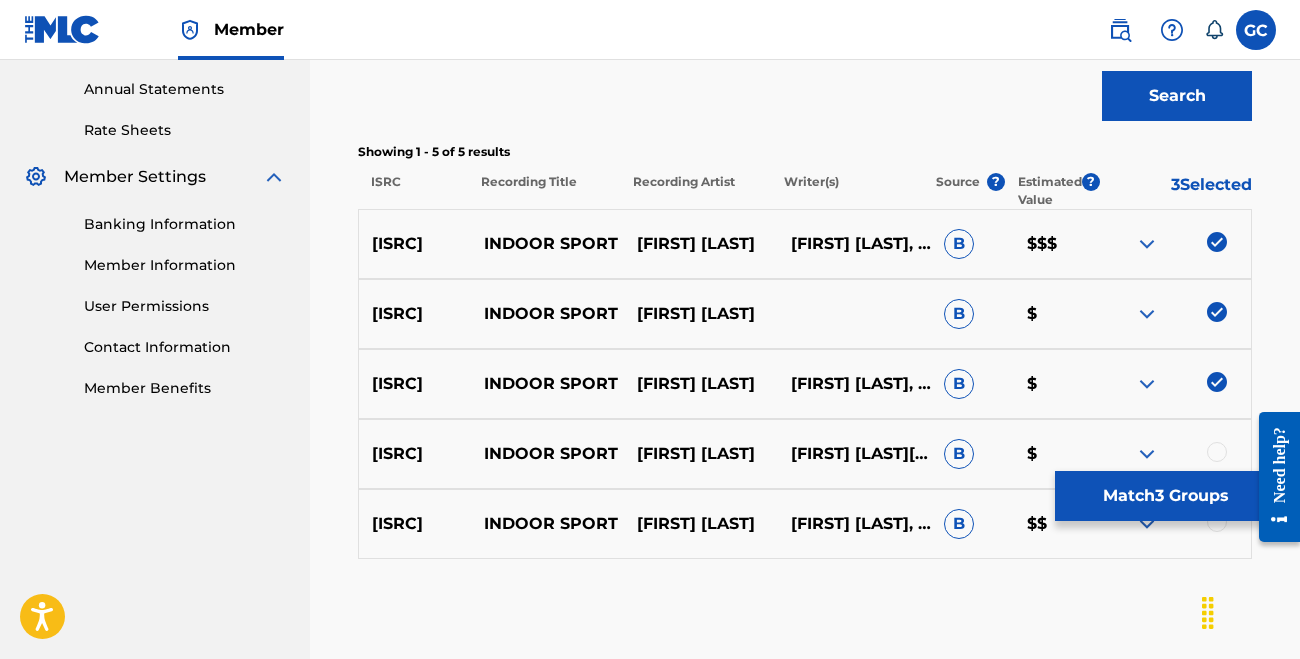 click at bounding box center [1217, 452] 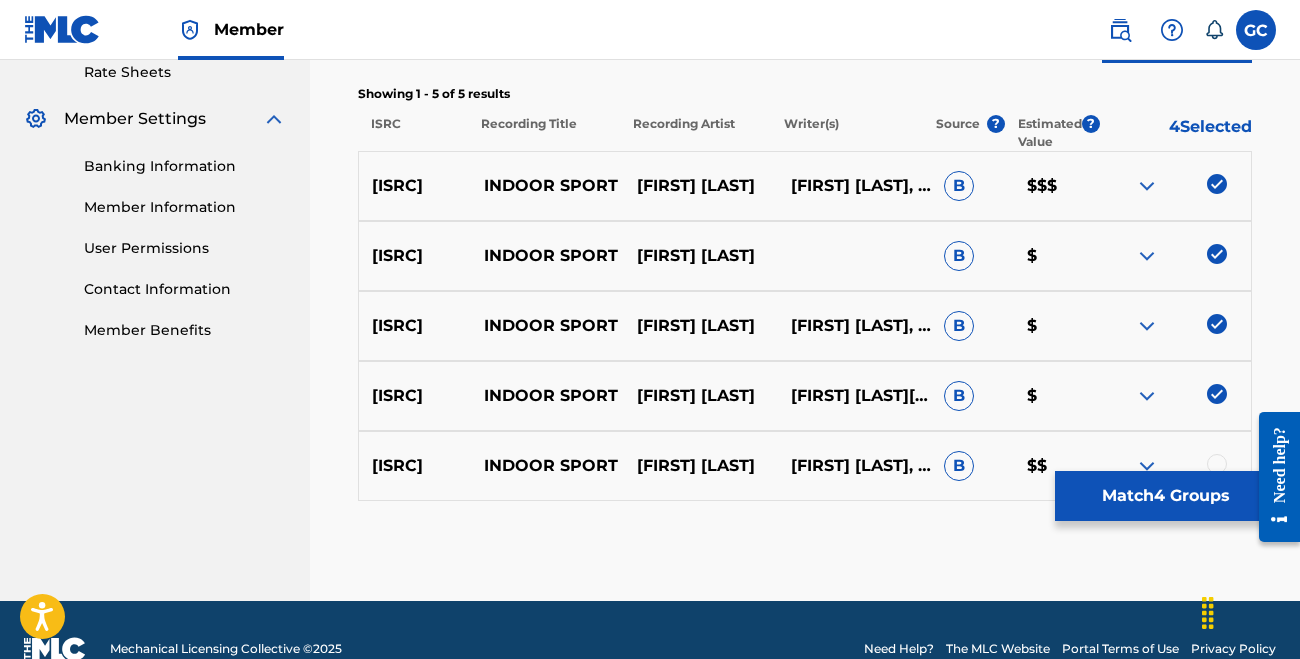 scroll, scrollTop: 785, scrollLeft: 0, axis: vertical 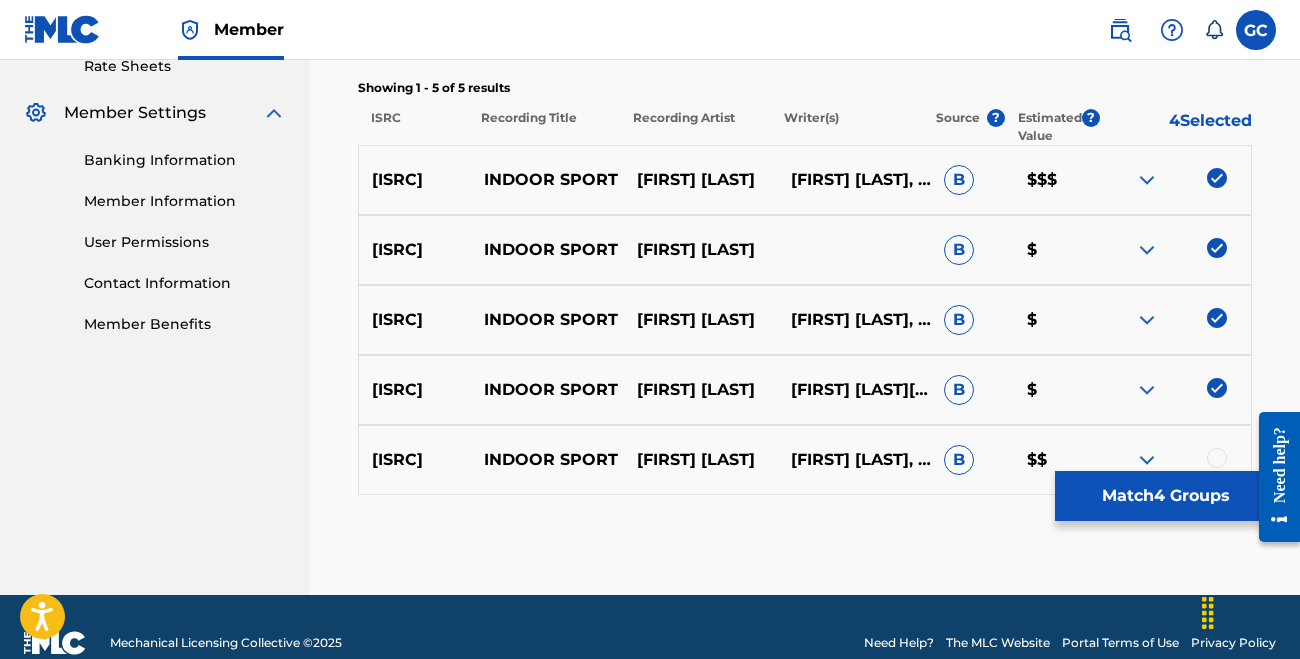 click at bounding box center [1217, 458] 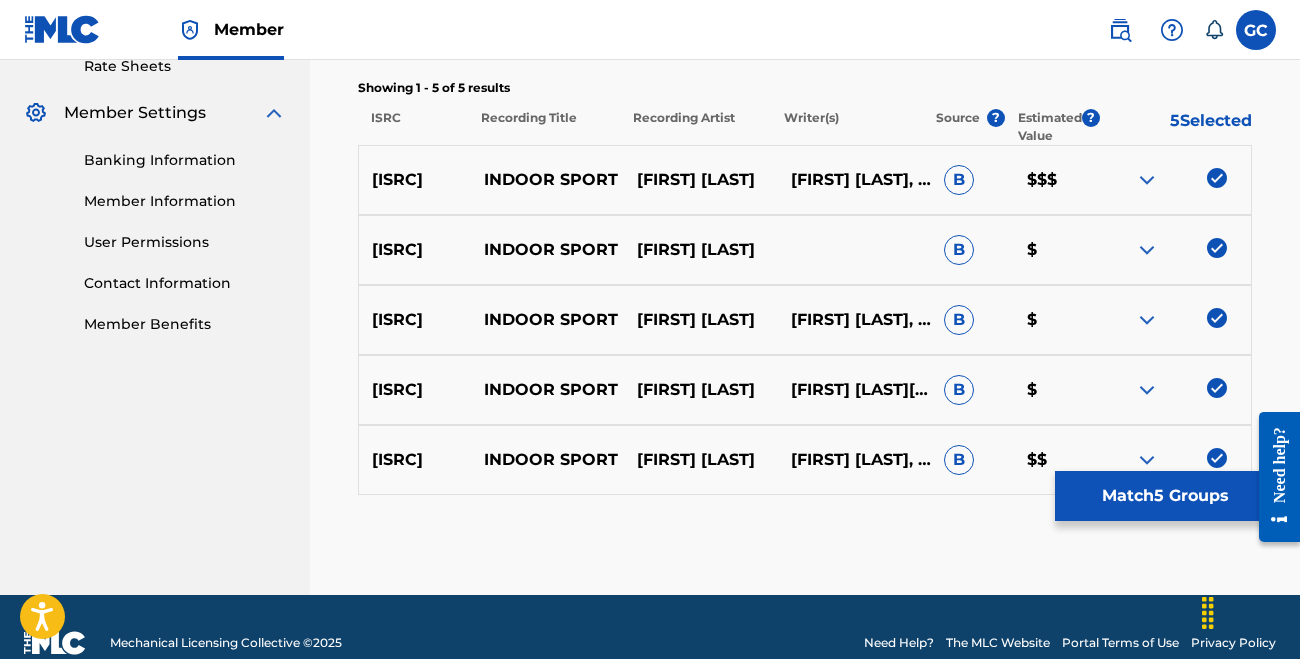 click on "Match  5 Groups" at bounding box center [1165, 496] 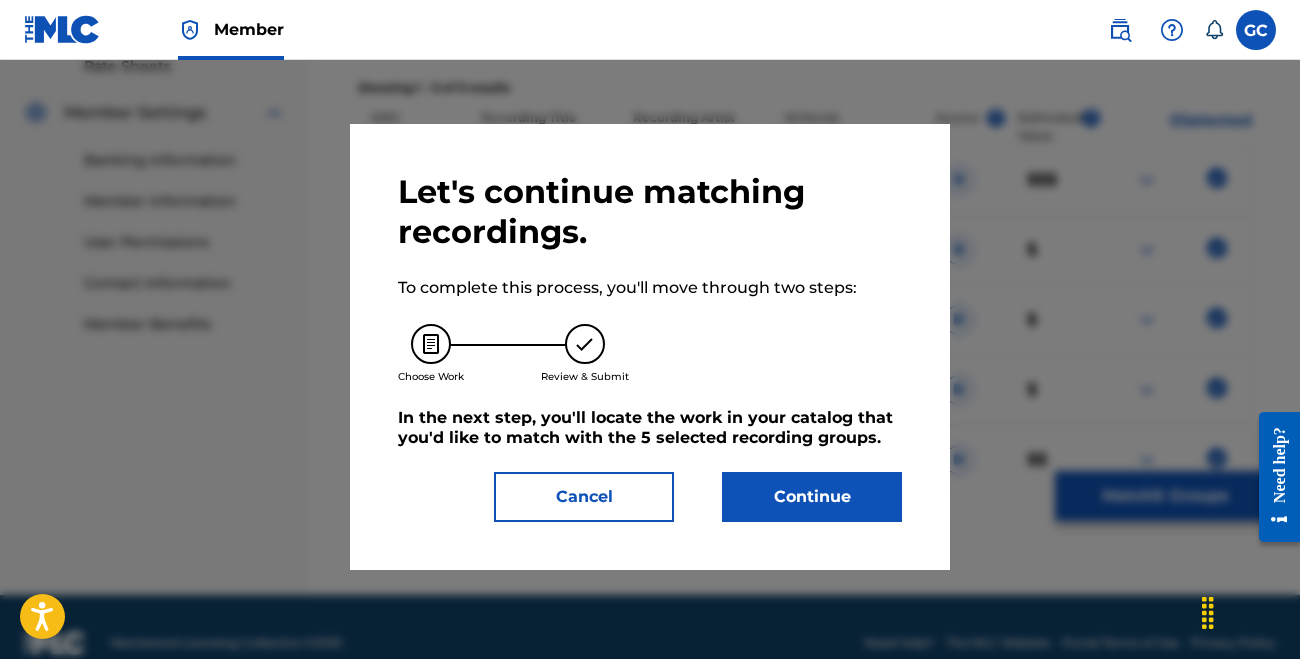 click on "Continue" at bounding box center [812, 497] 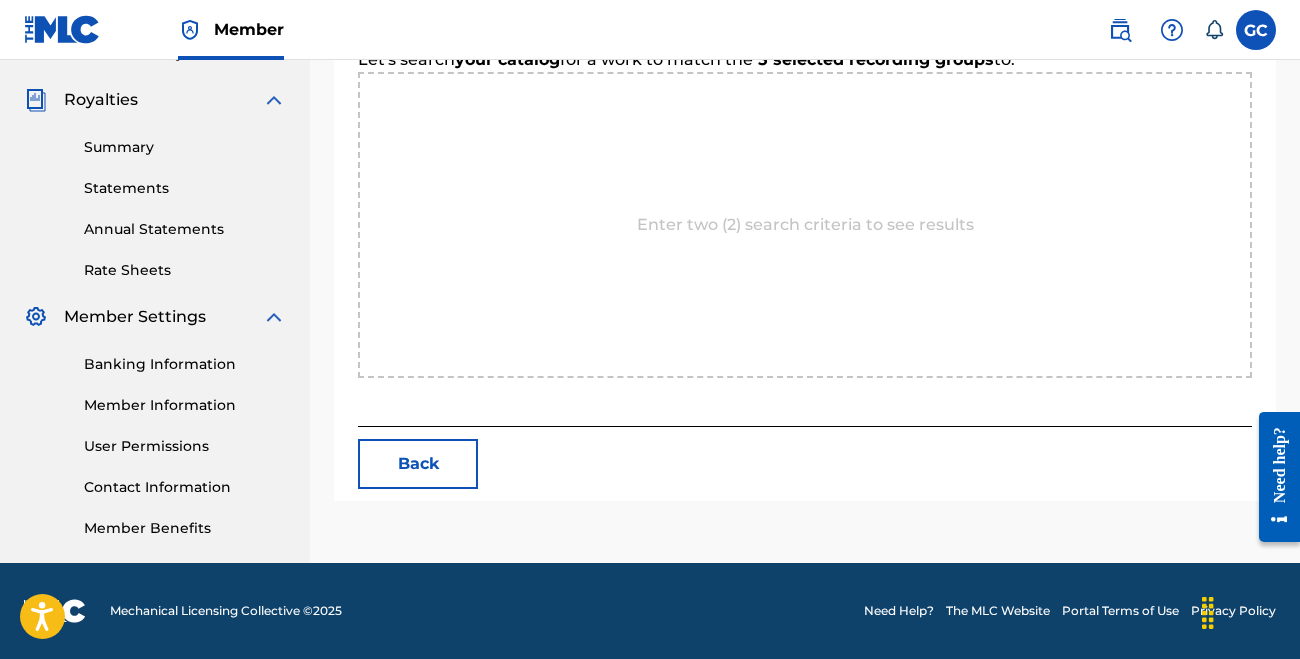 scroll, scrollTop: 581, scrollLeft: 0, axis: vertical 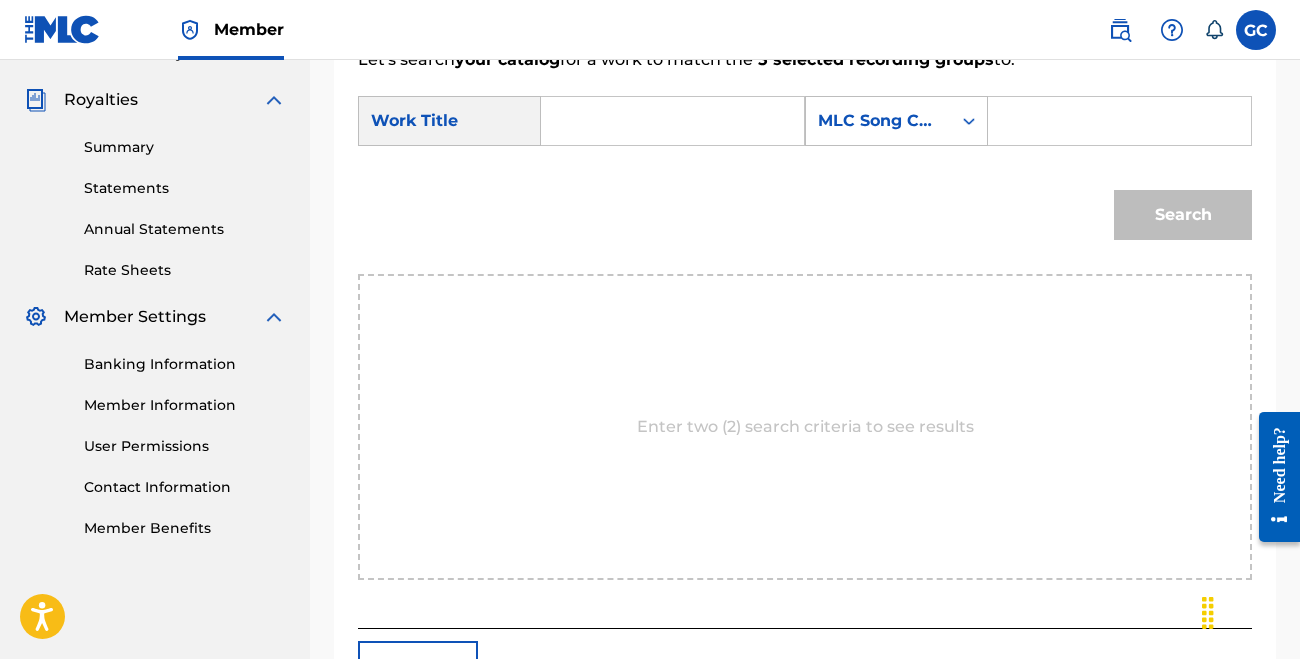 click at bounding box center [1119, 121] 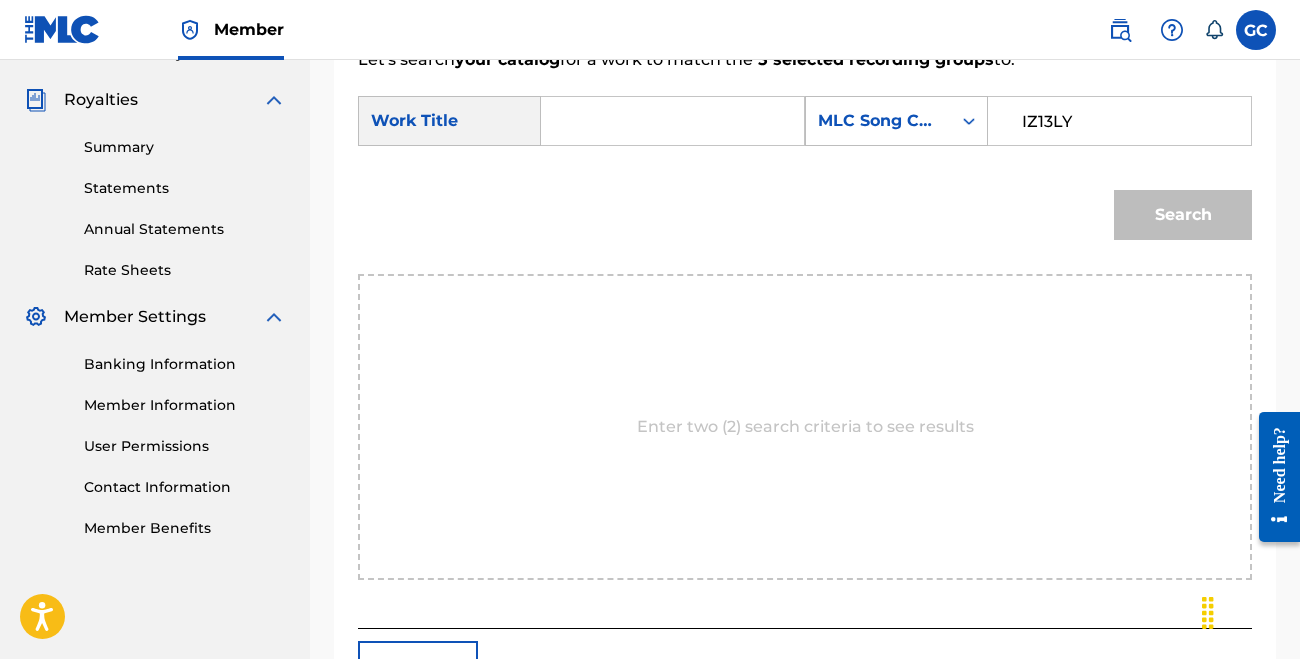 type on "IZ13LY" 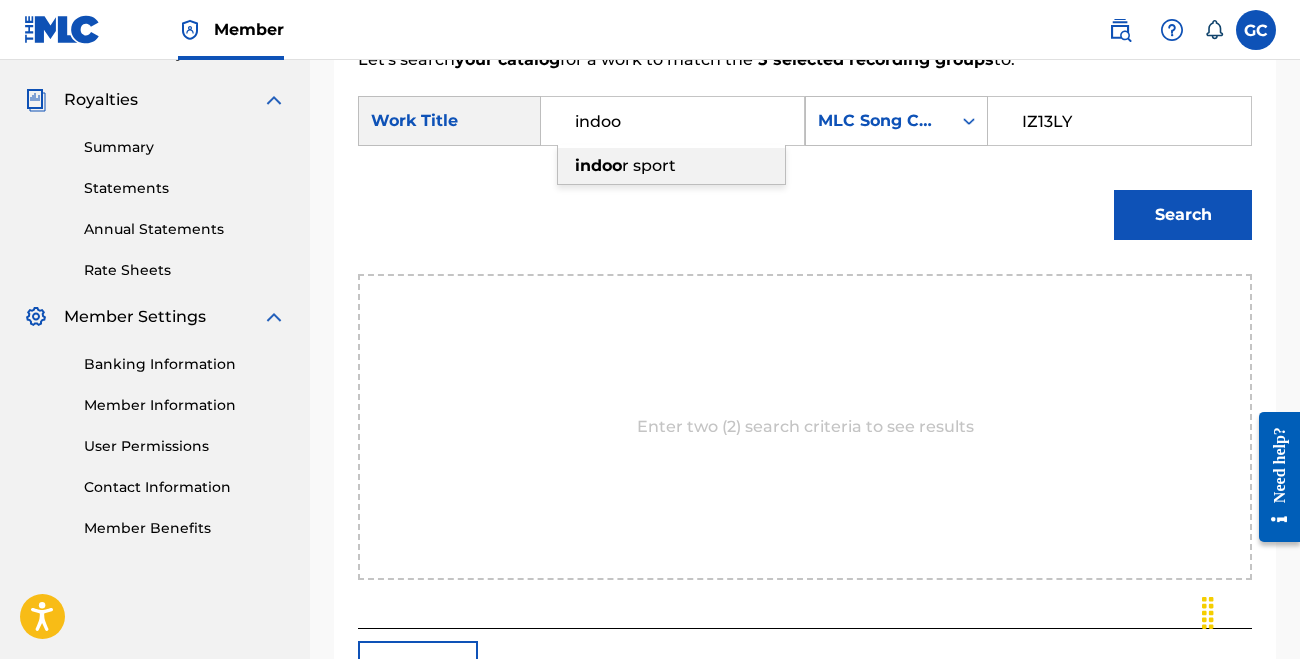click on "r sport" at bounding box center (649, 165) 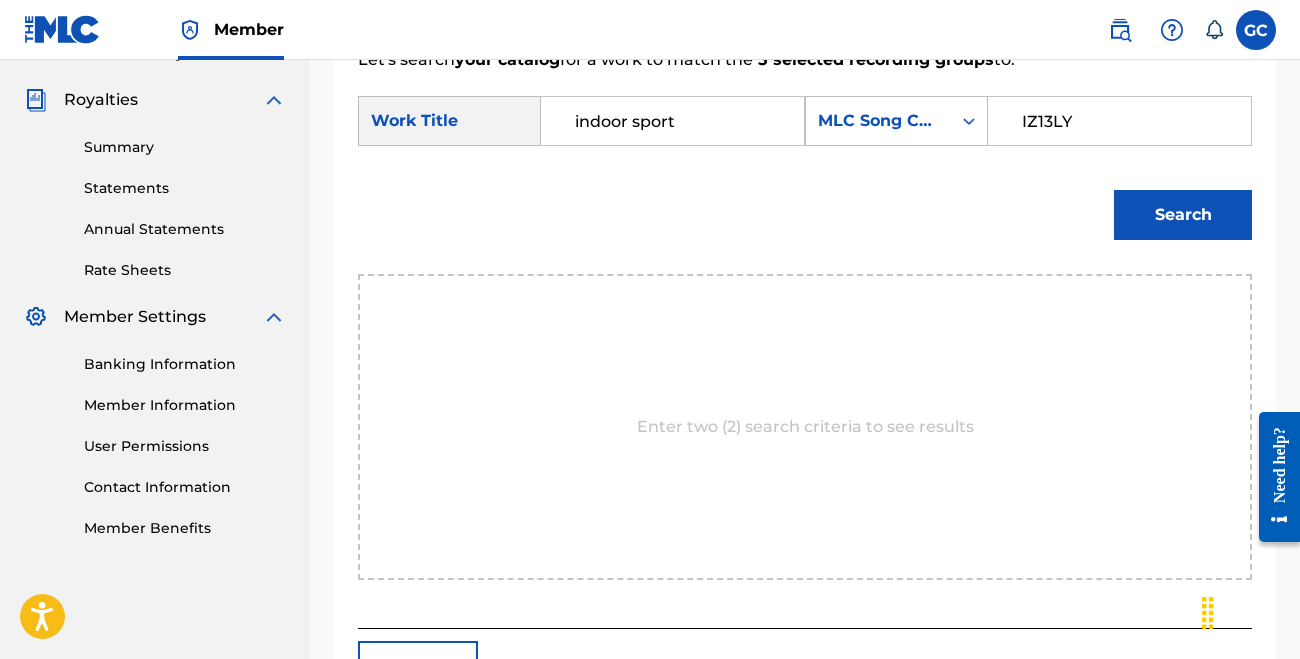 click on "Search" at bounding box center [1183, 215] 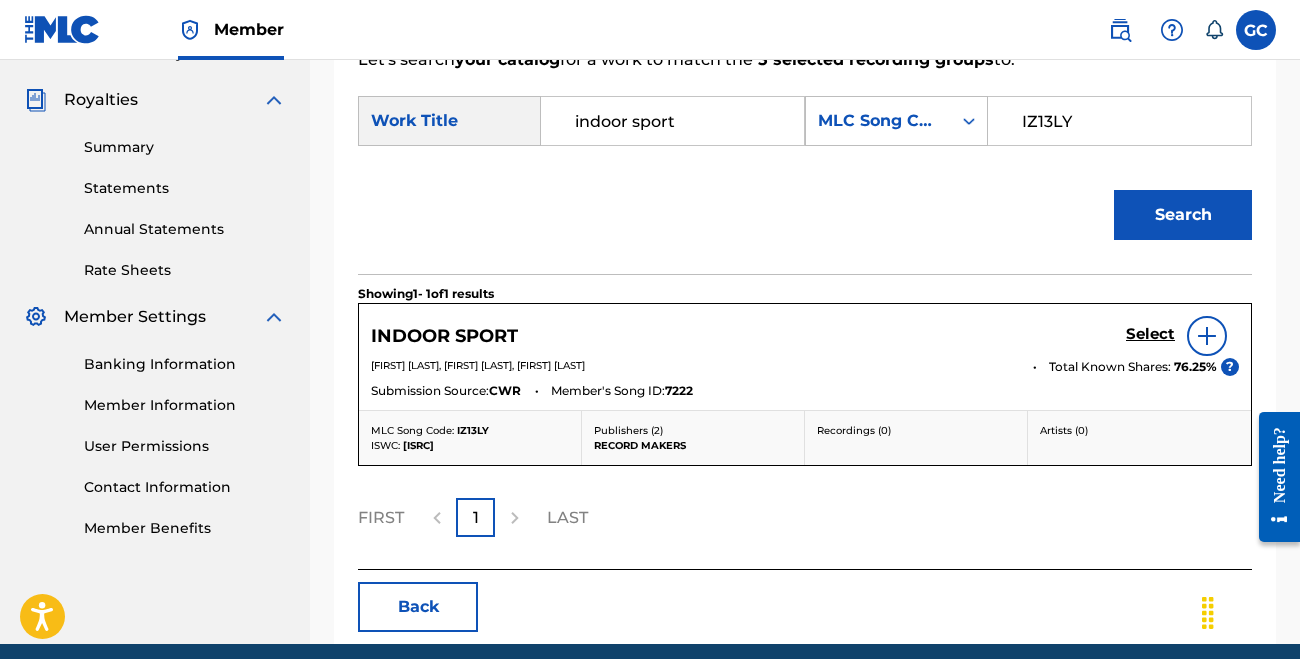 click on "Select" at bounding box center [1150, 334] 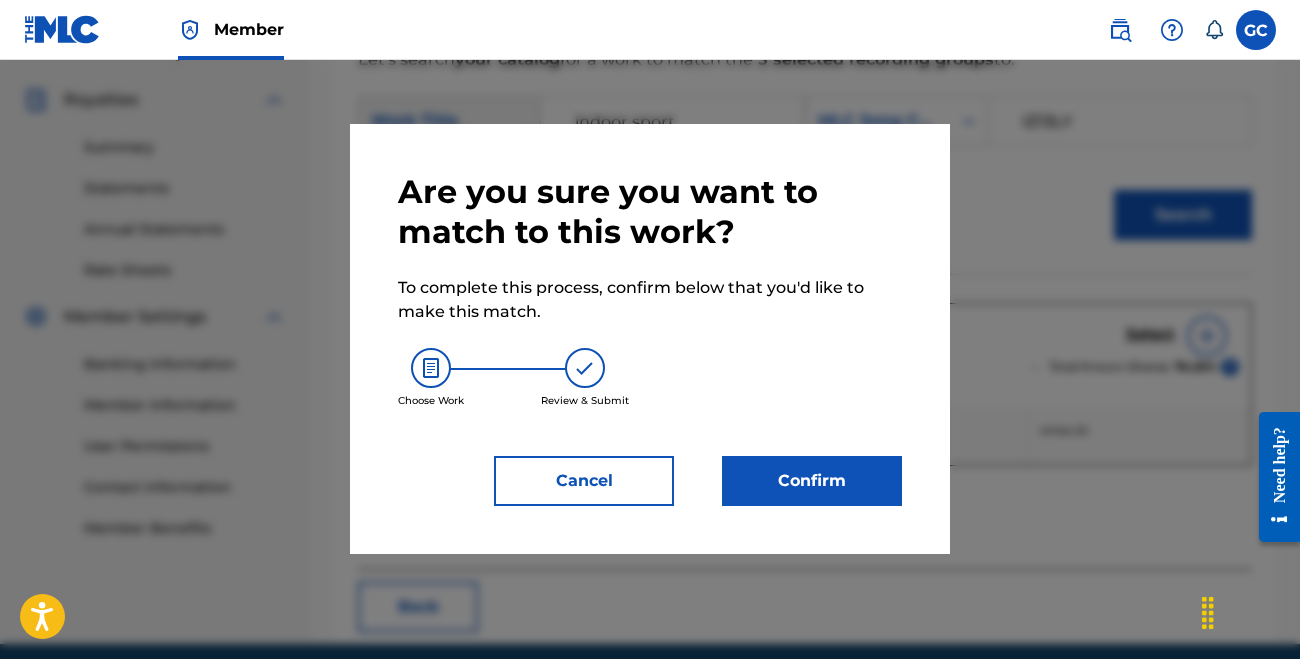click on "Confirm" at bounding box center (812, 481) 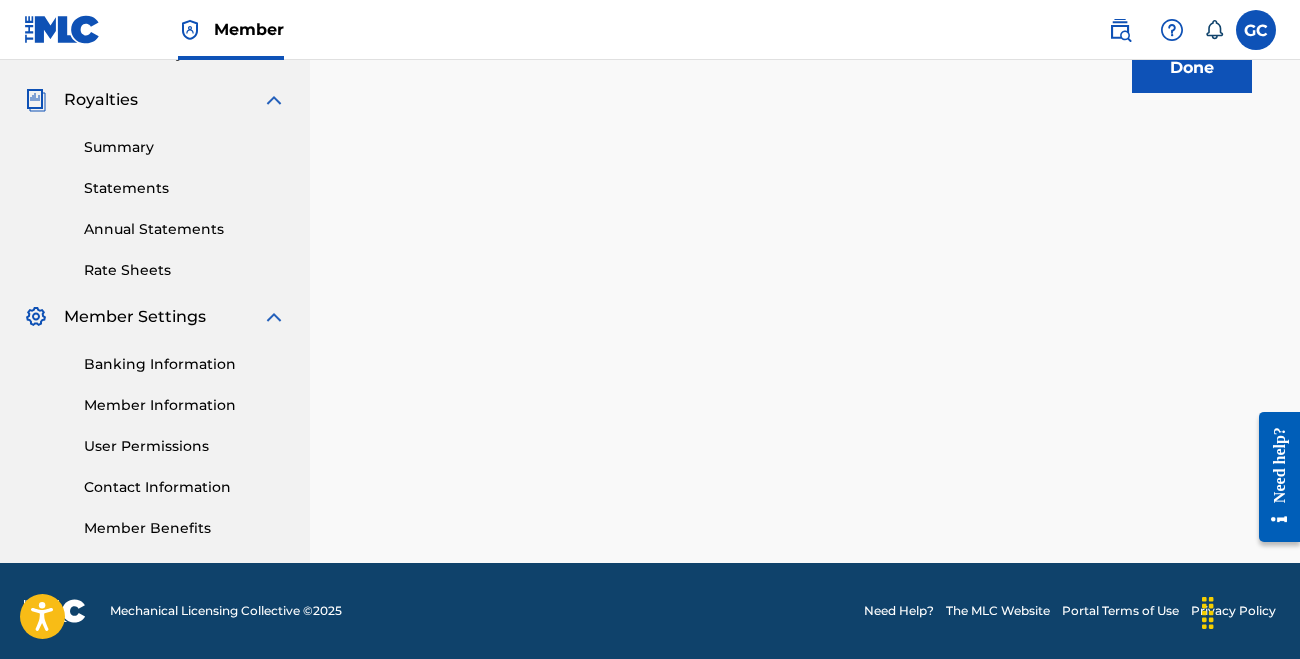 scroll, scrollTop: 214, scrollLeft: 0, axis: vertical 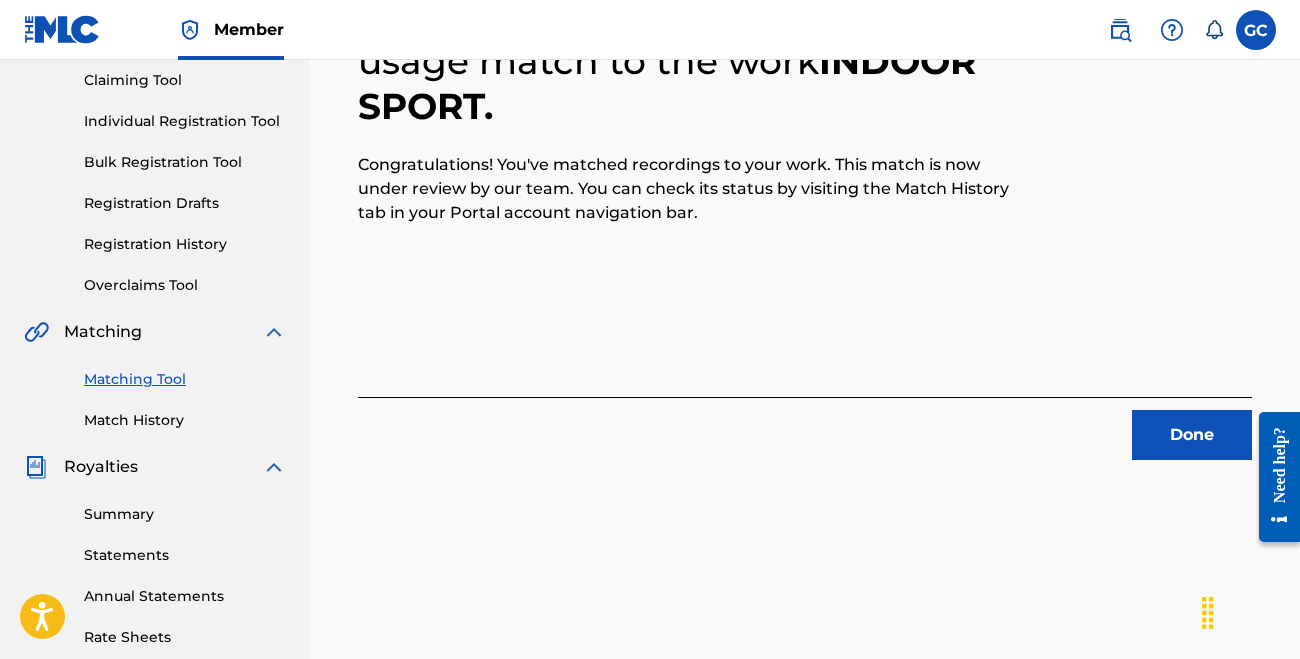 click on "Done" at bounding box center [1192, 435] 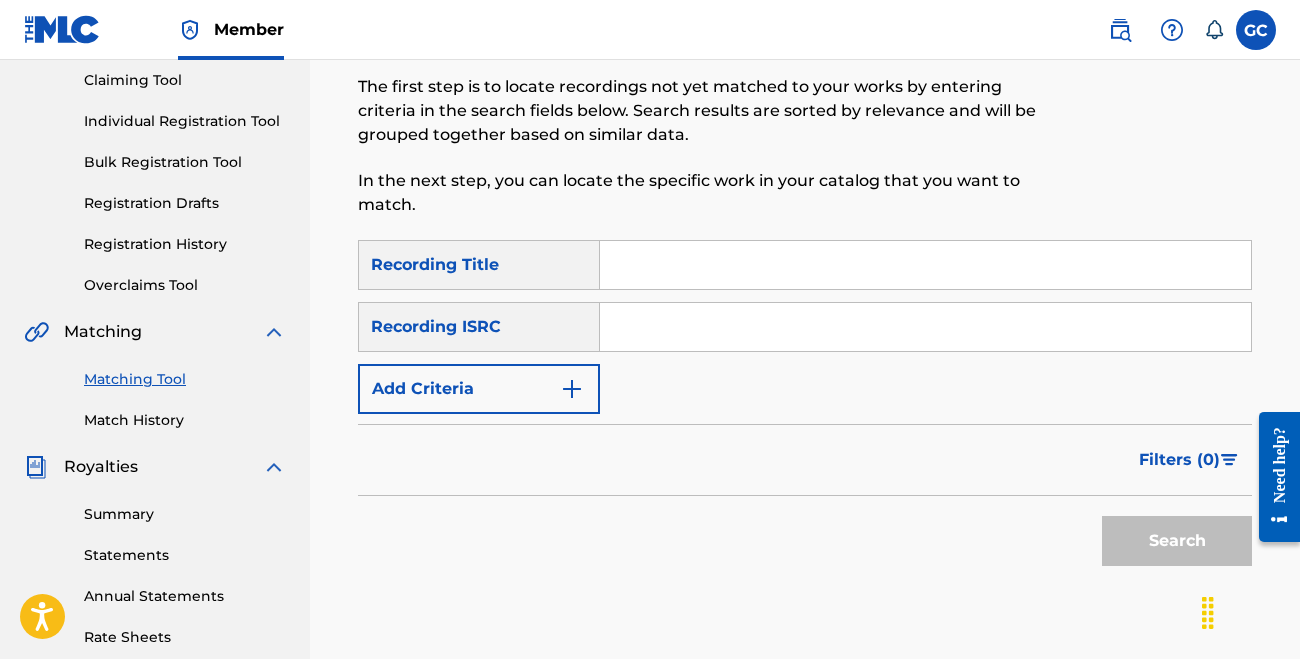 click at bounding box center (925, 265) 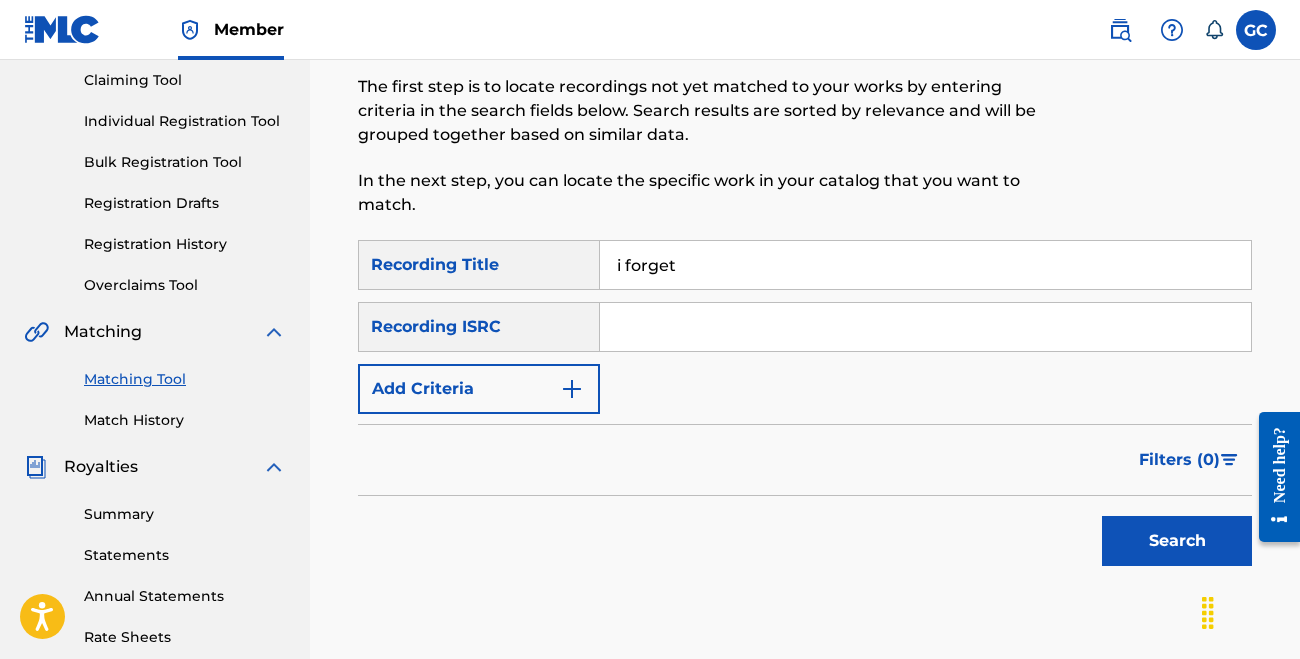 type on "i forget" 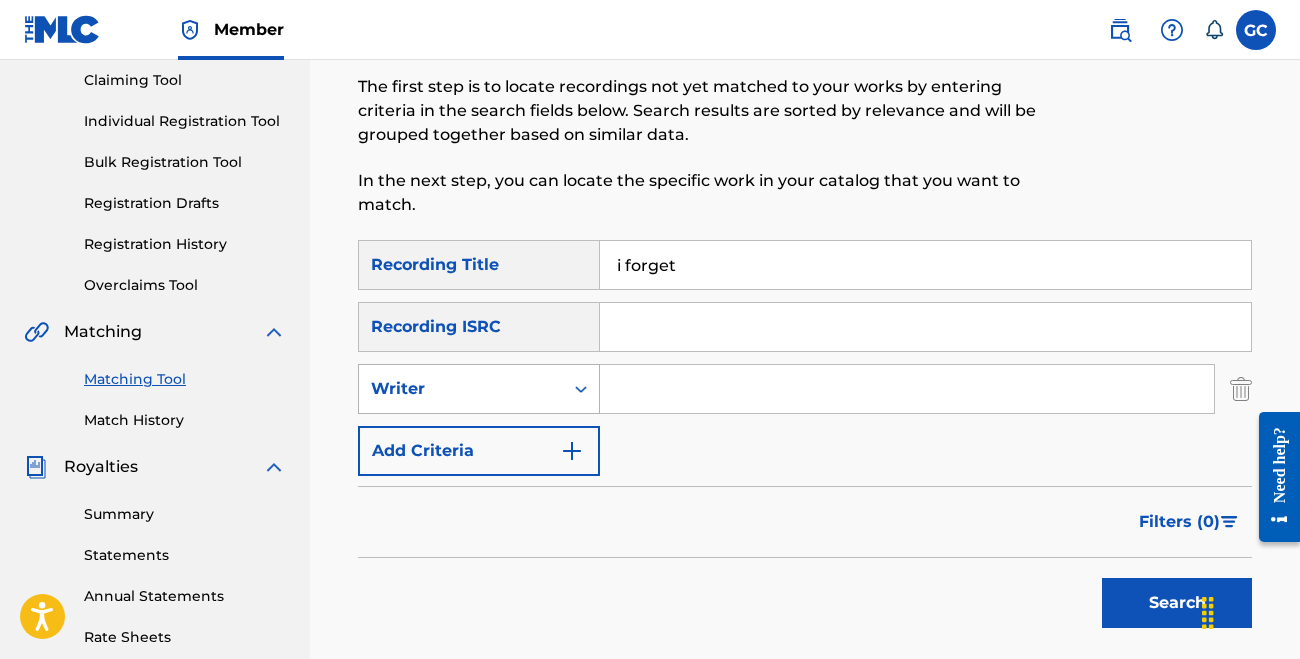 click on "Writer" at bounding box center [461, 389] 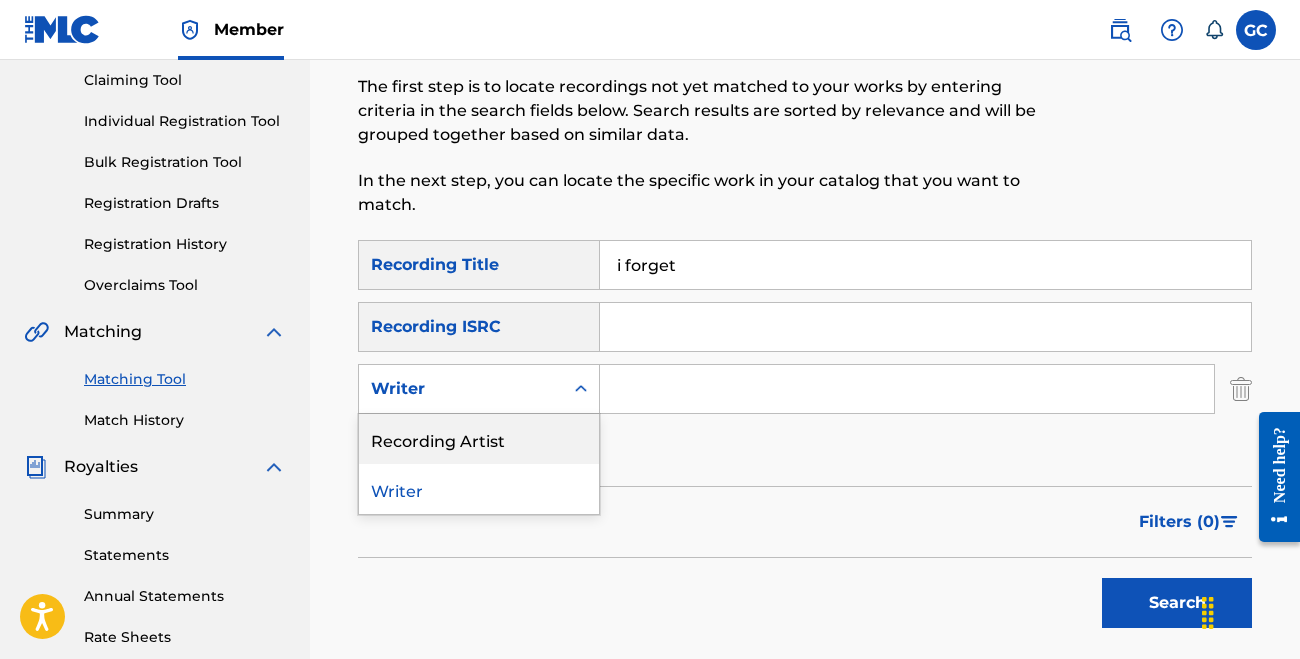 click on "Recording Artist" at bounding box center (479, 439) 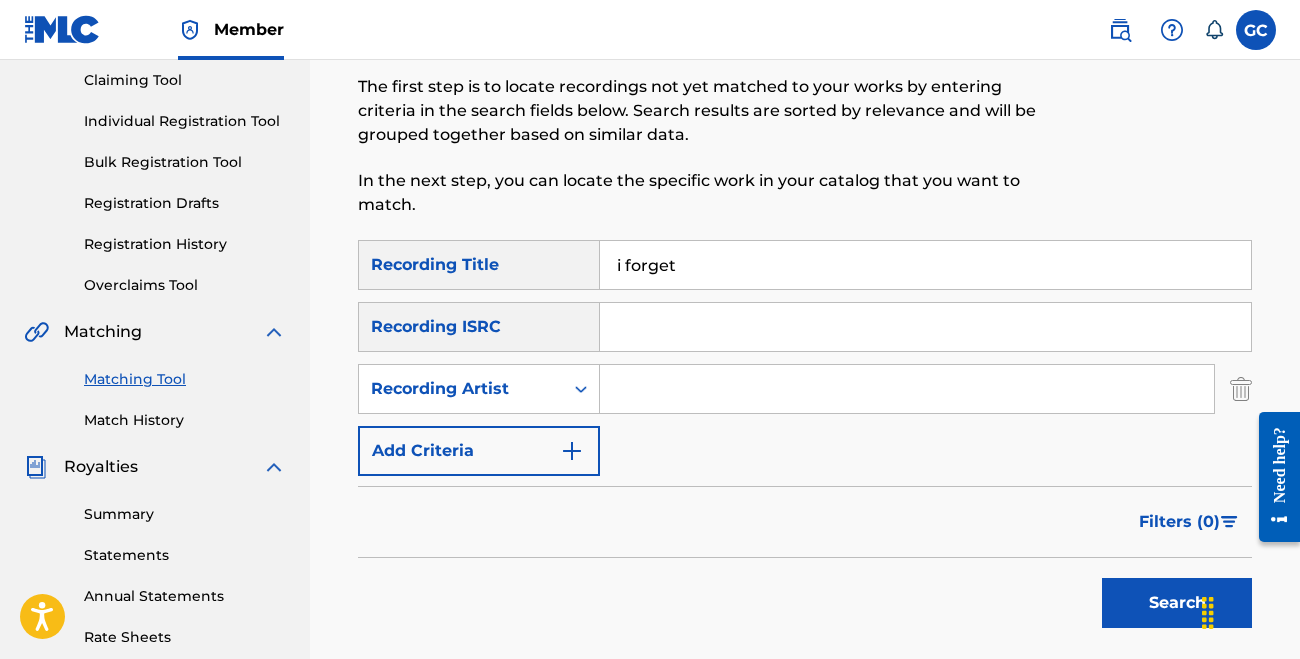 click at bounding box center [907, 389] 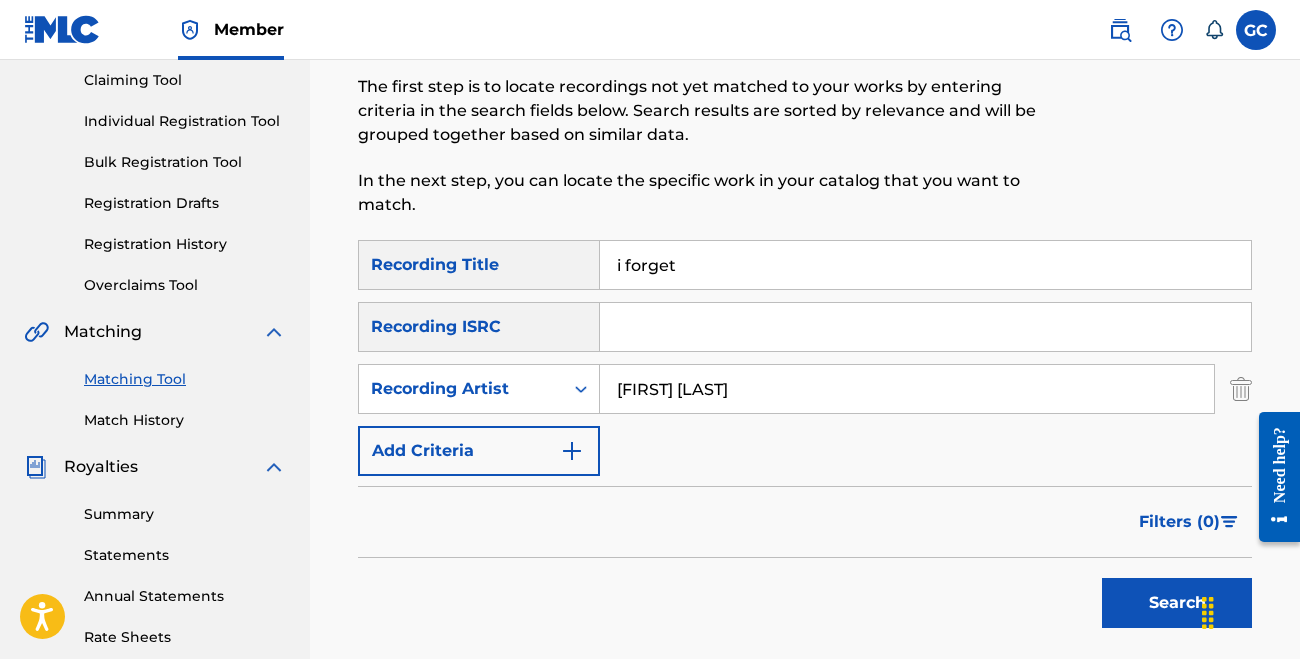 type on "[FIRST] [LAST]" 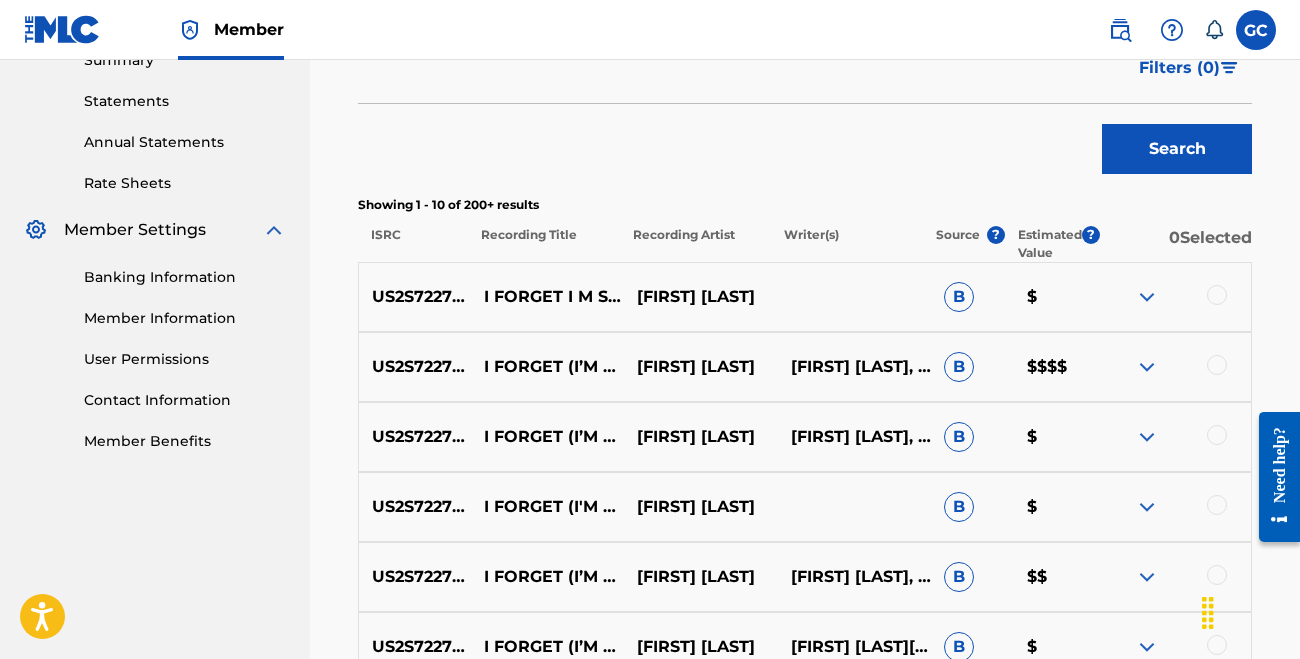 scroll, scrollTop: 675, scrollLeft: 0, axis: vertical 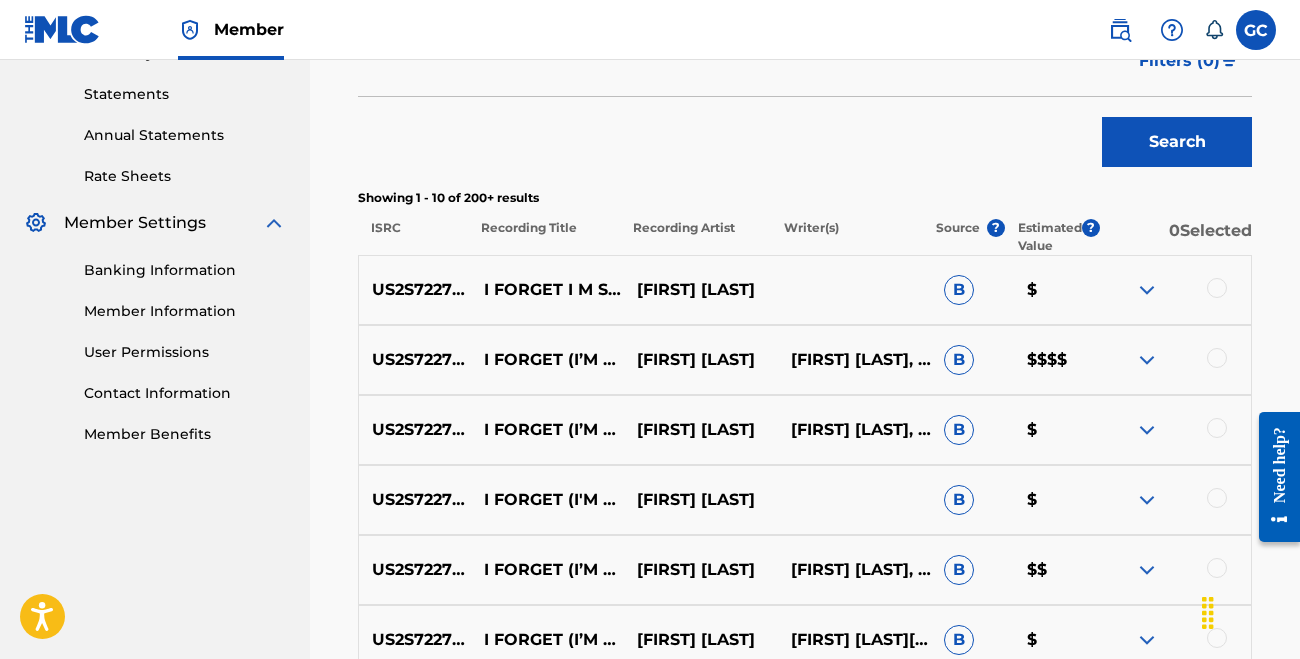 click at bounding box center (1217, 288) 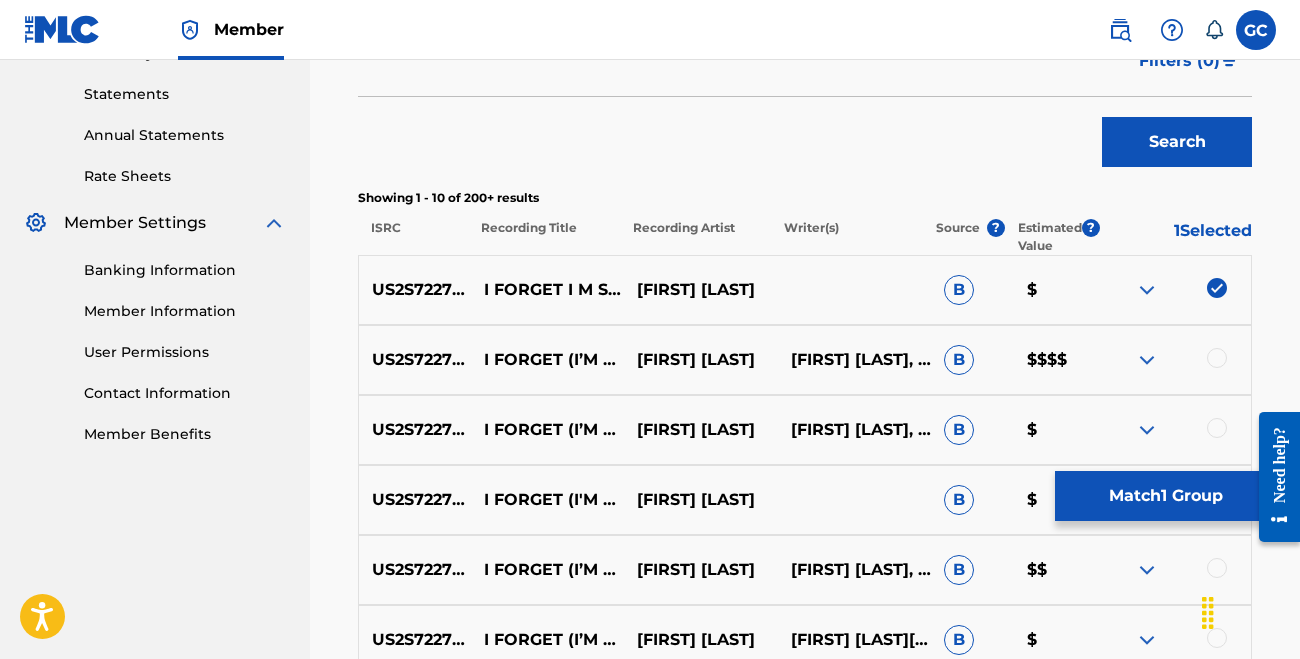click at bounding box center (1217, 358) 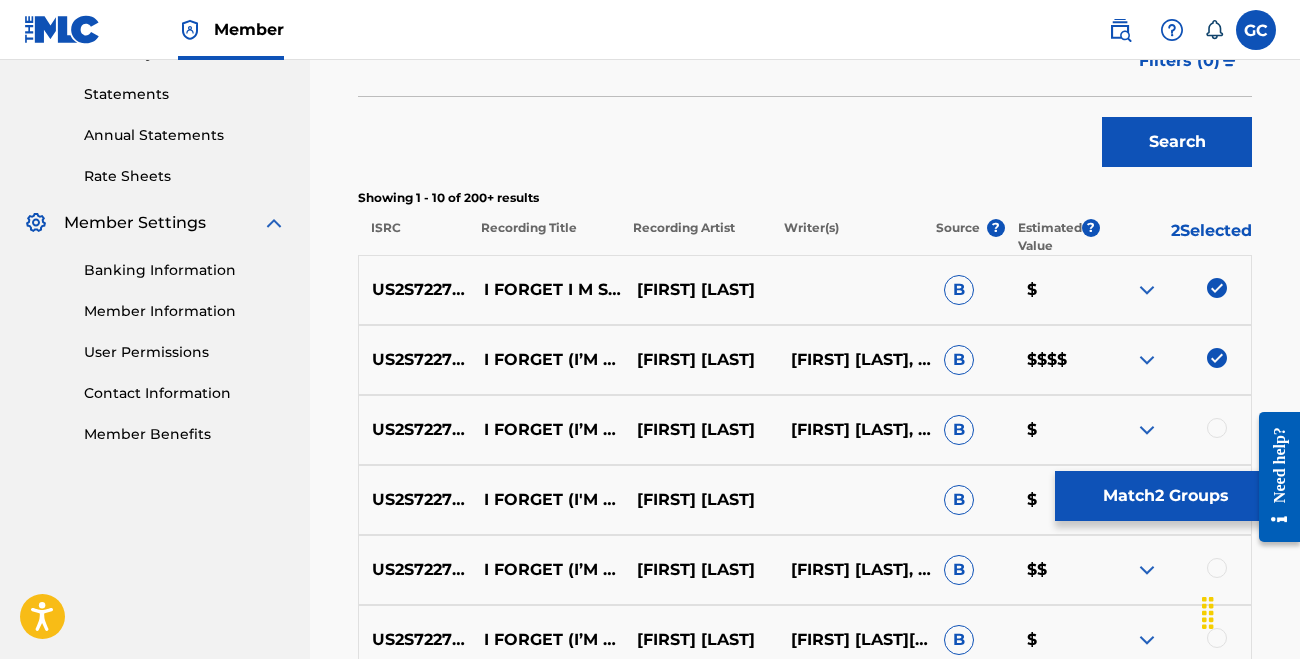 click on "US2S72276082 I FORGET (I’M SO YOUNG) [FIRST] [LAST] [FIRST] [LAST] B $" at bounding box center (805, 430) 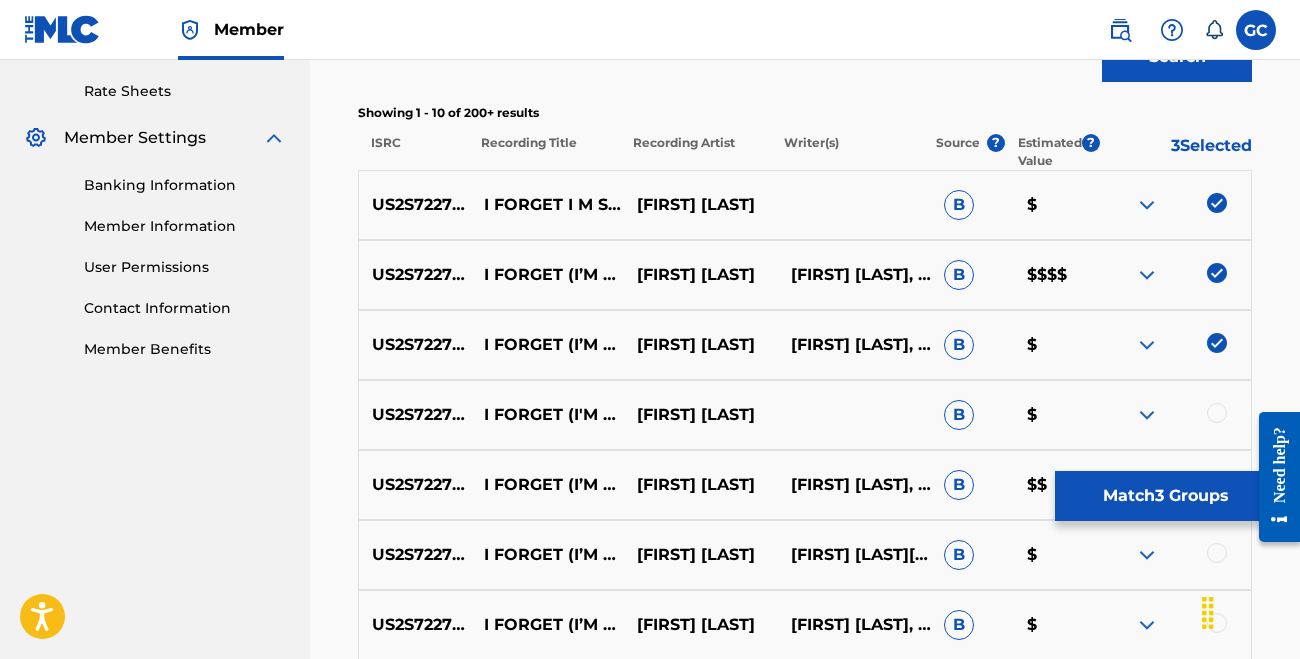 click at bounding box center (1217, 413) 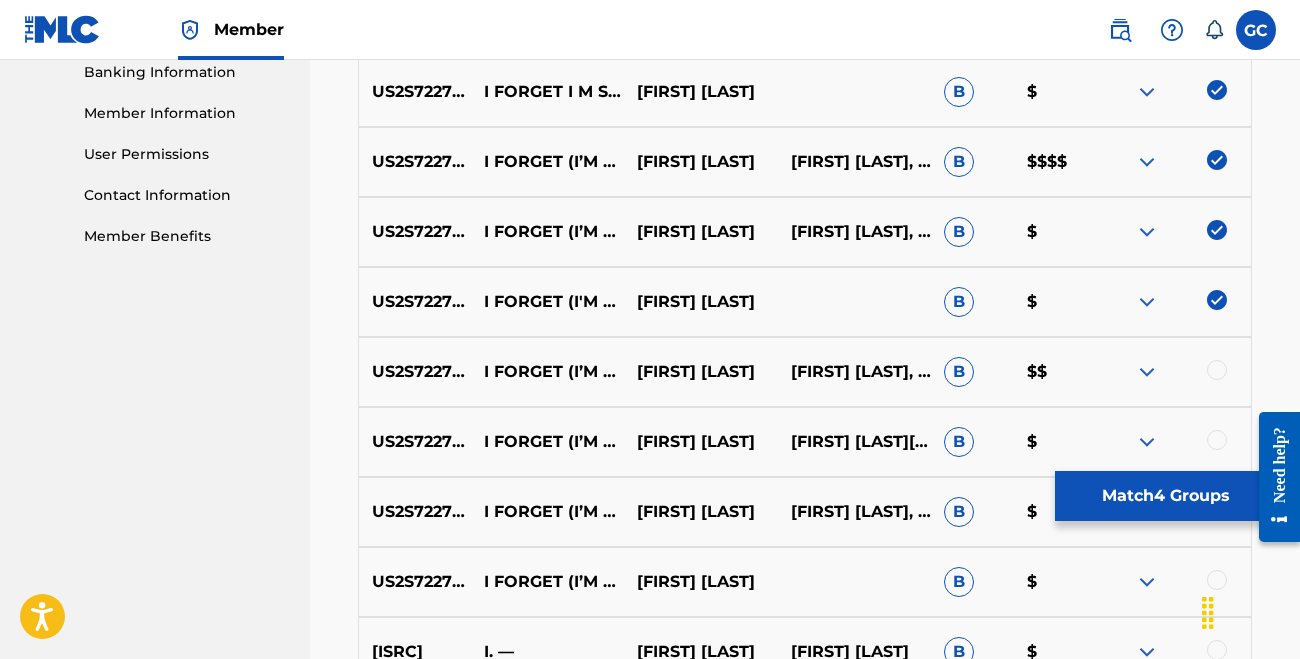 scroll, scrollTop: 918, scrollLeft: 0, axis: vertical 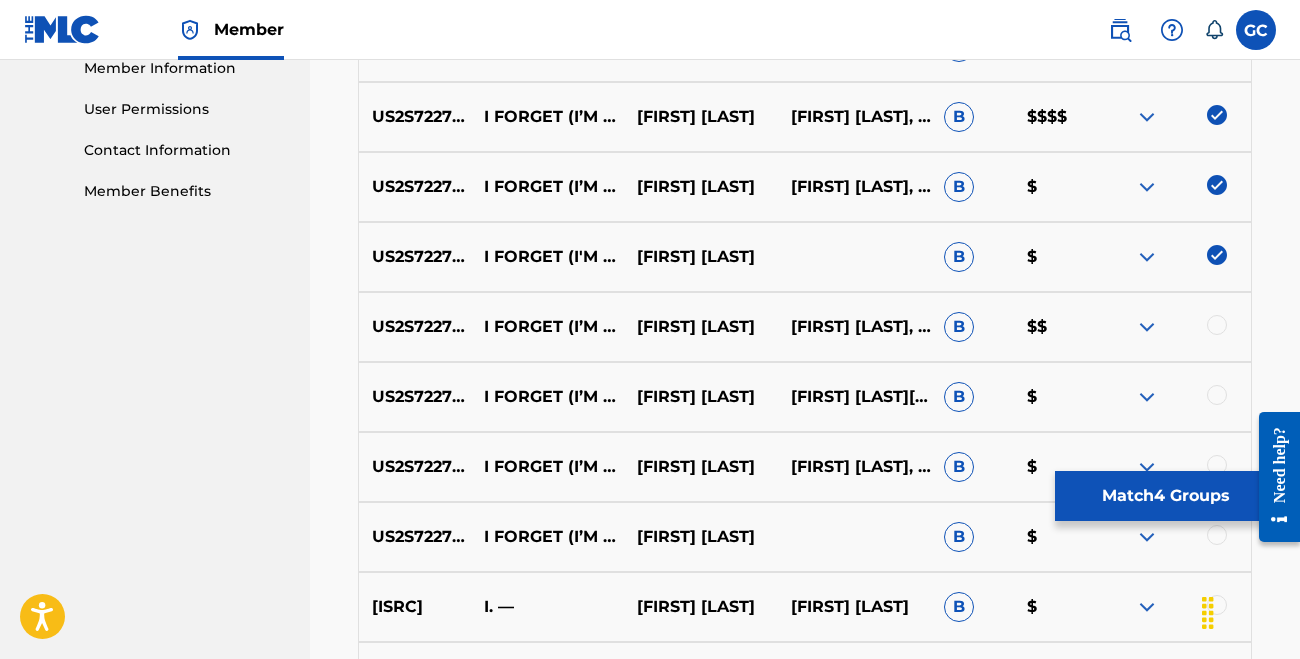 click at bounding box center [1217, 325] 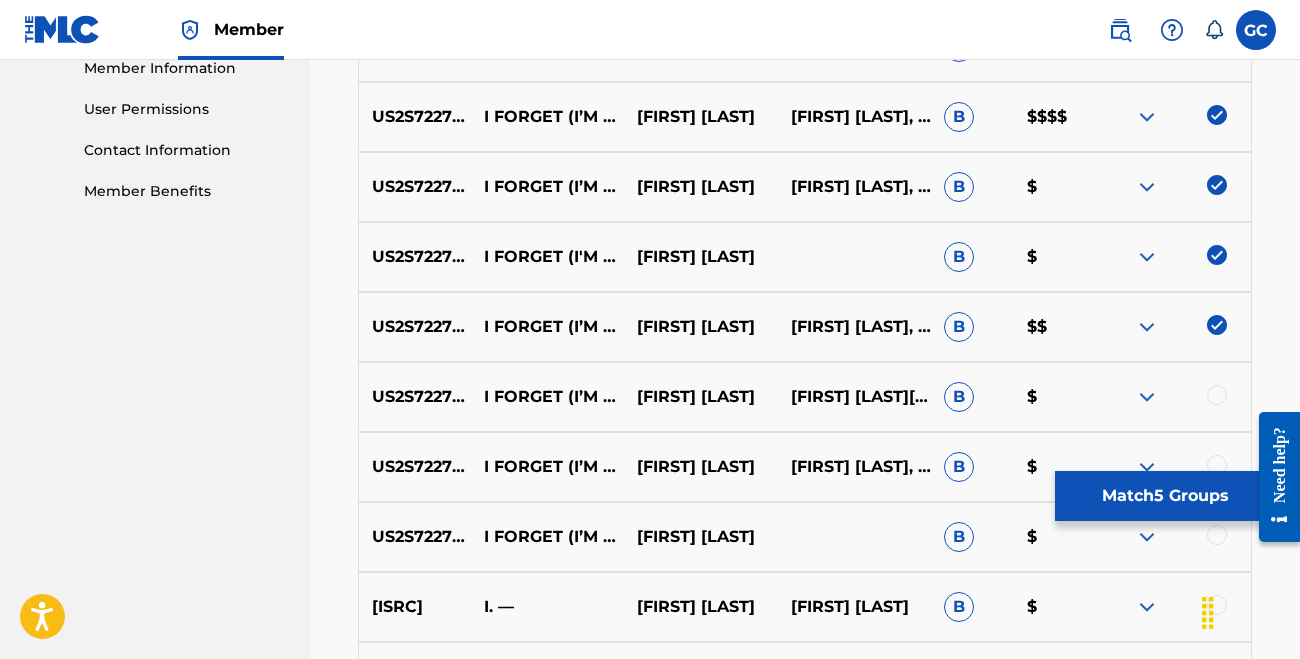 click at bounding box center (1217, 395) 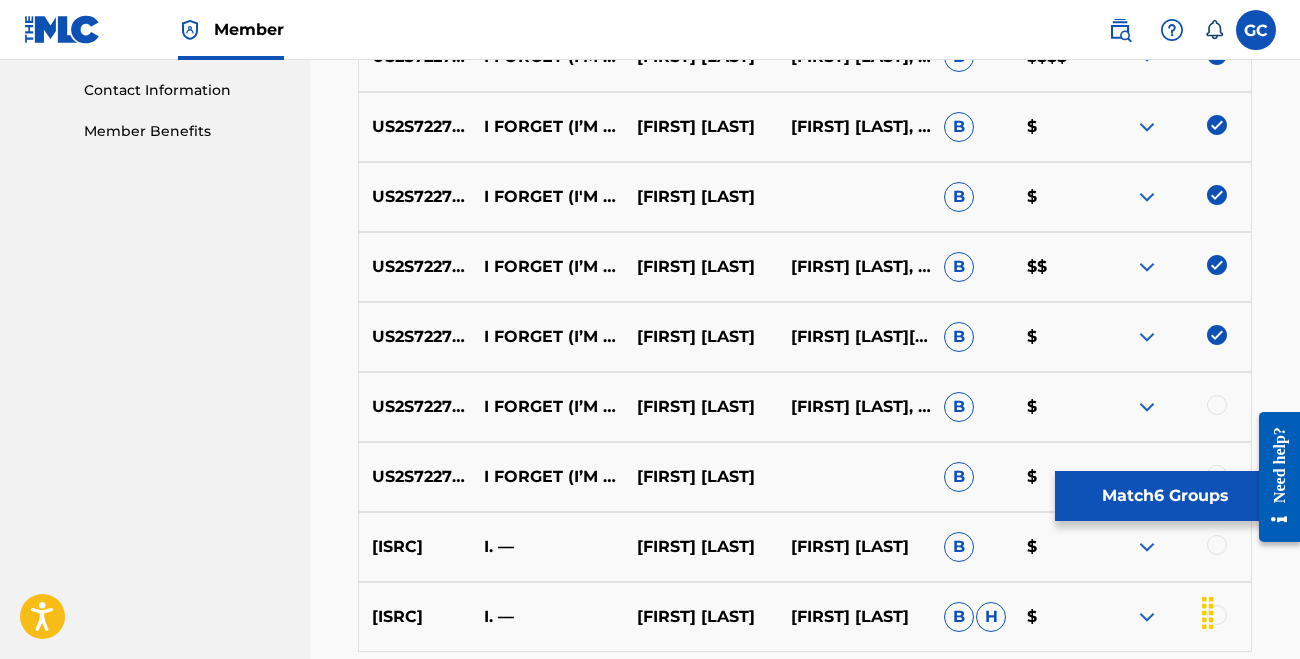 scroll, scrollTop: 988, scrollLeft: 0, axis: vertical 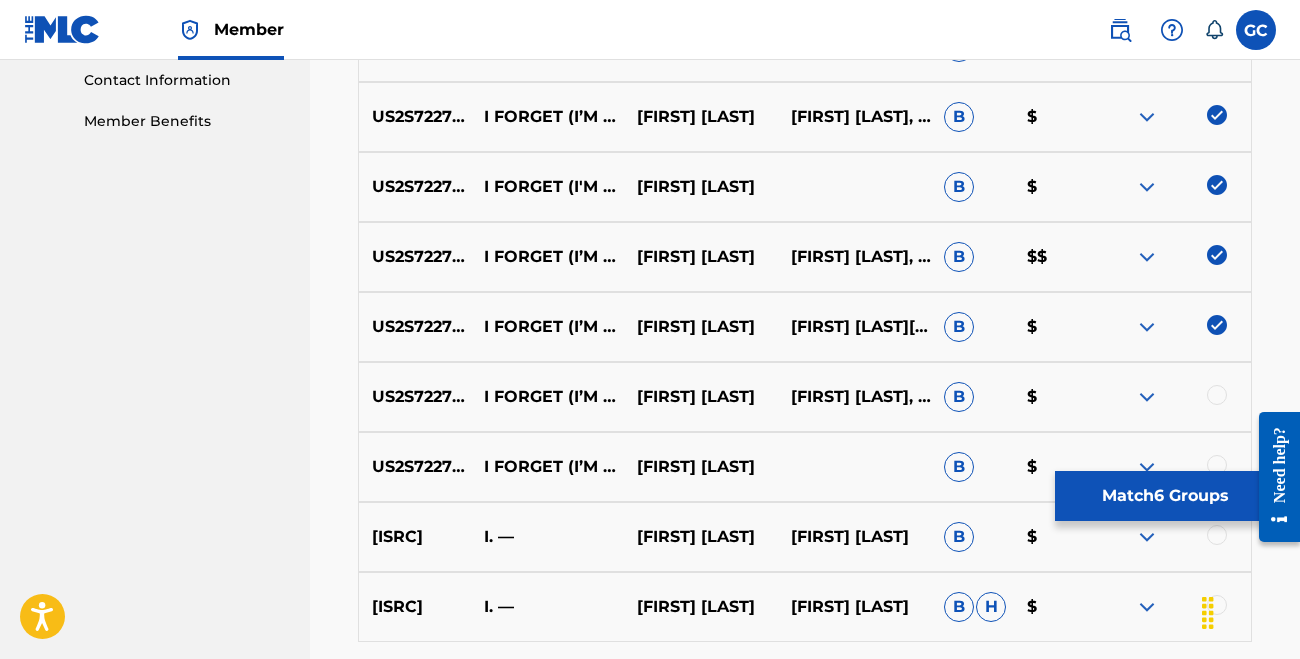 click at bounding box center (1217, 395) 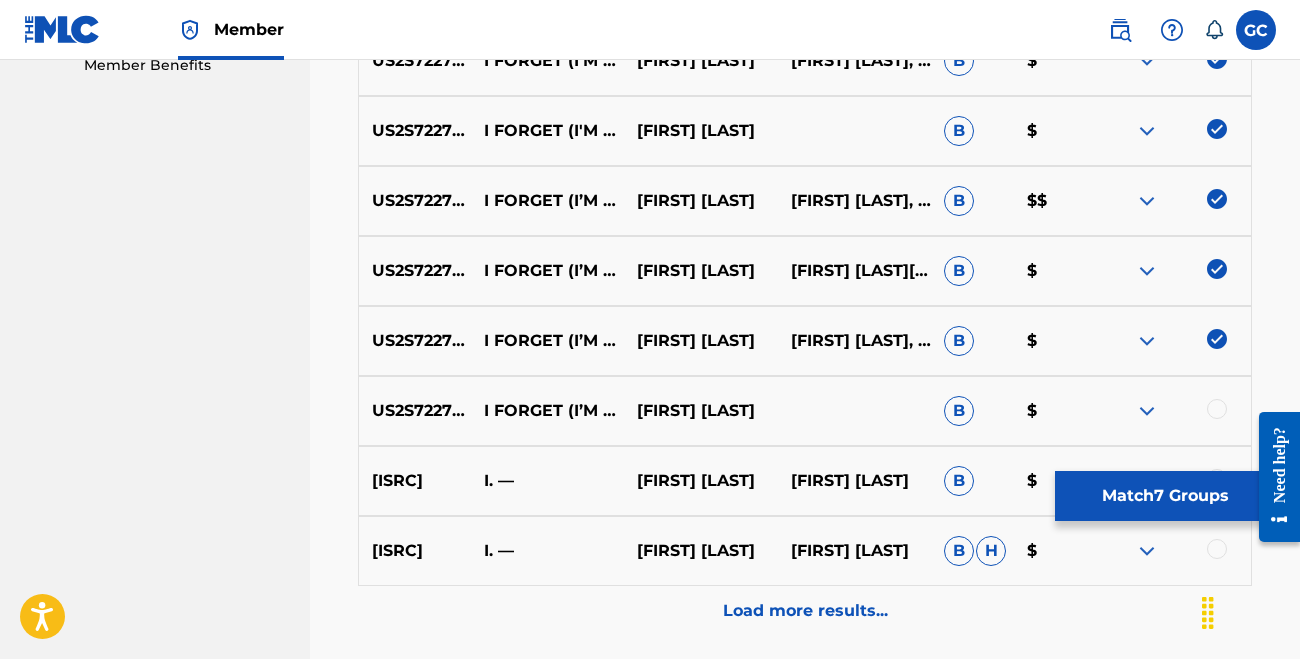 scroll, scrollTop: 1044, scrollLeft: 0, axis: vertical 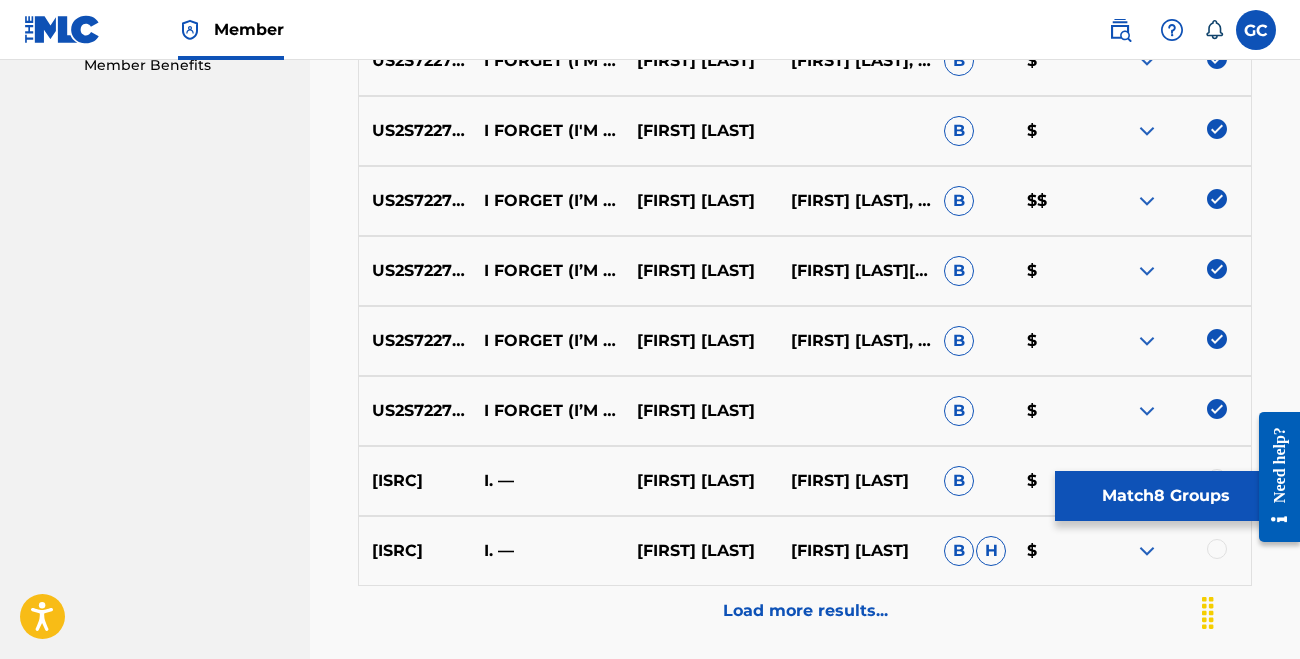click on "Match  8 Groups" at bounding box center [1165, 496] 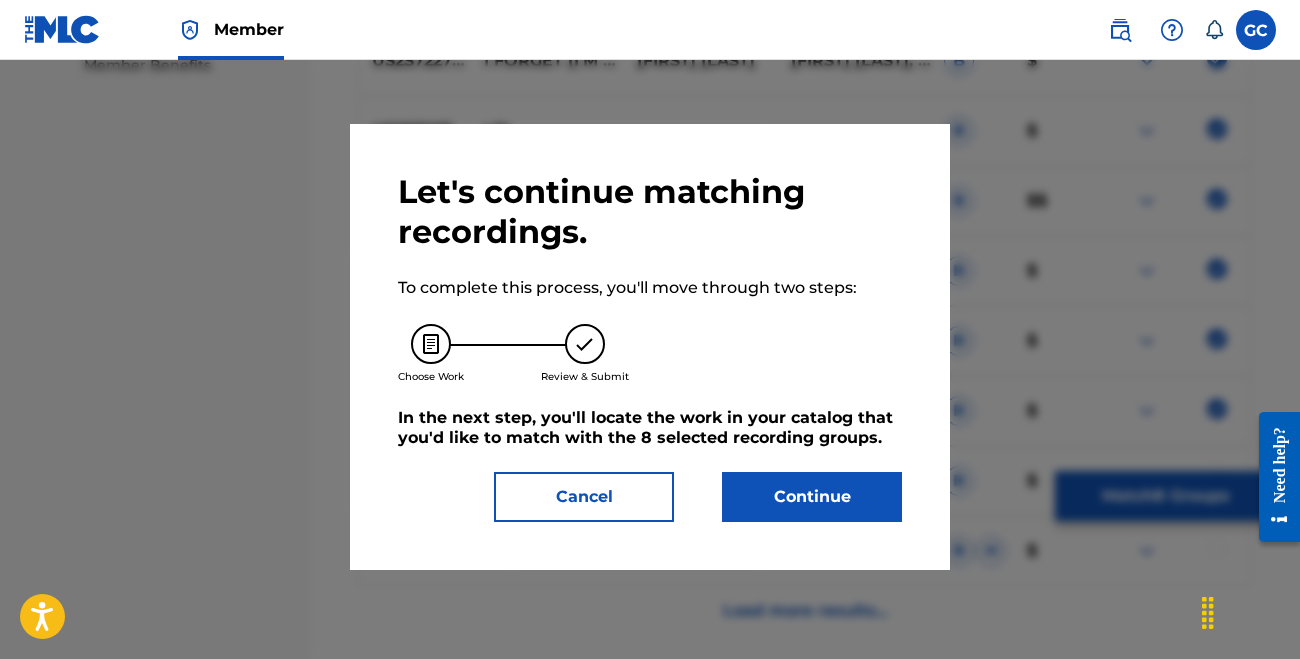 click on "Continue" at bounding box center [812, 497] 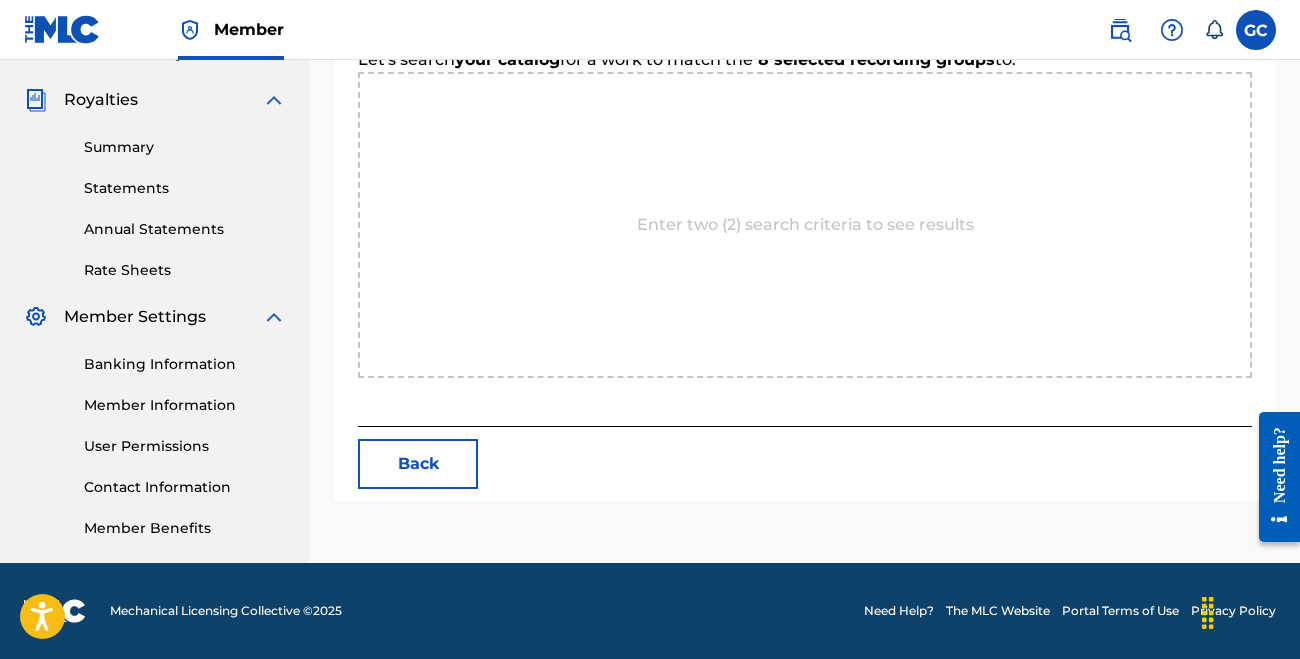 scroll, scrollTop: 581, scrollLeft: 0, axis: vertical 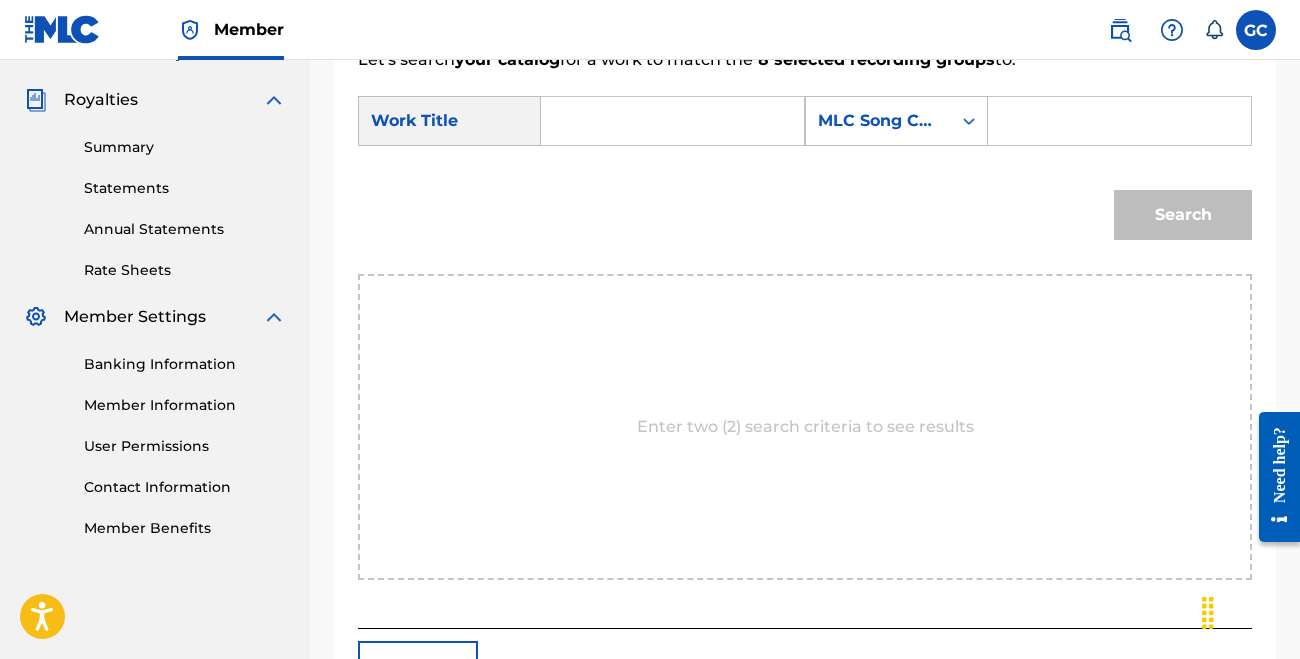 click at bounding box center (1119, 121) 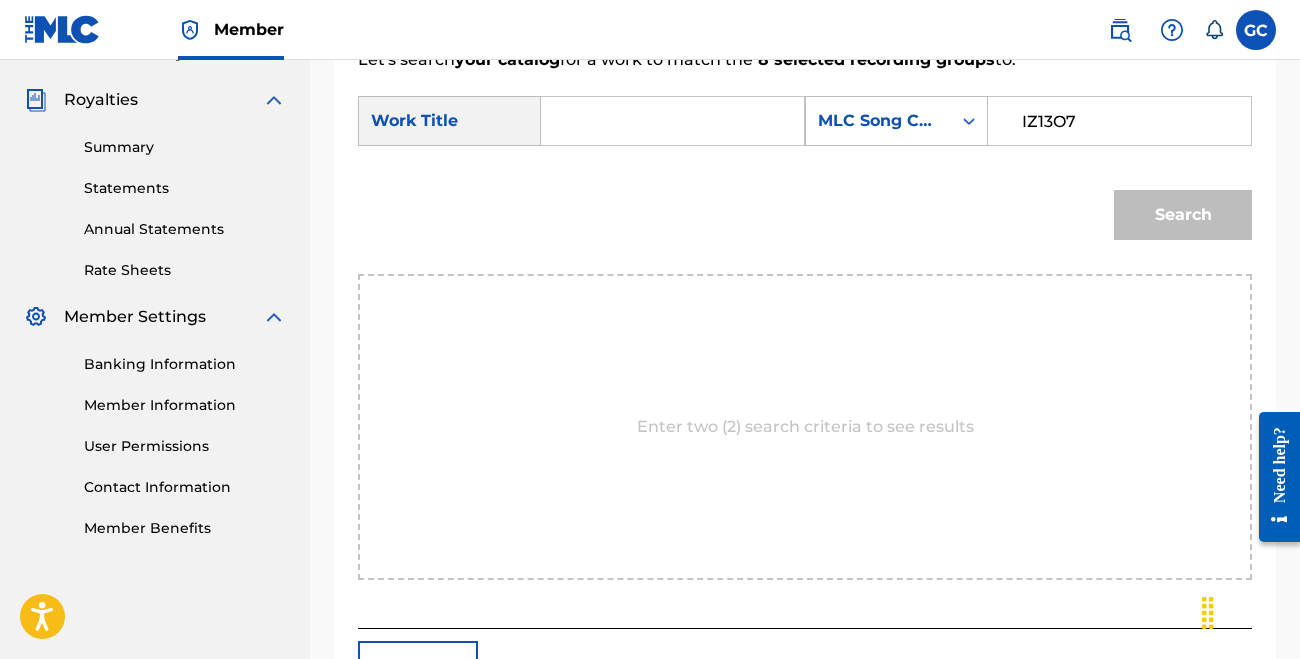 type on "IZ13O7" 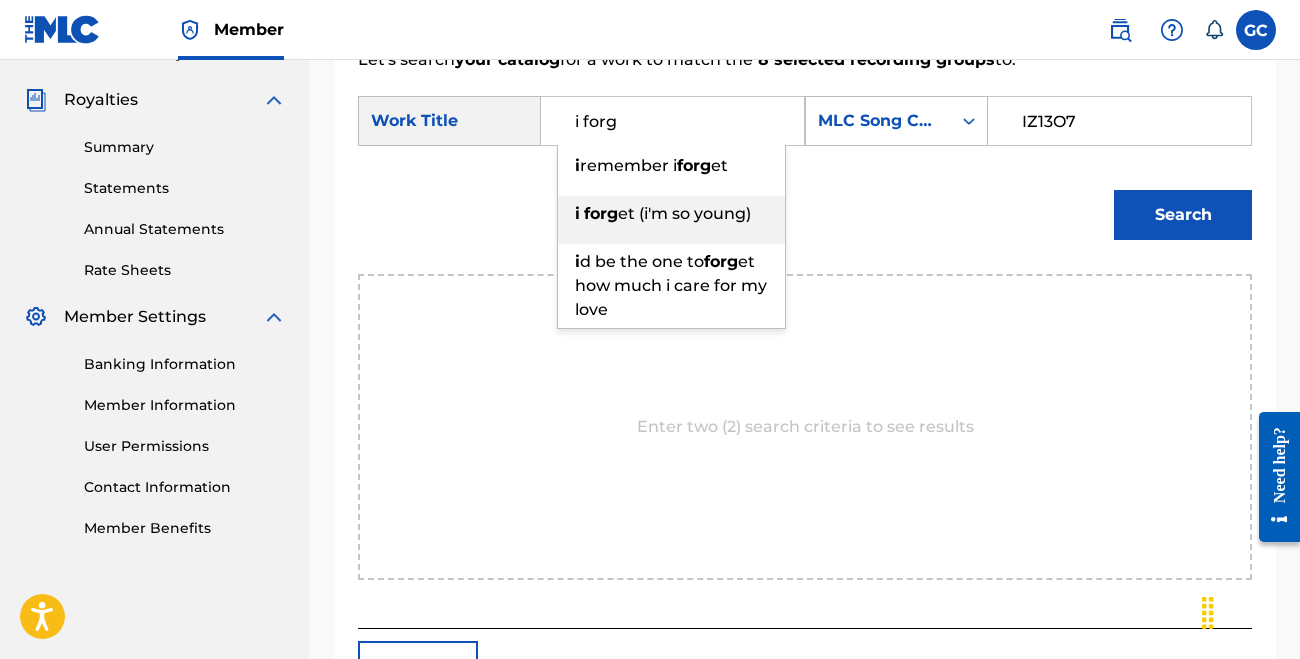 click on "et (i'm so young)" at bounding box center [684, 213] 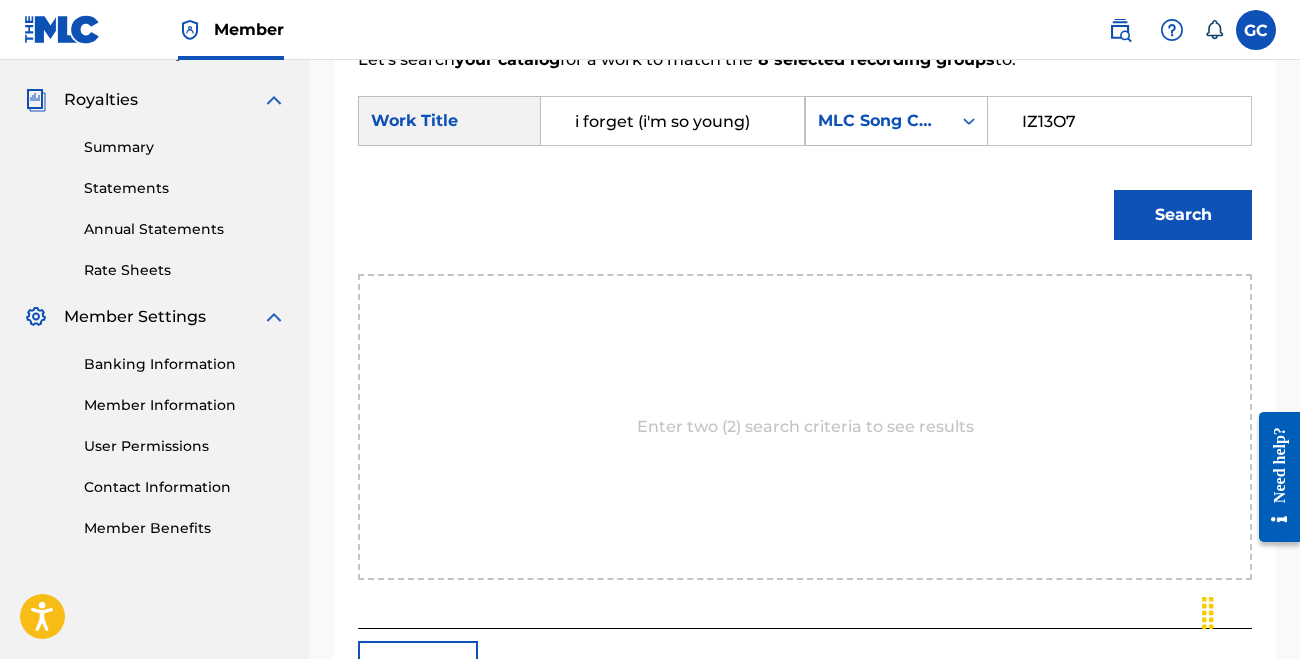 click on "Search" at bounding box center (1183, 215) 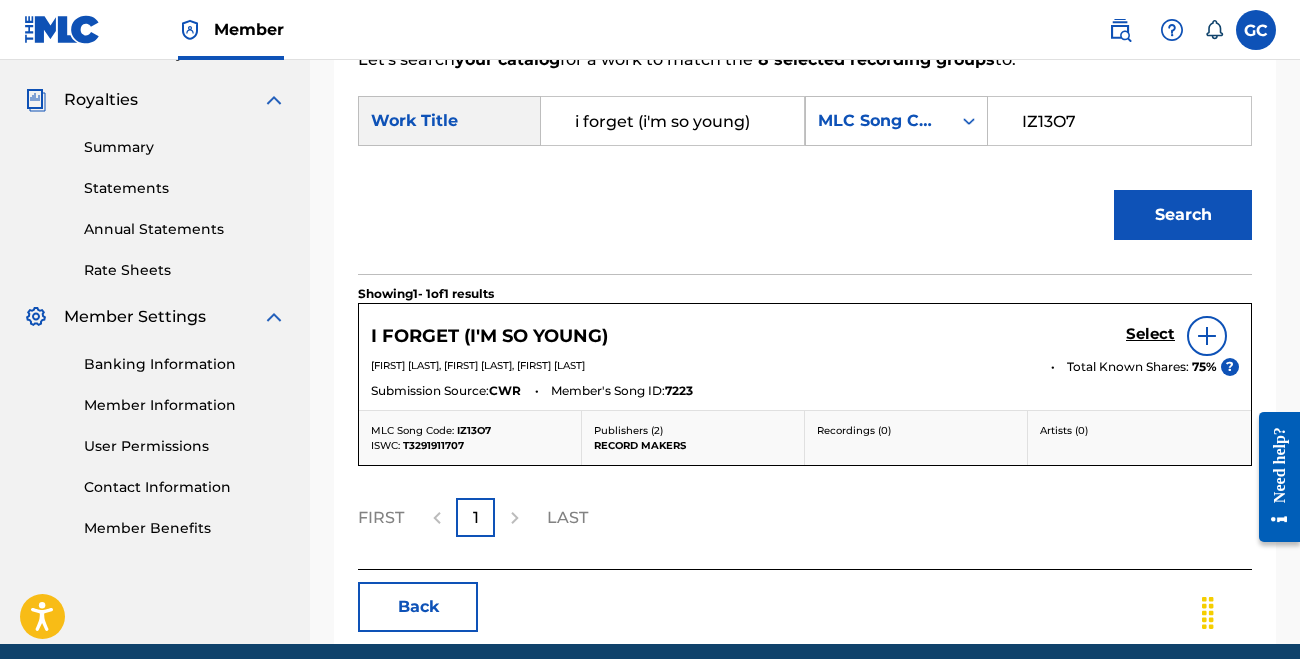 click on "Select" at bounding box center (1150, 334) 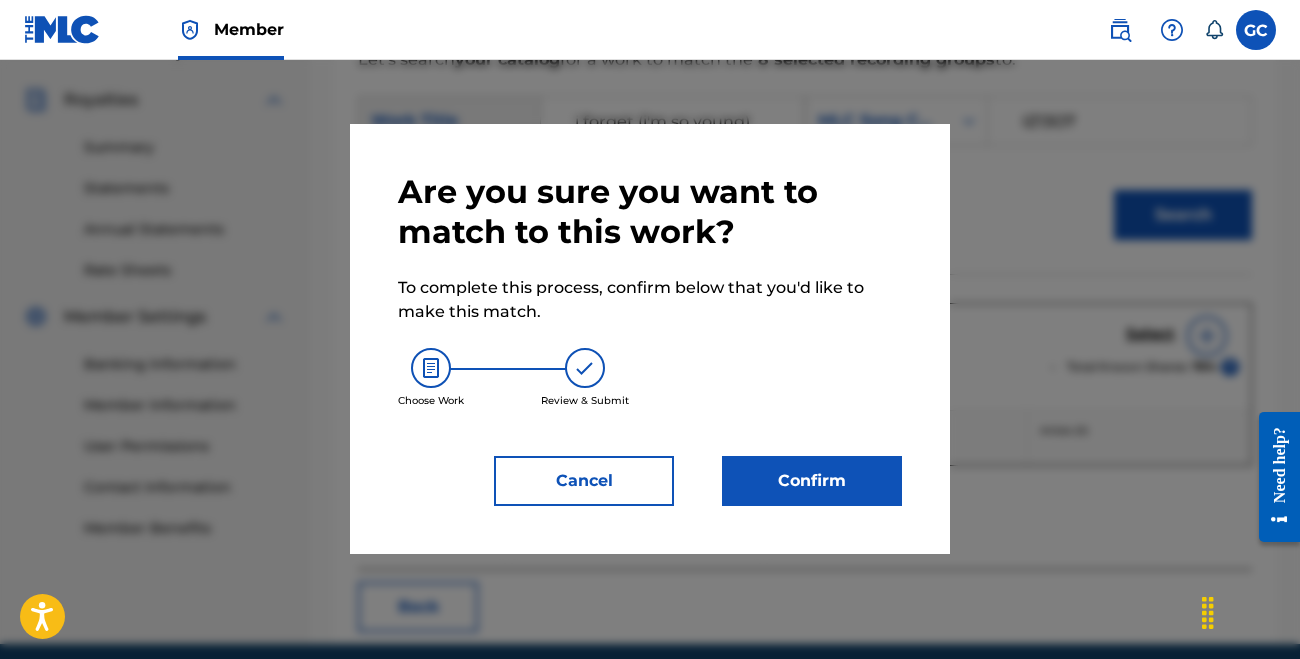 click on "Confirm" at bounding box center [812, 481] 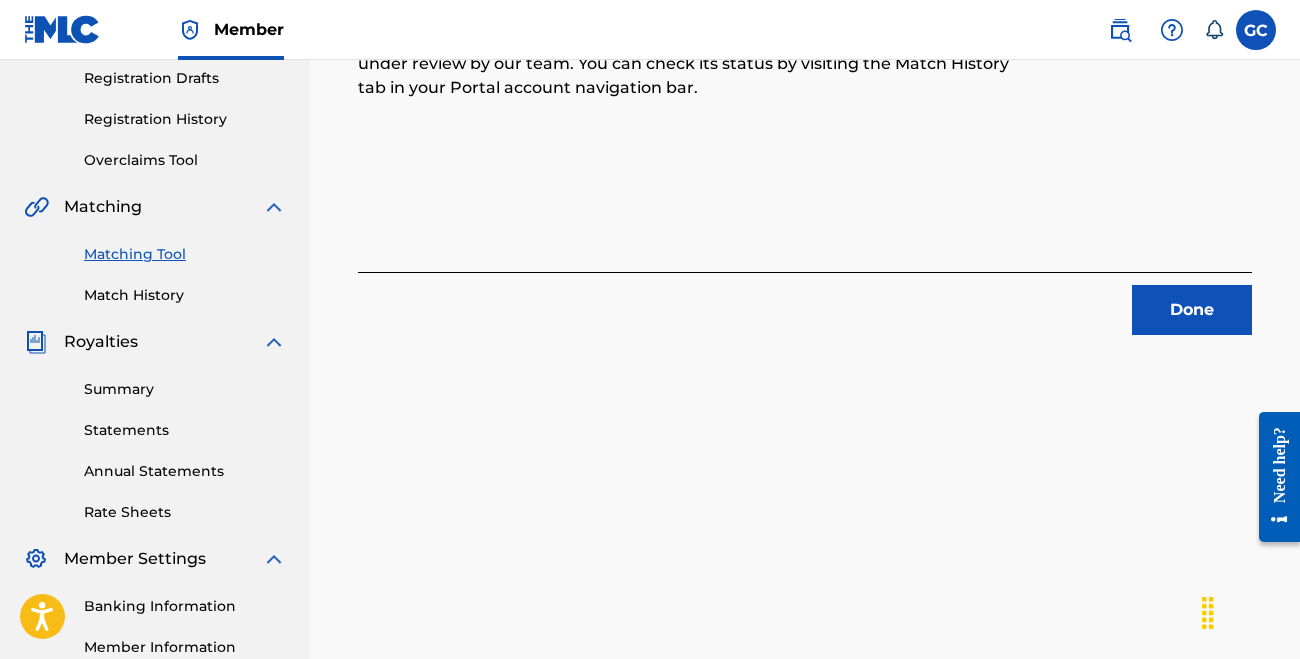 scroll, scrollTop: 320, scrollLeft: 0, axis: vertical 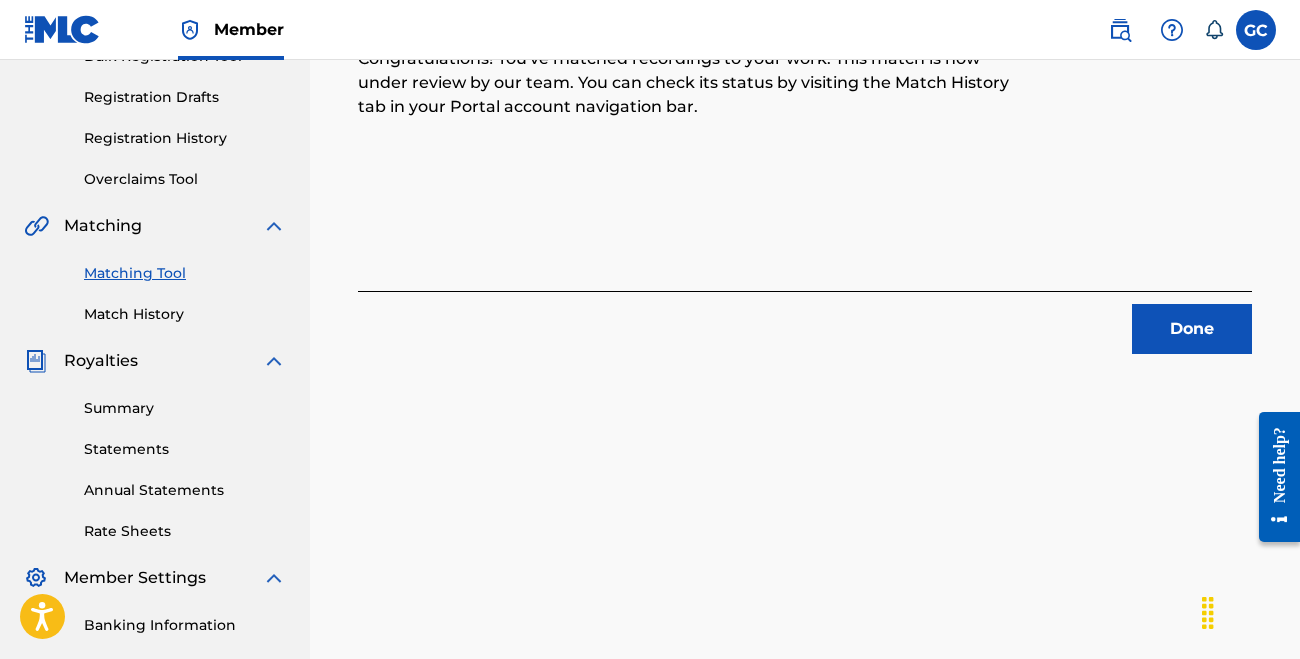 click on "Done" at bounding box center [1192, 329] 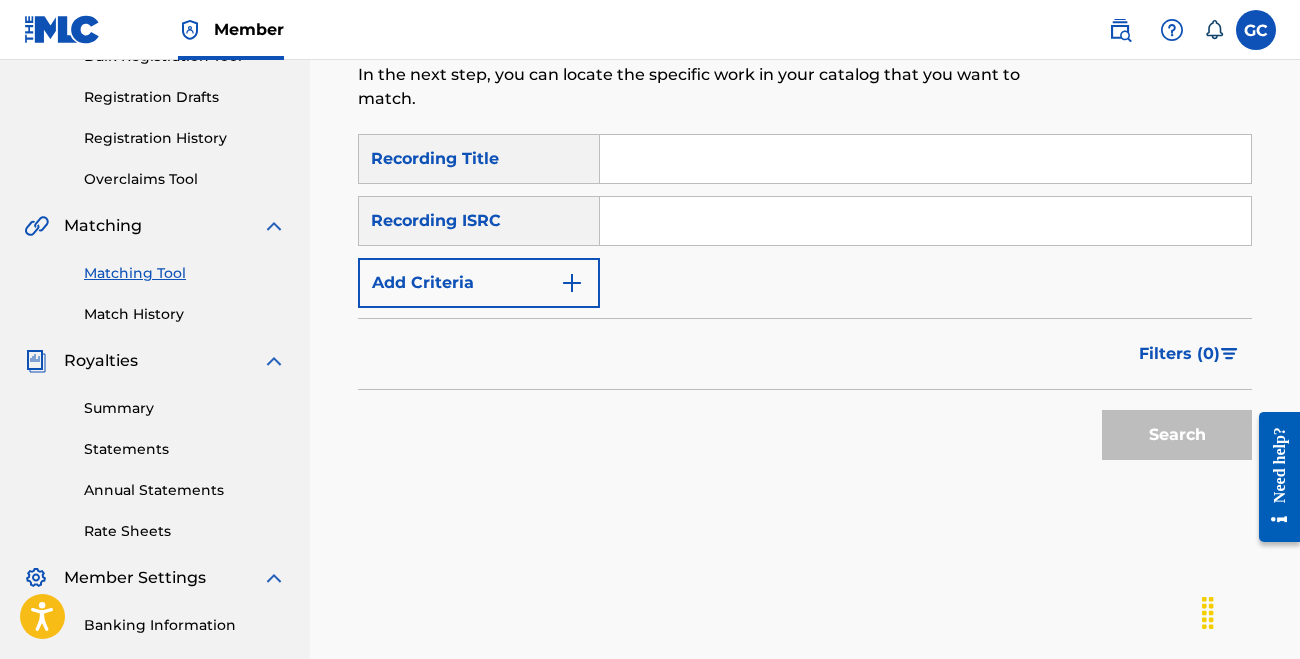 click at bounding box center [925, 159] 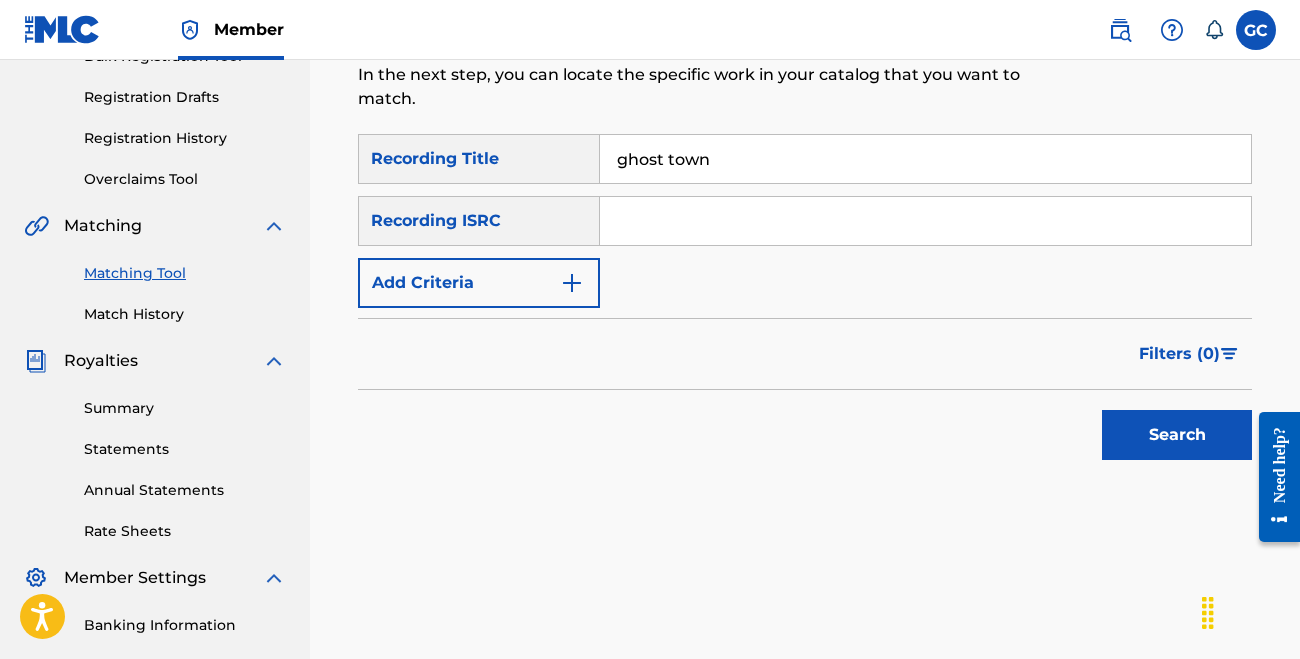type on "ghost town" 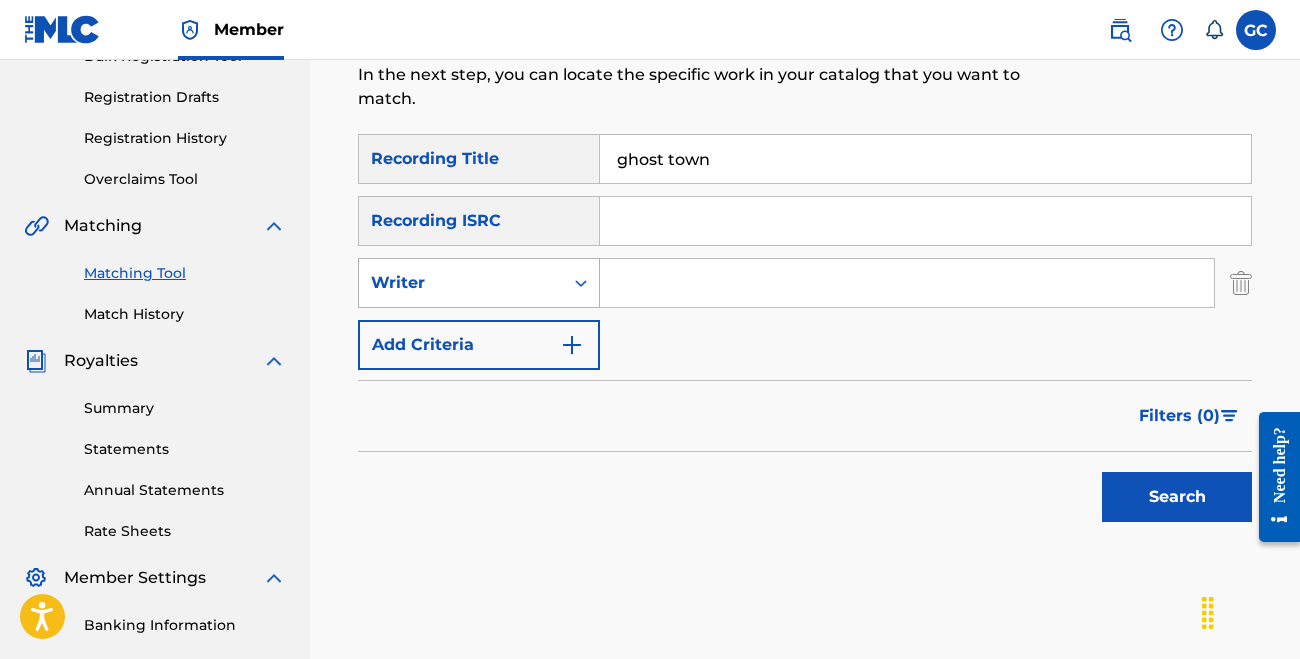 click on "Writer" at bounding box center [461, 283] 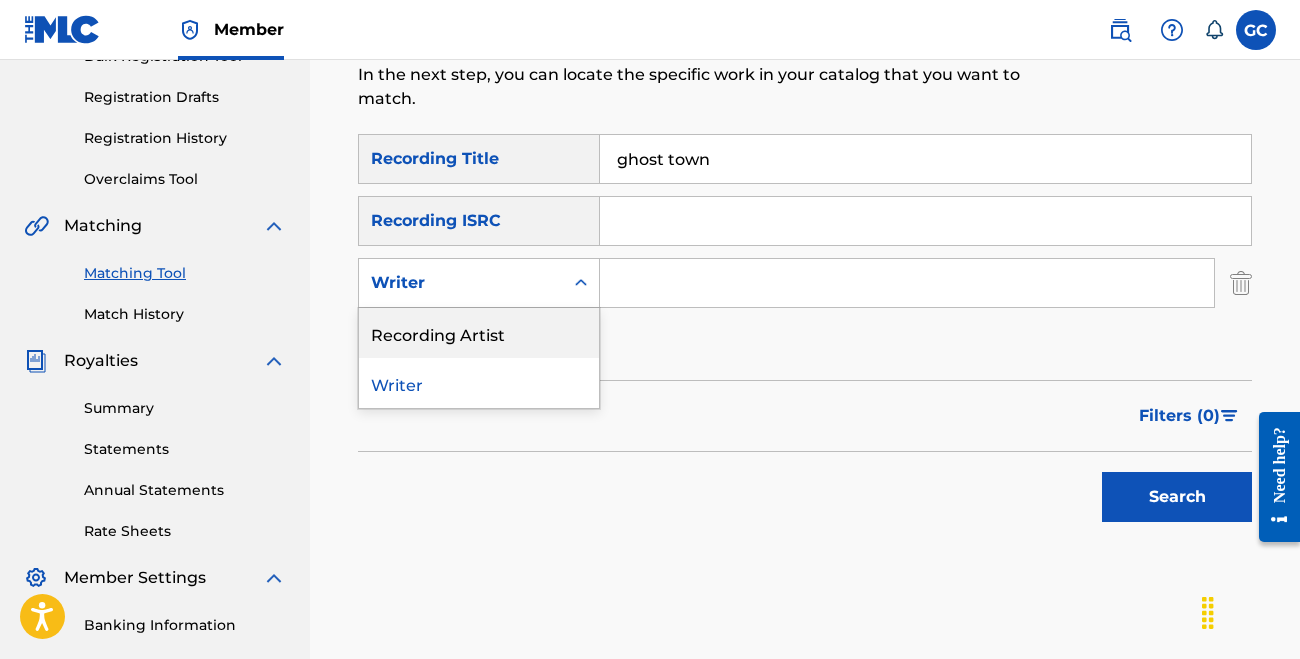 click on "Recording Artist" at bounding box center (479, 333) 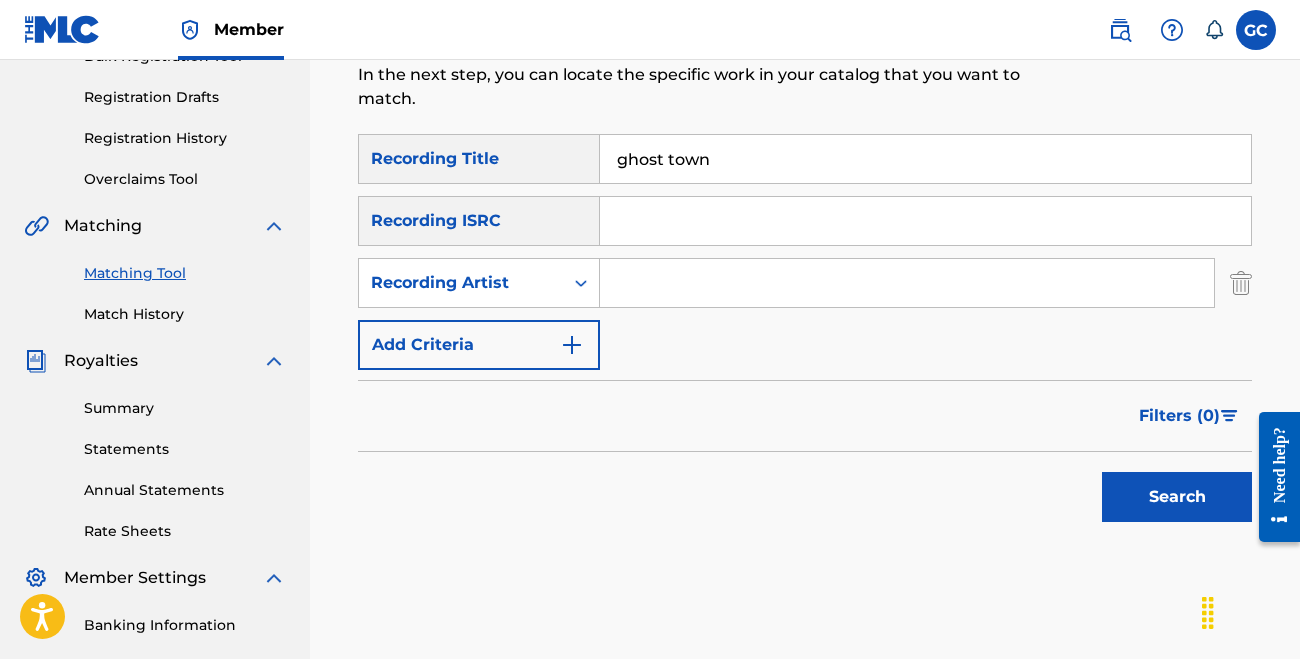 click at bounding box center [907, 283] 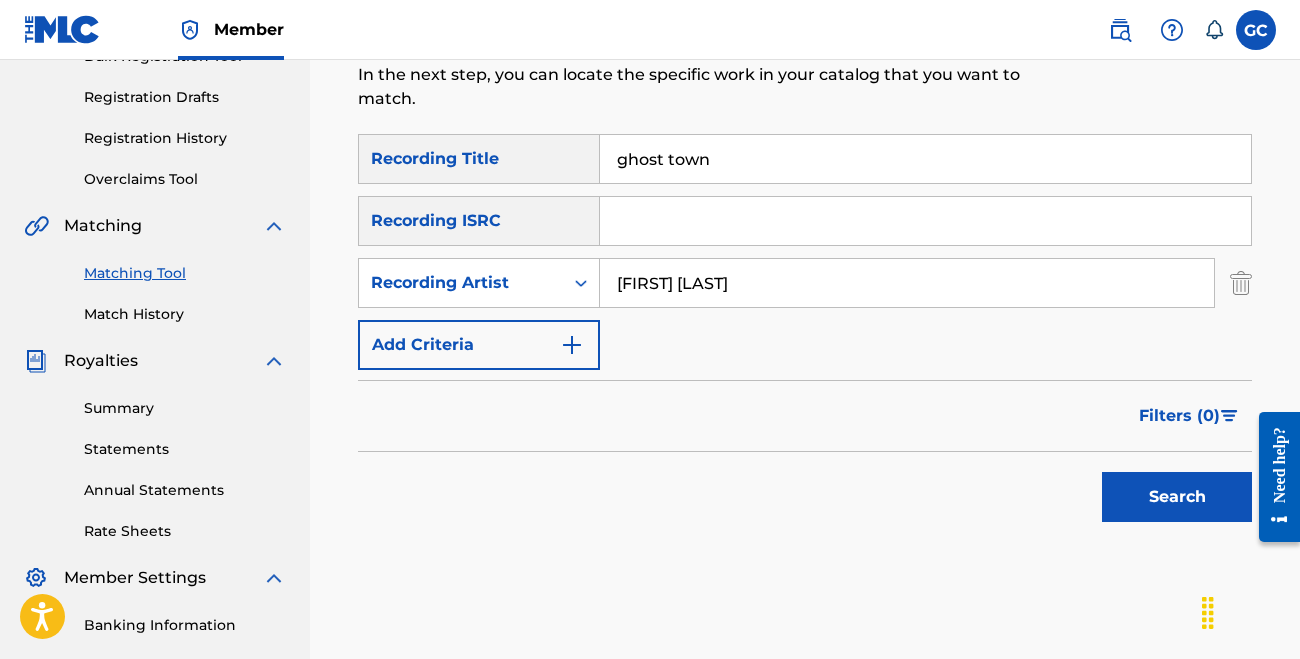 type on "[FIRST] [LAST]" 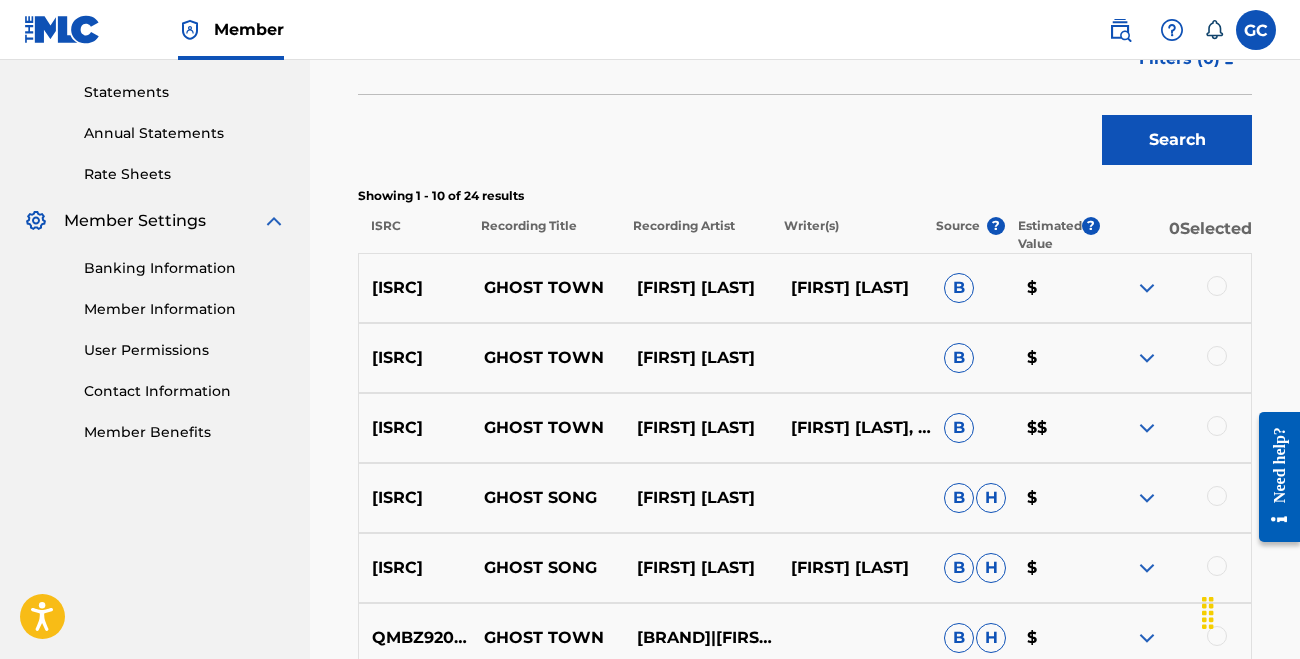 scroll, scrollTop: 735, scrollLeft: 0, axis: vertical 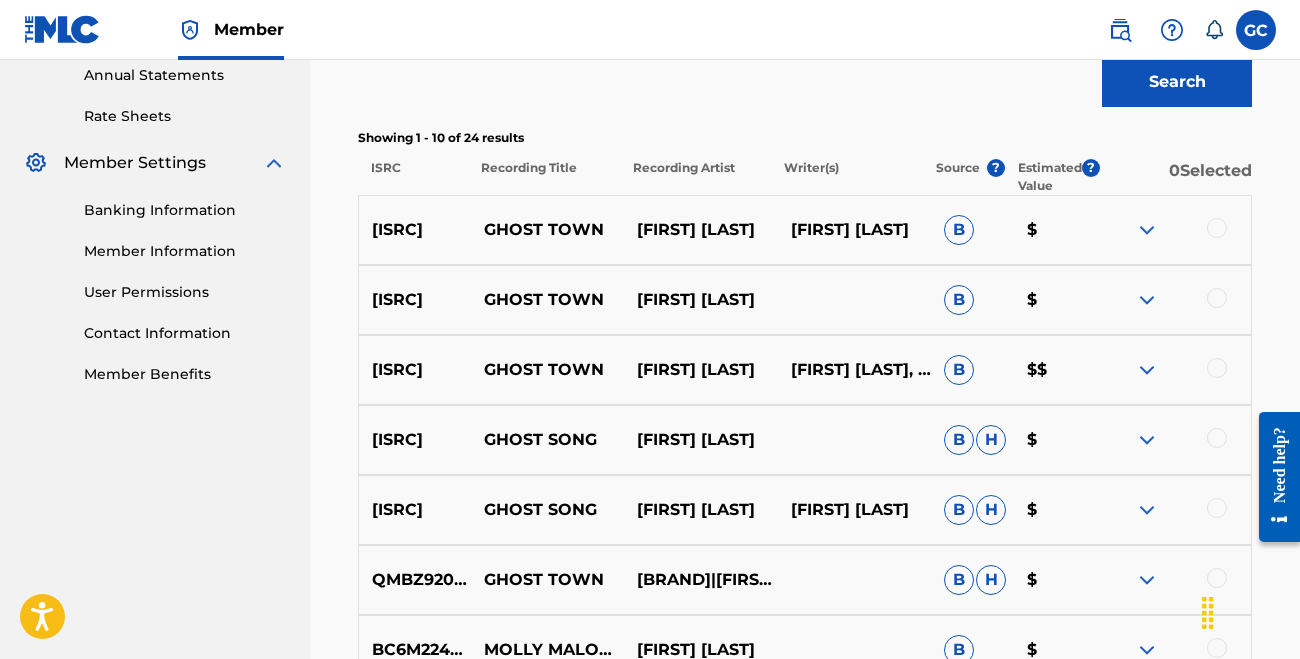 click at bounding box center [1217, 228] 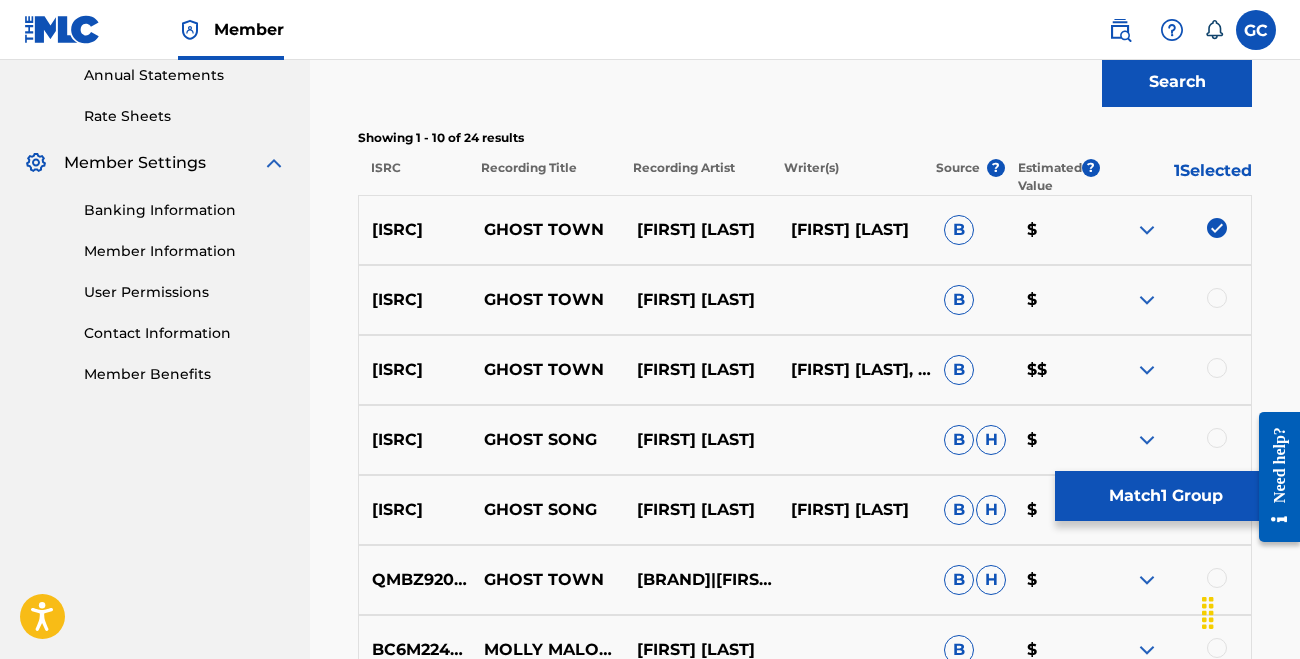 click at bounding box center [1217, 298] 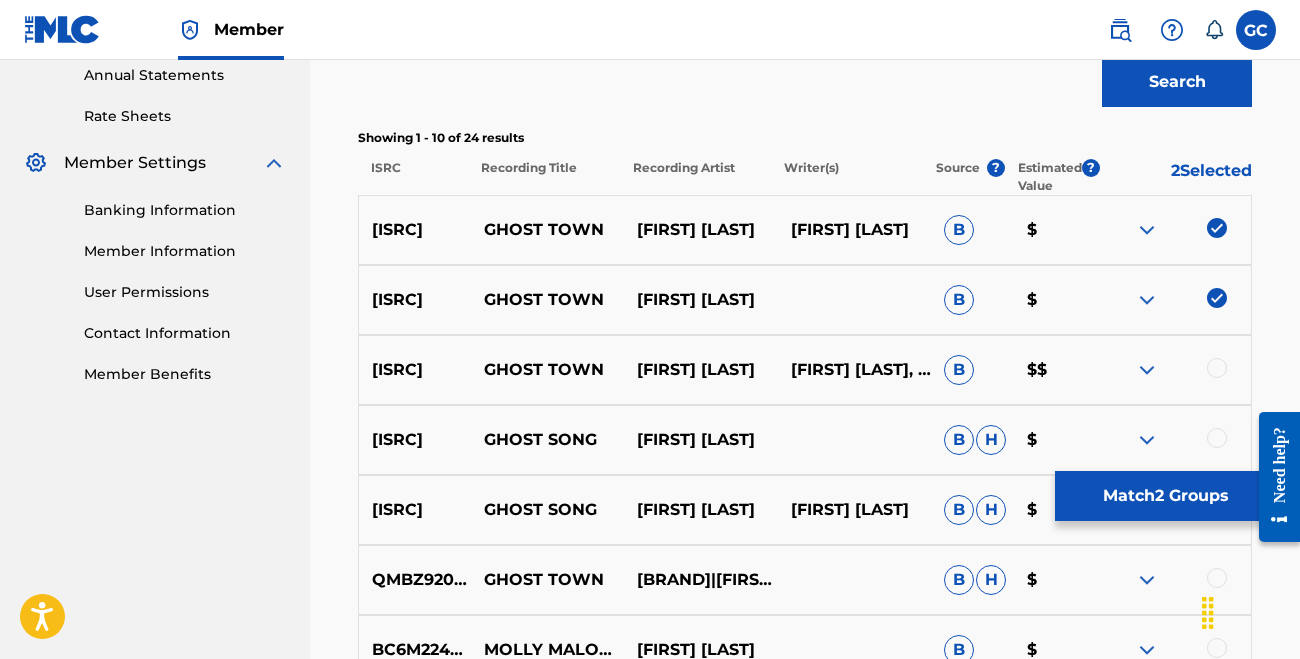 click at bounding box center (1217, 368) 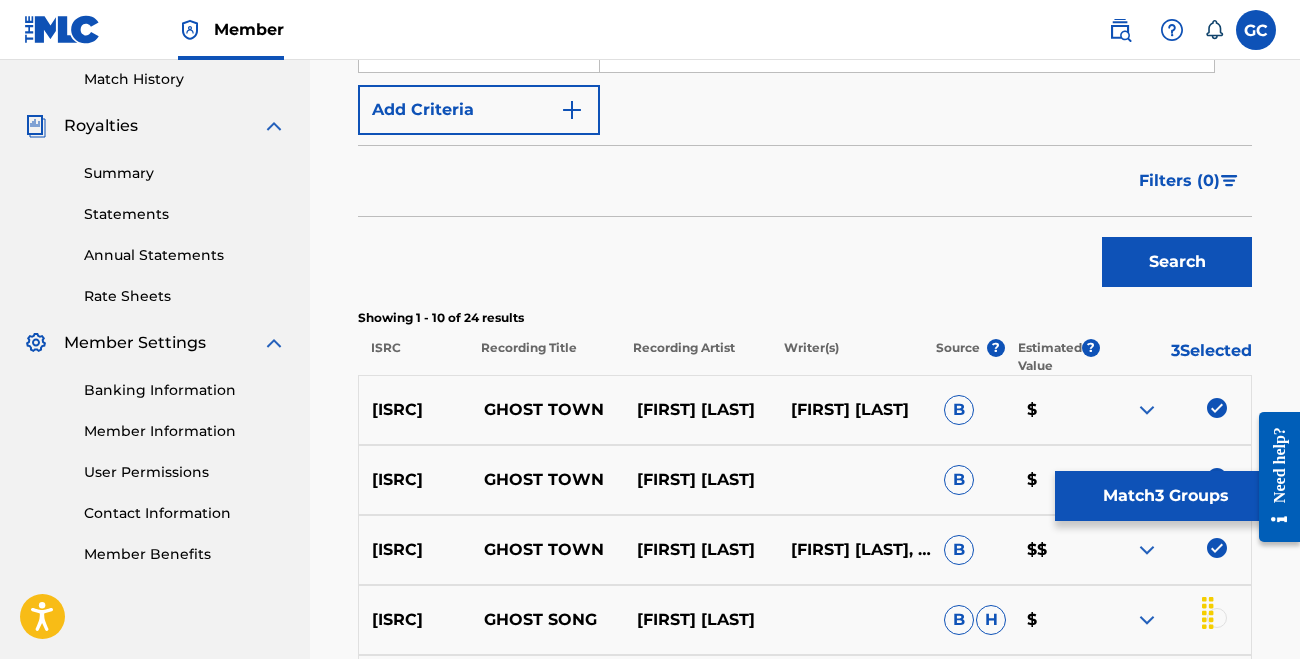 scroll, scrollTop: 614, scrollLeft: 0, axis: vertical 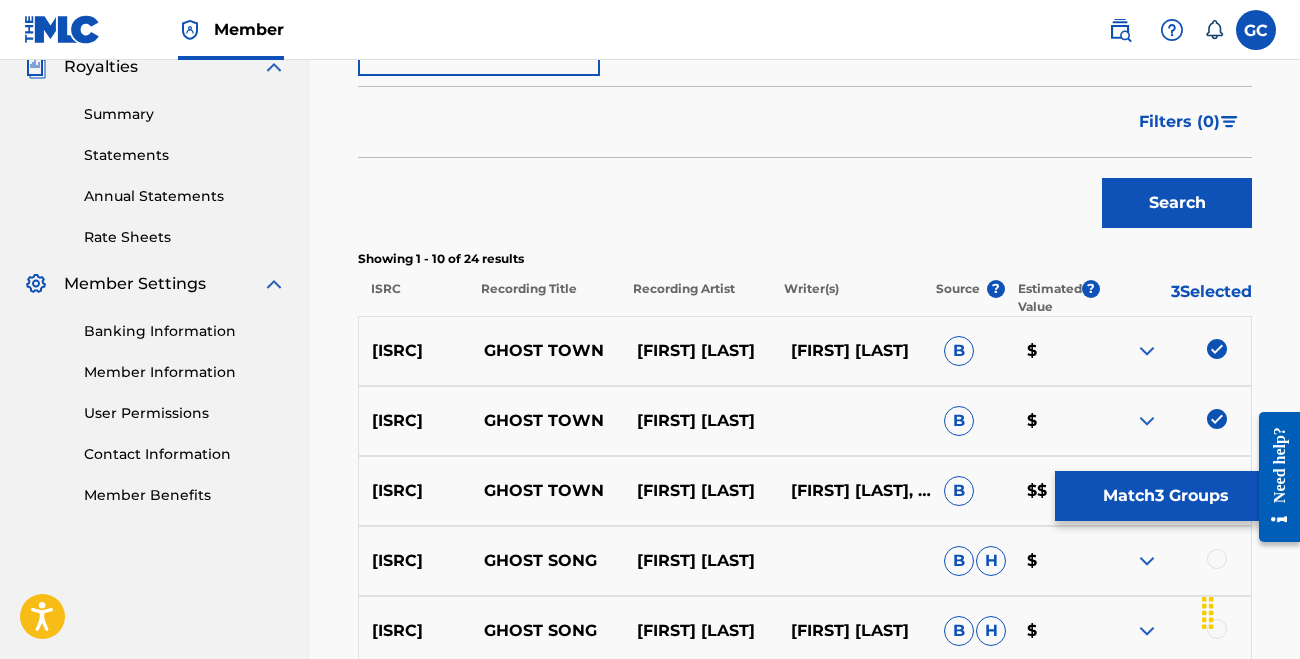 click on "Match  3 Groups" at bounding box center (1165, 496) 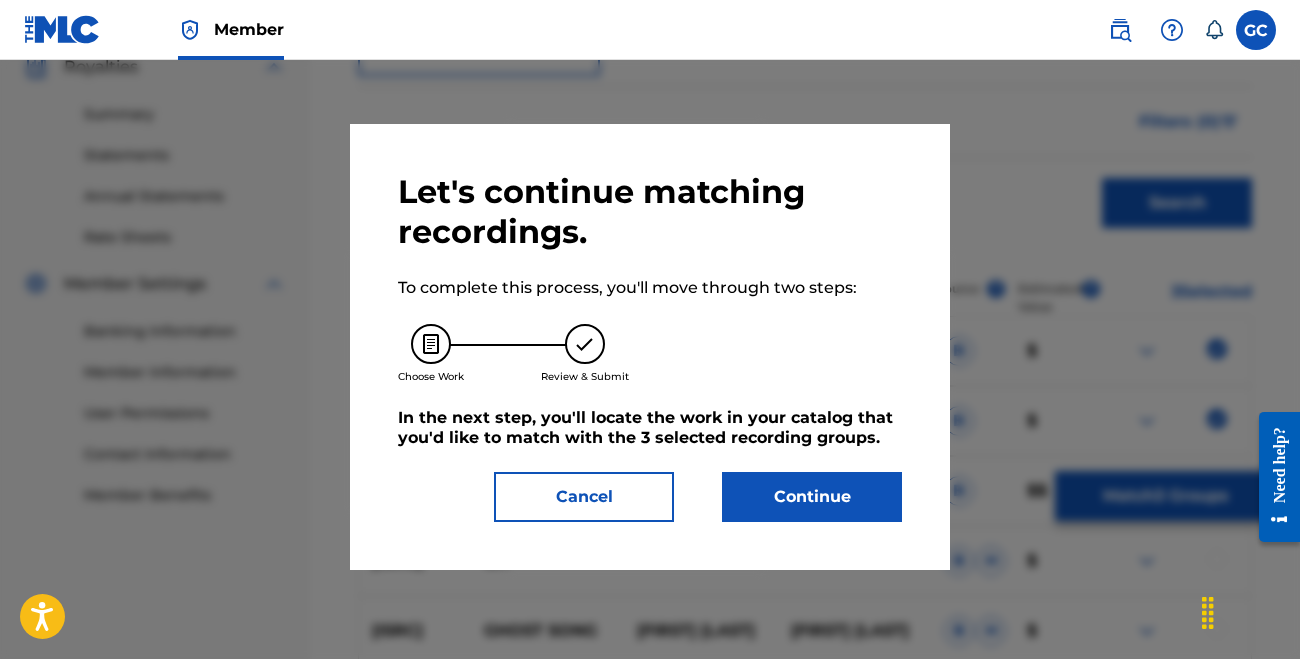 click on "Continue" at bounding box center [812, 497] 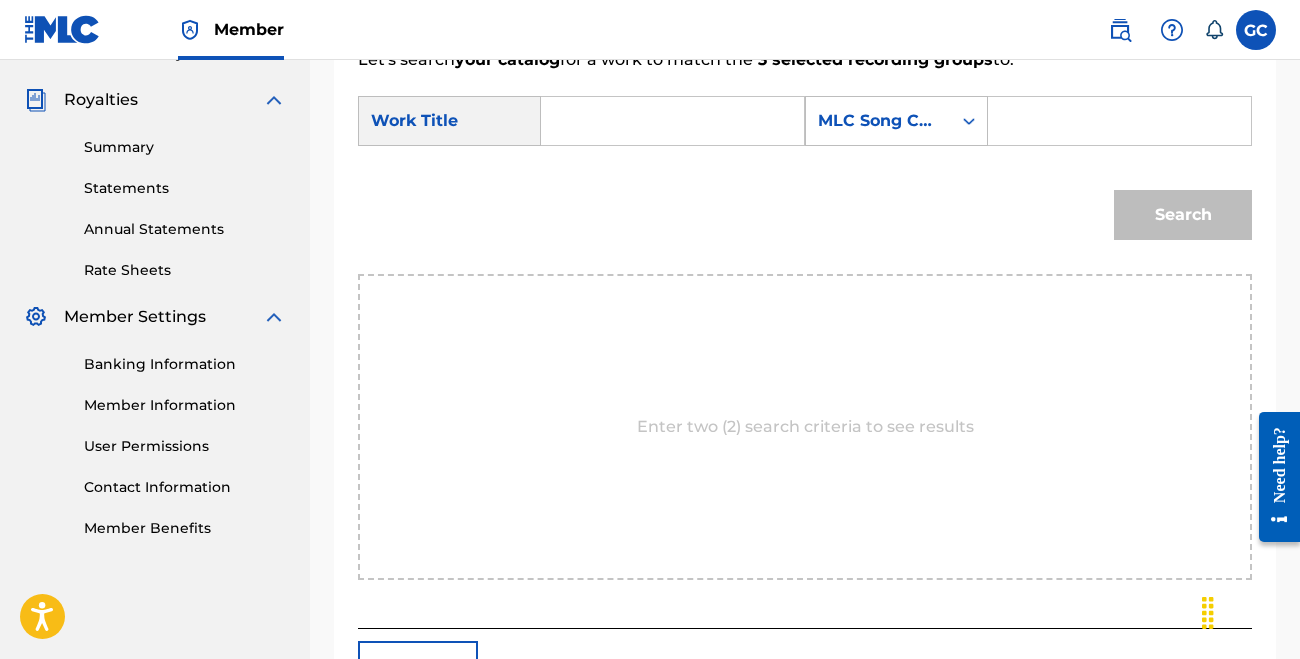 click at bounding box center (672, 121) 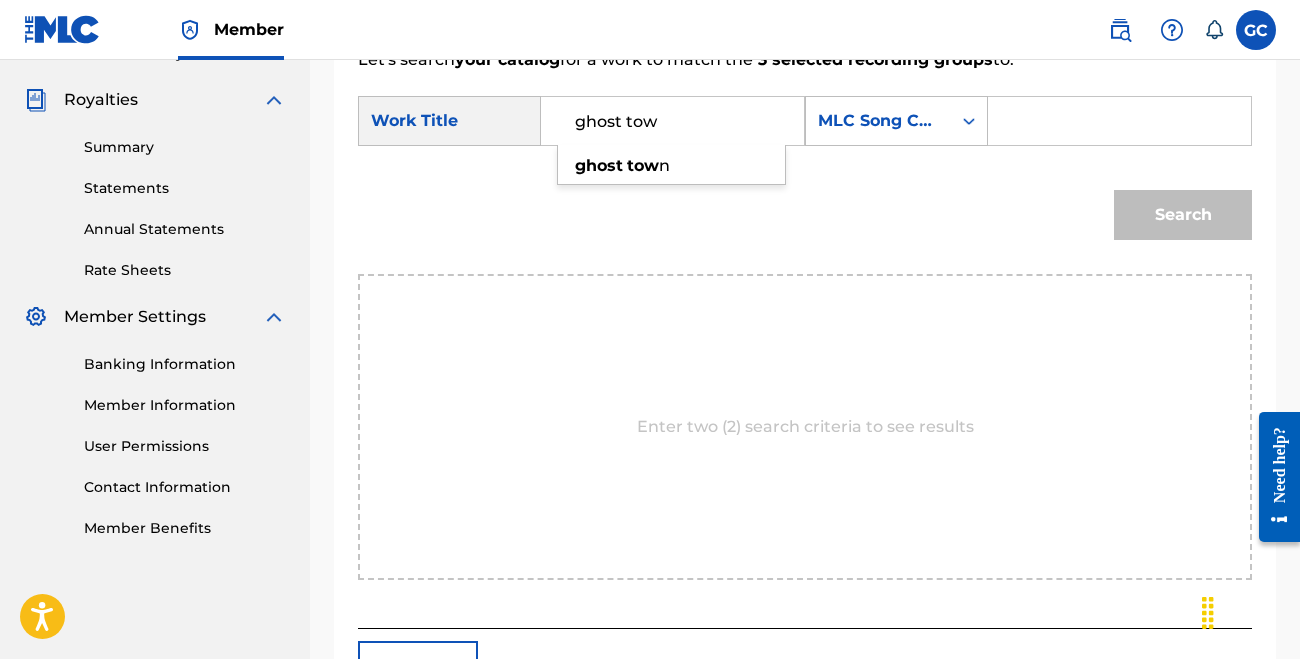 click on "tow" at bounding box center [643, 165] 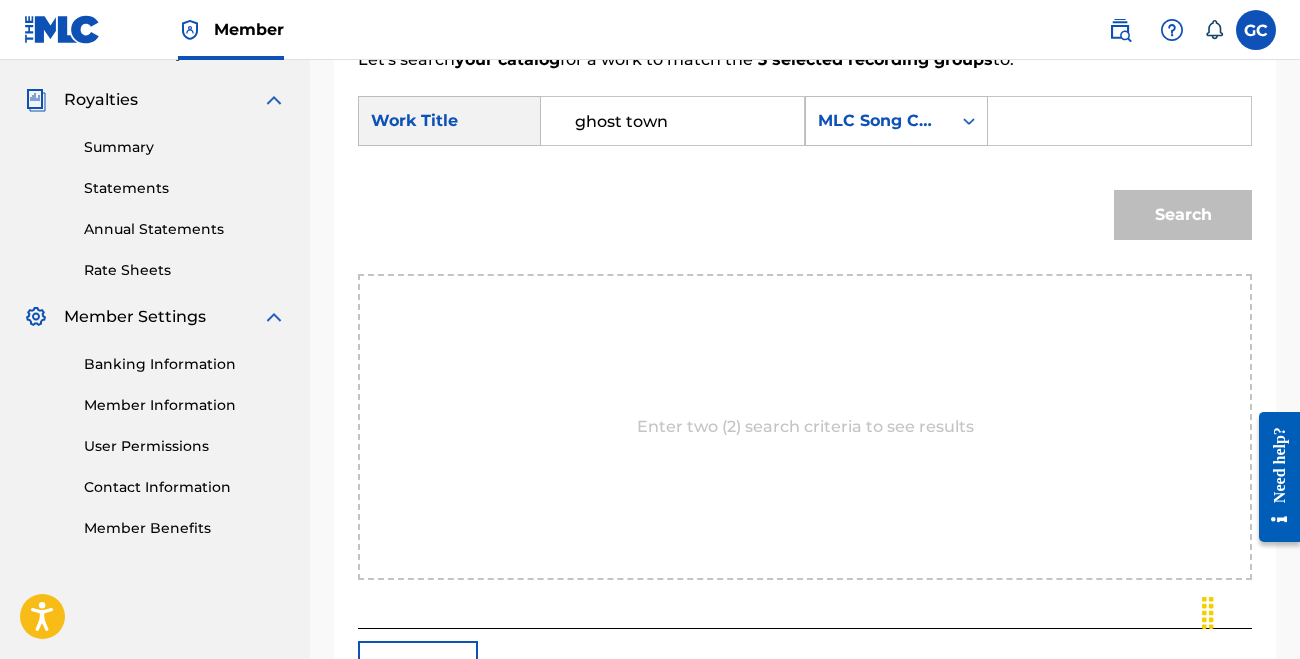 click at bounding box center (1119, 121) 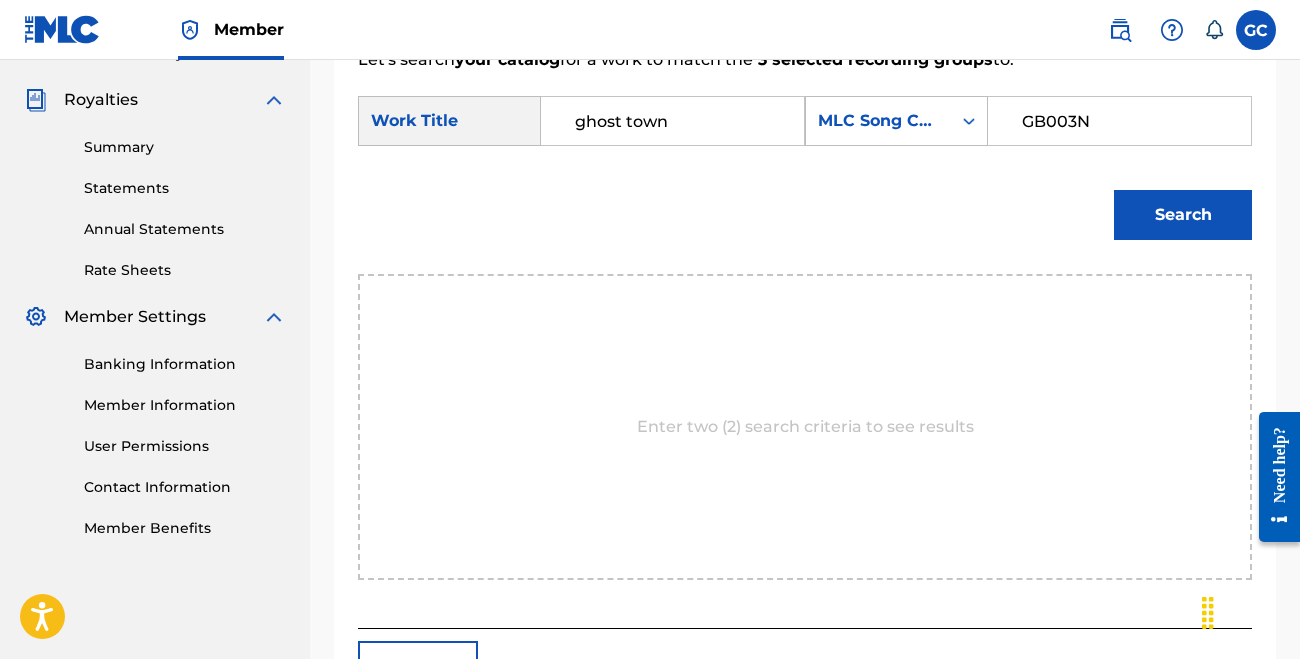 type on "GB003N" 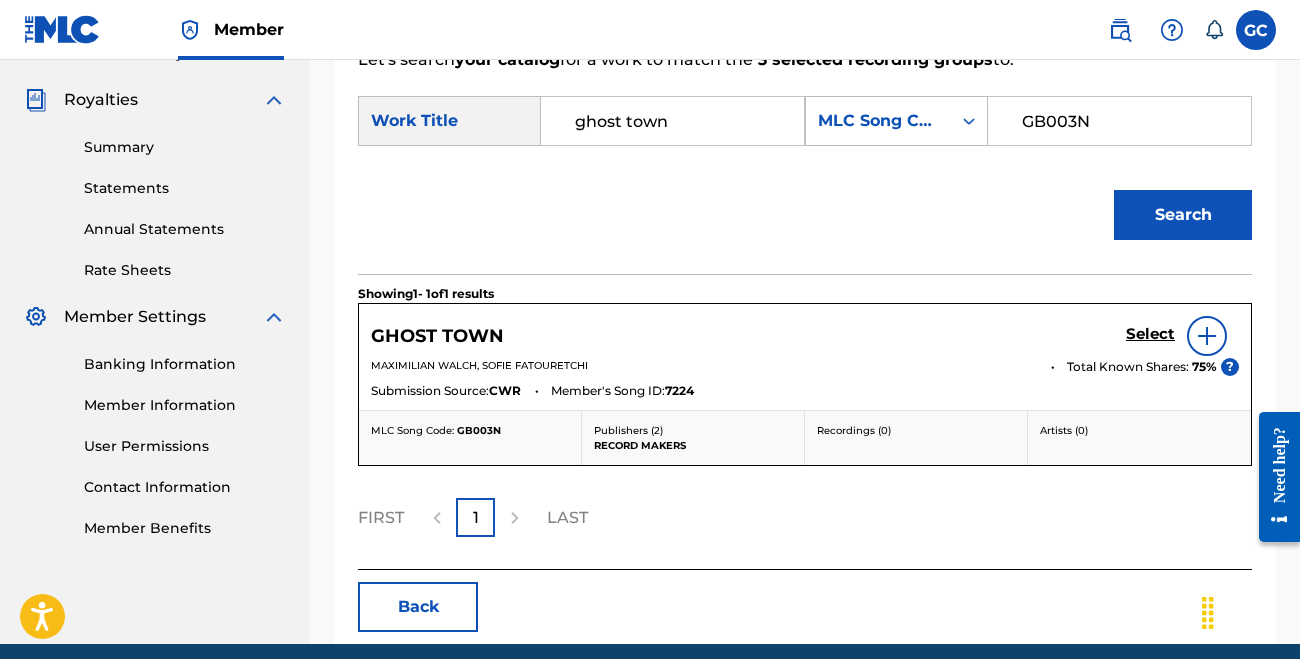 click on "Select" at bounding box center [1150, 334] 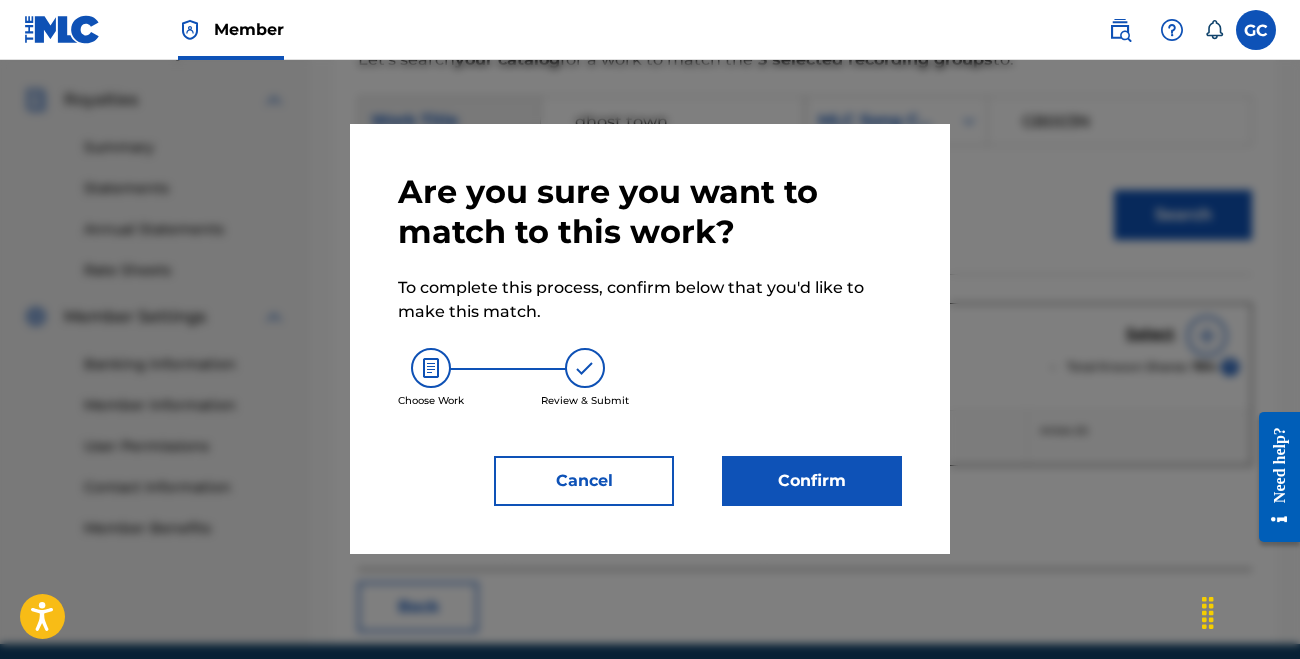 click on "Confirm" at bounding box center (812, 481) 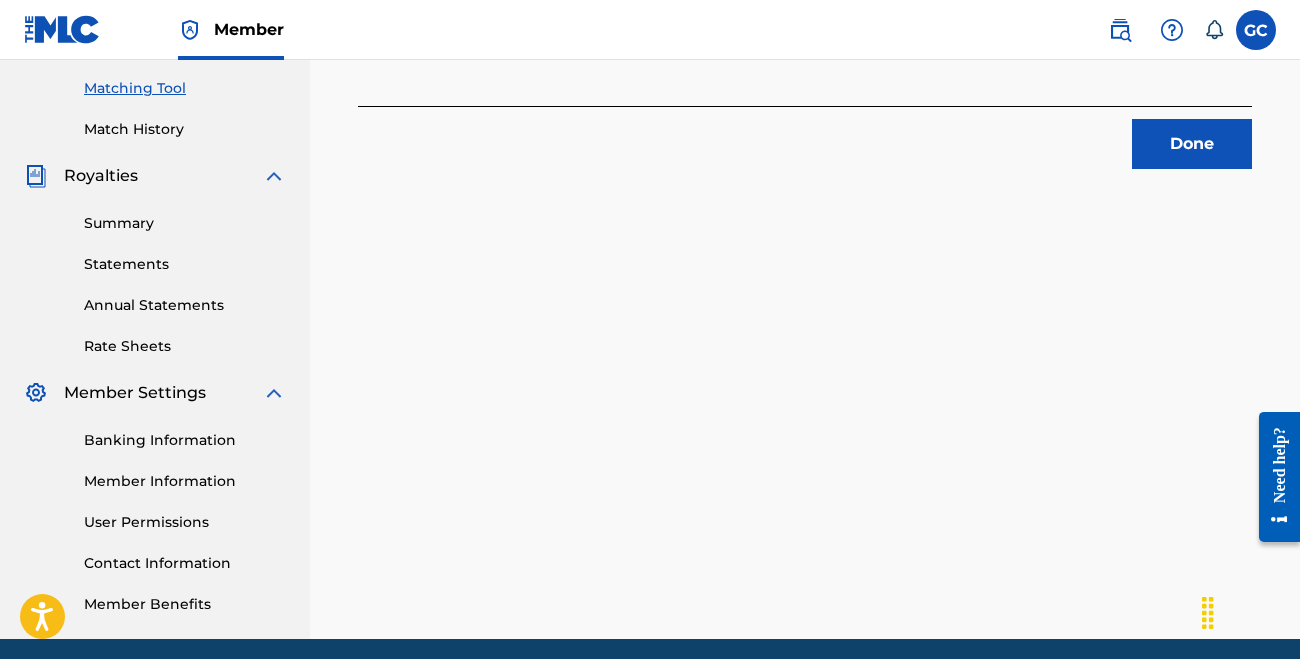 scroll, scrollTop: 393, scrollLeft: 0, axis: vertical 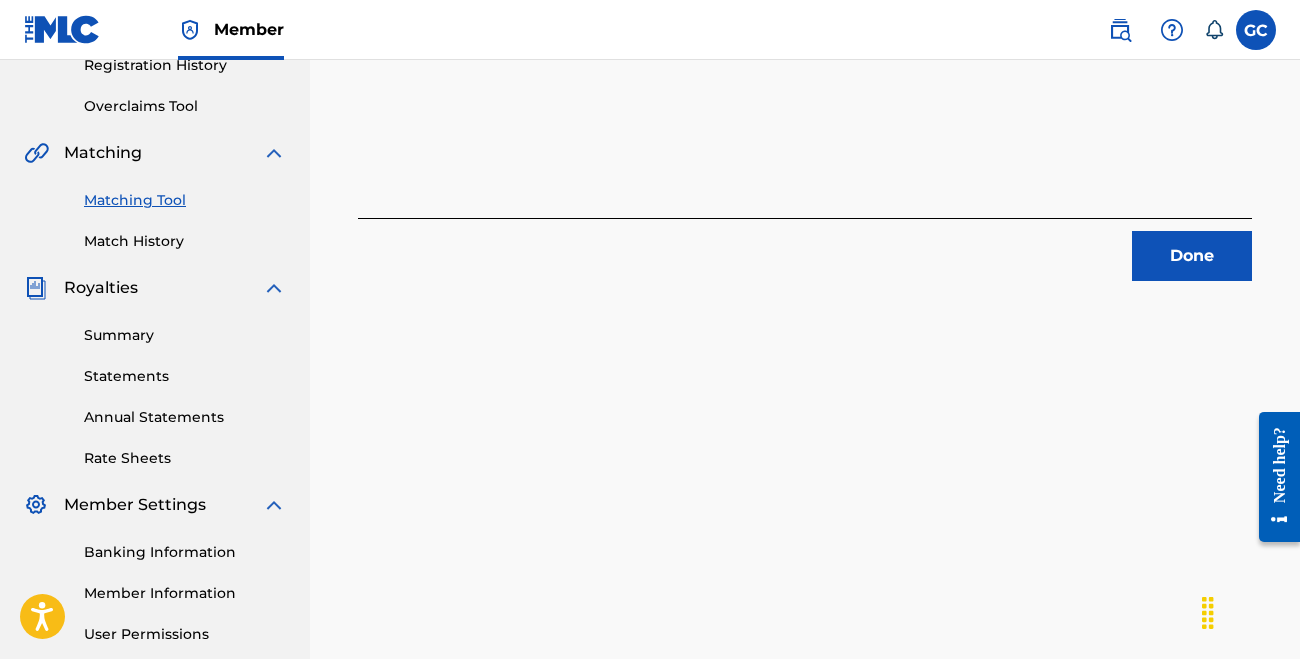 click on "Done" at bounding box center (1192, 256) 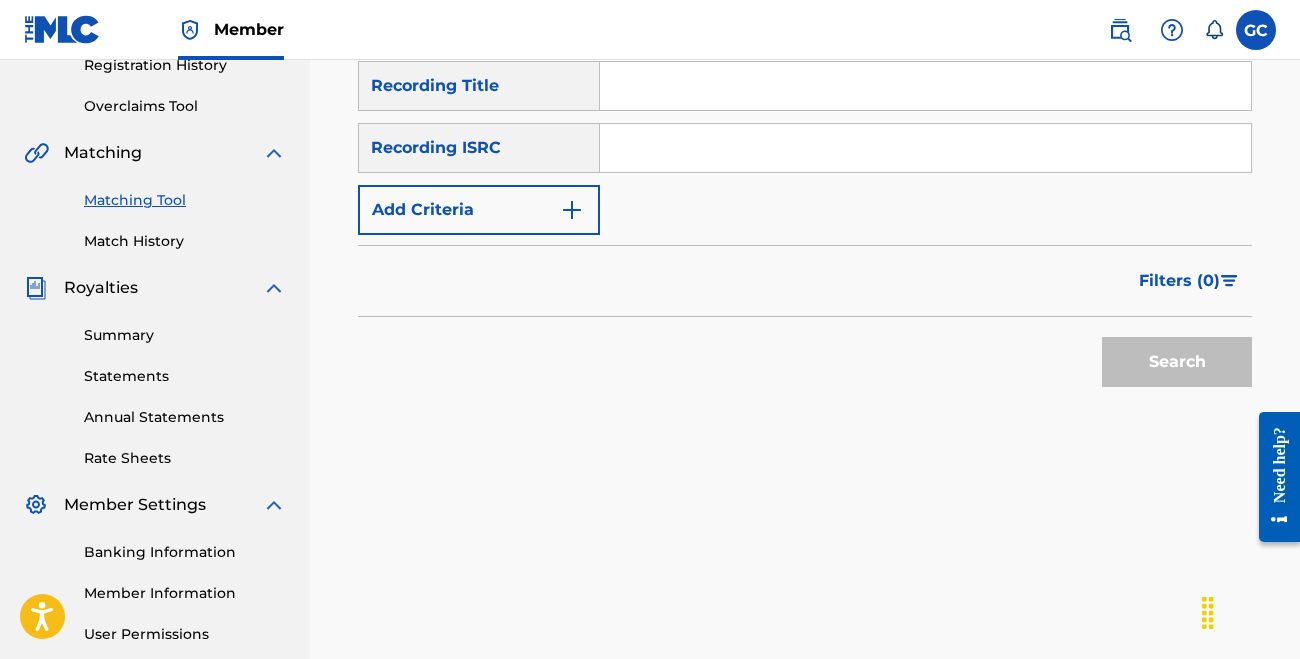 click at bounding box center (925, 86) 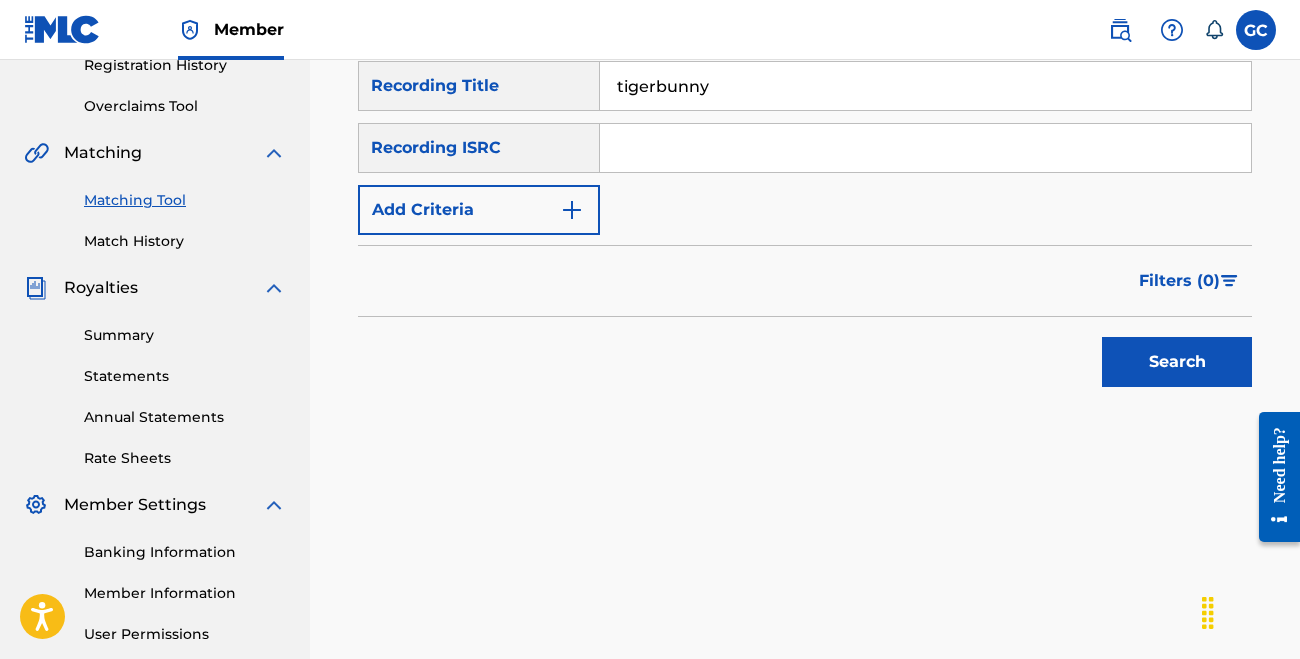 type on "tigerbunny" 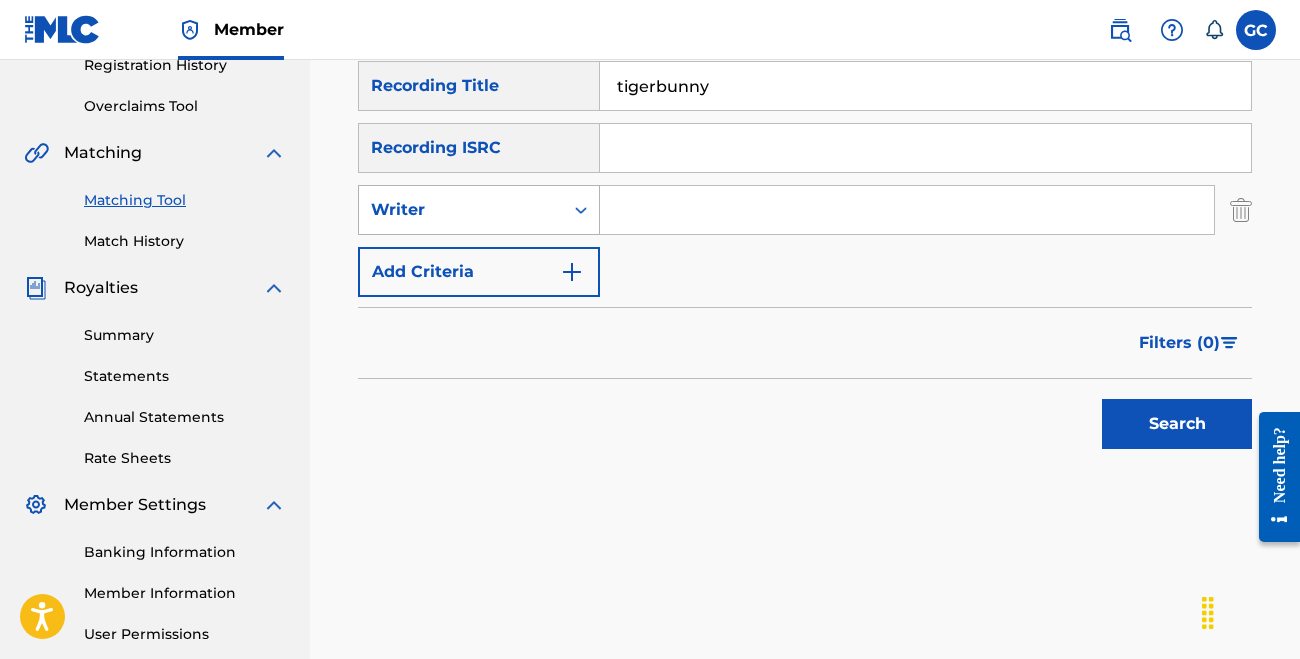 click on "Writer" at bounding box center (461, 210) 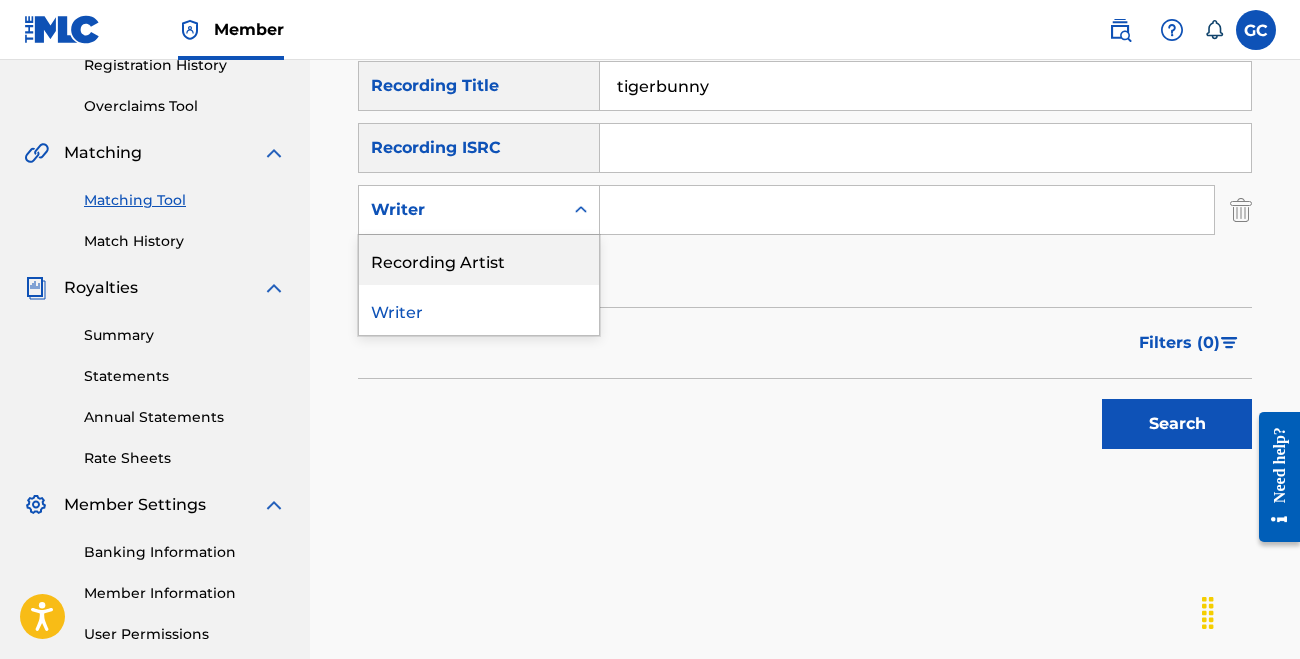 click on "Recording Artist" at bounding box center (479, 260) 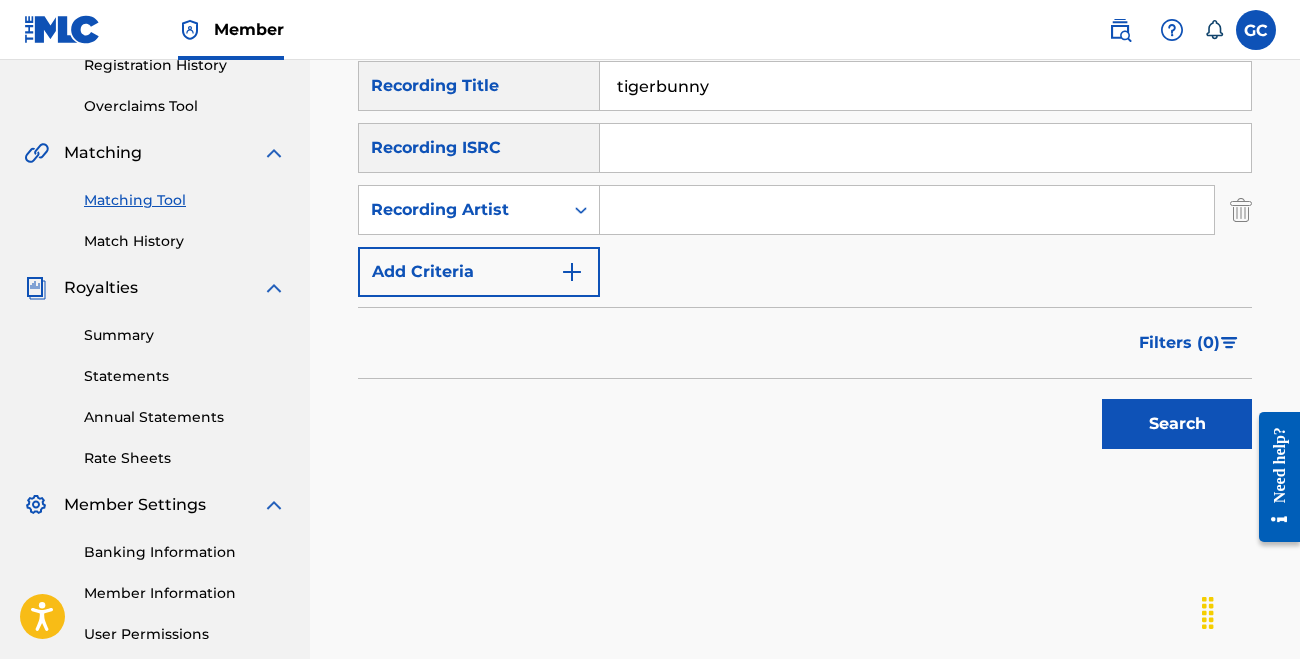 click at bounding box center (907, 210) 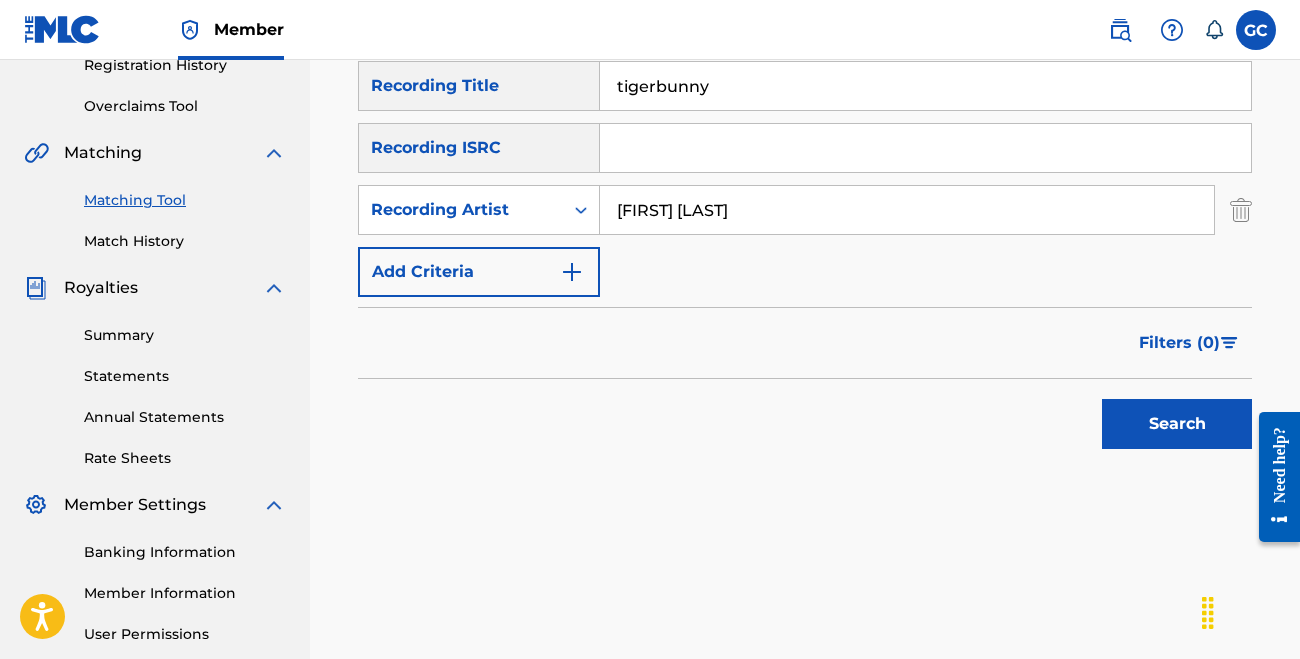 type on "[FIRST] [LAST]" 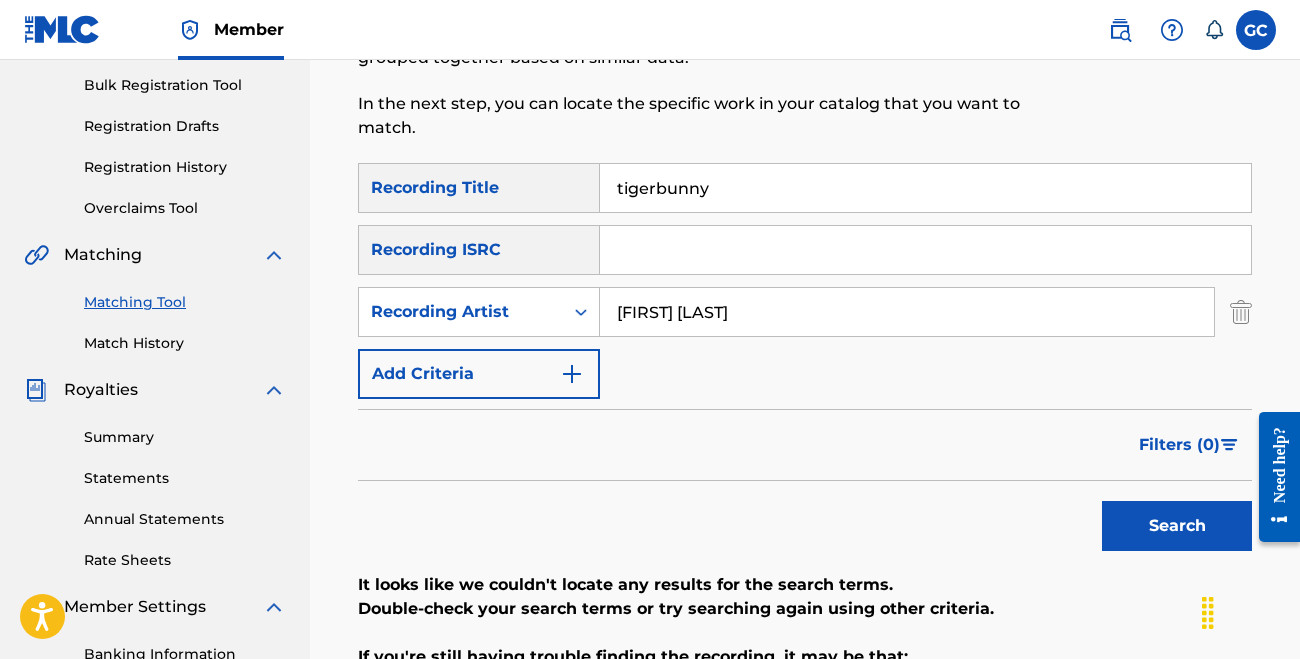 scroll, scrollTop: 258, scrollLeft: 0, axis: vertical 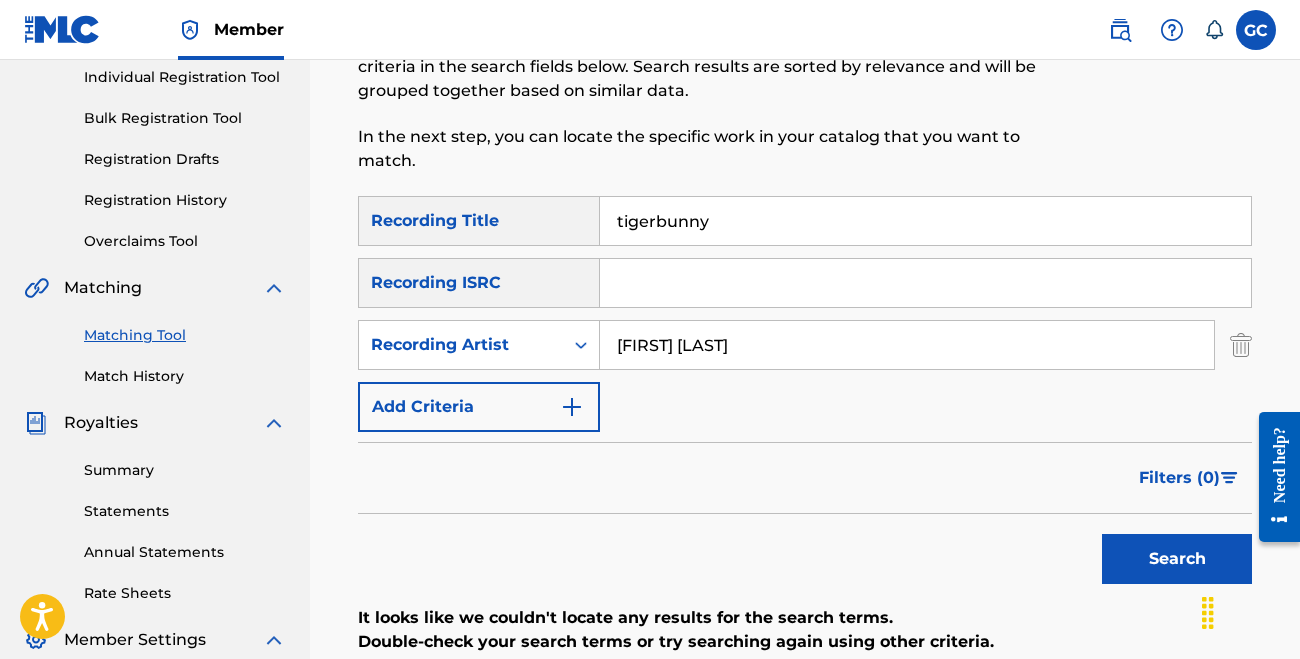 drag, startPoint x: 726, startPoint y: 224, endPoint x: 597, endPoint y: 221, distance: 129.03488 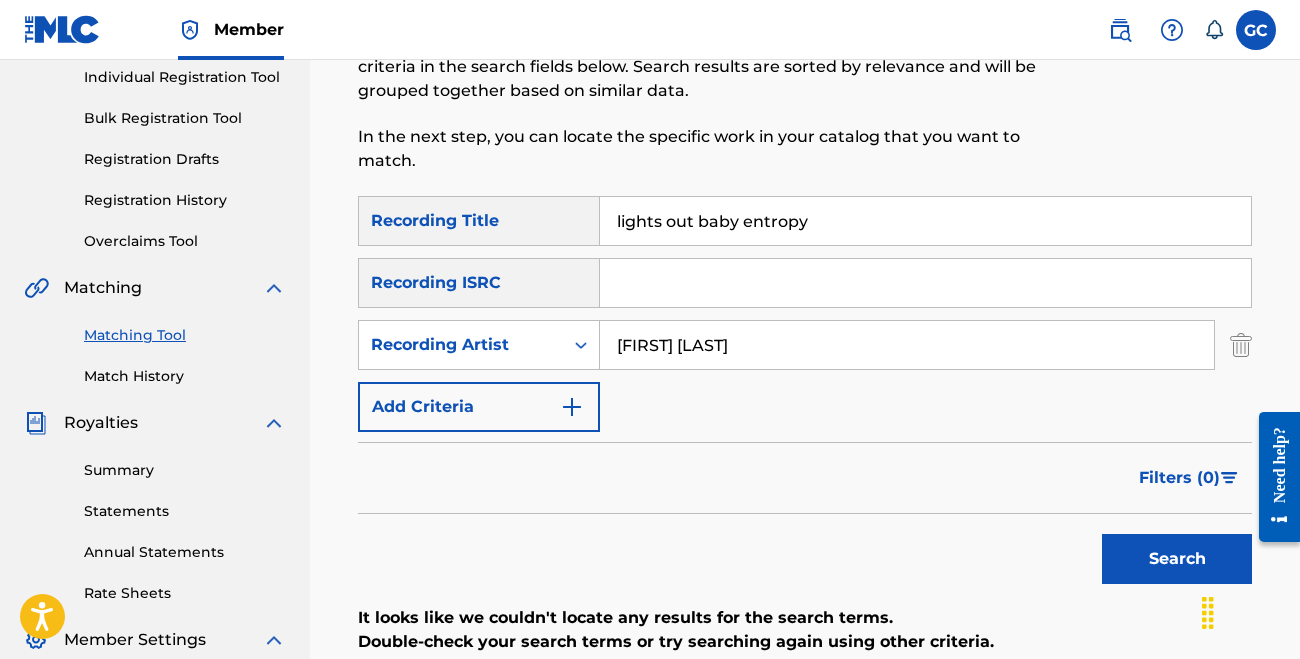 type on "lights out baby entropy" 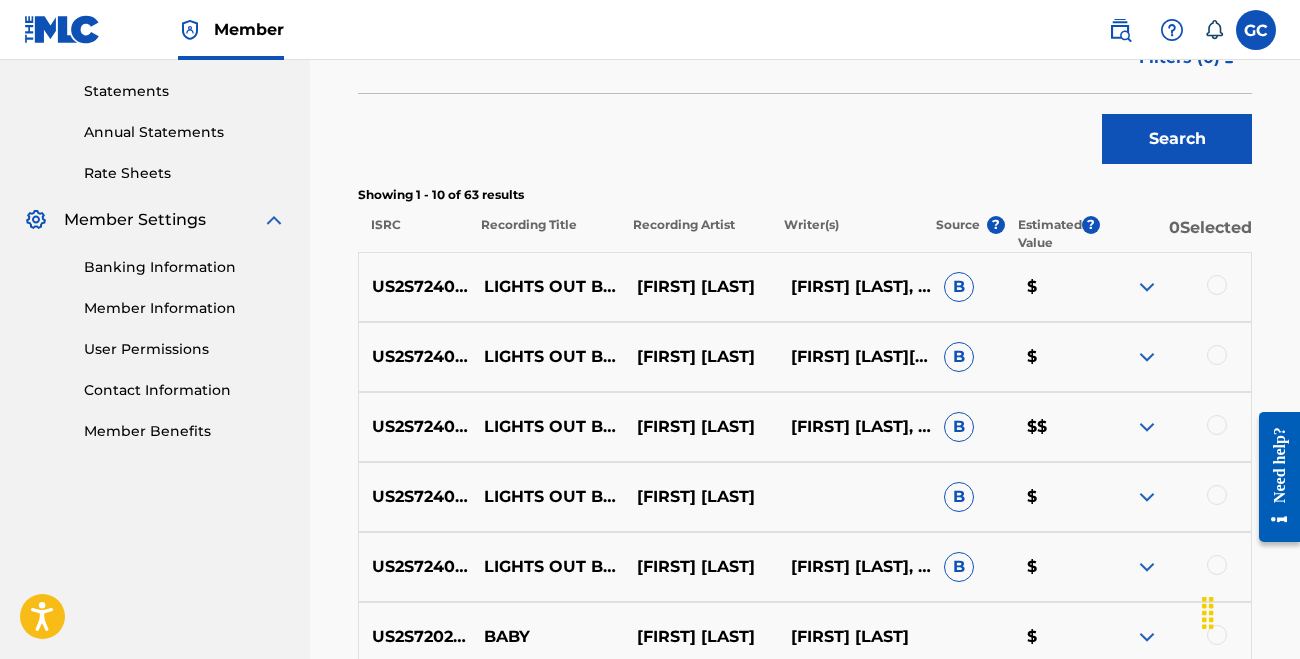 scroll, scrollTop: 710, scrollLeft: 0, axis: vertical 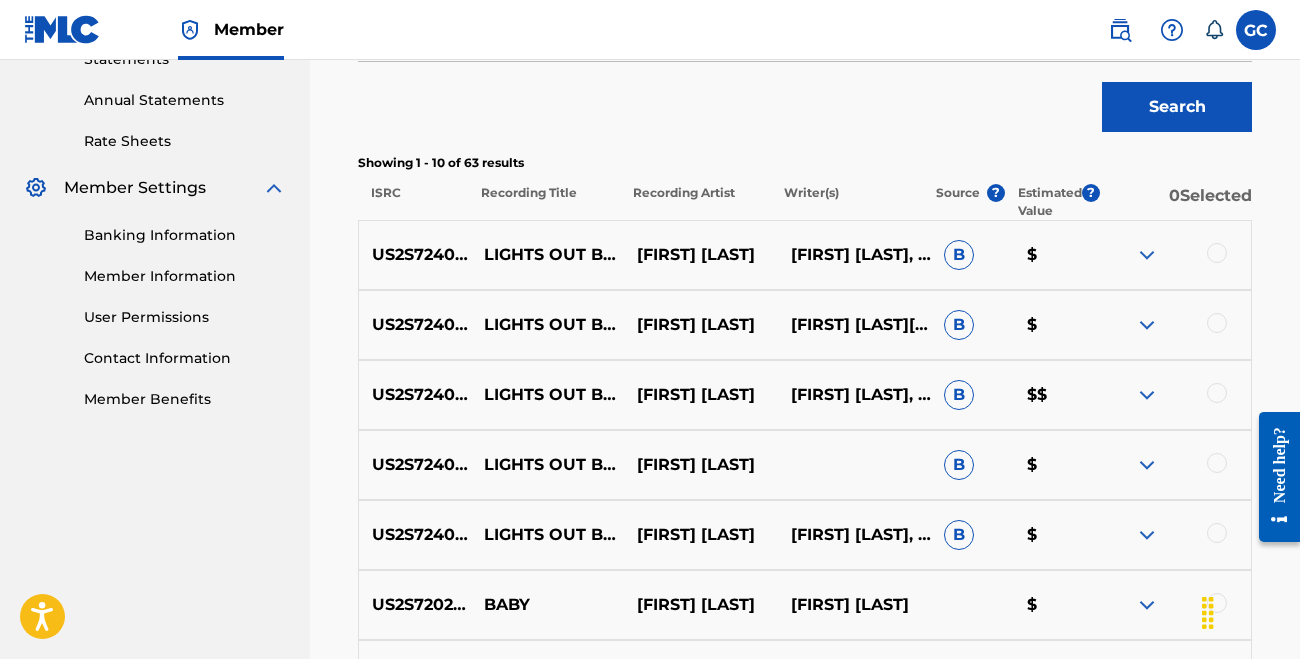 click at bounding box center [1217, 253] 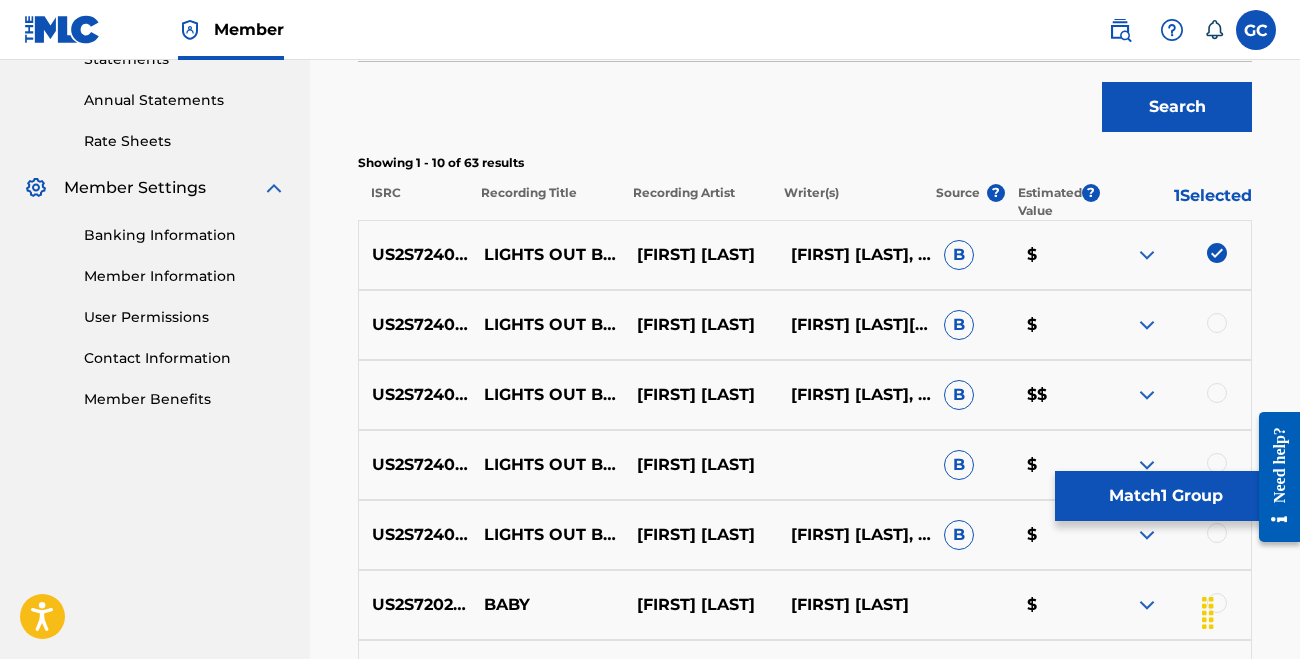 click on "[ISRC] [TITLE] [FIRST] [LAST] [FIRST] [LAST] B $" at bounding box center (805, 325) 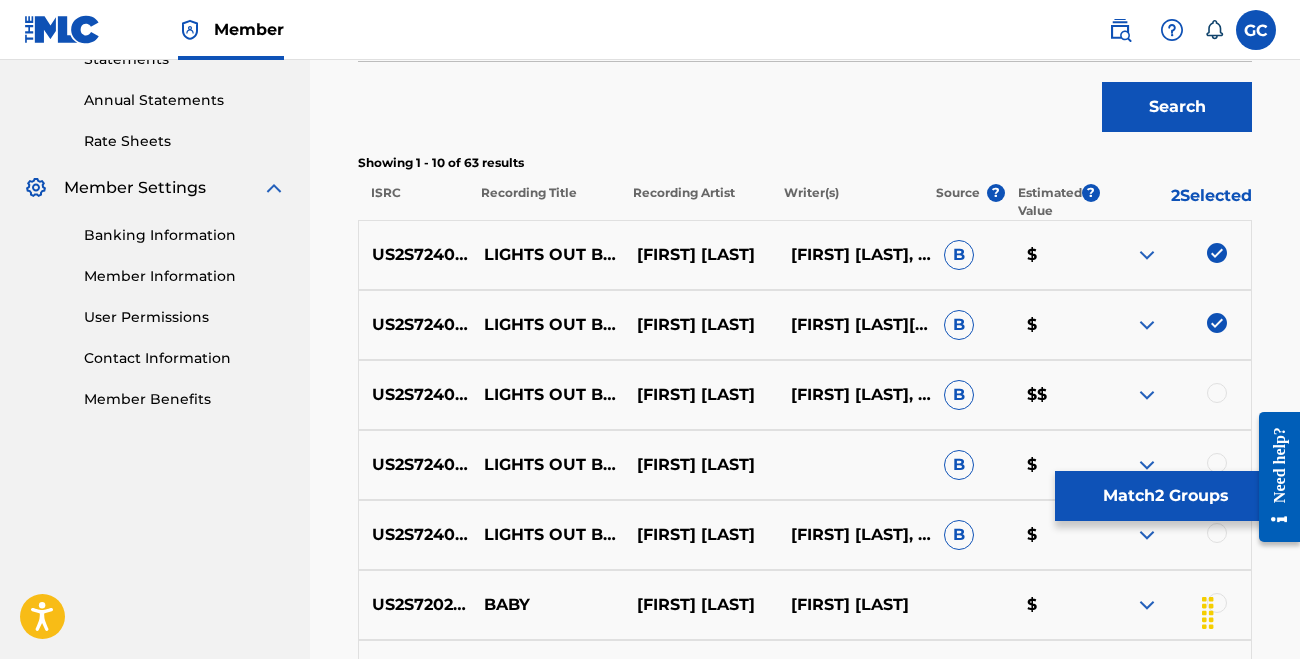click at bounding box center [1217, 393] 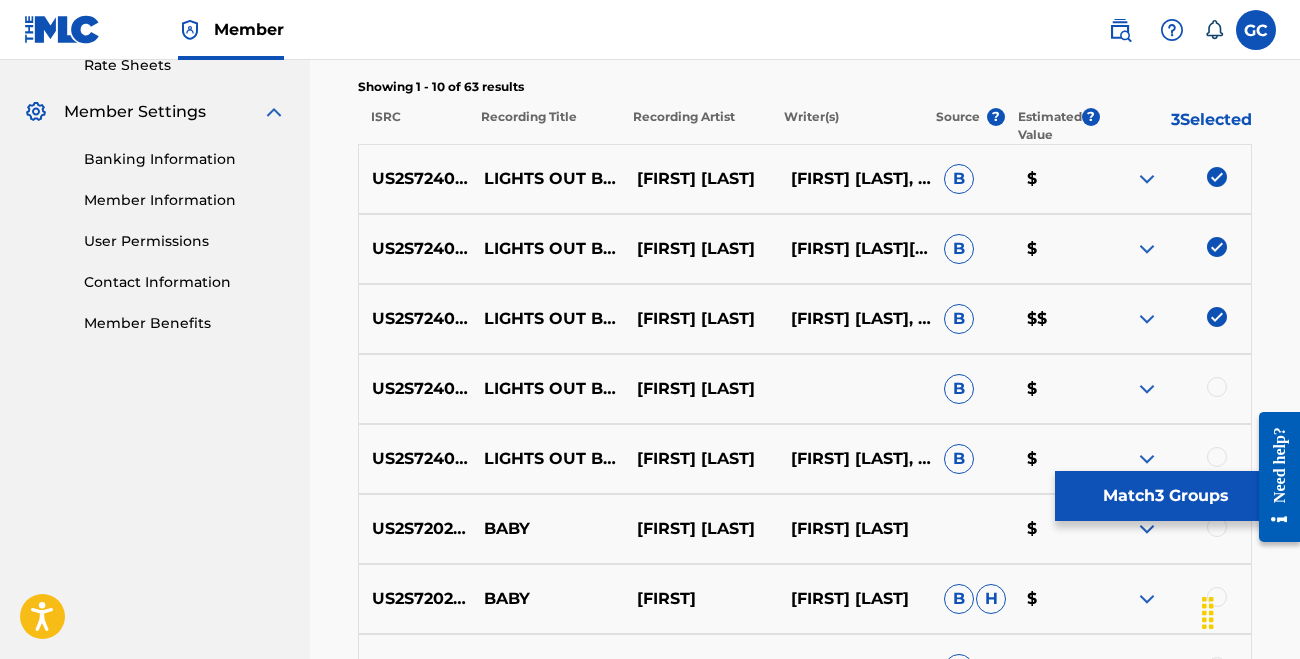 scroll, scrollTop: 790, scrollLeft: 0, axis: vertical 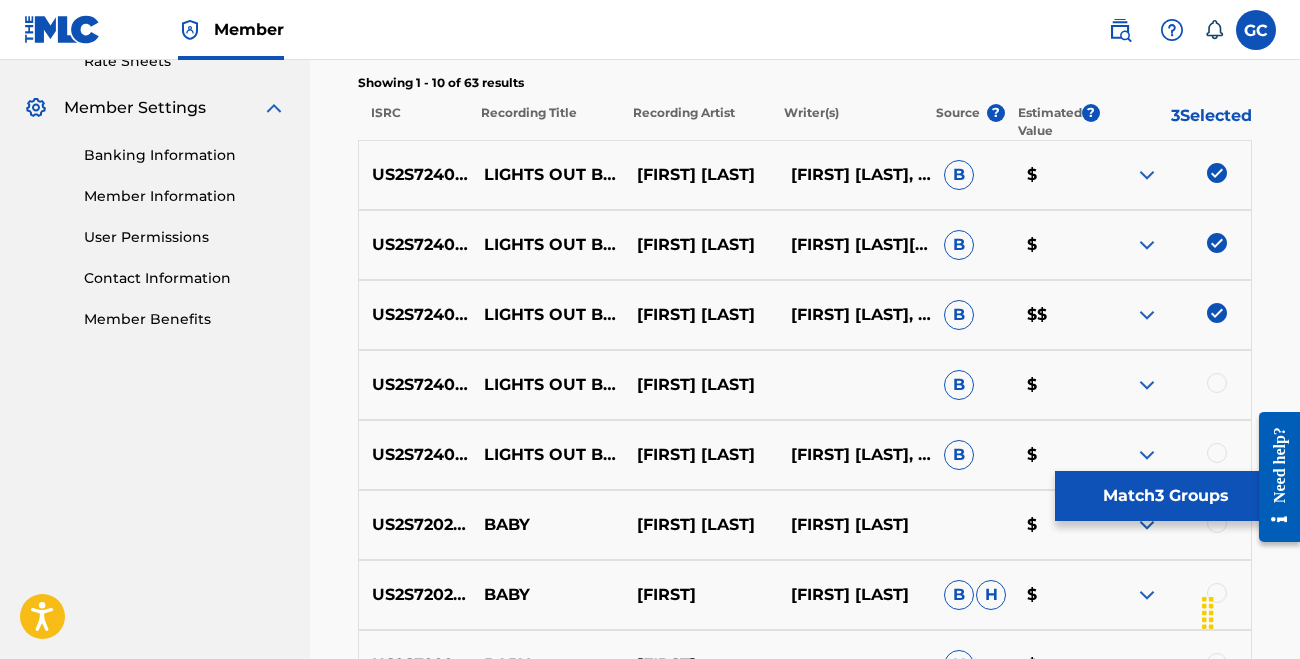 click at bounding box center (1217, 383) 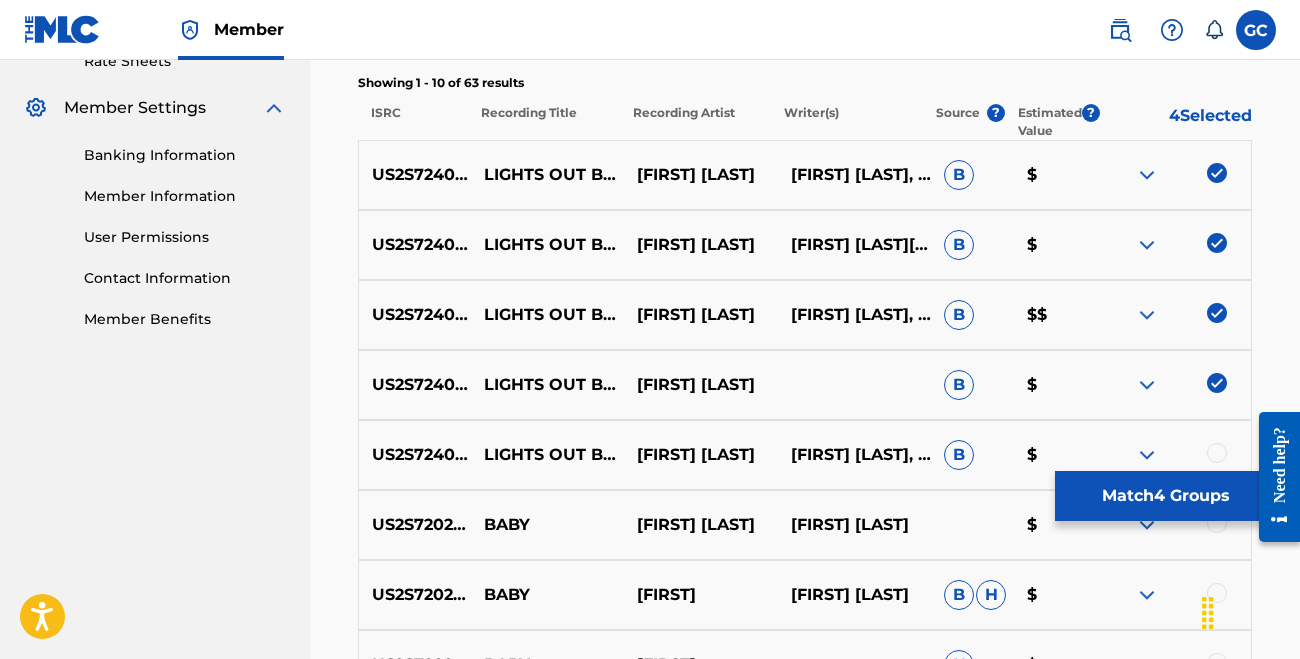 click at bounding box center (1217, 453) 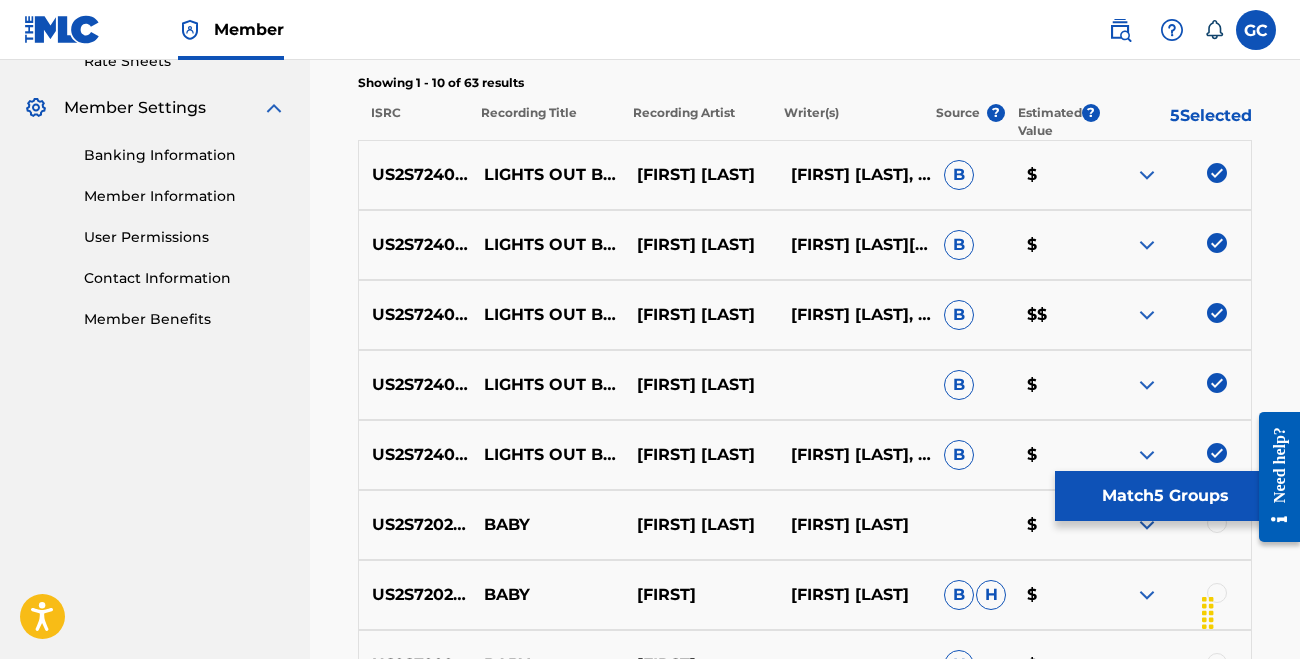 click on "Match  5 Groups" at bounding box center (1165, 496) 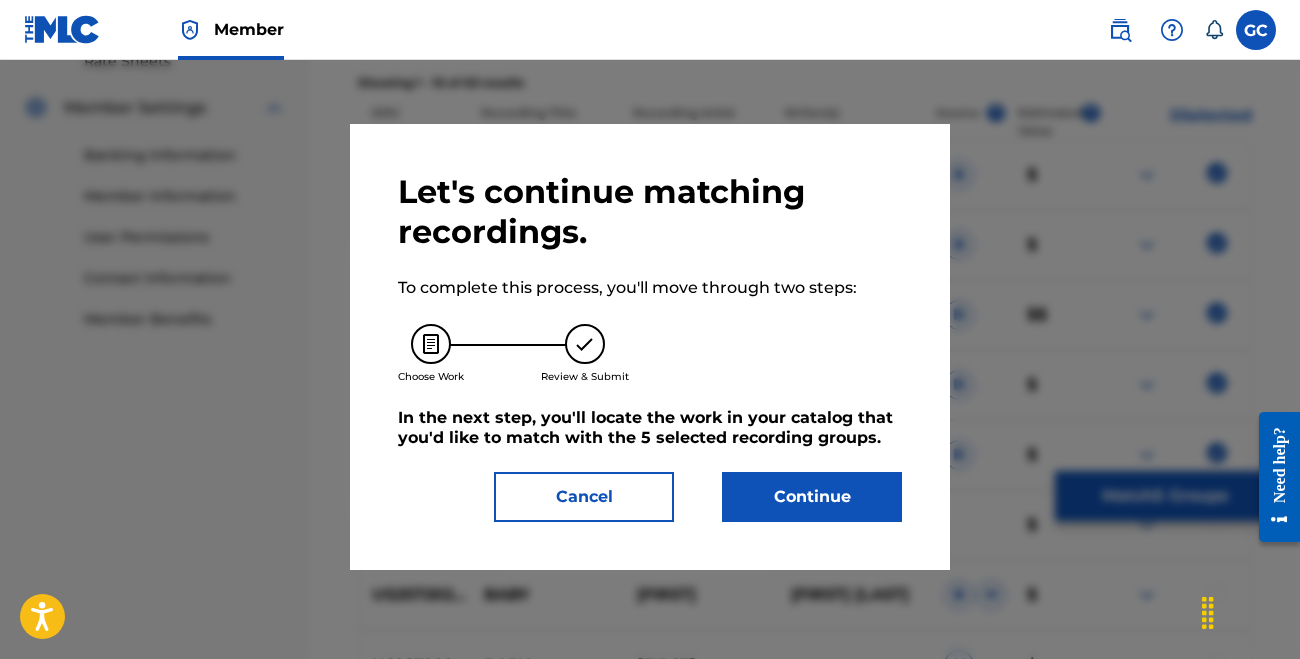 click on "Continue" at bounding box center [812, 497] 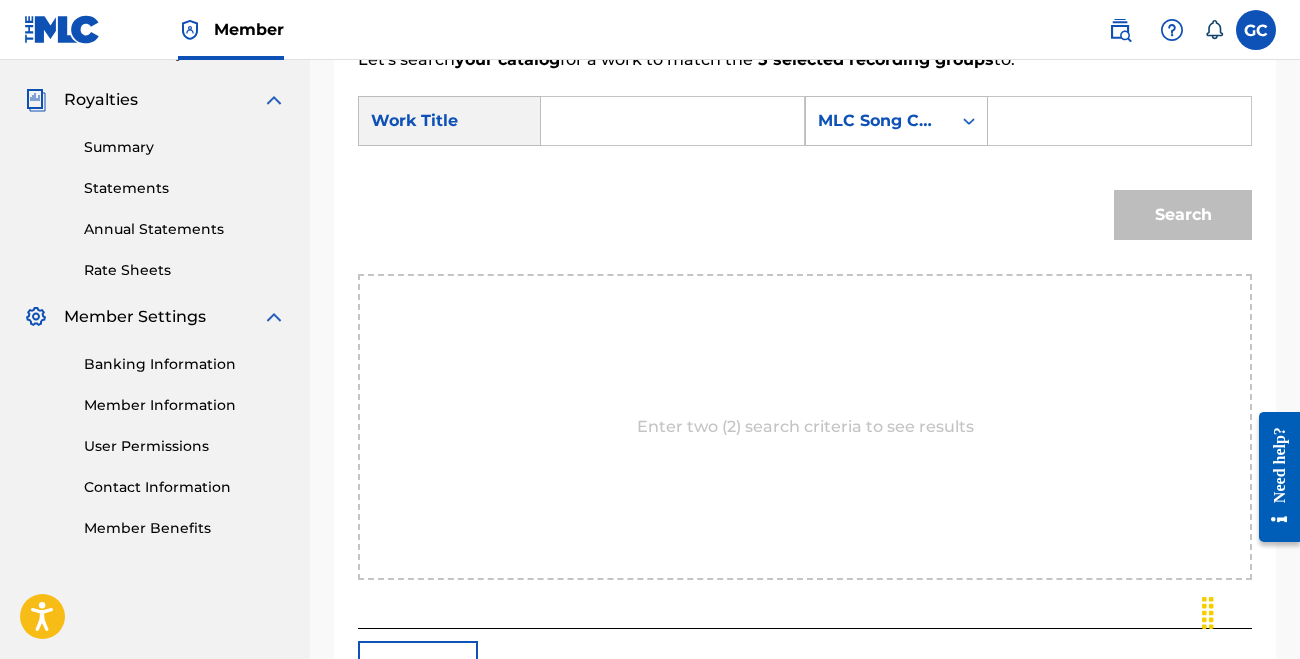 click at bounding box center [672, 121] 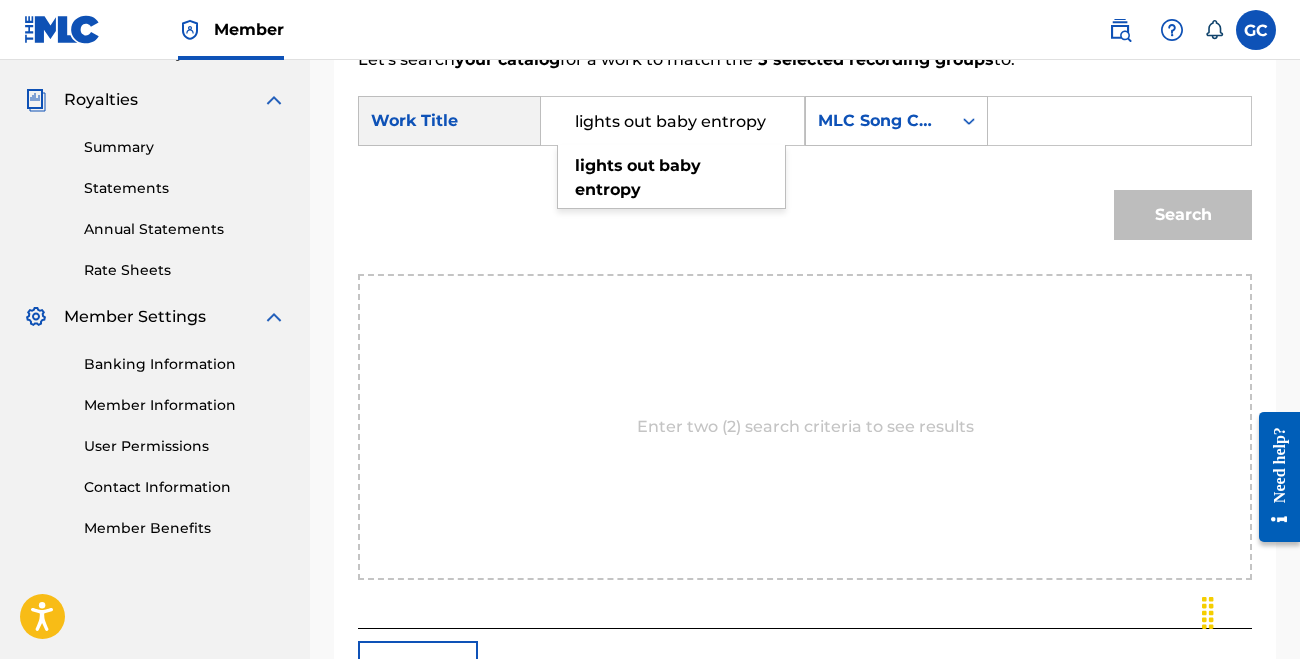 type on "lights out baby entropy" 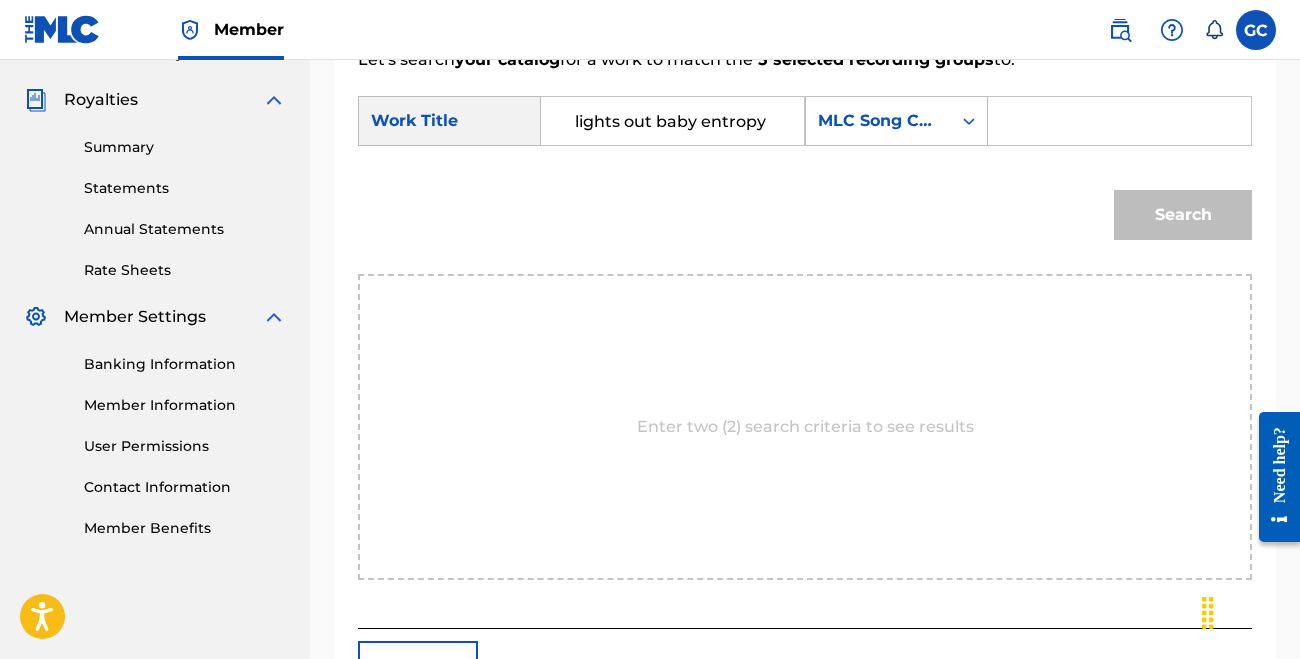 click at bounding box center [1119, 121] 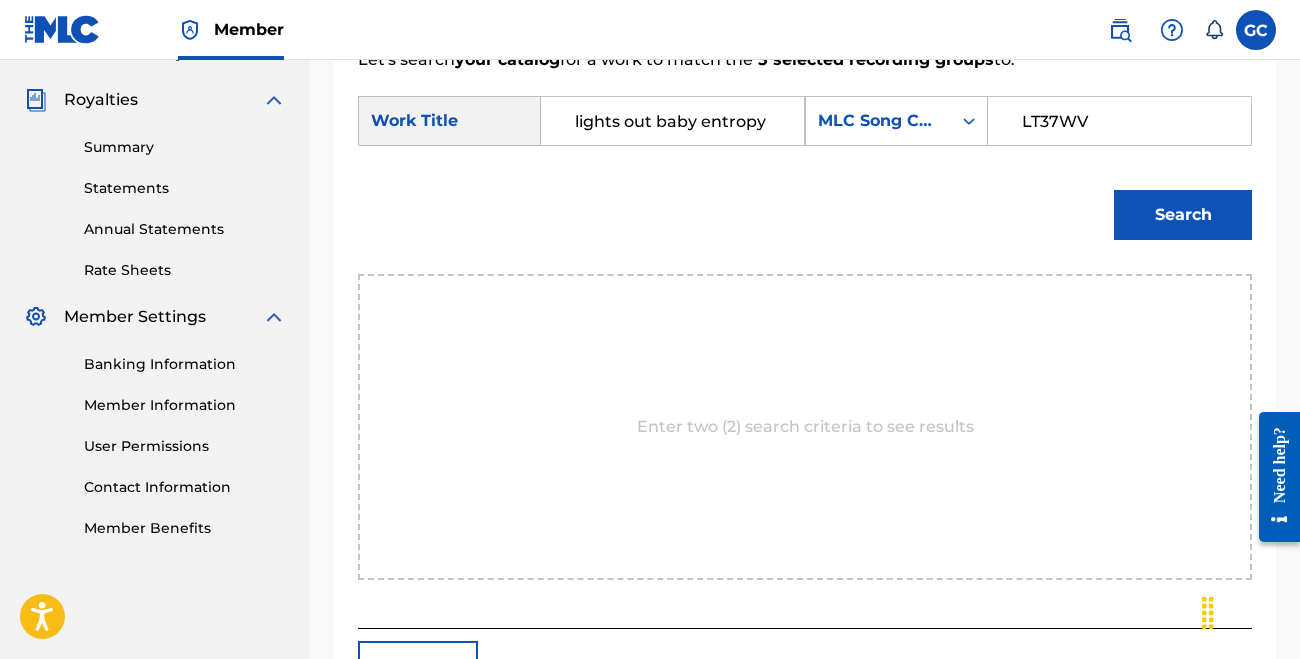type on "LT37WV" 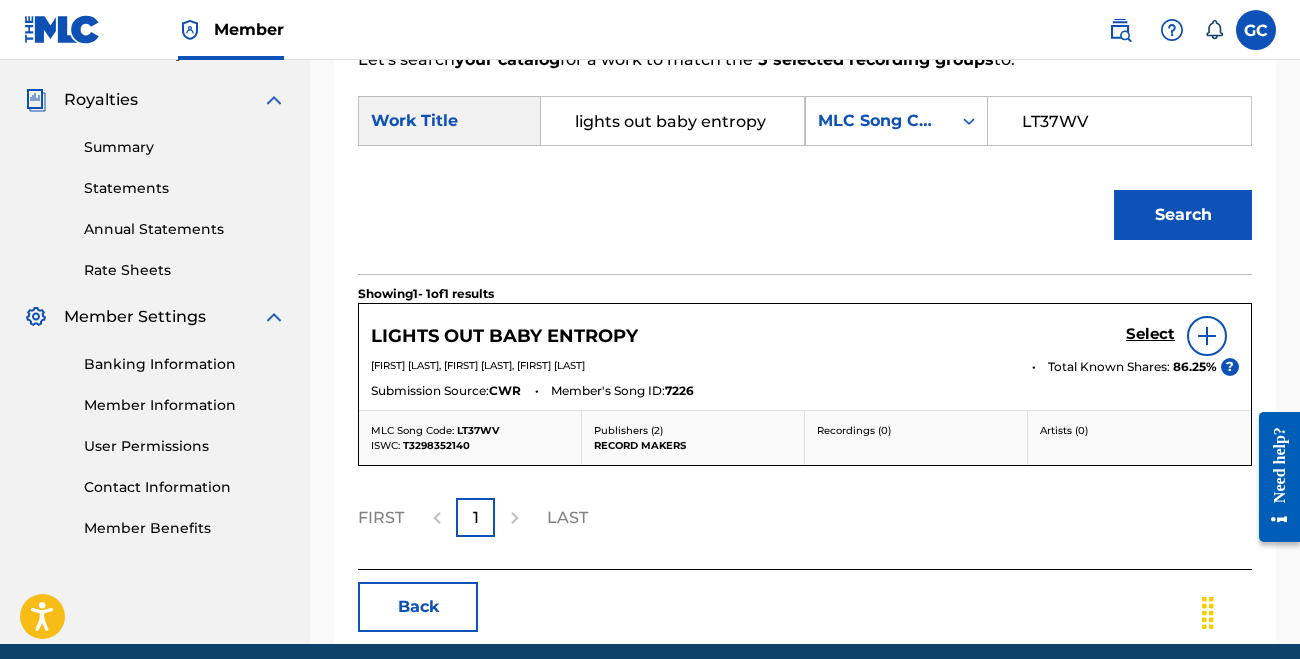 click on "Select" at bounding box center [1150, 334] 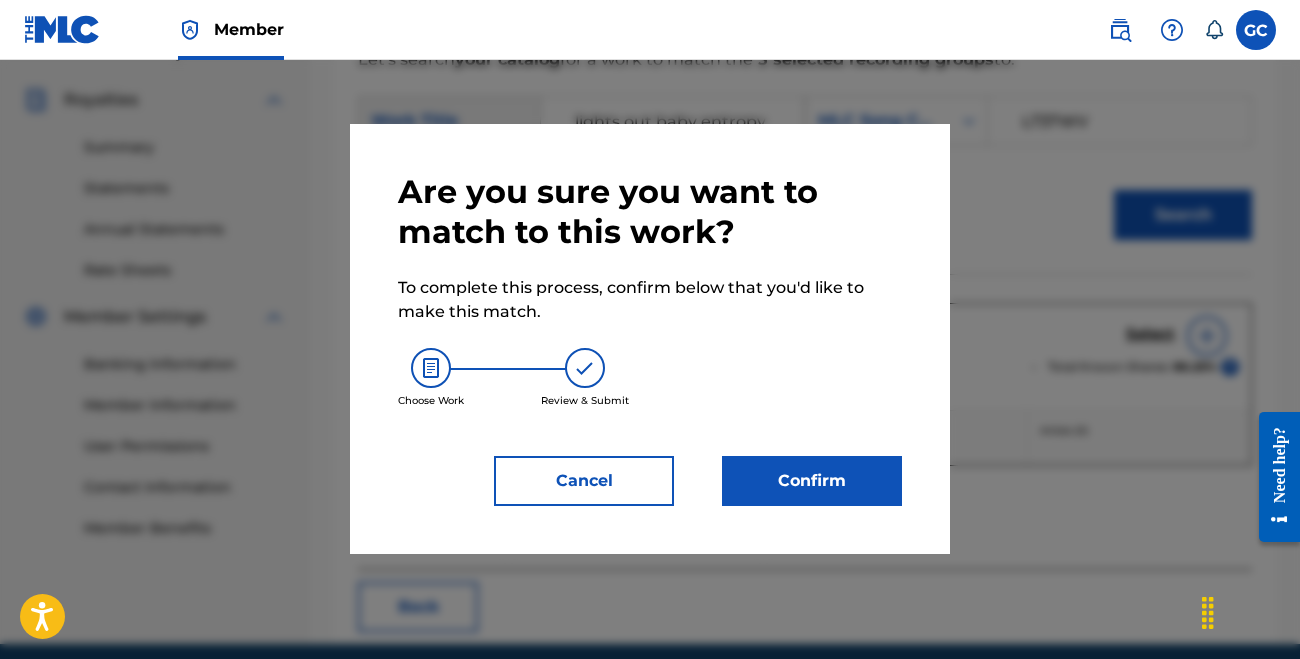 click on "Confirm" at bounding box center [812, 481] 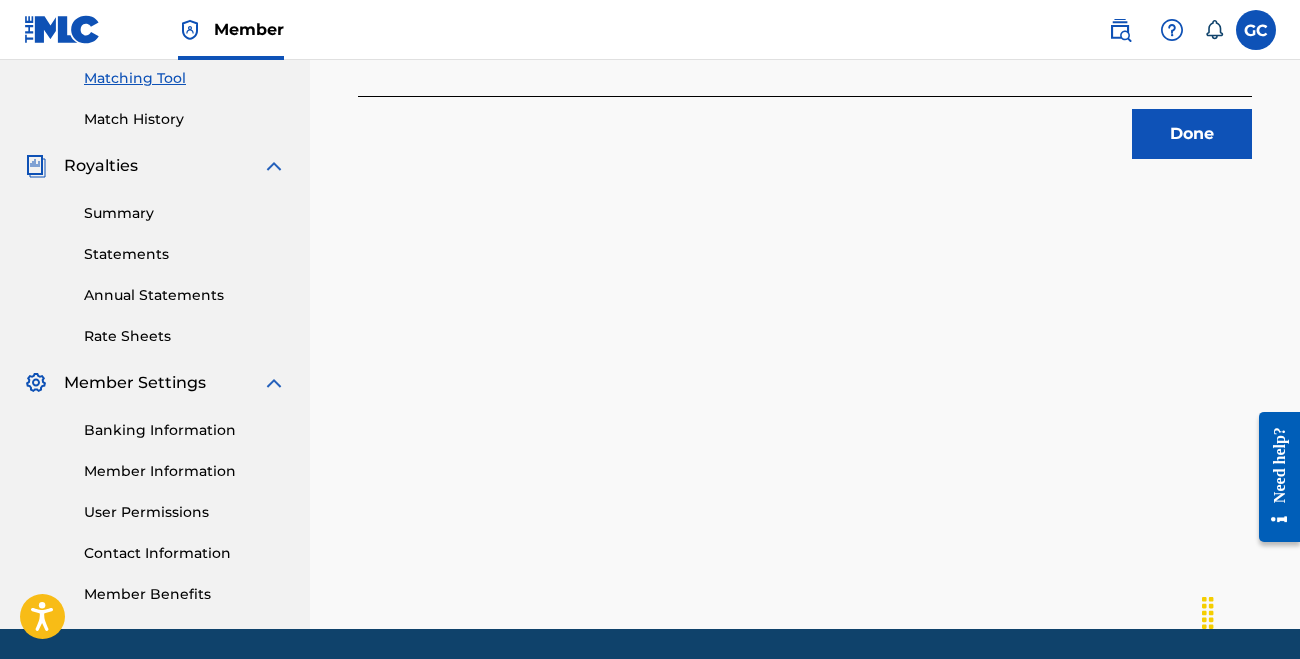 scroll, scrollTop: 431, scrollLeft: 0, axis: vertical 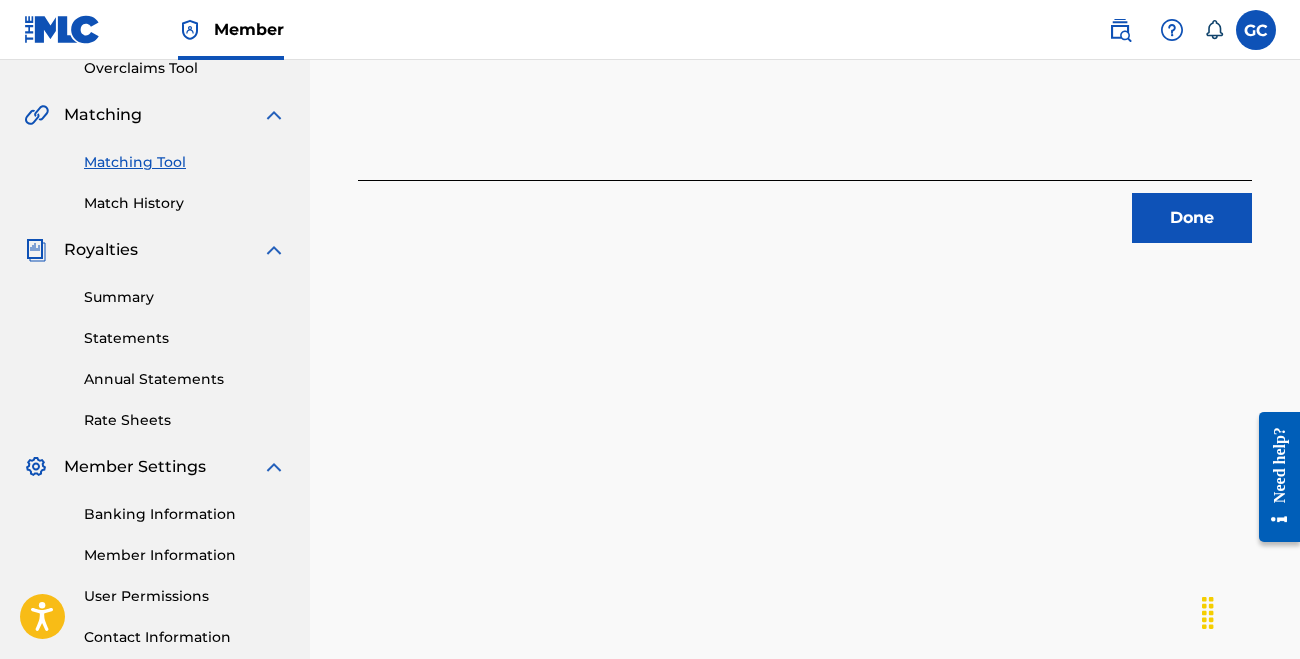 click on "Done" at bounding box center [1192, 218] 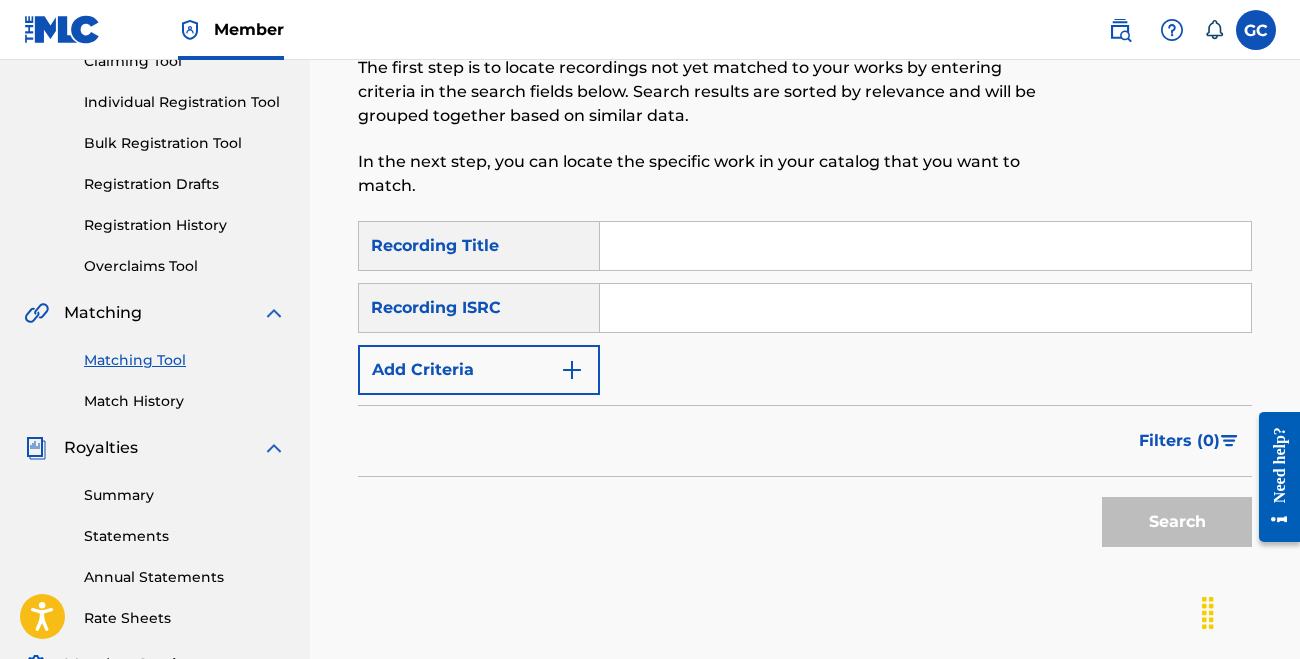 scroll, scrollTop: 201, scrollLeft: 0, axis: vertical 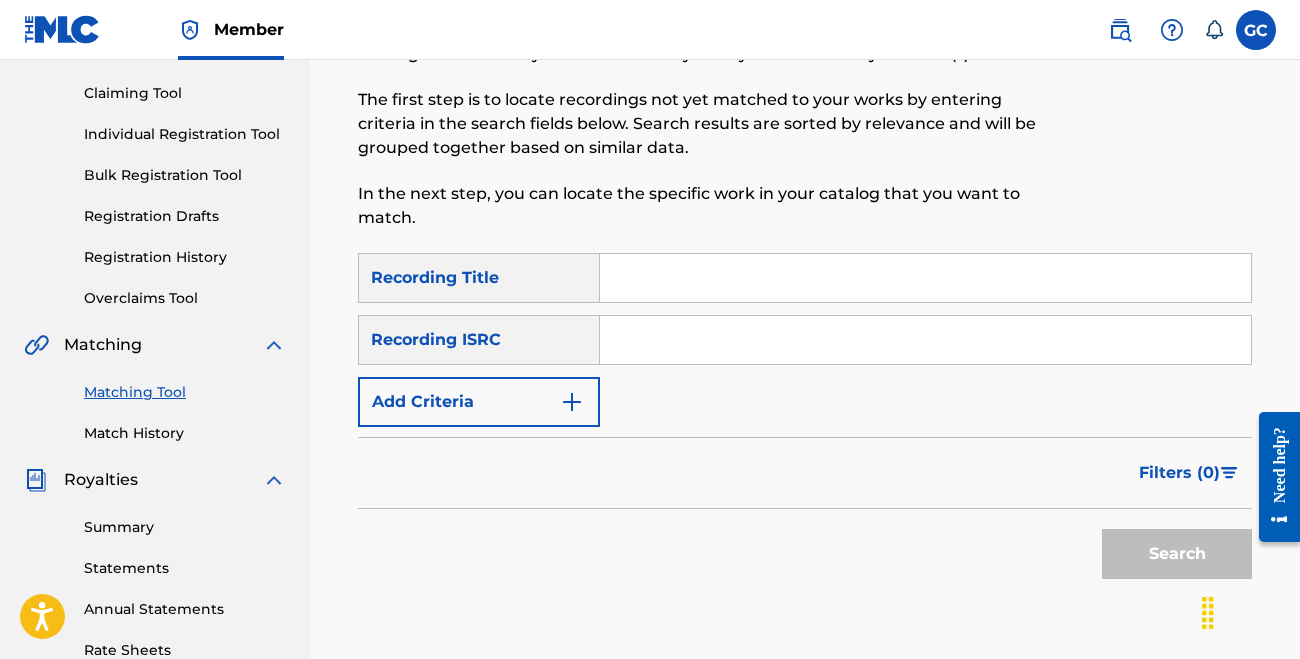 click at bounding box center [925, 278] 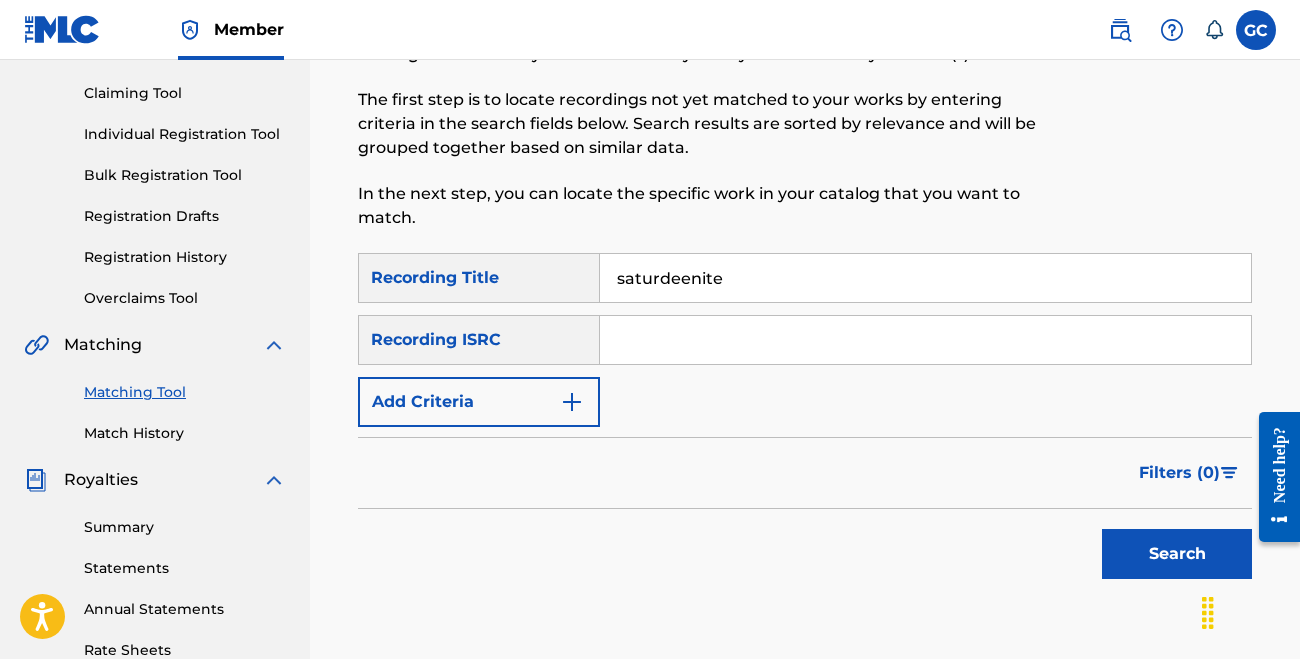 click on "saturdeenite" at bounding box center (925, 278) 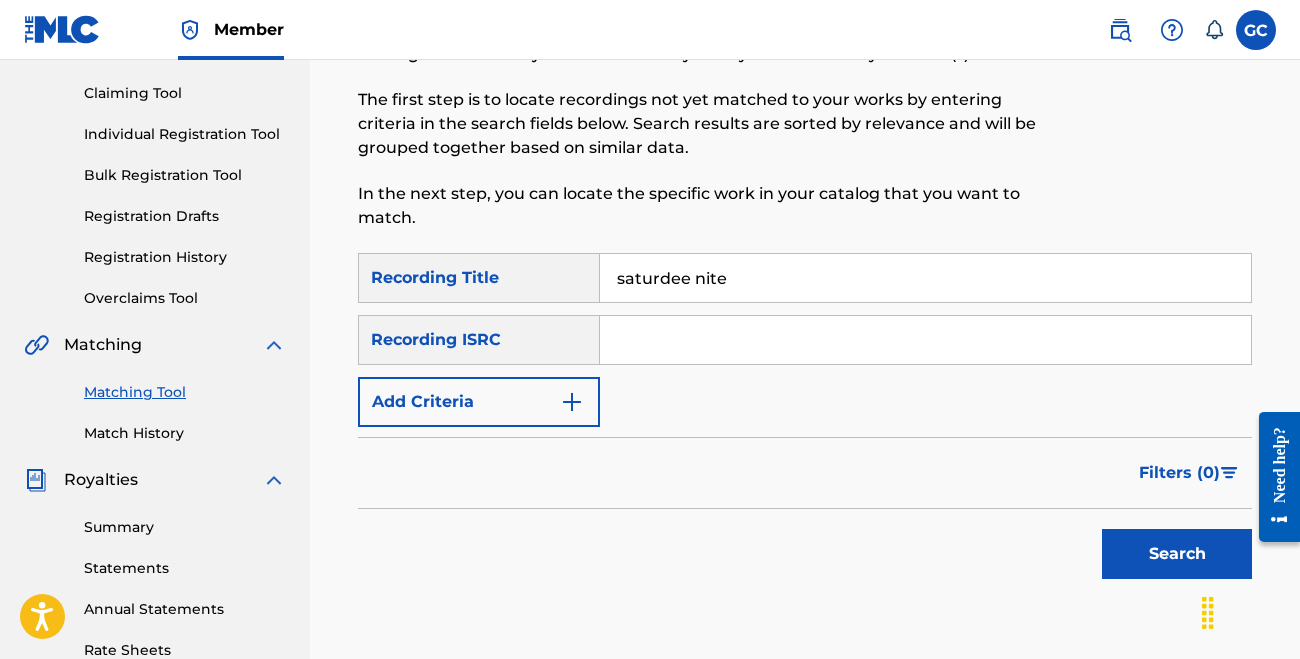 type on "saturdee nite" 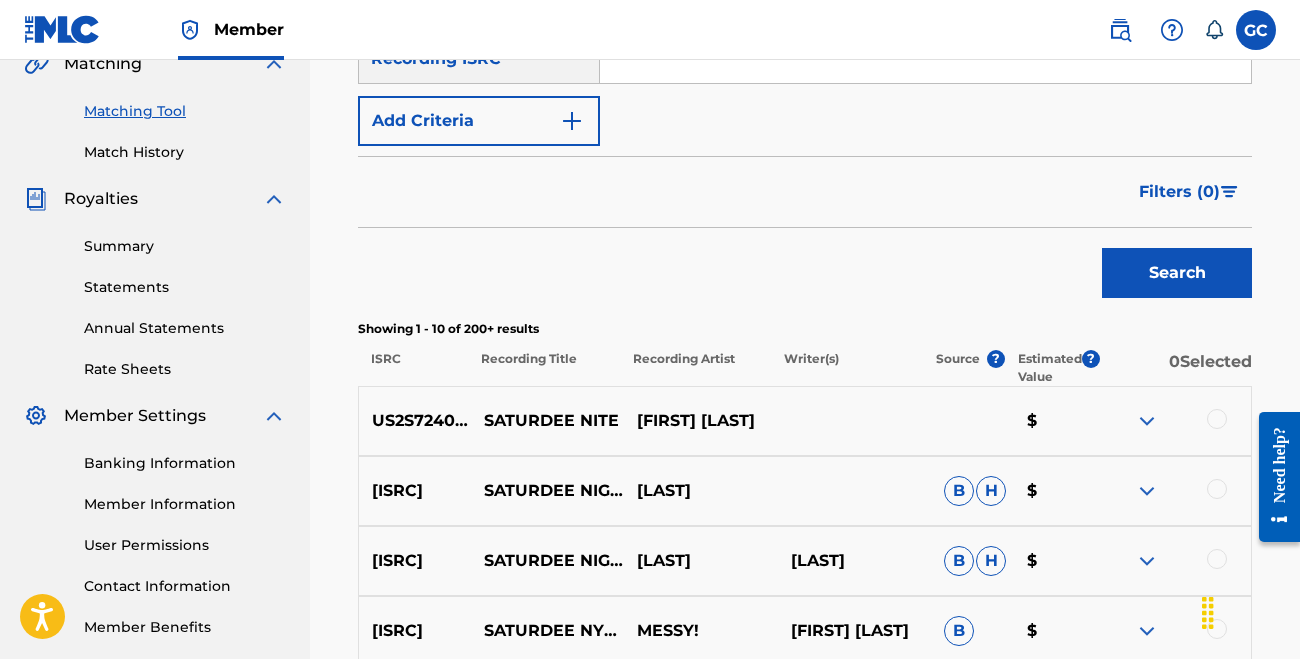 scroll, scrollTop: 413, scrollLeft: 0, axis: vertical 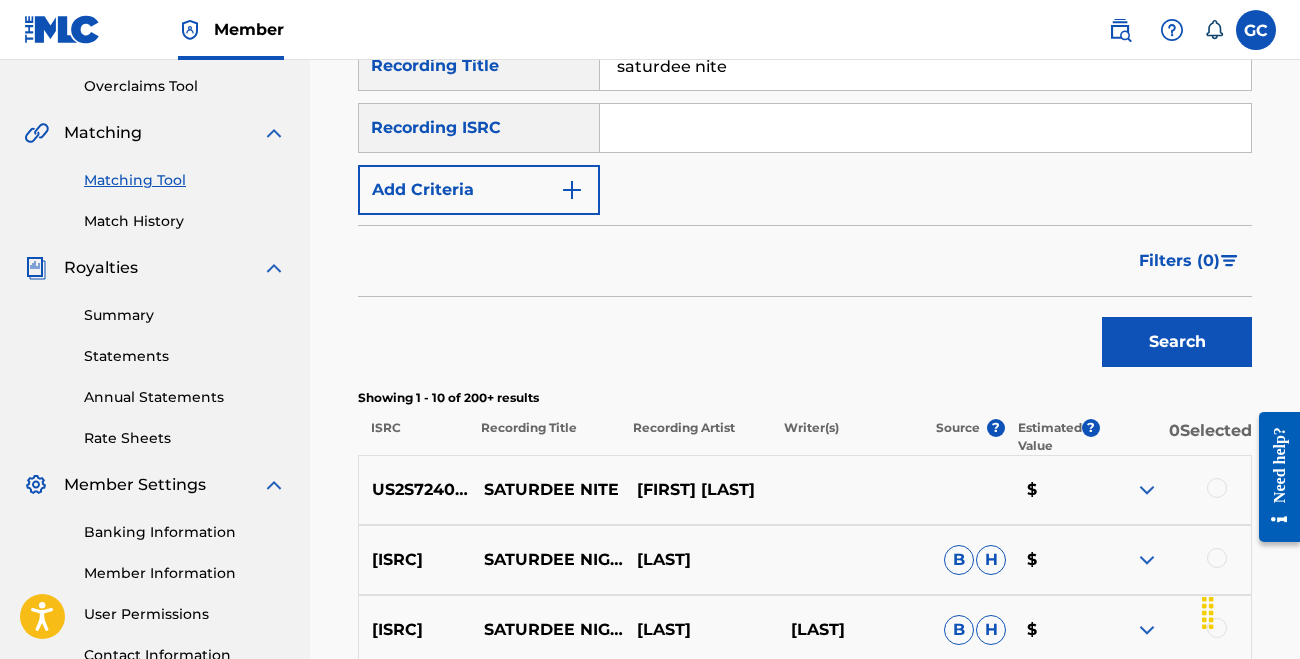 click at bounding box center (925, 128) 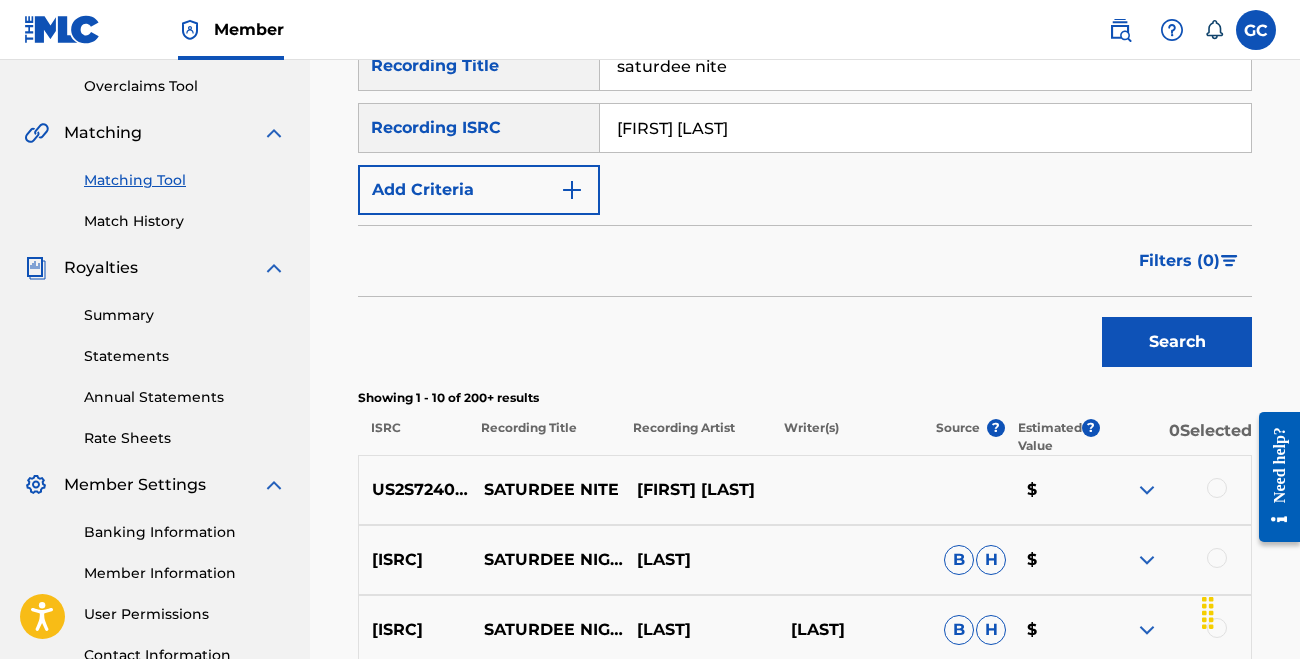 click on "Search" at bounding box center [1177, 342] 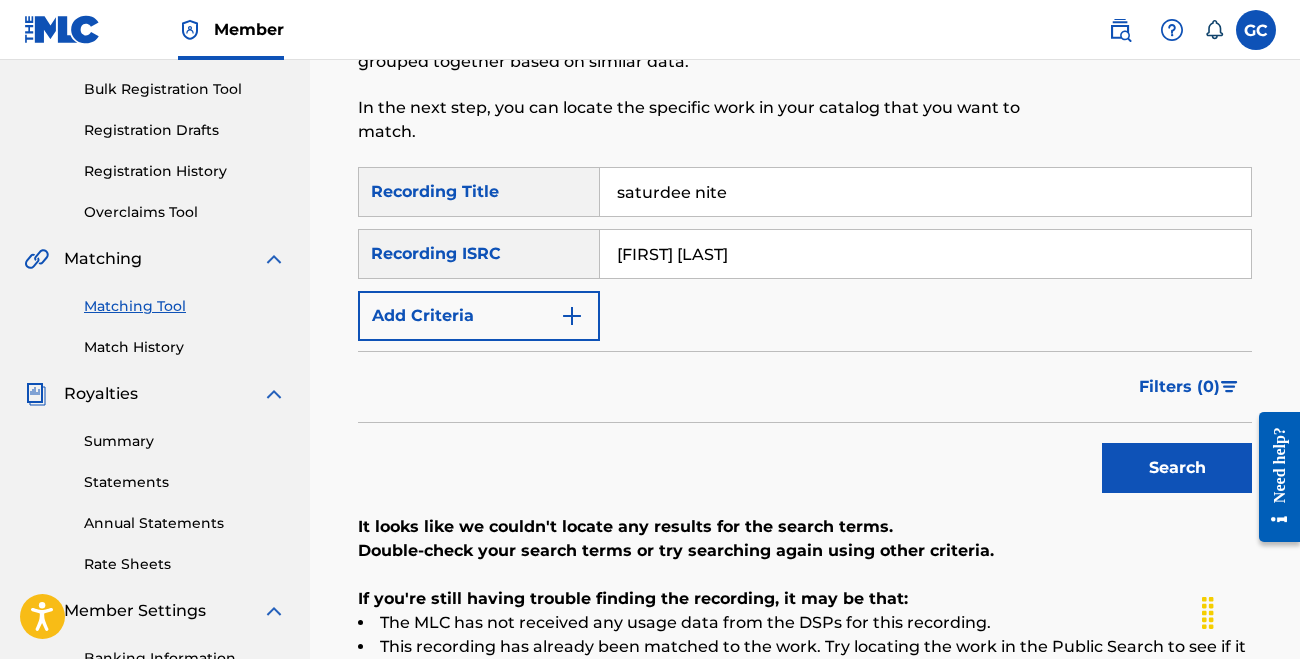 scroll, scrollTop: 269, scrollLeft: 0, axis: vertical 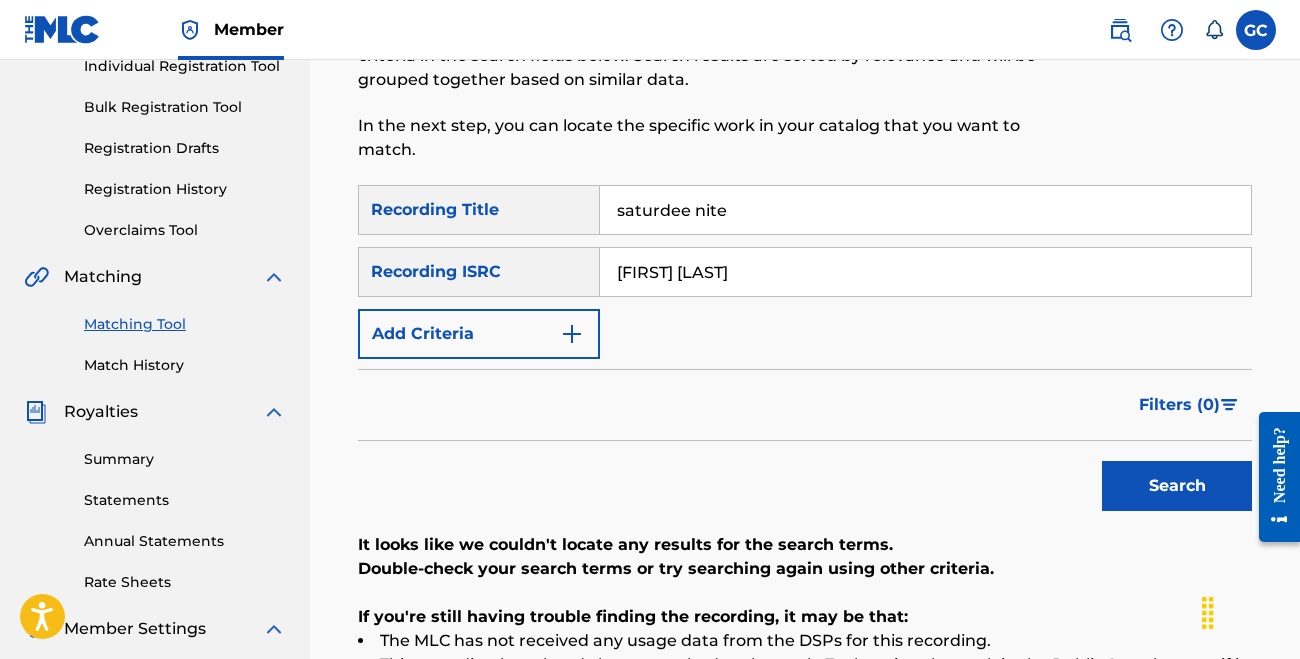 click on "[FIRST] [LAST]" at bounding box center [925, 272] 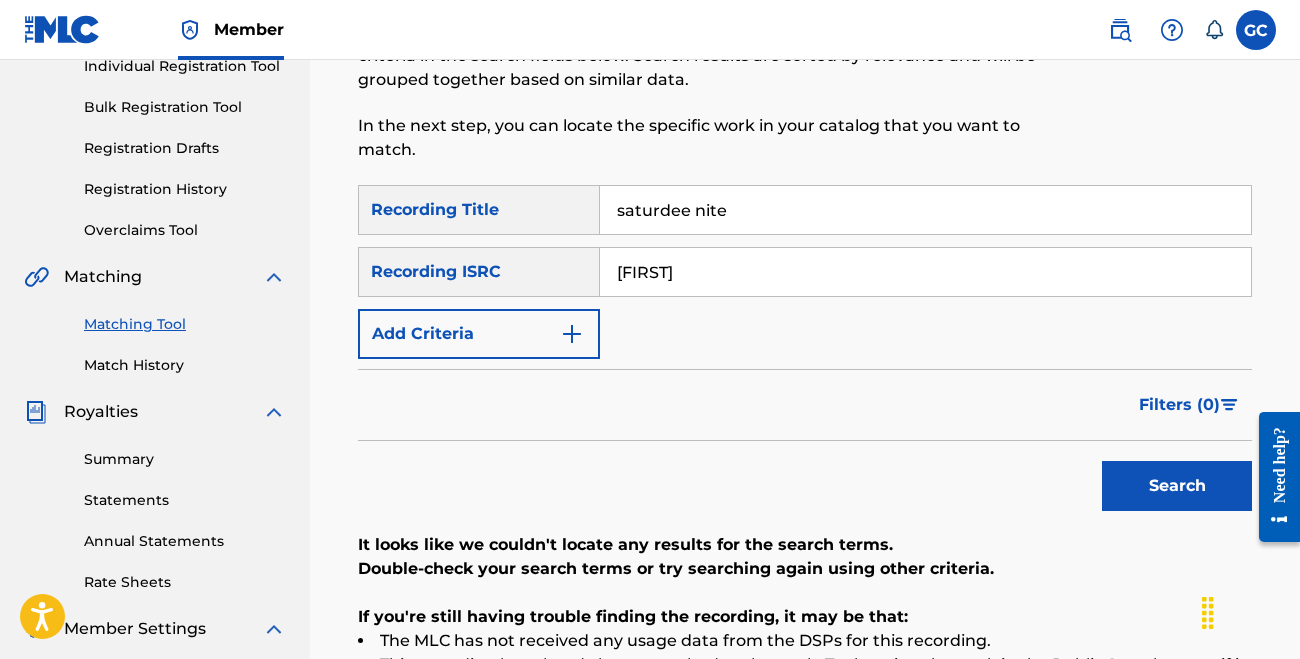 type on "[FIRST]" 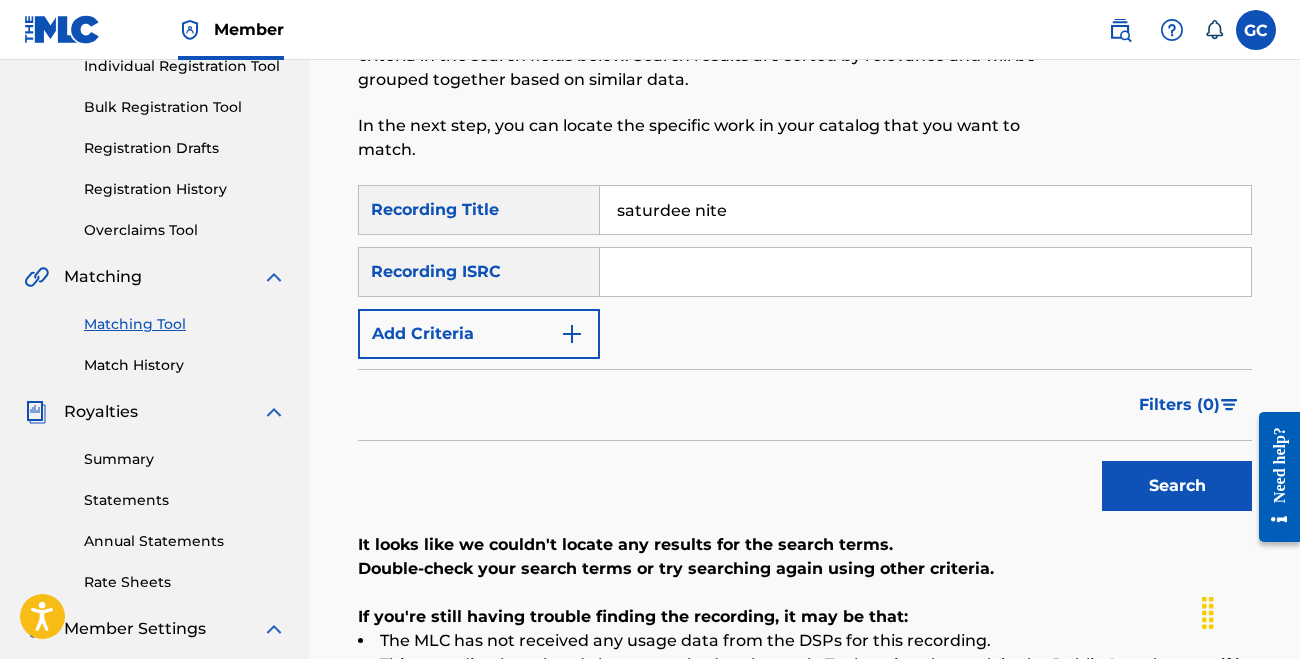 type 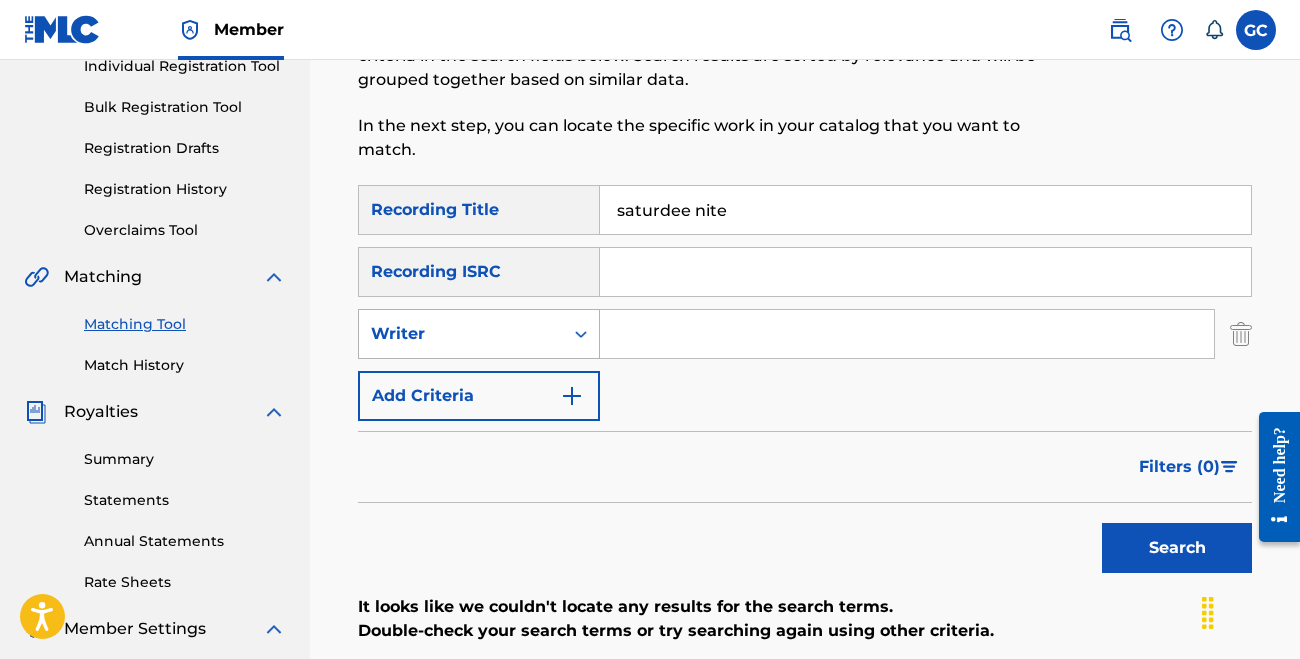 click on "Writer" at bounding box center (461, 334) 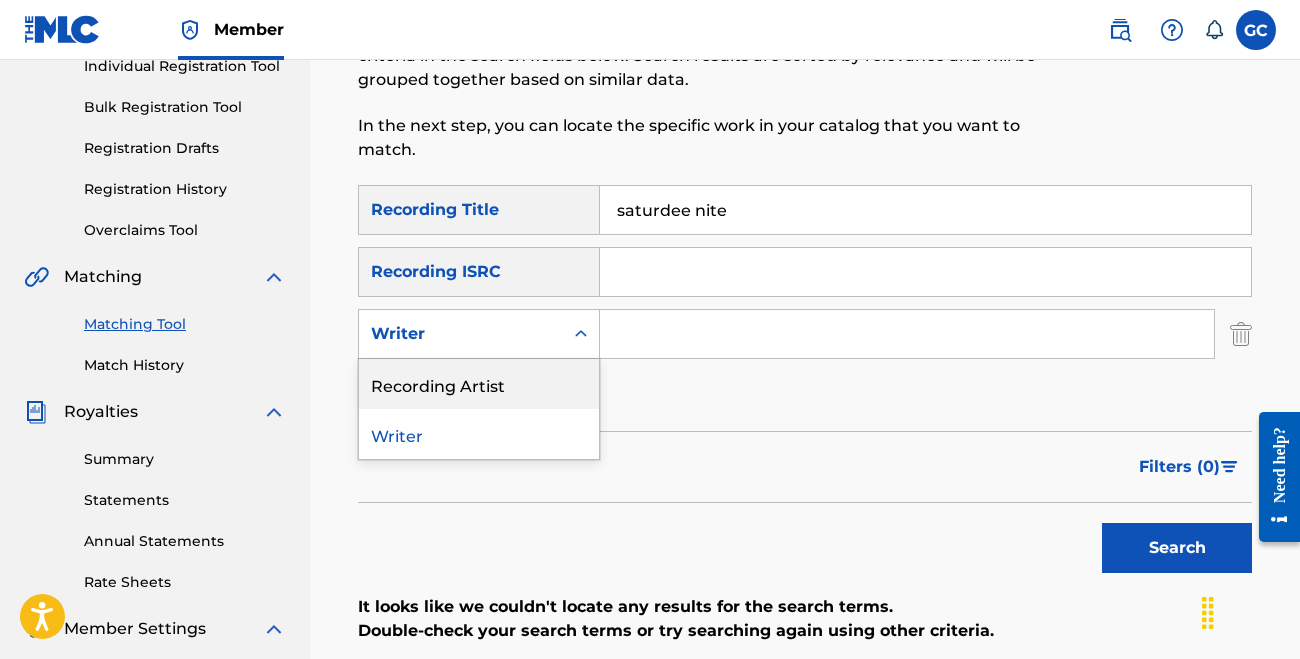 click on "Recording Artist" at bounding box center [479, 384] 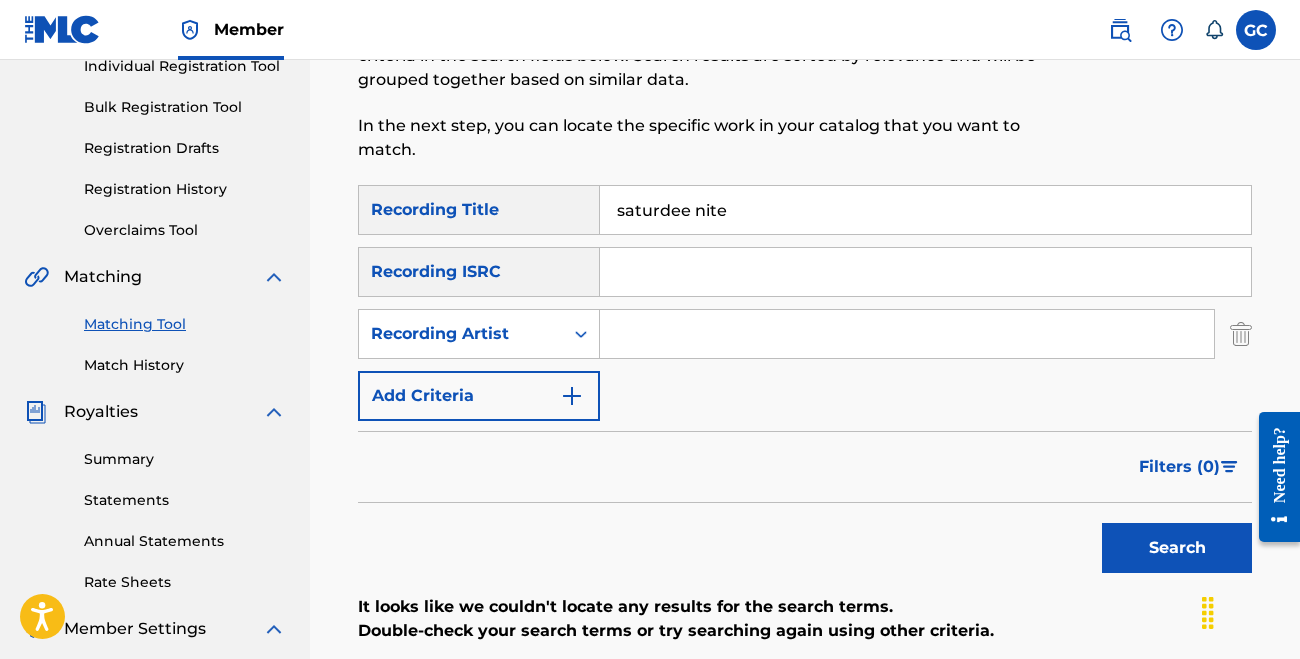 click at bounding box center (907, 334) 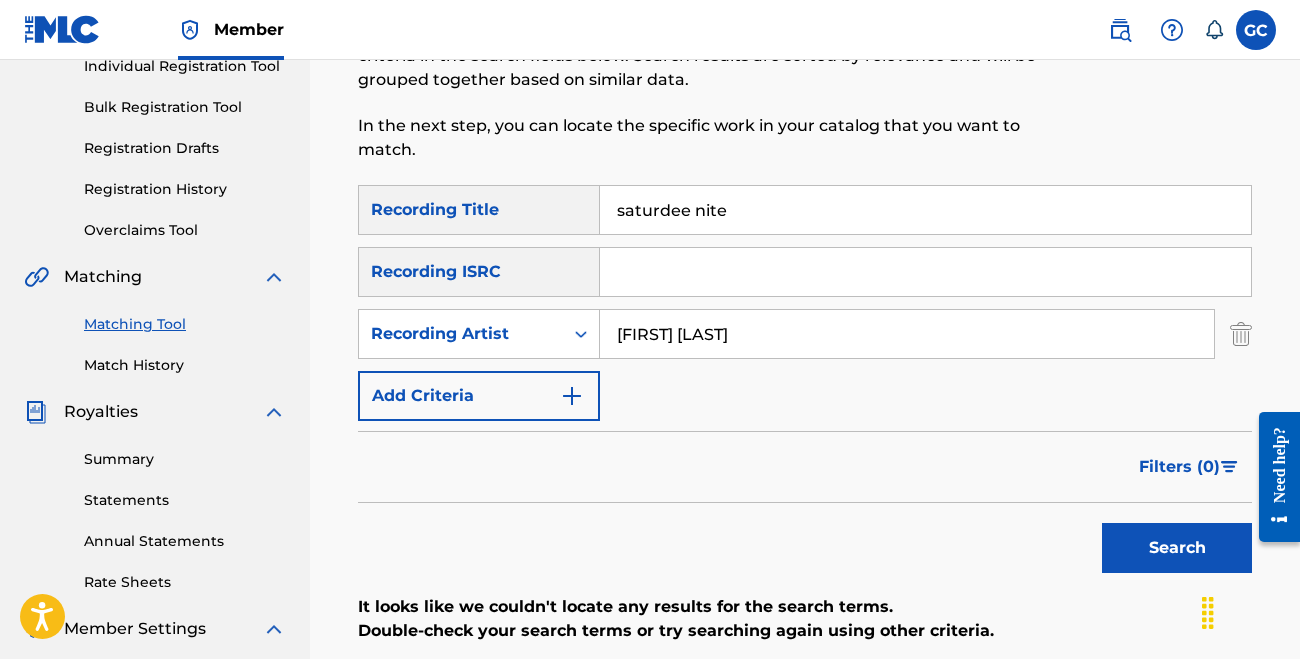 type on "[FIRST] [LAST]" 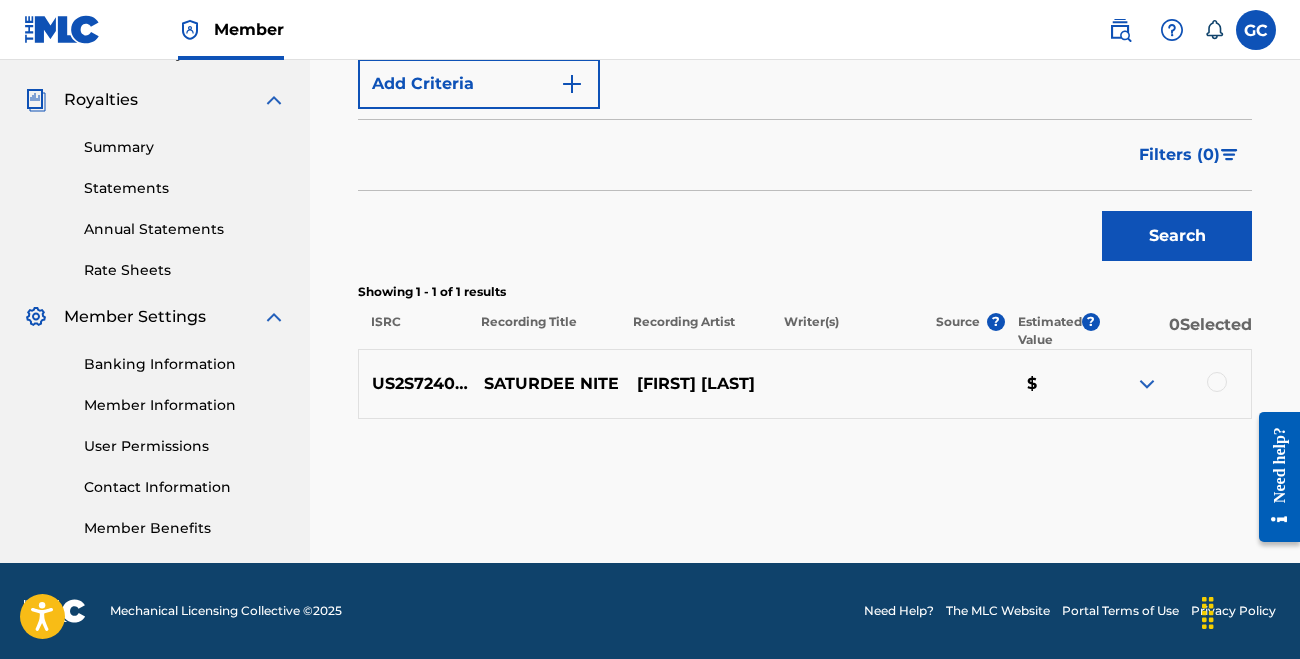 scroll, scrollTop: 581, scrollLeft: 0, axis: vertical 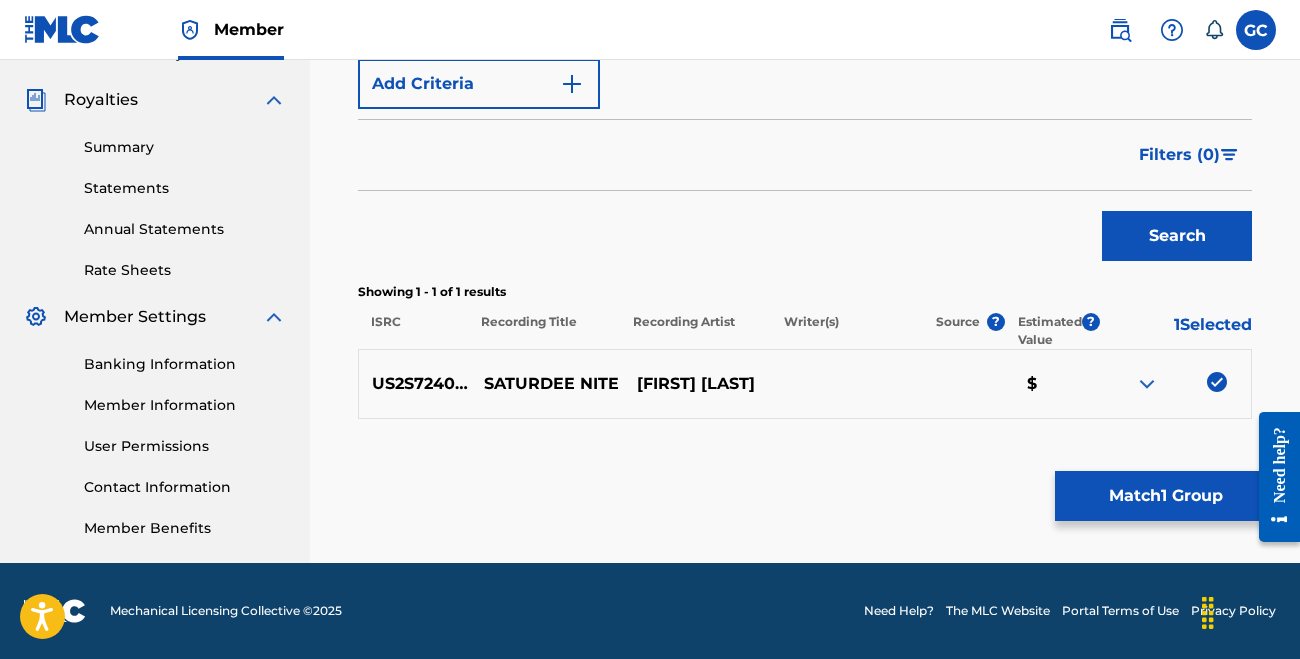 click on "Match  1 Group" at bounding box center [1165, 496] 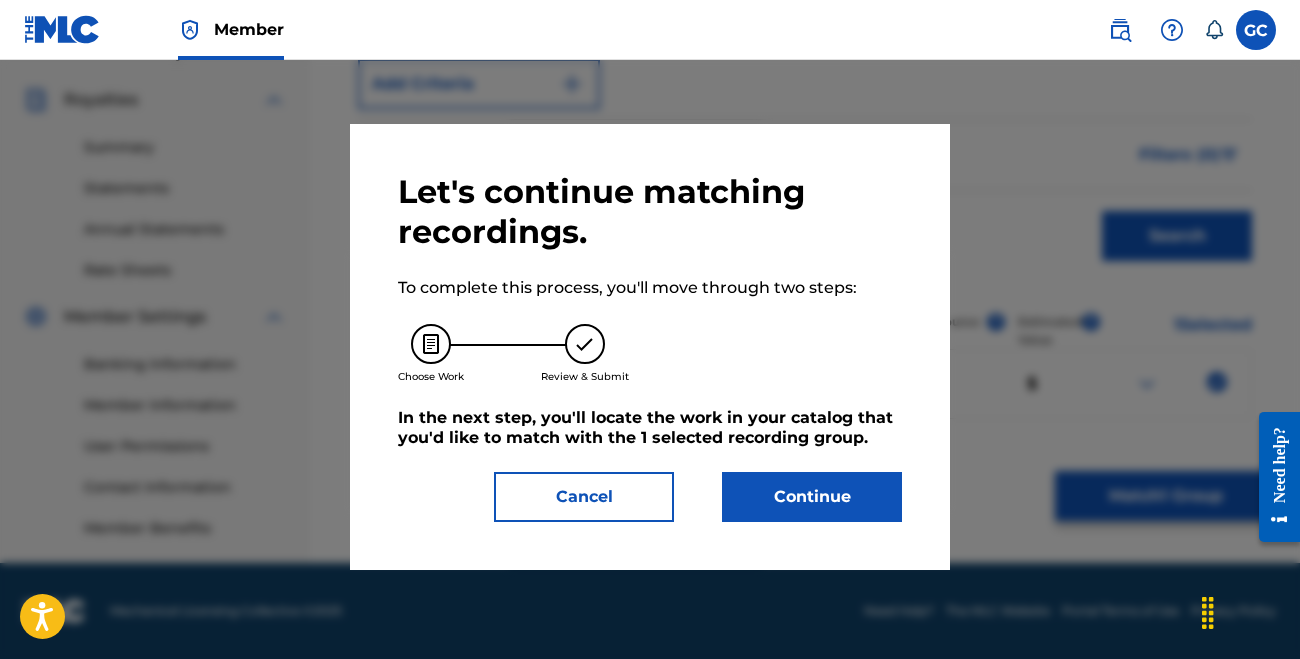 click on "Continue" at bounding box center (812, 497) 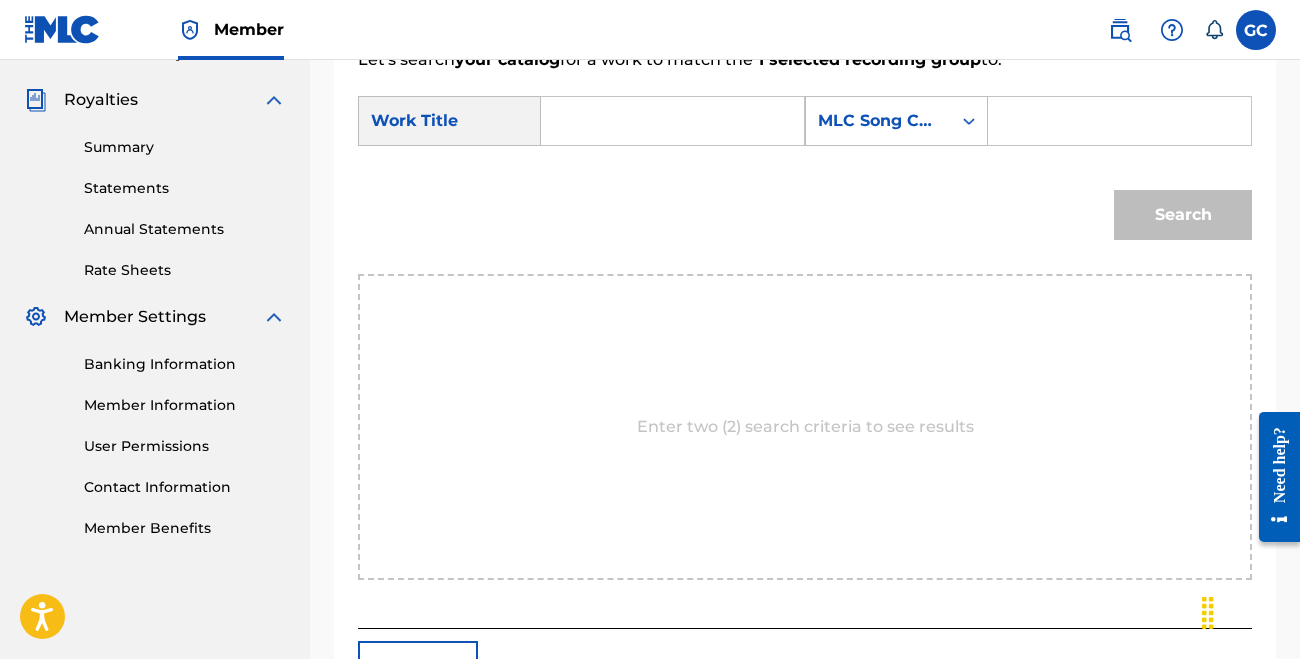 click at bounding box center (672, 121) 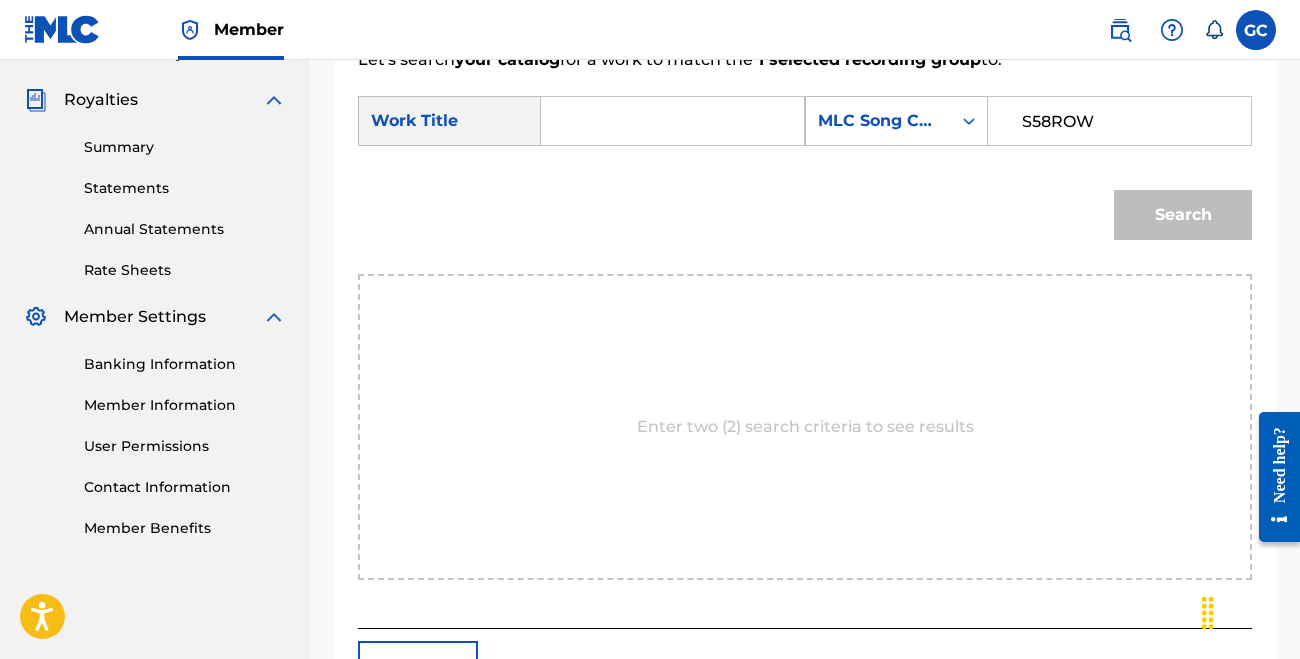 type on "S58ROW" 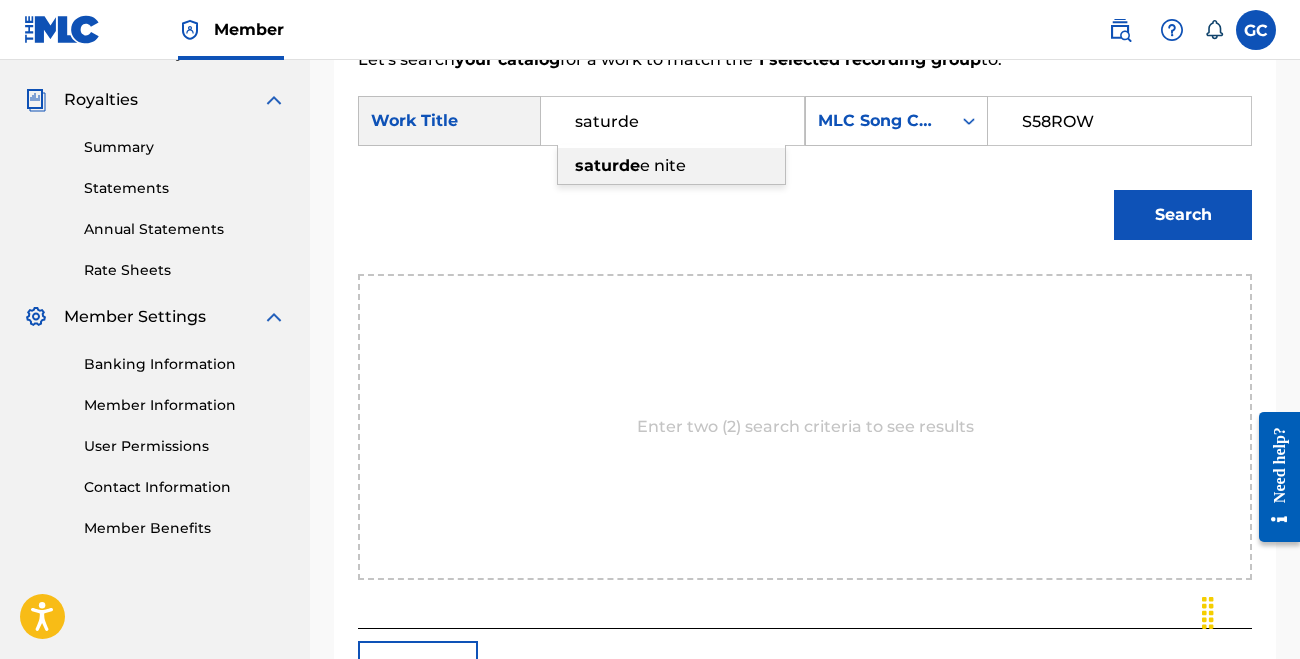 click on "e nite" at bounding box center [663, 165] 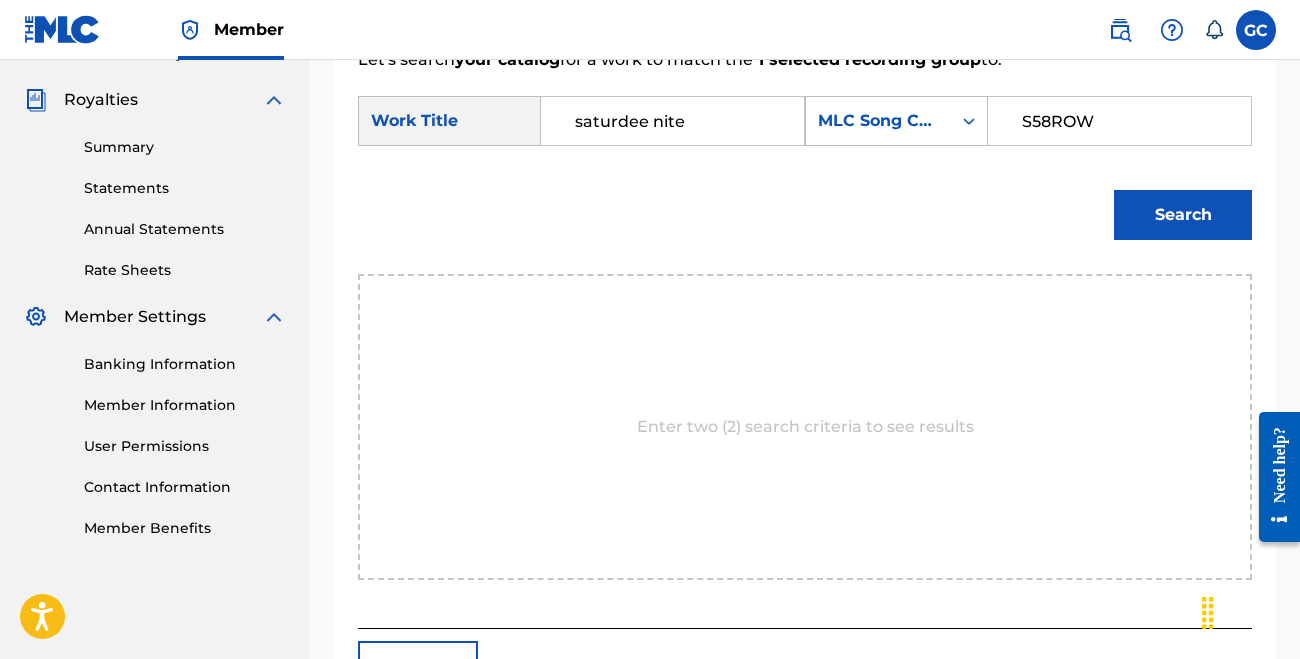 click on "Search" at bounding box center (1183, 215) 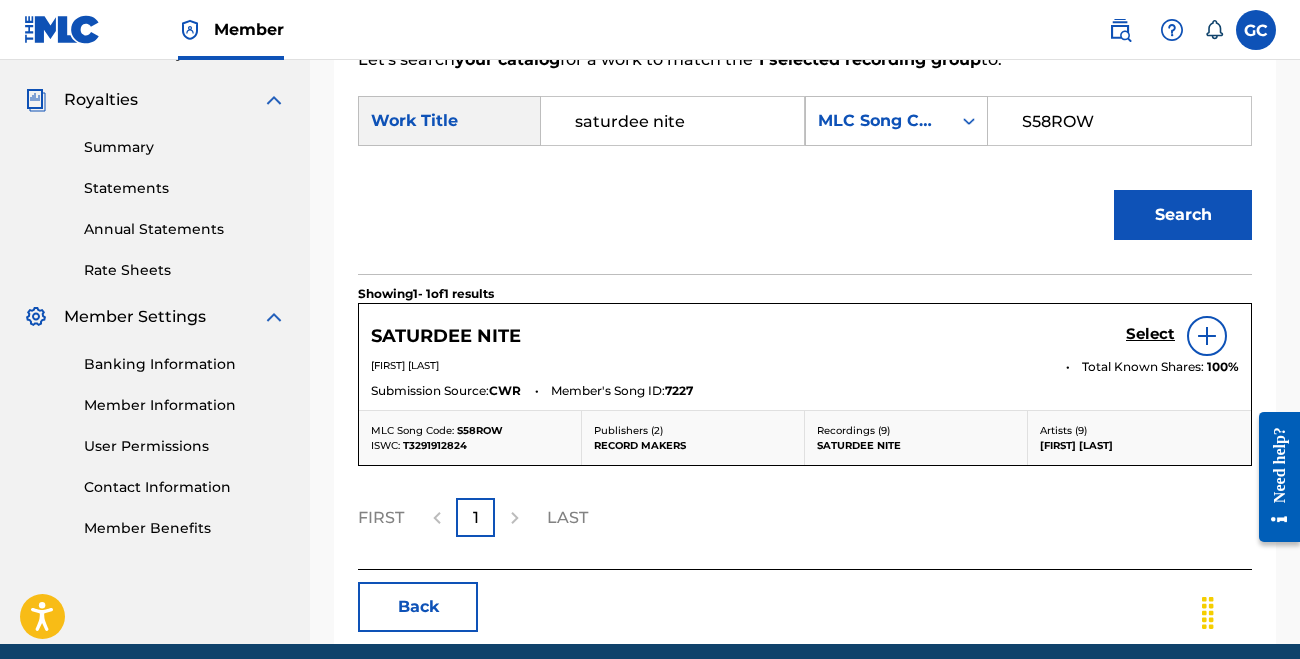 click on "Select" at bounding box center (1150, 334) 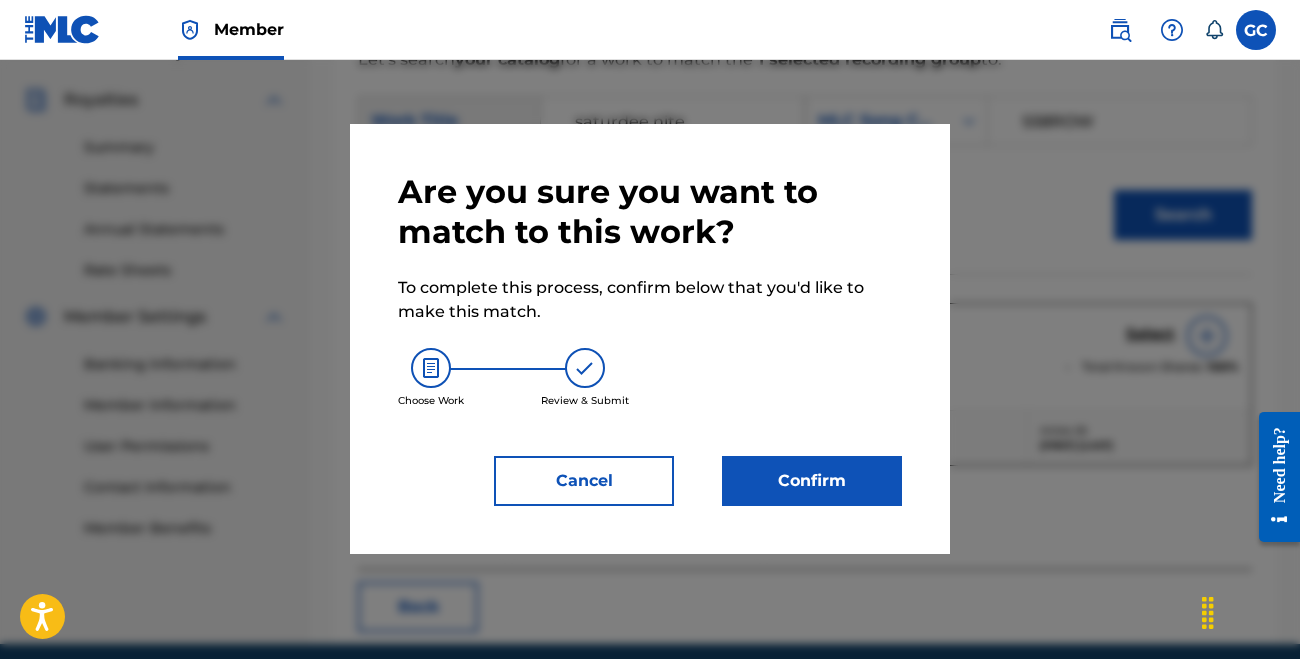 click on "Confirm" at bounding box center [812, 481] 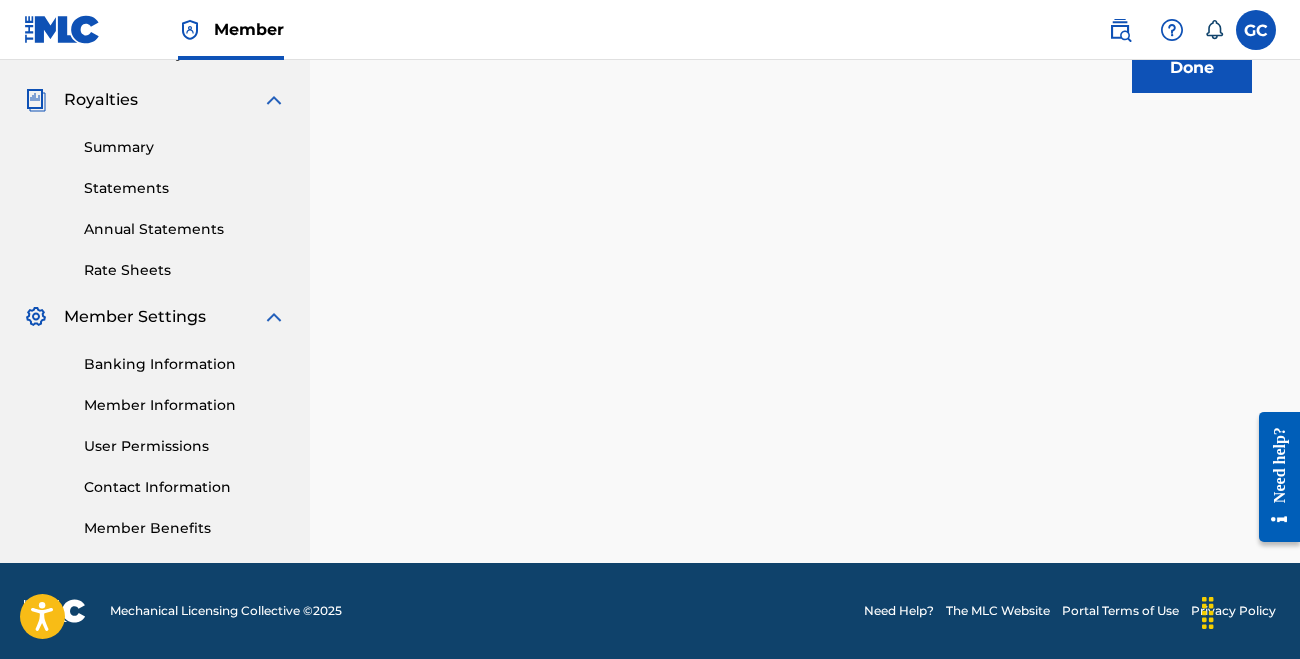 scroll, scrollTop: 416, scrollLeft: 0, axis: vertical 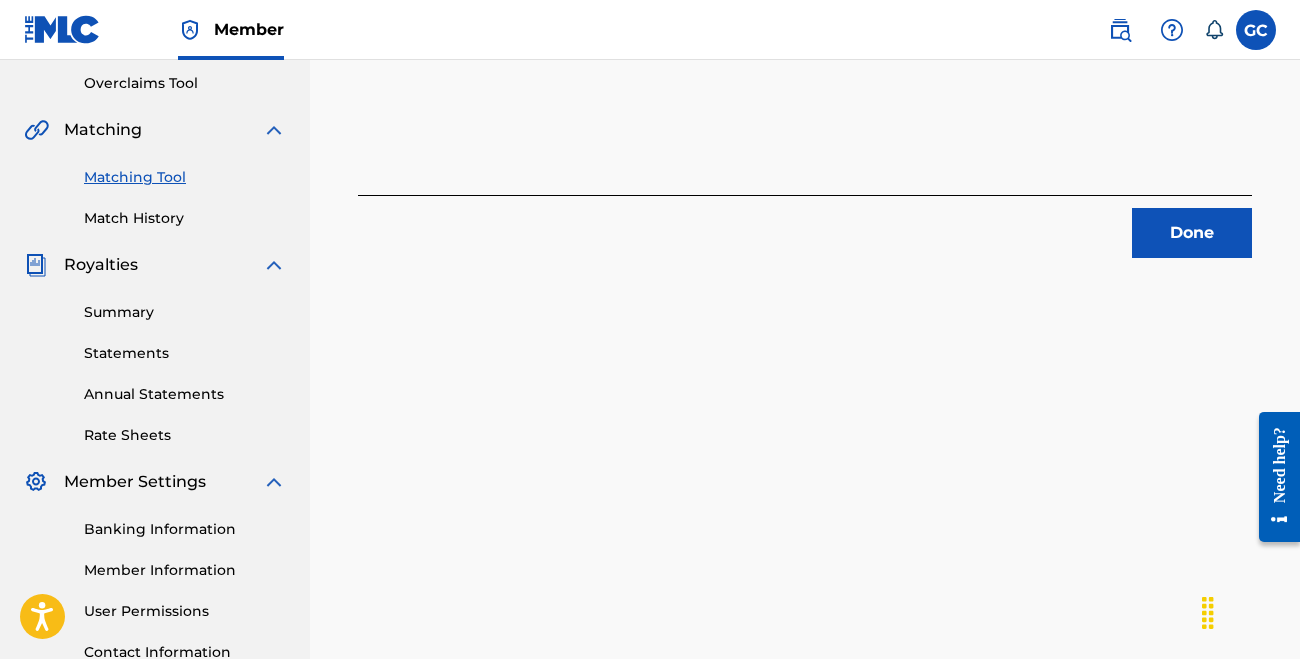 click on "Done" at bounding box center [1192, 233] 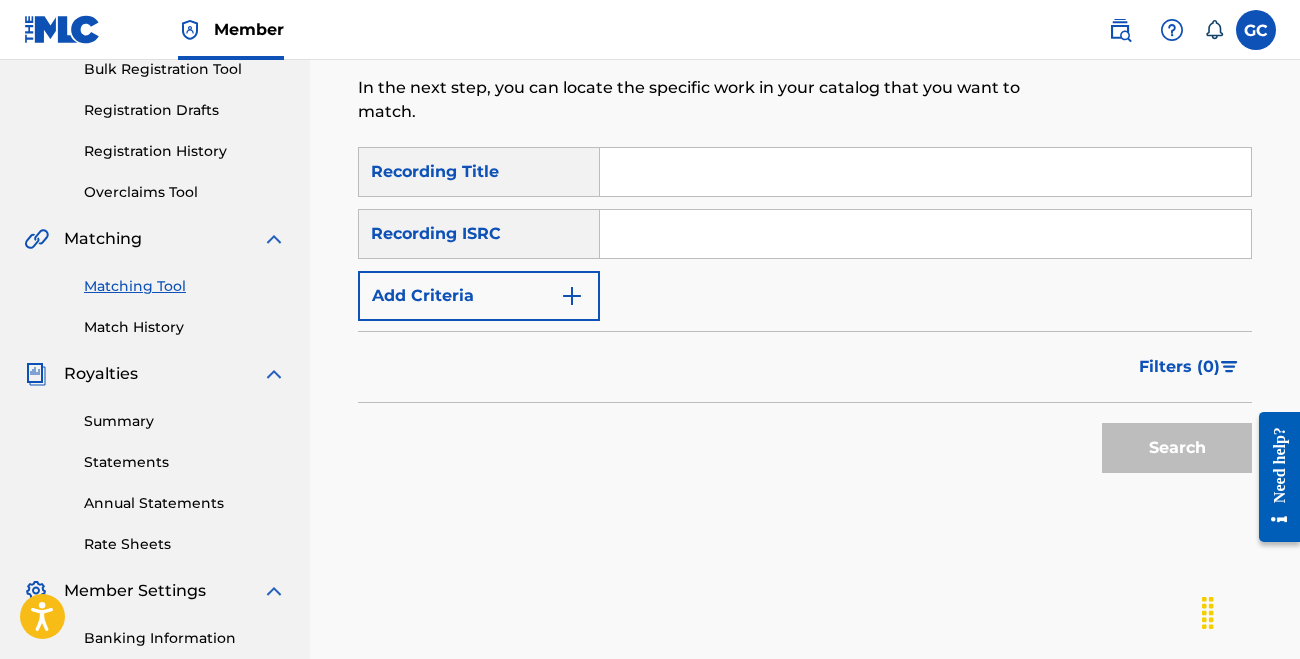 scroll, scrollTop: 295, scrollLeft: 0, axis: vertical 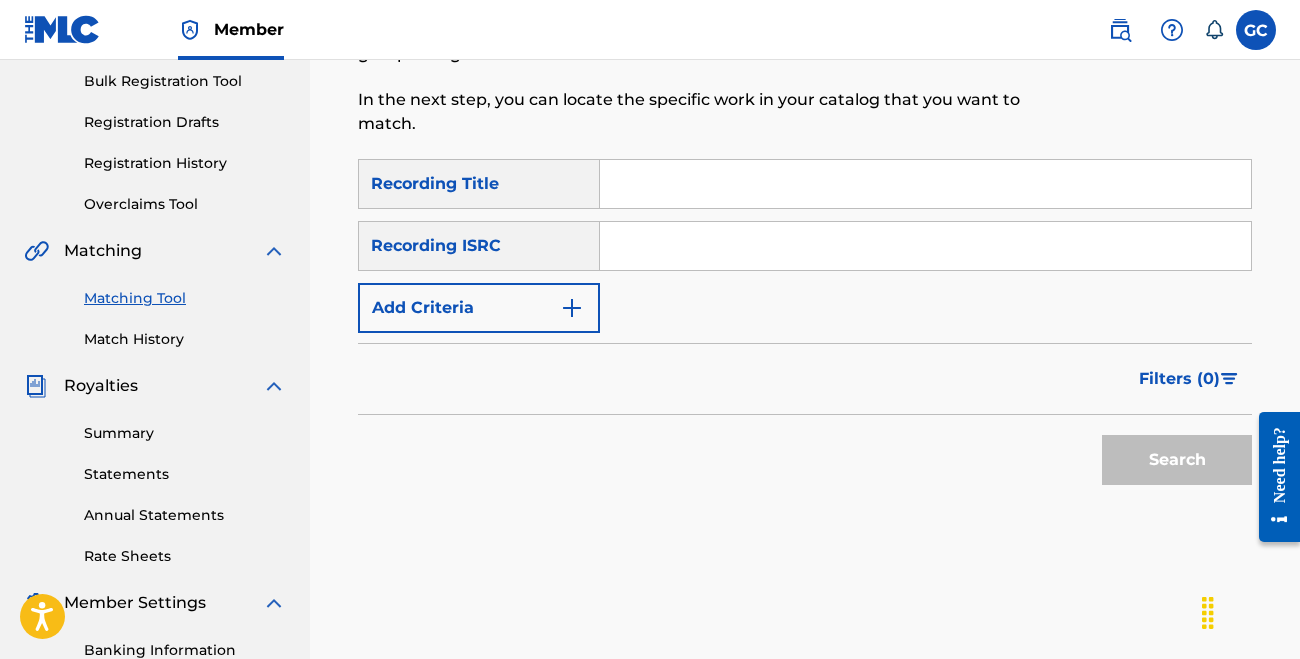 click at bounding box center [925, 184] 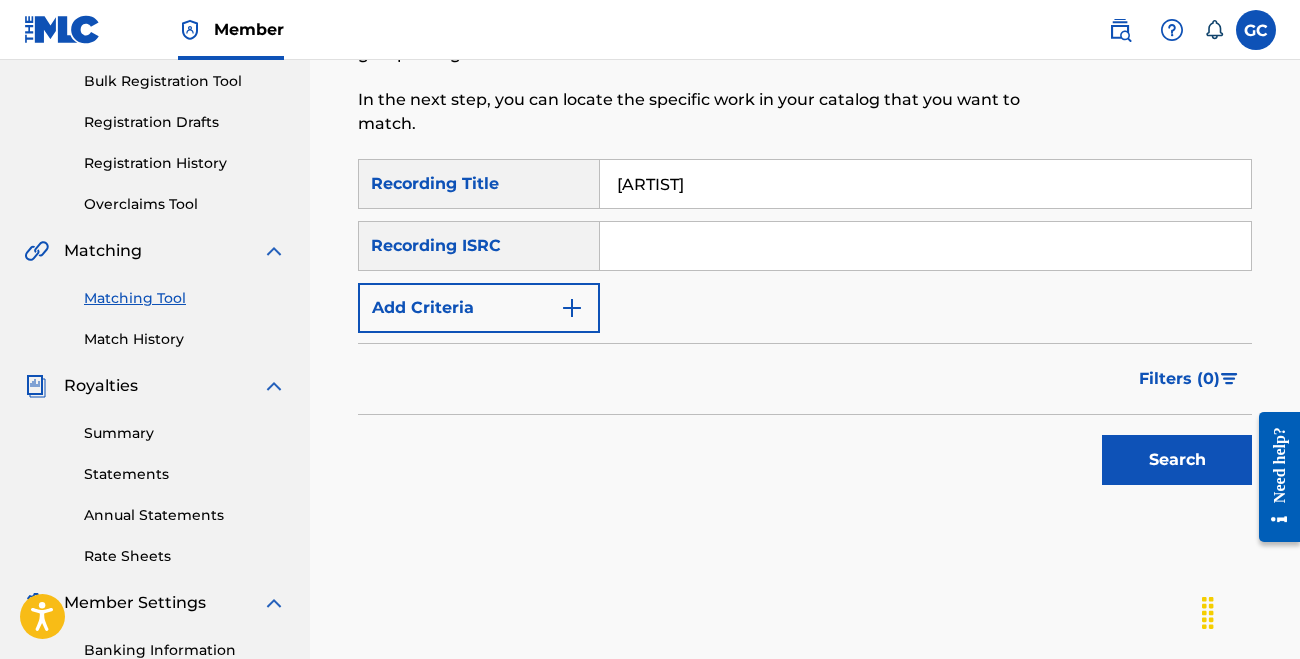 type on "[ARTIST]" 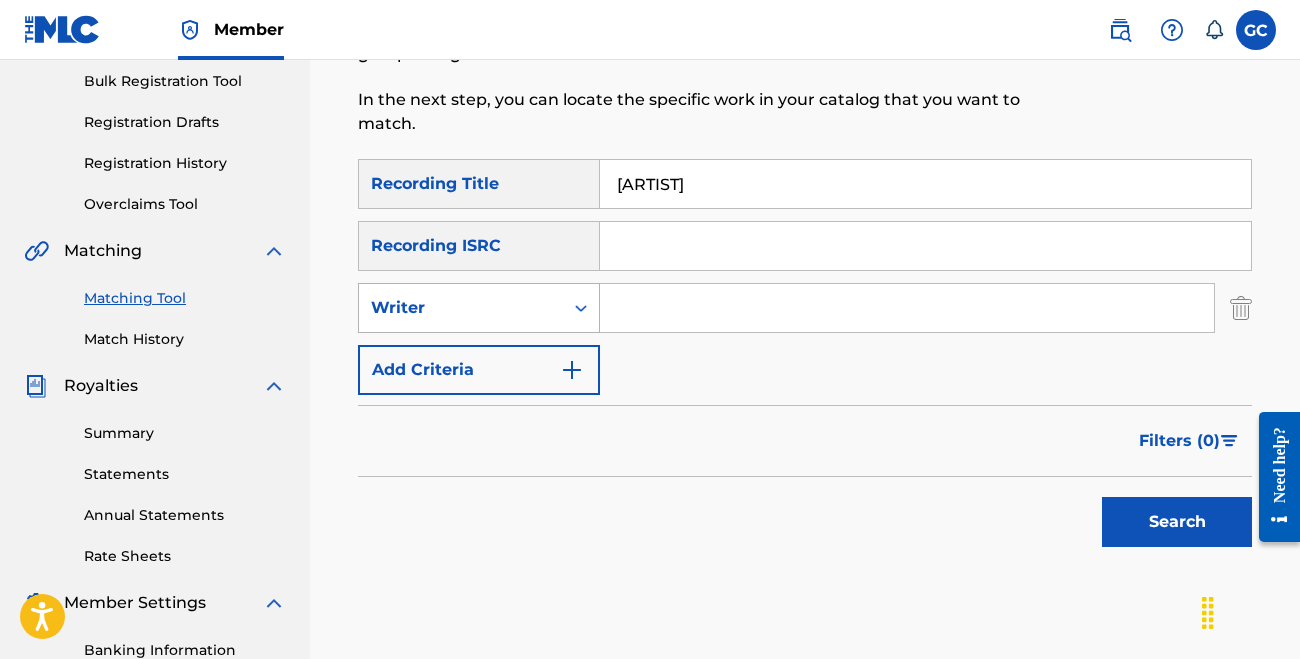 click on "Writer" at bounding box center [461, 308] 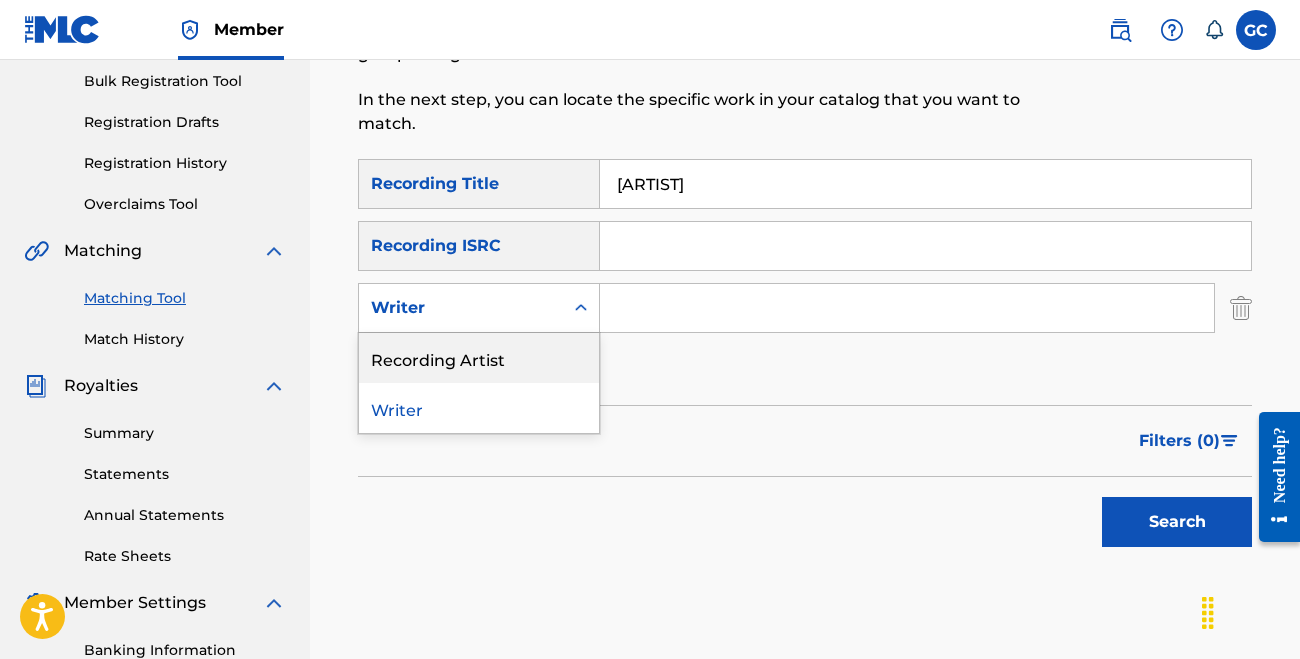 click on "Recording Artist" at bounding box center [479, 358] 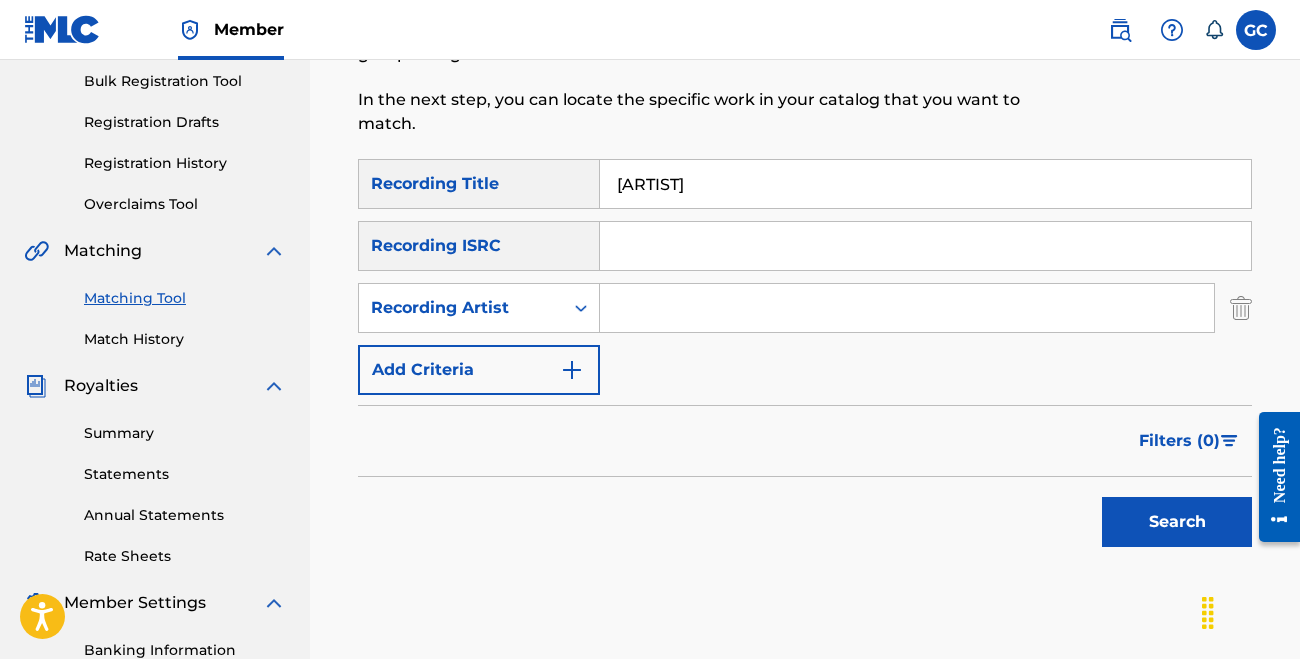 click at bounding box center (907, 308) 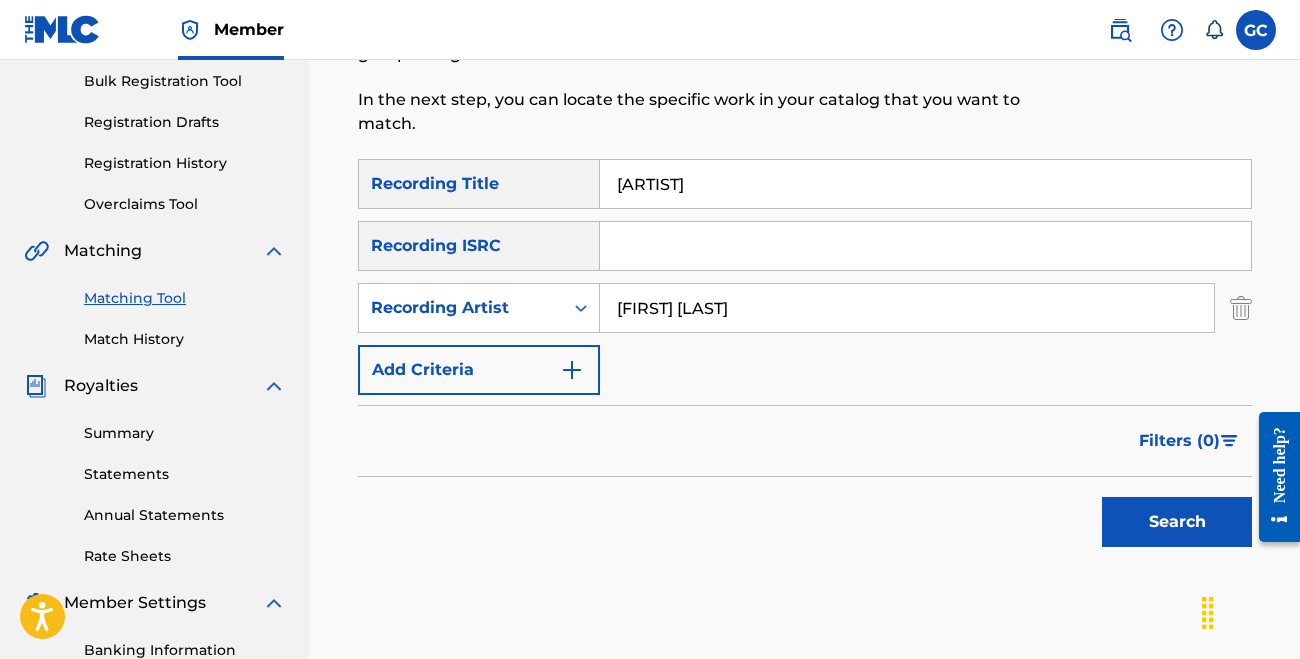 type on "[FIRST] [LAST]" 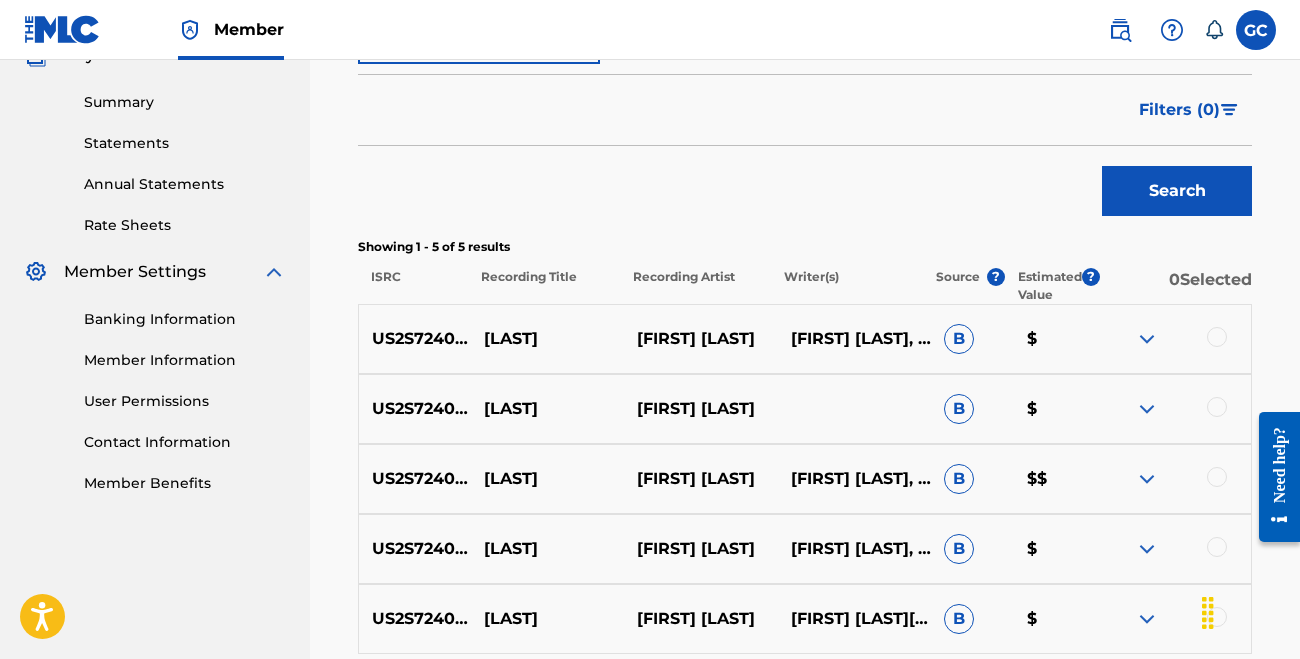 scroll, scrollTop: 666, scrollLeft: 0, axis: vertical 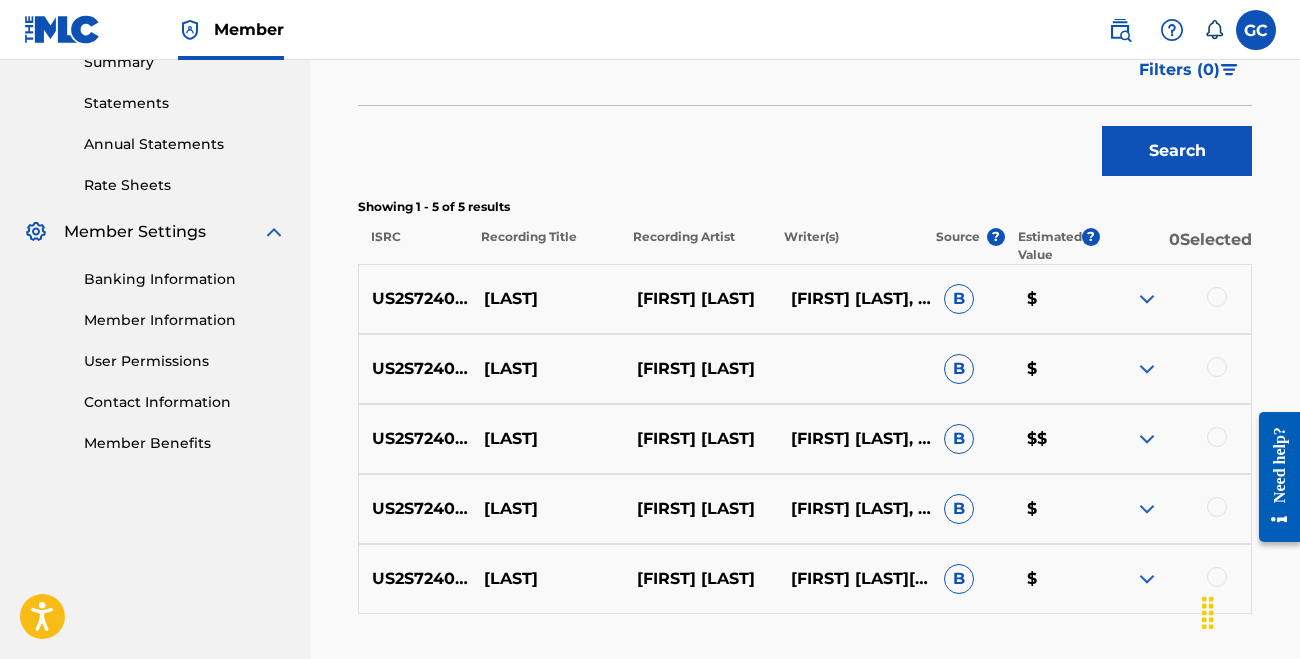 click at bounding box center [1174, 299] 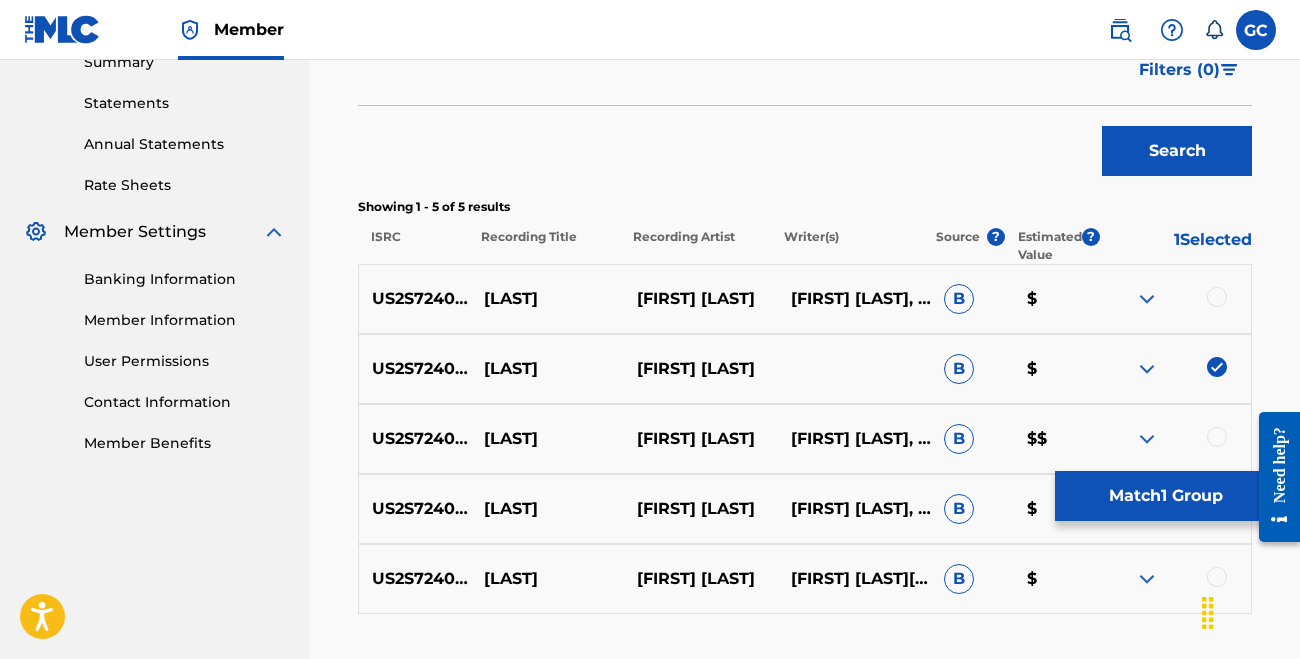 click at bounding box center (1217, 297) 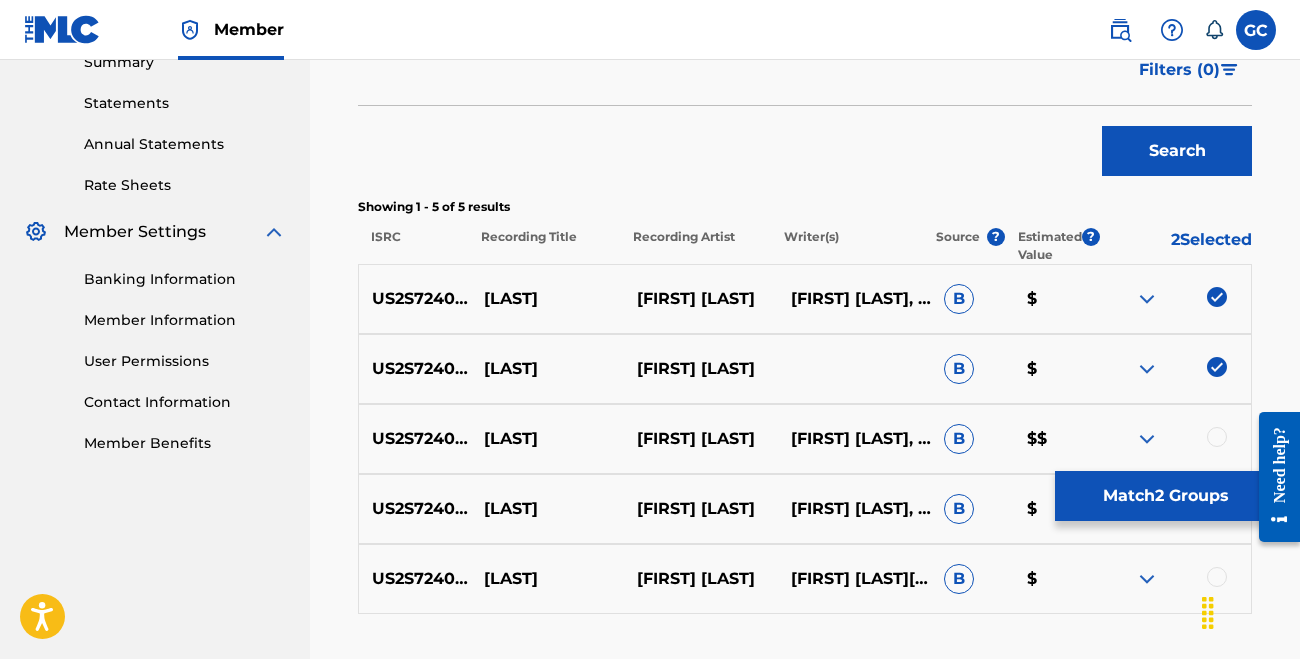 click at bounding box center [1217, 437] 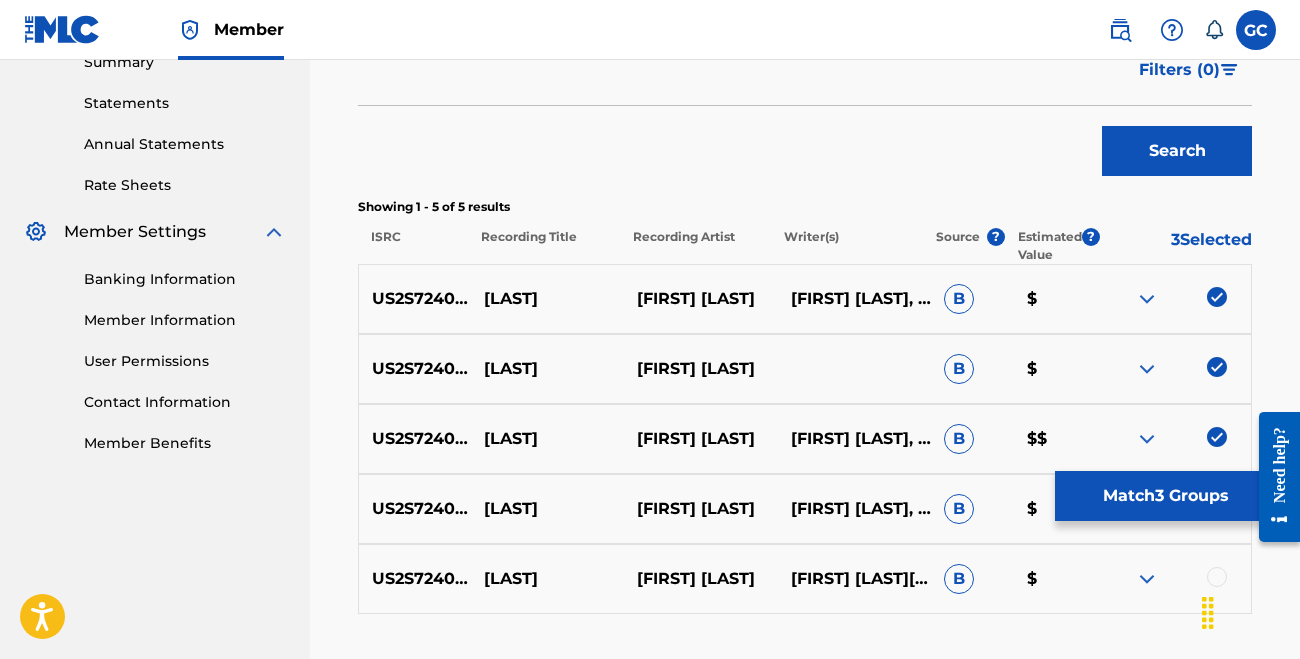 scroll, scrollTop: 738, scrollLeft: 0, axis: vertical 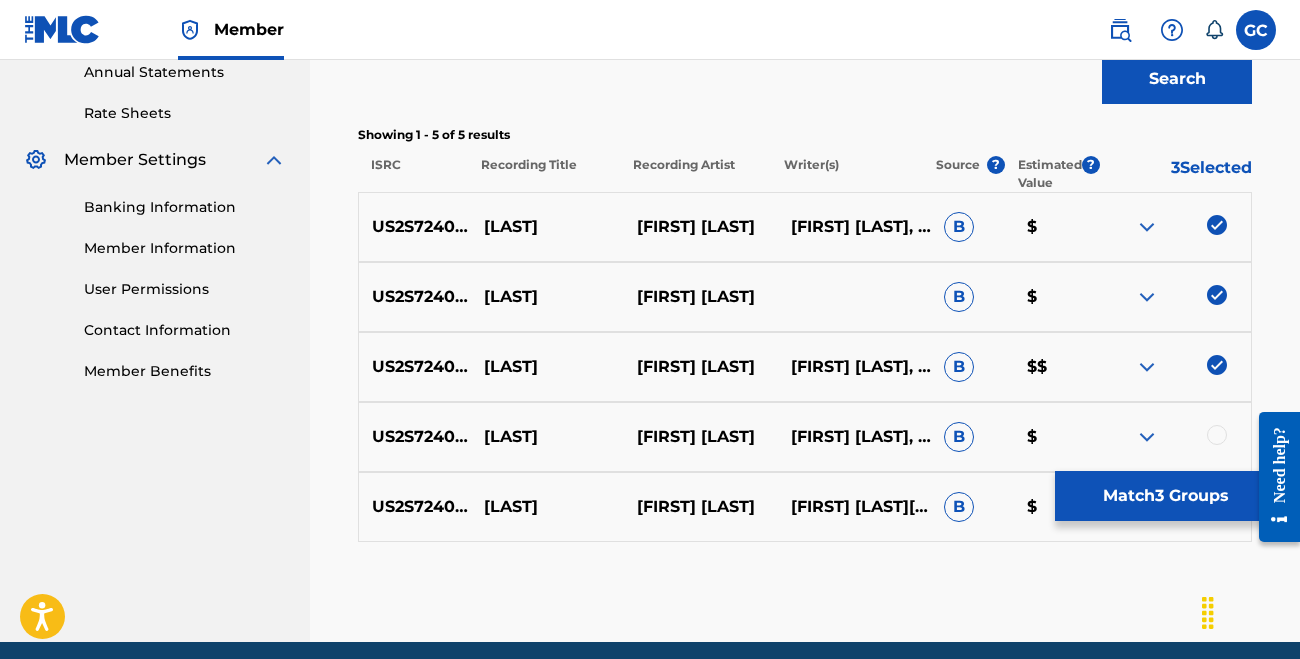 click at bounding box center (1217, 435) 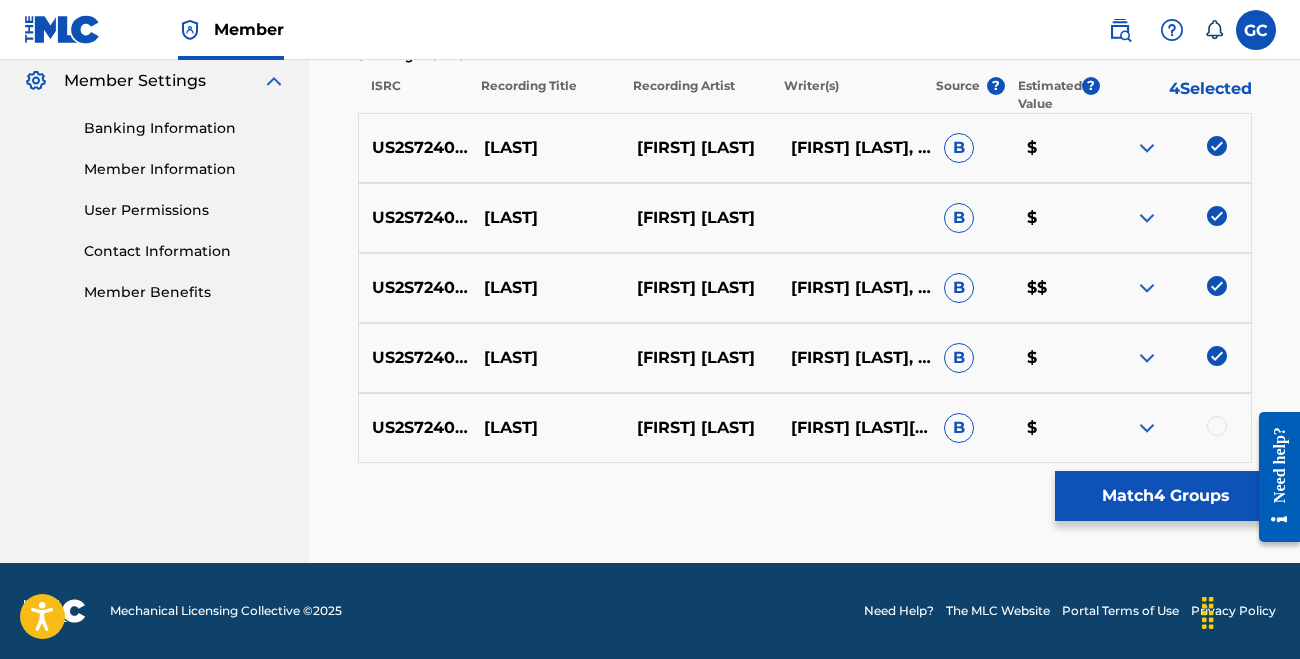 scroll, scrollTop: 817, scrollLeft: 0, axis: vertical 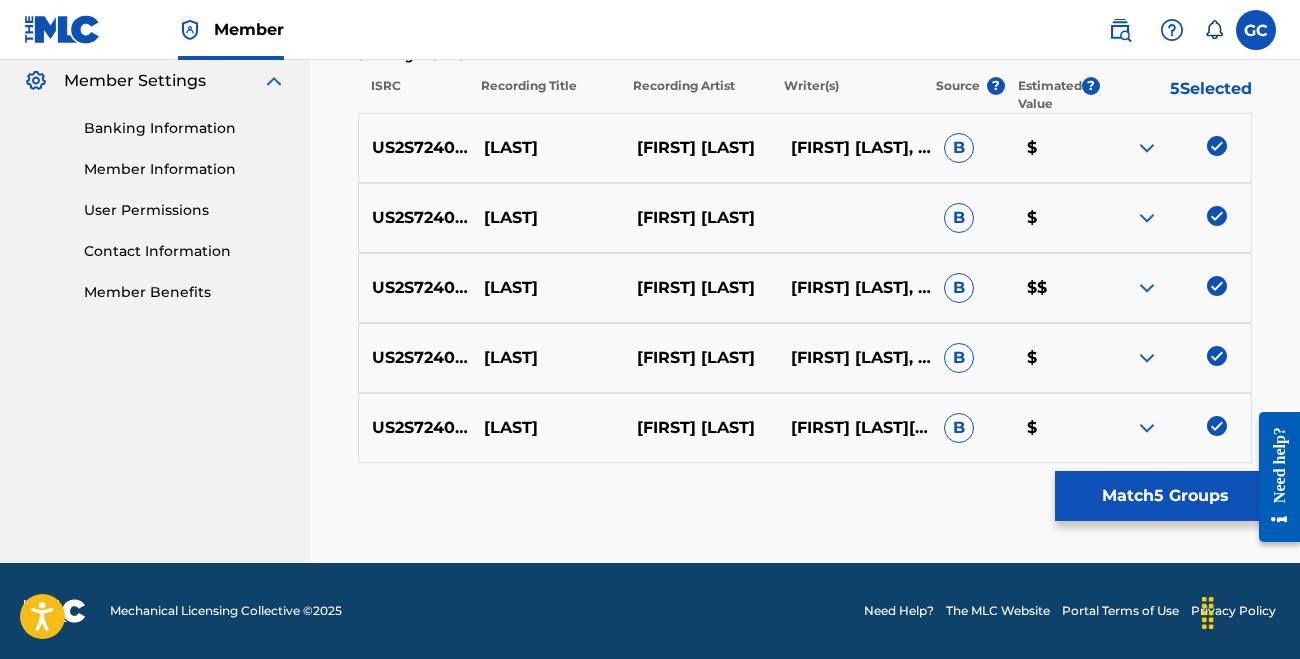 click on "Match  5 Groups" at bounding box center [1165, 496] 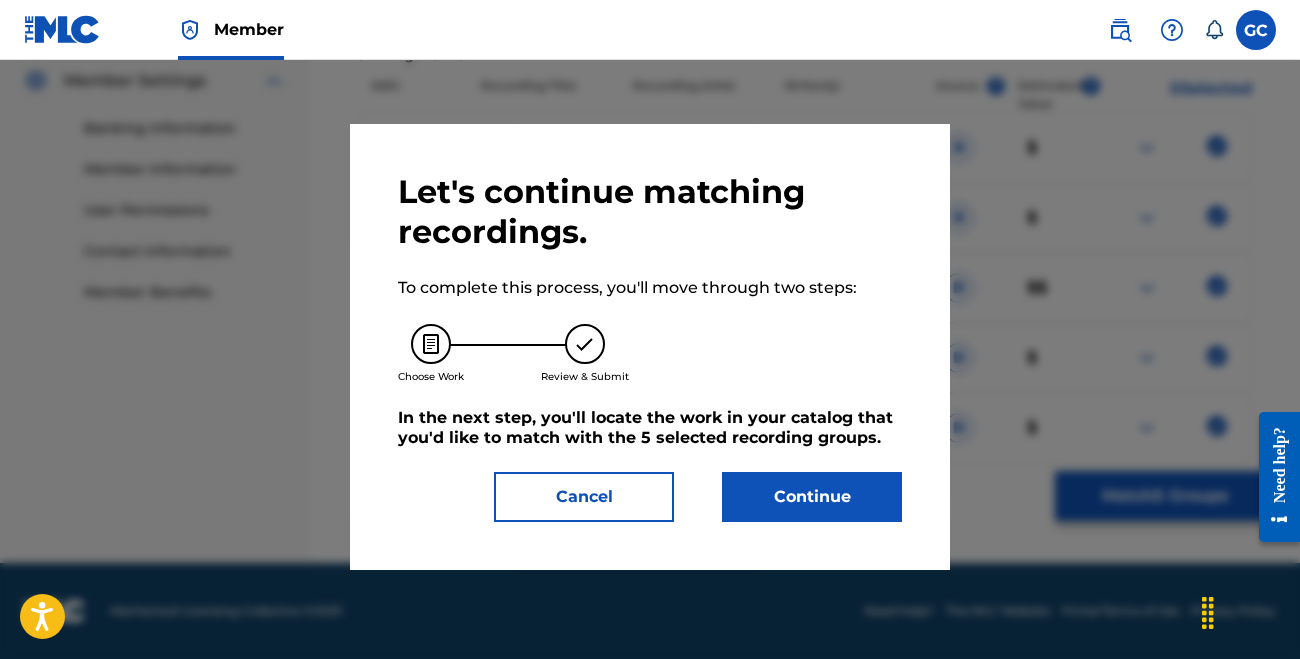click on "Continue" at bounding box center (812, 497) 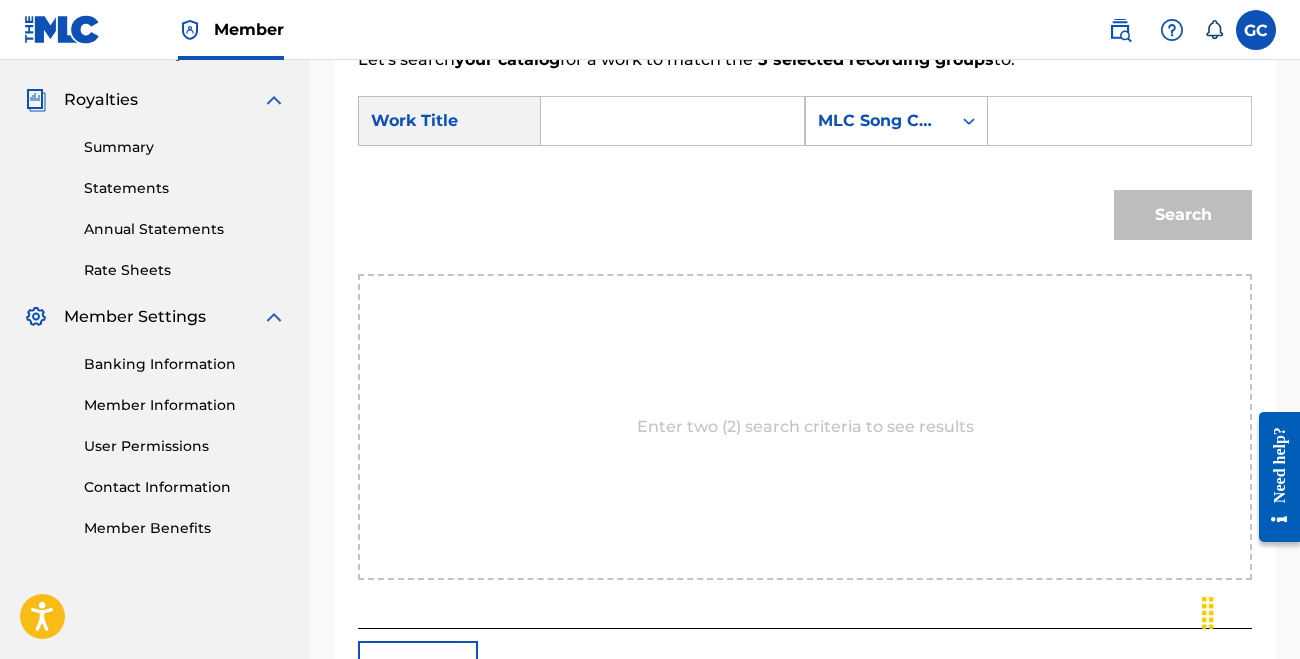 click on "Member GC GC [FIRST] [LAST] publishing@example.com Notification Preferences Profile Log out" at bounding box center (650, 30) 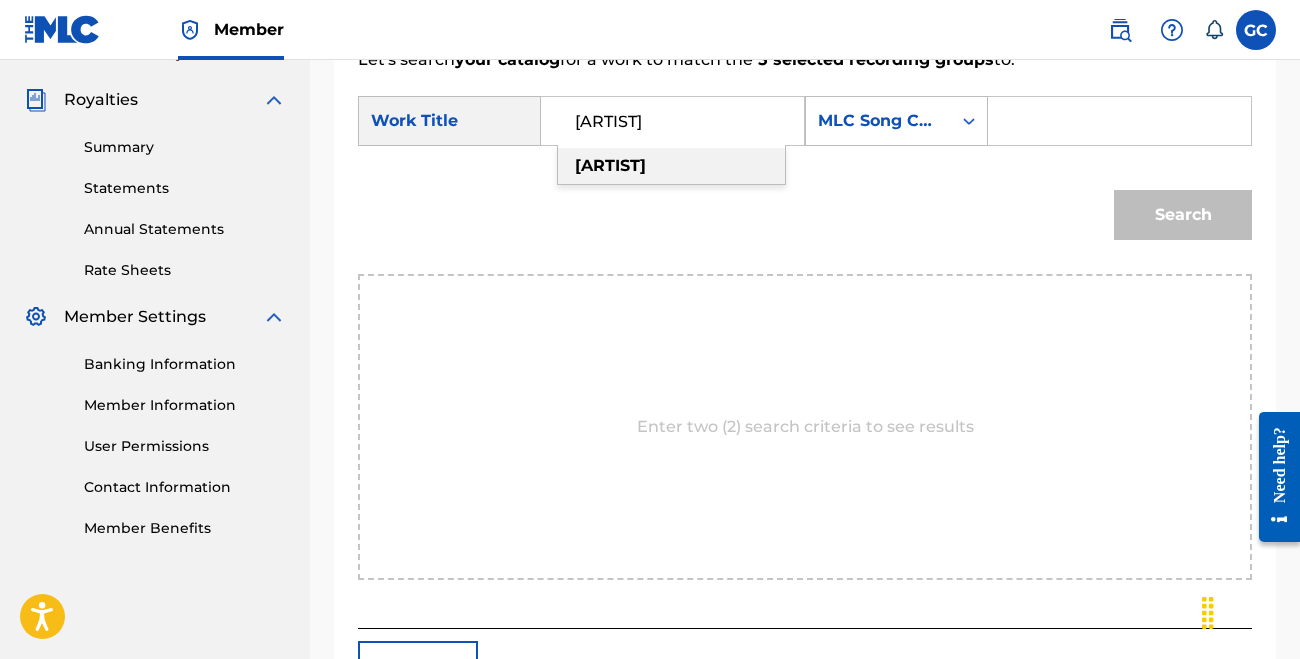 type on "[ARTIST]" 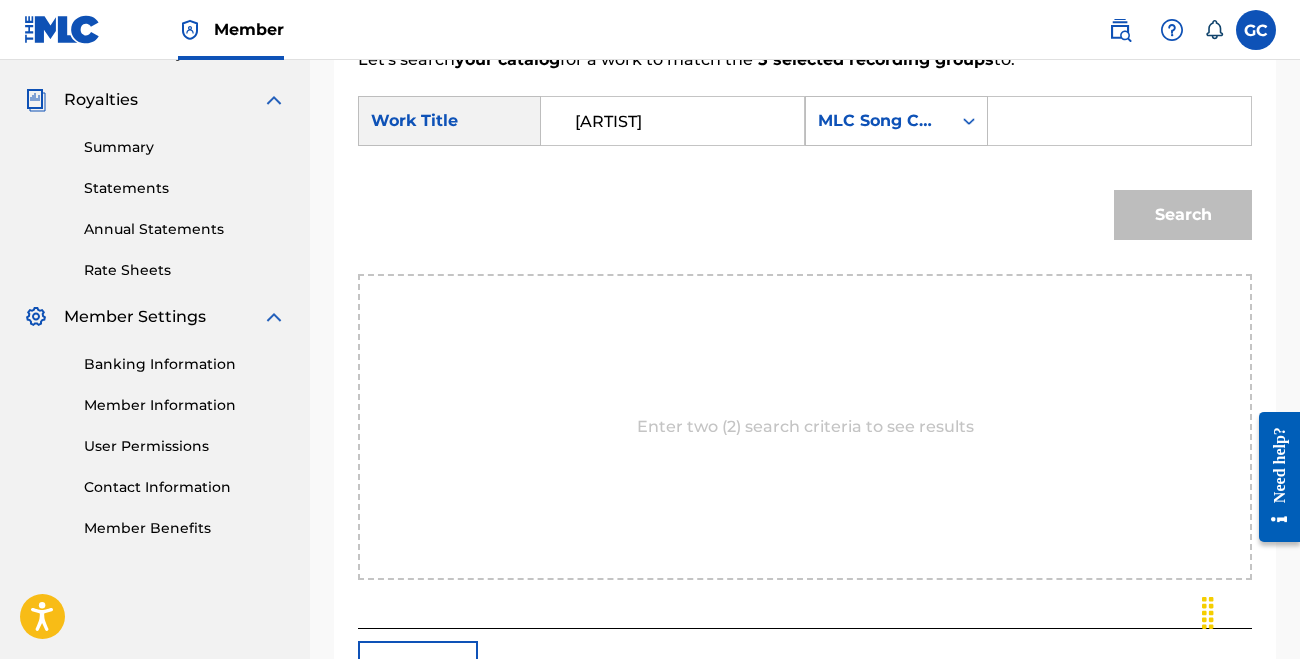 click at bounding box center [1119, 121] 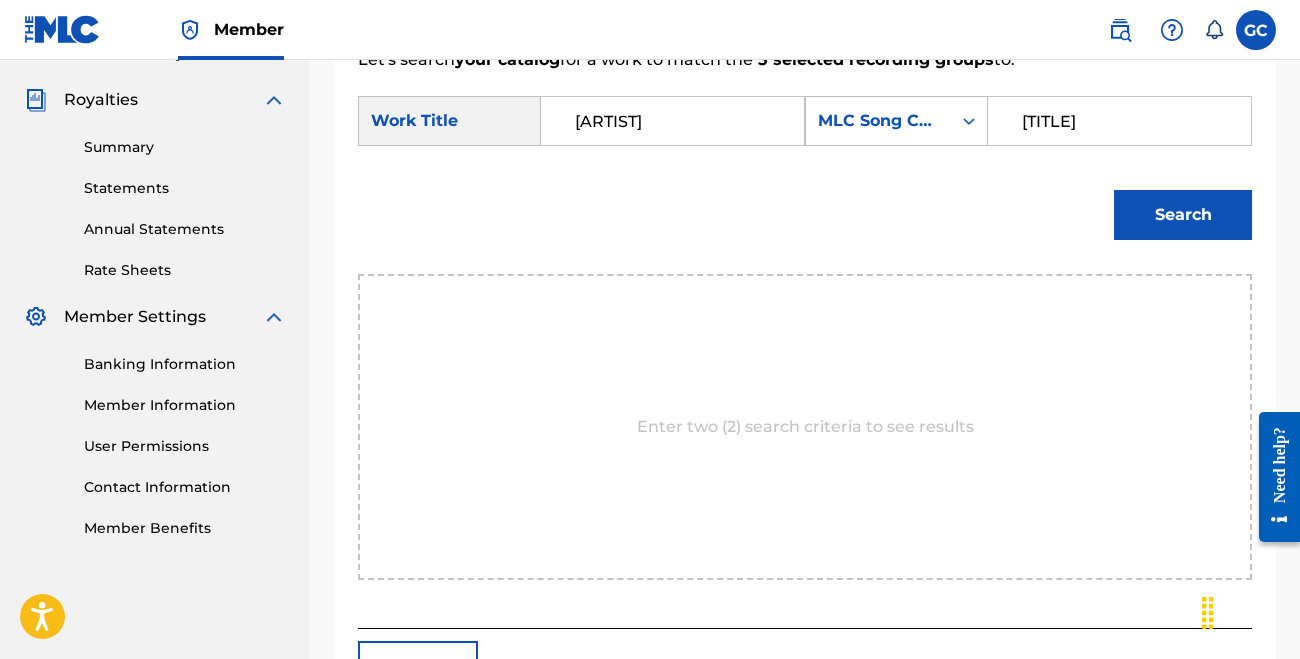 type on "[TITLE]" 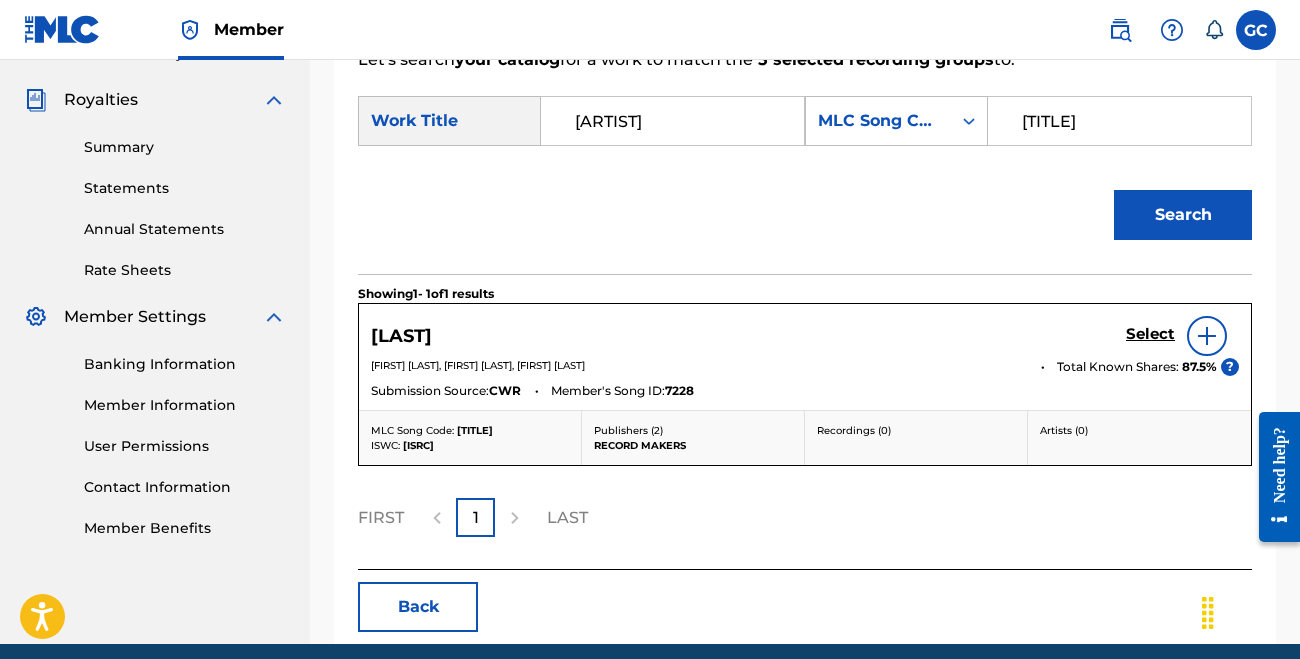 click on "Select" at bounding box center [1150, 334] 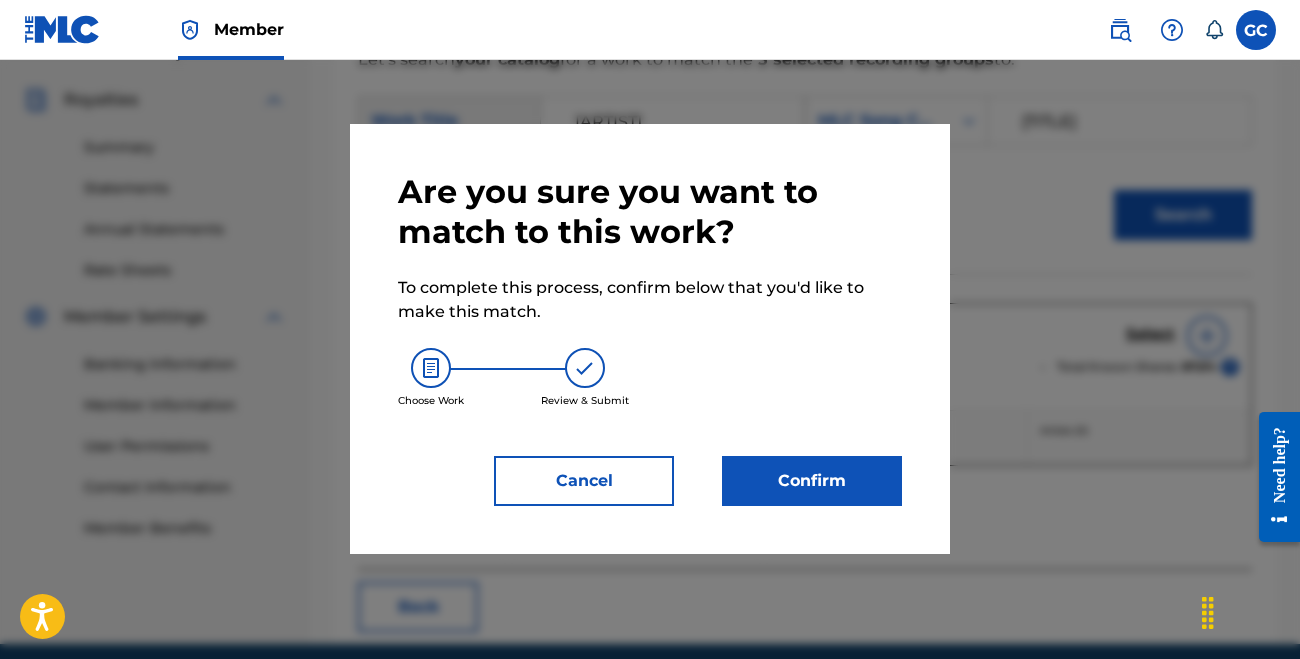 click on "Confirm" at bounding box center (812, 481) 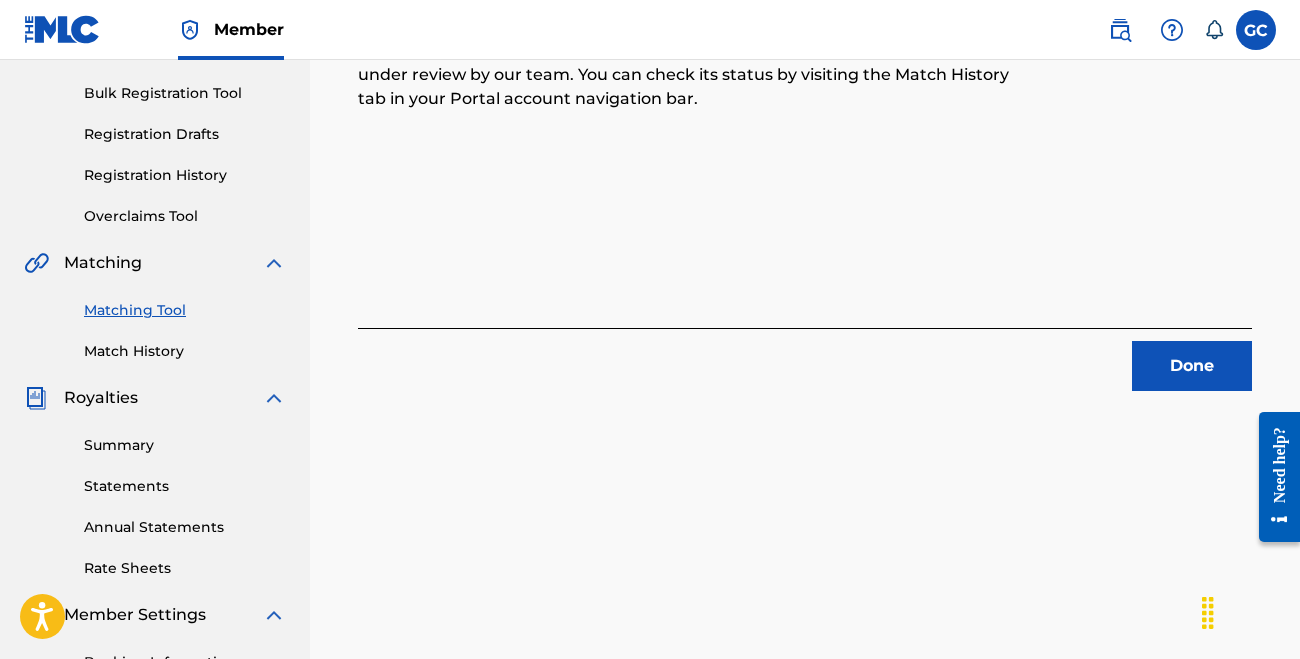 scroll, scrollTop: 283, scrollLeft: 0, axis: vertical 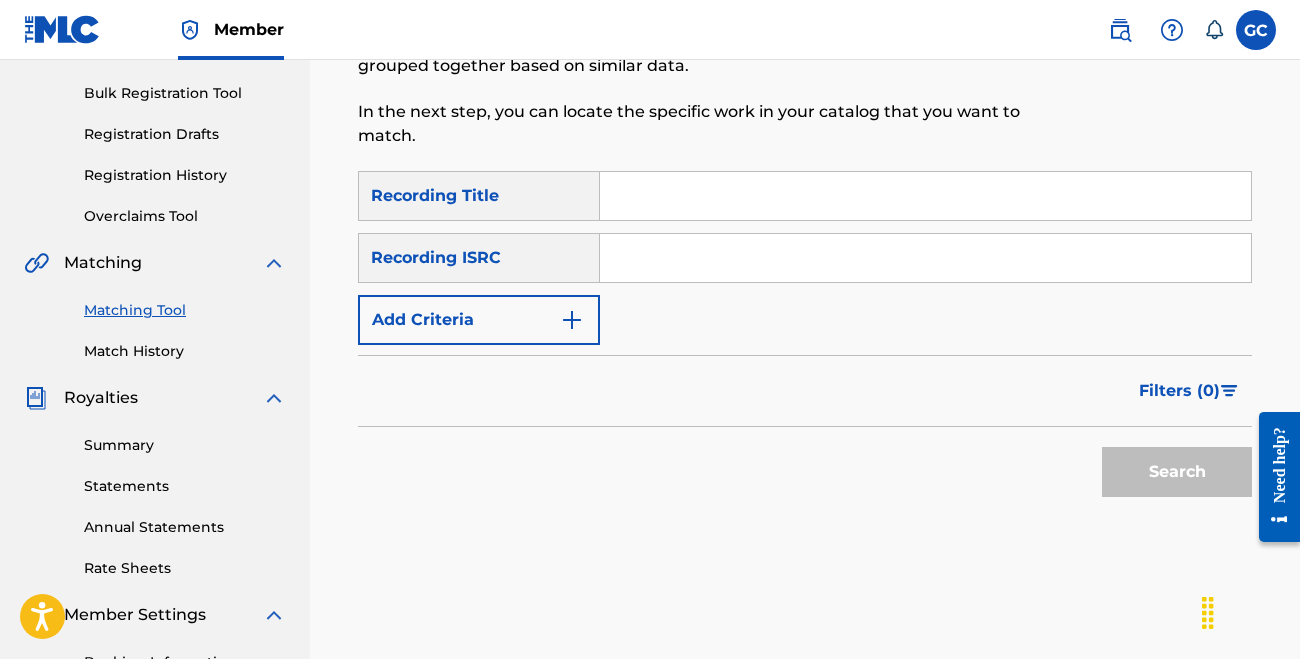 click on "Recording ISRC" at bounding box center [479, 258] 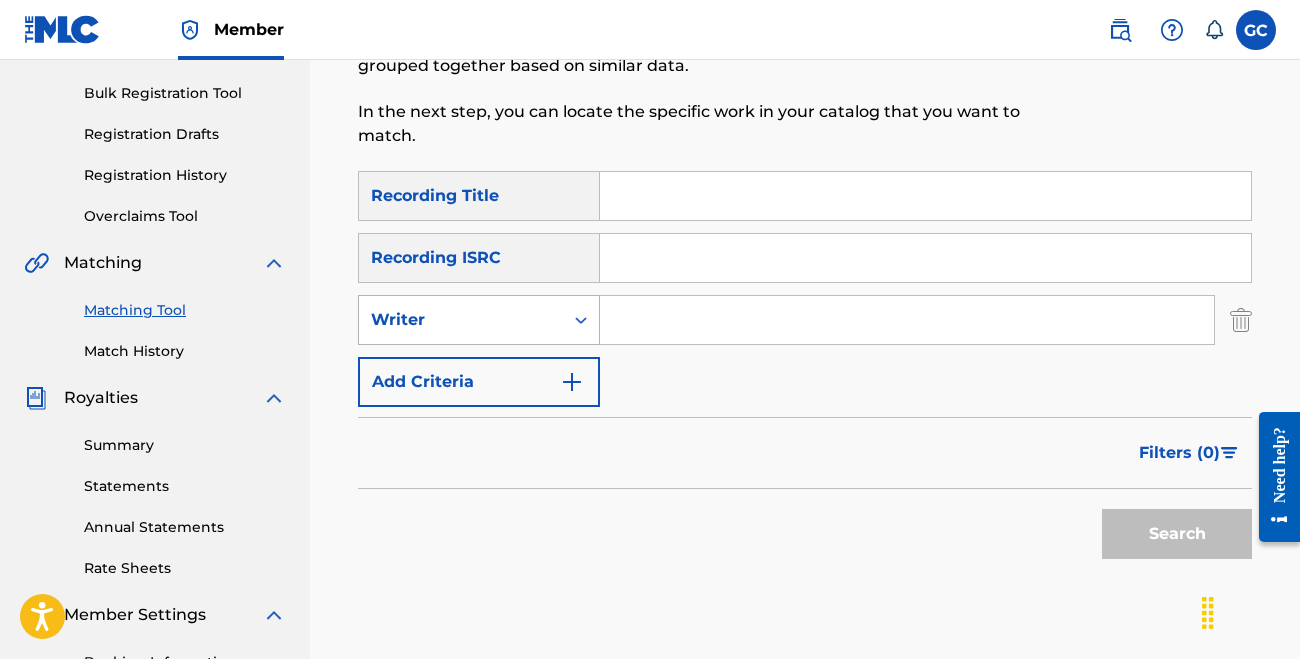 click on "Writer" at bounding box center [461, 320] 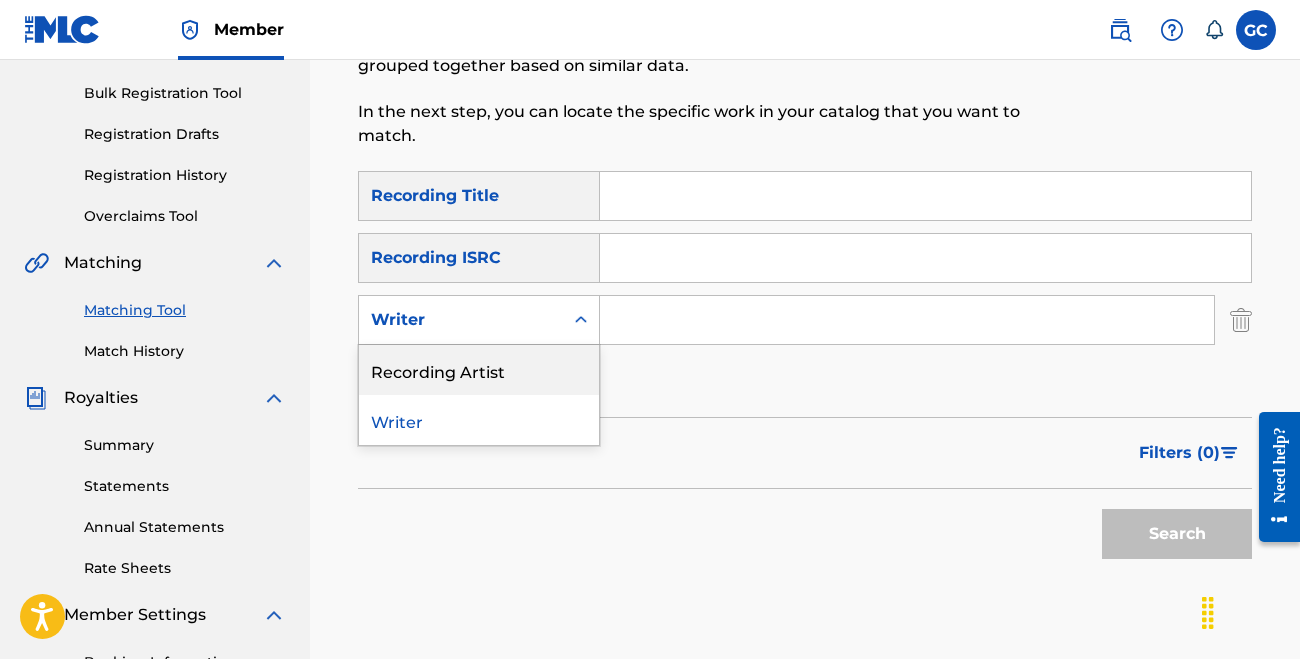 click on "Recording Artist" at bounding box center (479, 370) 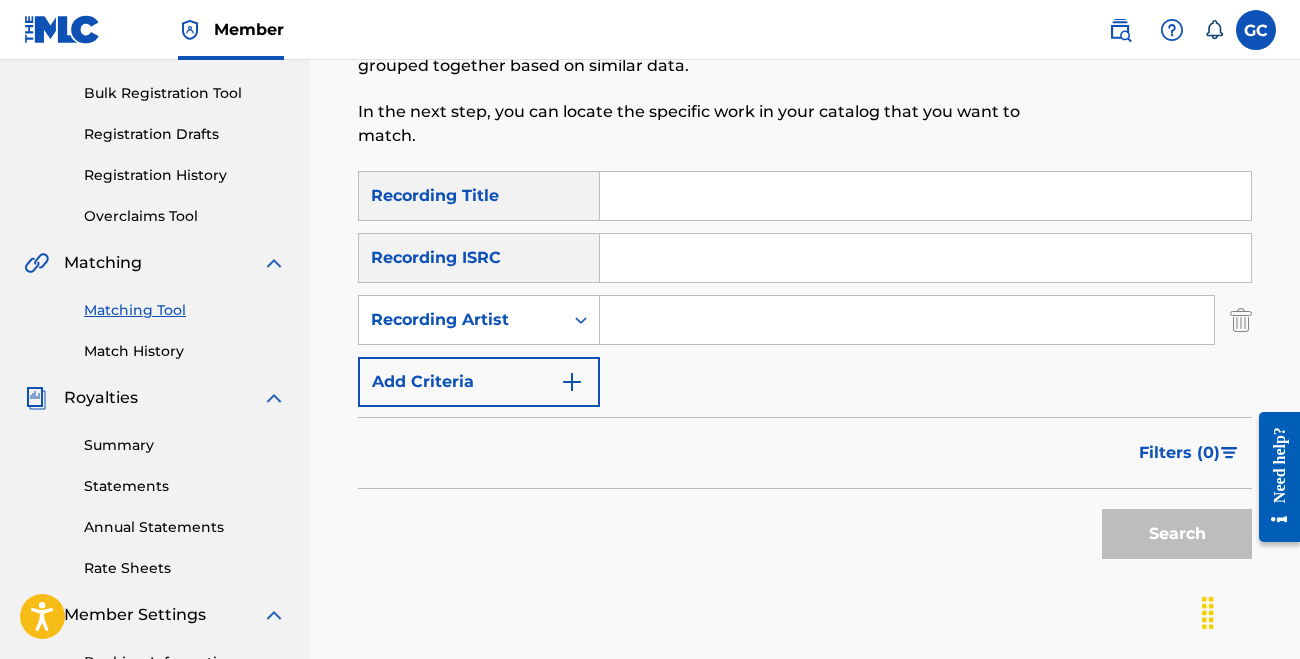click at bounding box center [907, 320] 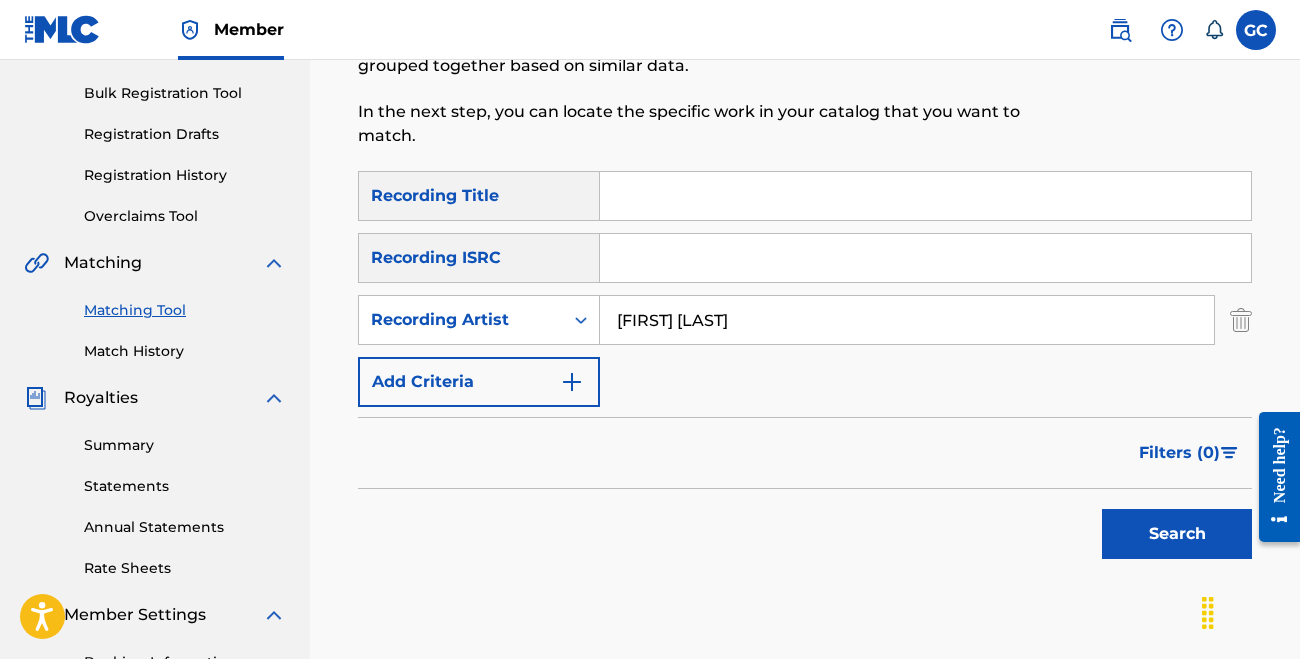 type on "[FIRST] [LAST]" 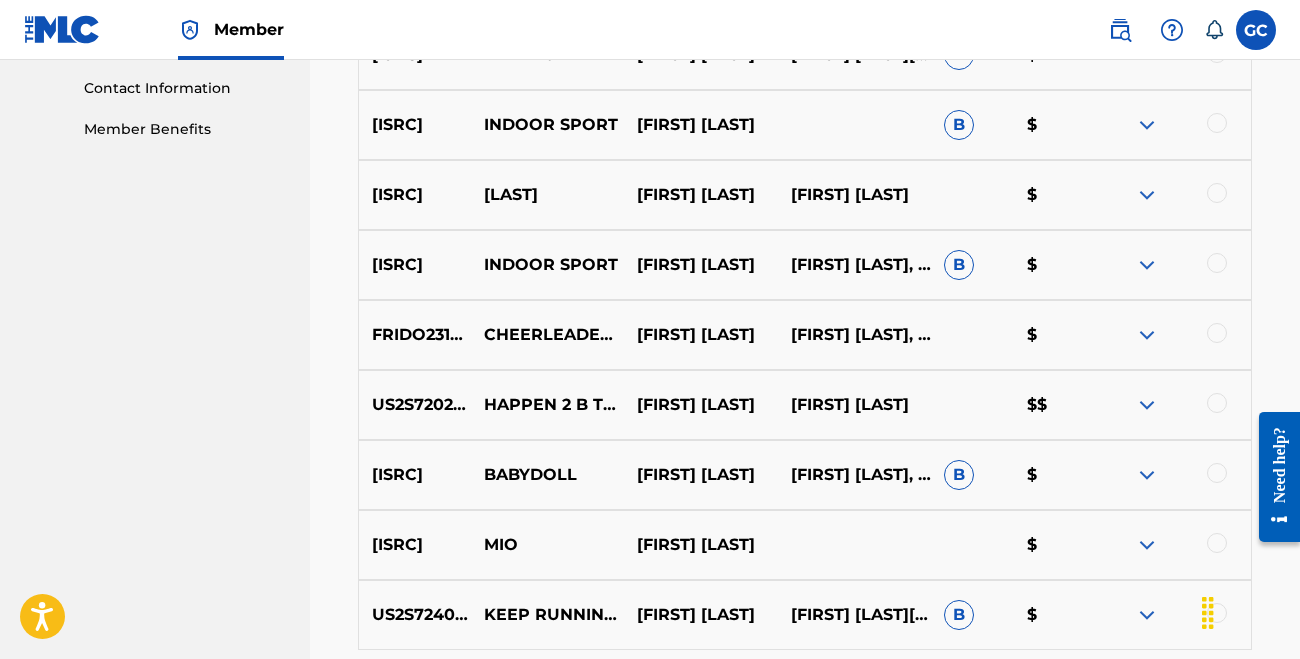 scroll, scrollTop: 140, scrollLeft: 0, axis: vertical 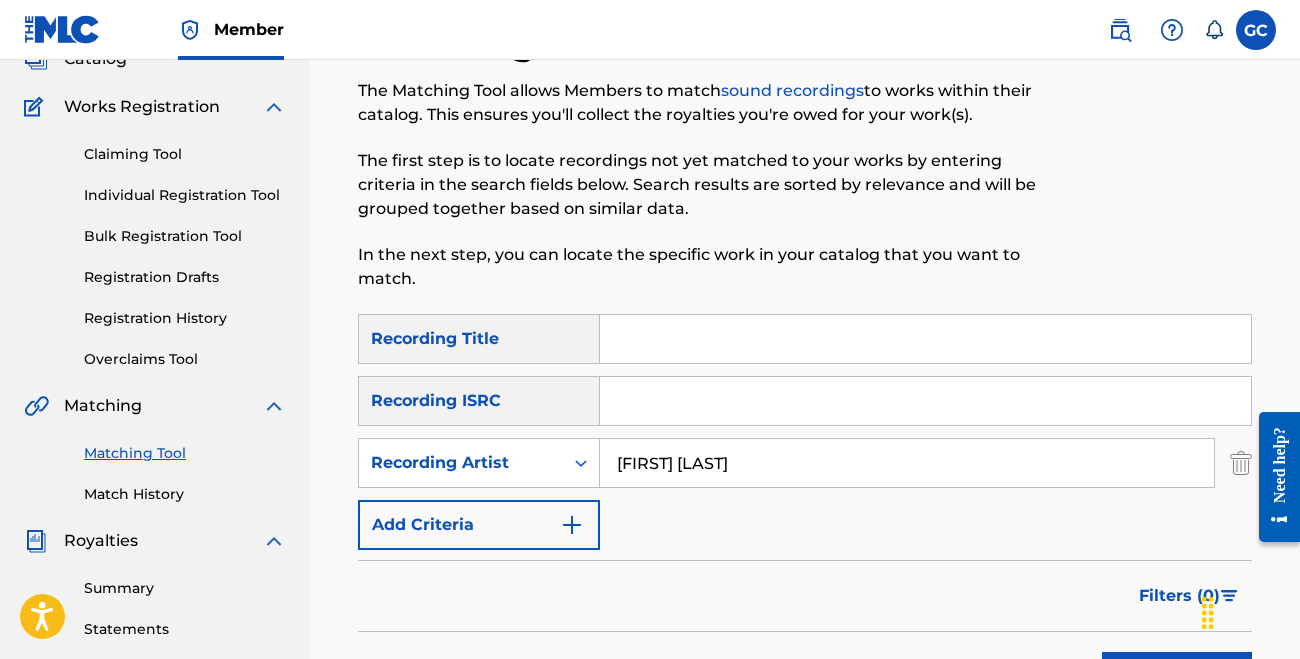 click at bounding box center (925, 339) 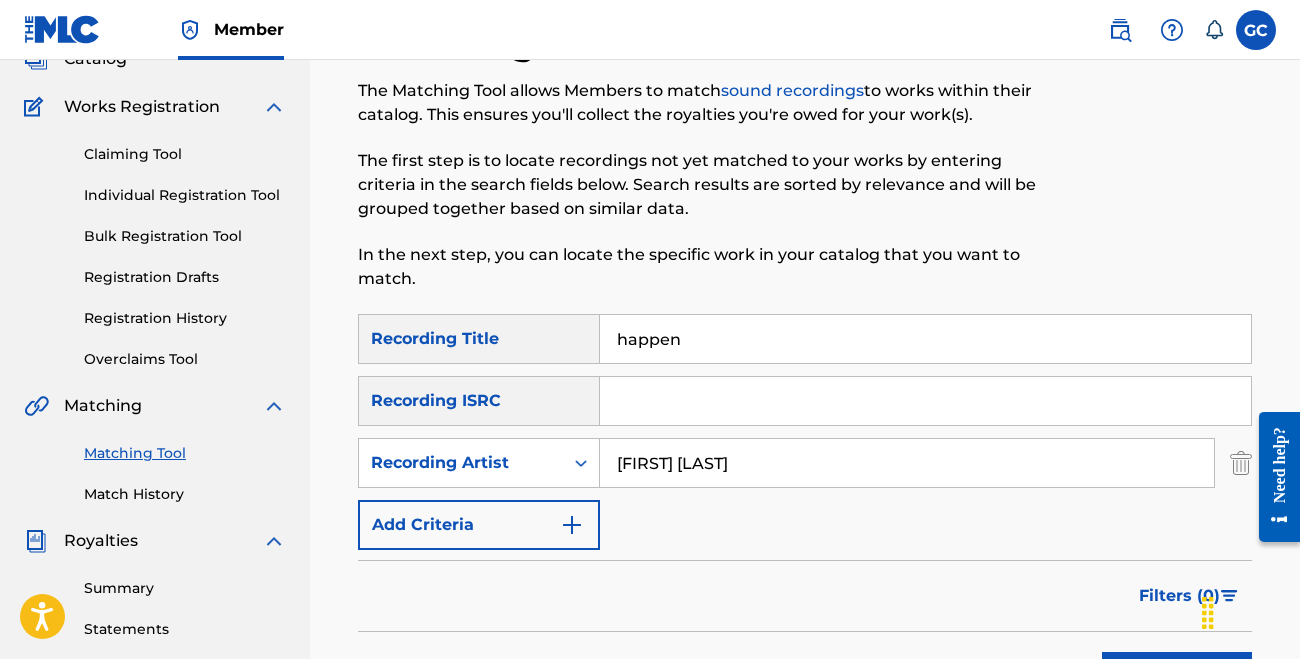 scroll, scrollTop: 212, scrollLeft: 0, axis: vertical 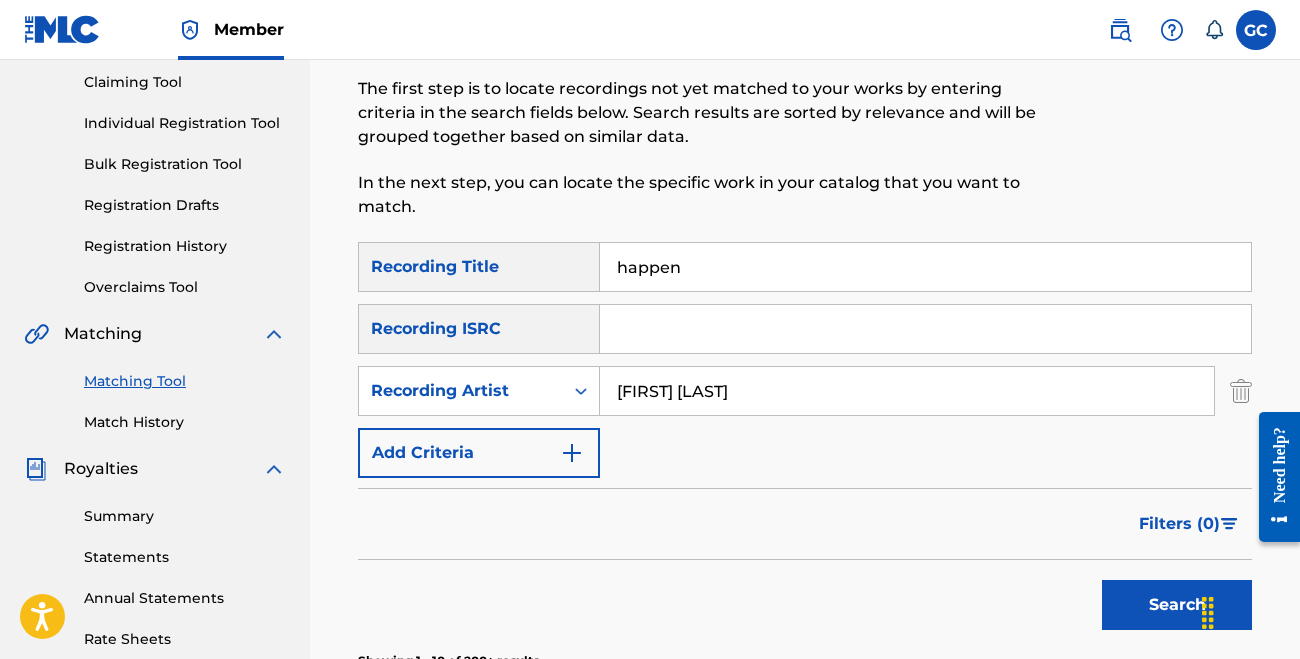 type on "happen" 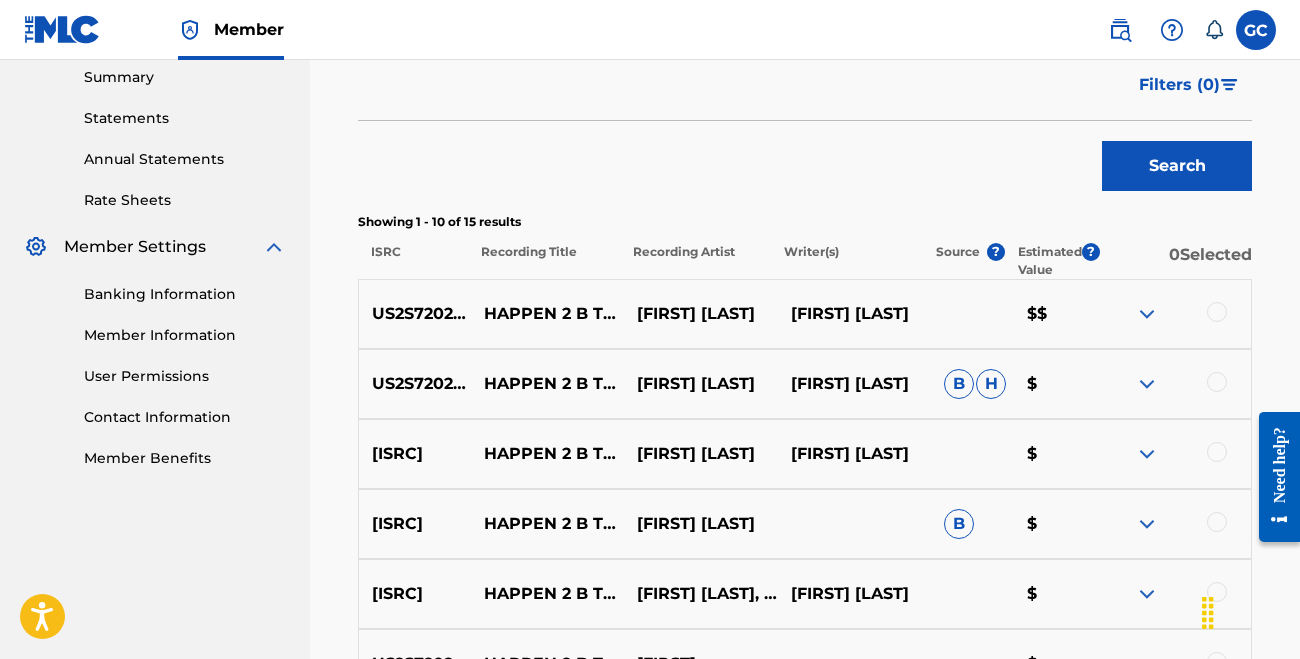 scroll, scrollTop: 651, scrollLeft: 0, axis: vertical 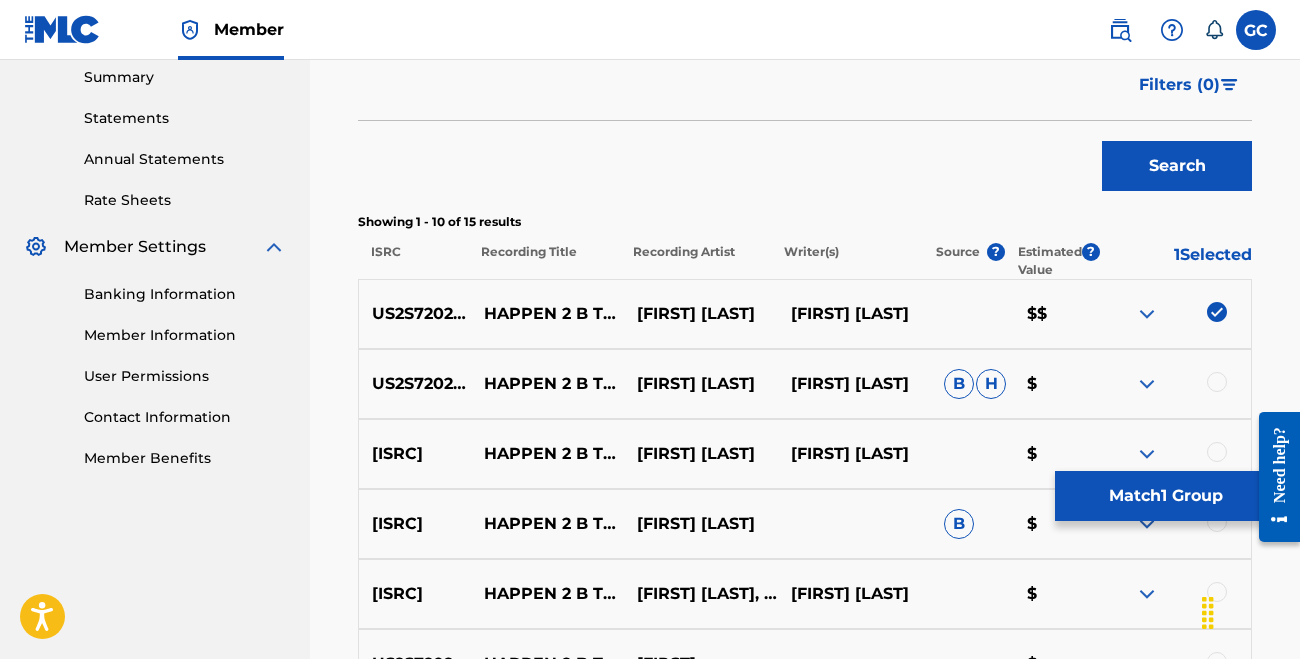 click at bounding box center (1217, 382) 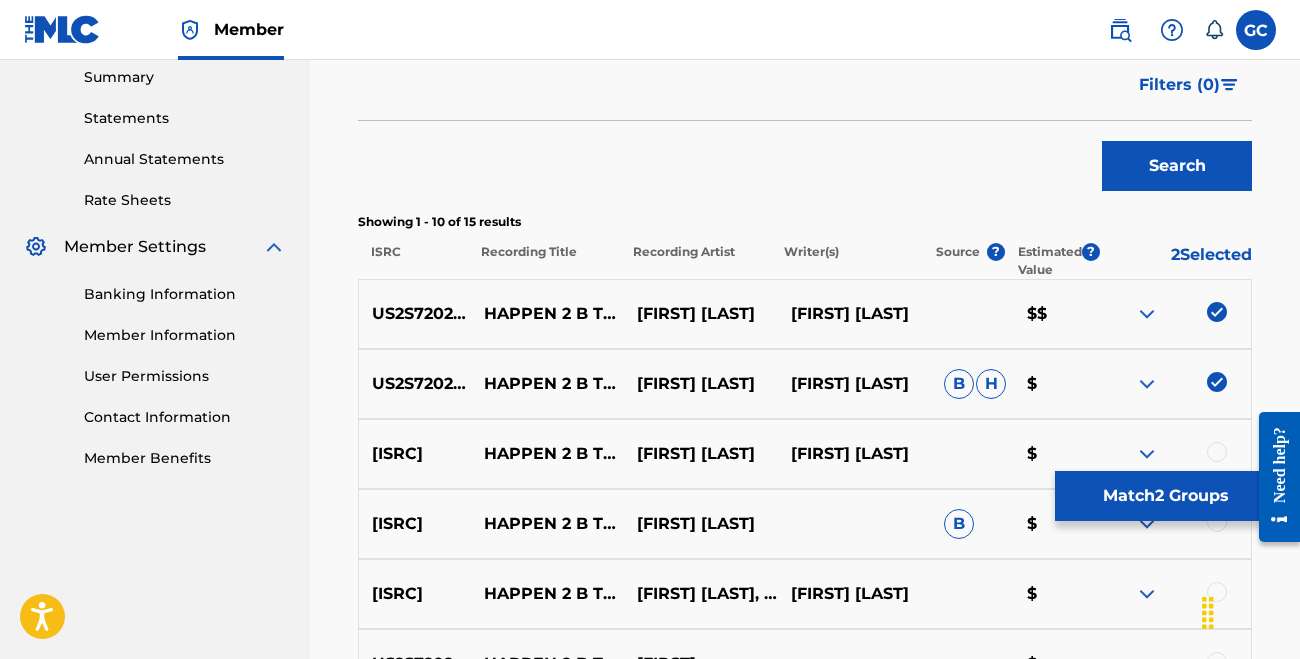 click at bounding box center (1217, 452) 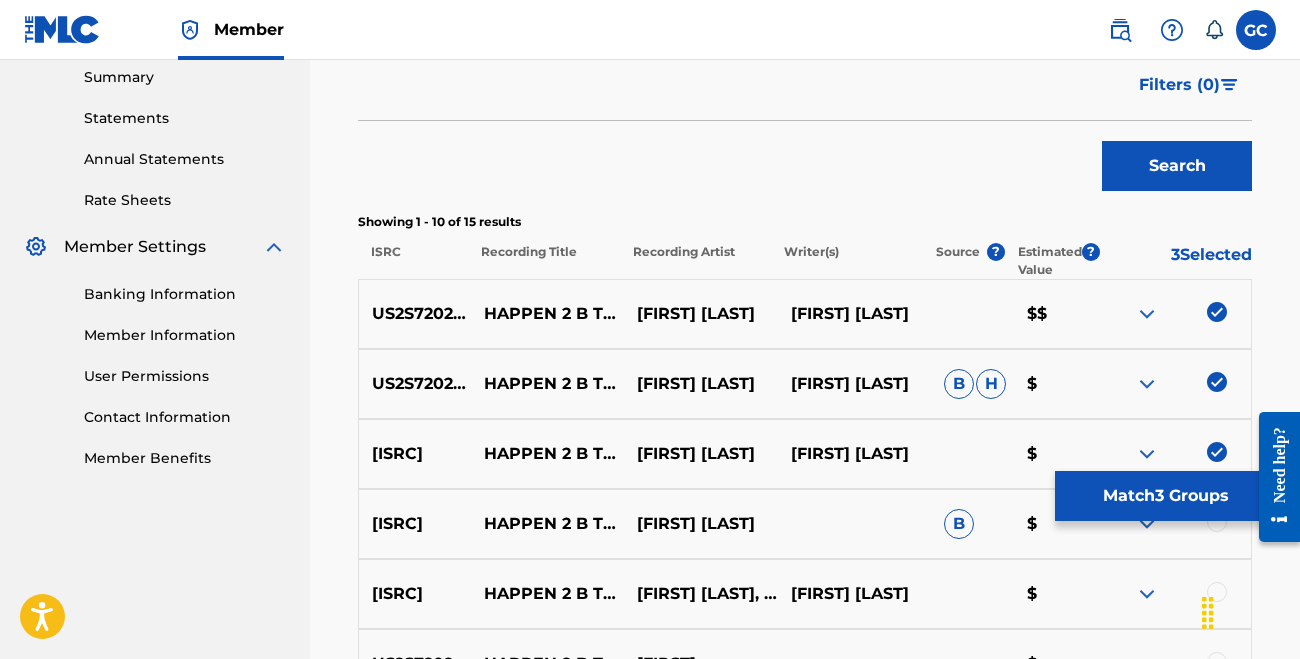 scroll, scrollTop: 763, scrollLeft: 0, axis: vertical 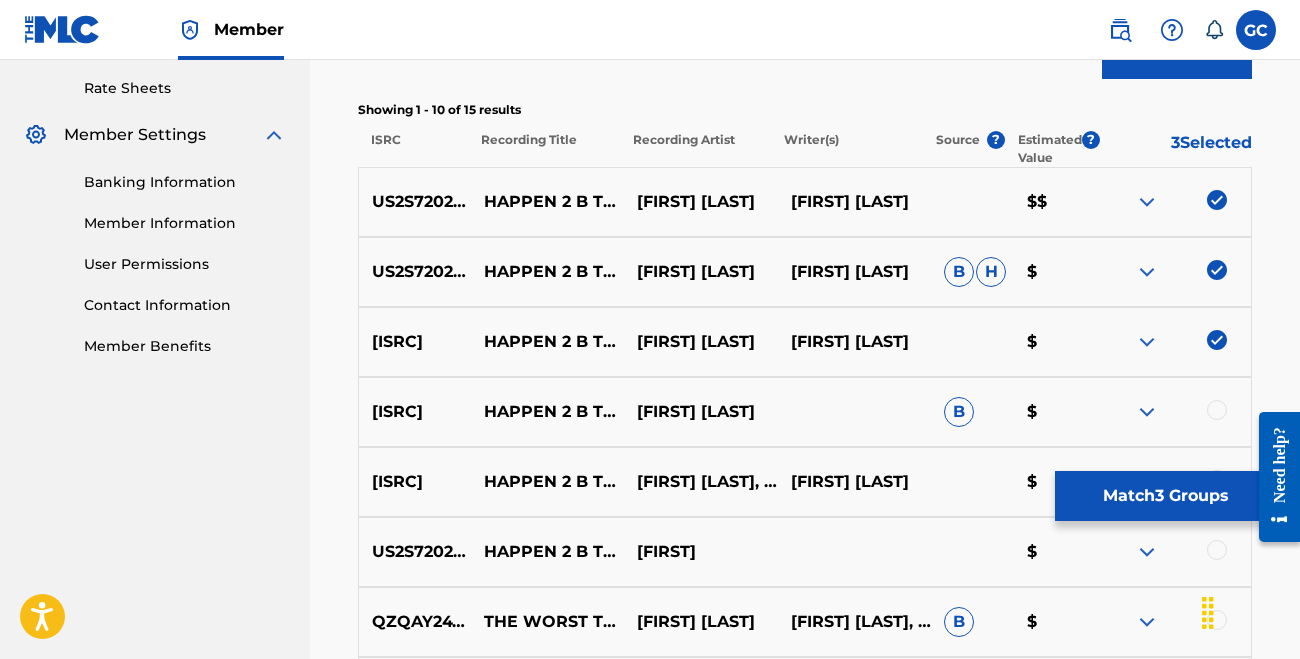 click at bounding box center [1217, 410] 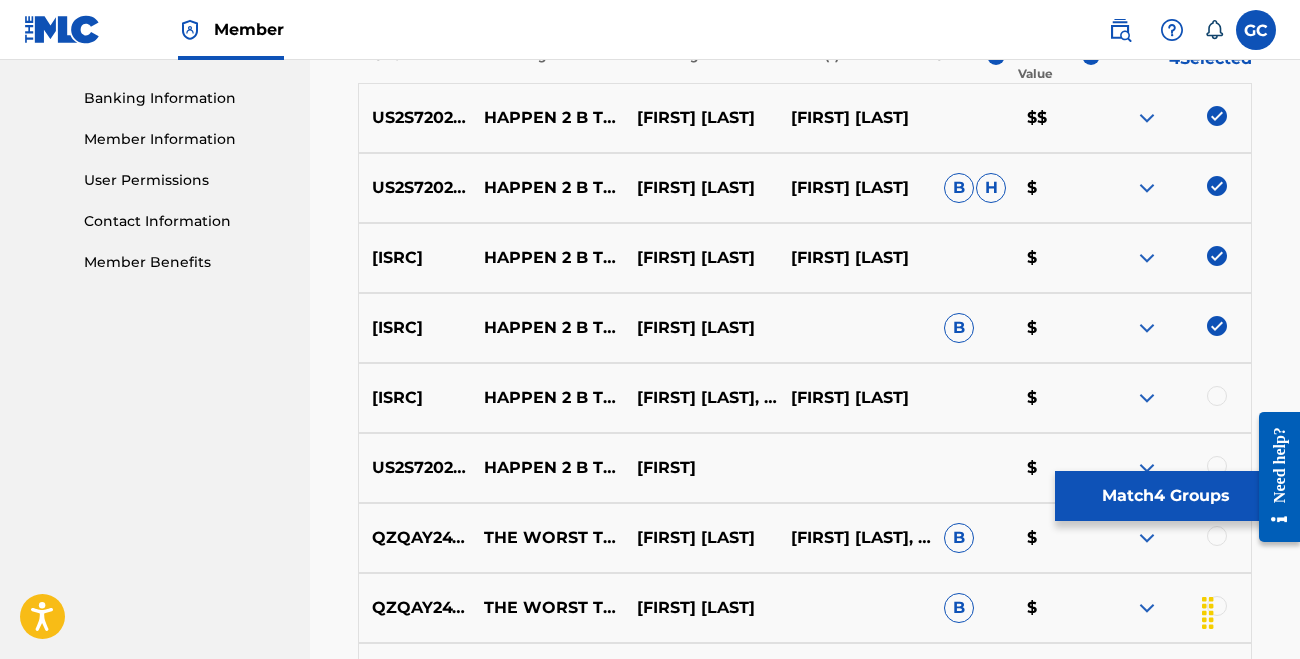 scroll, scrollTop: 867, scrollLeft: 0, axis: vertical 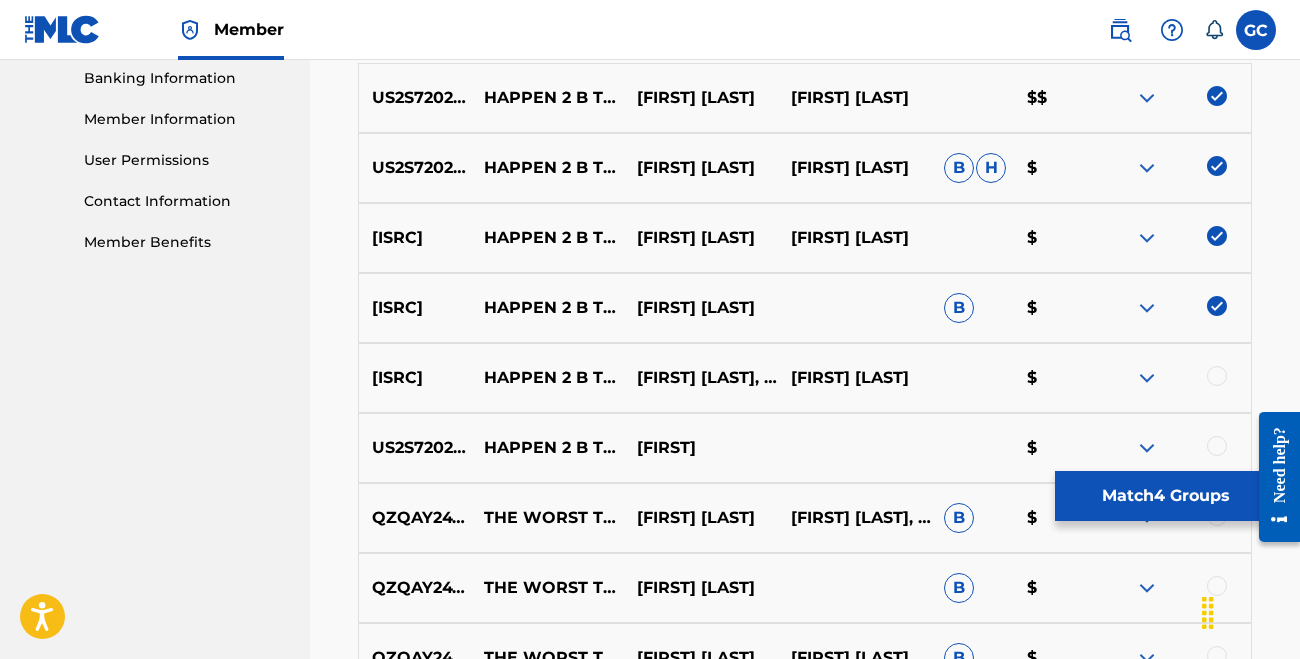 click at bounding box center (1217, 376) 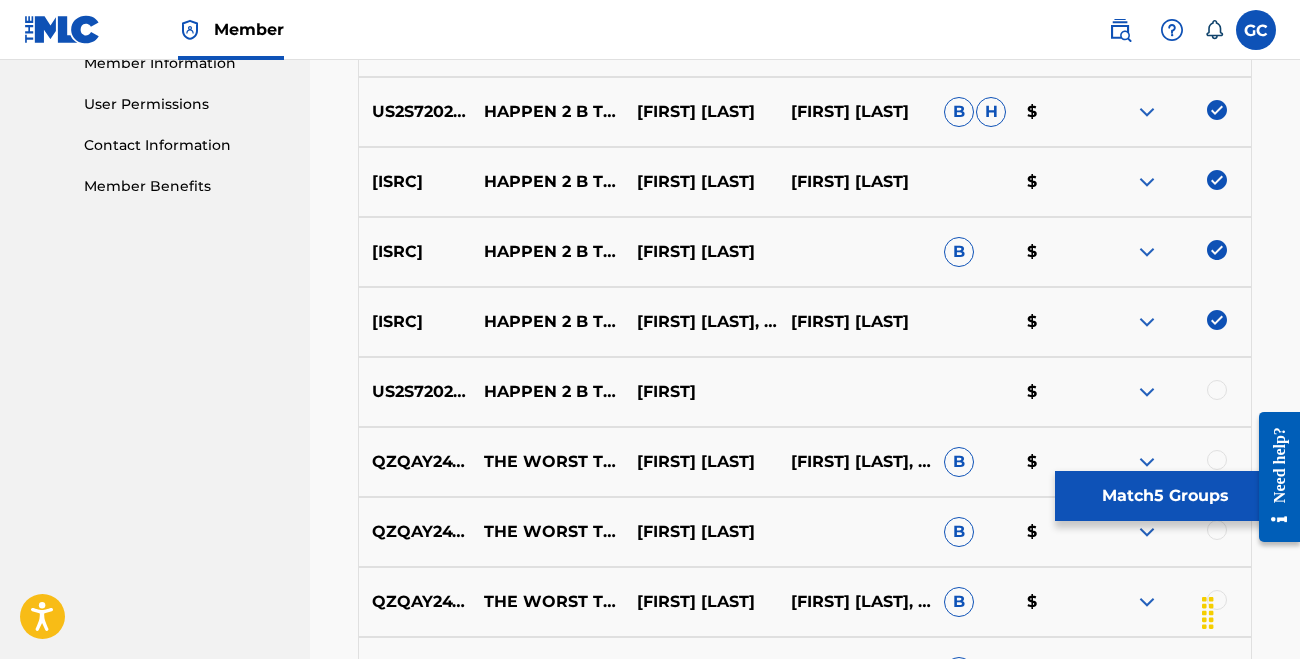 scroll, scrollTop: 936, scrollLeft: 0, axis: vertical 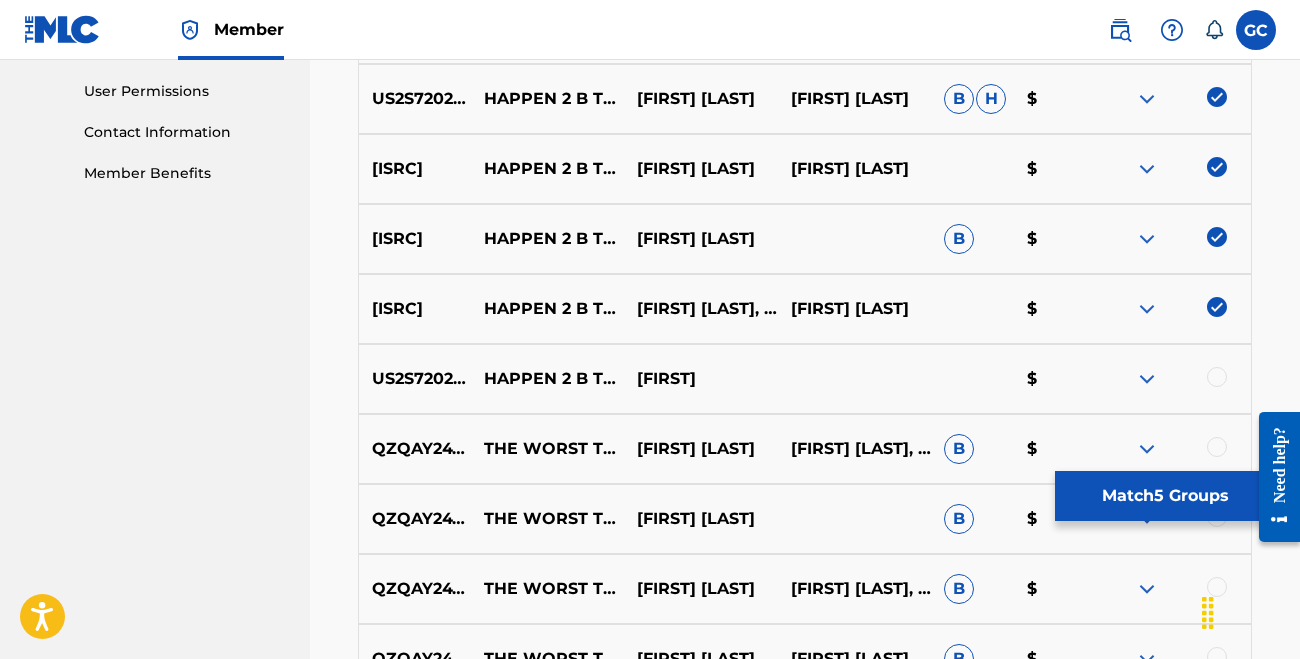 click on "Match  5 Groups" at bounding box center (1165, 496) 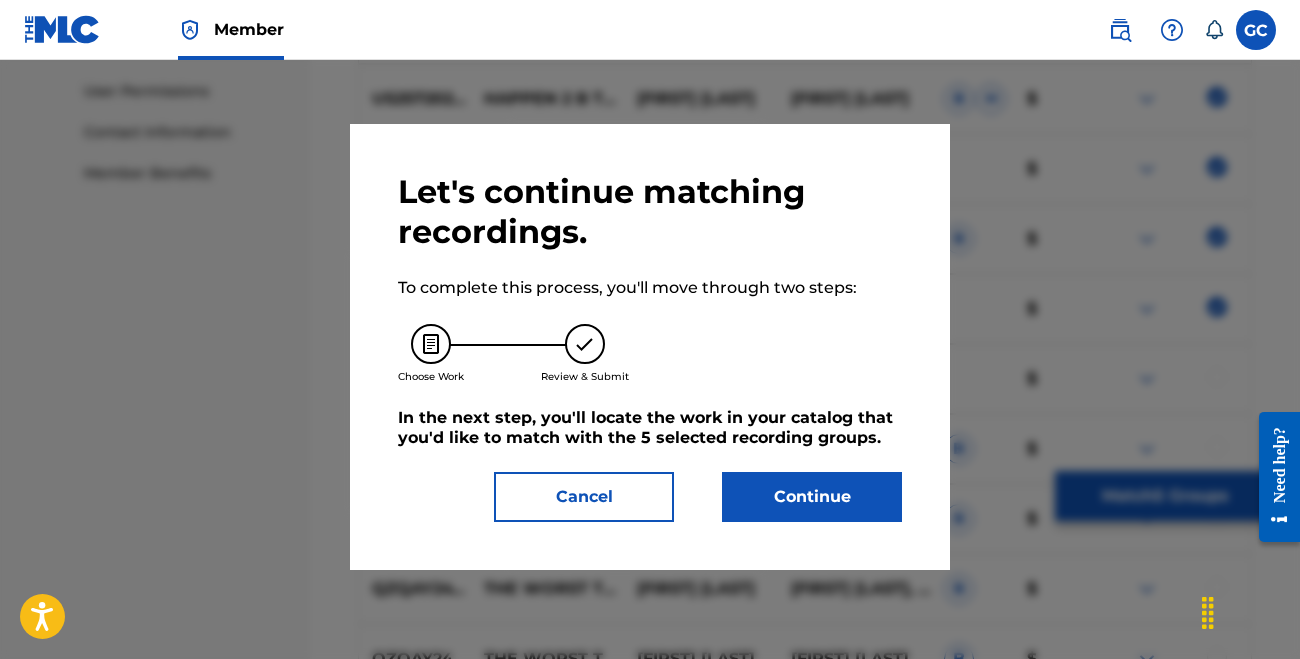 click on "Continue" at bounding box center (812, 497) 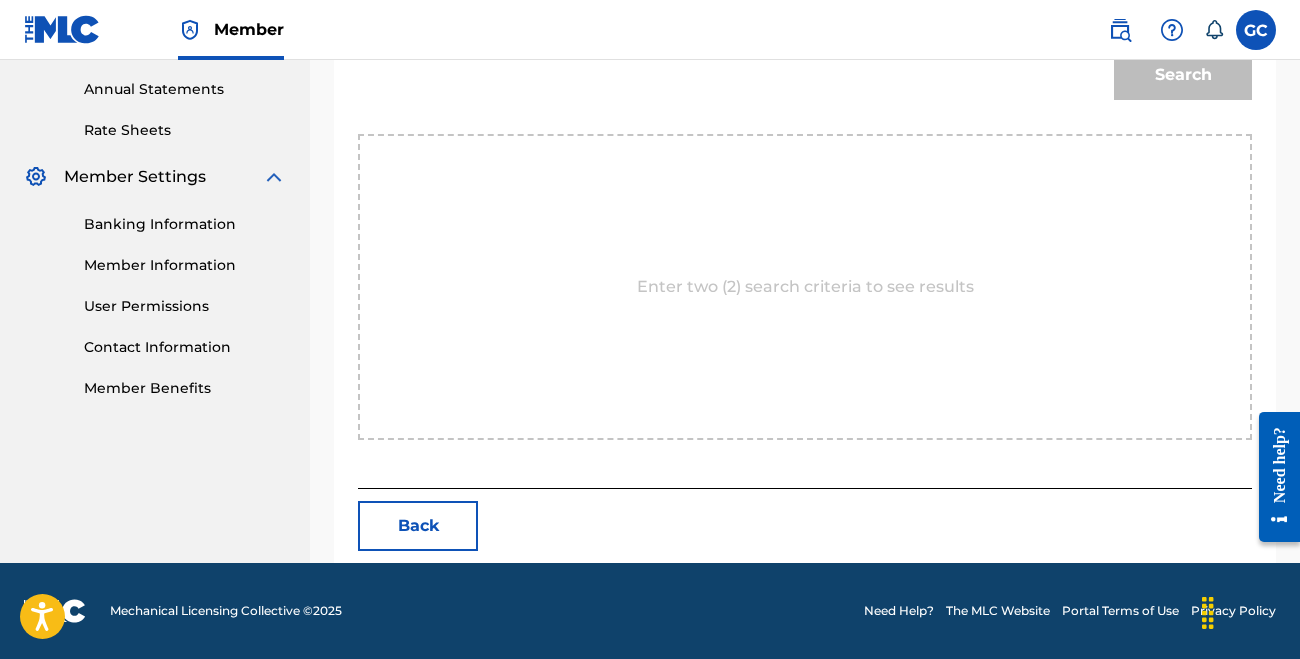 scroll, scrollTop: 581, scrollLeft: 0, axis: vertical 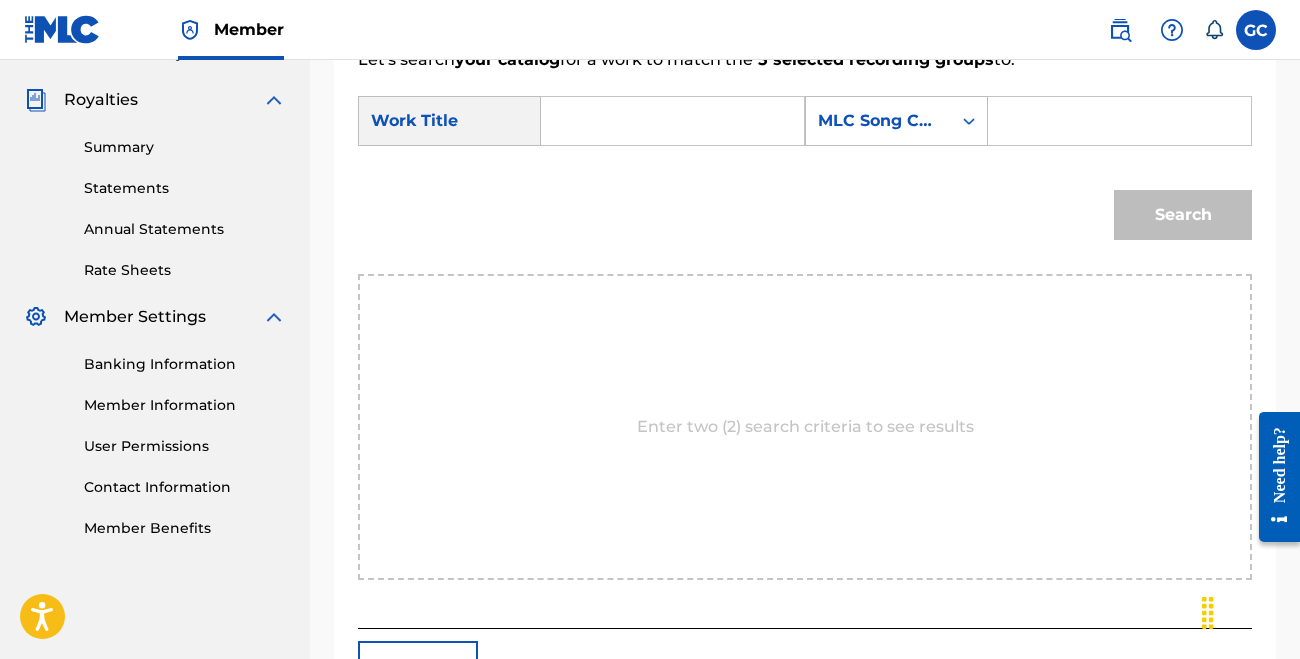 click at bounding box center (672, 121) 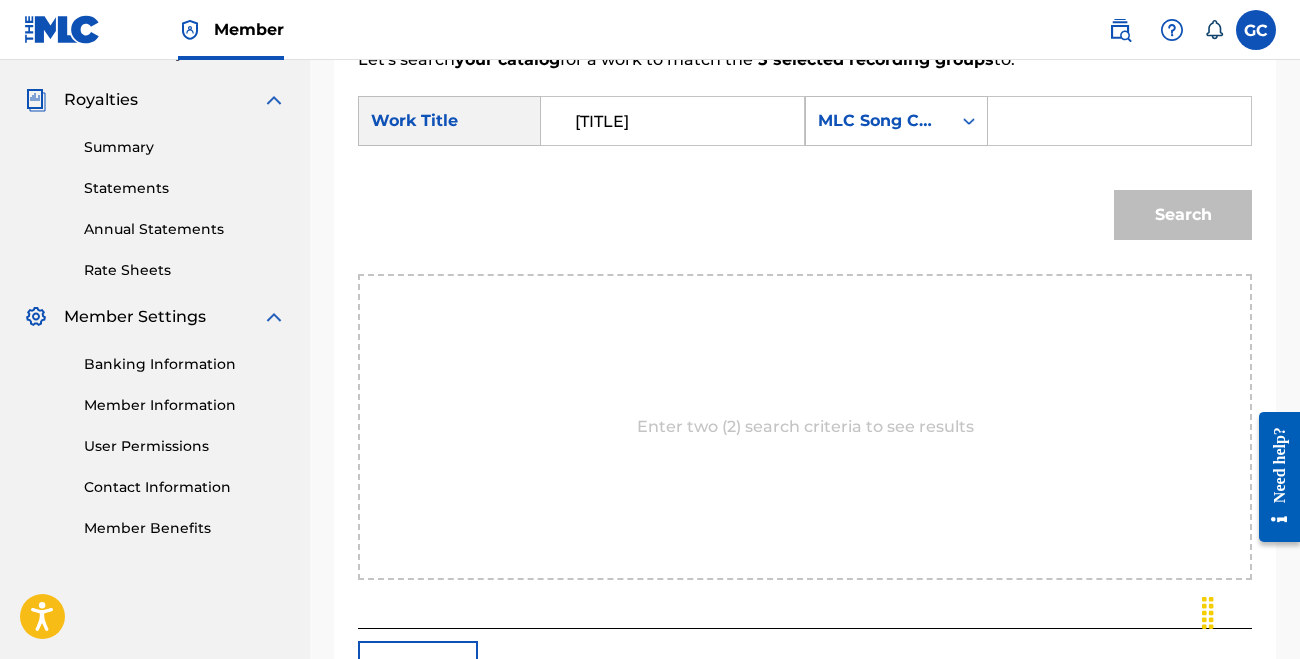 drag, startPoint x: 723, startPoint y: 128, endPoint x: 497, endPoint y: 125, distance: 226.01991 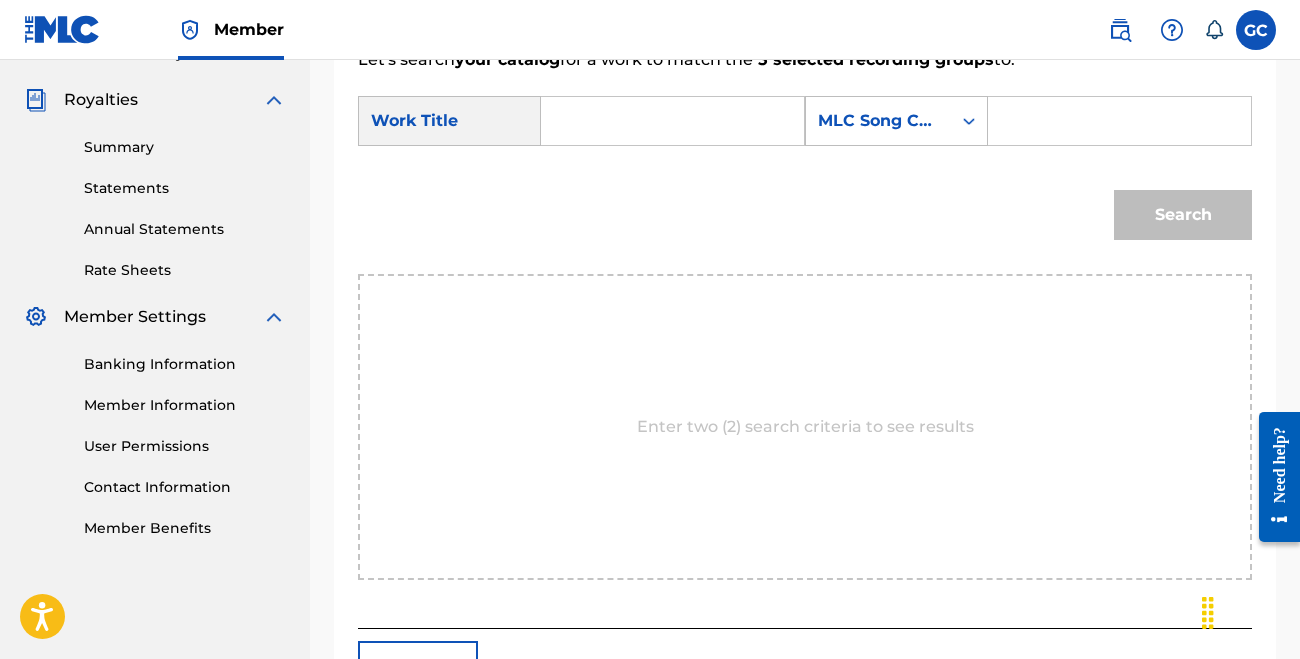 paste on "HAPPEN 2 BE THERE" 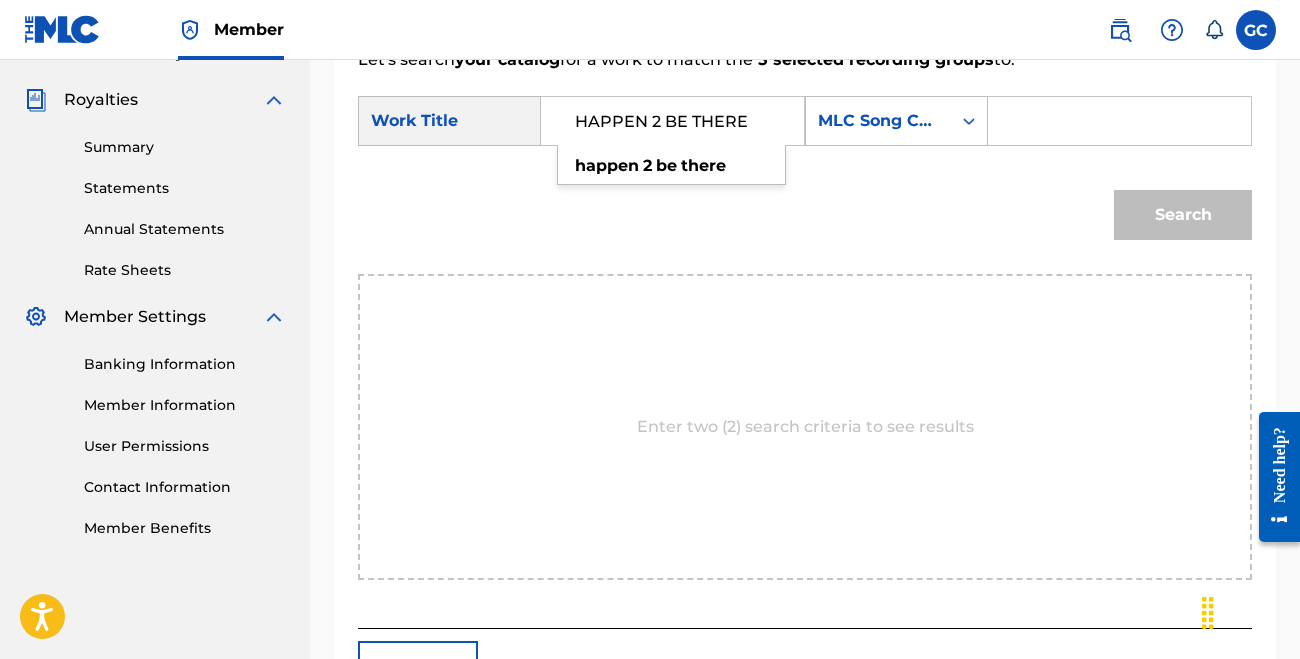 type on "HAPPEN 2 BE THERE" 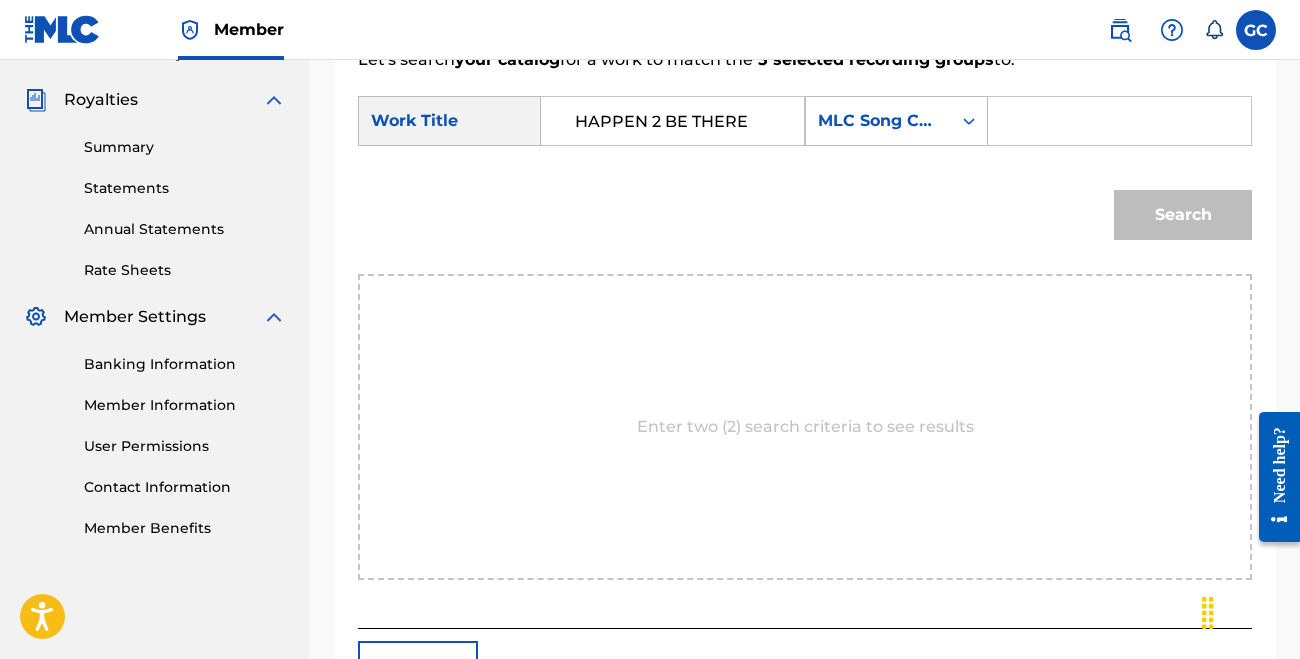 paste on "HP8Y76" 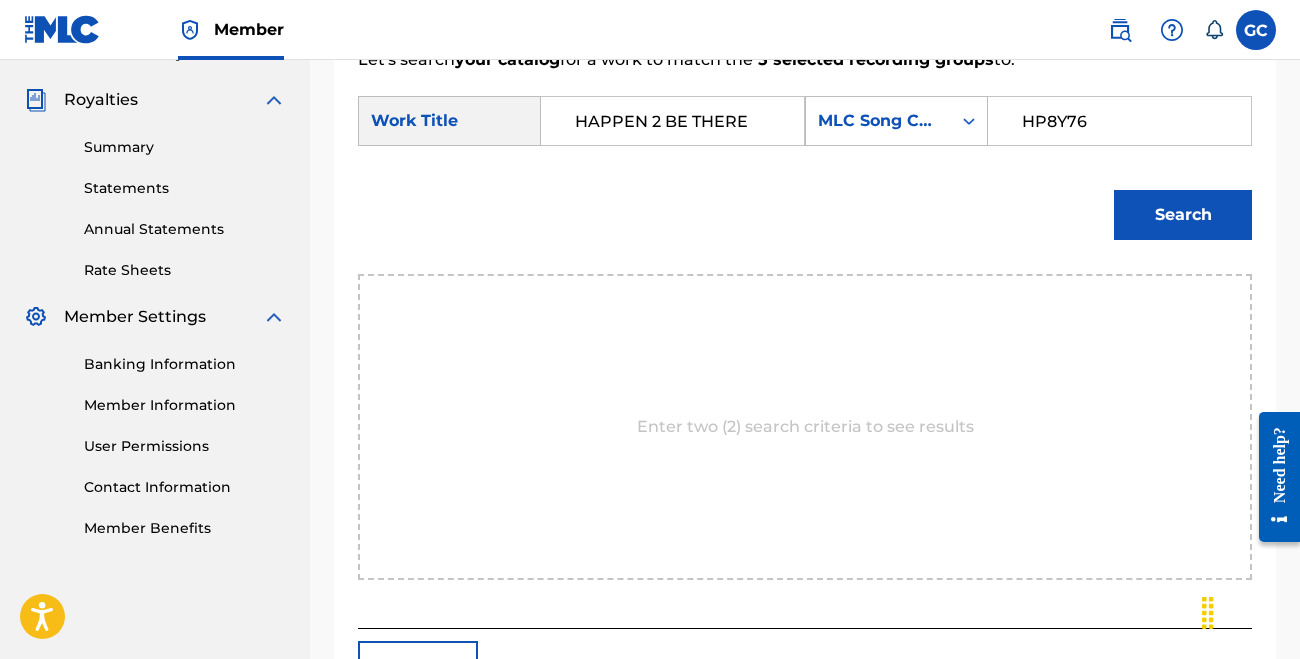 type on "HP8Y76" 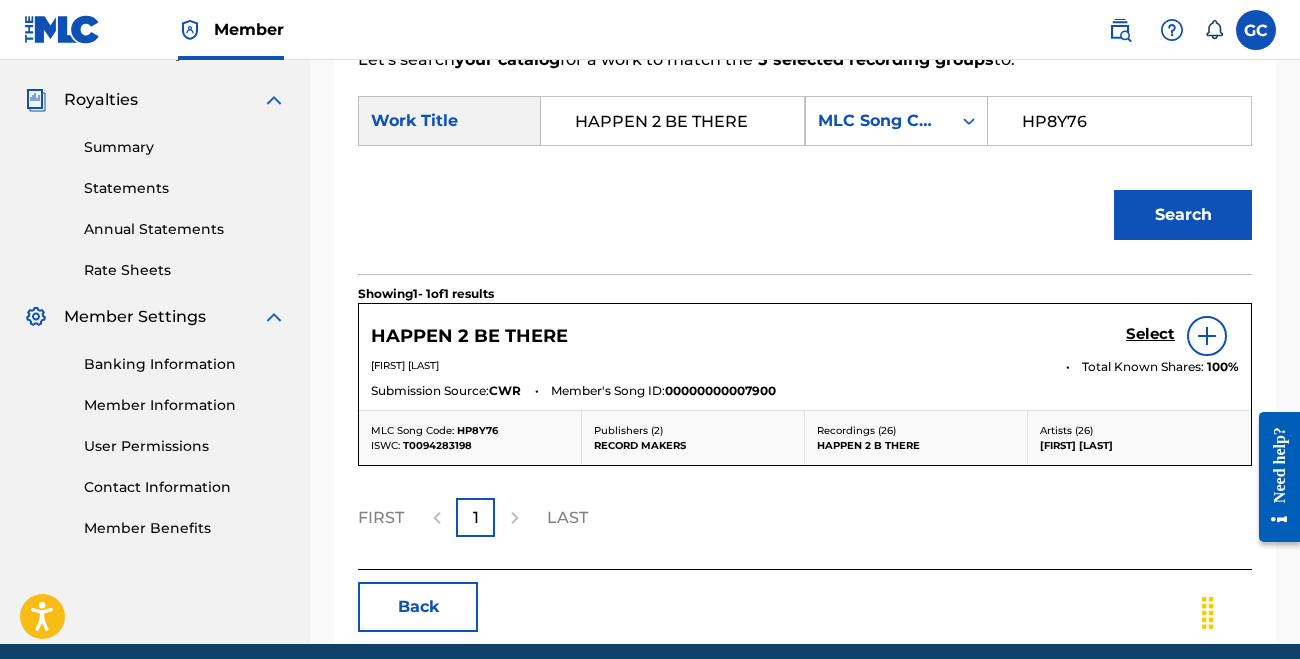click on "Select" at bounding box center [1150, 334] 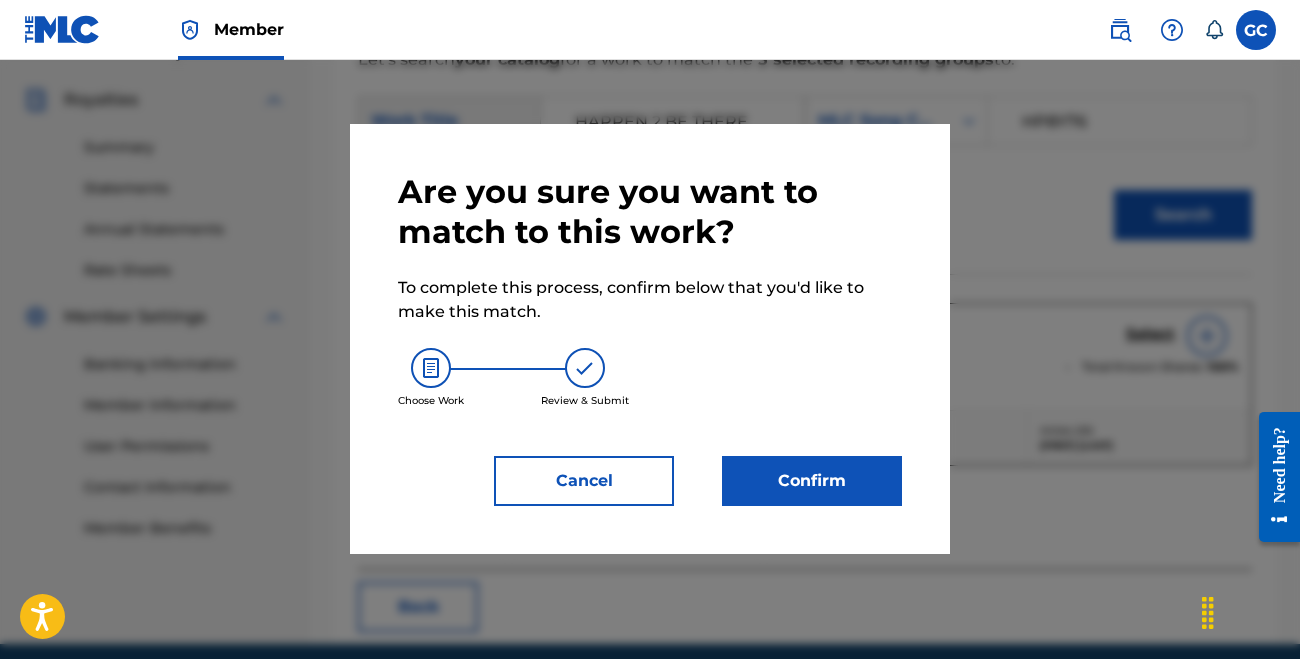 click on "Confirm" at bounding box center (812, 481) 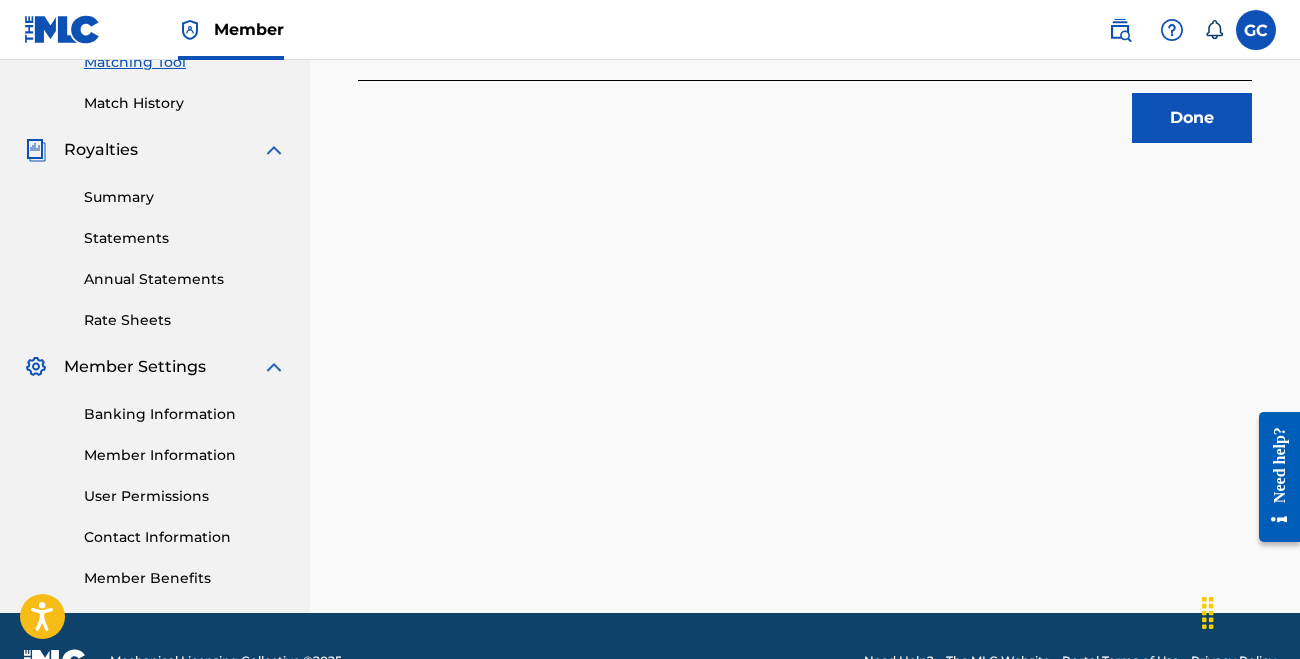 scroll, scrollTop: 496, scrollLeft: 0, axis: vertical 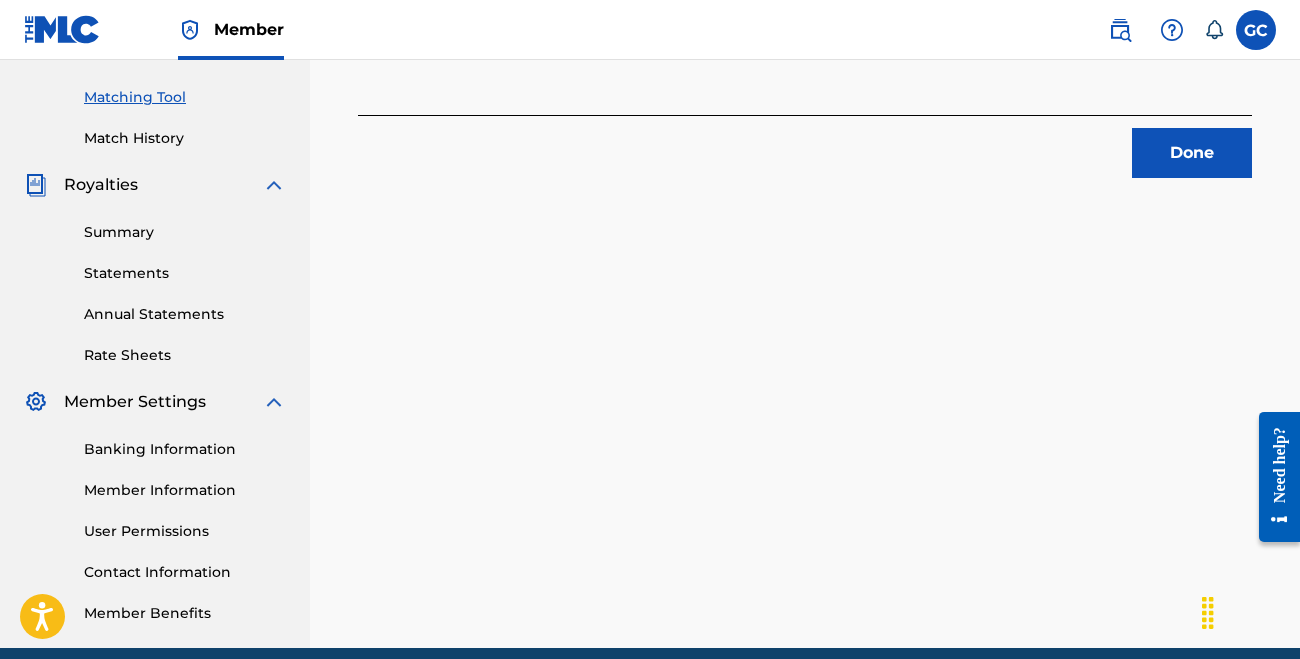 click on "Done" at bounding box center [1192, 153] 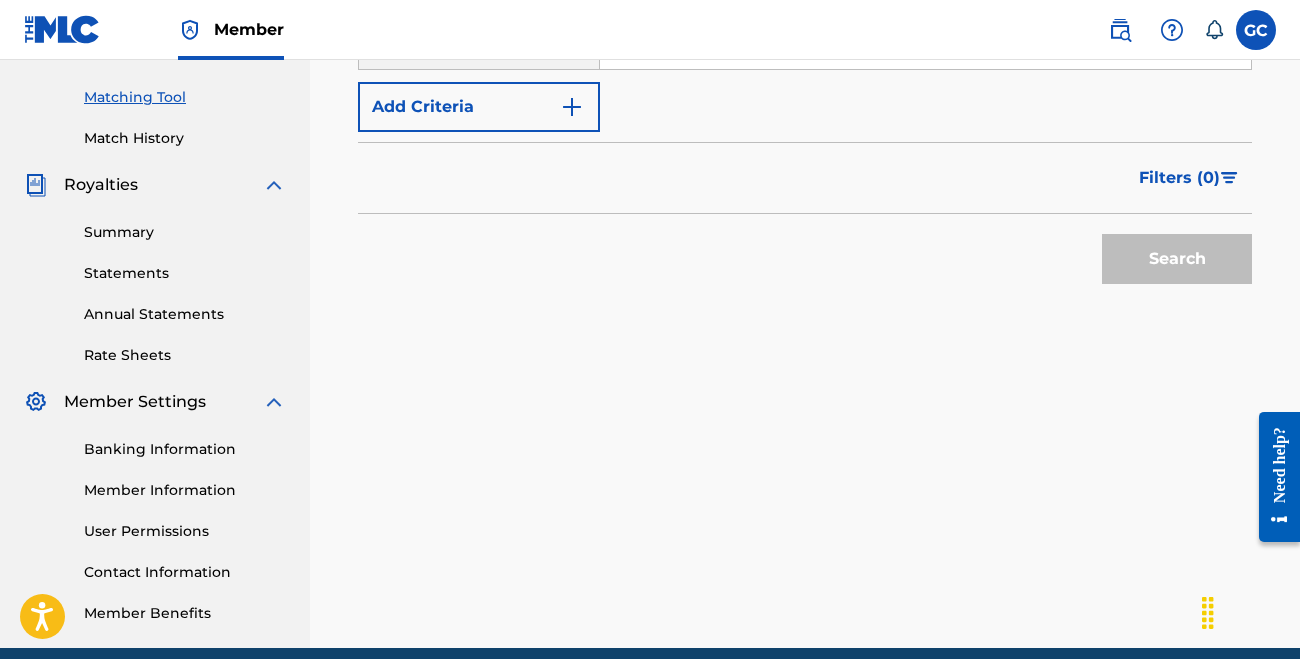 scroll, scrollTop: 436, scrollLeft: 0, axis: vertical 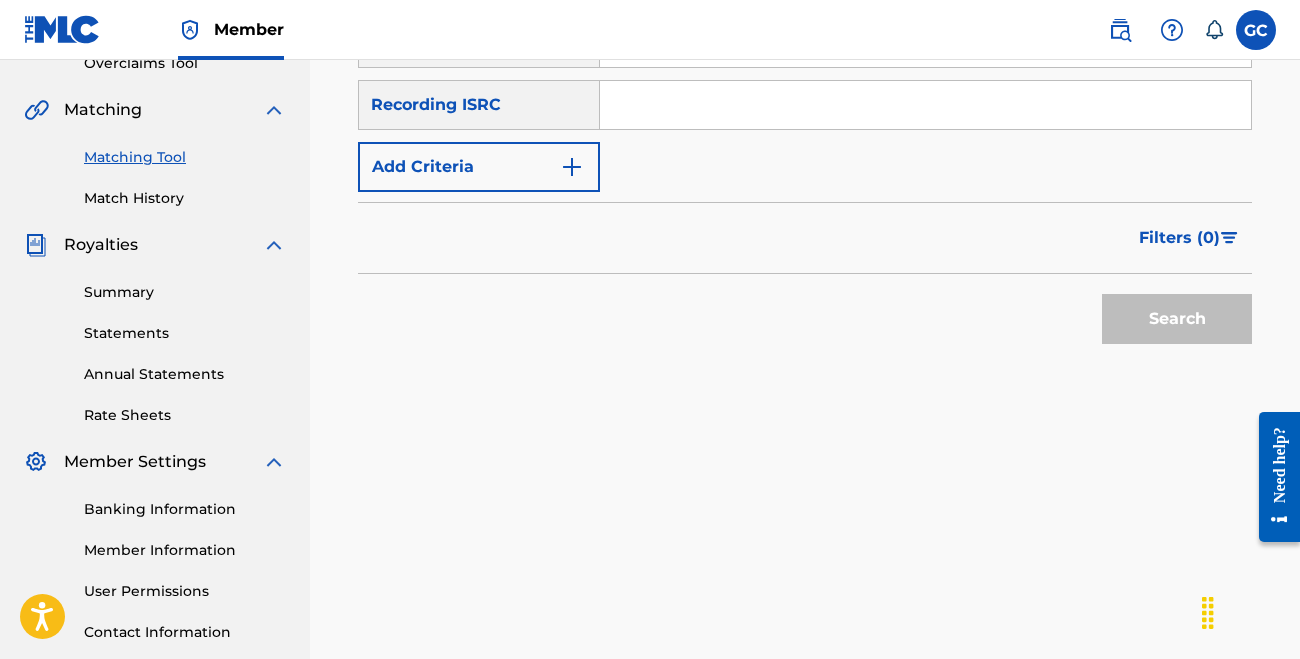 click on "Add Criteria" at bounding box center (479, 167) 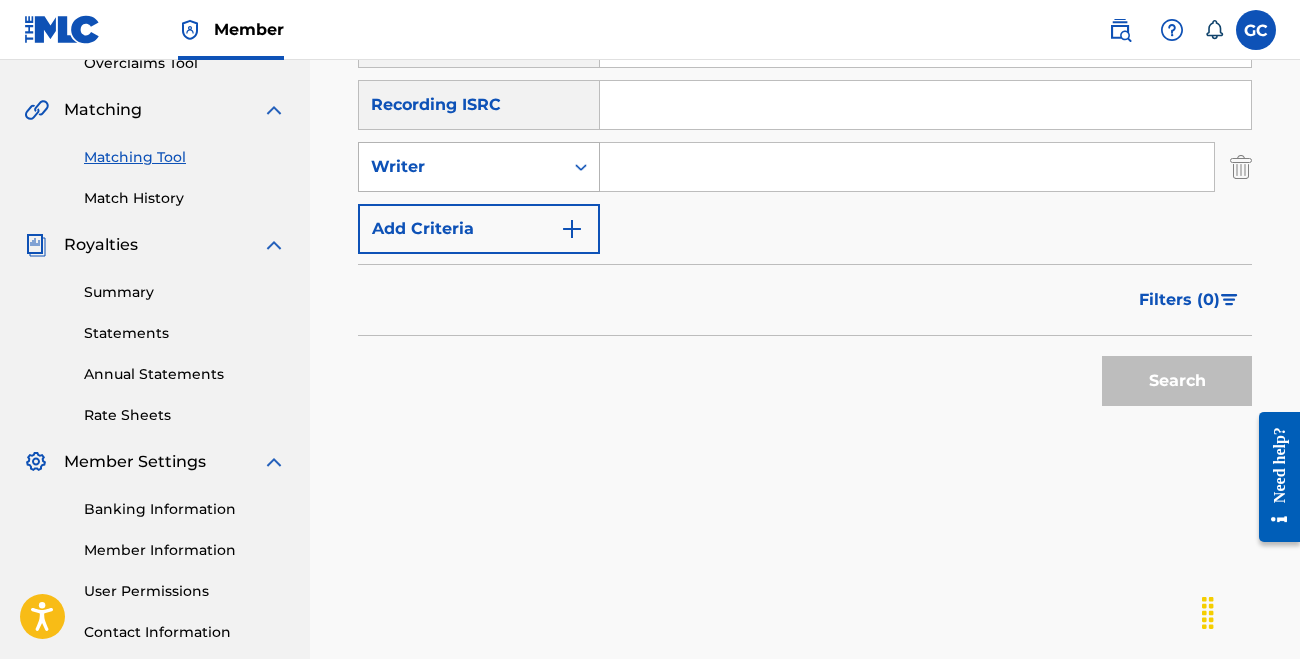 click on "Writer" at bounding box center (461, 167) 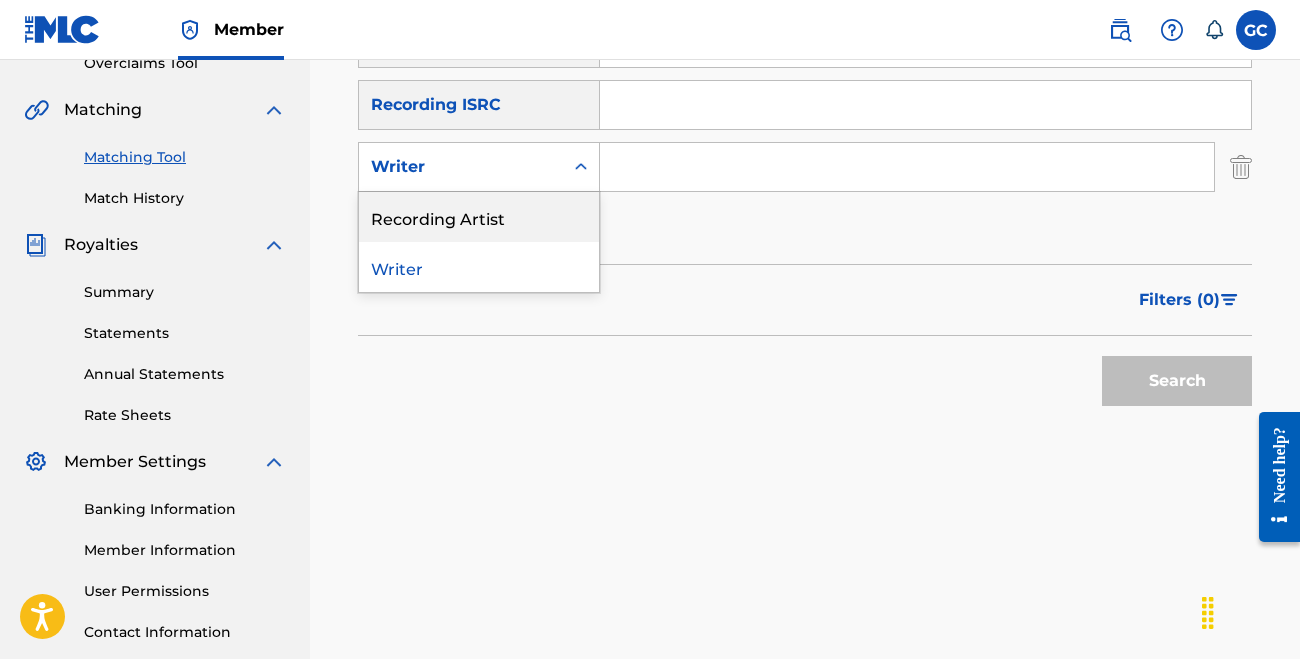 click on "Recording Artist" at bounding box center [479, 217] 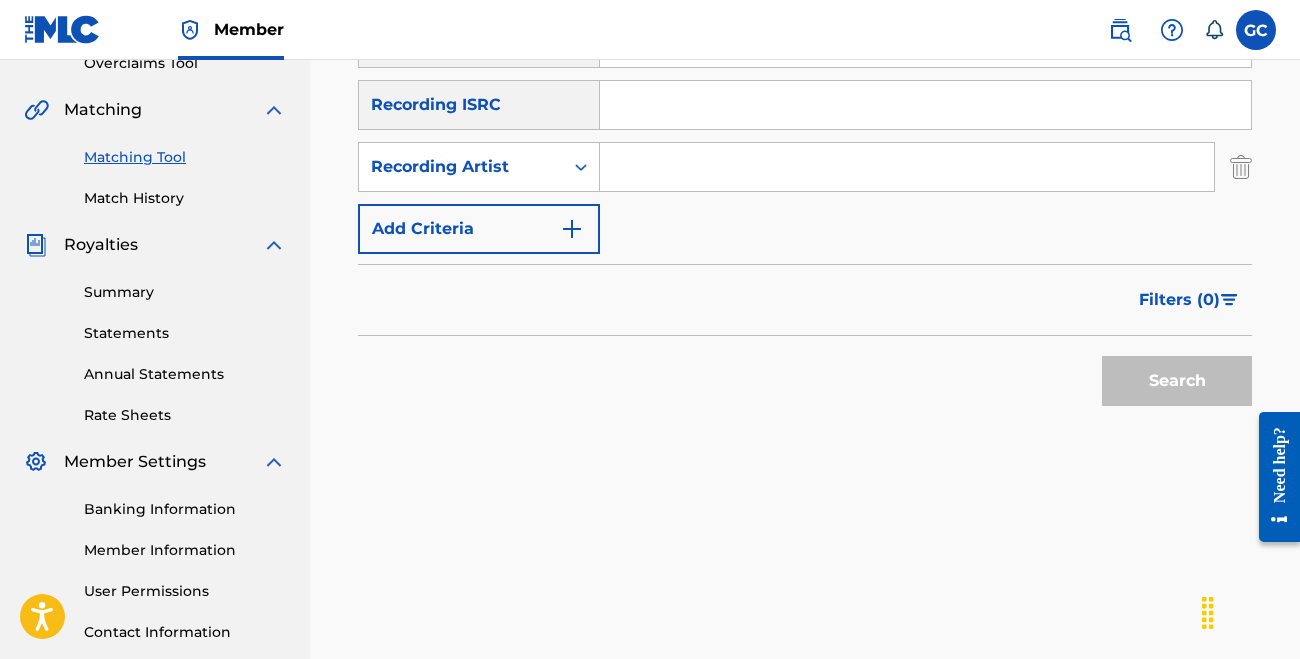 click at bounding box center [907, 167] 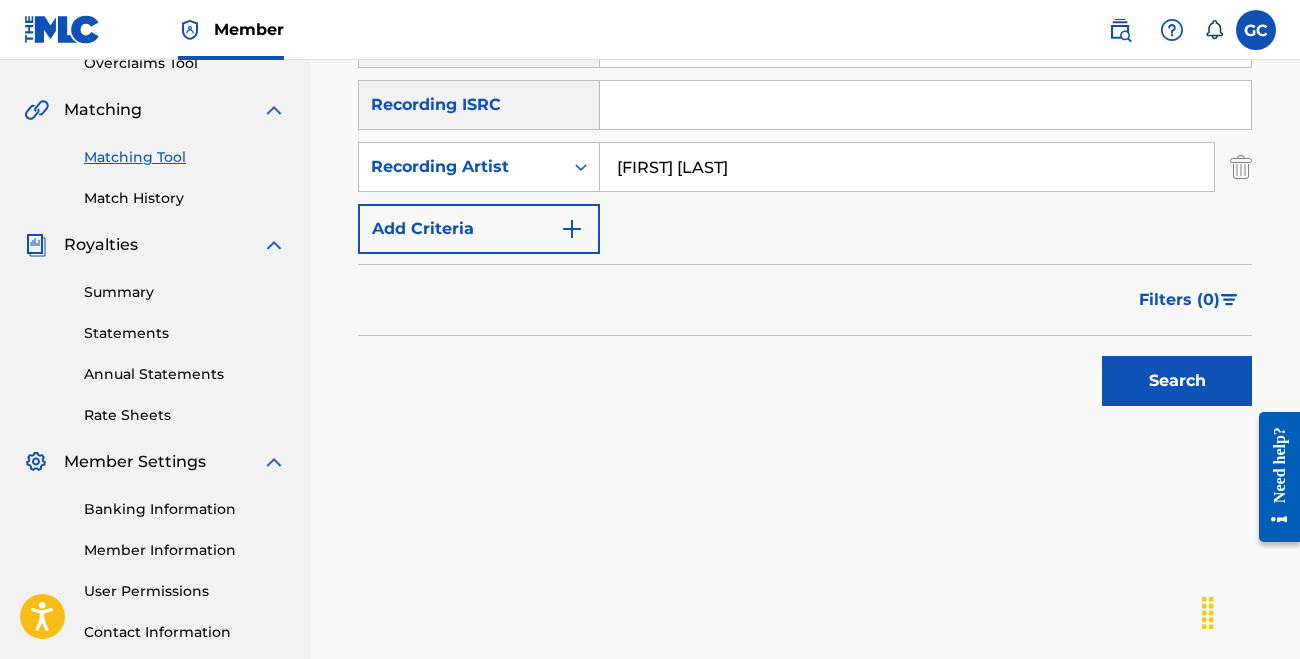 click on "Search" at bounding box center (1177, 381) 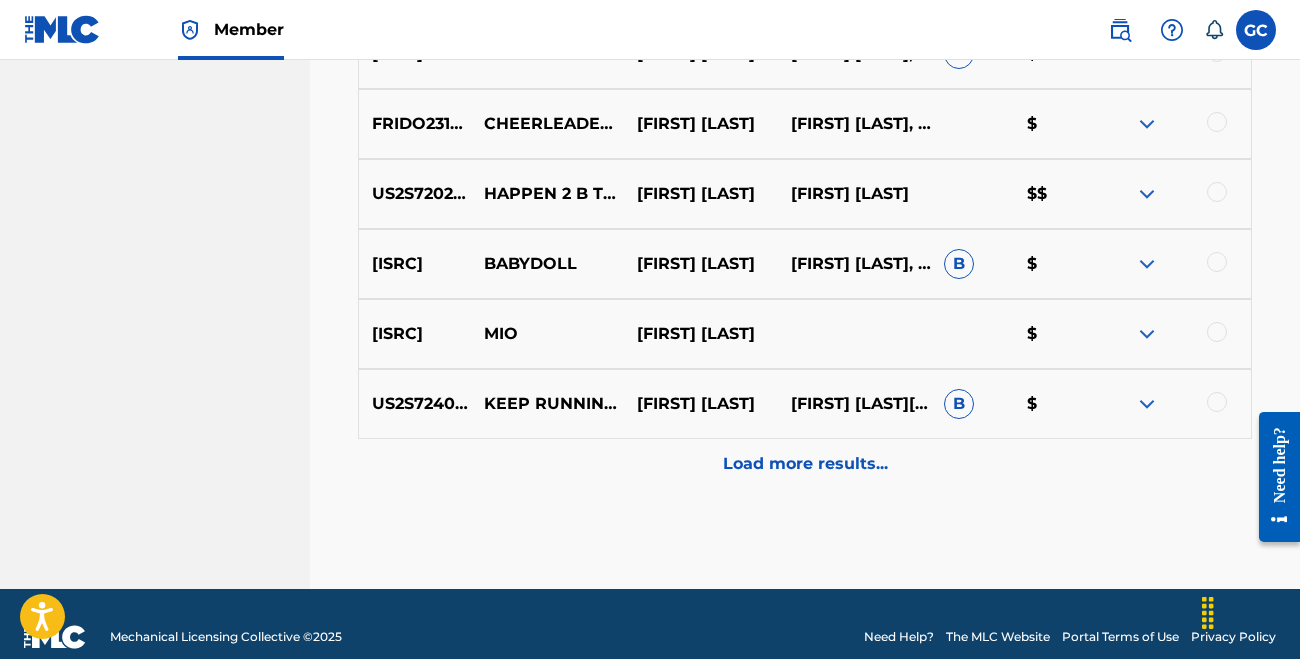 scroll, scrollTop: 1191, scrollLeft: 1, axis: both 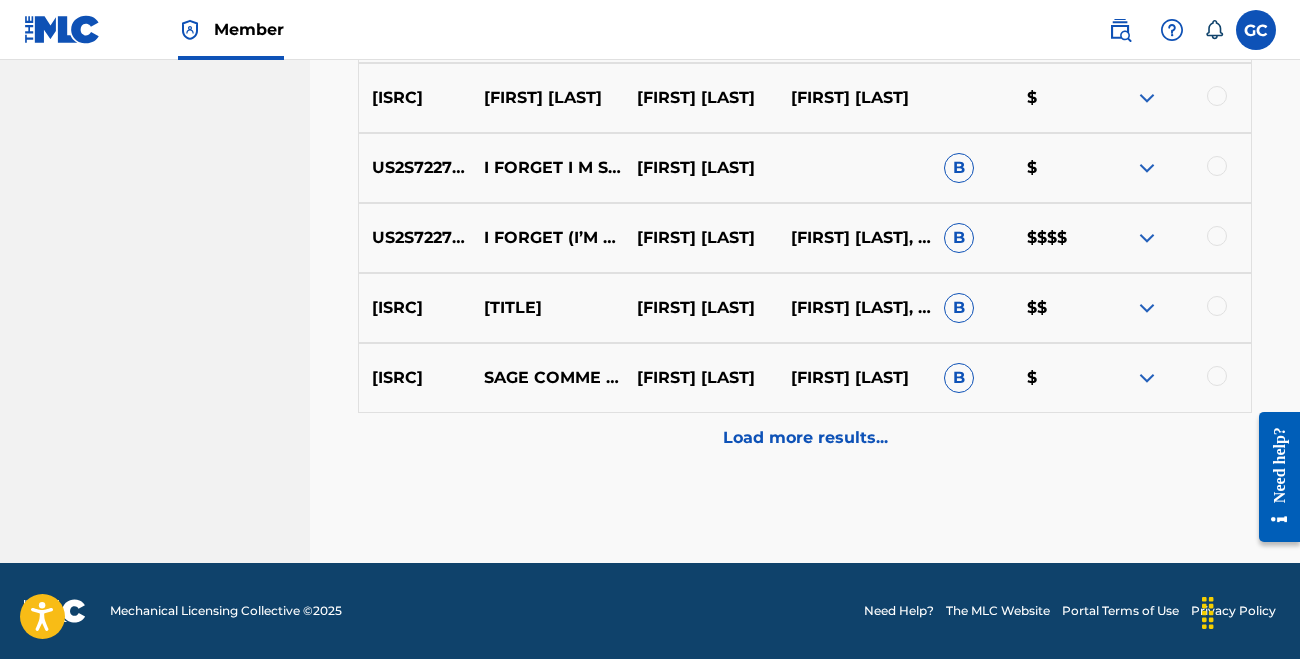 click on "Load more results..." at bounding box center [805, 438] 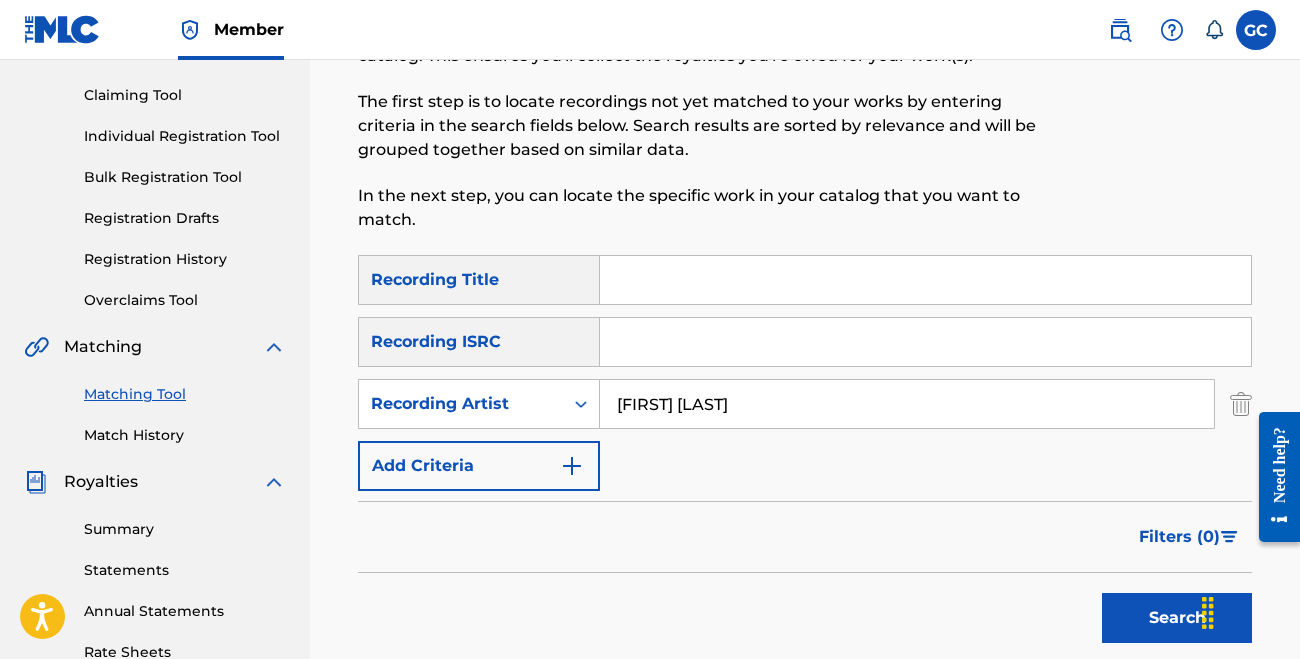 scroll, scrollTop: 242, scrollLeft: 0, axis: vertical 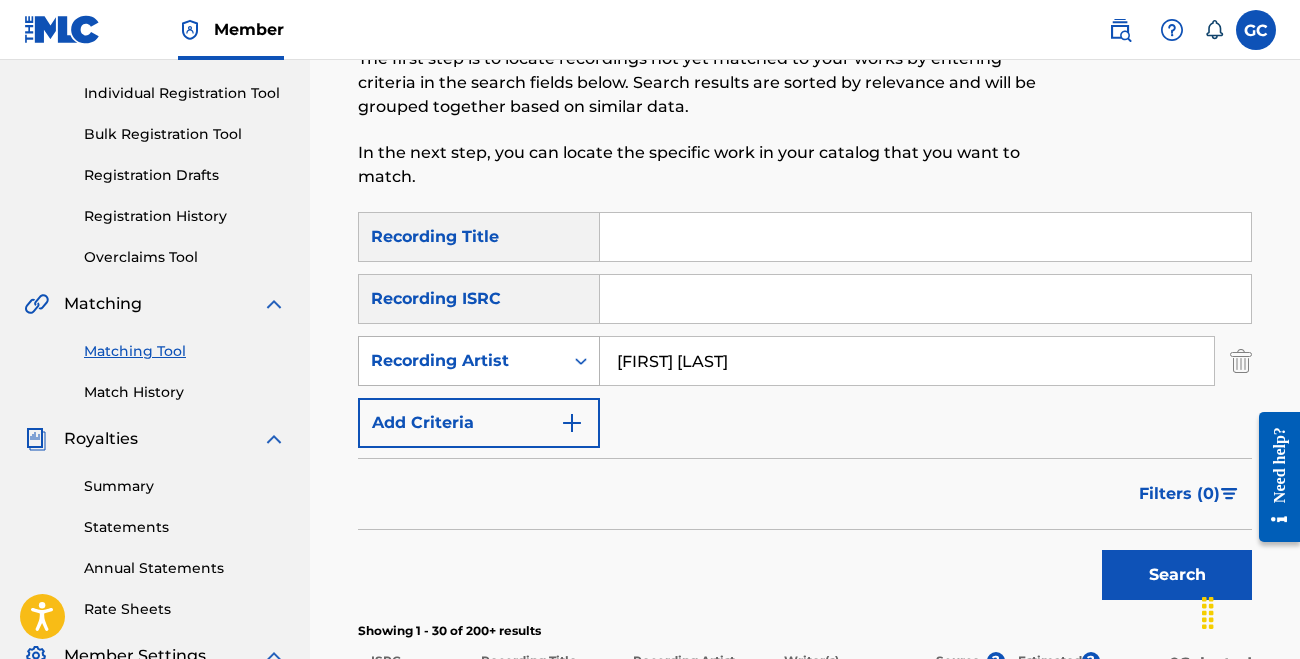 drag, startPoint x: 731, startPoint y: 374, endPoint x: 577, endPoint y: 374, distance: 154 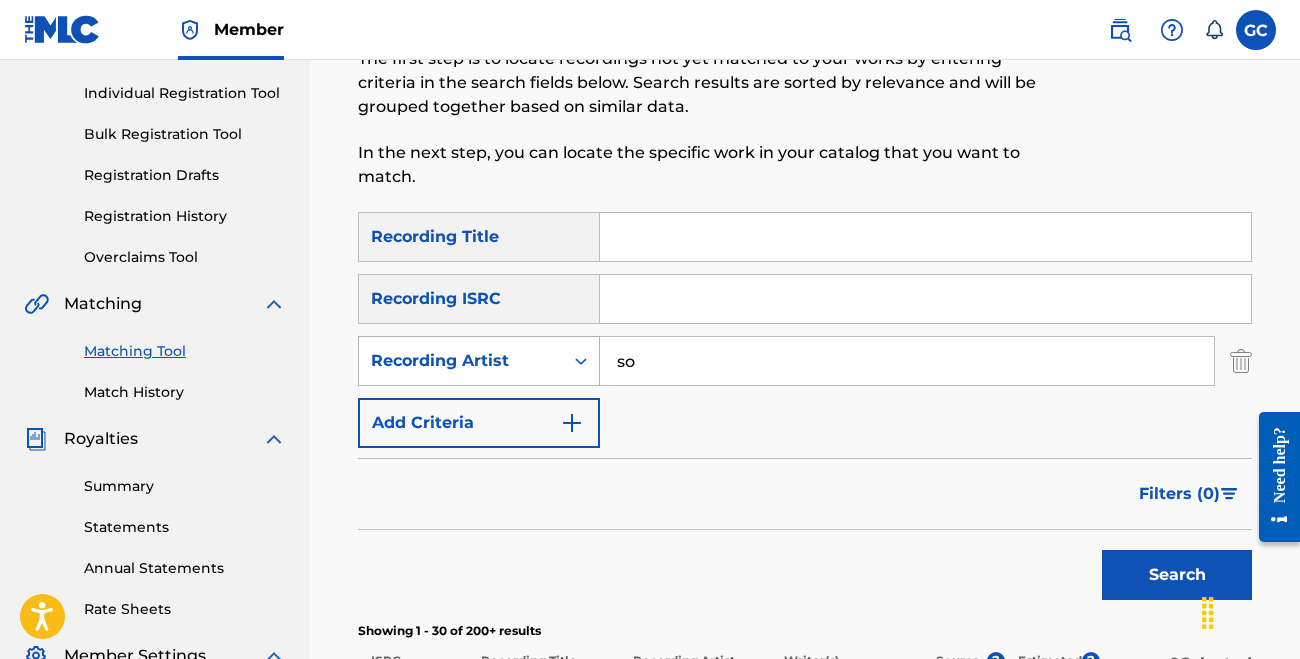 type on "s" 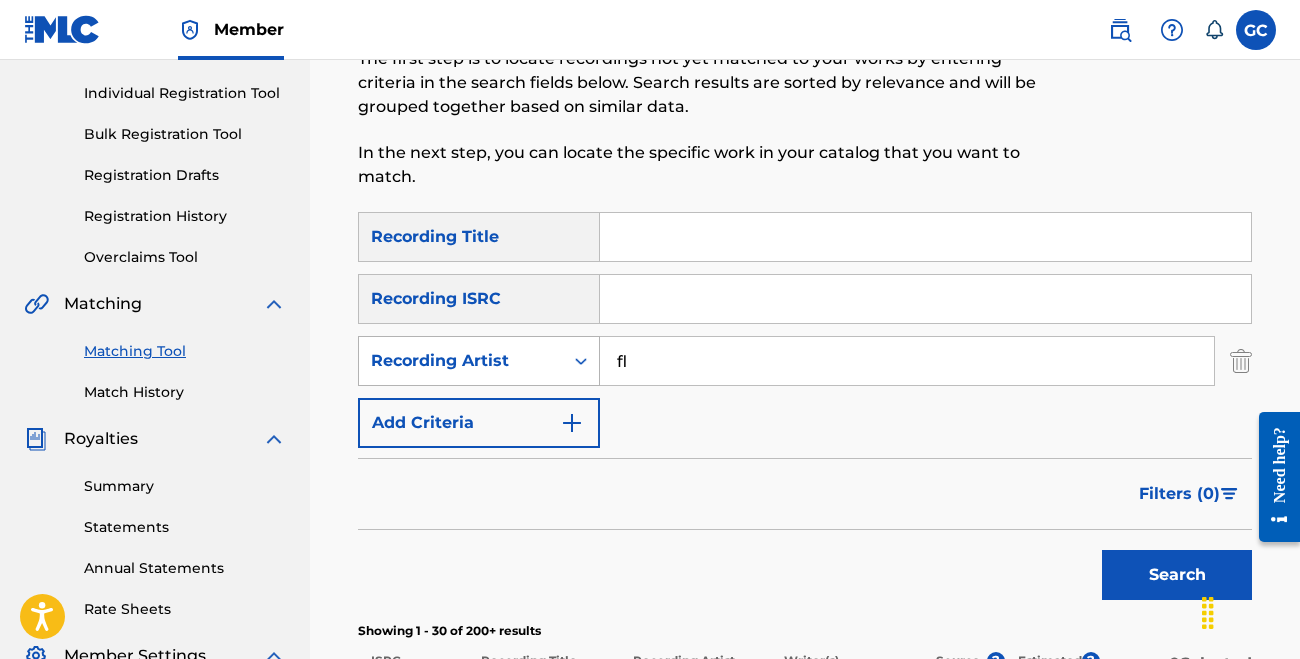 type on "f" 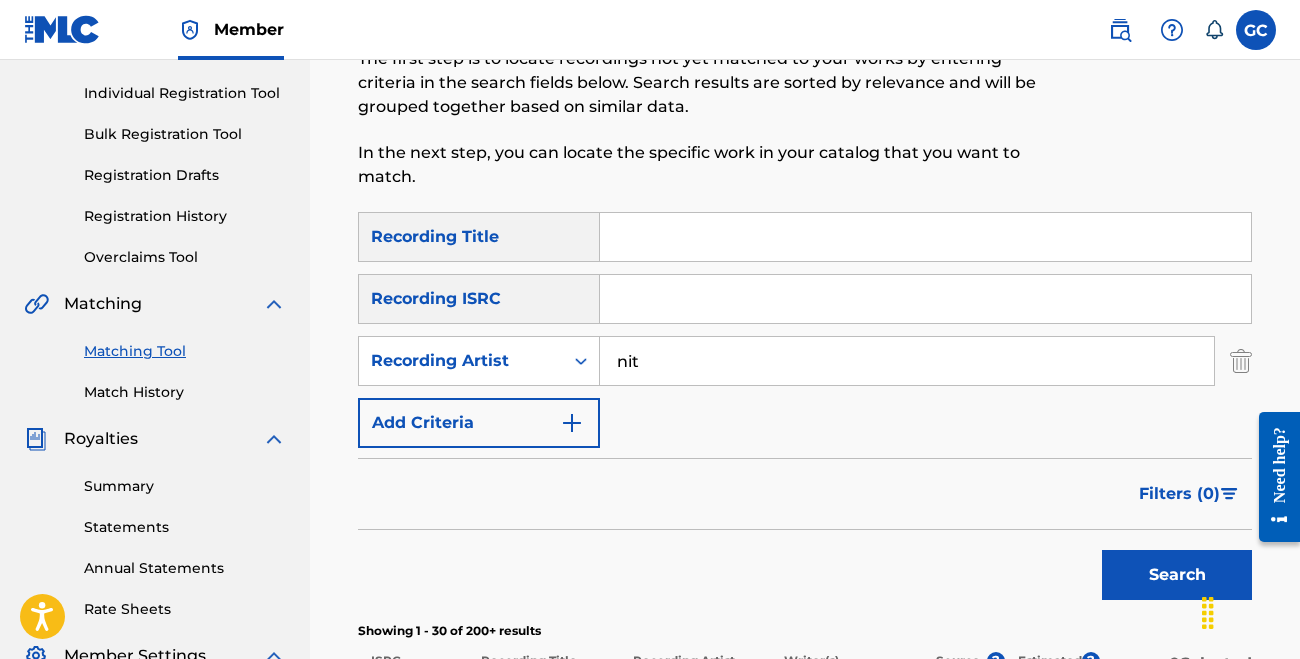 click on "Search" at bounding box center (1177, 575) 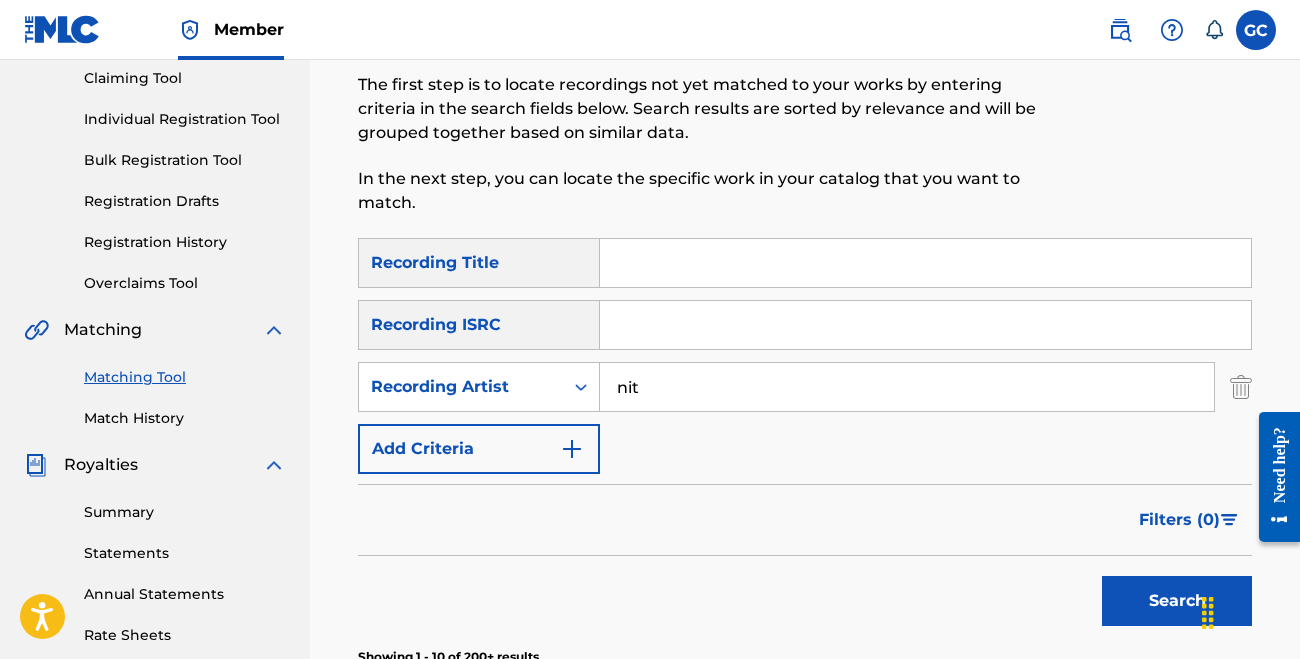 scroll, scrollTop: 222, scrollLeft: 0, axis: vertical 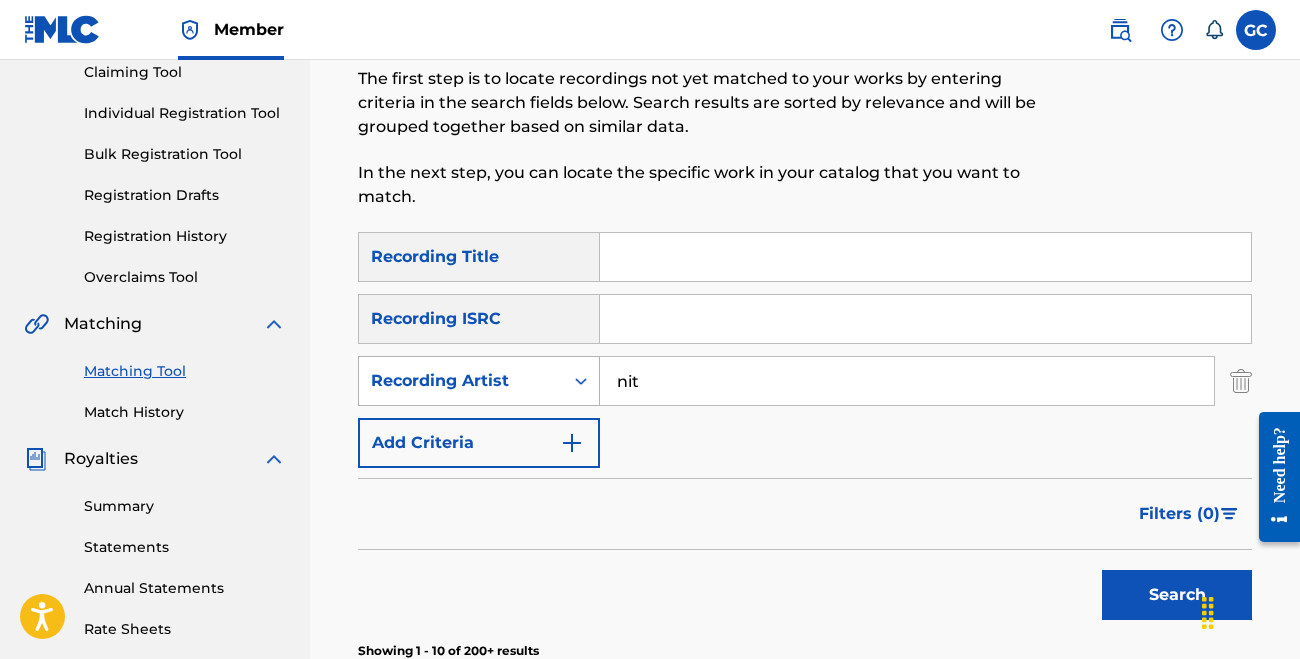 drag, startPoint x: 666, startPoint y: 381, endPoint x: 571, endPoint y: 377, distance: 95.084175 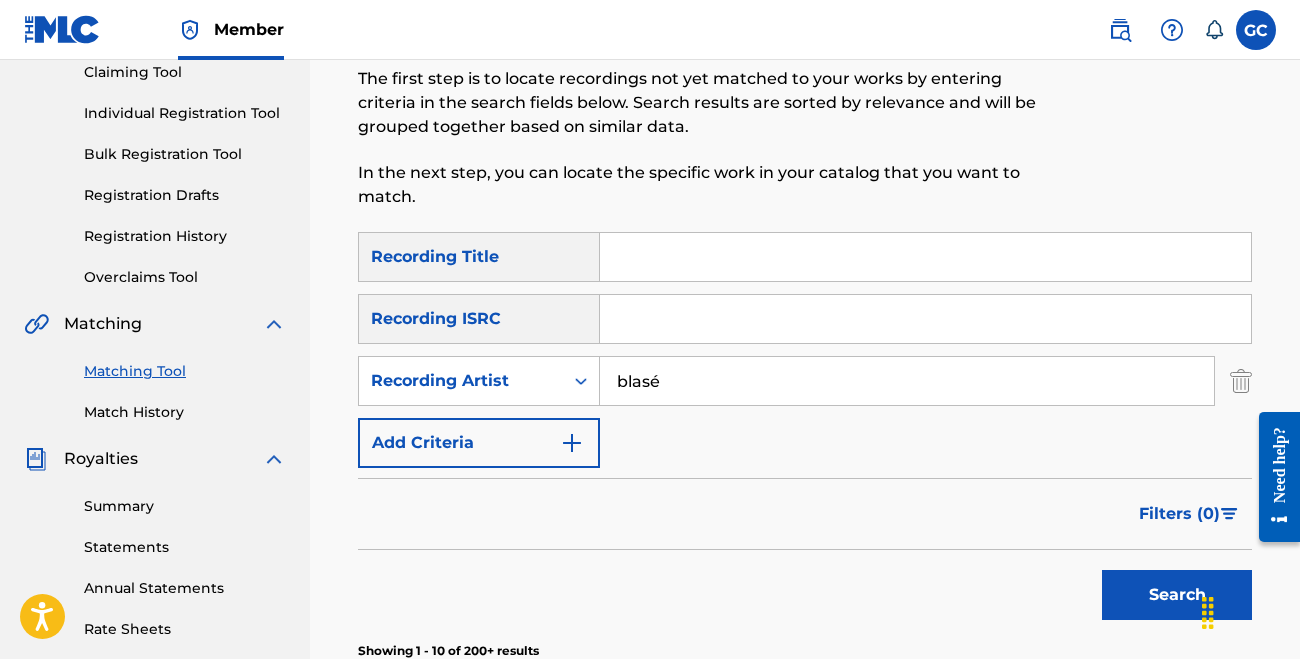 click on "Search" at bounding box center [1177, 595] 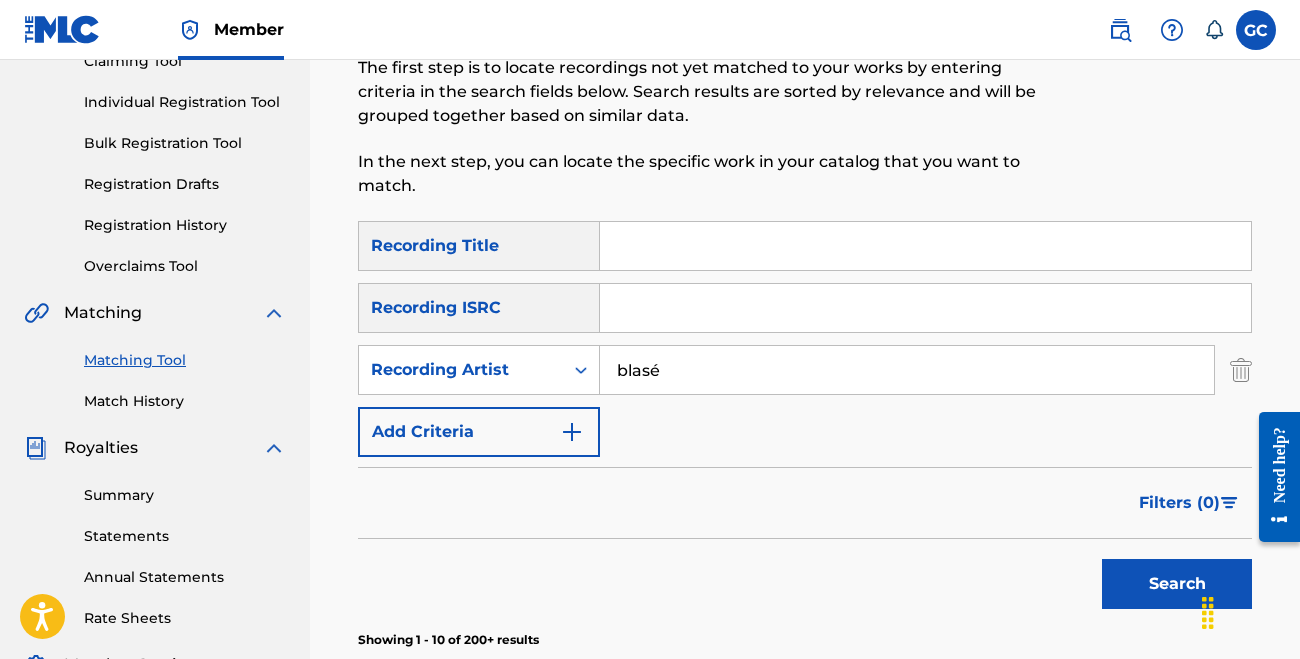 scroll, scrollTop: 233, scrollLeft: 0, axis: vertical 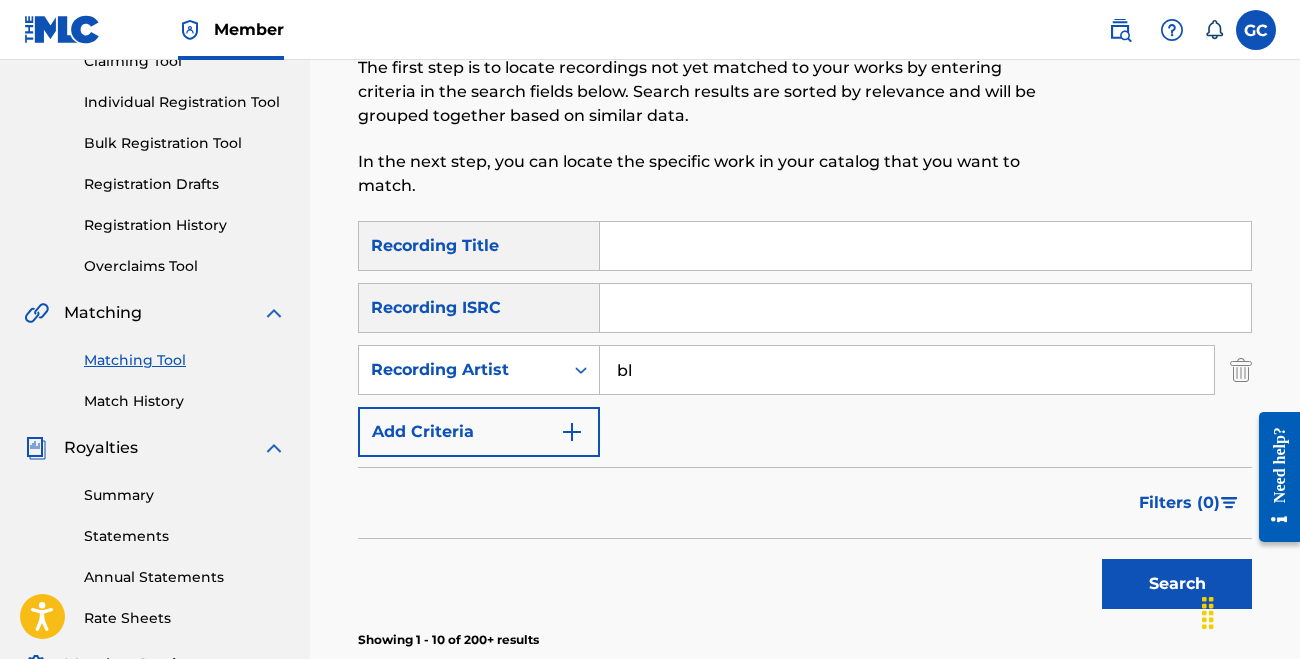 type on "b" 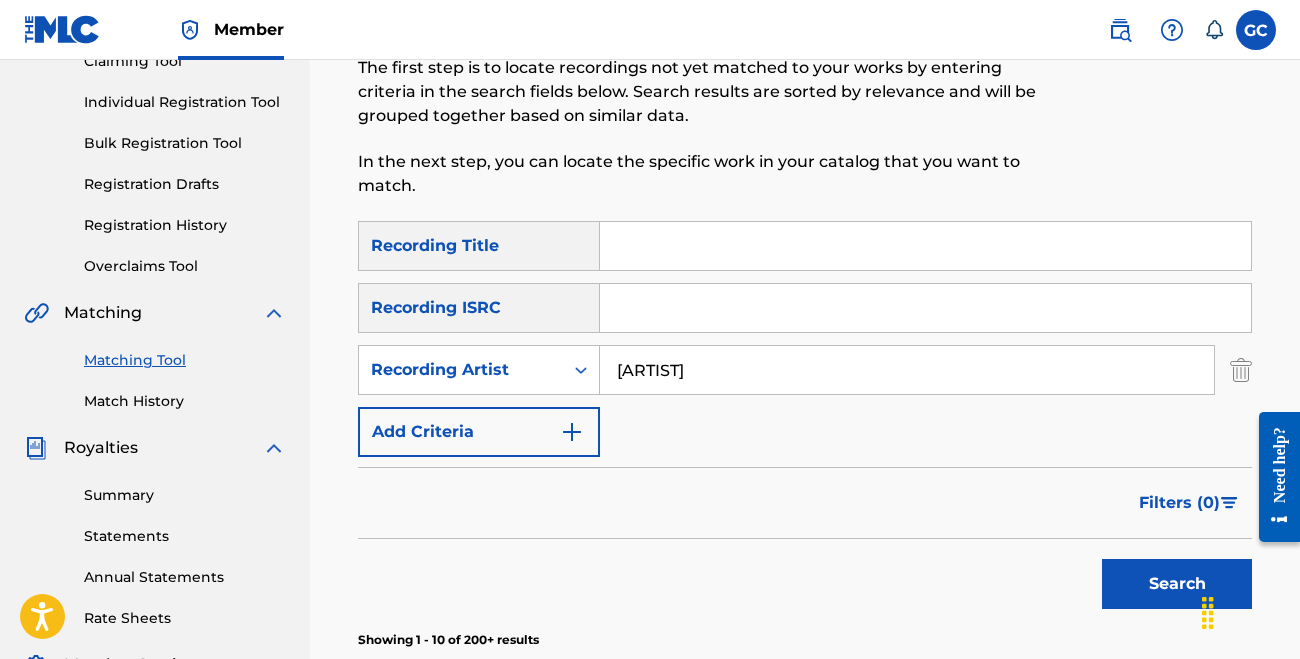 type on "[ARTIST]" 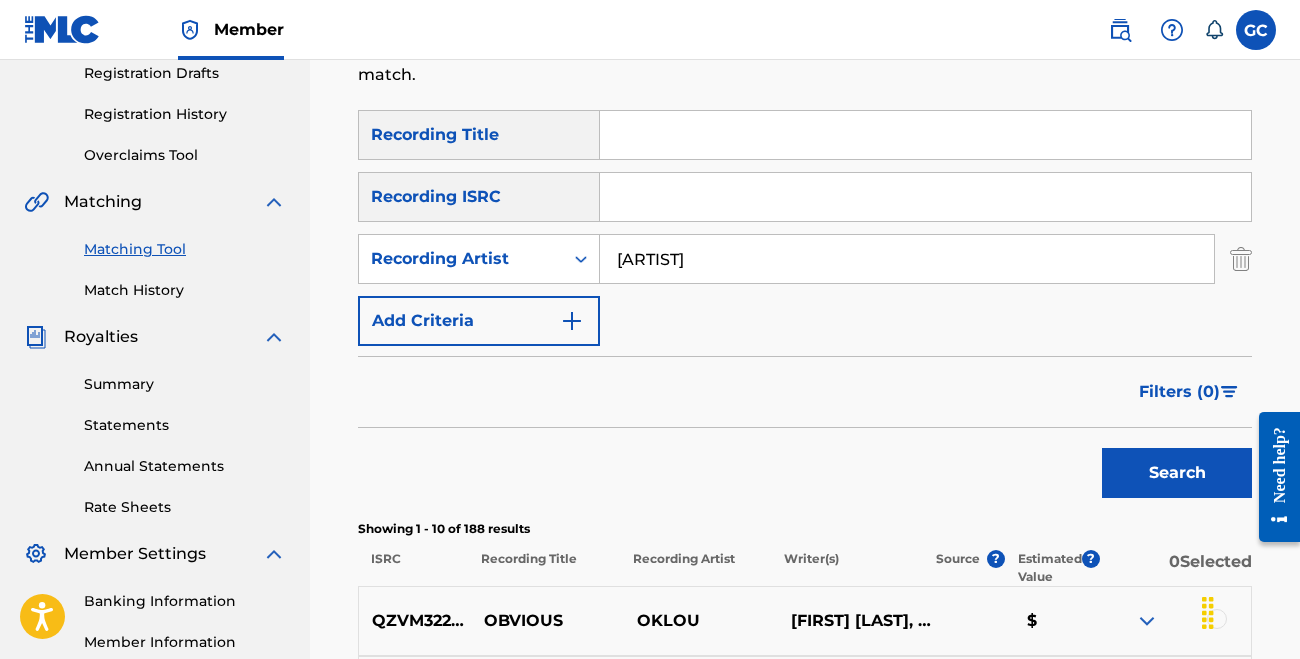 scroll, scrollTop: 246, scrollLeft: 0, axis: vertical 